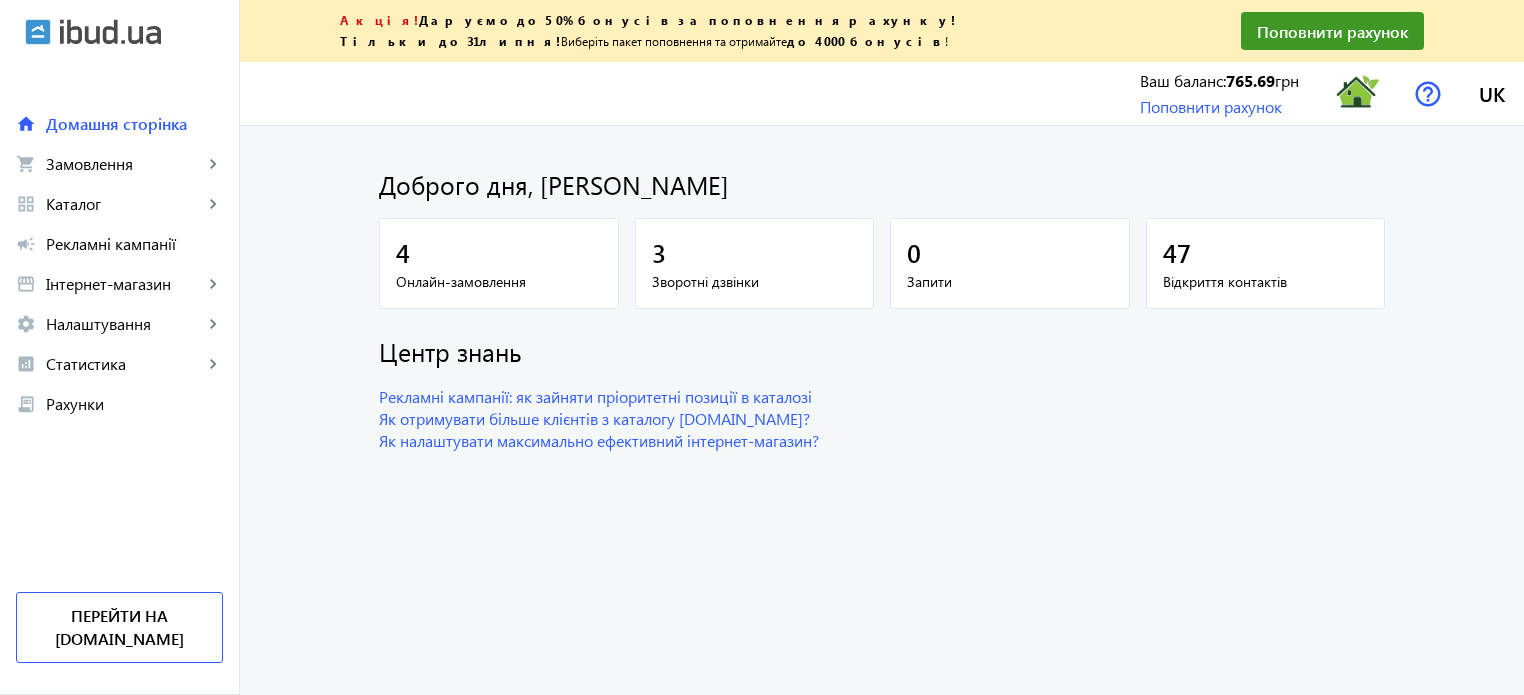 scroll, scrollTop: 0, scrollLeft: 0, axis: both 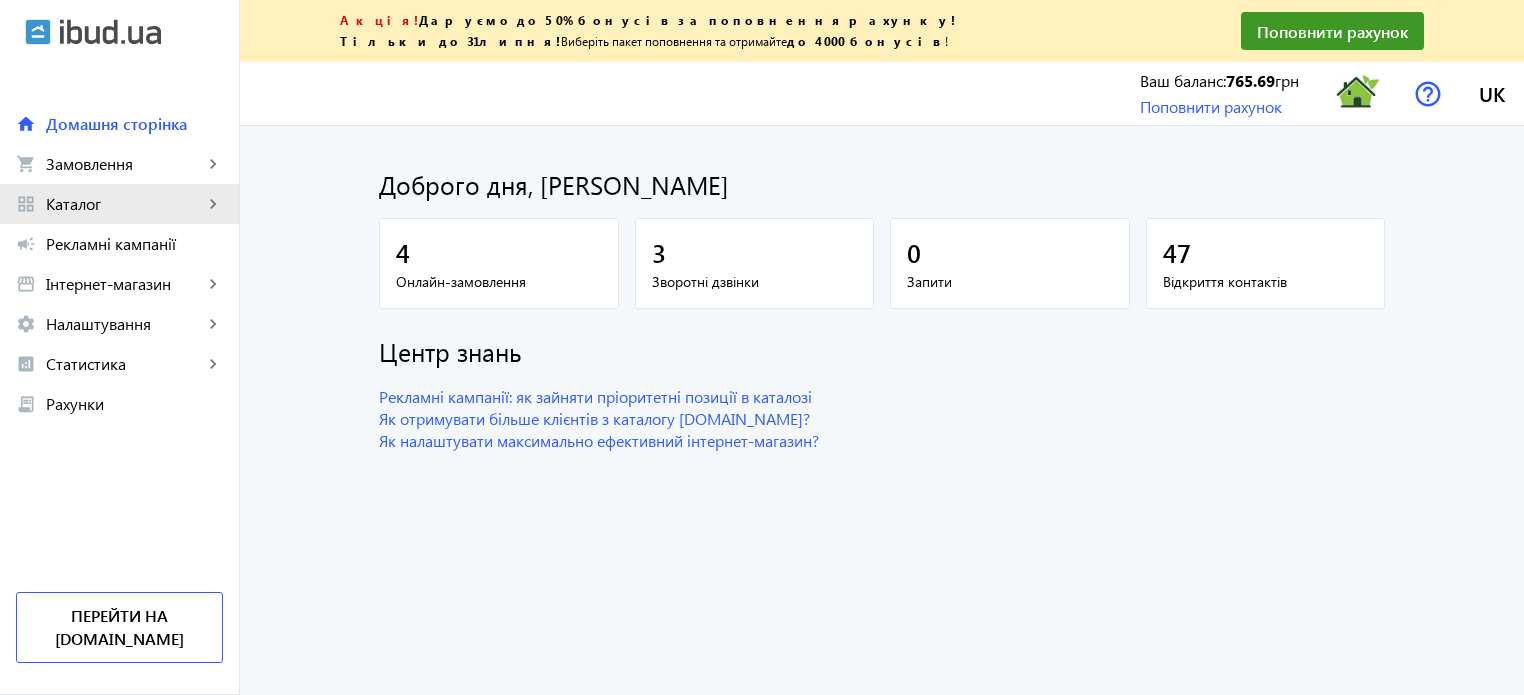 click on "Каталог" 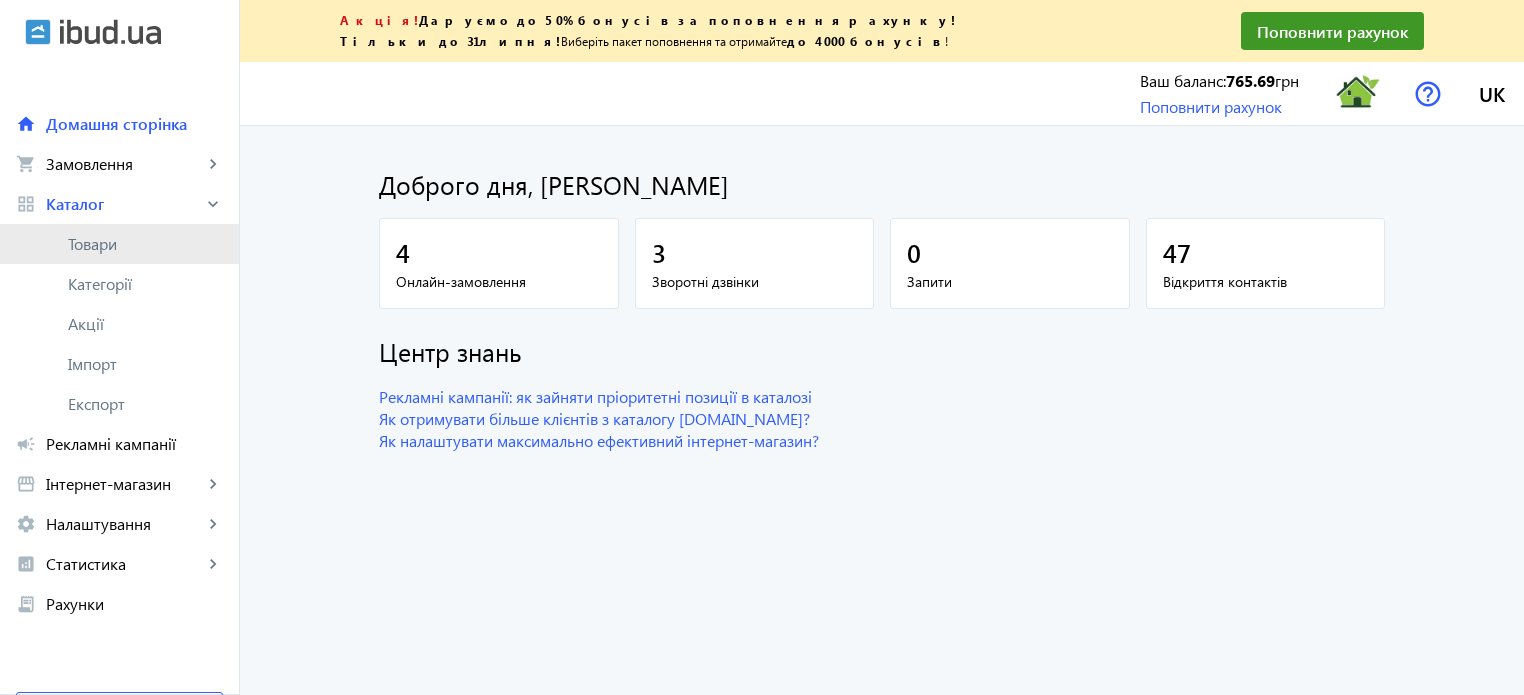 click on "Товари" 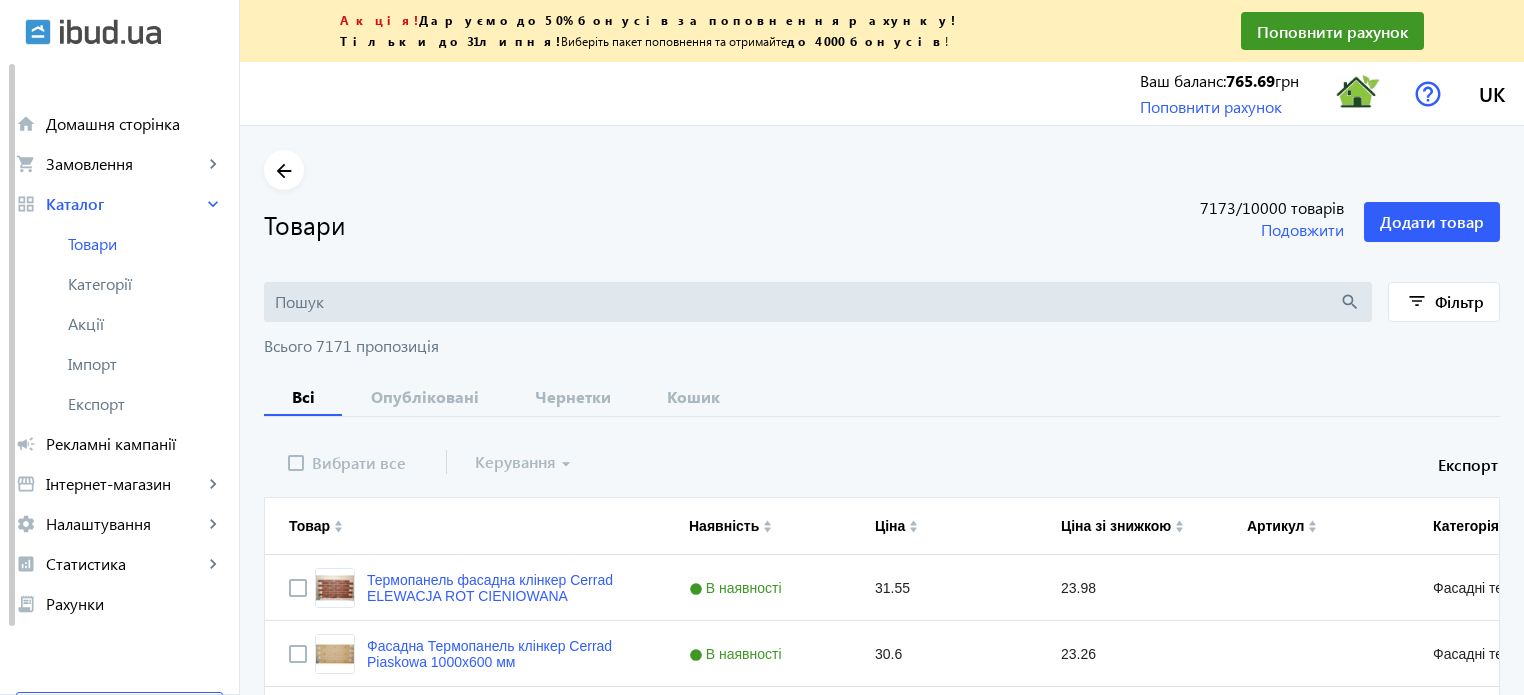 click on "search" 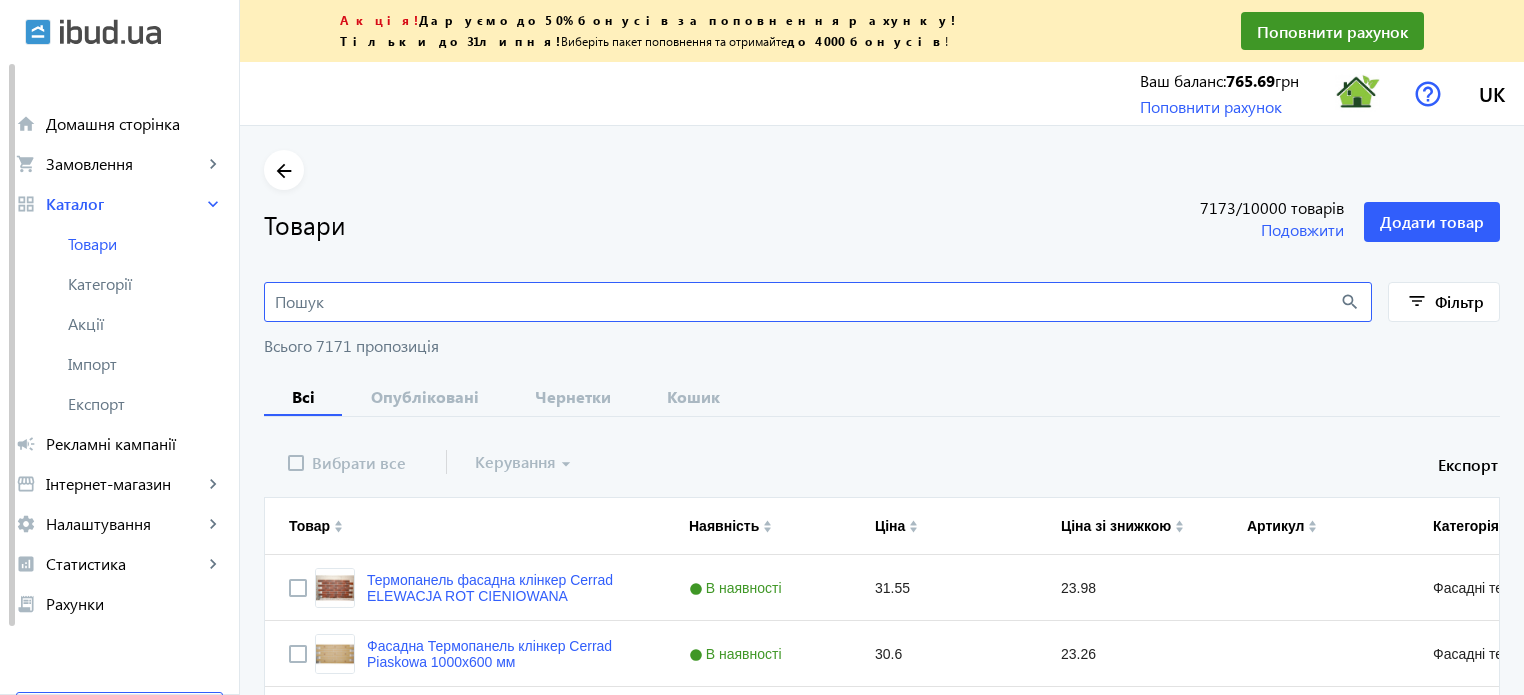 paste on "semir" 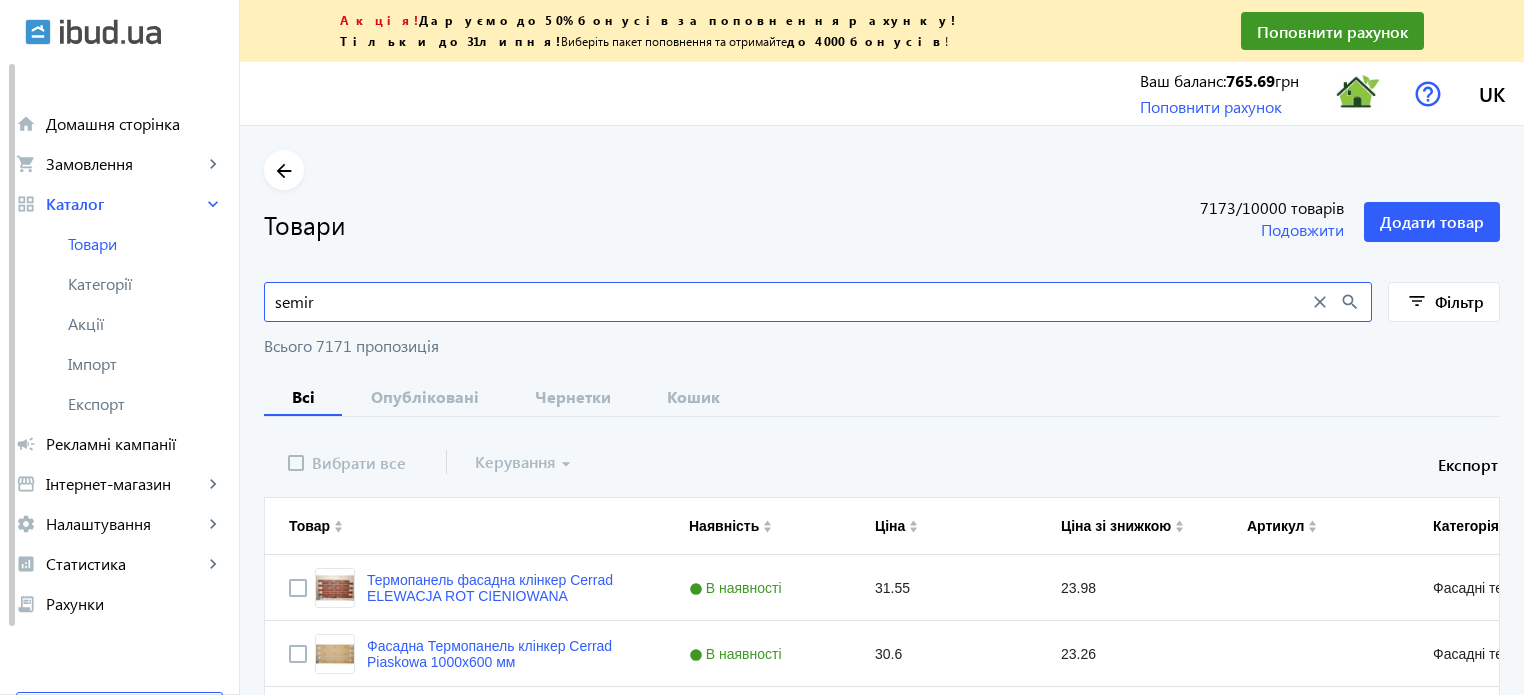 type on "semir" 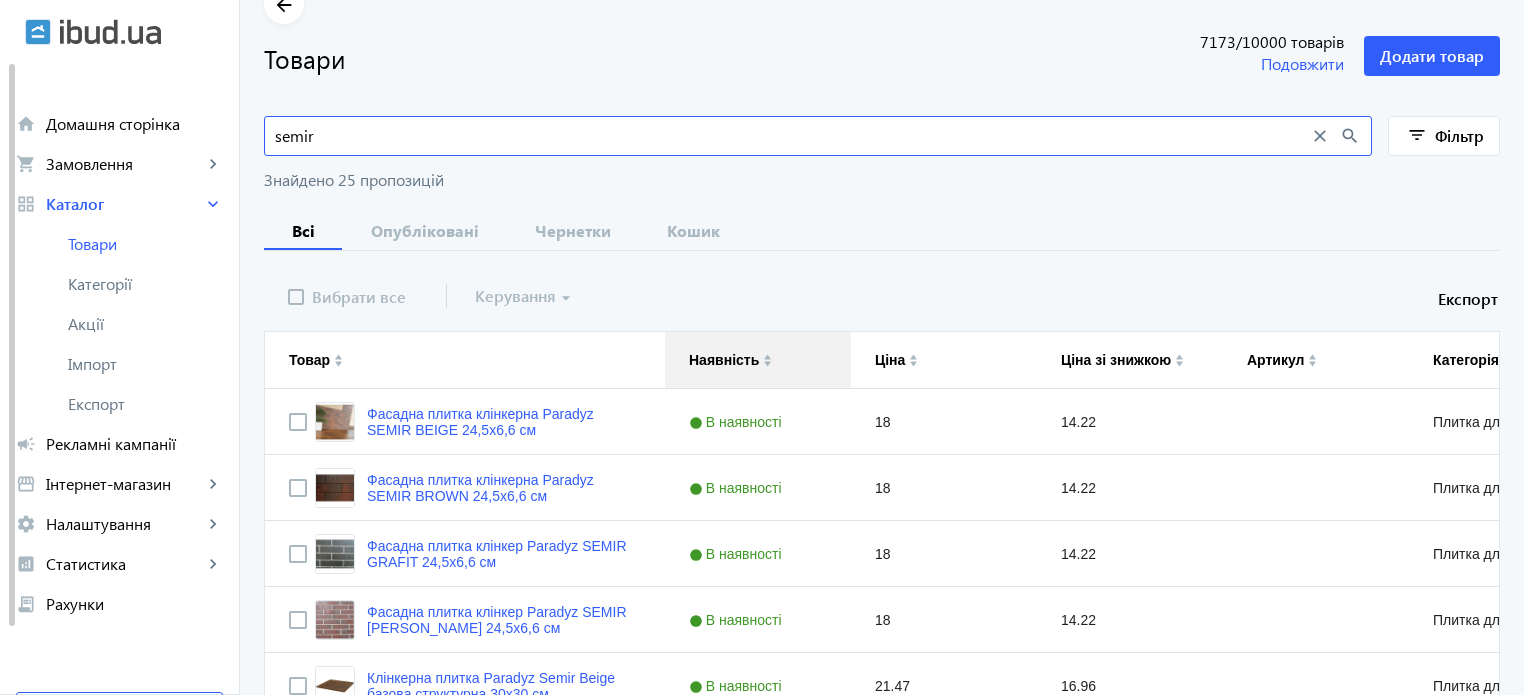 scroll, scrollTop: 400, scrollLeft: 0, axis: vertical 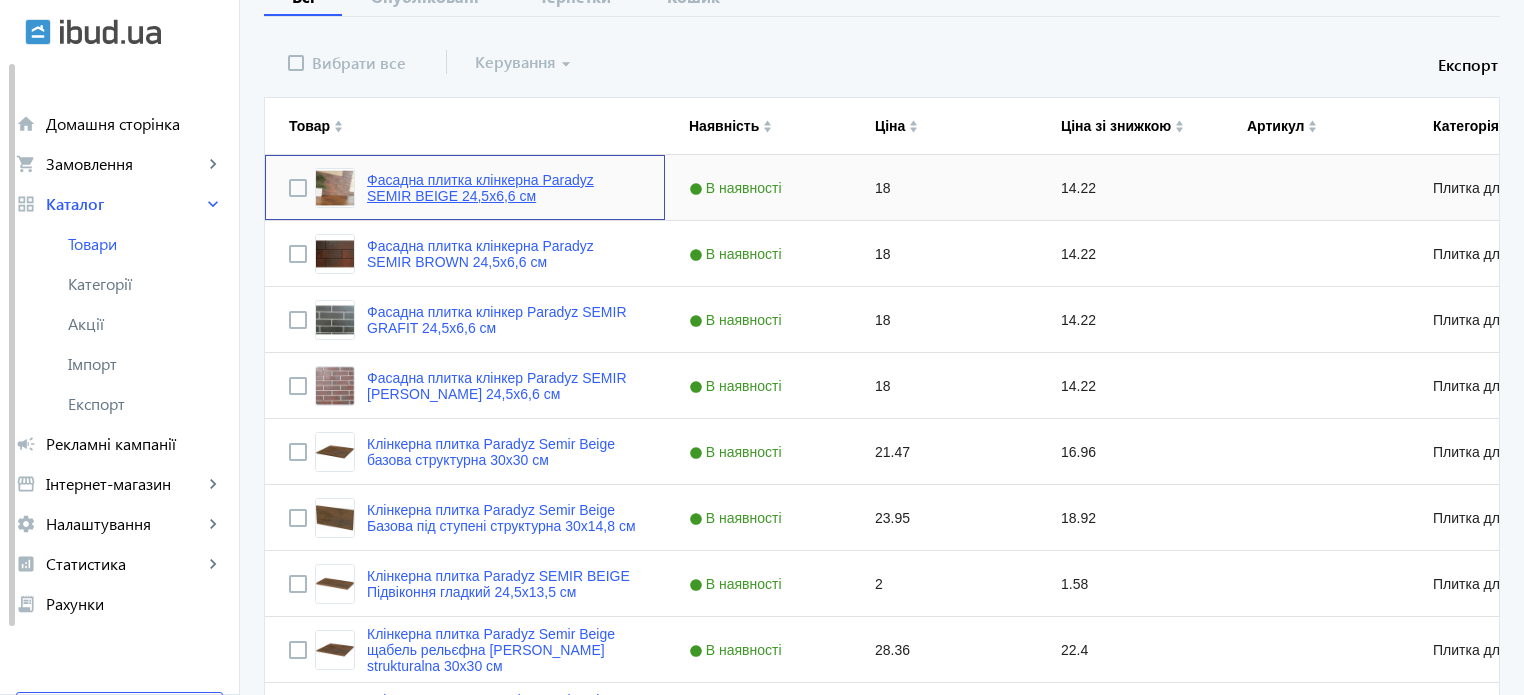 click on "Фасадна плитка клінкерна Paradyz SEMIR BEIGE 24,5x6,6 см" 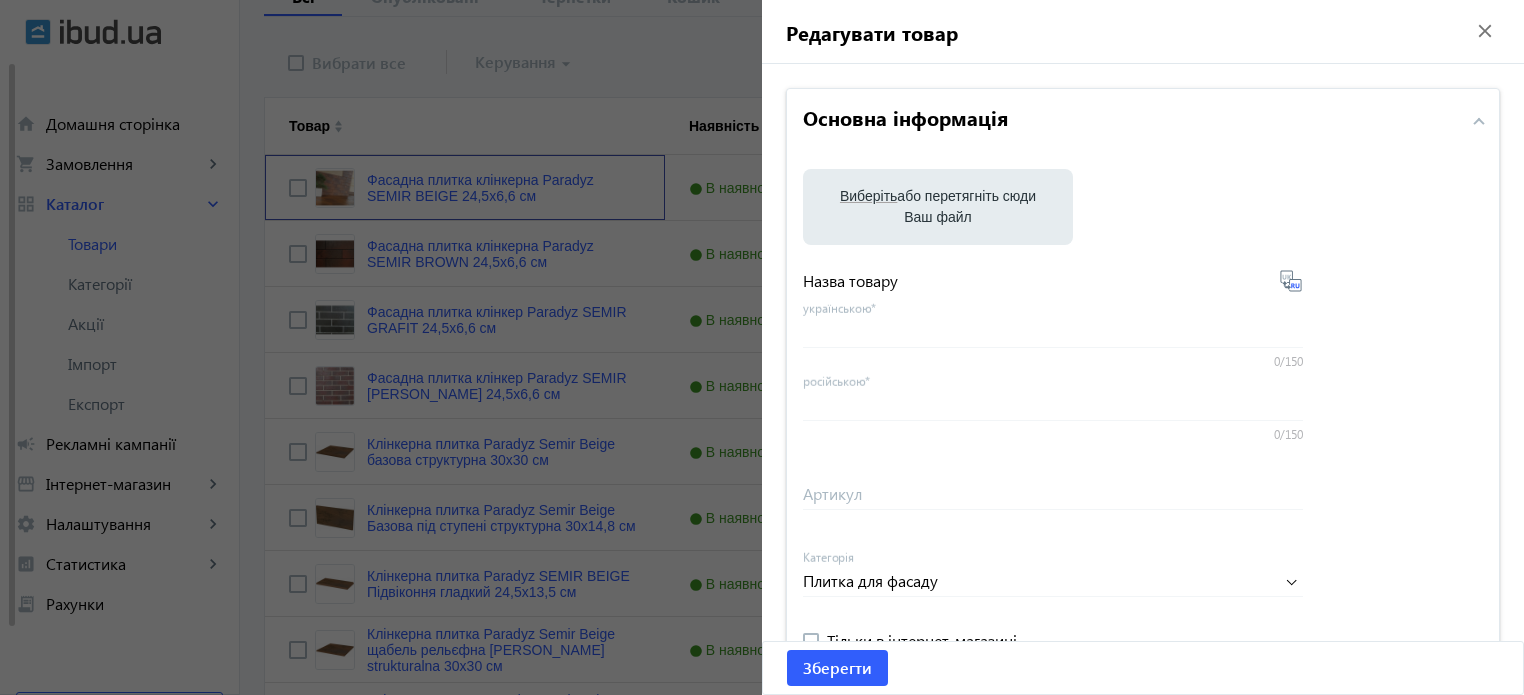 type on "Фасадна плитка клінкерна Paradyz SEMIR BEIGE 24,5x6,6 см" 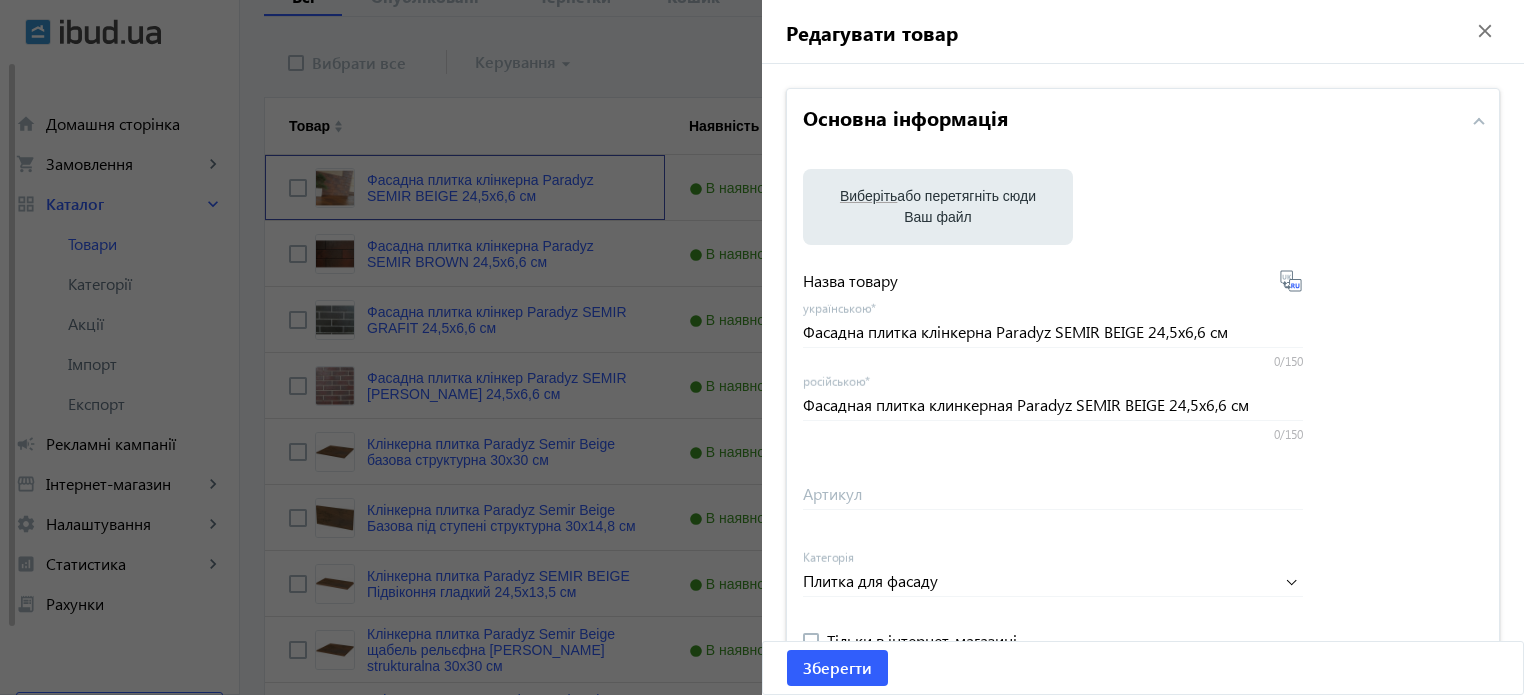 type on "5" 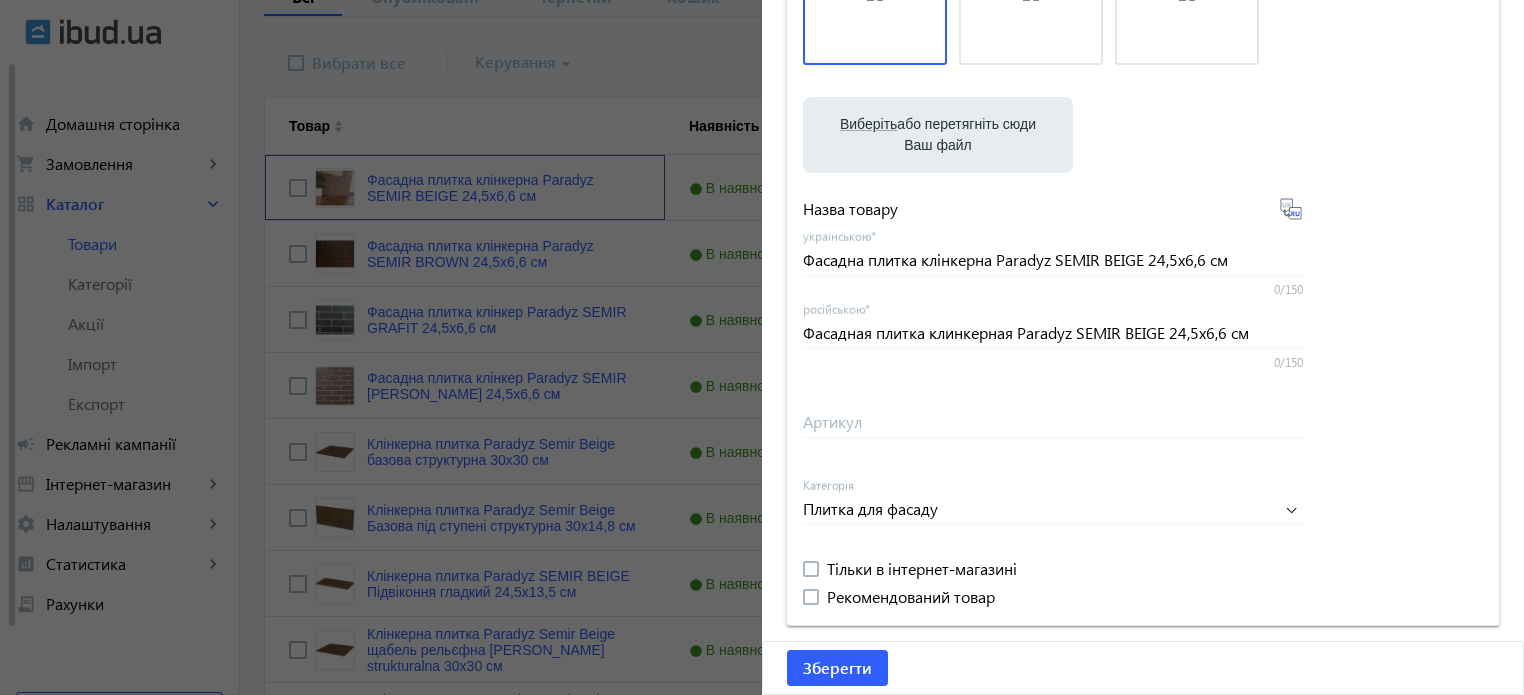 scroll, scrollTop: 400, scrollLeft: 0, axis: vertical 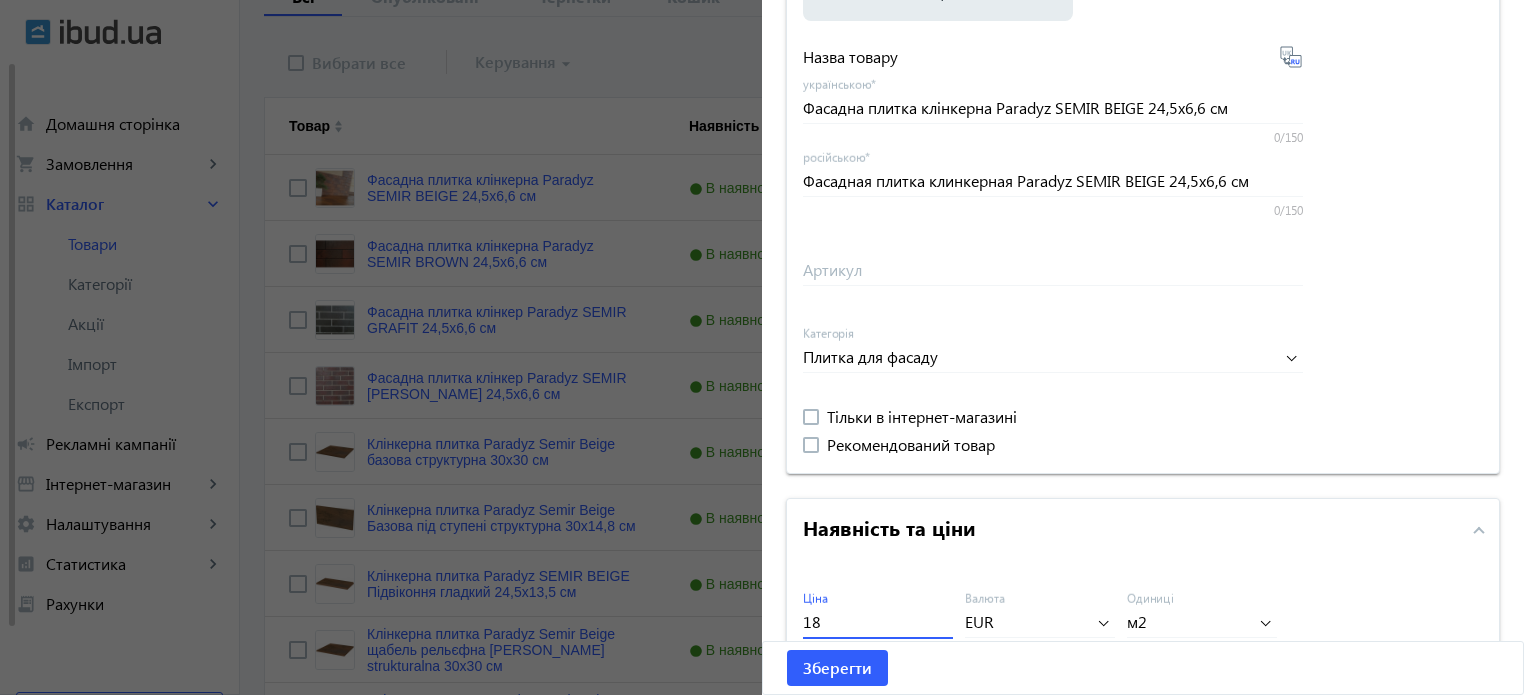 click on "18" at bounding box center (878, 621) 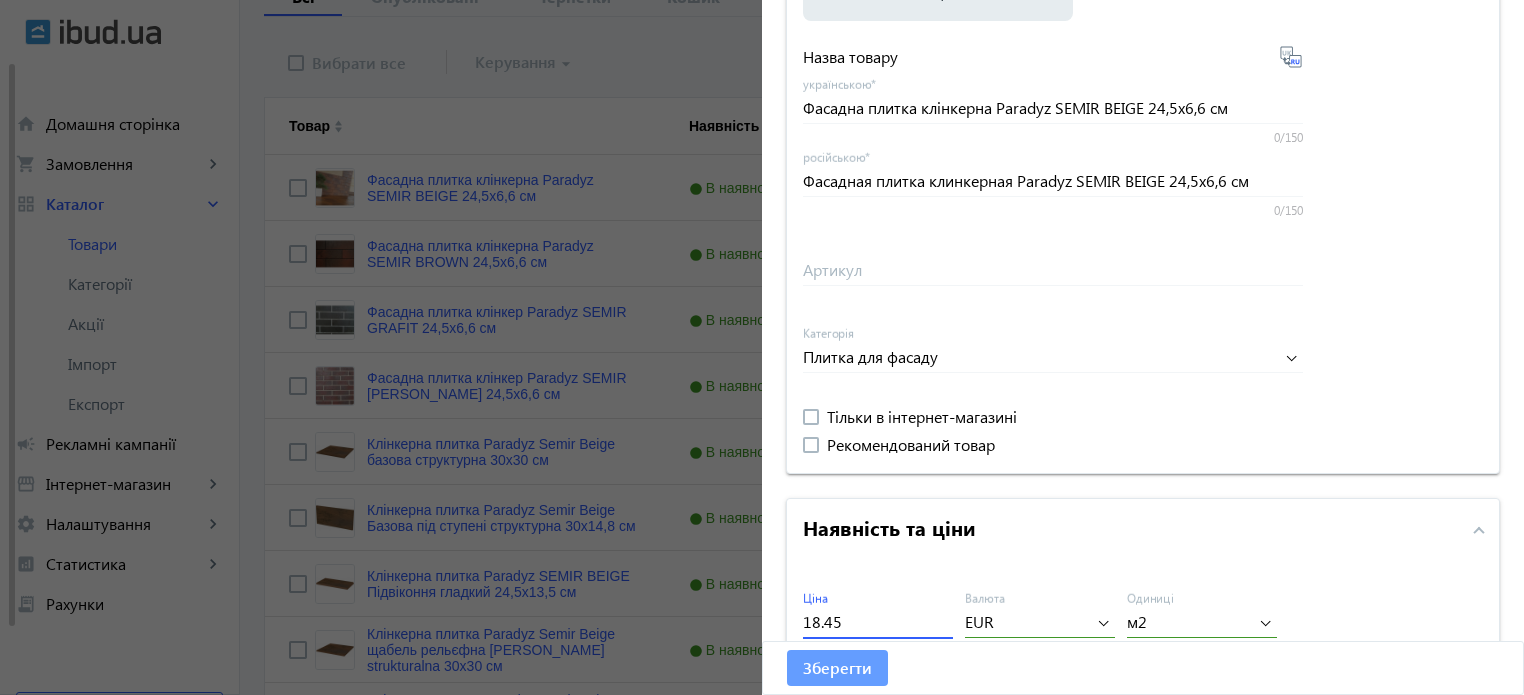 type on "18.45" 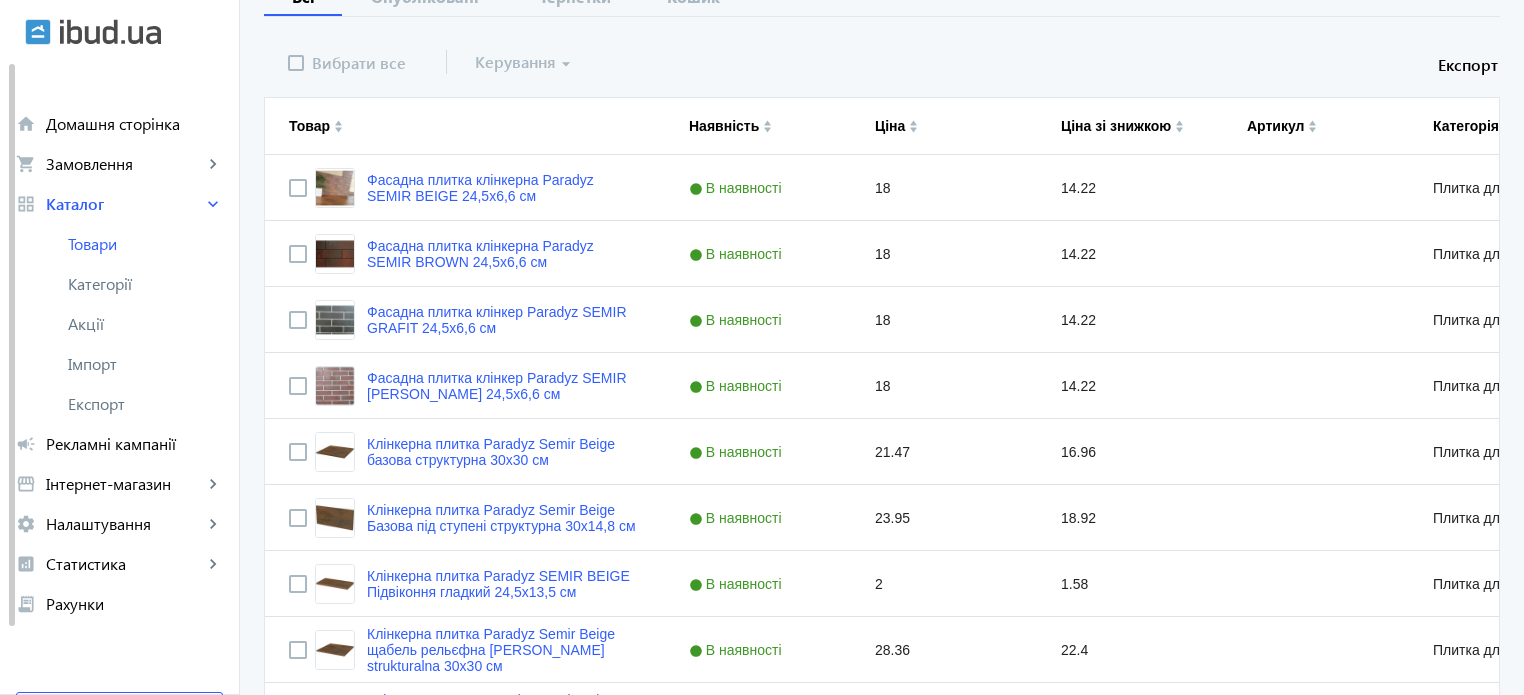 scroll, scrollTop: 0, scrollLeft: 0, axis: both 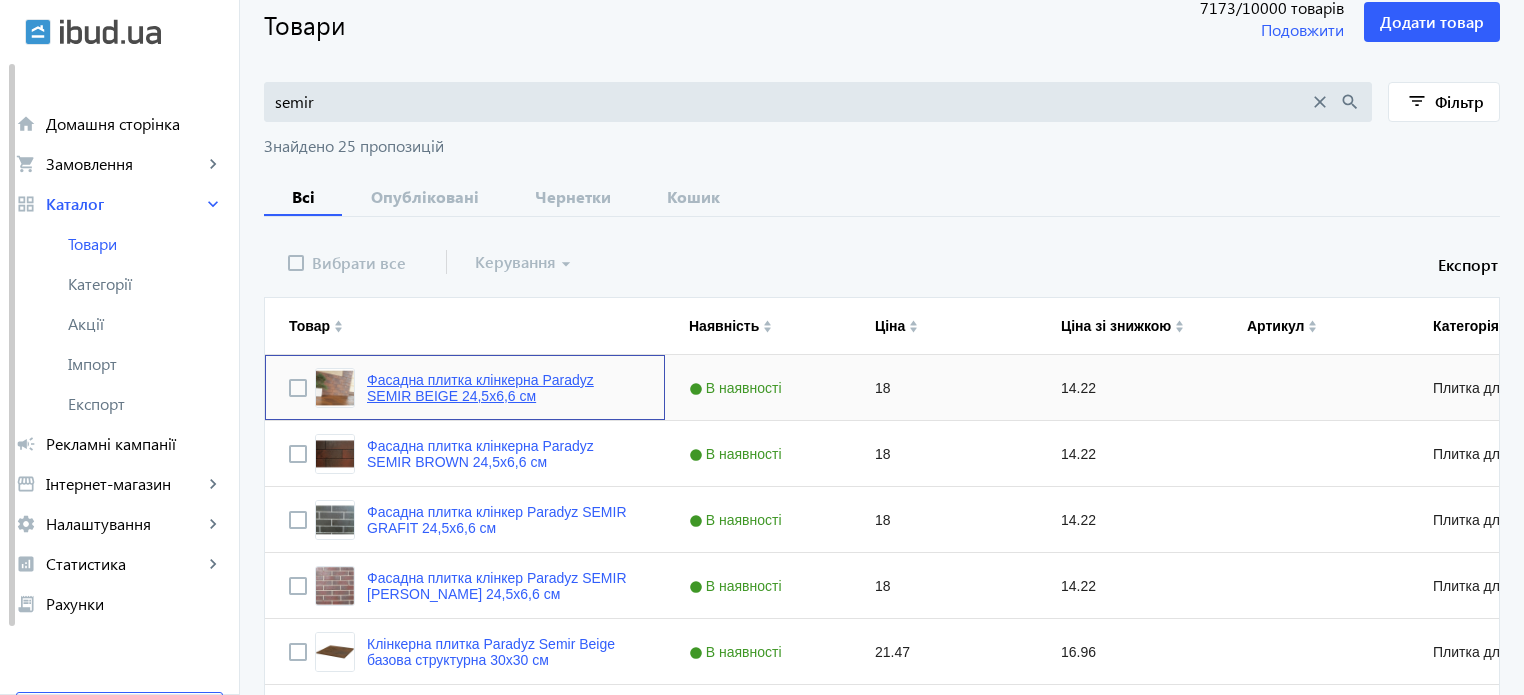 click on "Фасадна плитка клінкерна Paradyz SEMIR BEIGE 24,5x6,6 см" 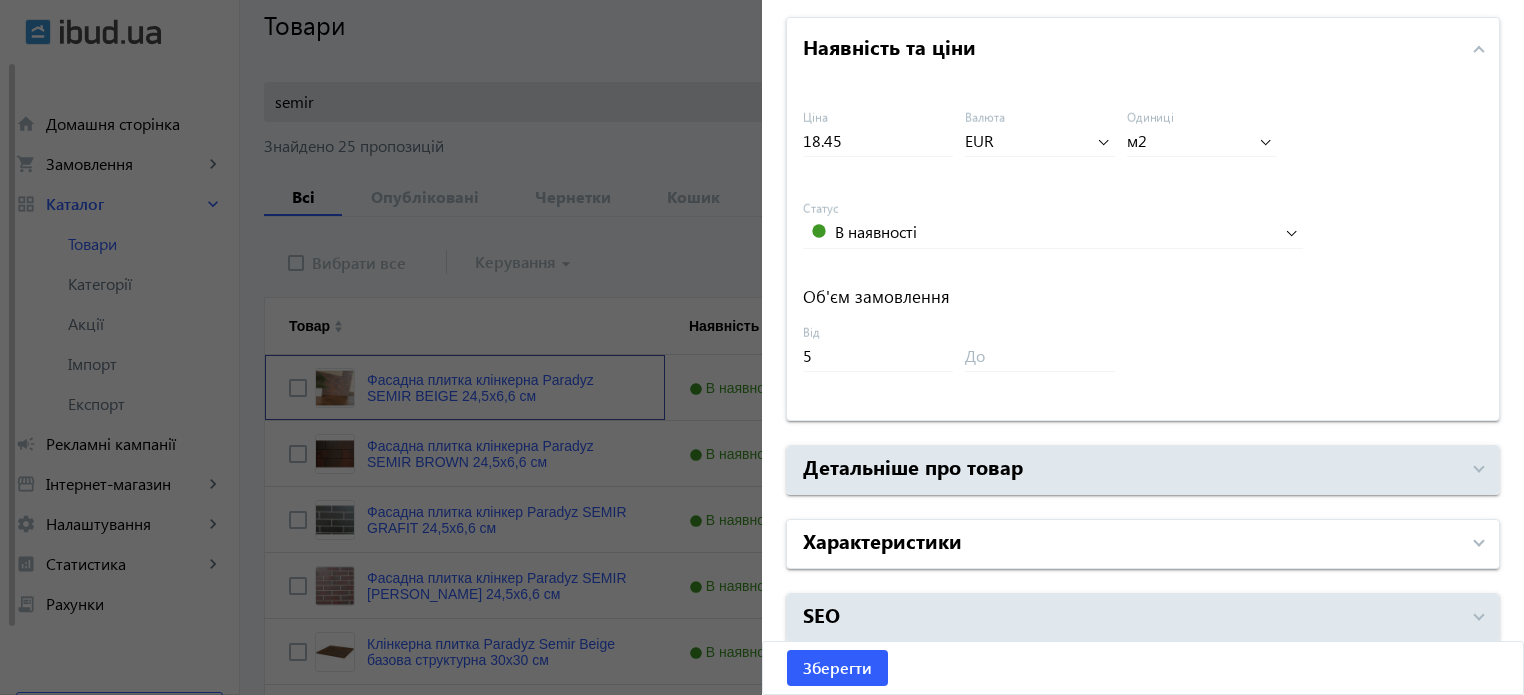 scroll, scrollTop: 892, scrollLeft: 0, axis: vertical 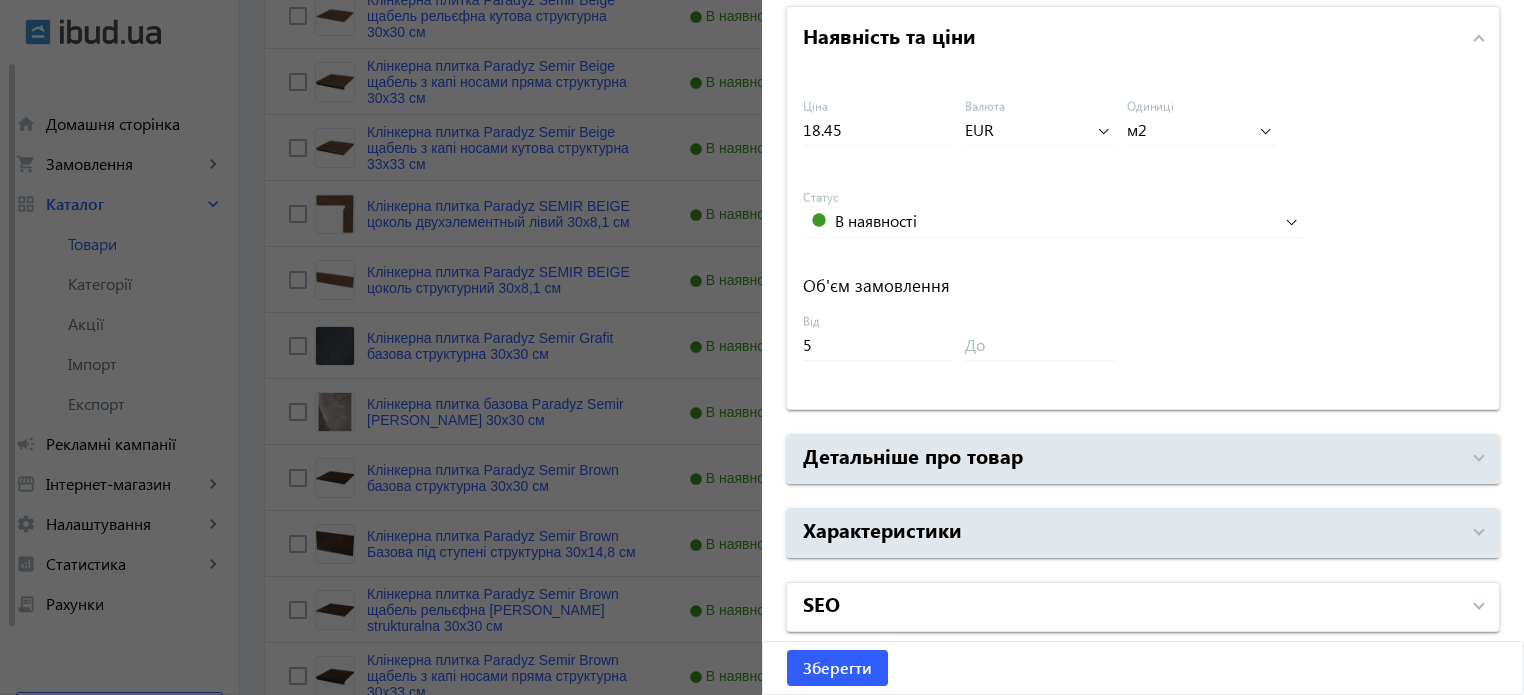 click on "SEO" at bounding box center (1131, 607) 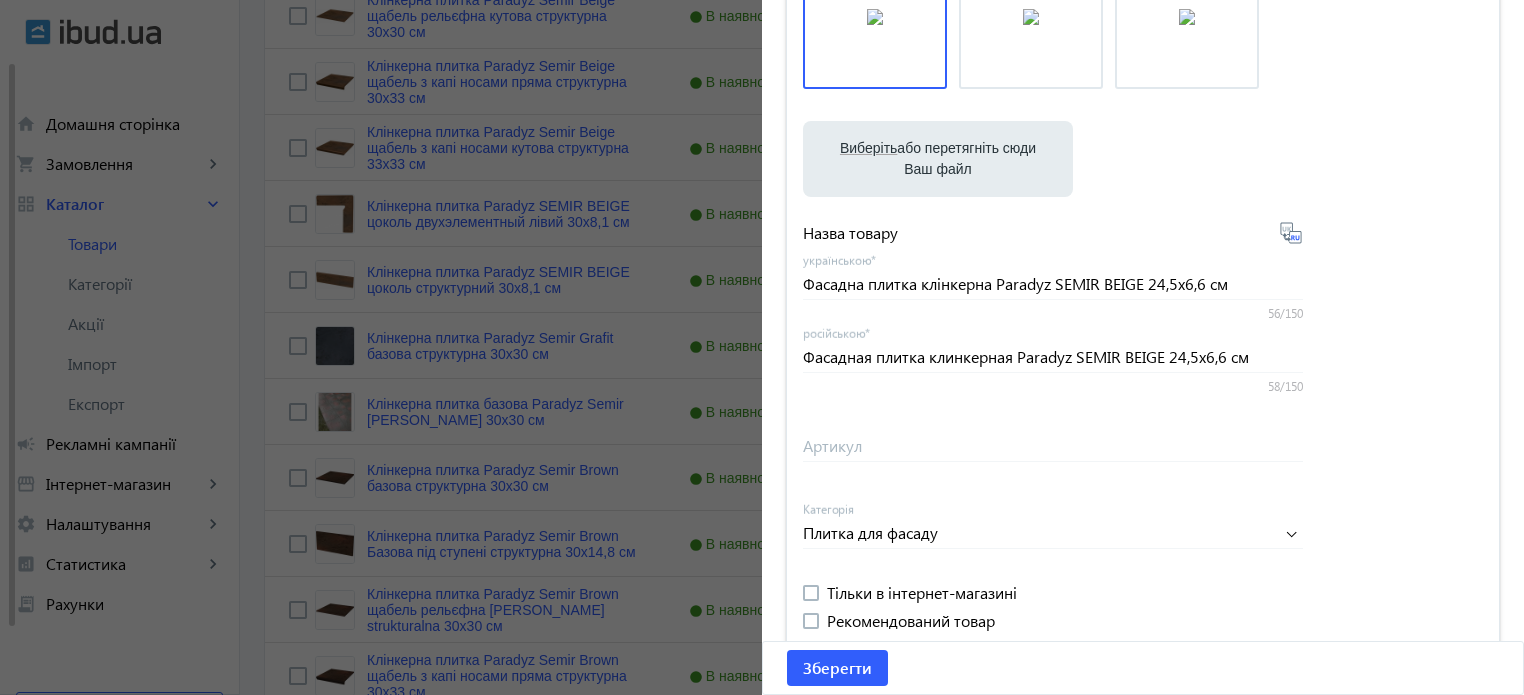 scroll, scrollTop: 0, scrollLeft: 0, axis: both 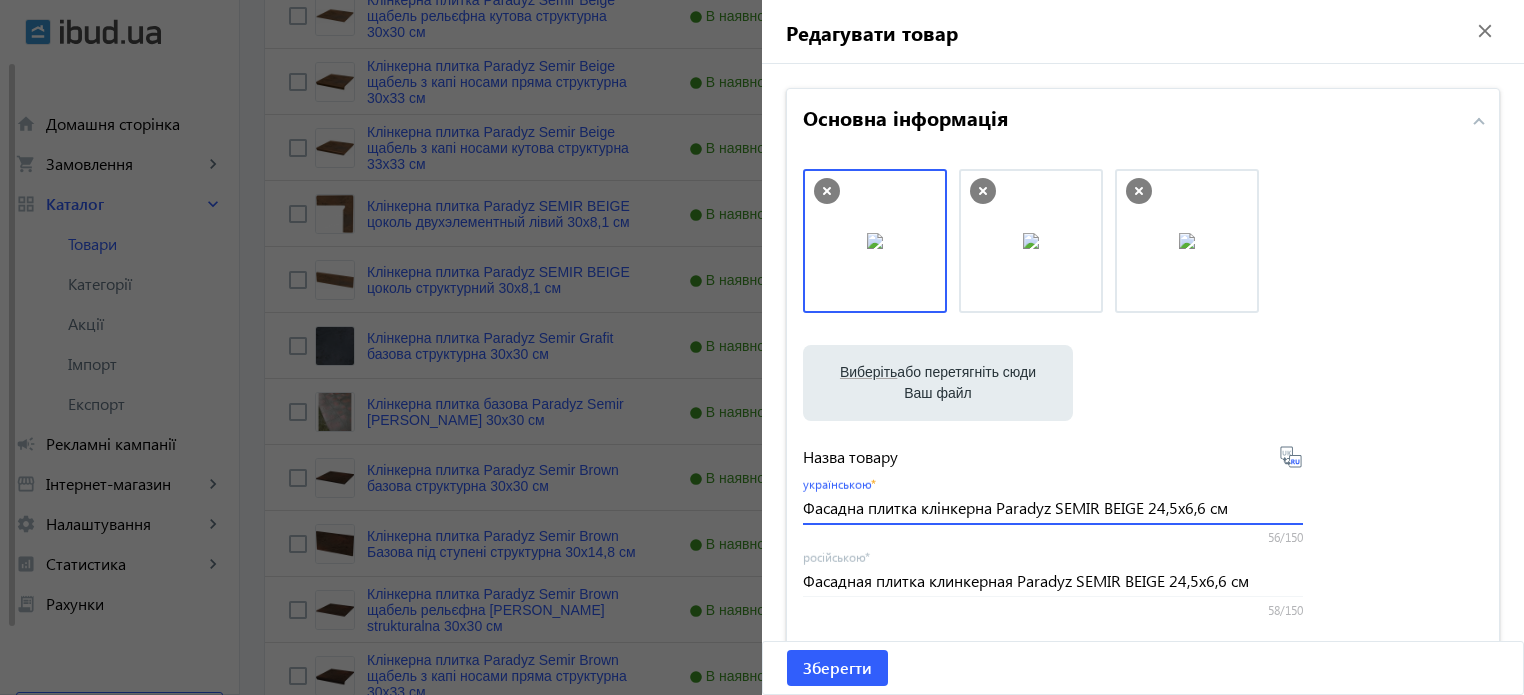 drag, startPoint x: 796, startPoint y: 507, endPoint x: 1499, endPoint y: 485, distance: 703.3442 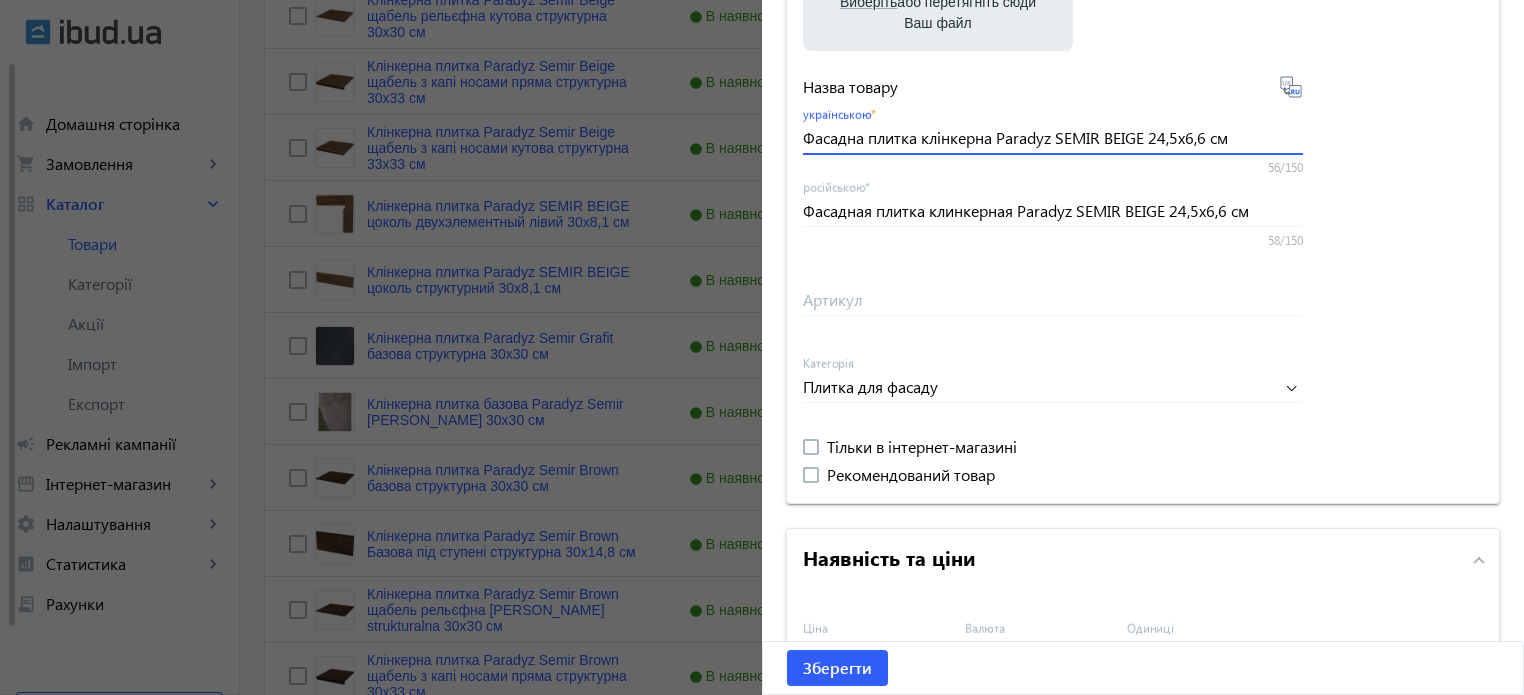 scroll, scrollTop: 400, scrollLeft: 0, axis: vertical 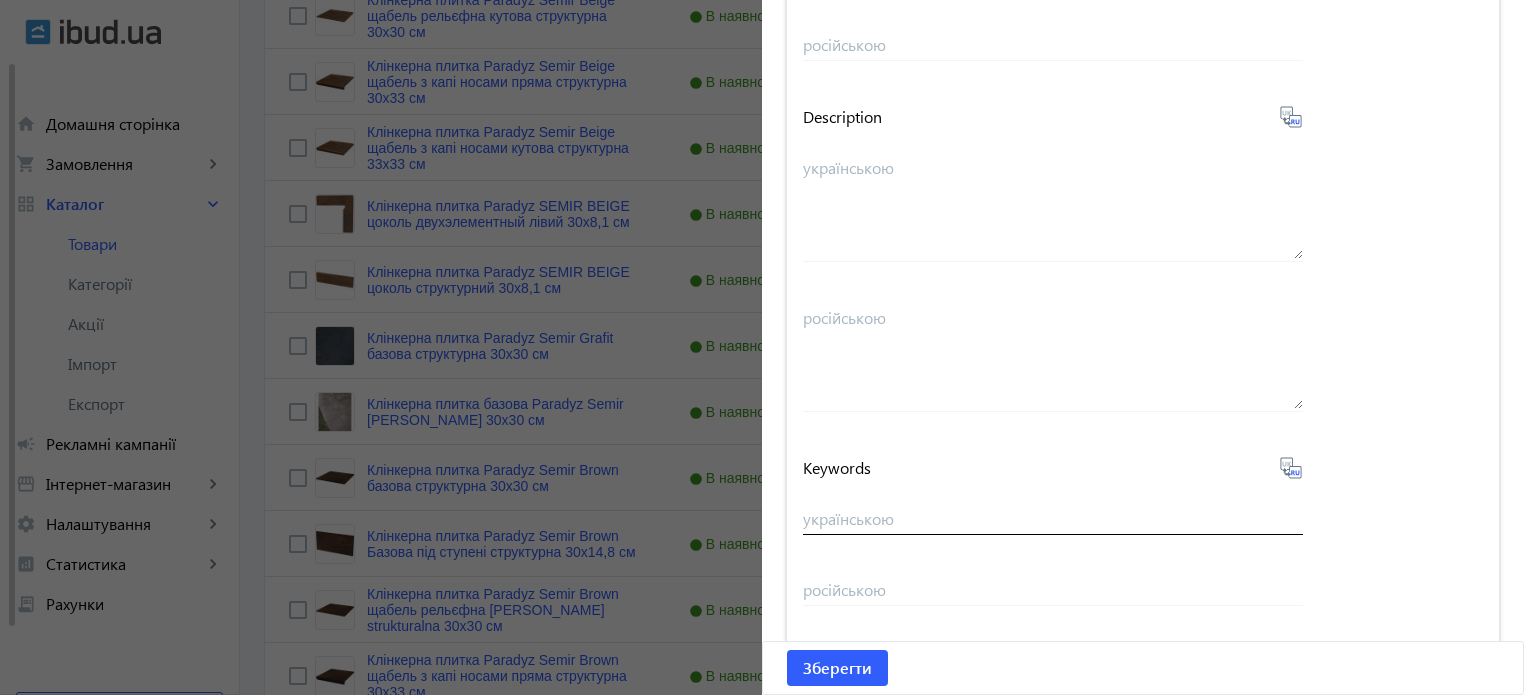 click on "українською" at bounding box center (1053, 518) 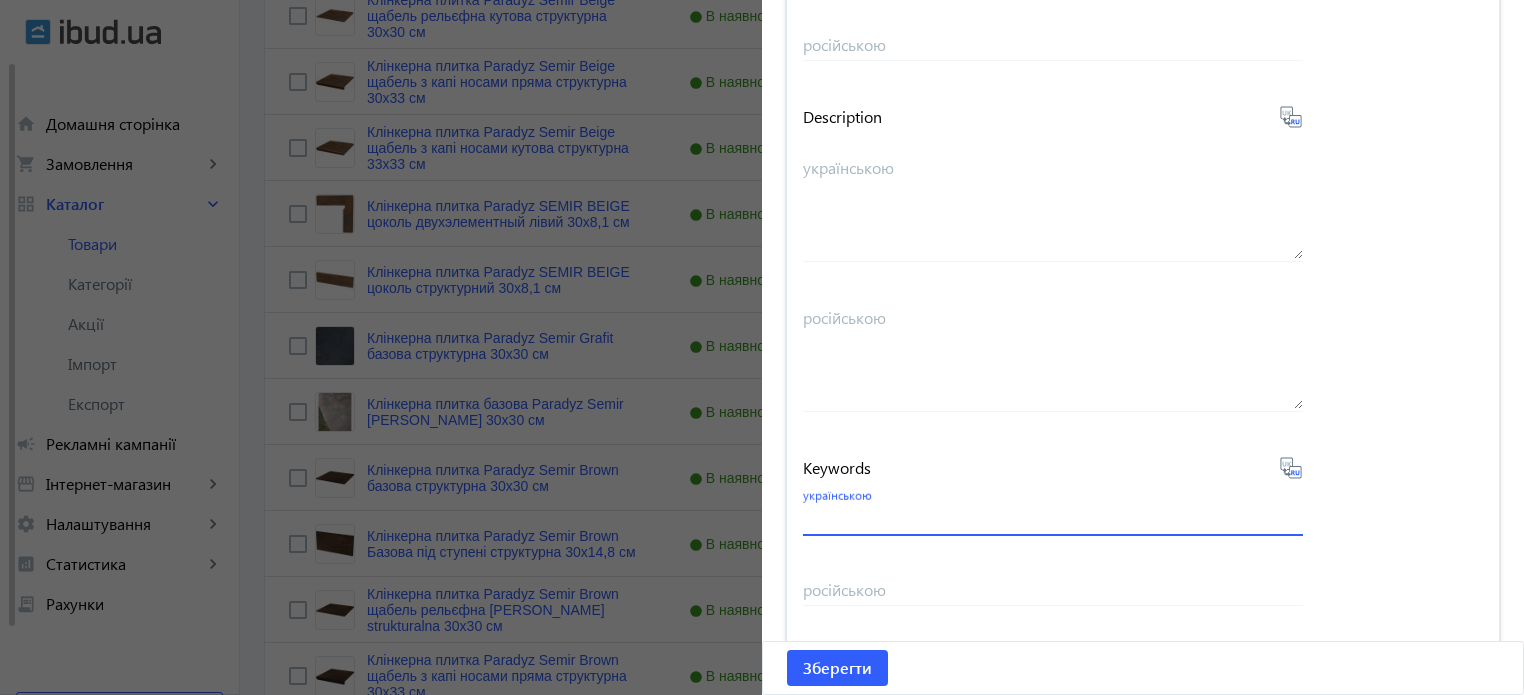paste on "плитка paradyz cloud brown, фасадная плитка  paradyz, клинкер paradyz cloud brown, paradyz cloud brown duro" 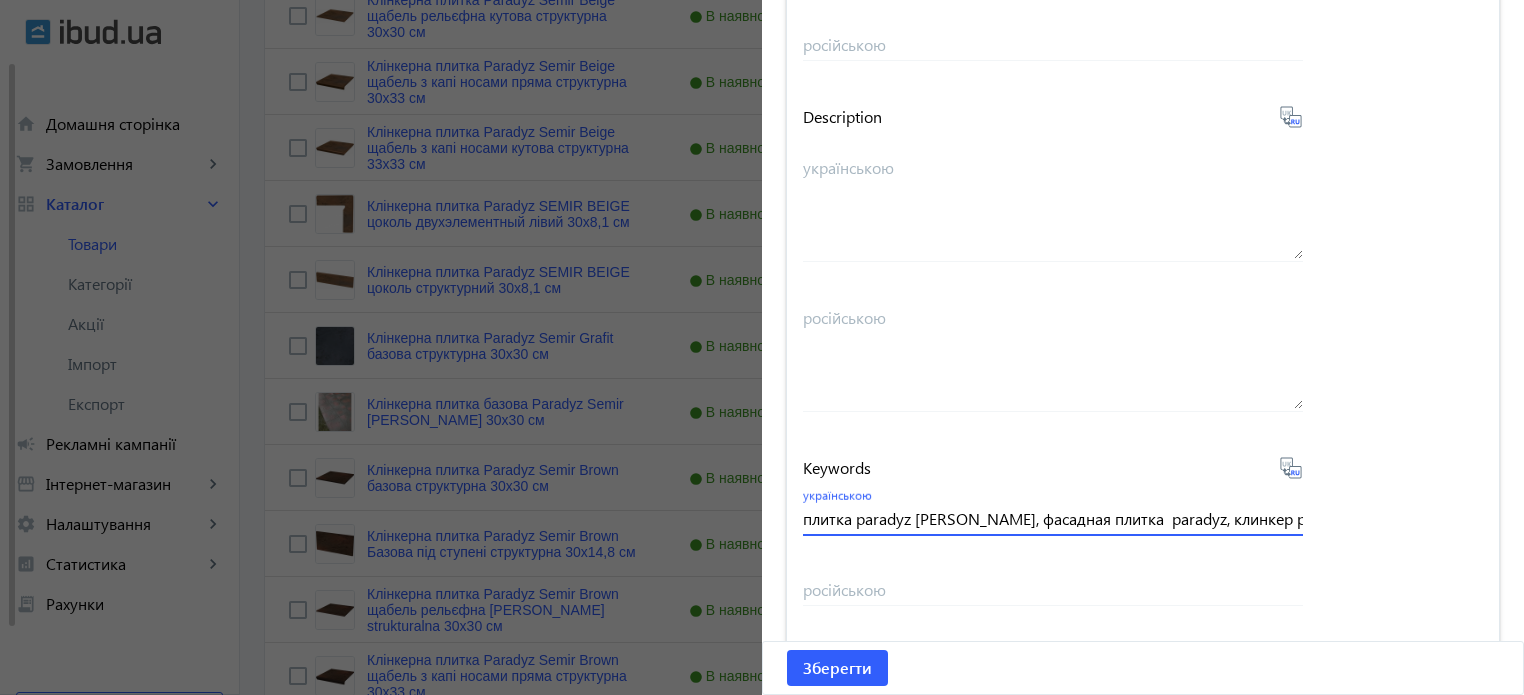scroll, scrollTop: 0, scrollLeft: 311, axis: horizontal 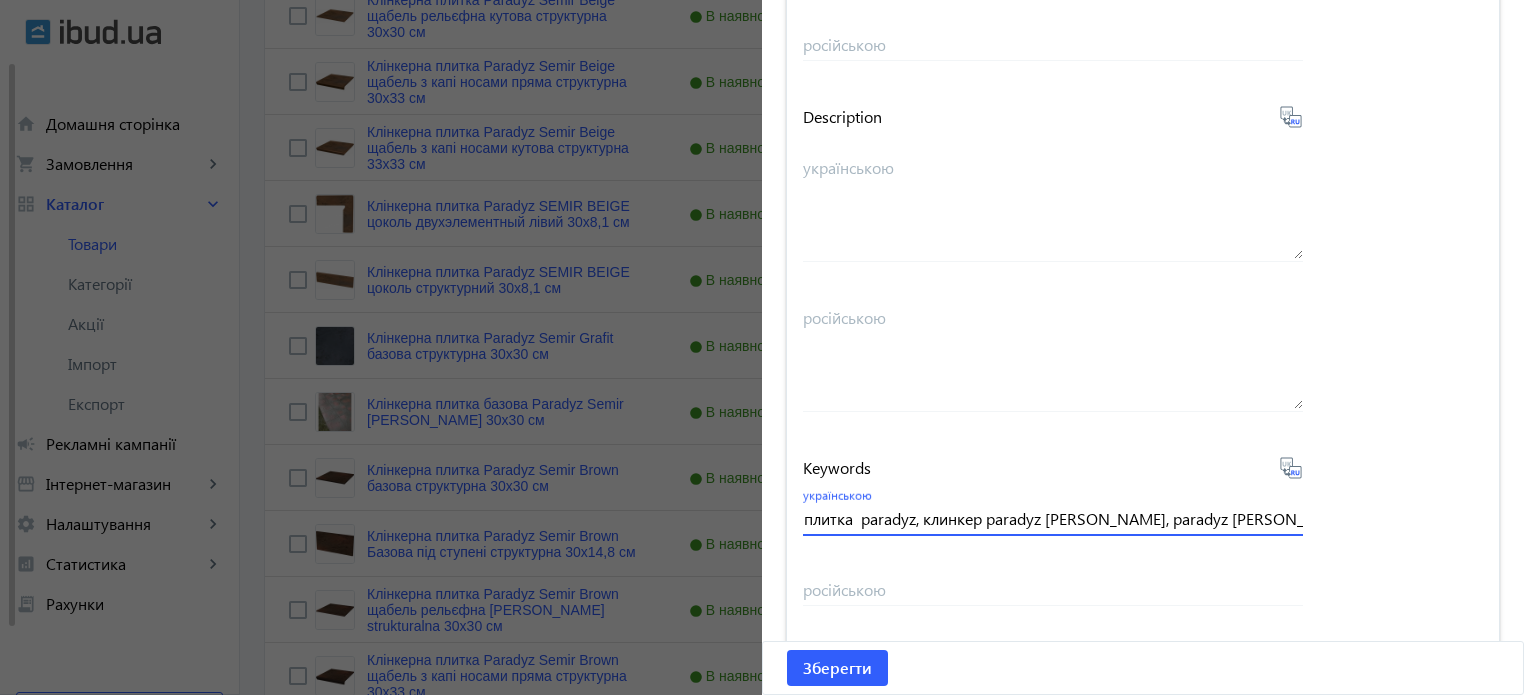 click on "плитка paradyz cloud brown, фасадная плитка  paradyz, клинкер paradyz cloud brown, paradyz cloud brown duro" at bounding box center (1053, 518) 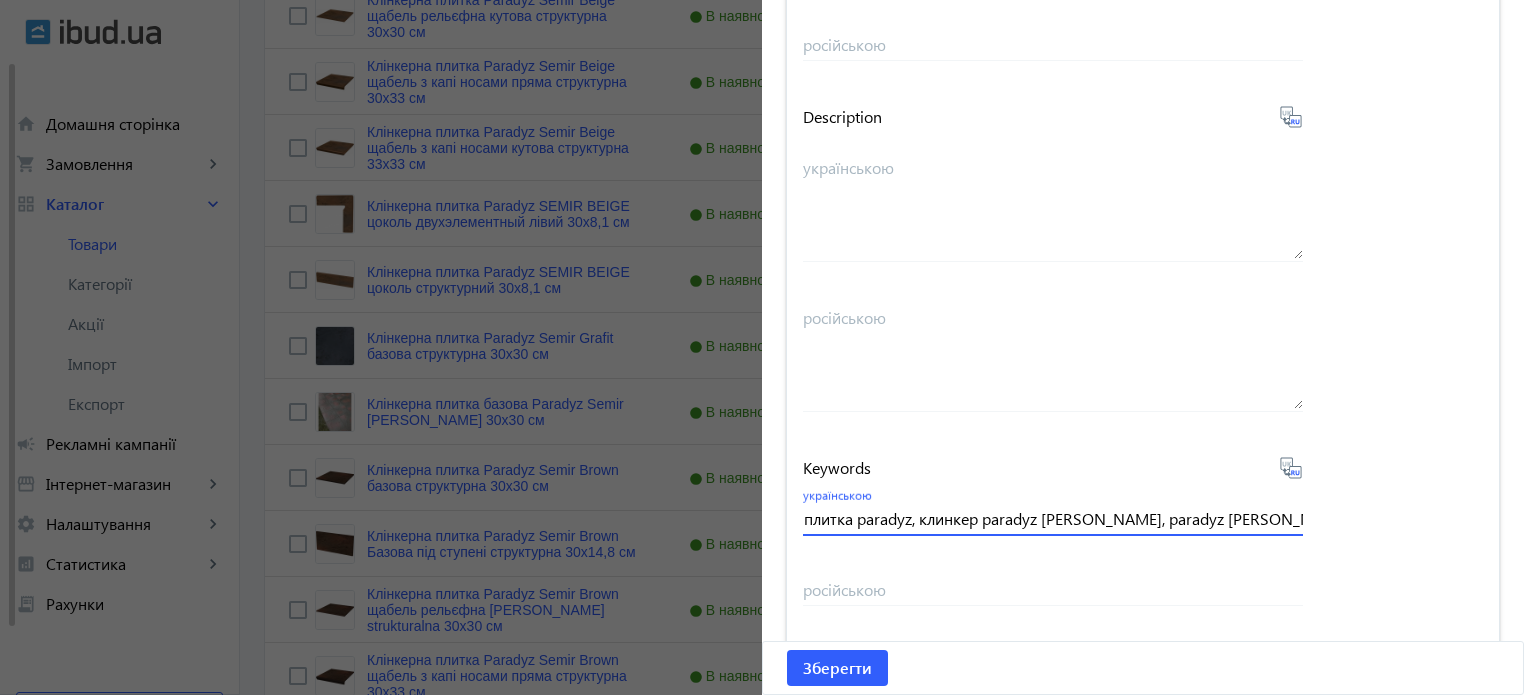 scroll, scrollTop: 0, scrollLeft: 307, axis: horizontal 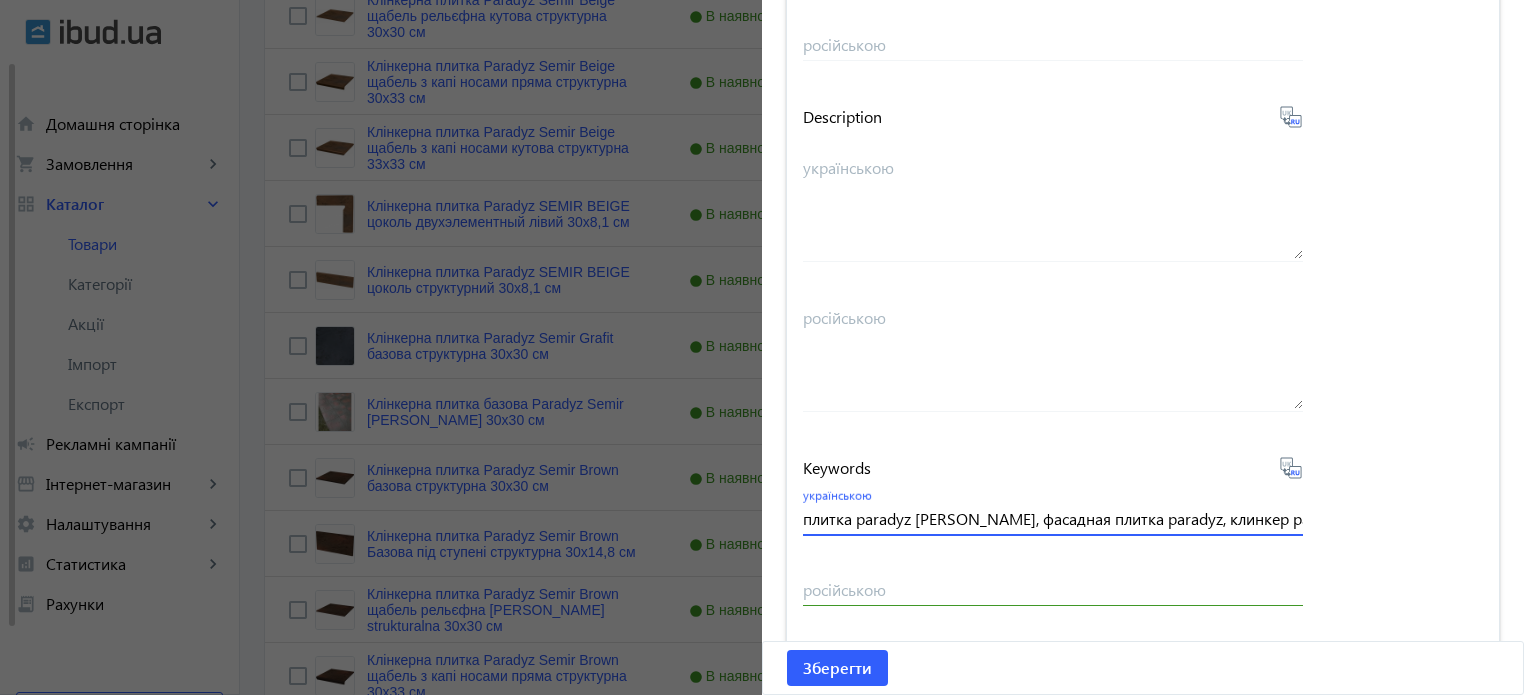 click on "плитка paradyz cloud brown, фасадная плитка paradyz, клинкер paradyz cloud brown, paradyz cloud brown duro" at bounding box center (1053, 518) 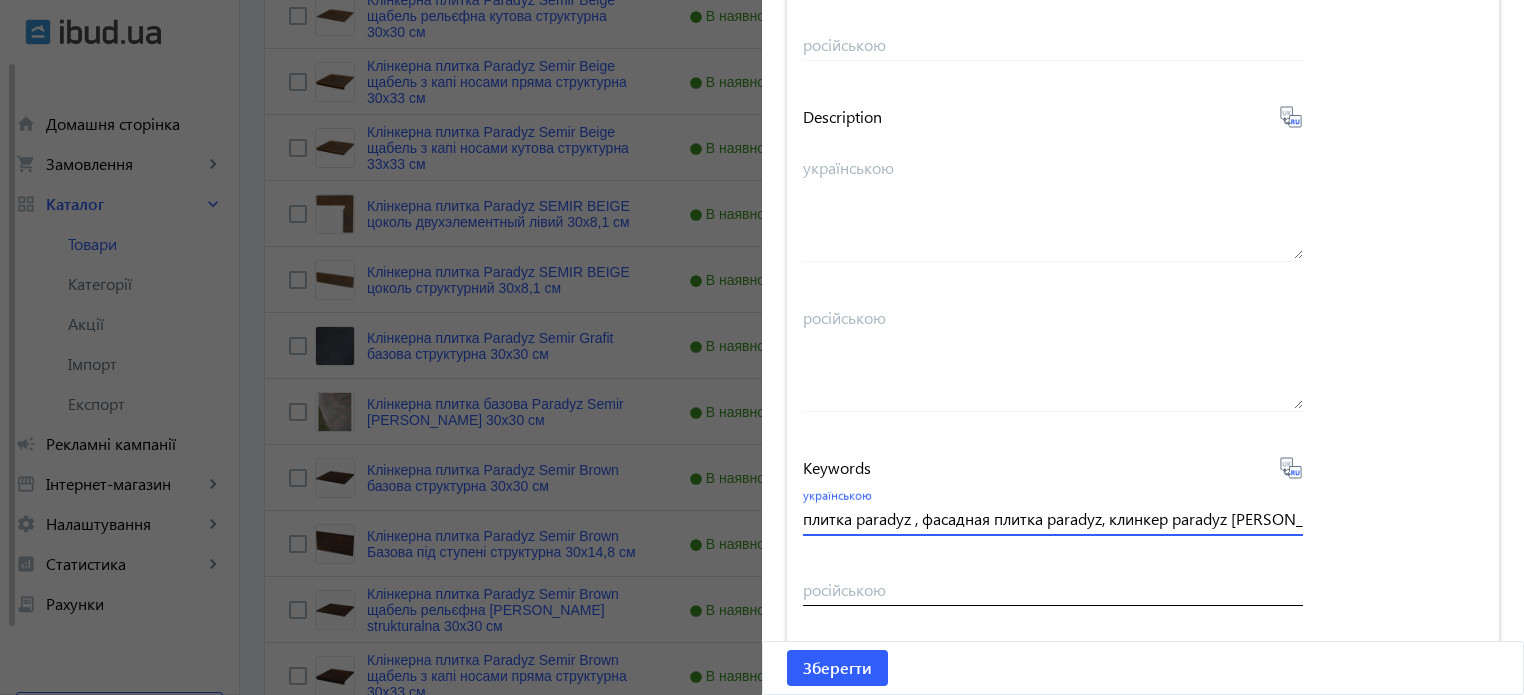 paste on "semir-beige" 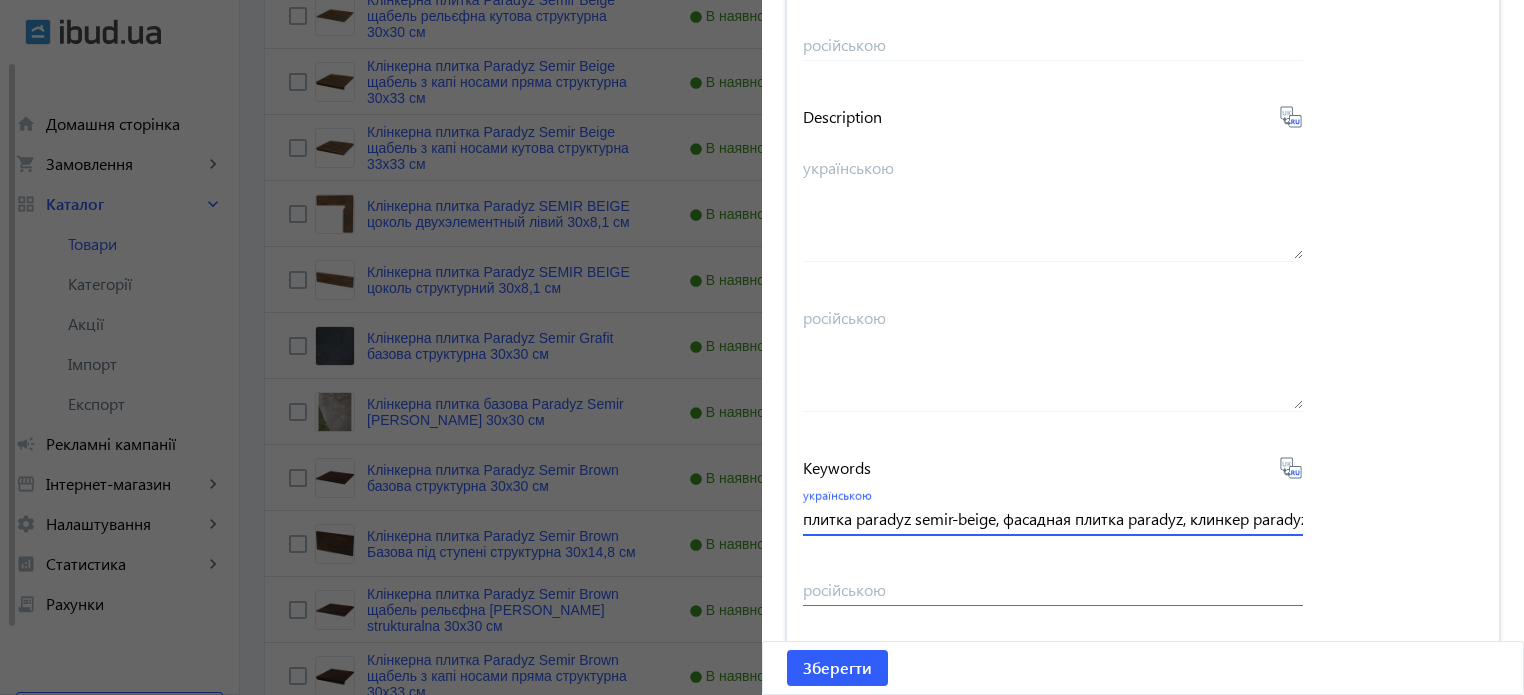 click on "плитка paradyz semir-beige, фасадная плитка paradyz, клинкер paradyz cloud brown, paradyz cloud brown duro" at bounding box center [1053, 518] 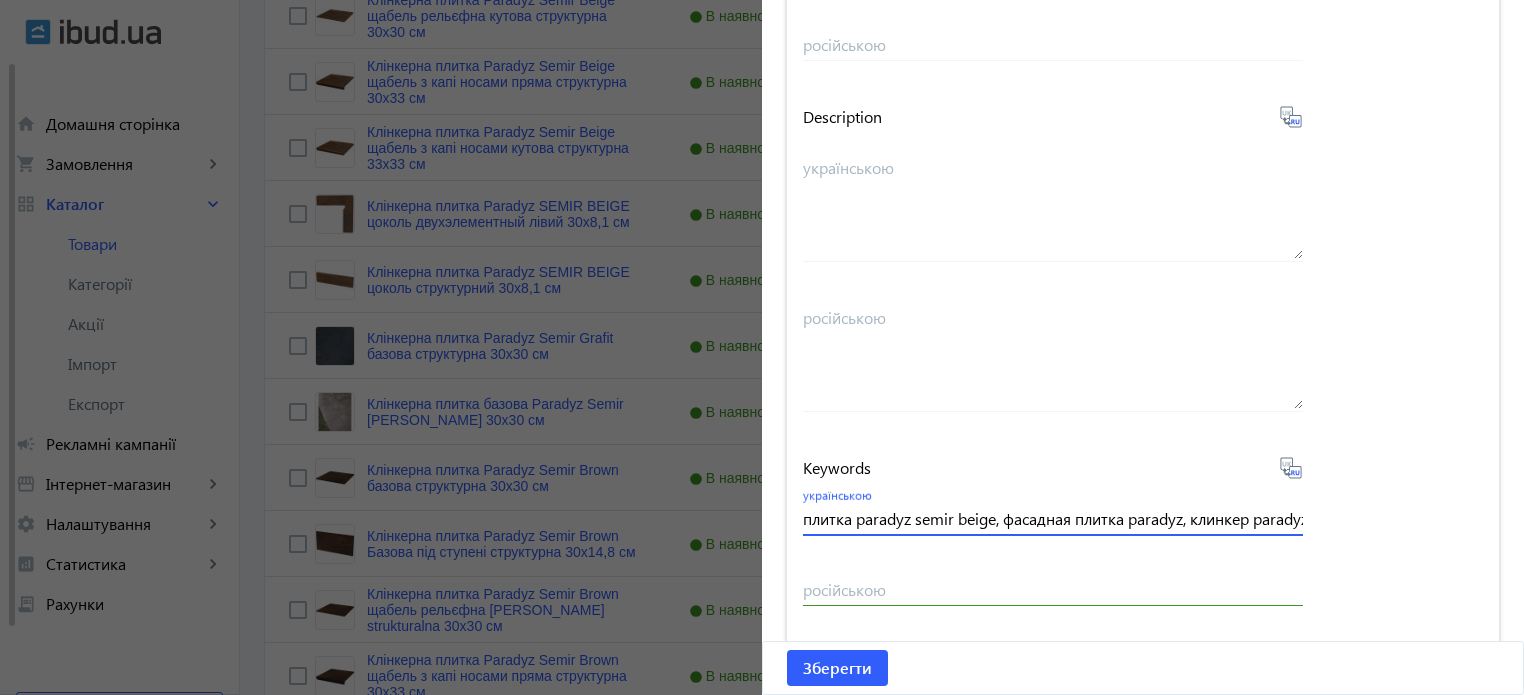 drag, startPoint x: 914, startPoint y: 518, endPoint x: 992, endPoint y: 521, distance: 78.05767 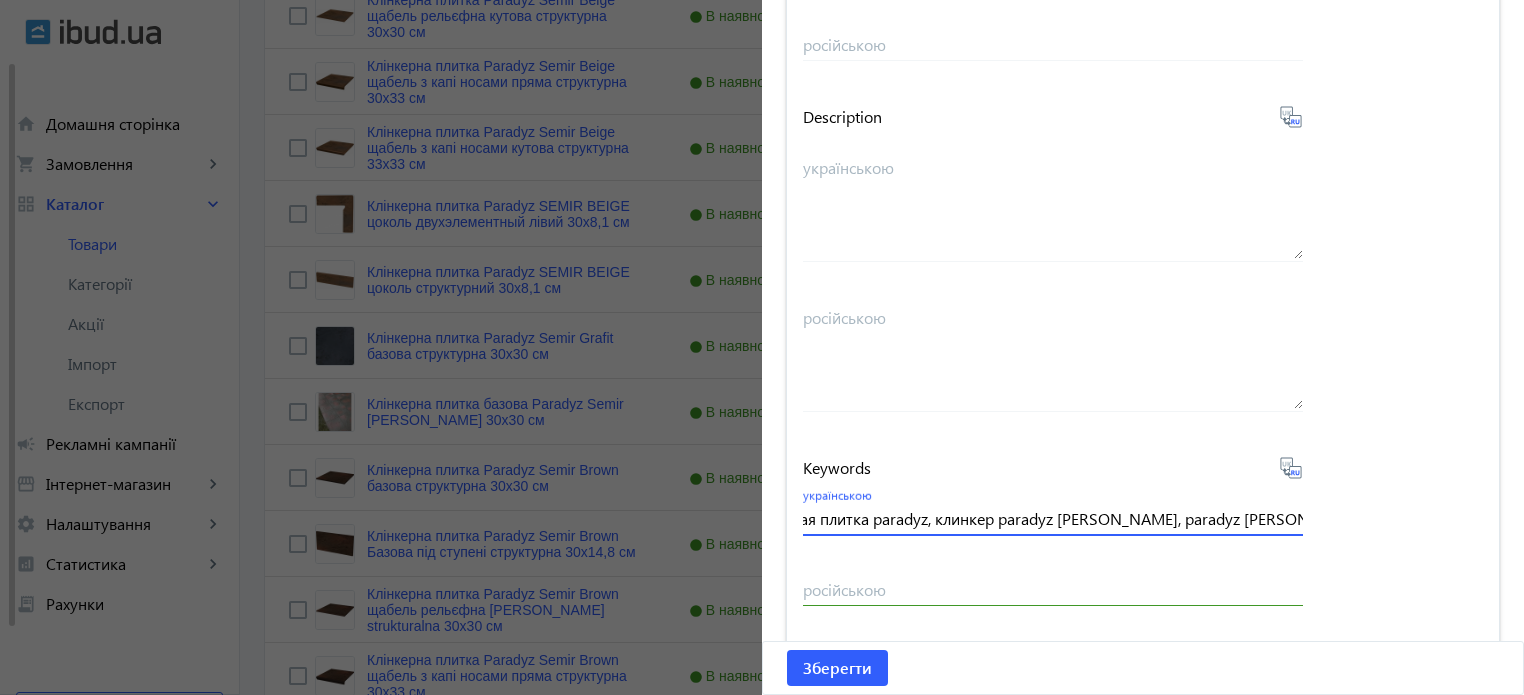 scroll, scrollTop: 0, scrollLeft: 264, axis: horizontal 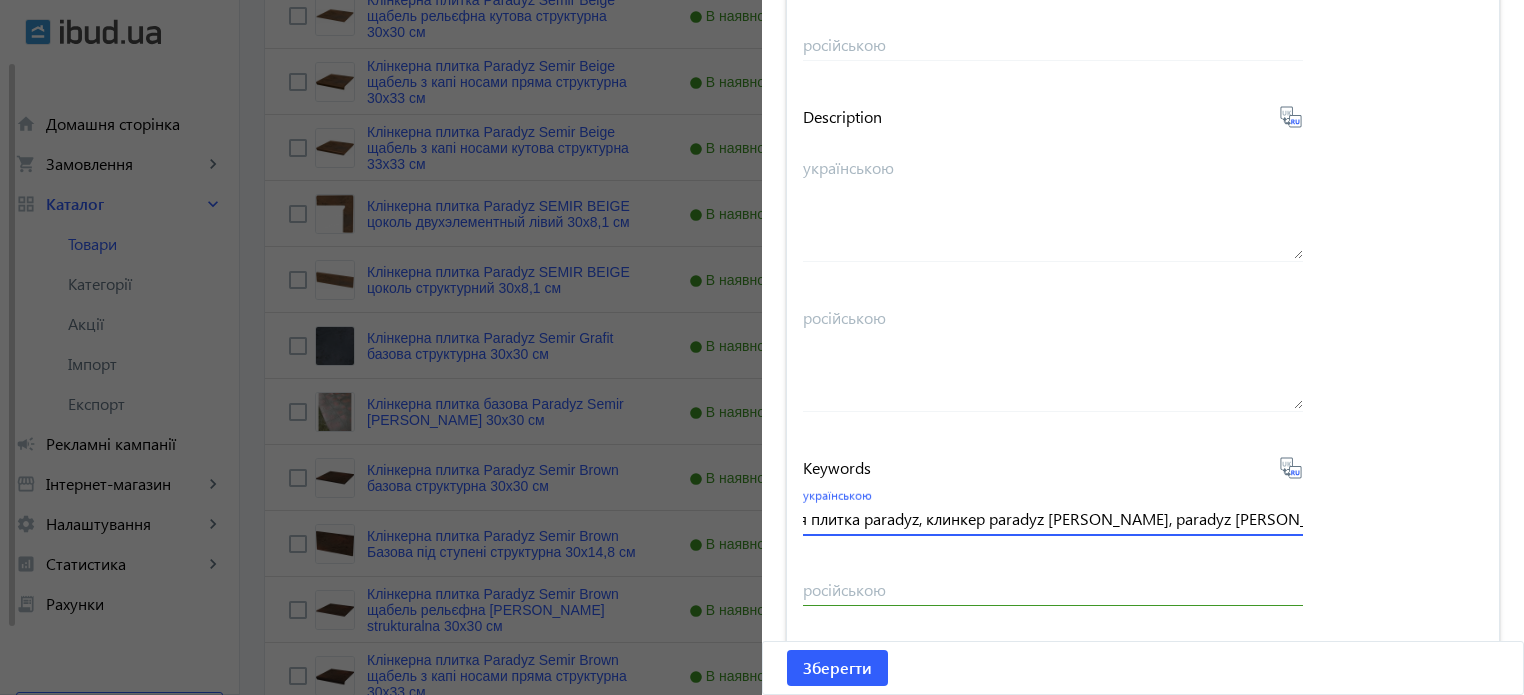 click on "плитка paradyz semir beige, фасадная плитка paradyz, клинкер paradyz cloud brown, paradyz cloud brown duro" at bounding box center [1053, 518] 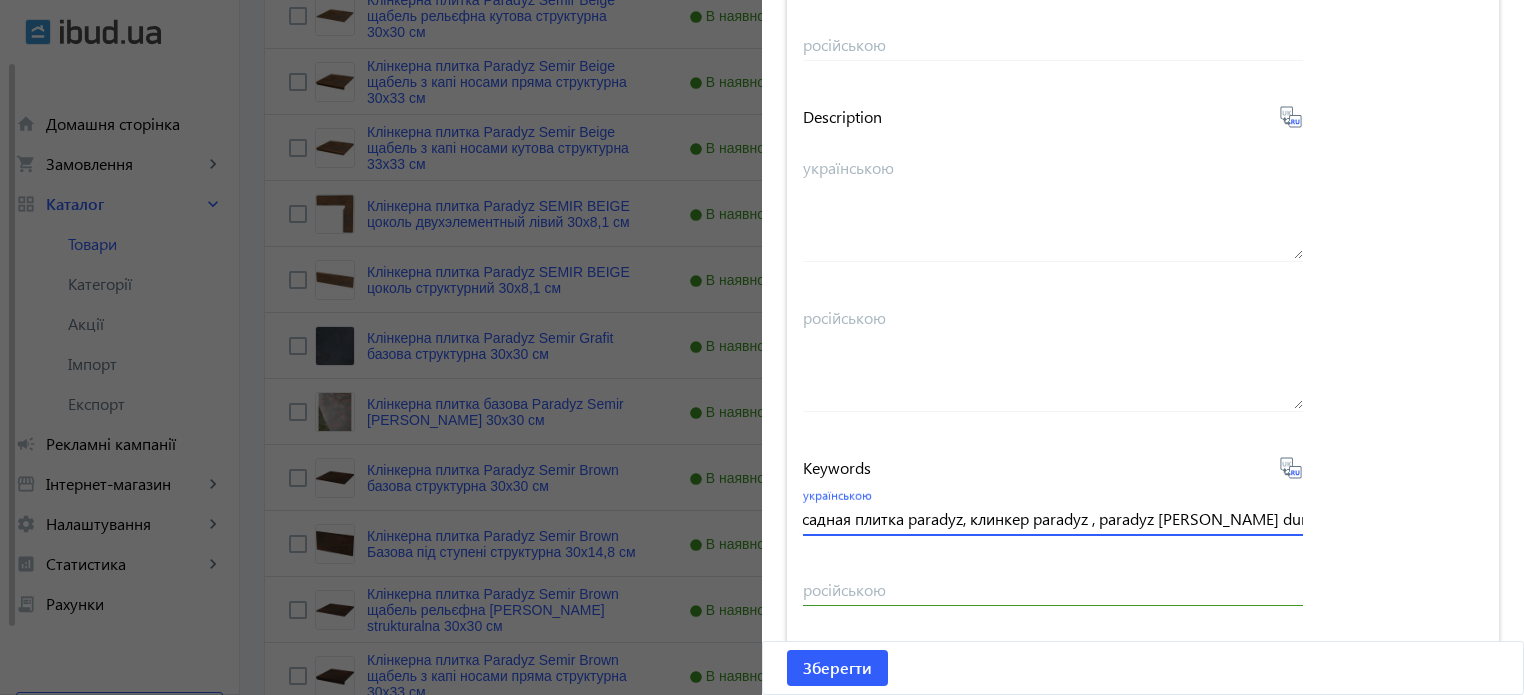scroll, scrollTop: 0, scrollLeft: 212, axis: horizontal 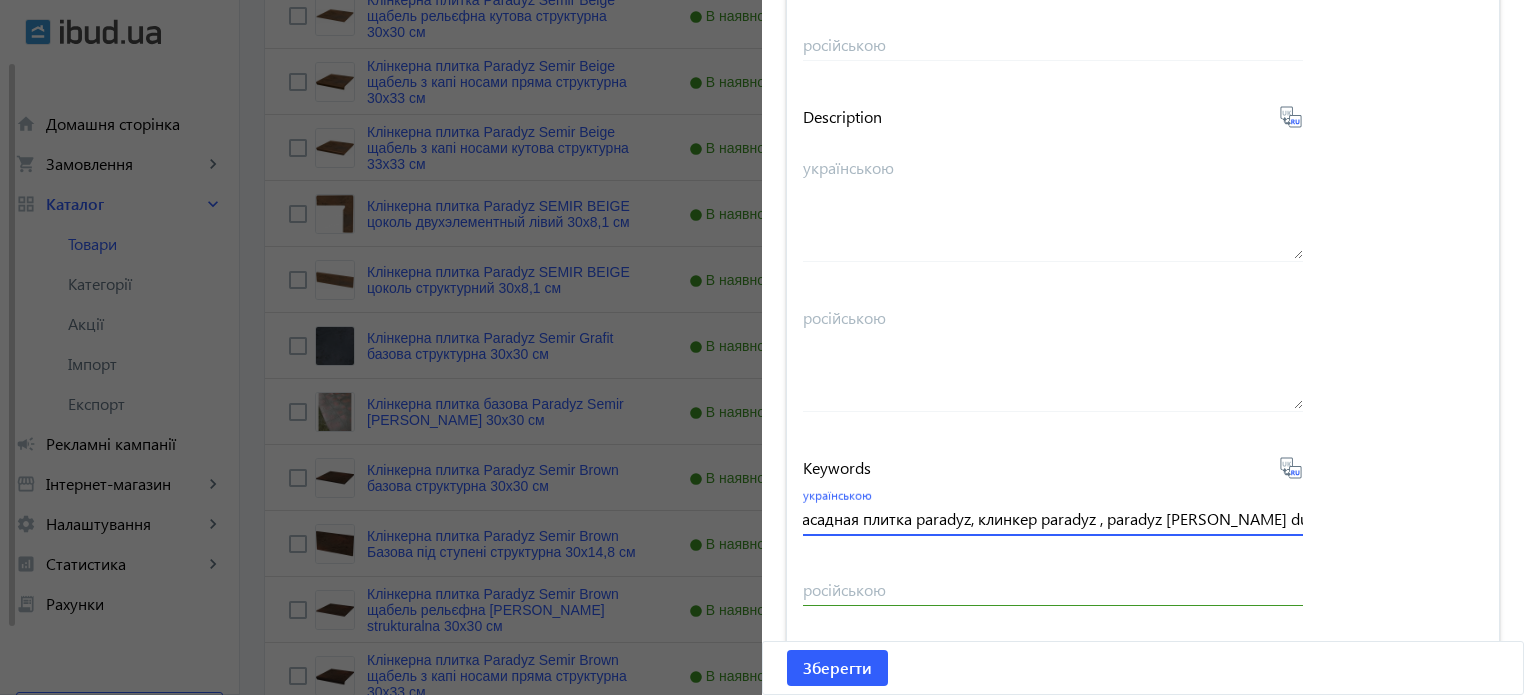 paste on "semir beige" 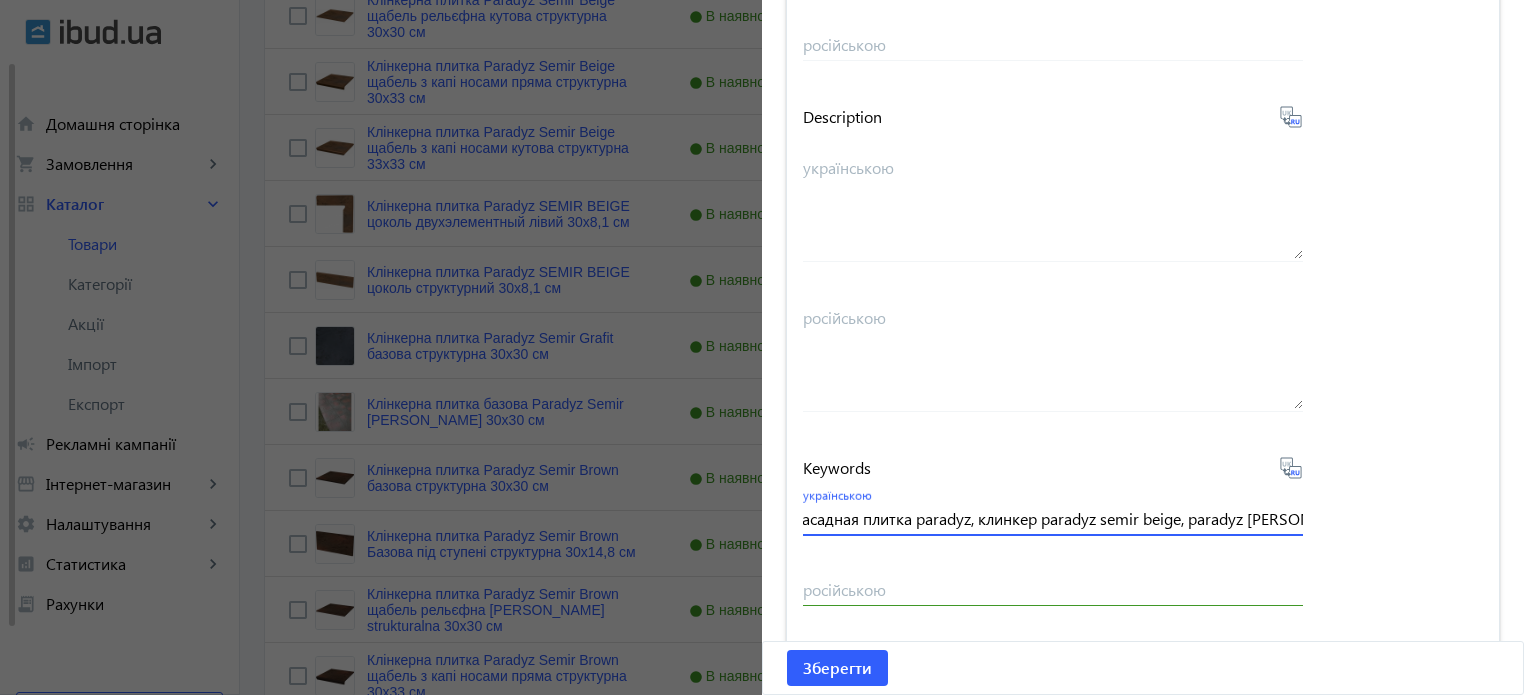 scroll, scrollTop: 0, scrollLeft: 294, axis: horizontal 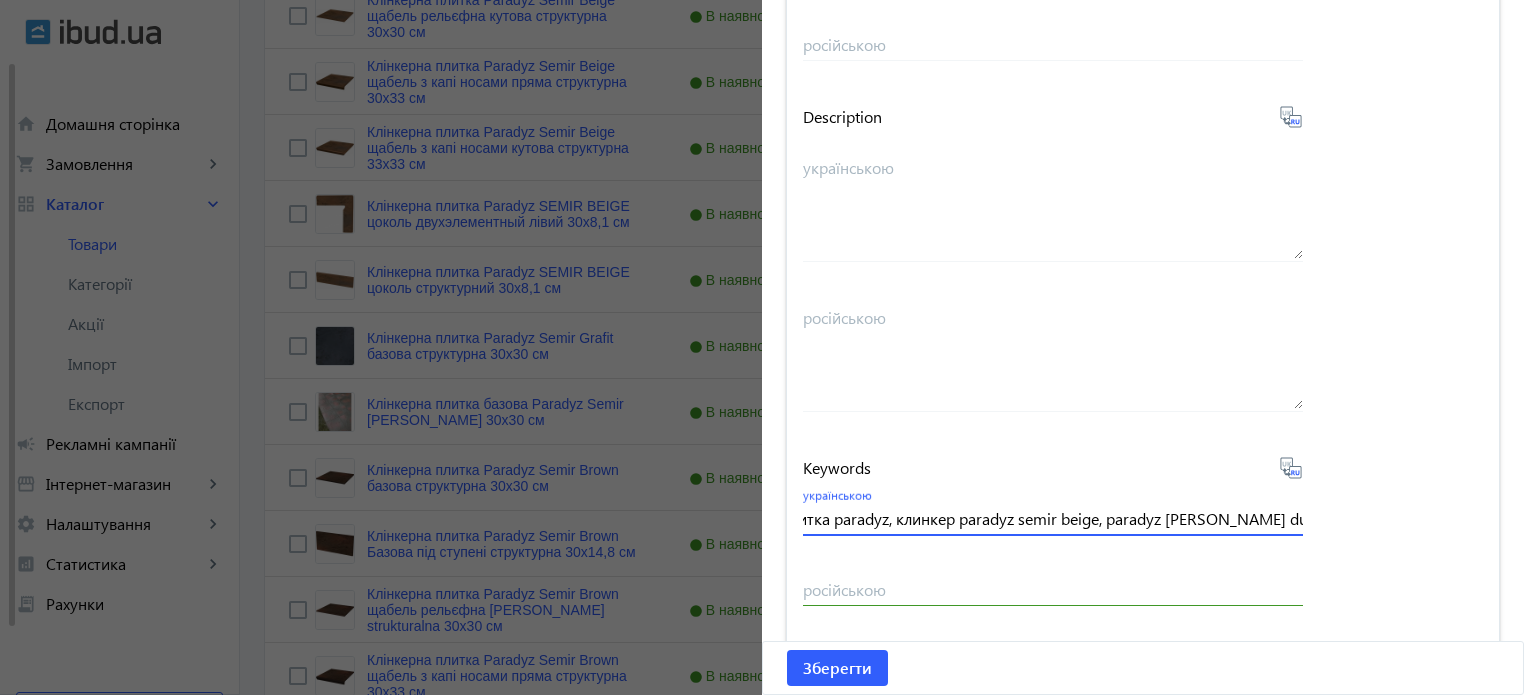 drag, startPoint x: 1252, startPoint y: 521, endPoint x: 1427, endPoint y: 523, distance: 175.01143 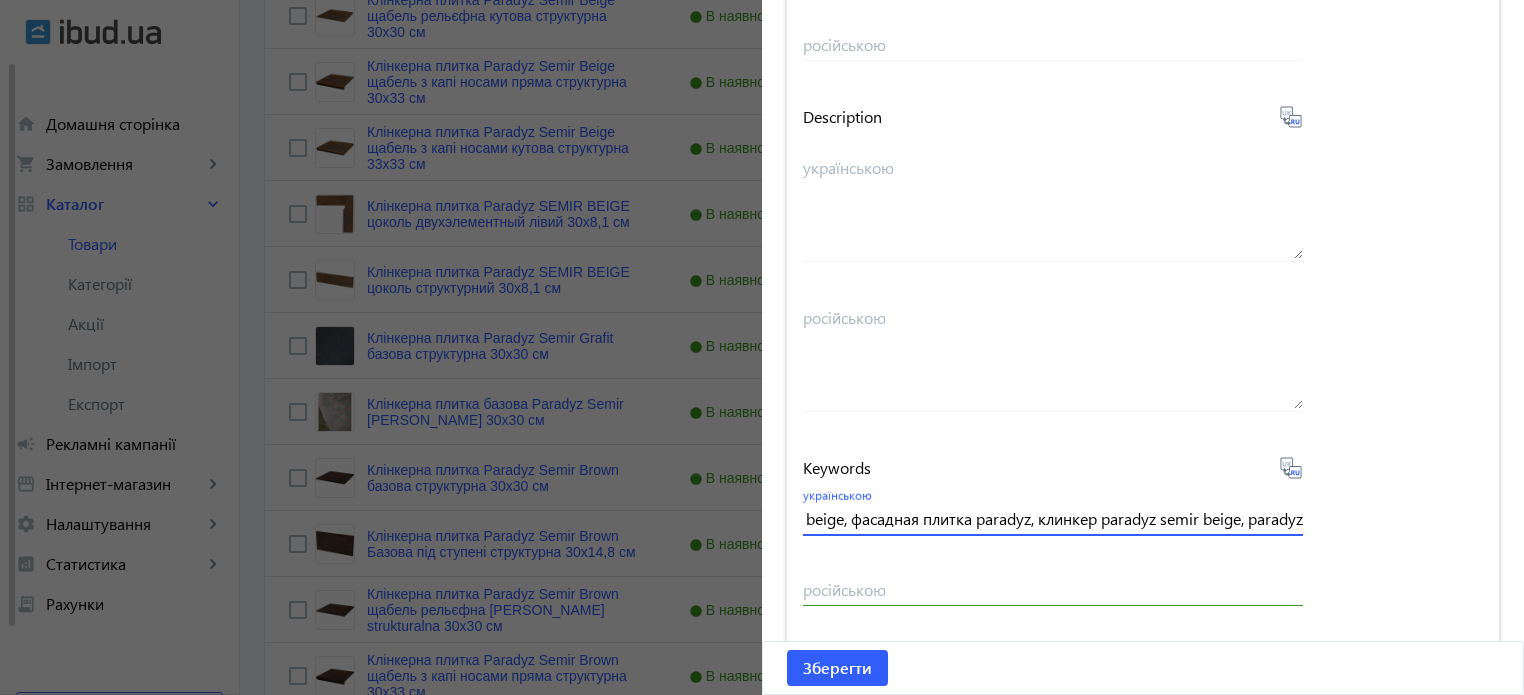 scroll, scrollTop: 0, scrollLeft: 168, axis: horizontal 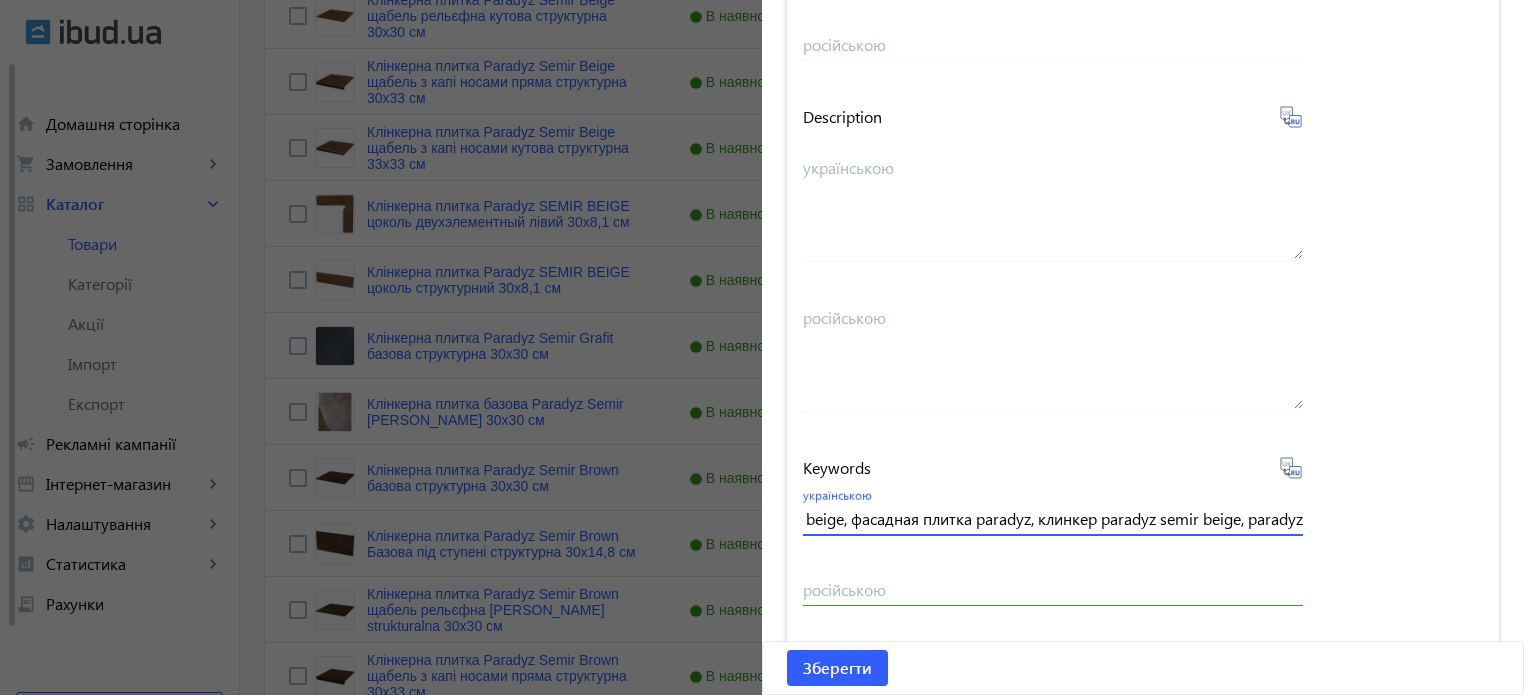 paste on "semir beige" 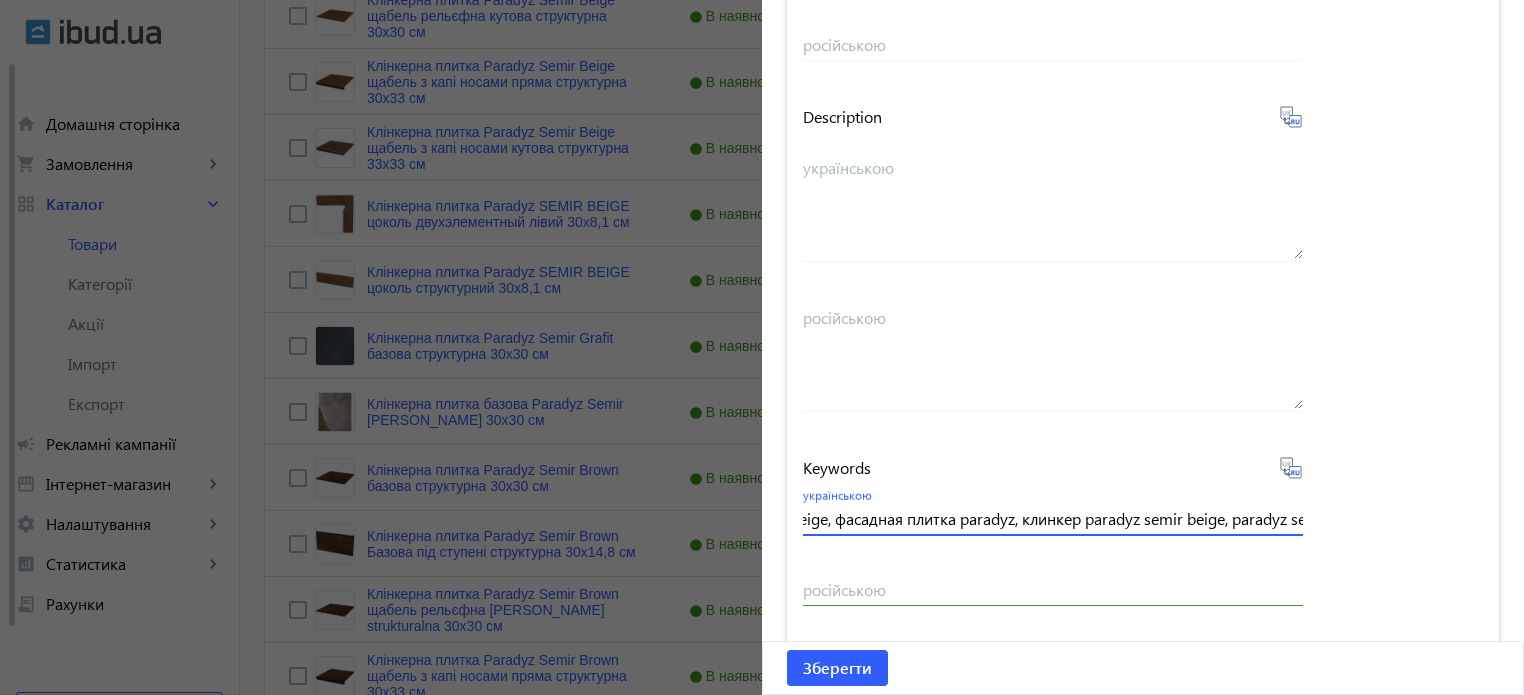 scroll, scrollTop: 0, scrollLeft: 251, axis: horizontal 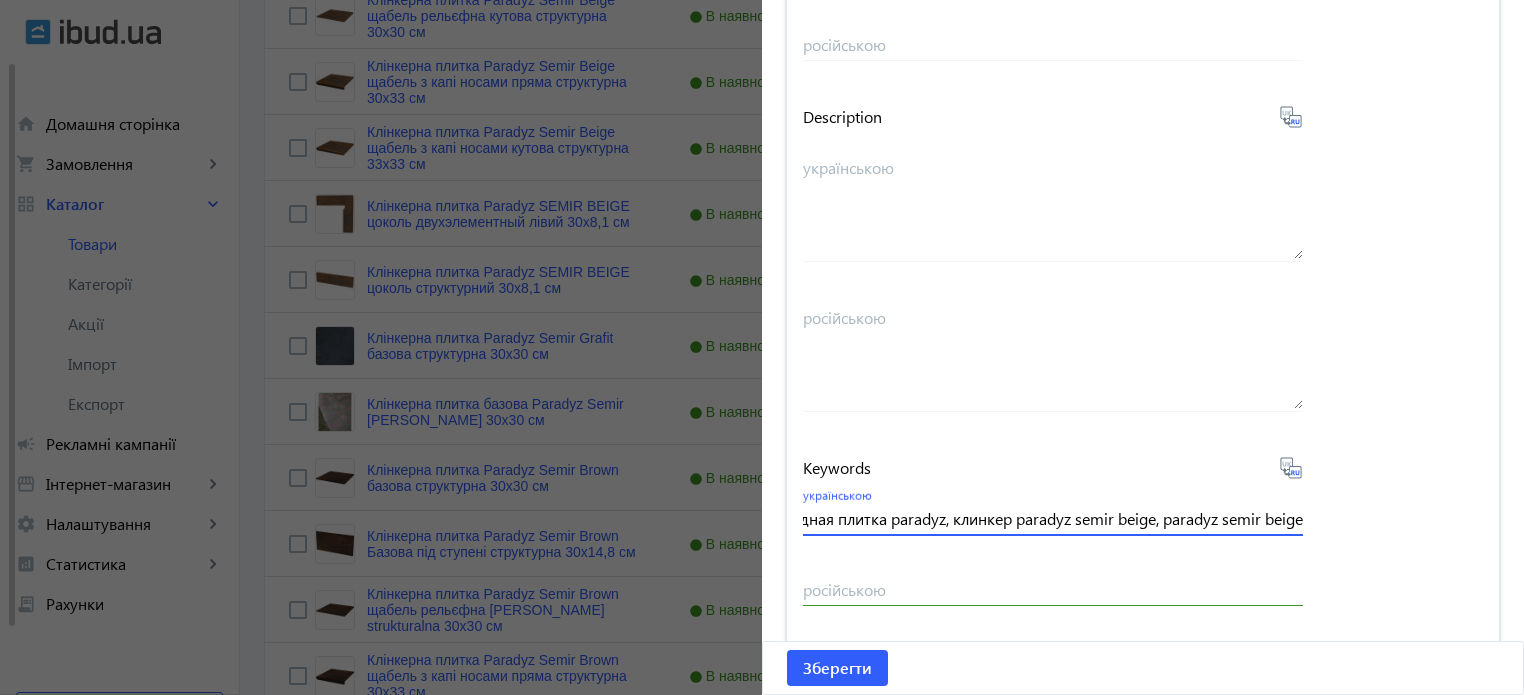 type on "плитка paradyz semir beige, фасадная плитка paradyz, клинкер paradyz semir beige, paradyz semir beige" 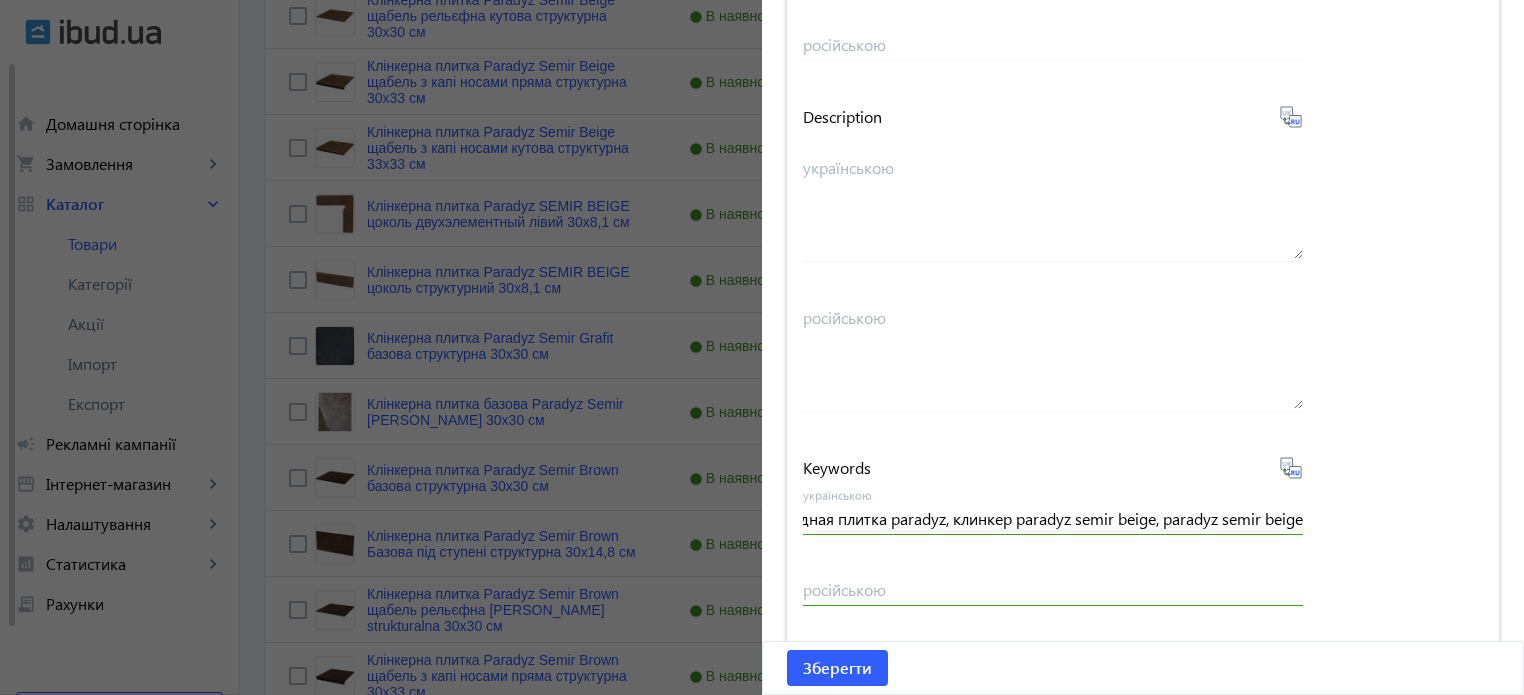 click 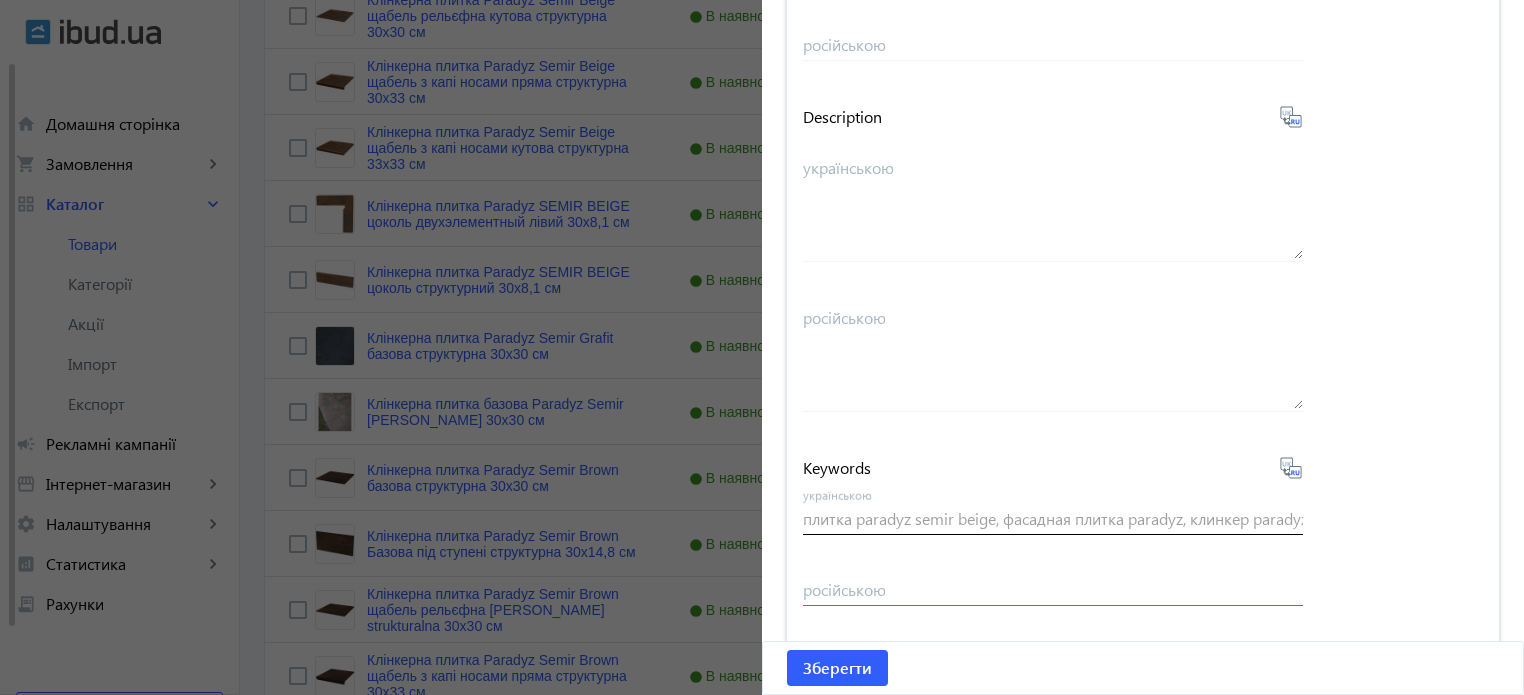type on "плитка paradyz semir beige, фасадная плитка paradyz, клинкер paradyz semir beige, paradyz semir beige" 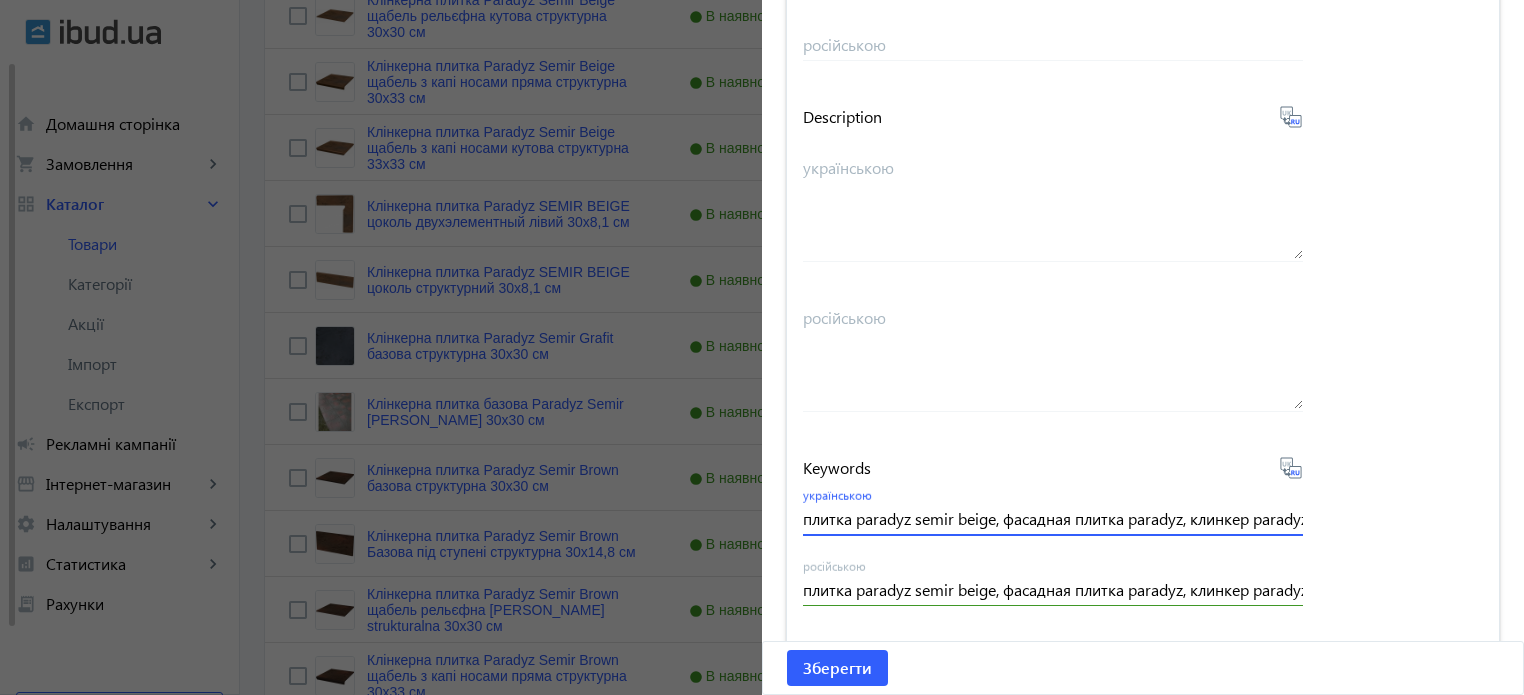 scroll, scrollTop: 0, scrollLeft: 251, axis: horizontal 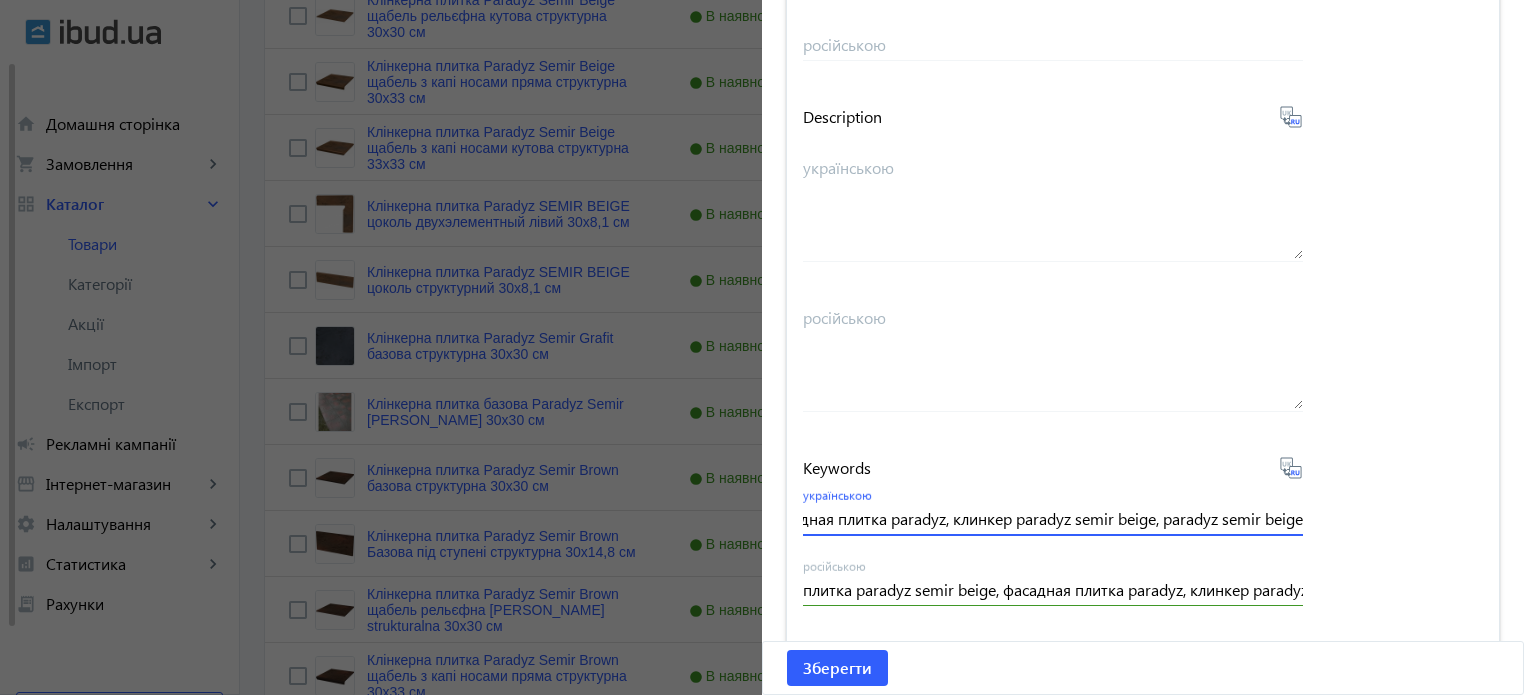 drag, startPoint x: 797, startPoint y: 523, endPoint x: 1530, endPoint y: 515, distance: 733.04364 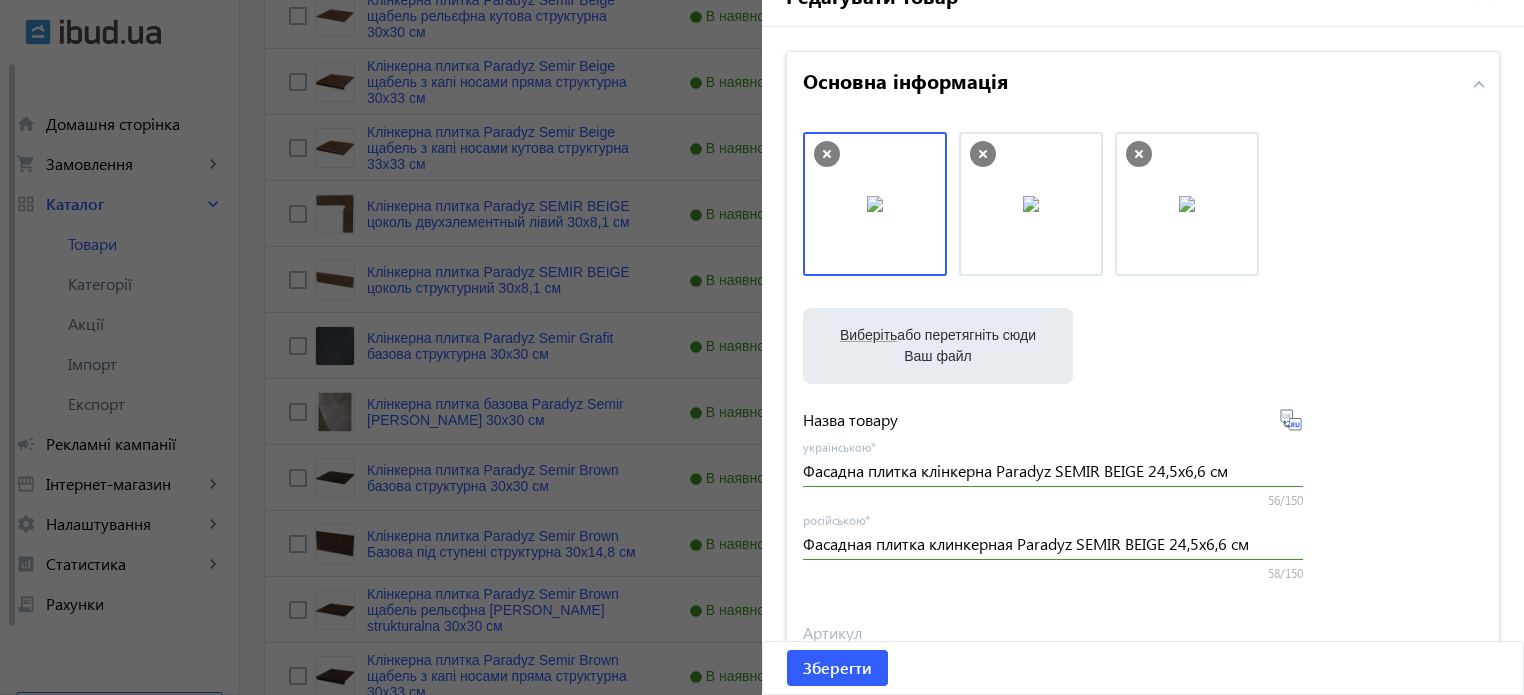 scroll, scrollTop: 0, scrollLeft: 0, axis: both 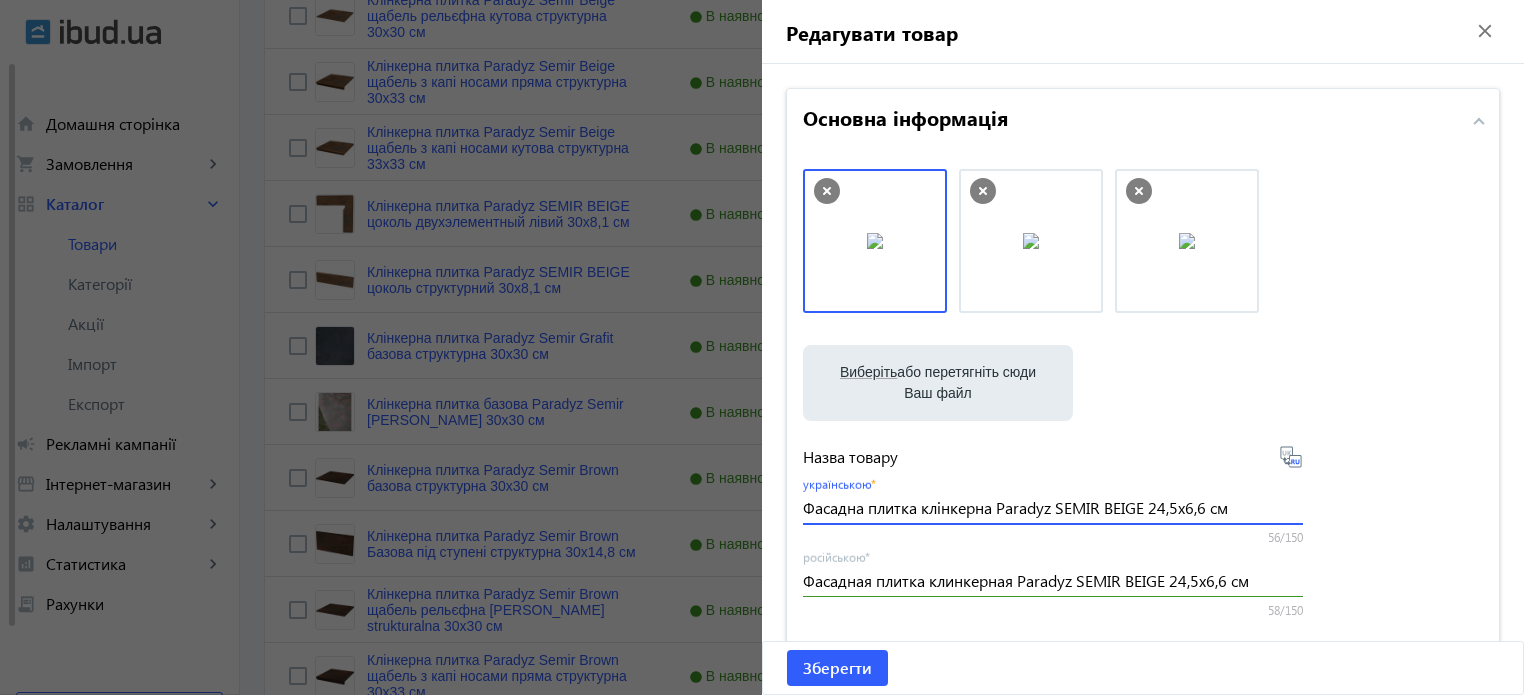 drag, startPoint x: 796, startPoint y: 502, endPoint x: 1436, endPoint y: 517, distance: 640.1758 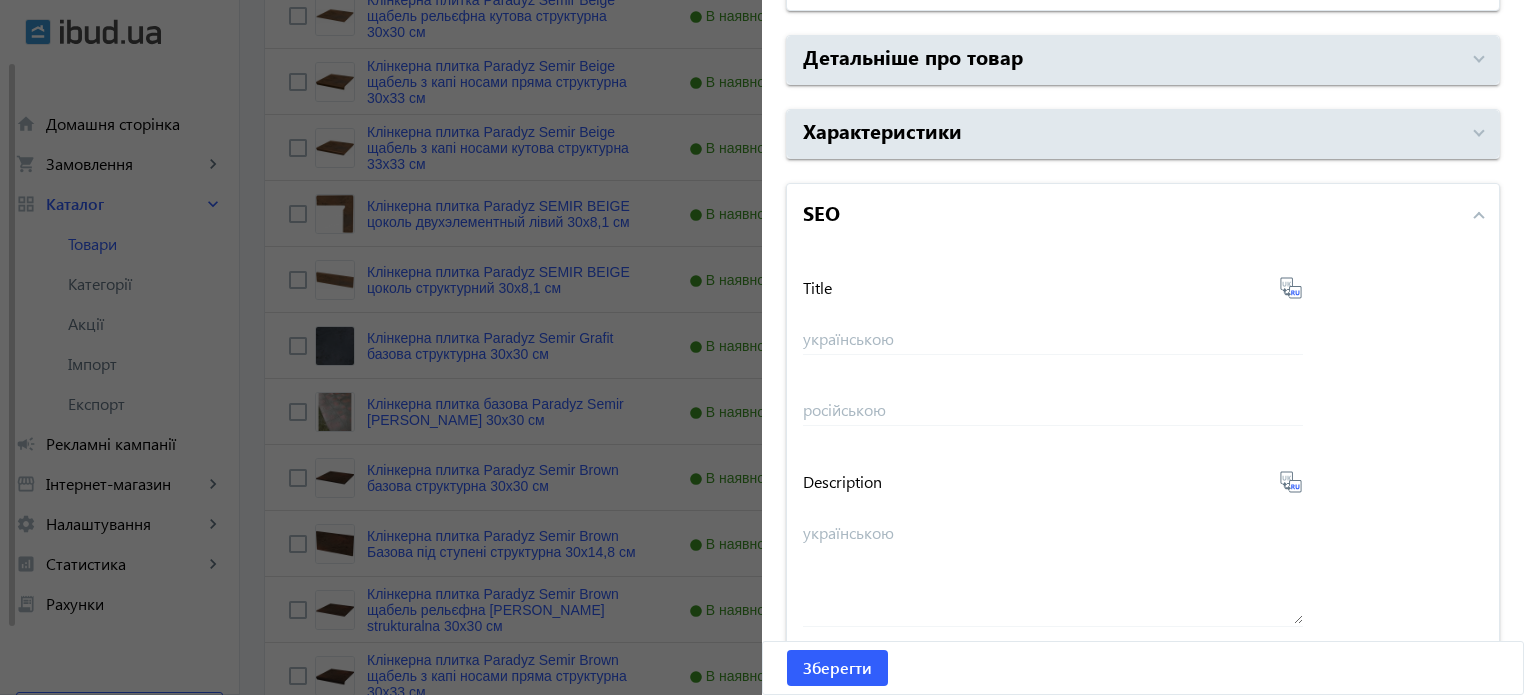 scroll, scrollTop: 1300, scrollLeft: 0, axis: vertical 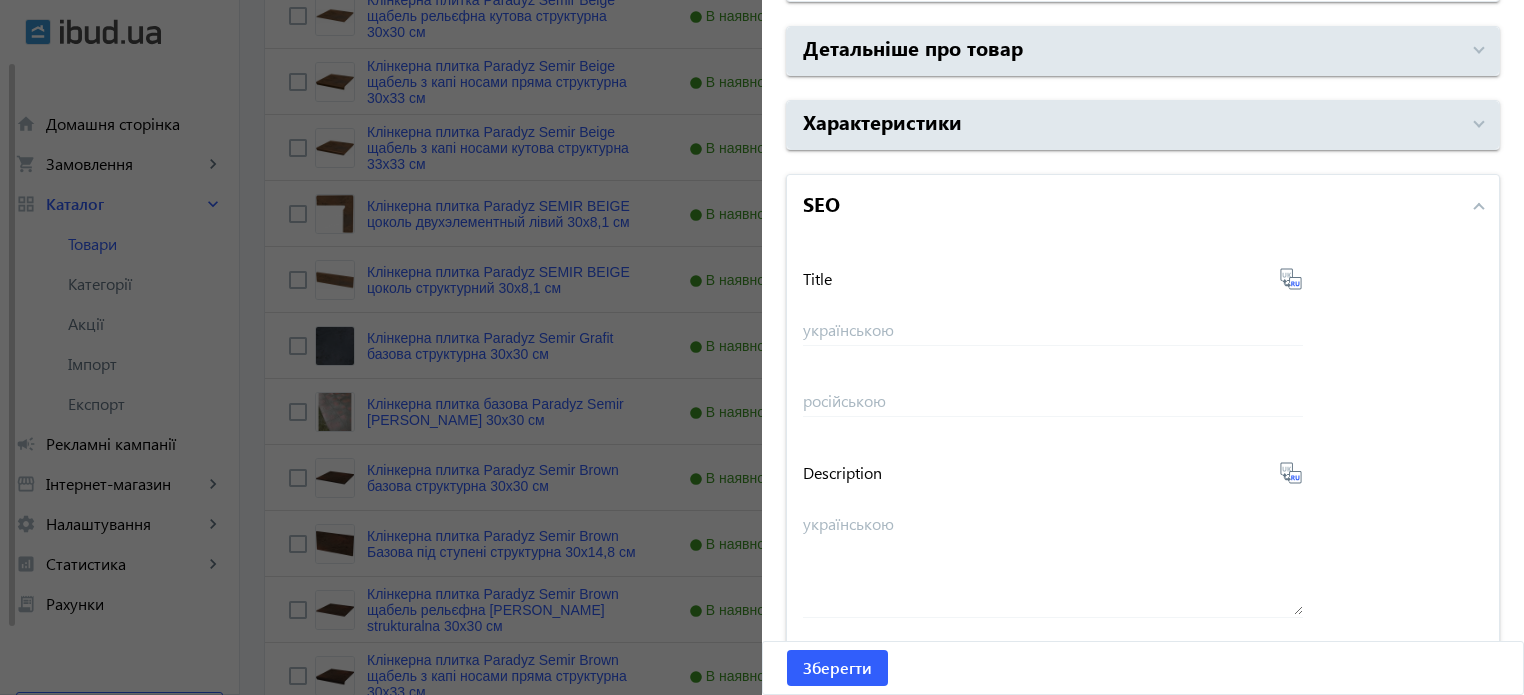 click on "Title
українською російською" at bounding box center [1053, 352] 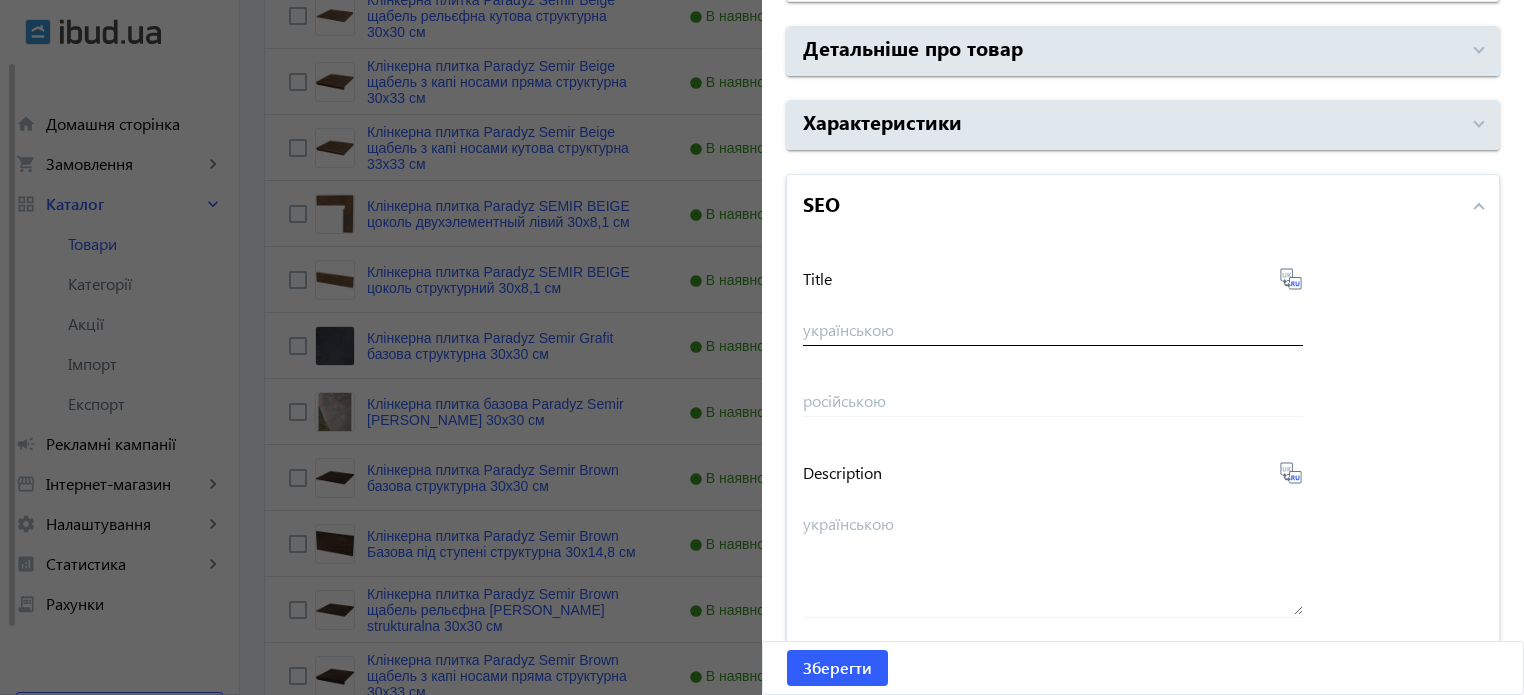 click on "українською" at bounding box center [1053, 329] 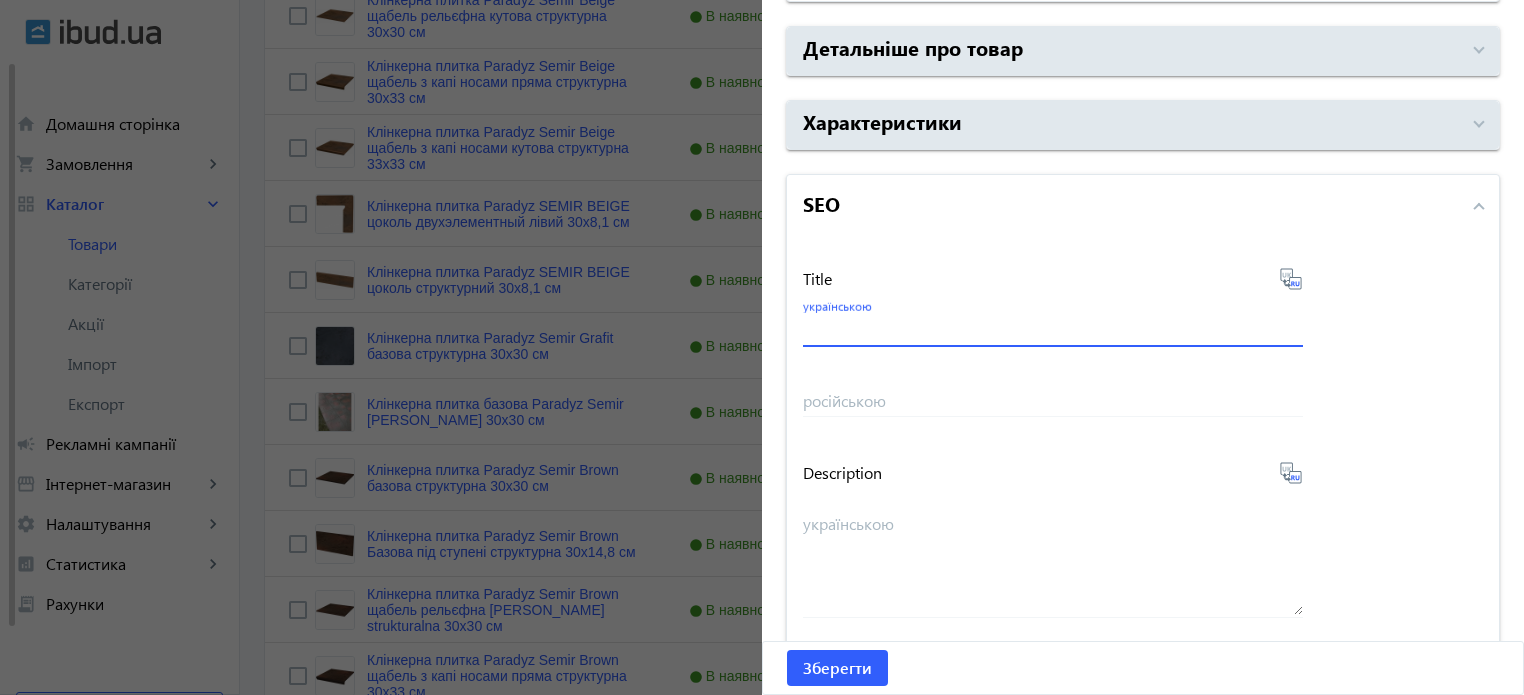 paste on "Фасадна плитка клінкерна Paradyz SEMIR BEIGE 24,5x6,6 см" 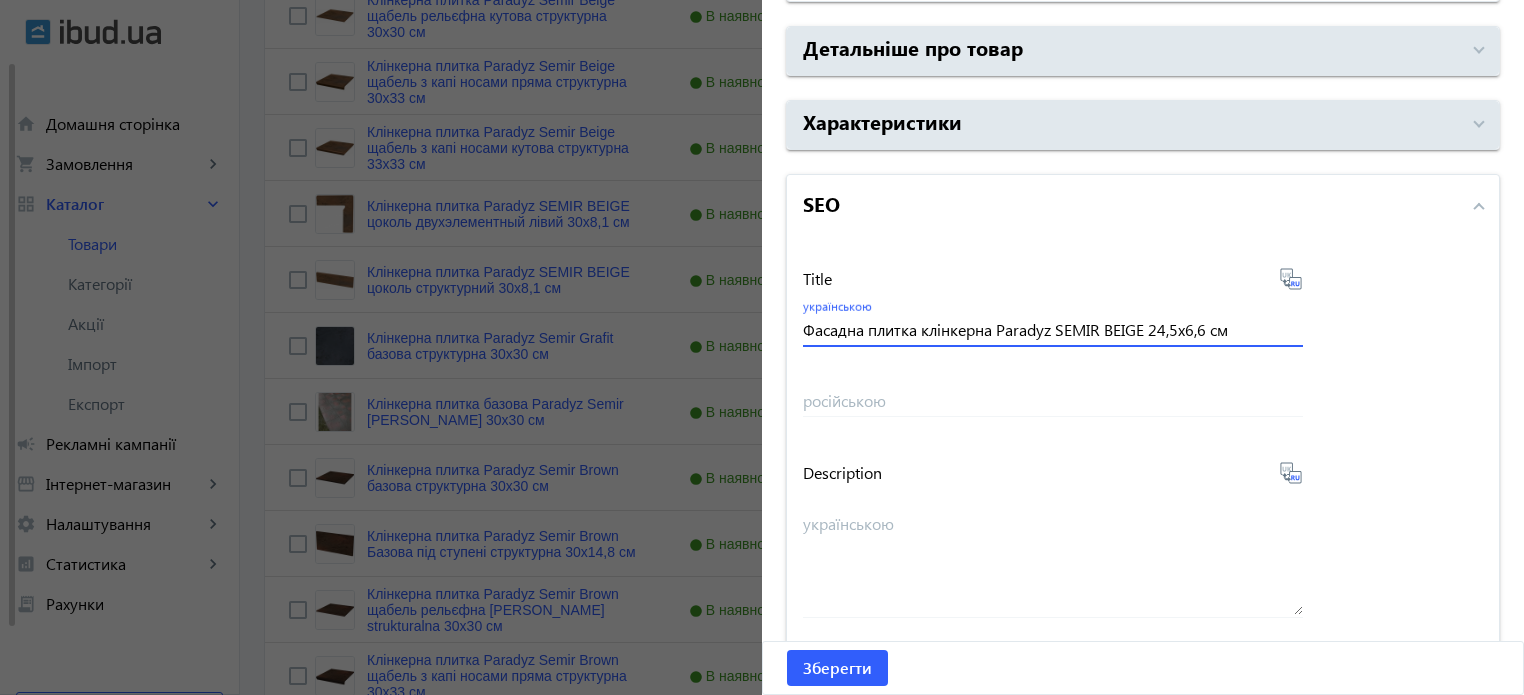 type on "Фасадна плитка клінкерна Paradyz SEMIR BEIGE 24,5x6,6 см" 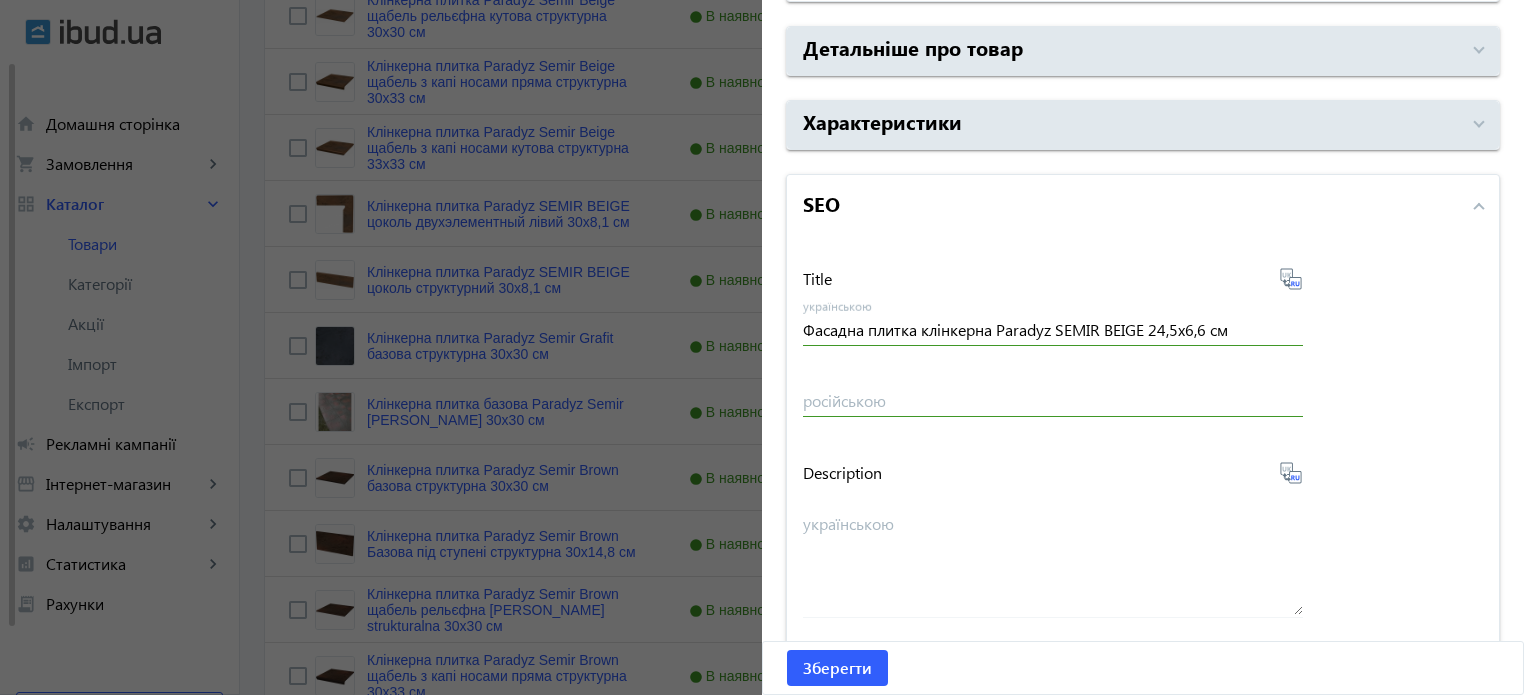 click 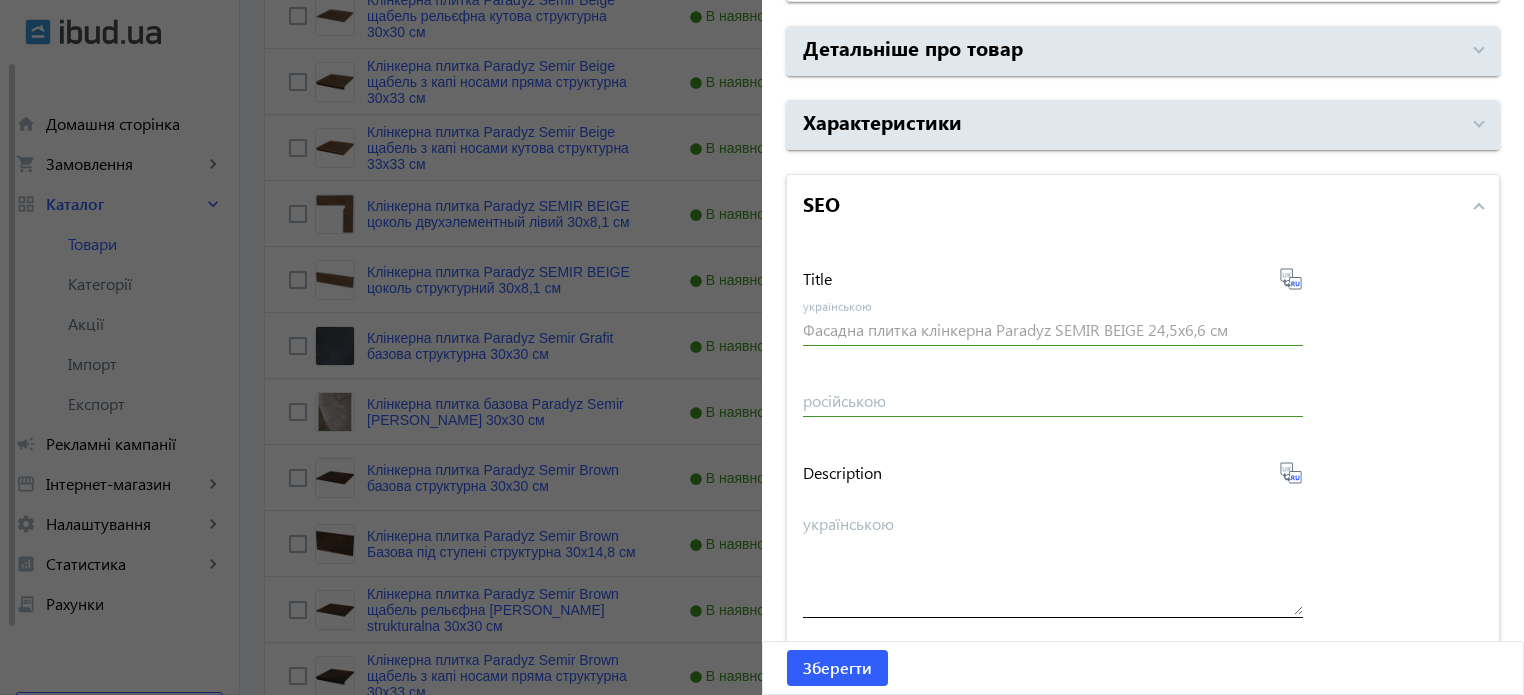 type on "Фасадная клинкерная плитка Paradyz SEMIR BEIGE 24,5x6,6 см" 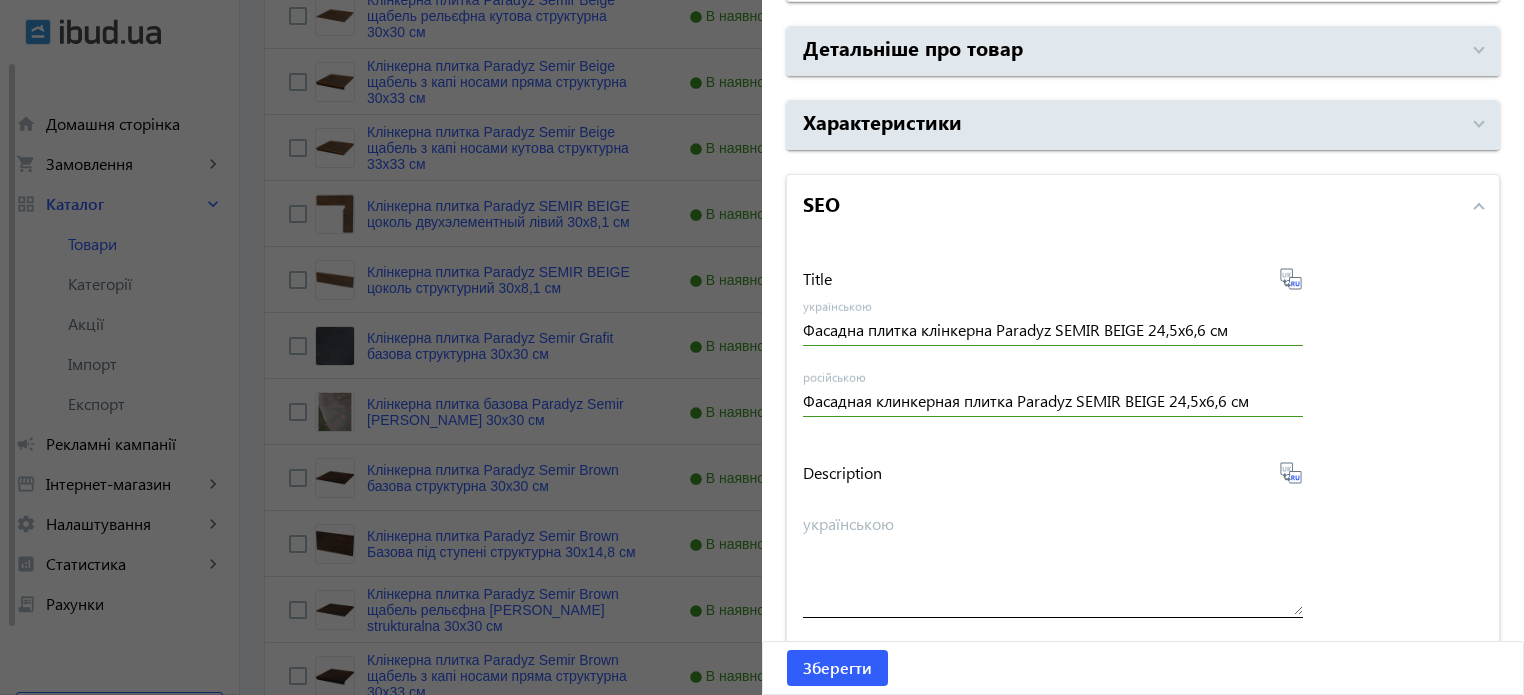 click on "українською" at bounding box center (1053, 556) 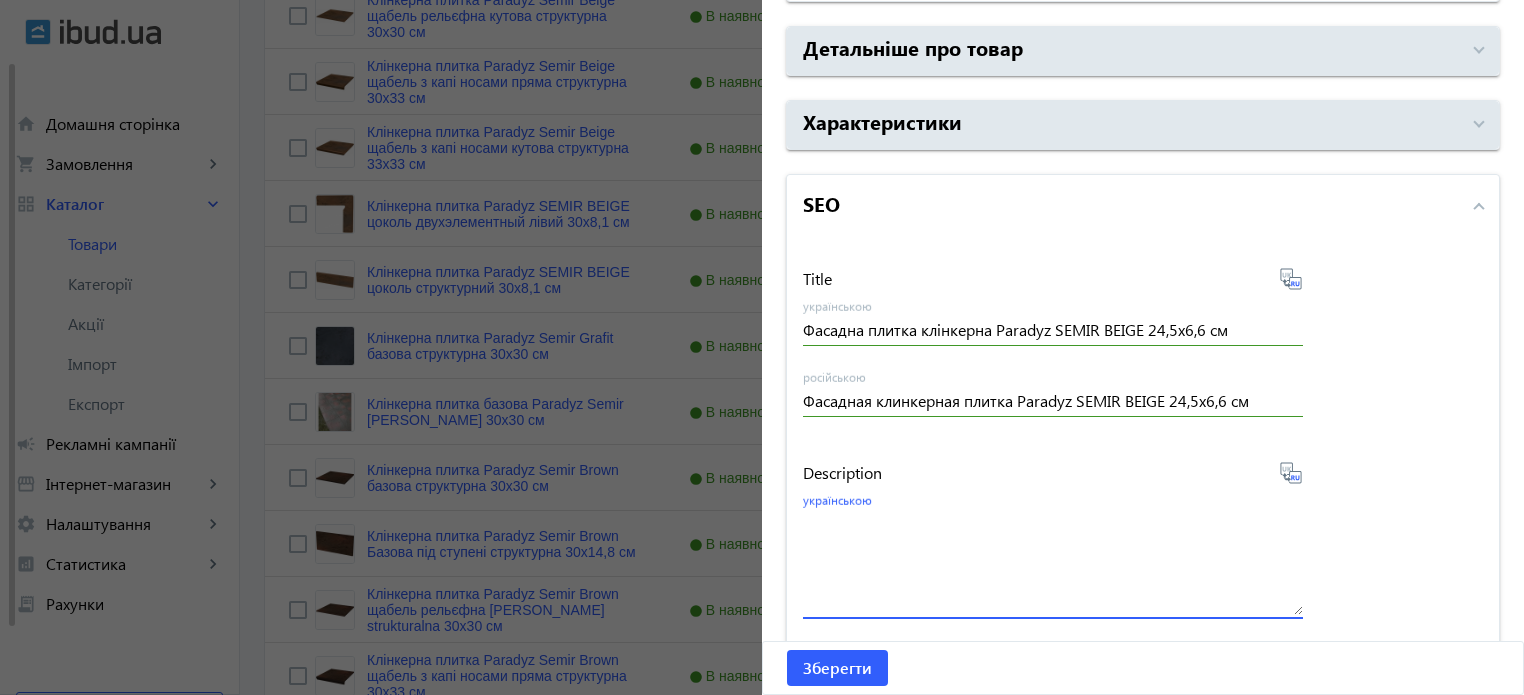 paste on "Фасадна плитка клінкерна Paradyz SEMIR BEIGE 24,5x6,6 см" 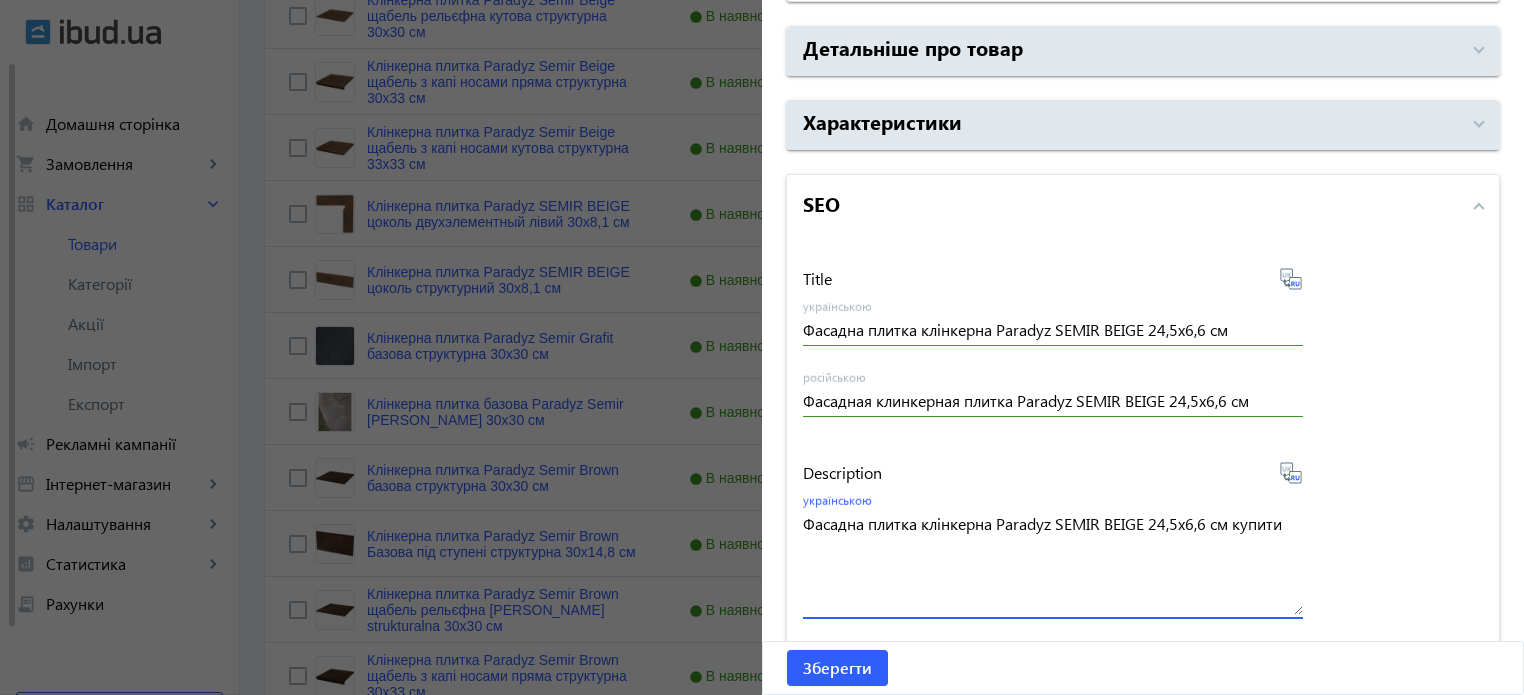 type on "Фасадна плитка клінкерна Paradyz SEMIR BEIGE 24,5x6,6 см купити" 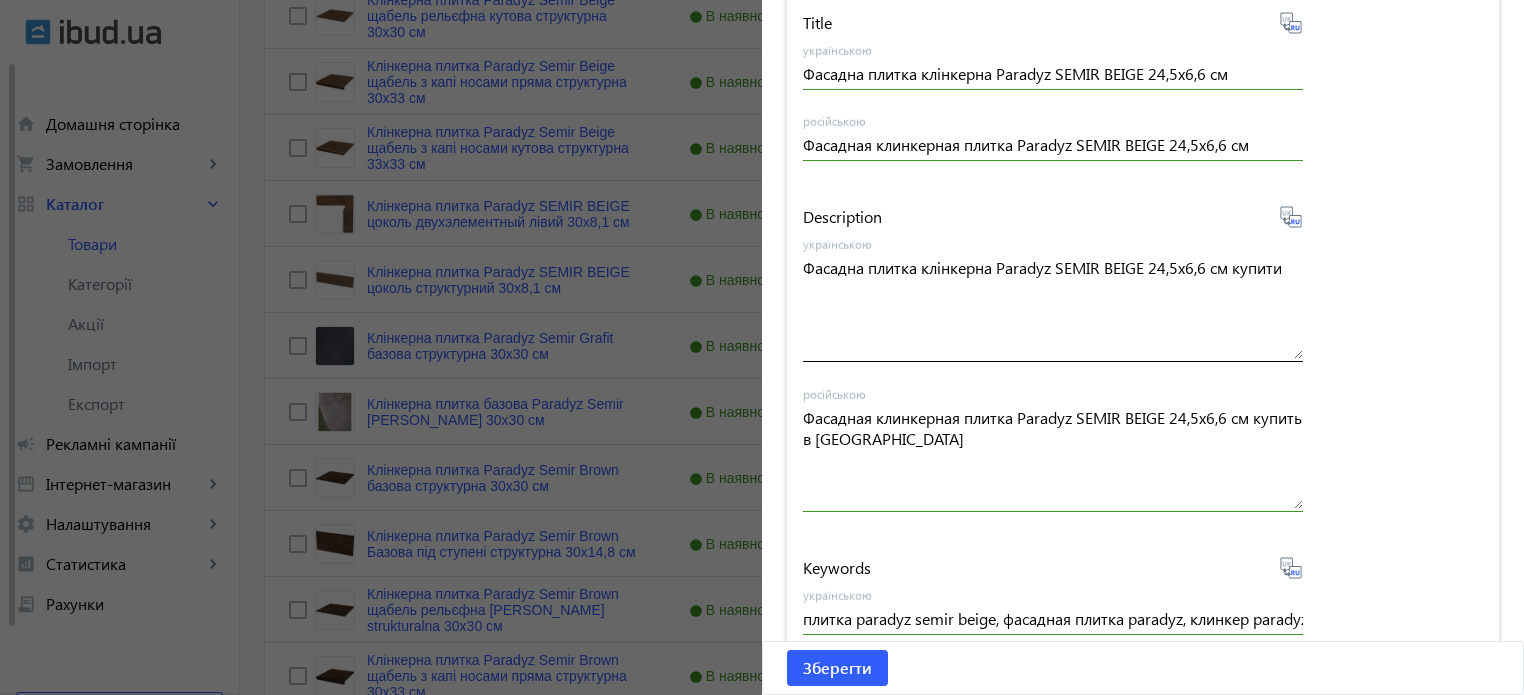 scroll, scrollTop: 1657, scrollLeft: 0, axis: vertical 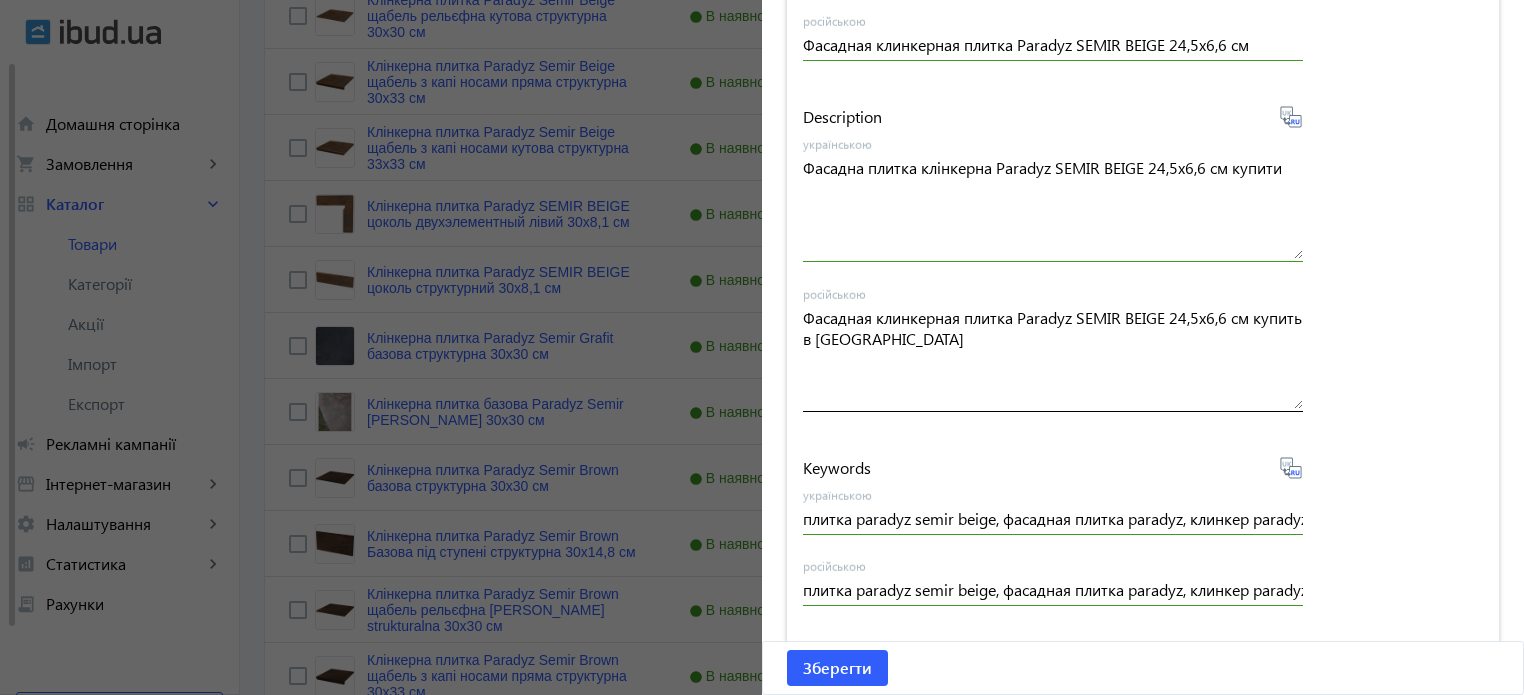 click on "Фасадная клинкерная плитка Paradyz SEMIR BEIGE 24,5x6,6 см купить в Харькове" at bounding box center [1053, 357] 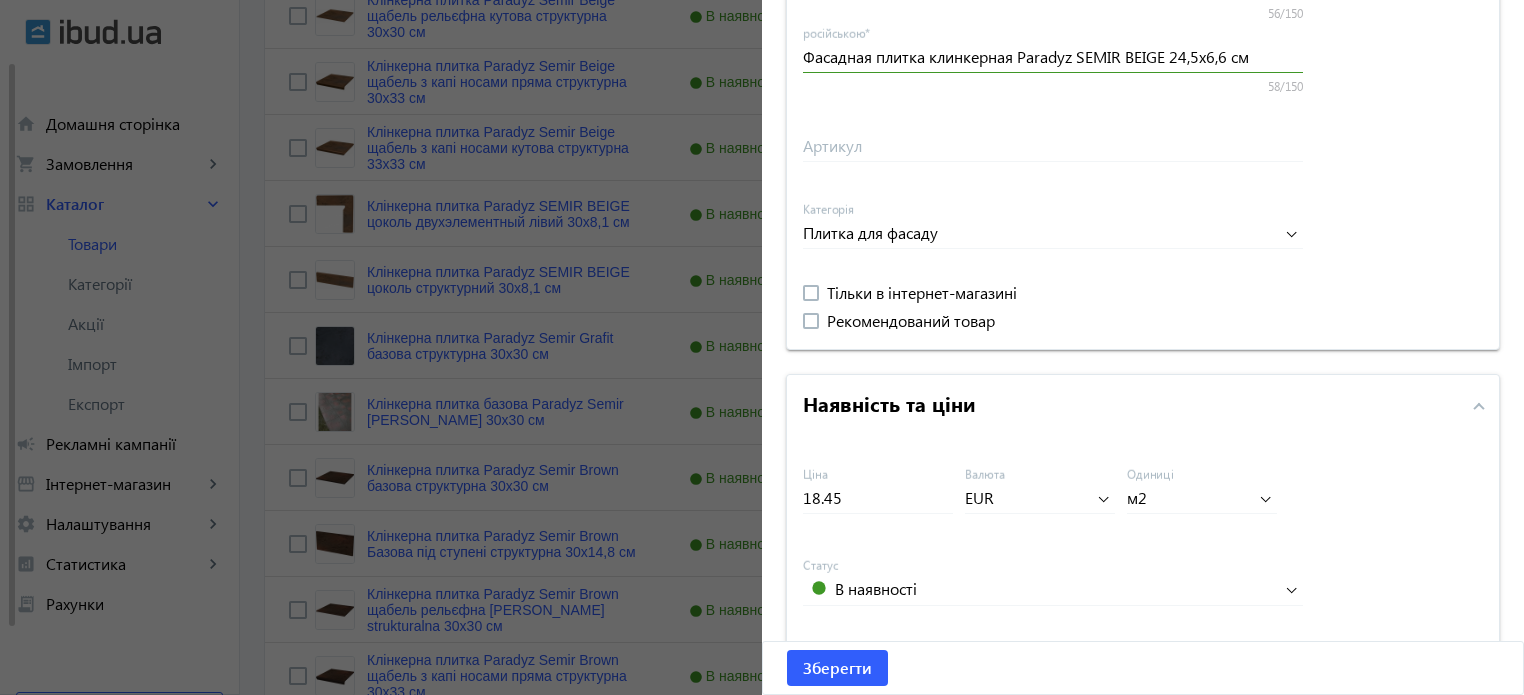 scroll, scrollTop: 757, scrollLeft: 0, axis: vertical 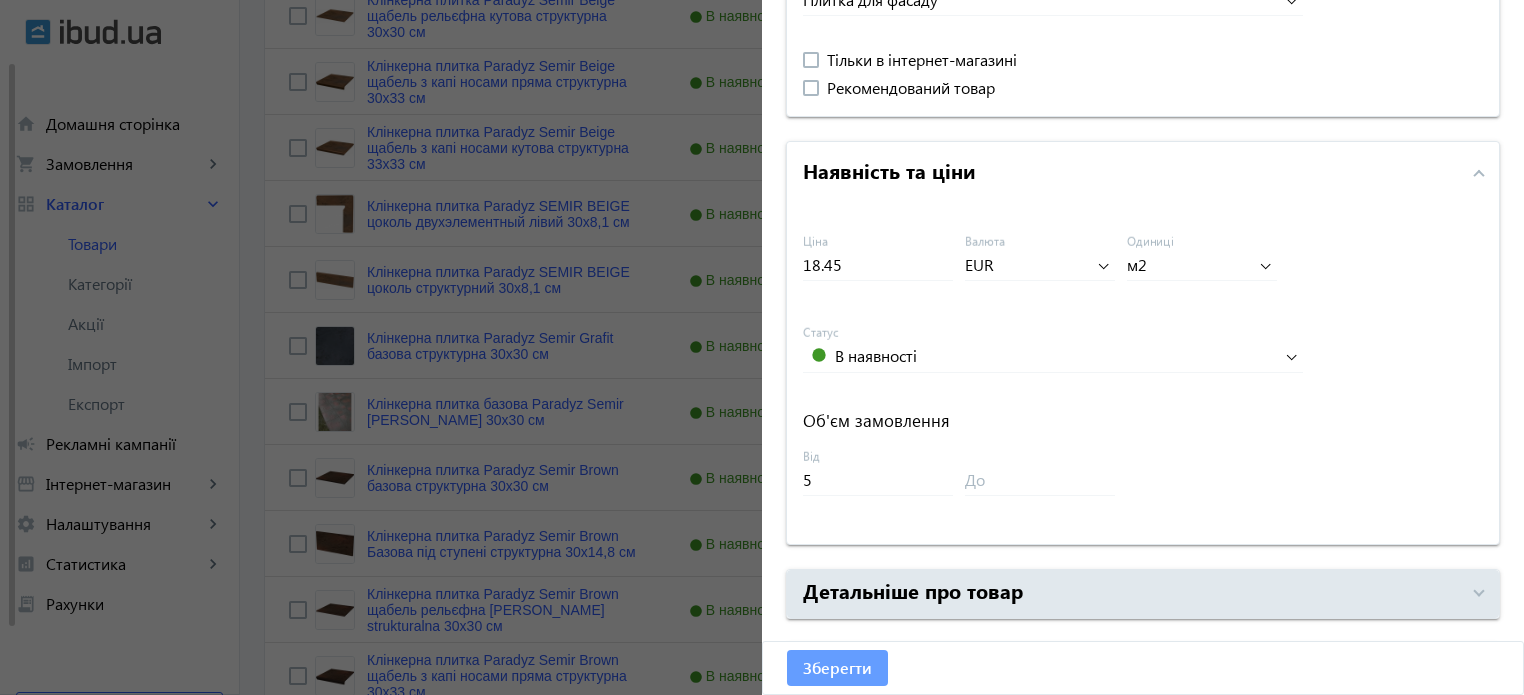 type on "Фасадная клинкерная плитка Paradyz SEMIR BEIGE 24,5x6,6 см купить" 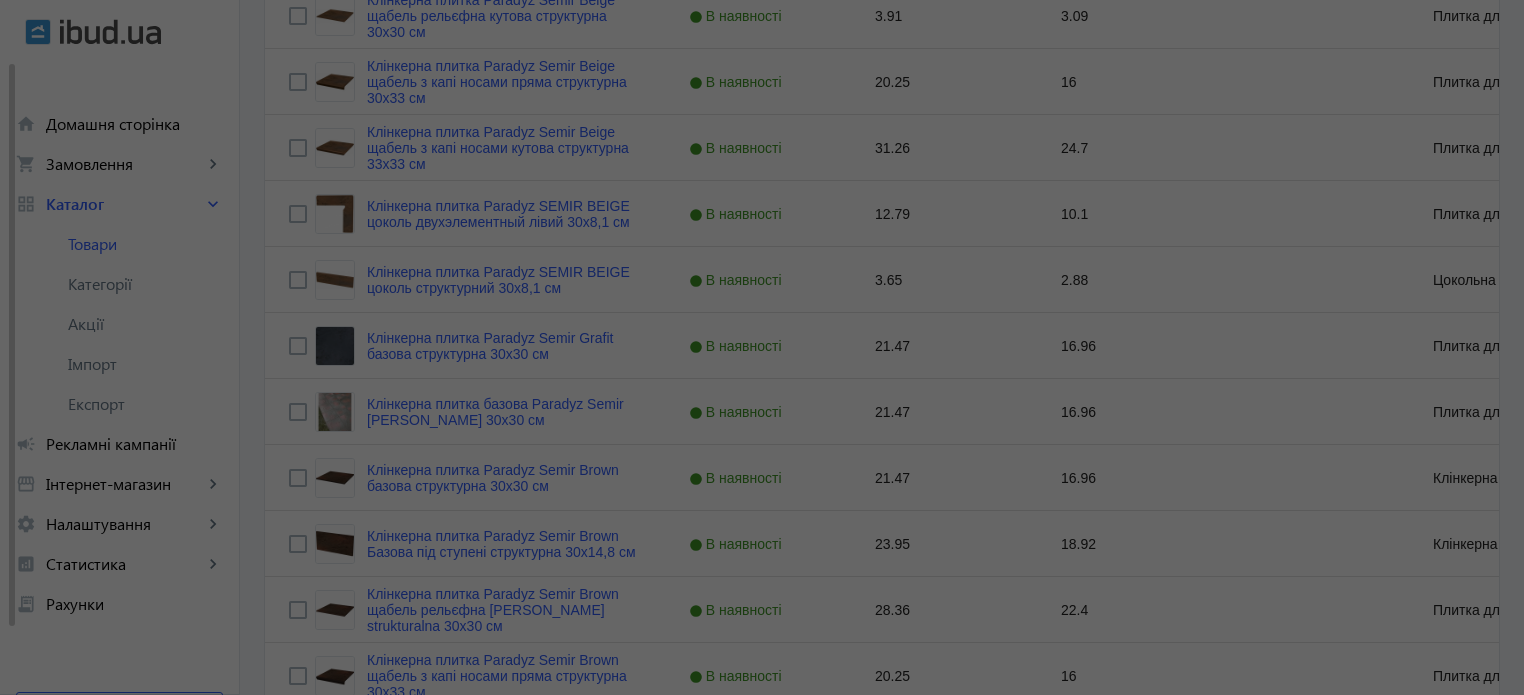 scroll, scrollTop: 0, scrollLeft: 0, axis: both 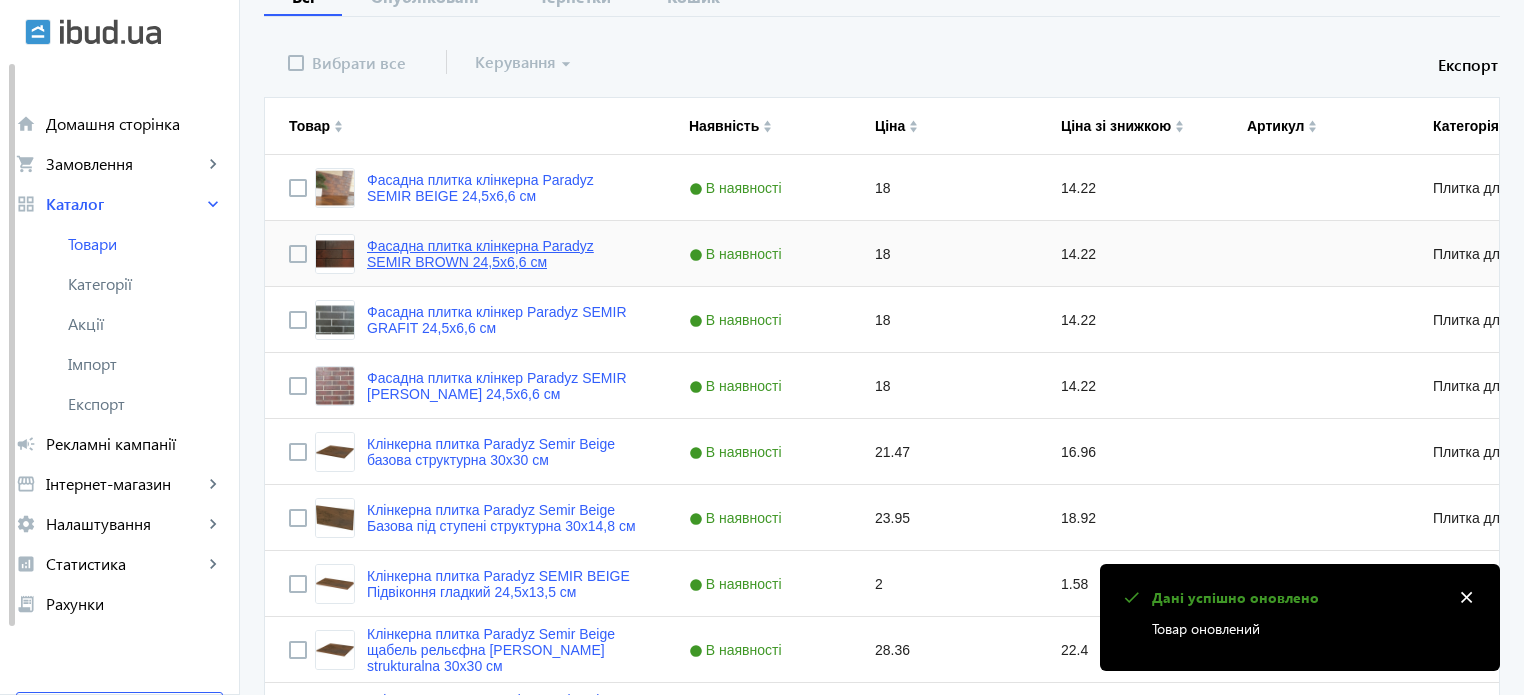 click on "Фасадна плитка клінкерна Paradyz SEMIR BROWN 24,5x6,6 см" 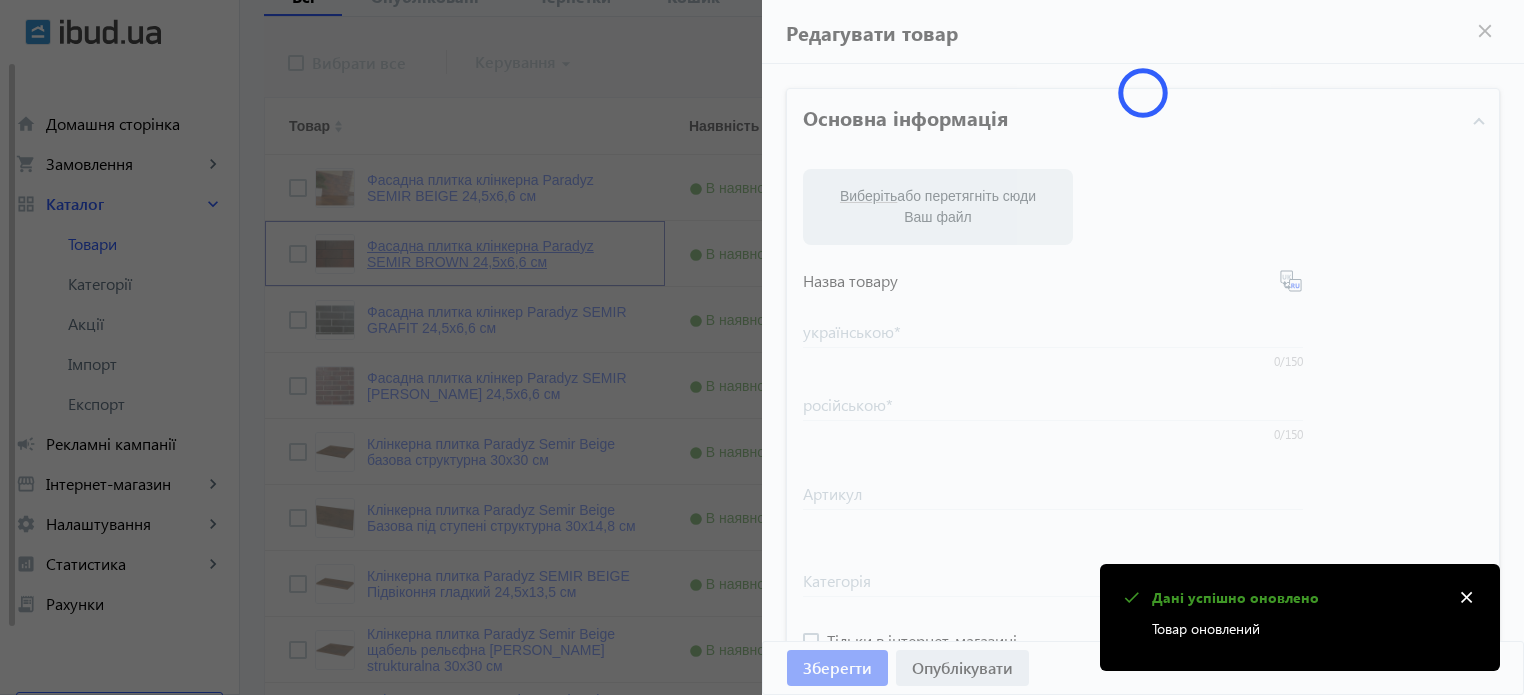 type on "Фасадна плитка клінкерна Paradyz SEMIR BROWN 24,5x6,6 см" 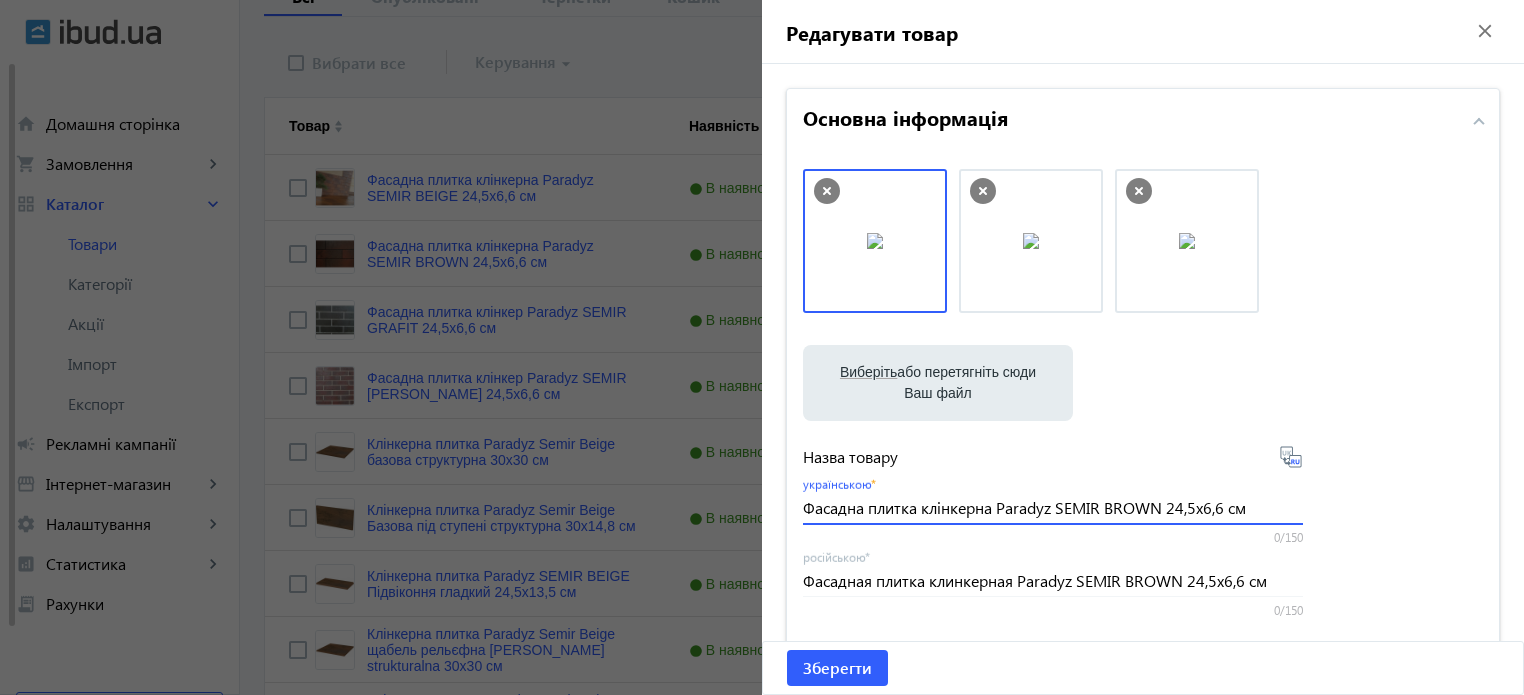 drag, startPoint x: 798, startPoint y: 504, endPoint x: 1520, endPoint y: 503, distance: 722.0007 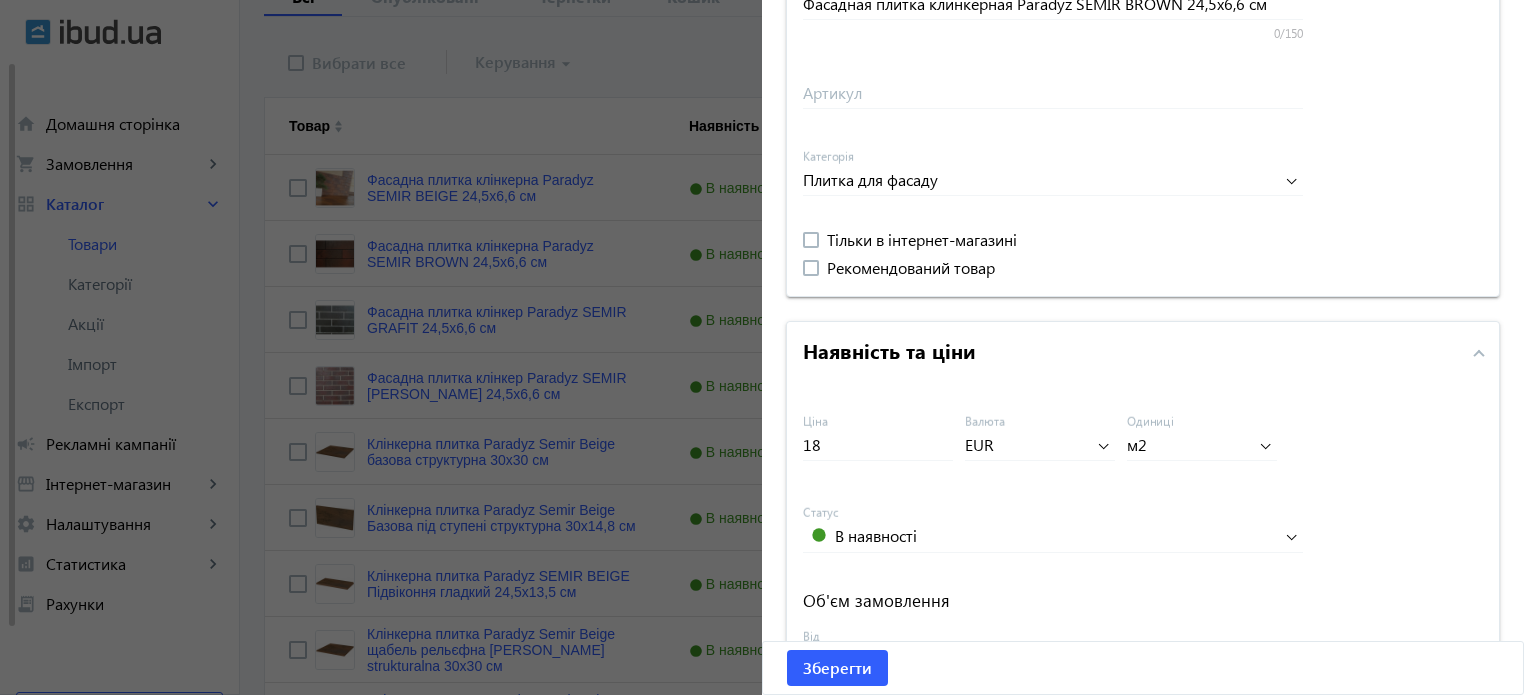 scroll, scrollTop: 600, scrollLeft: 0, axis: vertical 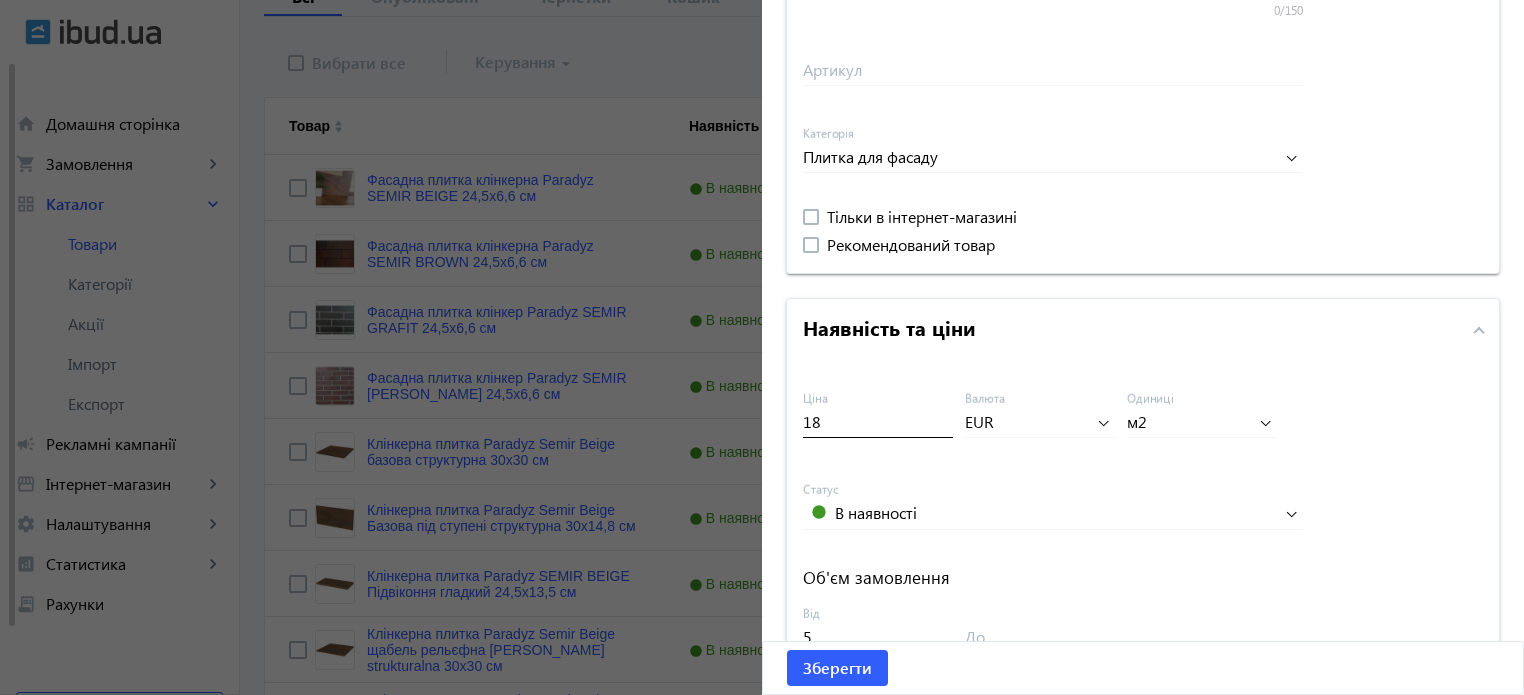 click on "18" at bounding box center (878, 421) 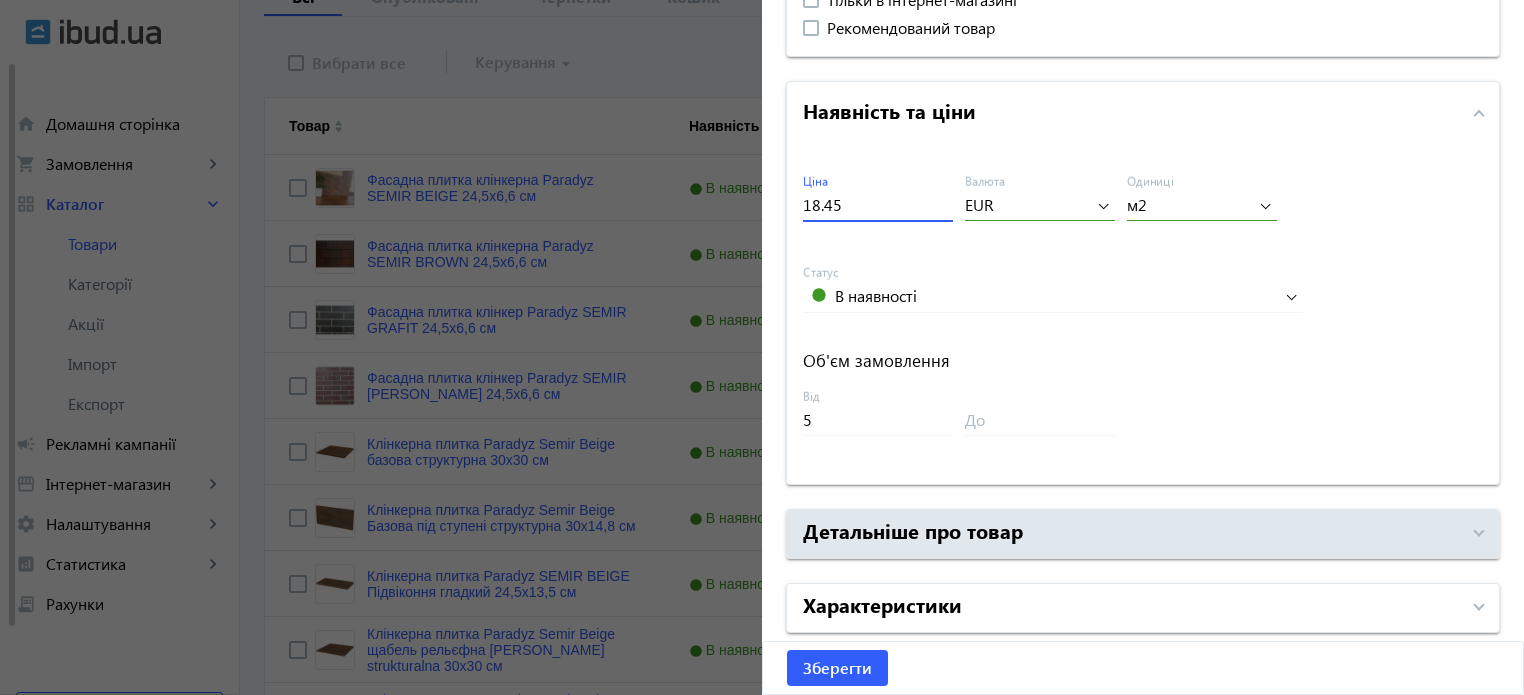 scroll, scrollTop: 892, scrollLeft: 0, axis: vertical 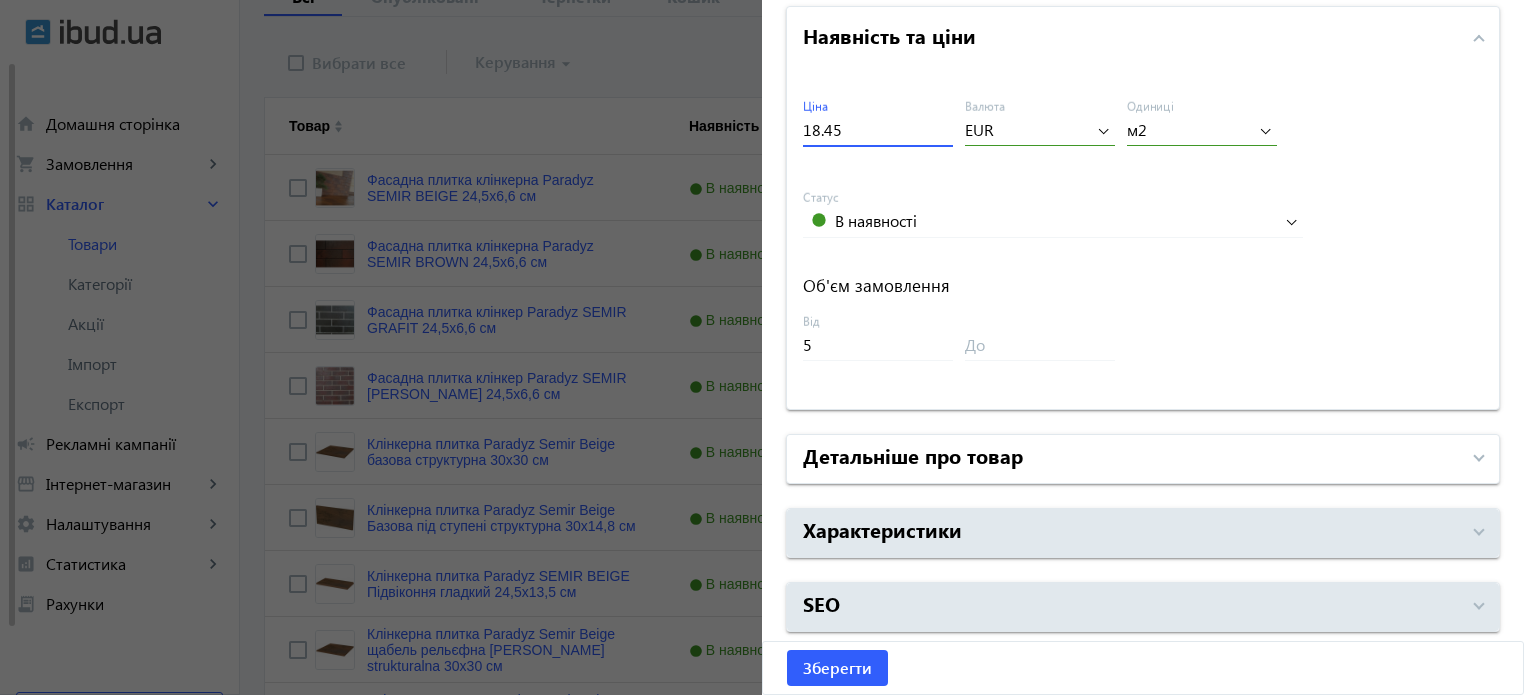 type on "18.45" 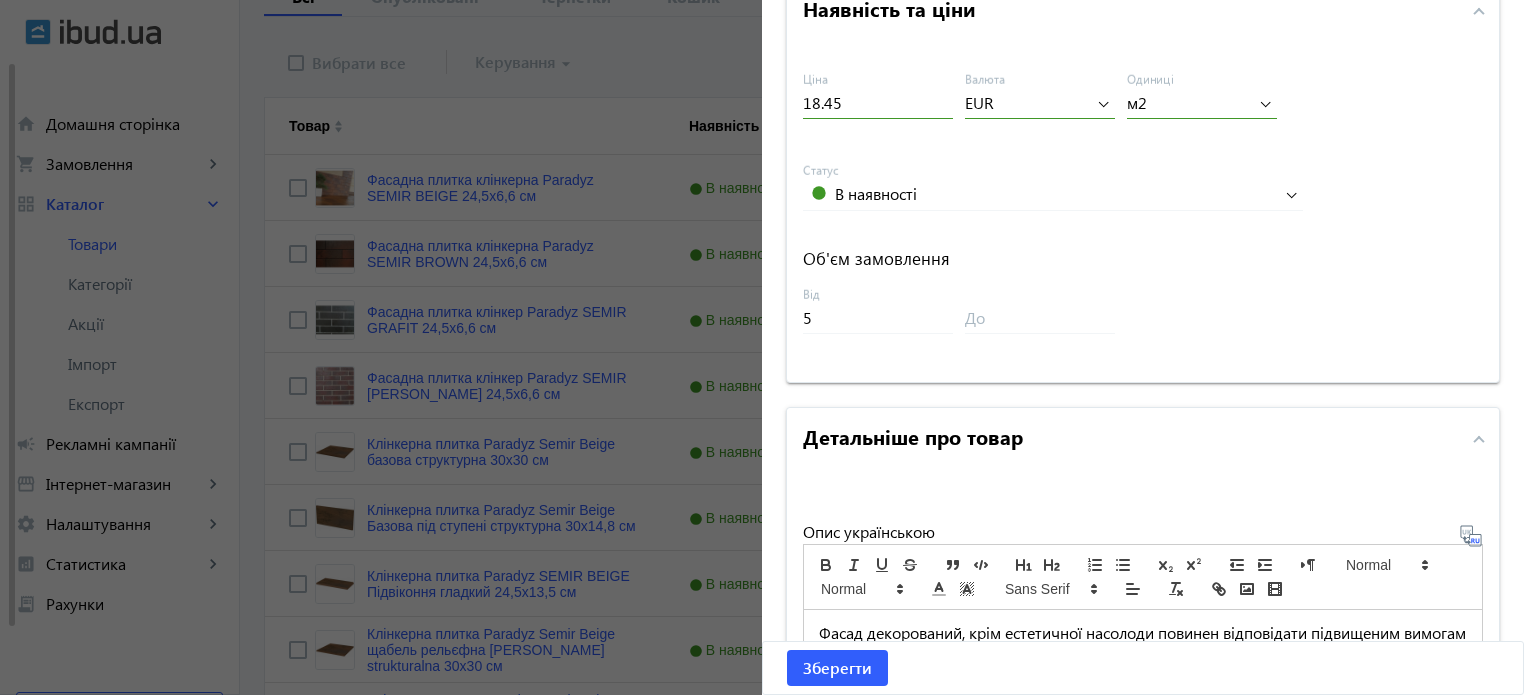 scroll, scrollTop: 992, scrollLeft: 0, axis: vertical 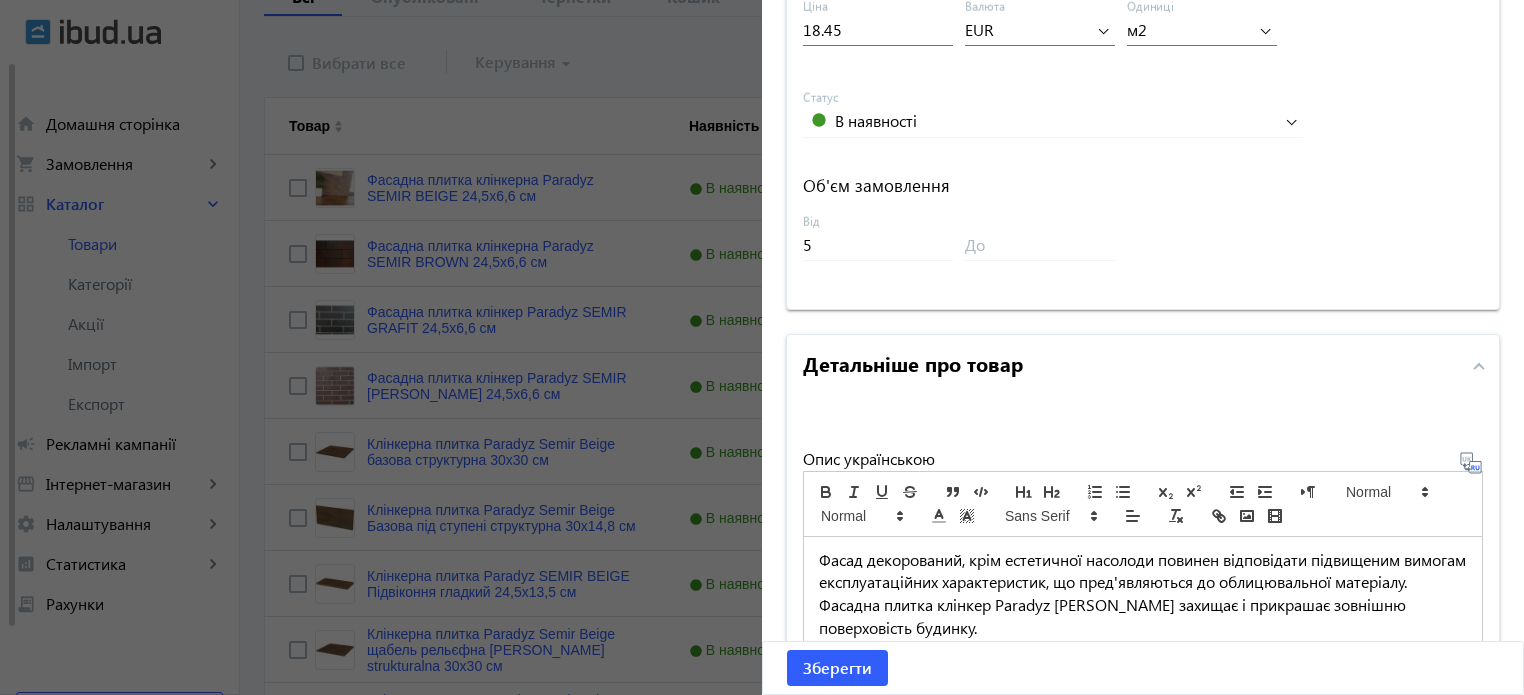 click on "Детальніше про товар" at bounding box center [913, 363] 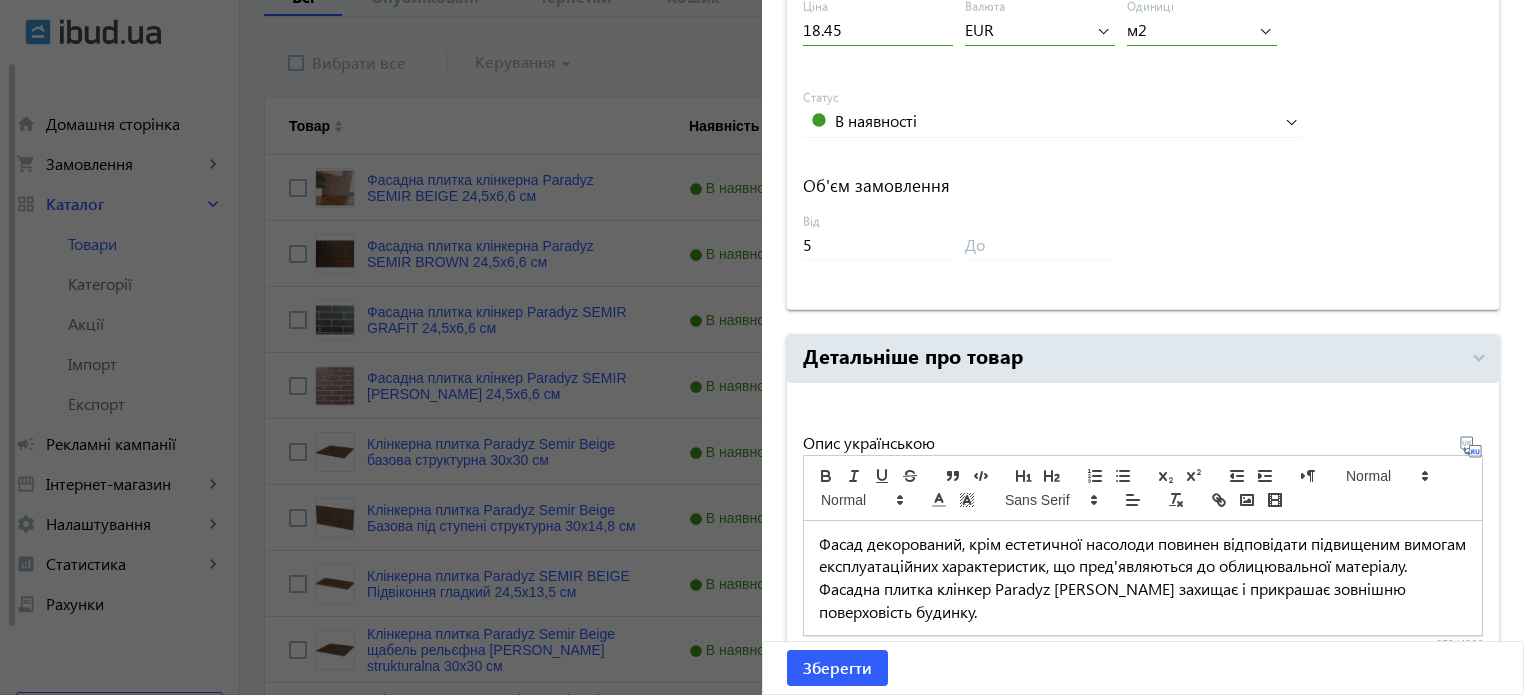 scroll, scrollTop: 892, scrollLeft: 0, axis: vertical 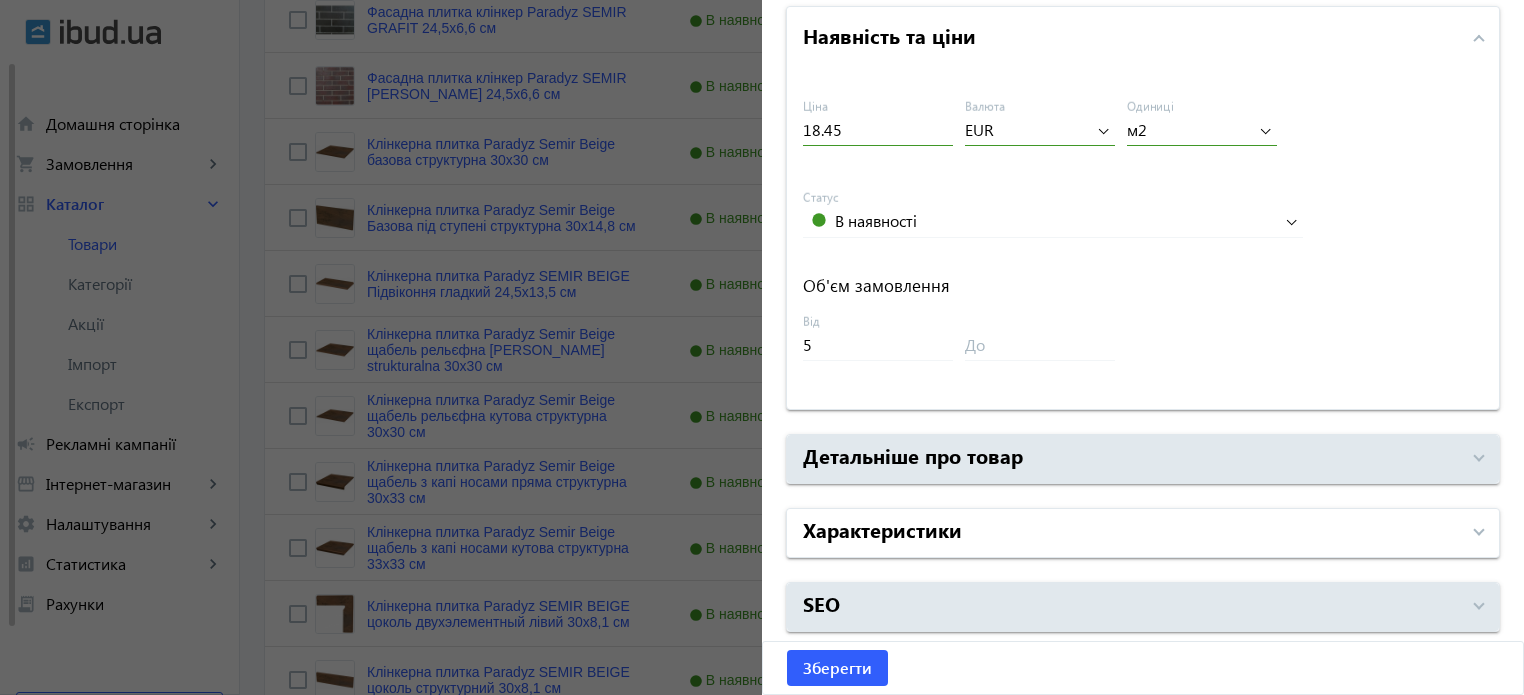 click on "Характеристики" at bounding box center [1131, 533] 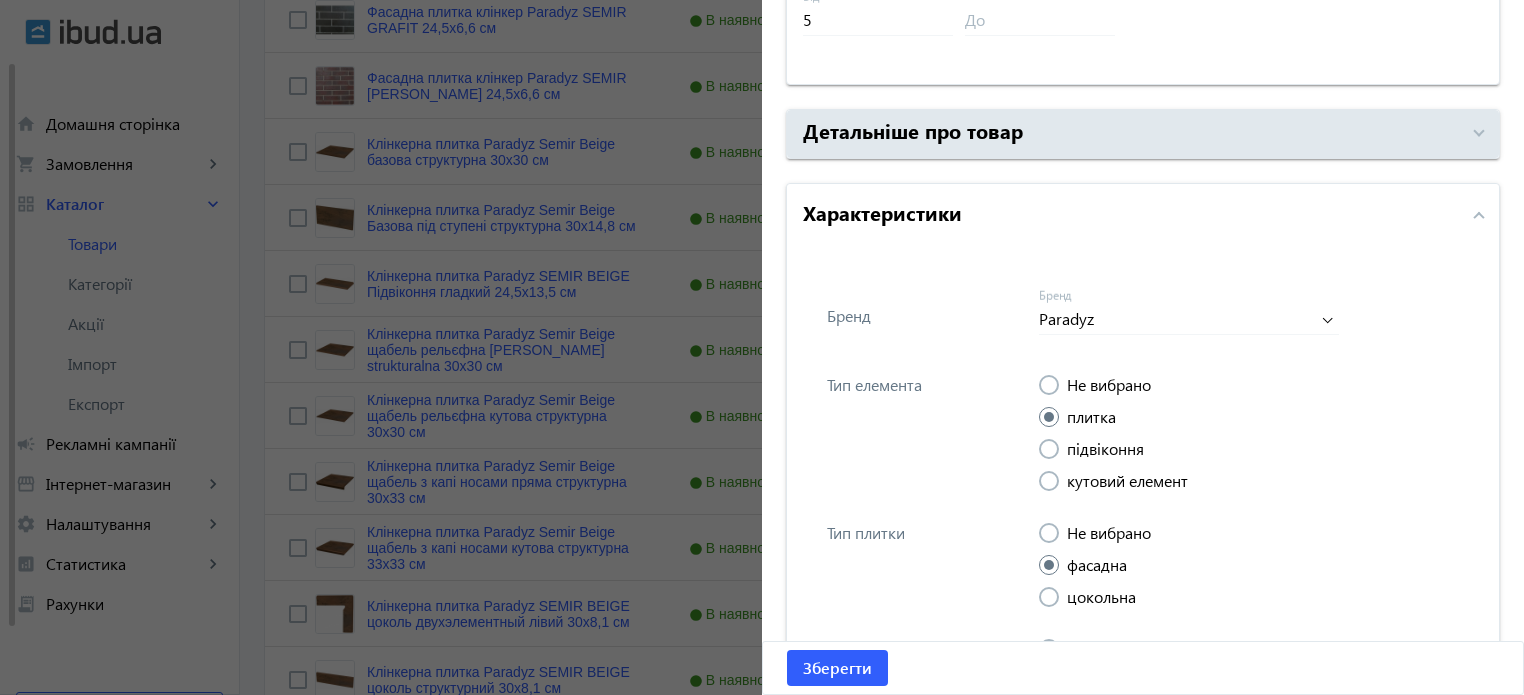 scroll, scrollTop: 1192, scrollLeft: 0, axis: vertical 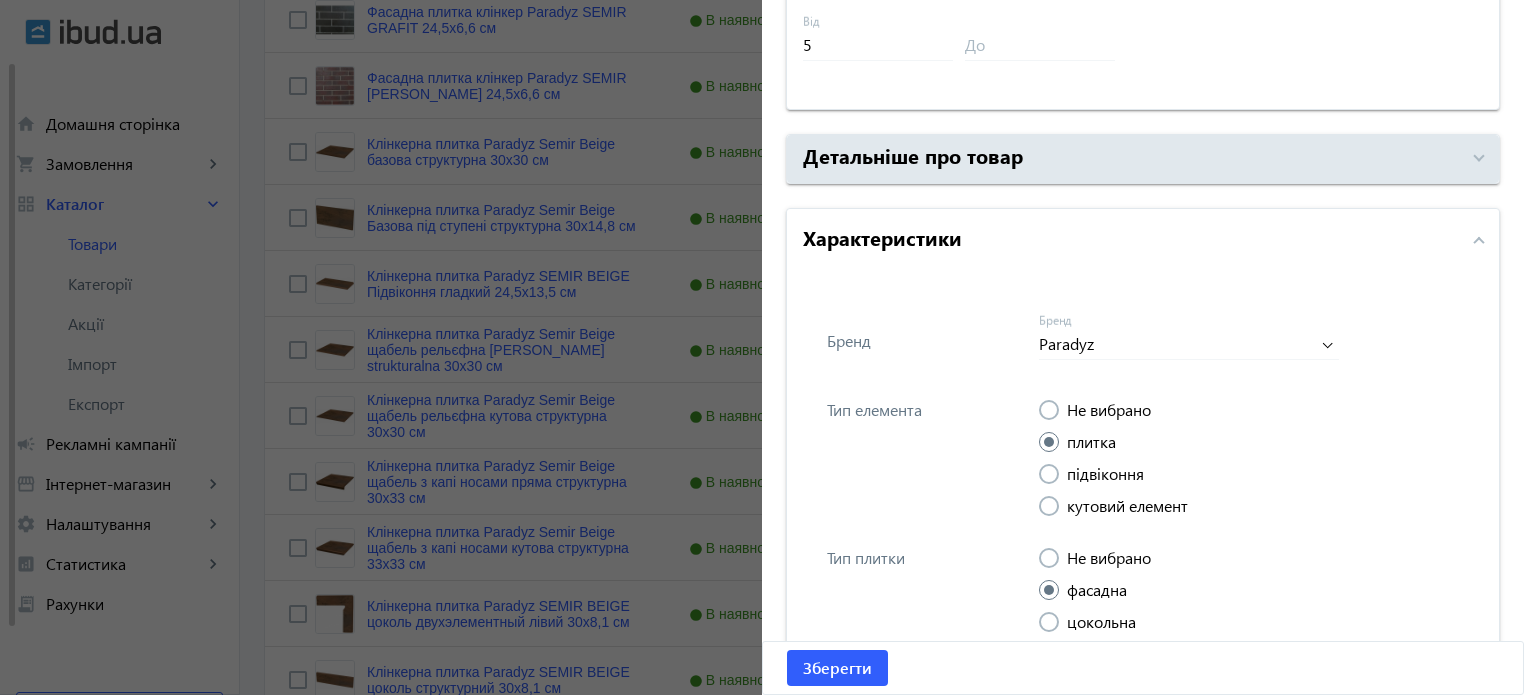 click on "Характеристики" at bounding box center [882, 237] 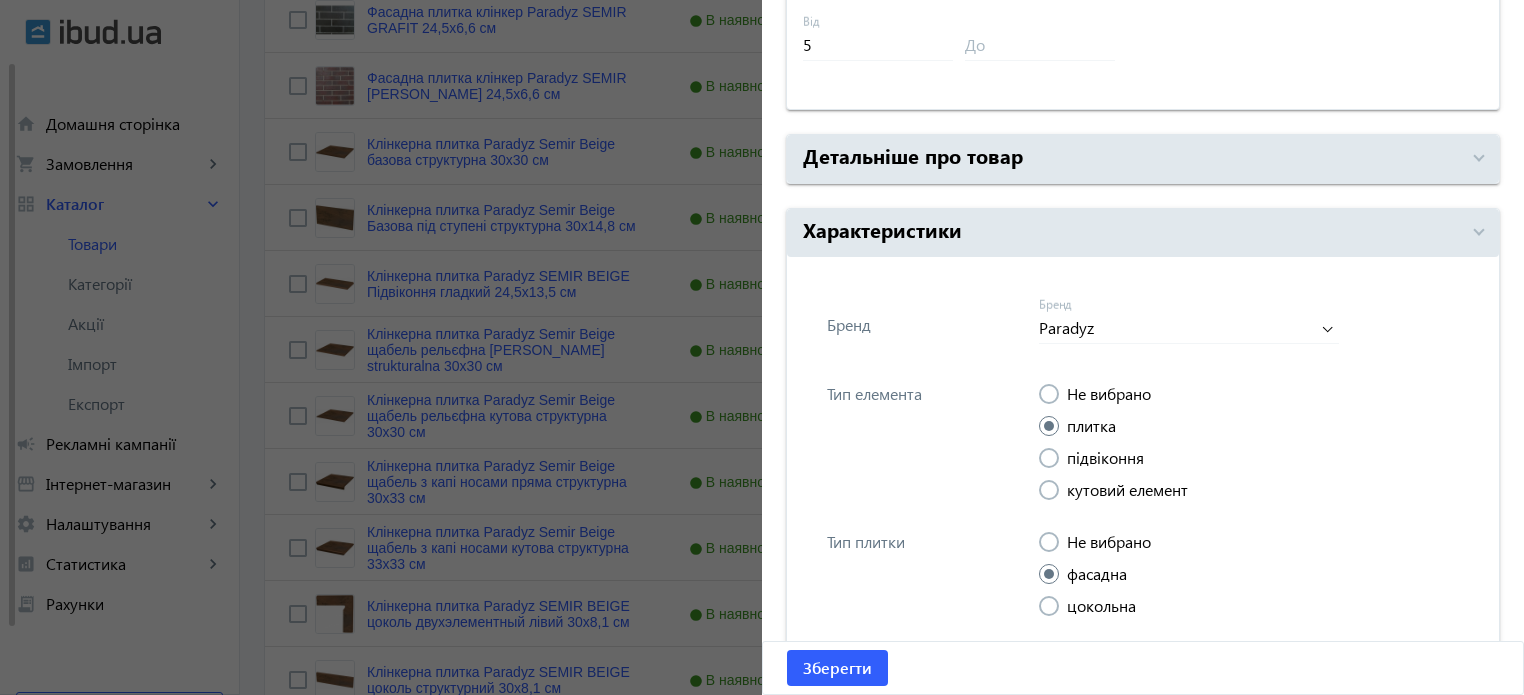 scroll, scrollTop: 892, scrollLeft: 0, axis: vertical 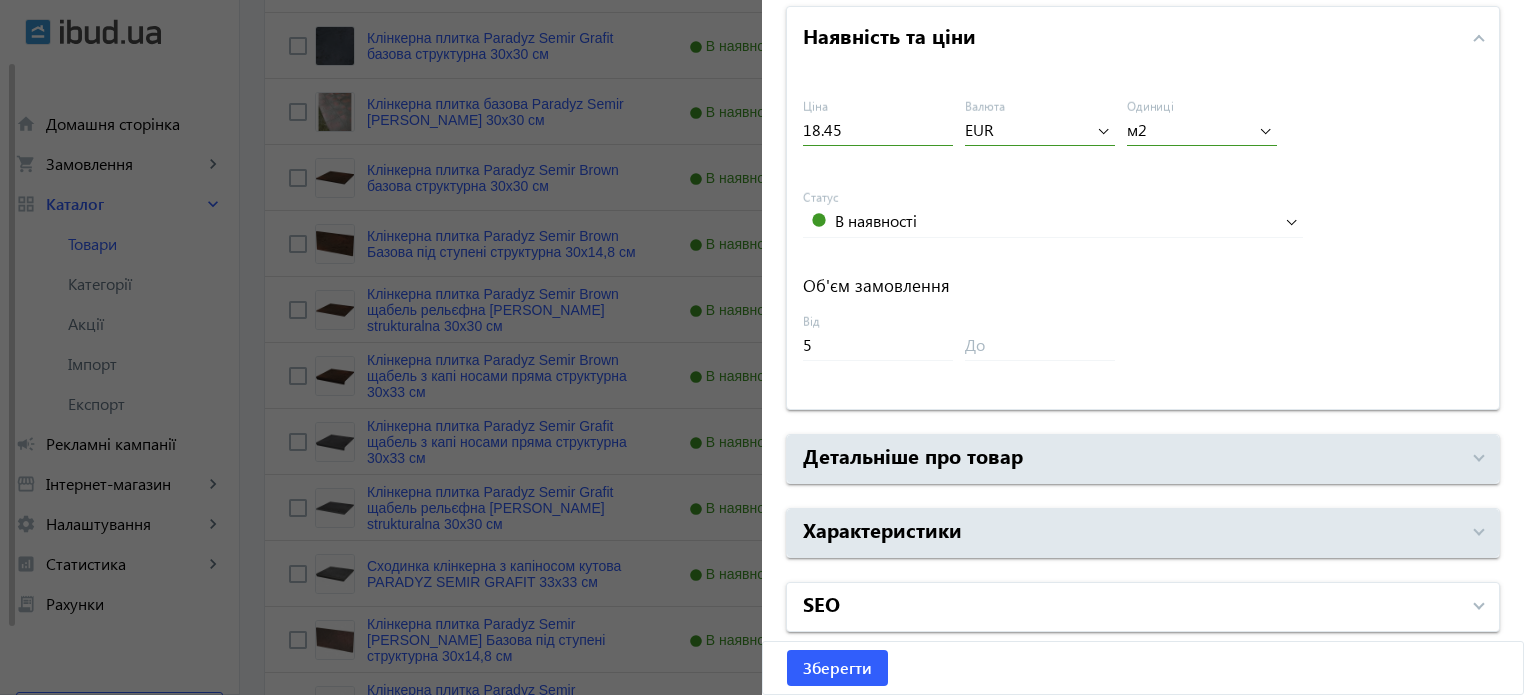 click on "SEO" at bounding box center [1131, 607] 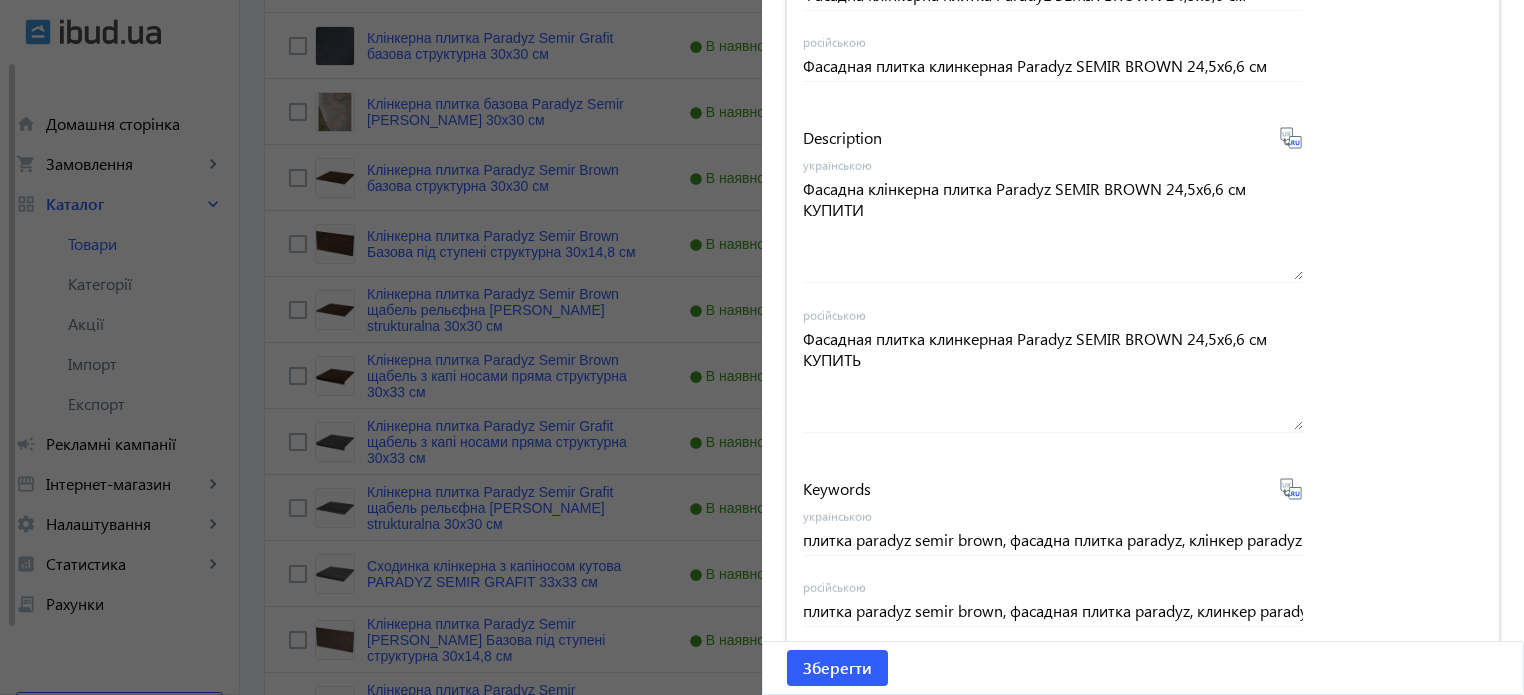 scroll, scrollTop: 1657, scrollLeft: 0, axis: vertical 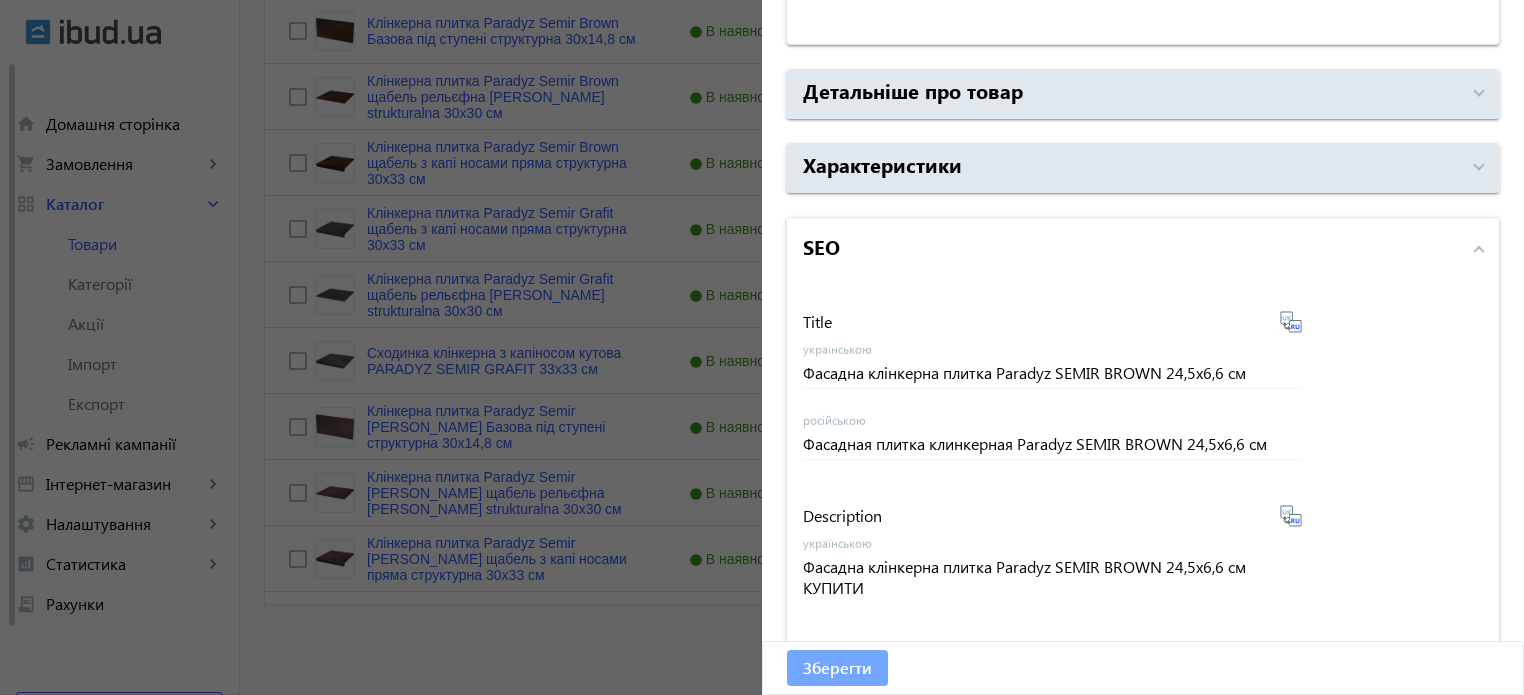 click on "Зберегти" 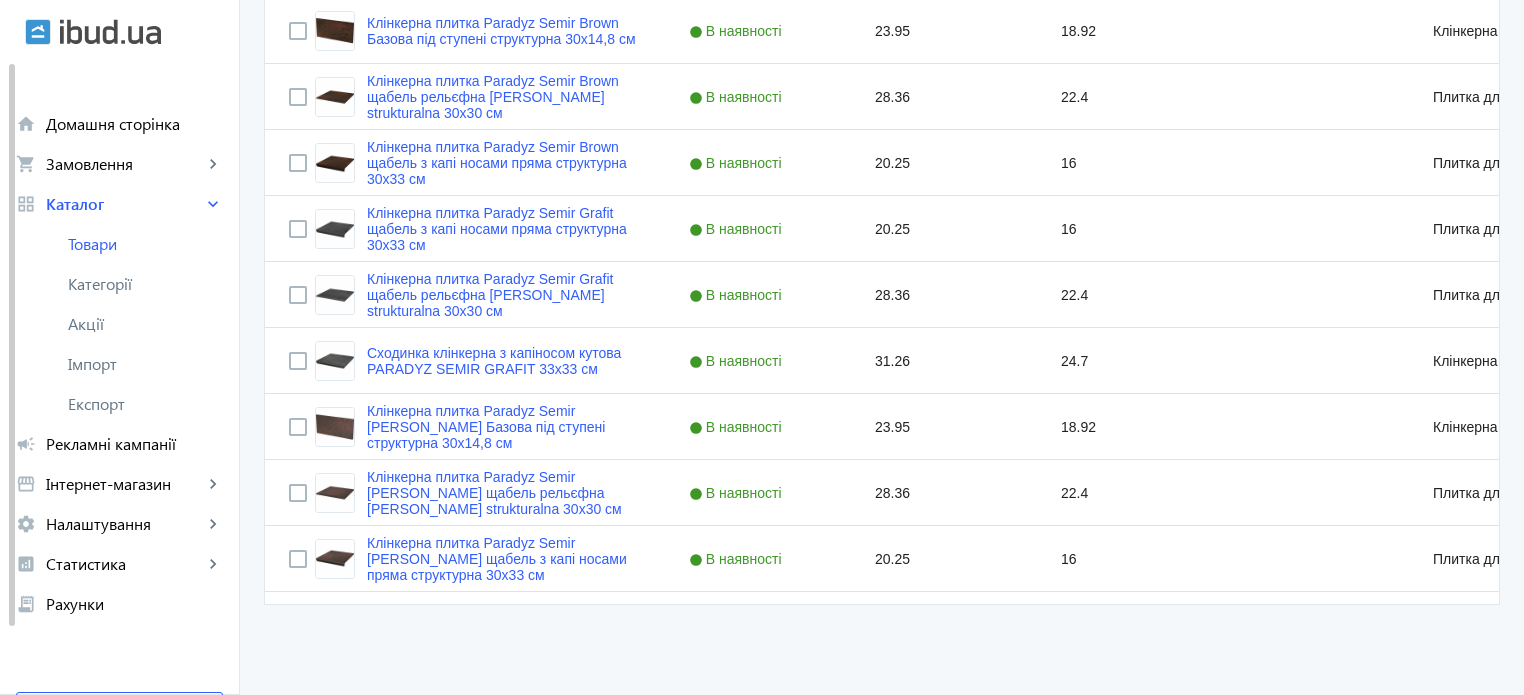 scroll, scrollTop: 0, scrollLeft: 0, axis: both 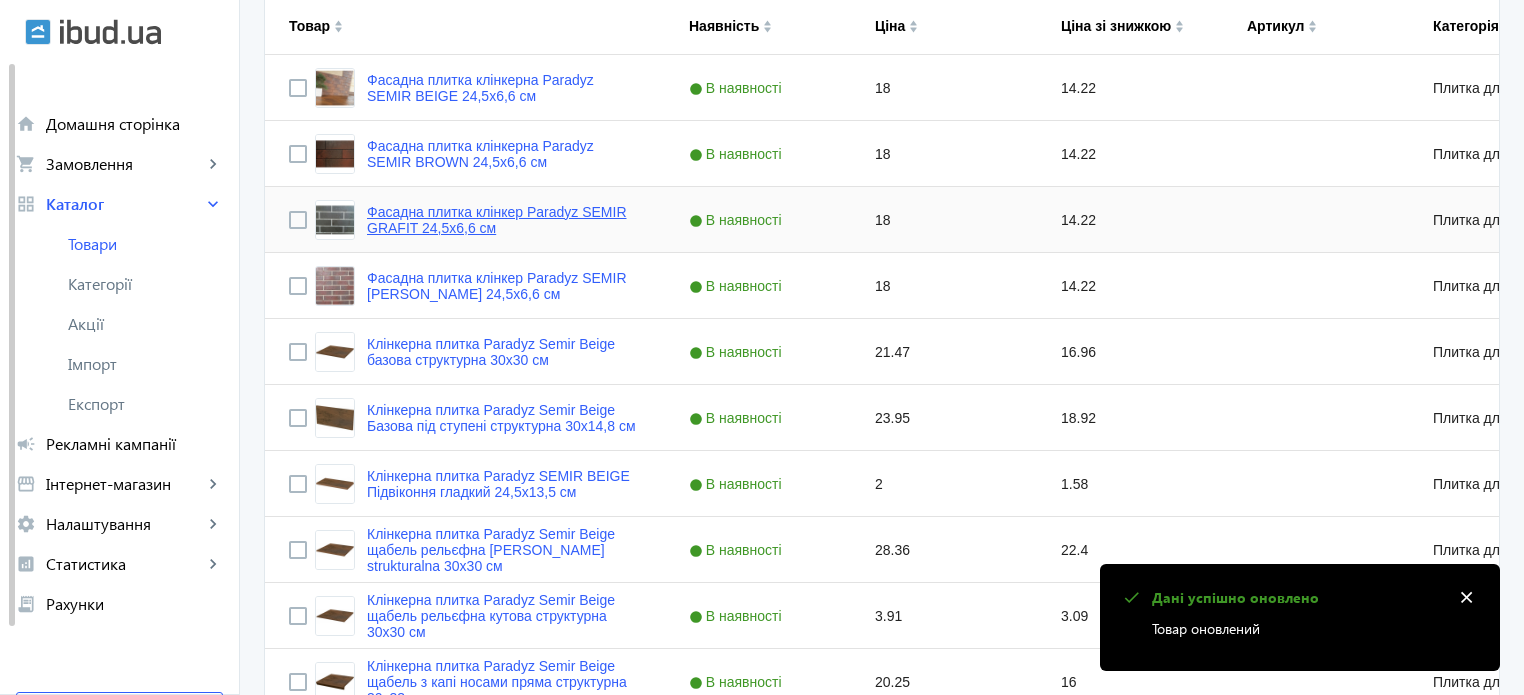 click on "Фасадна плитка клінкер Paradyz SEMIR GRAFIT 24,5x6,6 см" 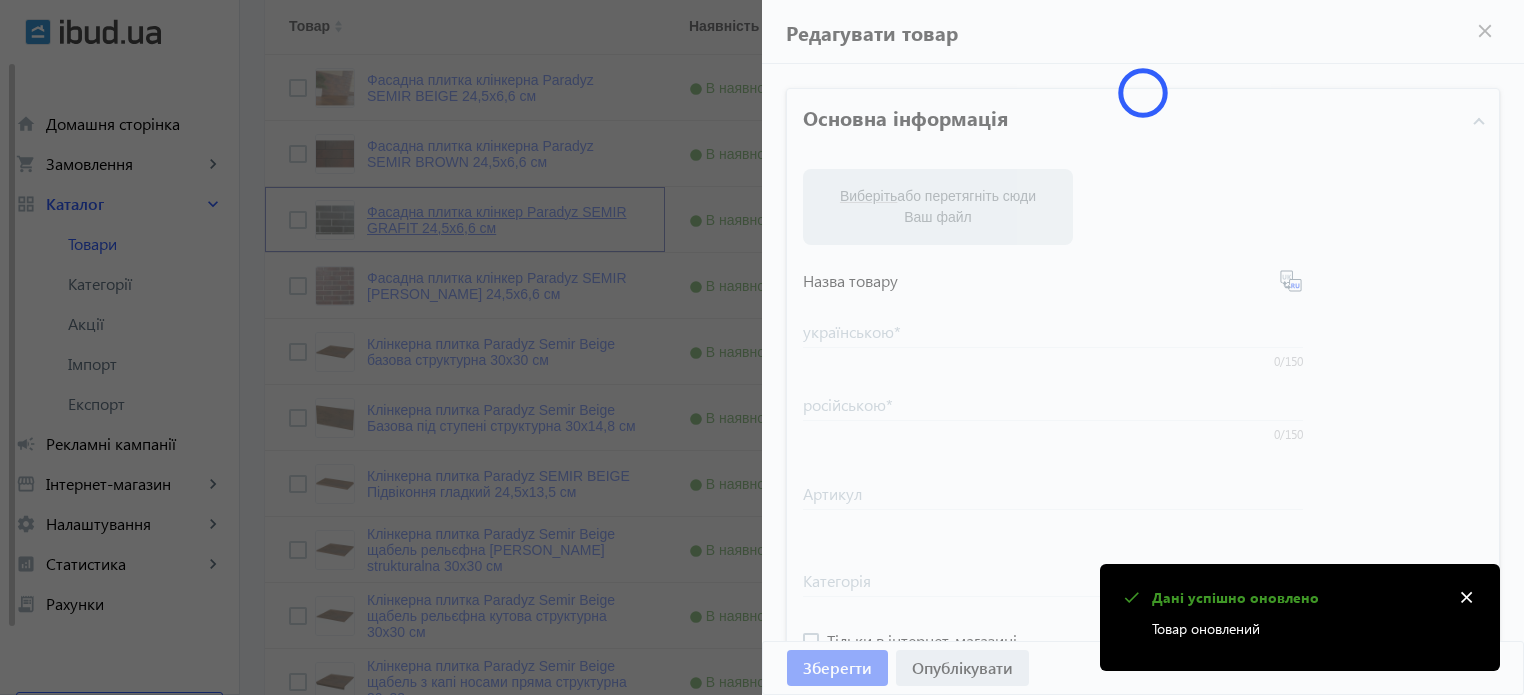 type on "Фасадна плитка клінкер Paradyz SEMIR GRAFIT 24,5x6,6 см" 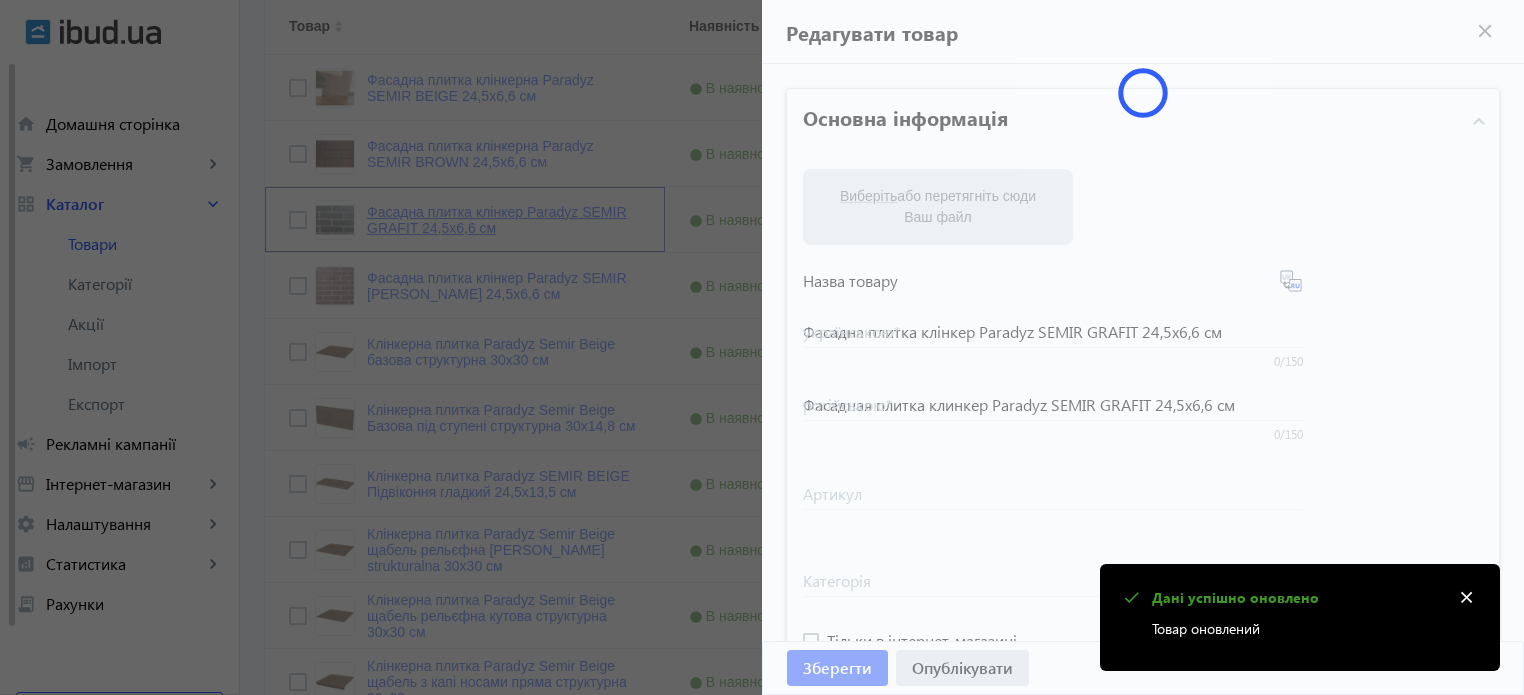 type on "Фасадна плитка клінкер Paradyz SEMIR GRAFIT 24,5x6,6 см" 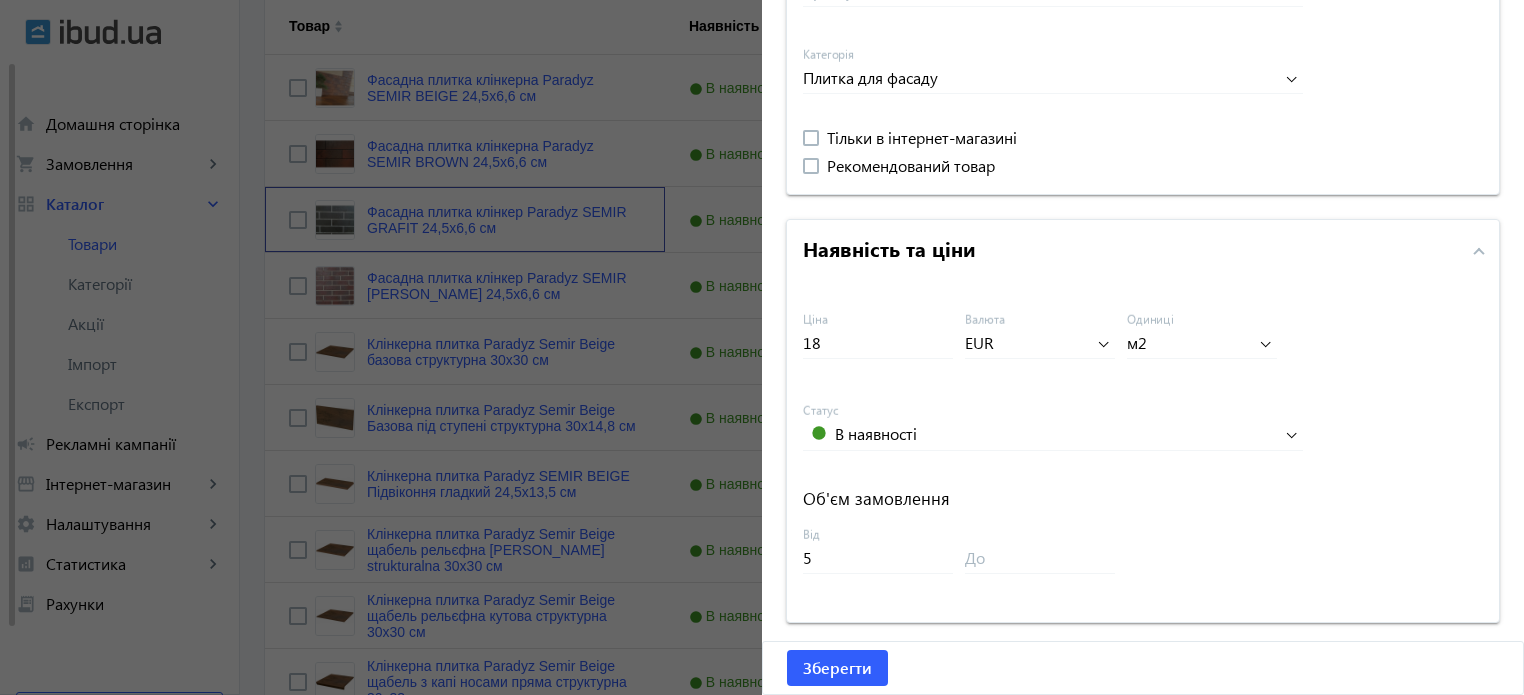 scroll, scrollTop: 892, scrollLeft: 0, axis: vertical 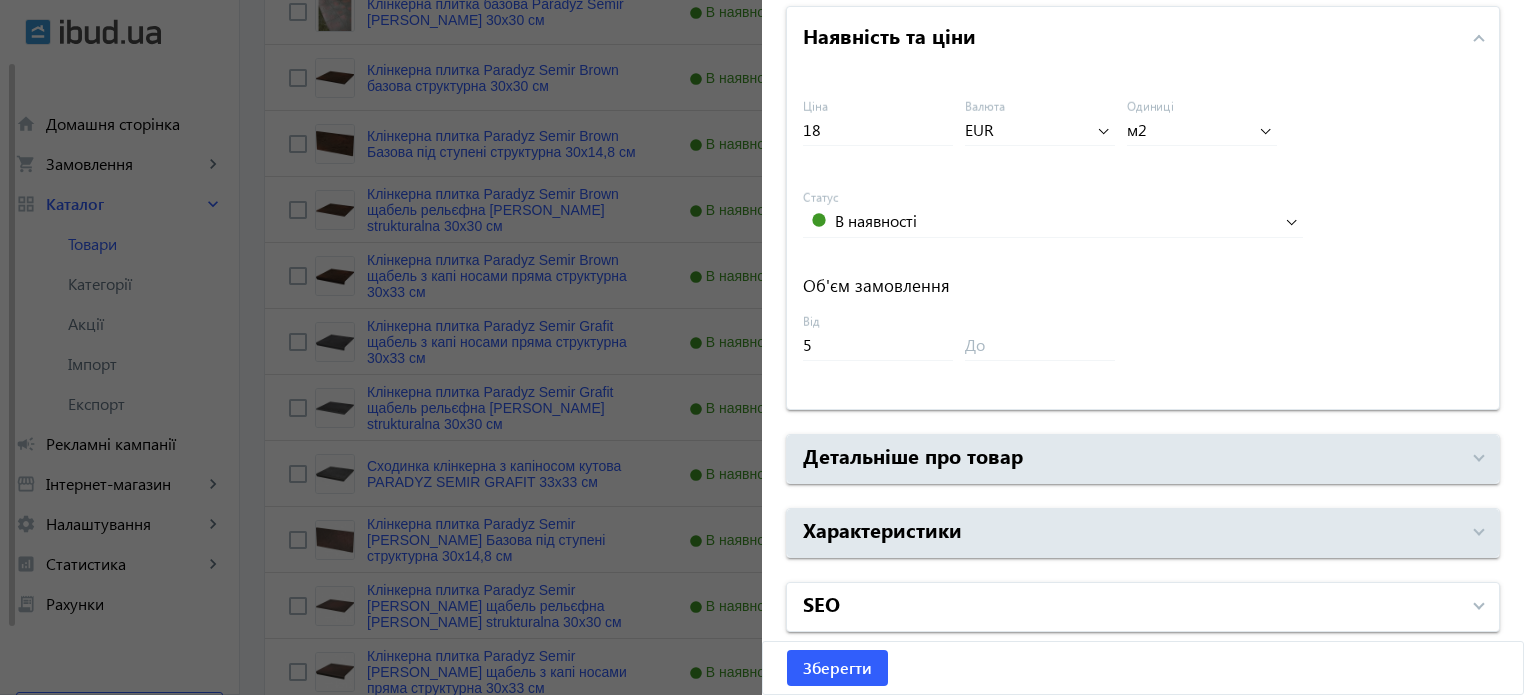 click on "SEO" at bounding box center (1131, 607) 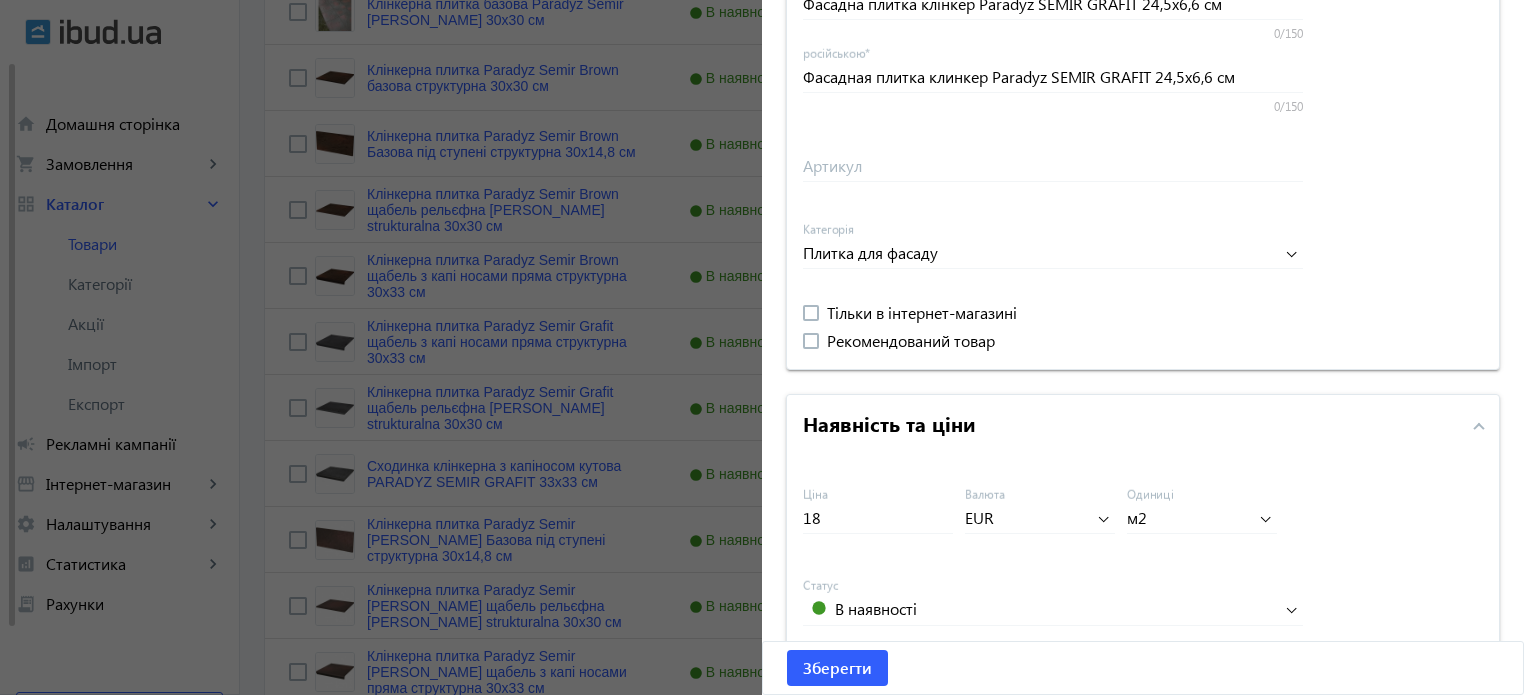 scroll, scrollTop: 557, scrollLeft: 0, axis: vertical 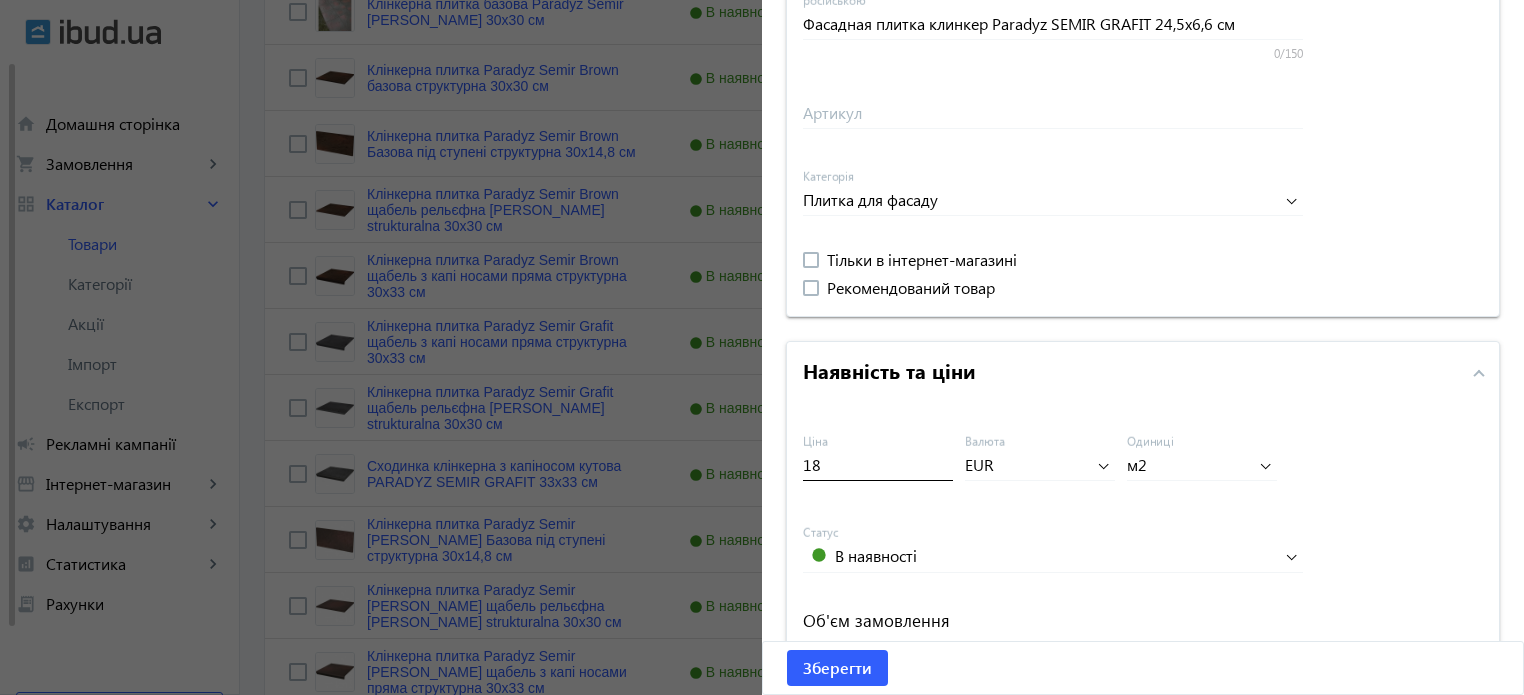 click on "18" at bounding box center (878, 464) 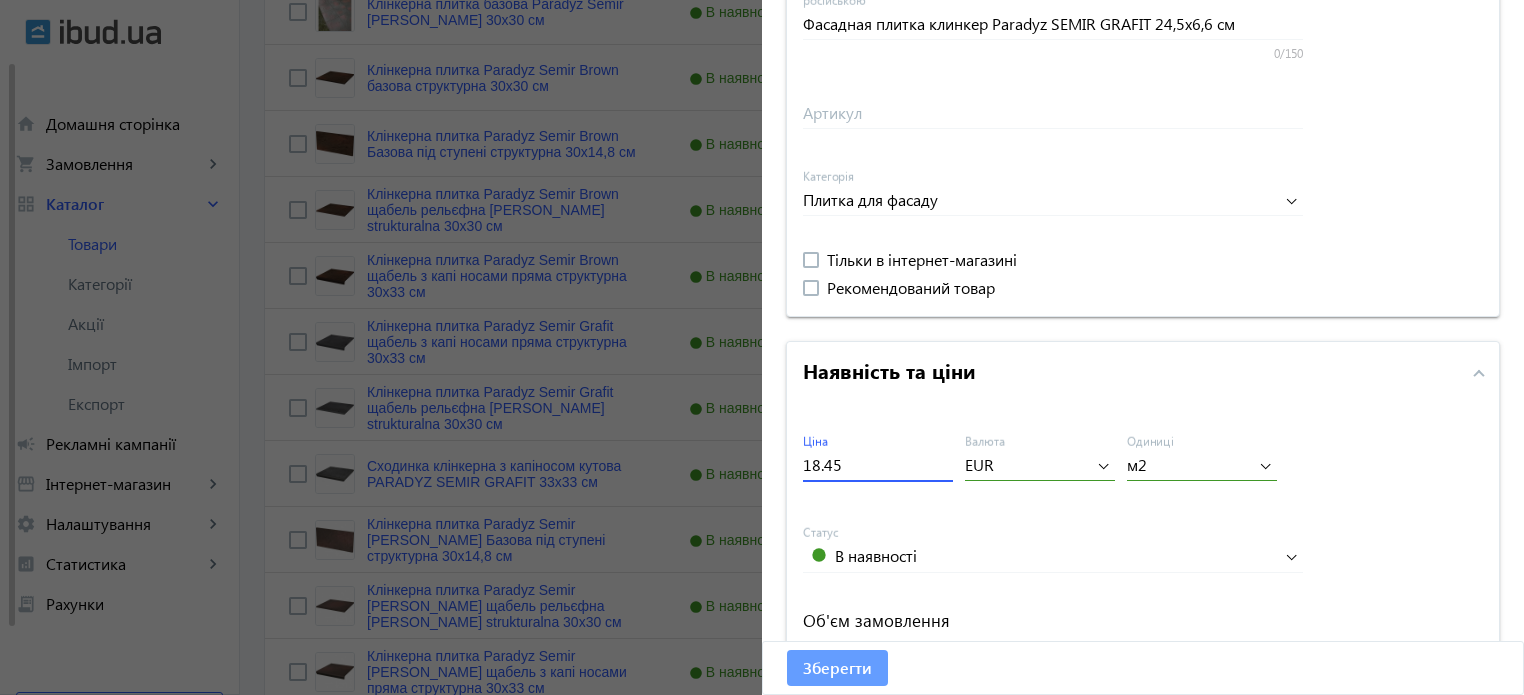 type on "18.45" 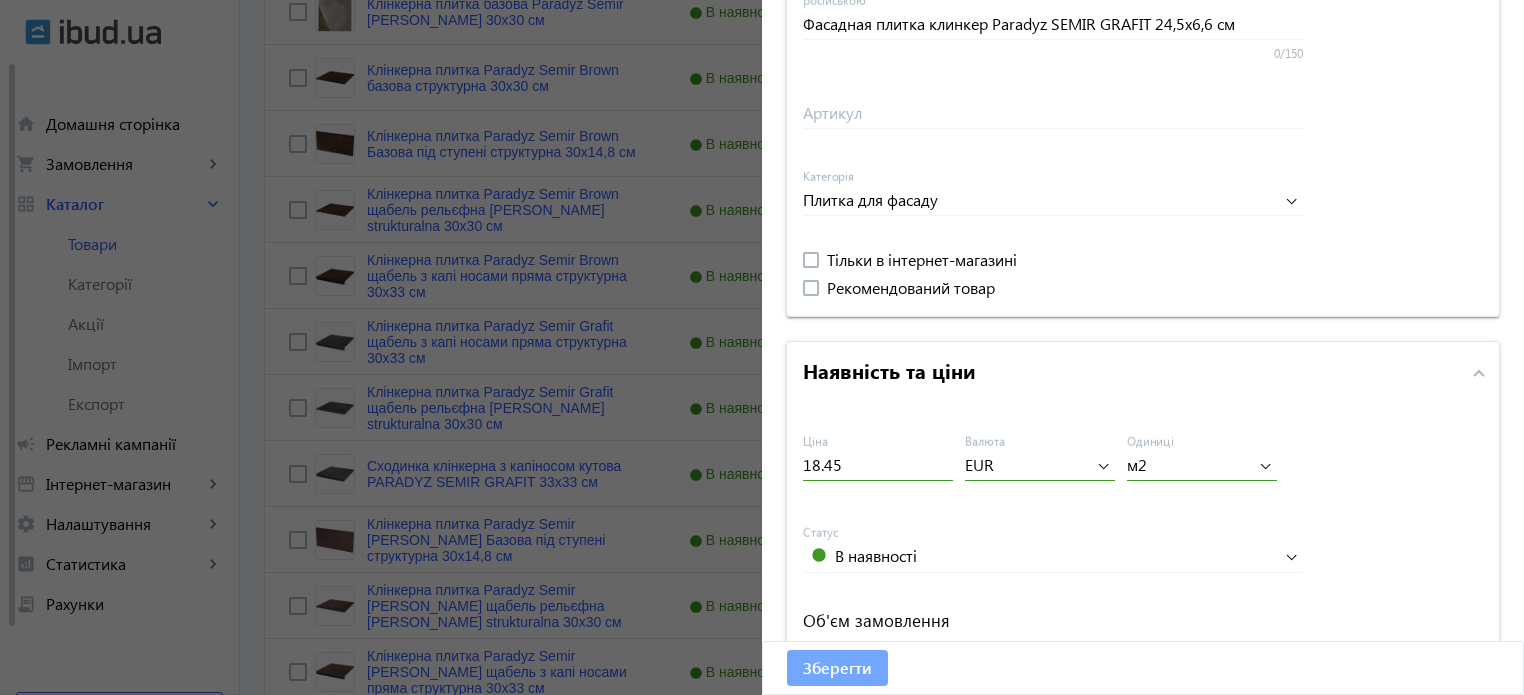click on "Зберегти" 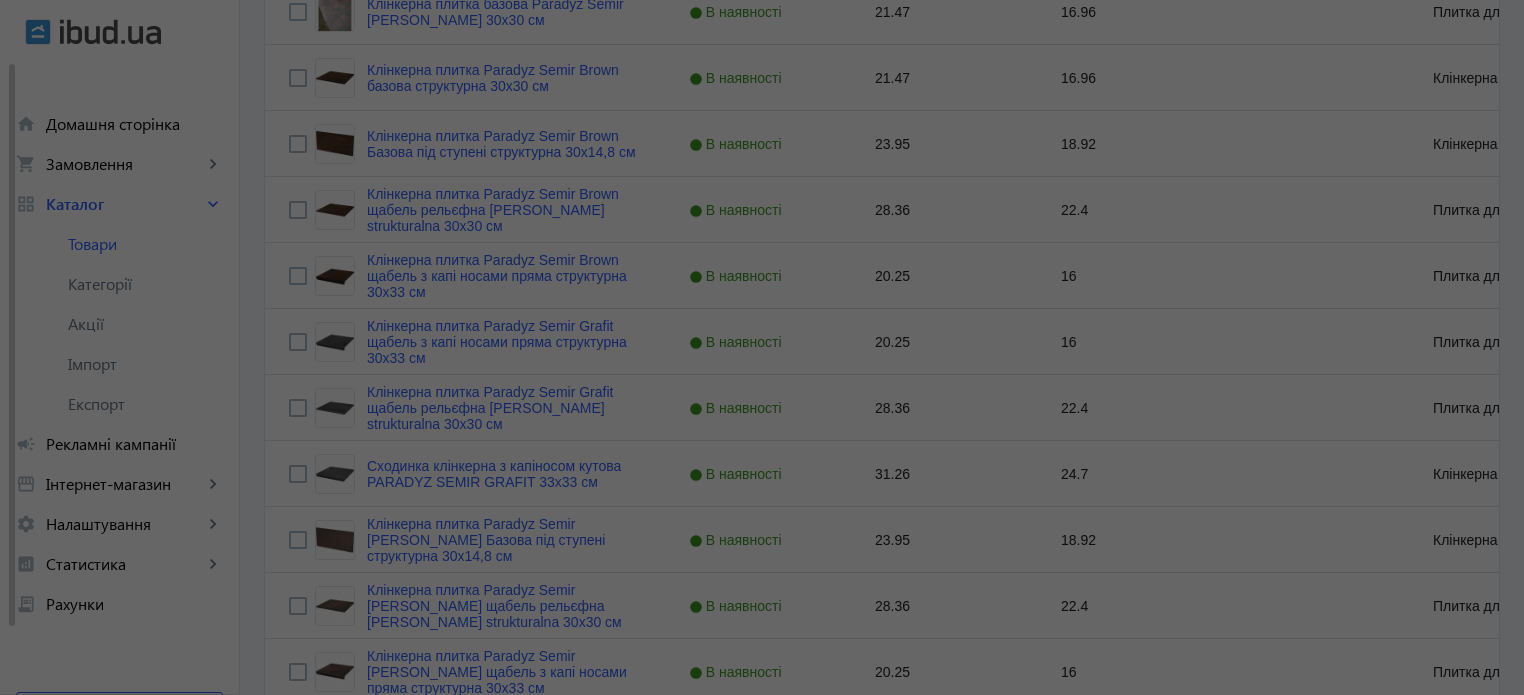 scroll, scrollTop: 0, scrollLeft: 0, axis: both 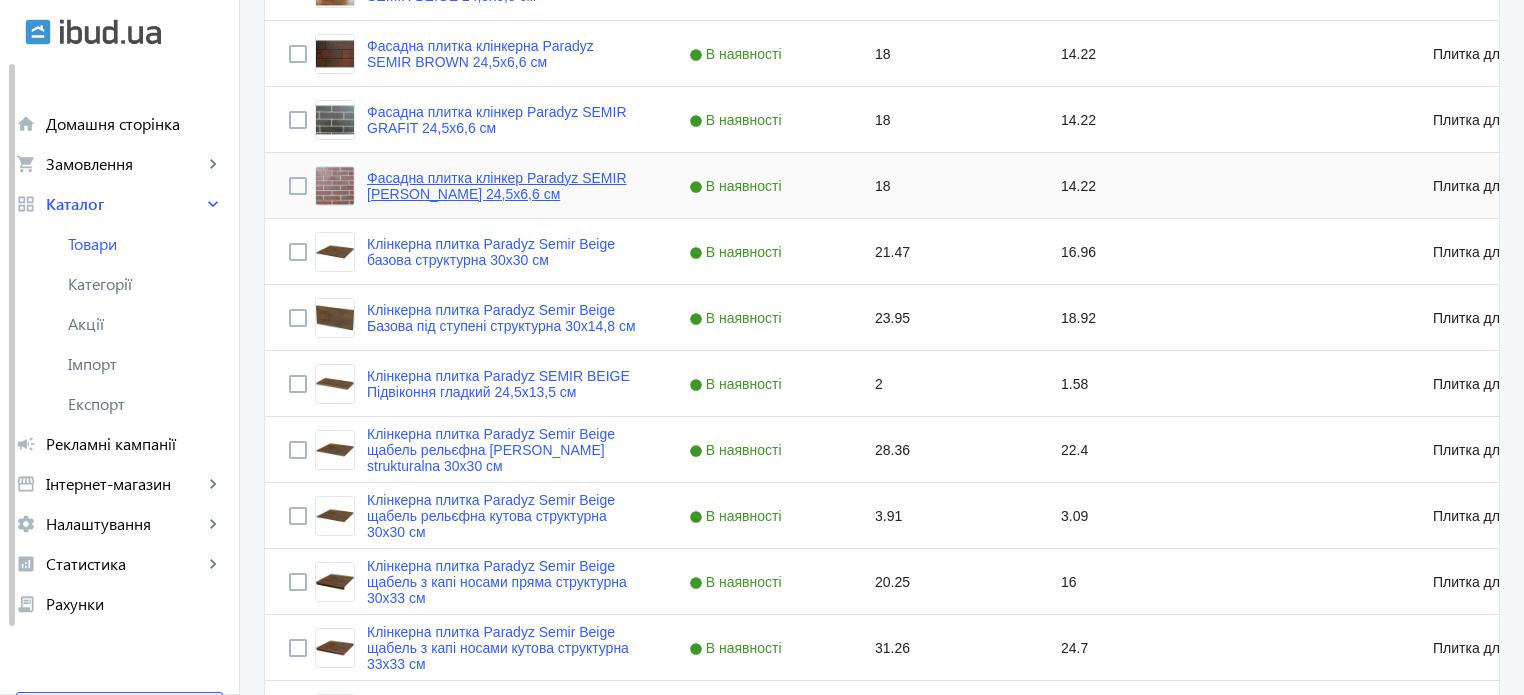 click on "Фасадна плитка клінкер Paradyz SEMIR [PERSON_NAME] 24,5x6,6 см" 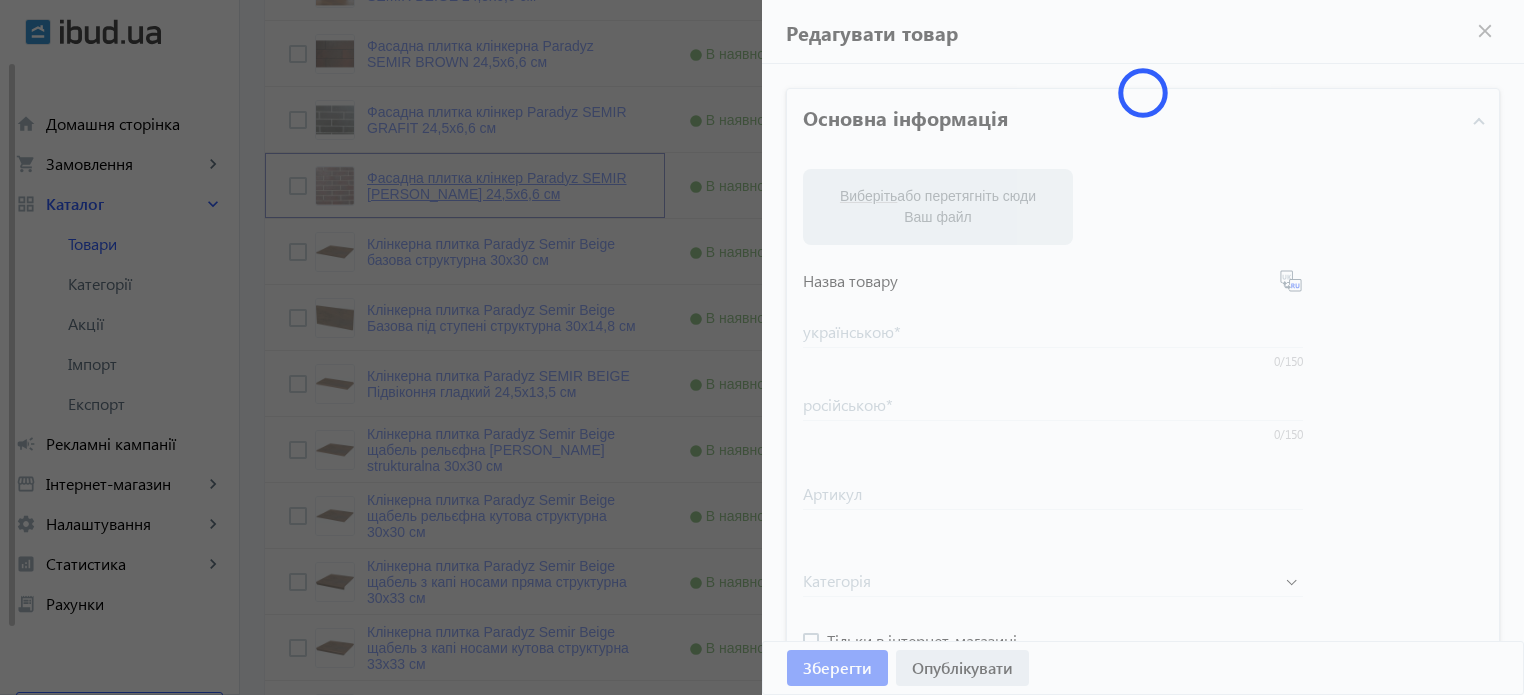 type on "Фасадна плитка клінкер Paradyz SEMIR [PERSON_NAME] 24,5x6,6 см" 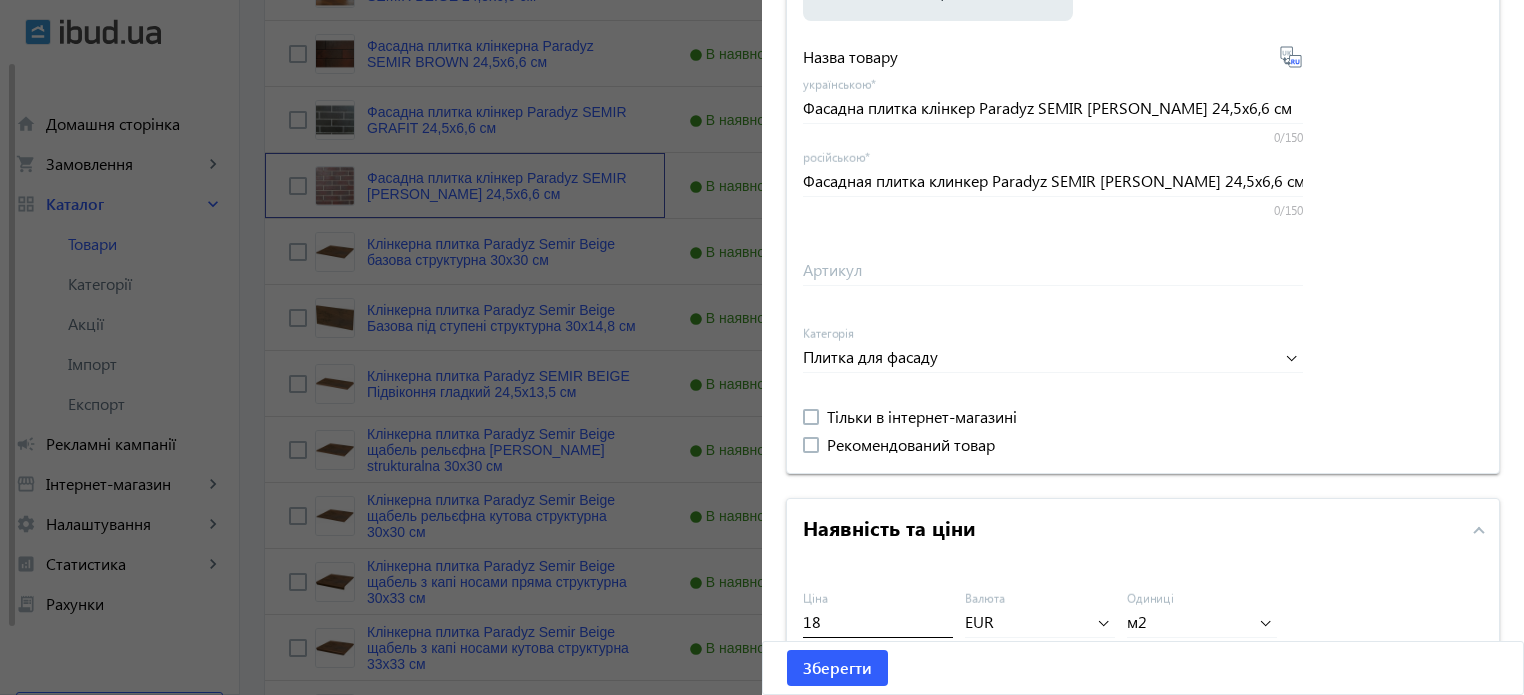 scroll, scrollTop: 800, scrollLeft: 0, axis: vertical 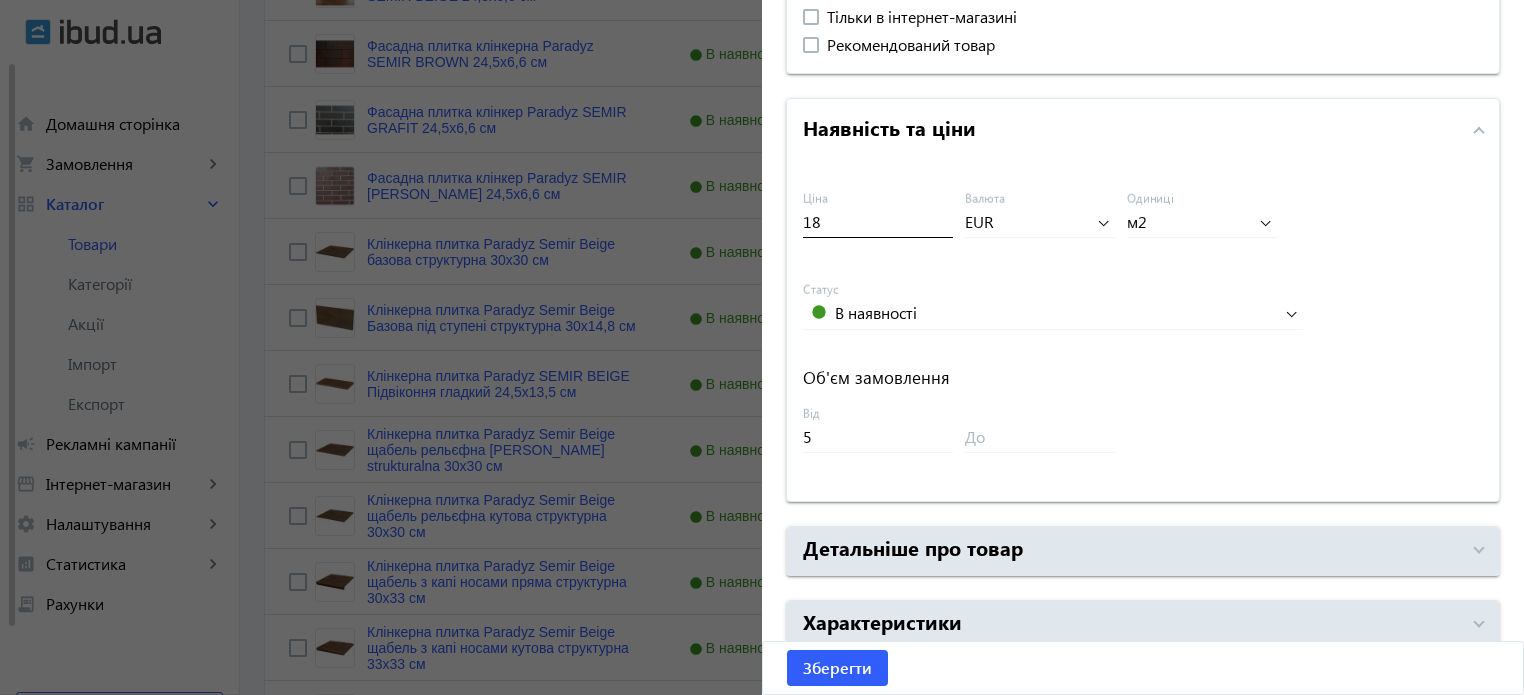 click on "18" at bounding box center (878, 221) 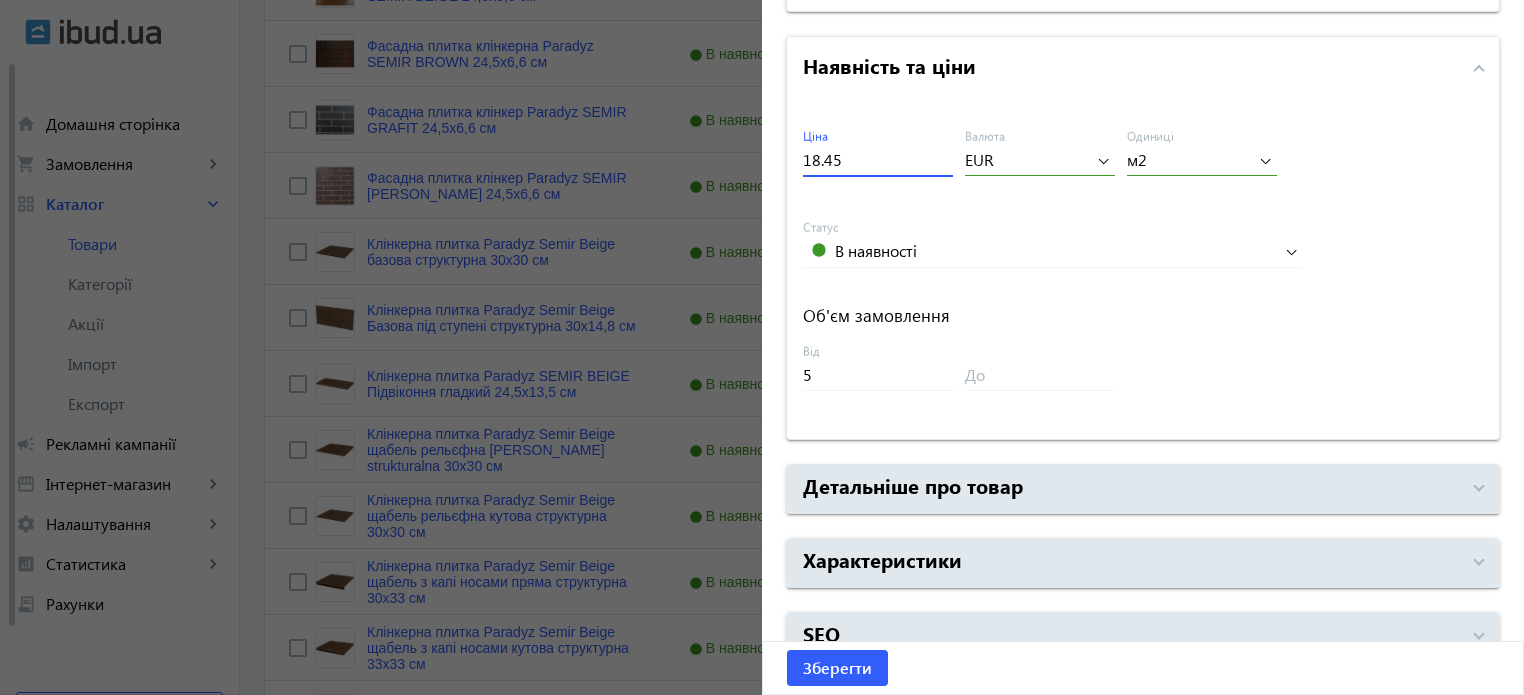 scroll, scrollTop: 892, scrollLeft: 0, axis: vertical 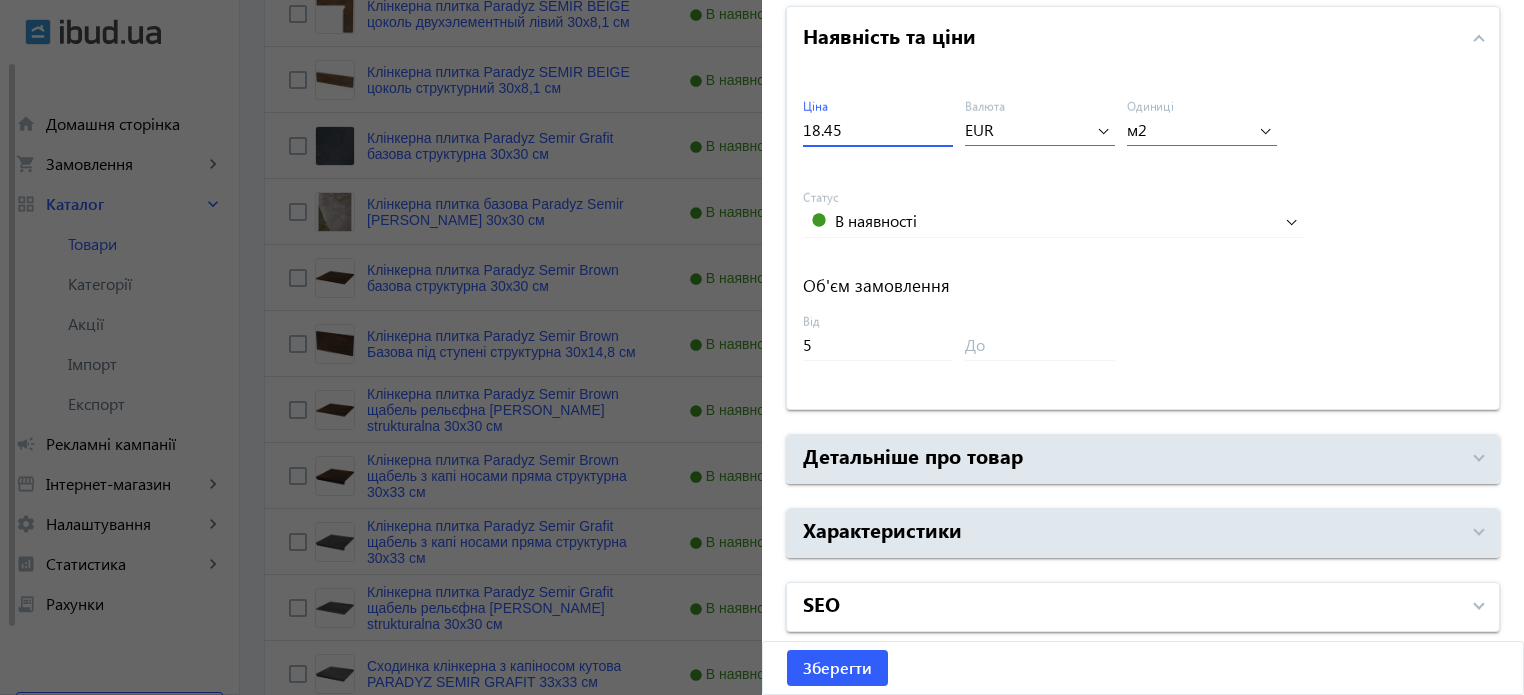 type on "18.45" 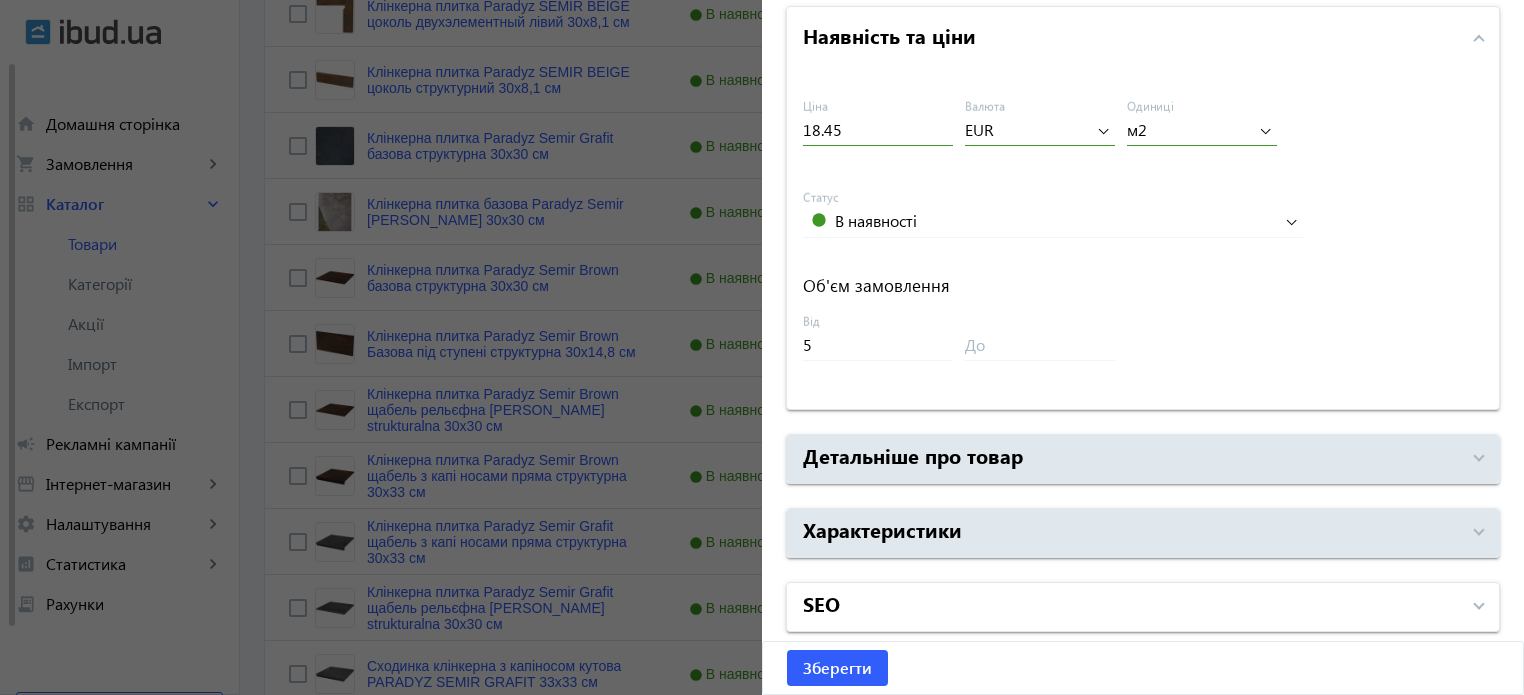 click on "SEO" at bounding box center [1143, 607] 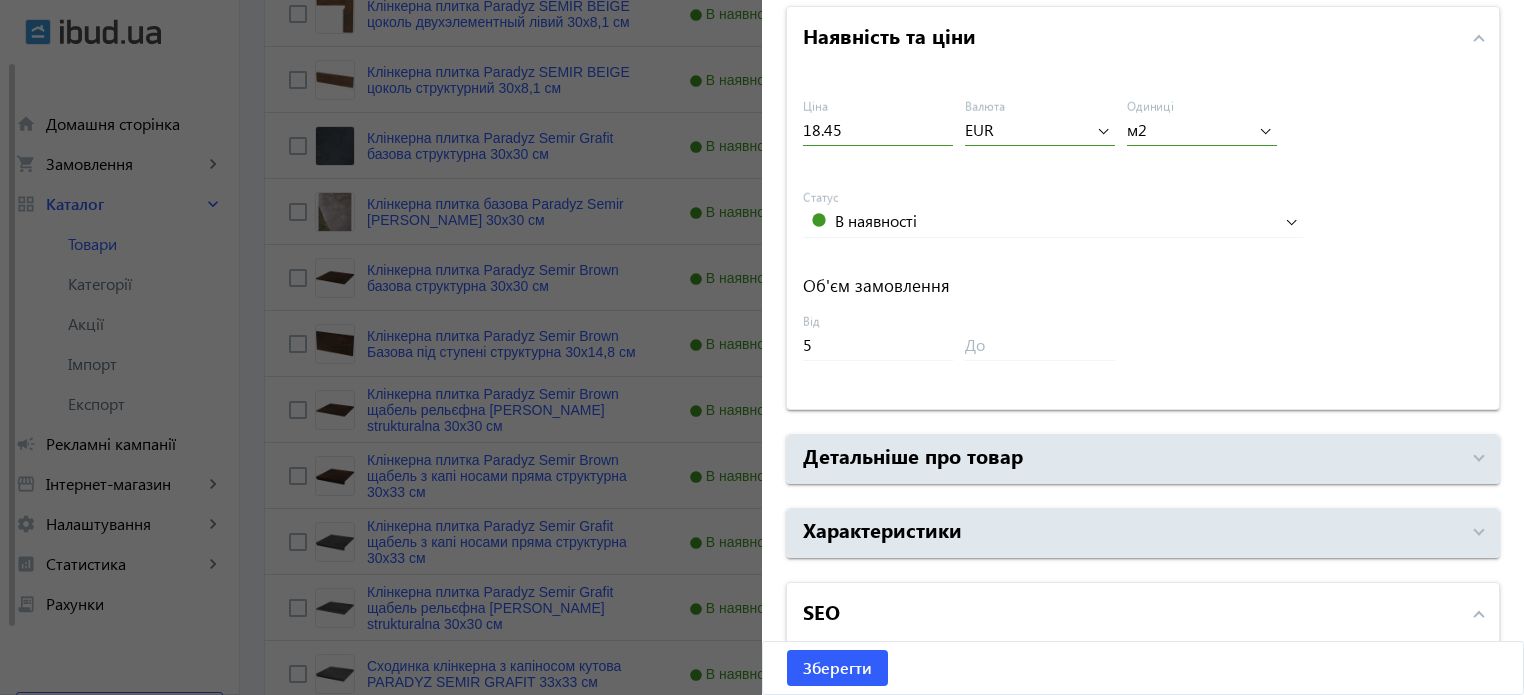 scroll, scrollTop: 1657, scrollLeft: 0, axis: vertical 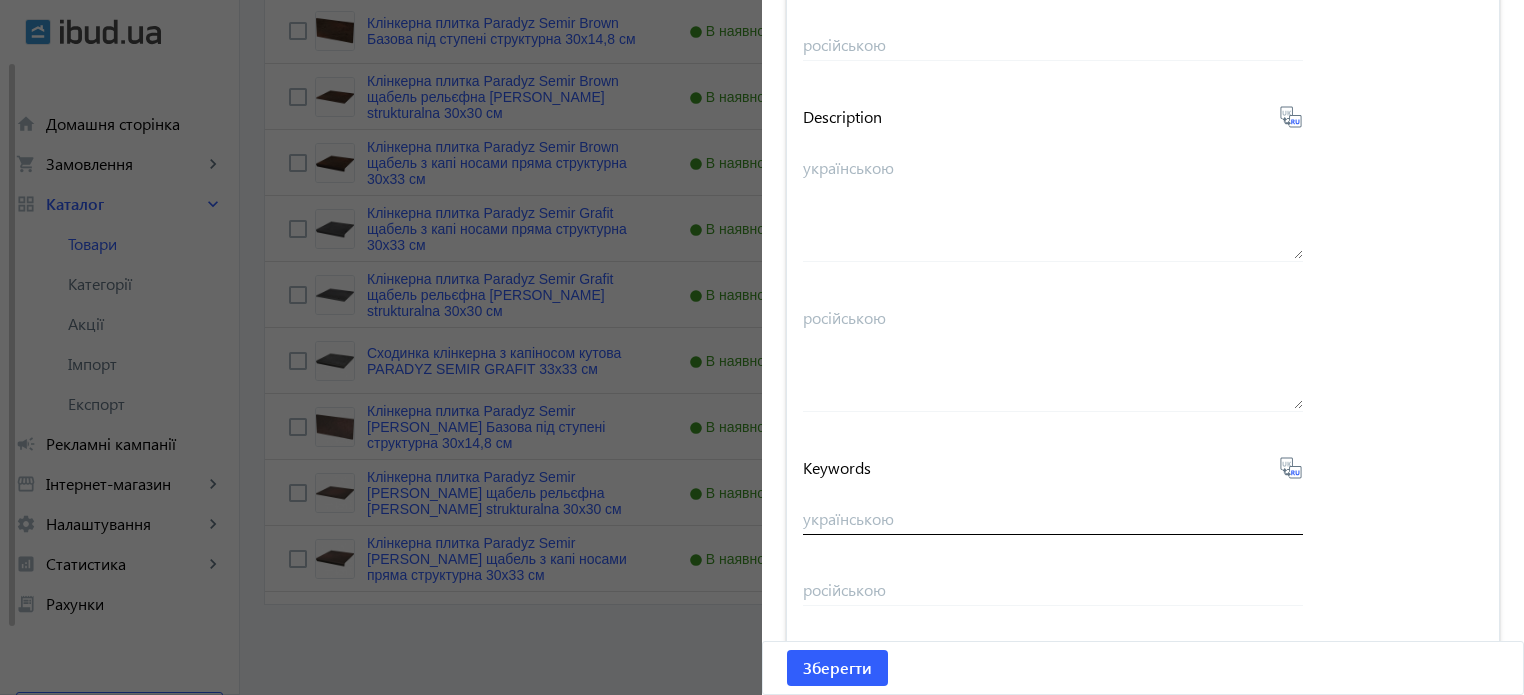 click on "українською" at bounding box center [1053, 518] 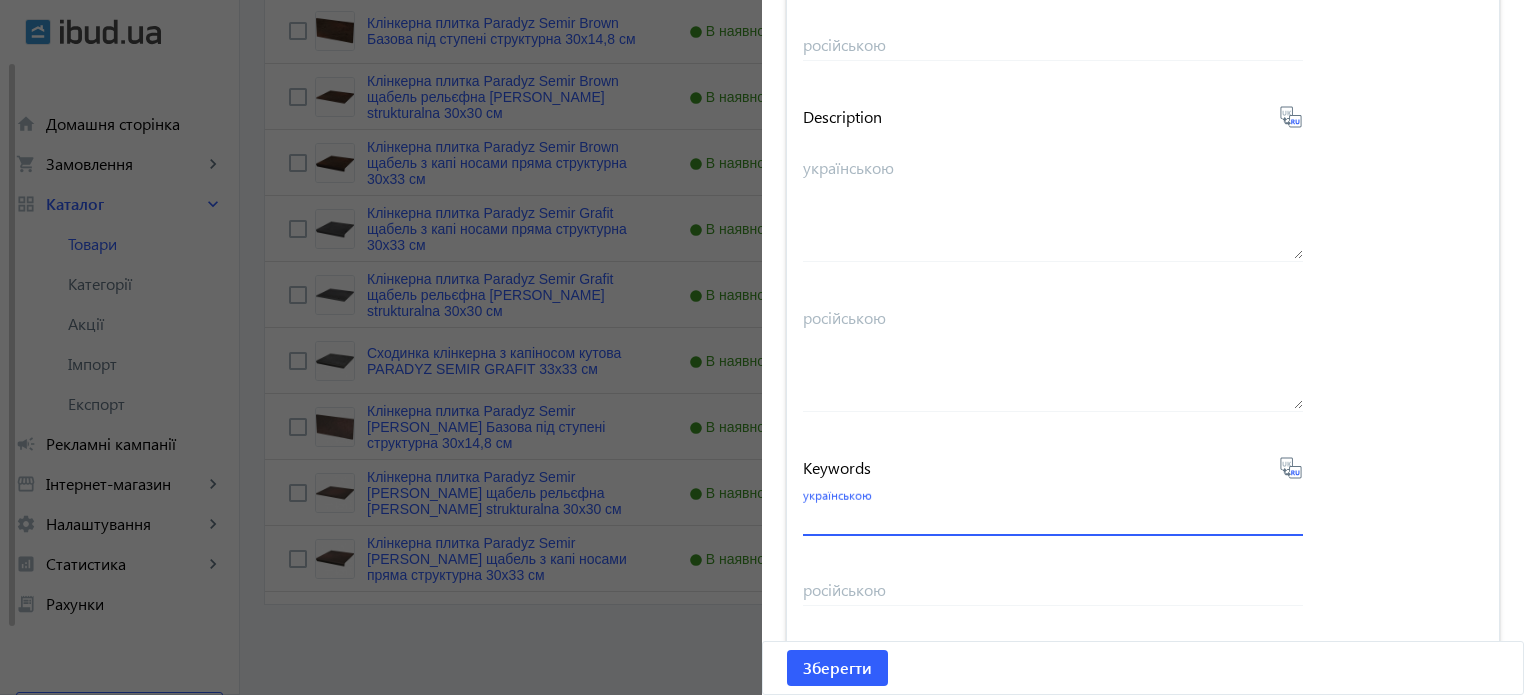 paste on "плитка paradyz semir rosa, фасадная плитка paradyz, клинкер paradyz semir rosa, paradyz semir rosa" 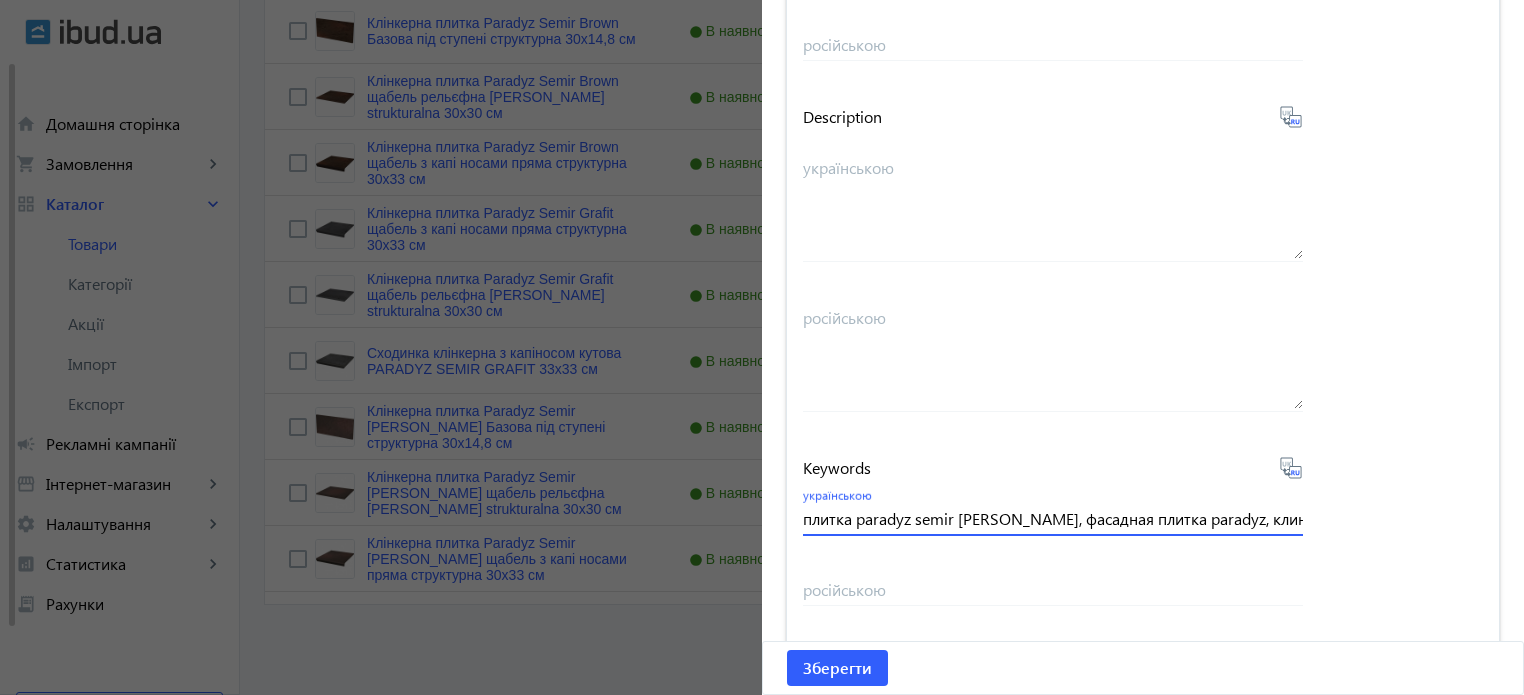 scroll, scrollTop: 0, scrollLeft: 221, axis: horizontal 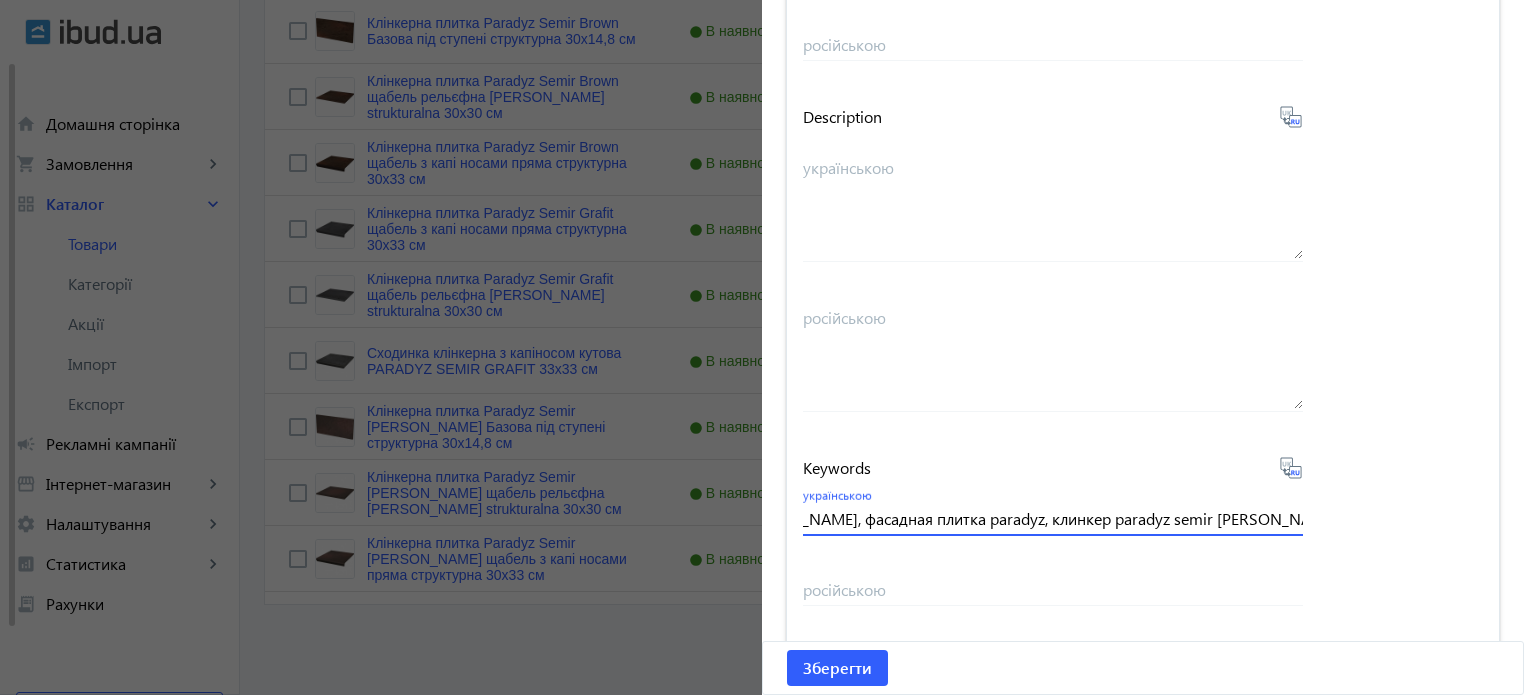 type on "плитка paradyz semir rosa, фасадная плитка paradyz, клинкер paradyz semir rosa, paradyz semir rosa" 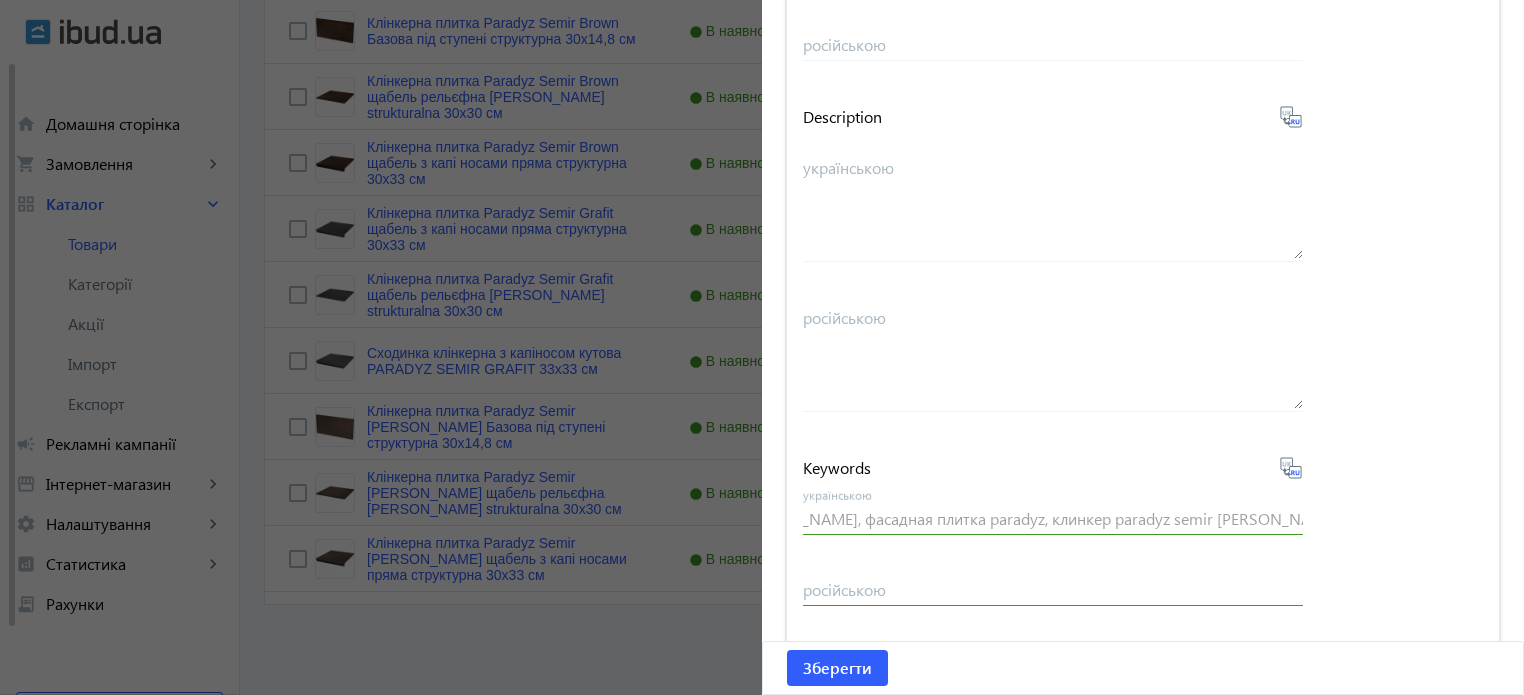 scroll, scrollTop: 0, scrollLeft: 0, axis: both 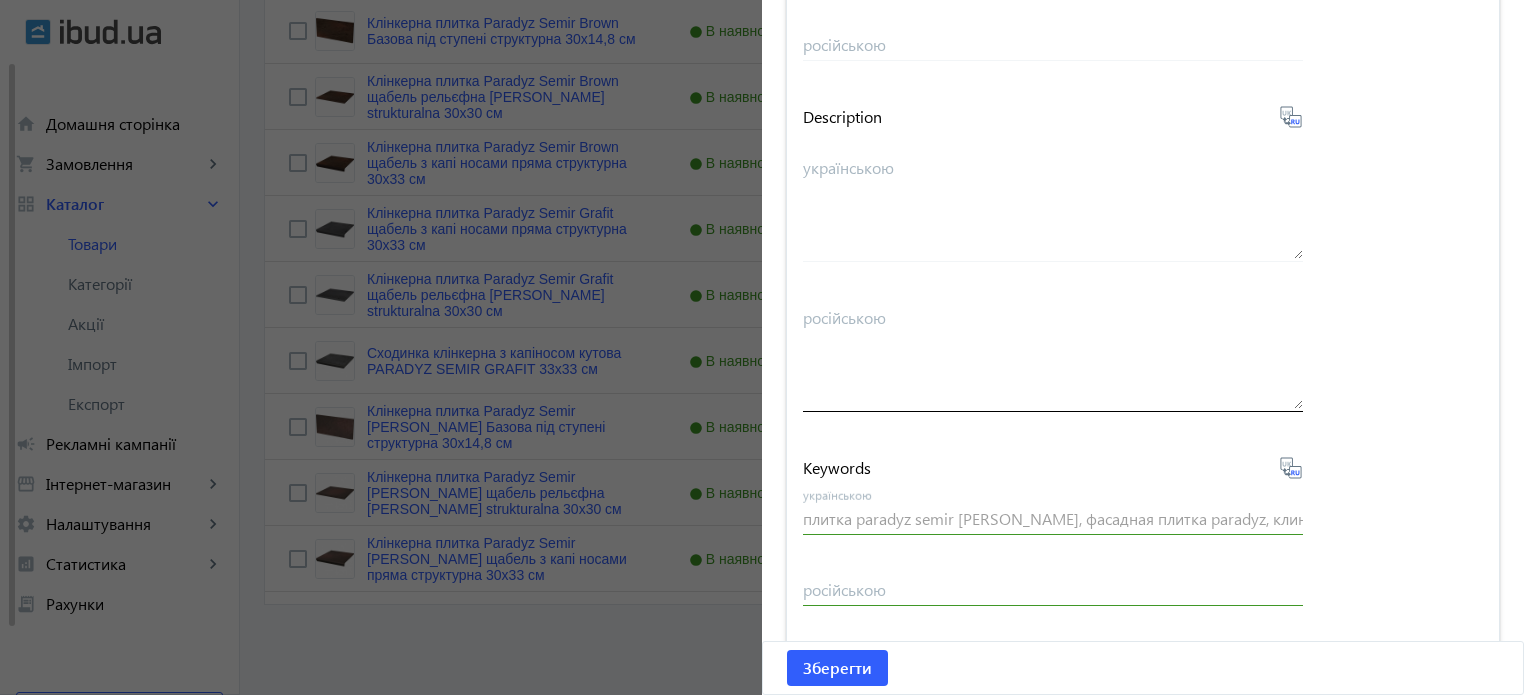 type on "плитка paradyz semir rosa, фасадная плитка paradyz, клинкер paradyz semir rosa, paradyz semir rosa" 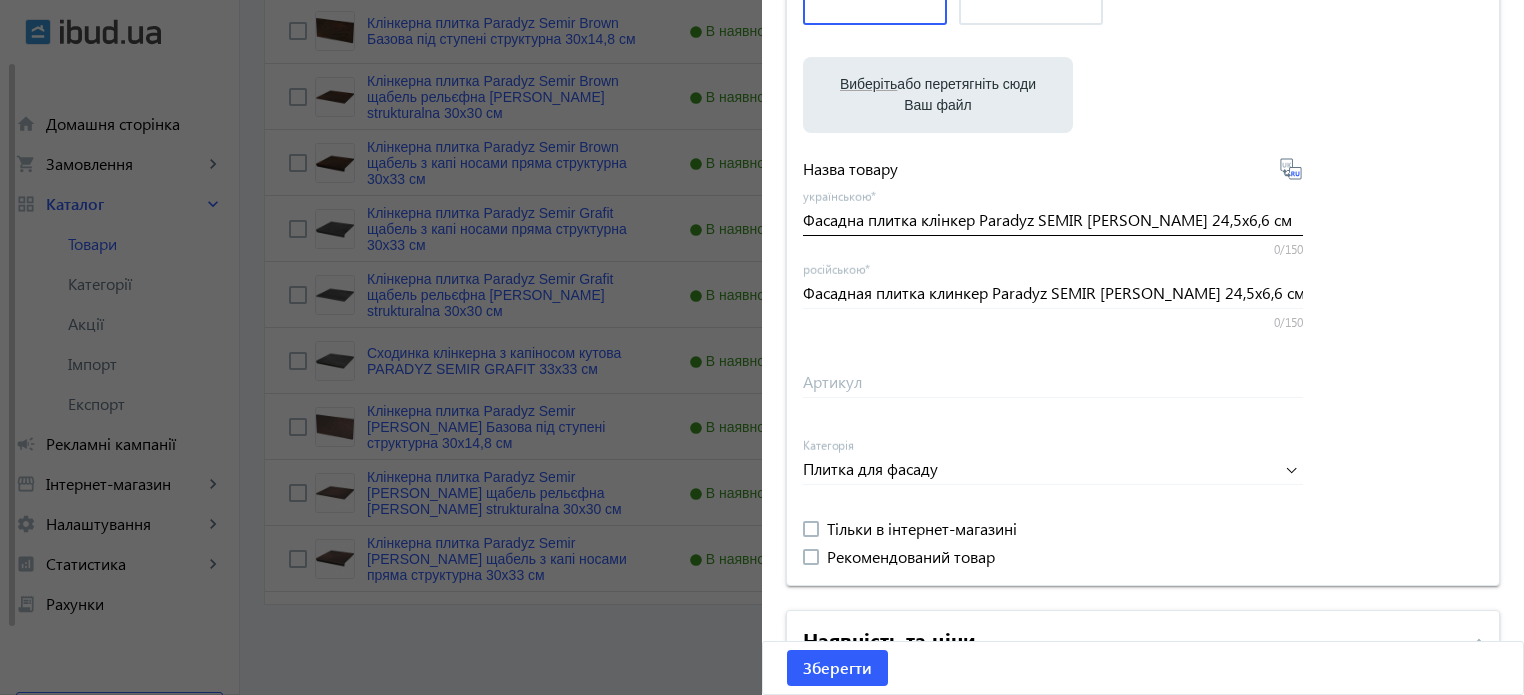 scroll, scrollTop: 157, scrollLeft: 0, axis: vertical 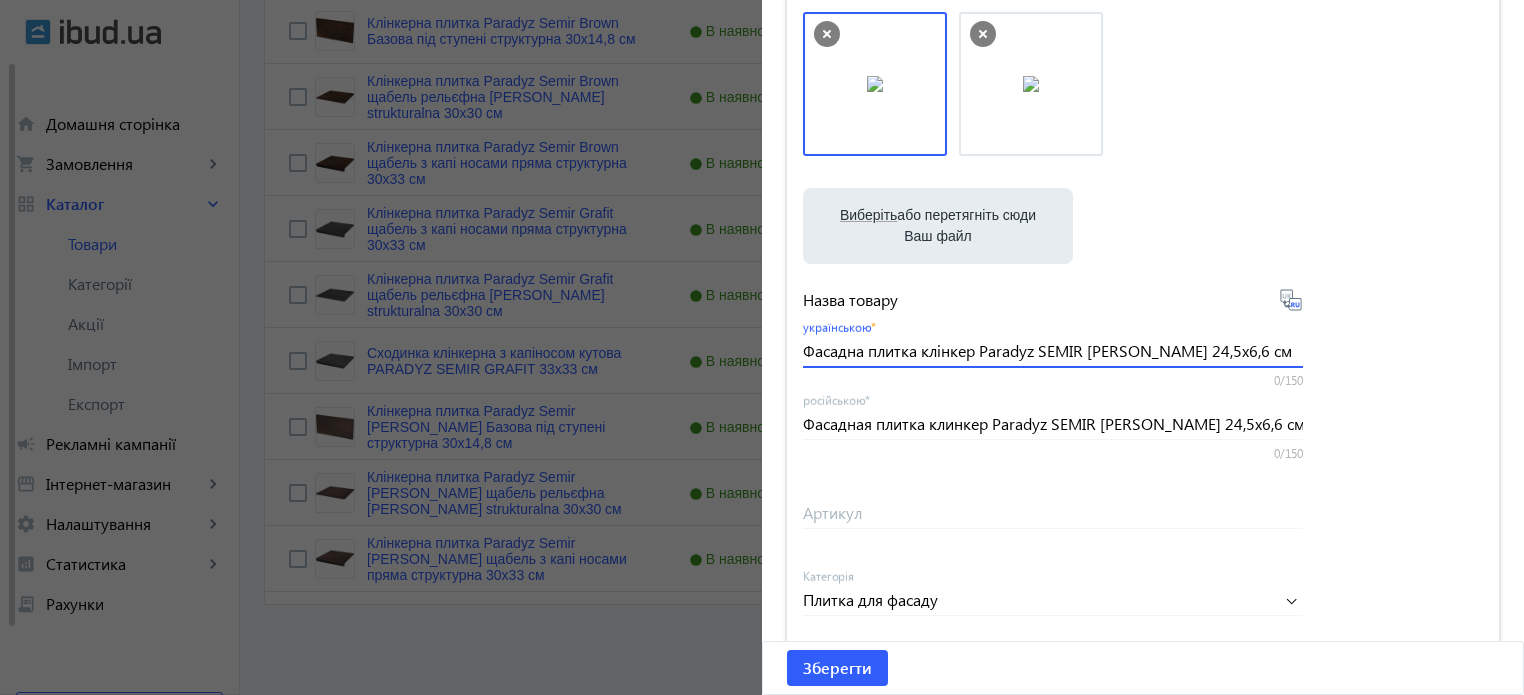 drag, startPoint x: 796, startPoint y: 351, endPoint x: 1535, endPoint y: 396, distance: 740.36884 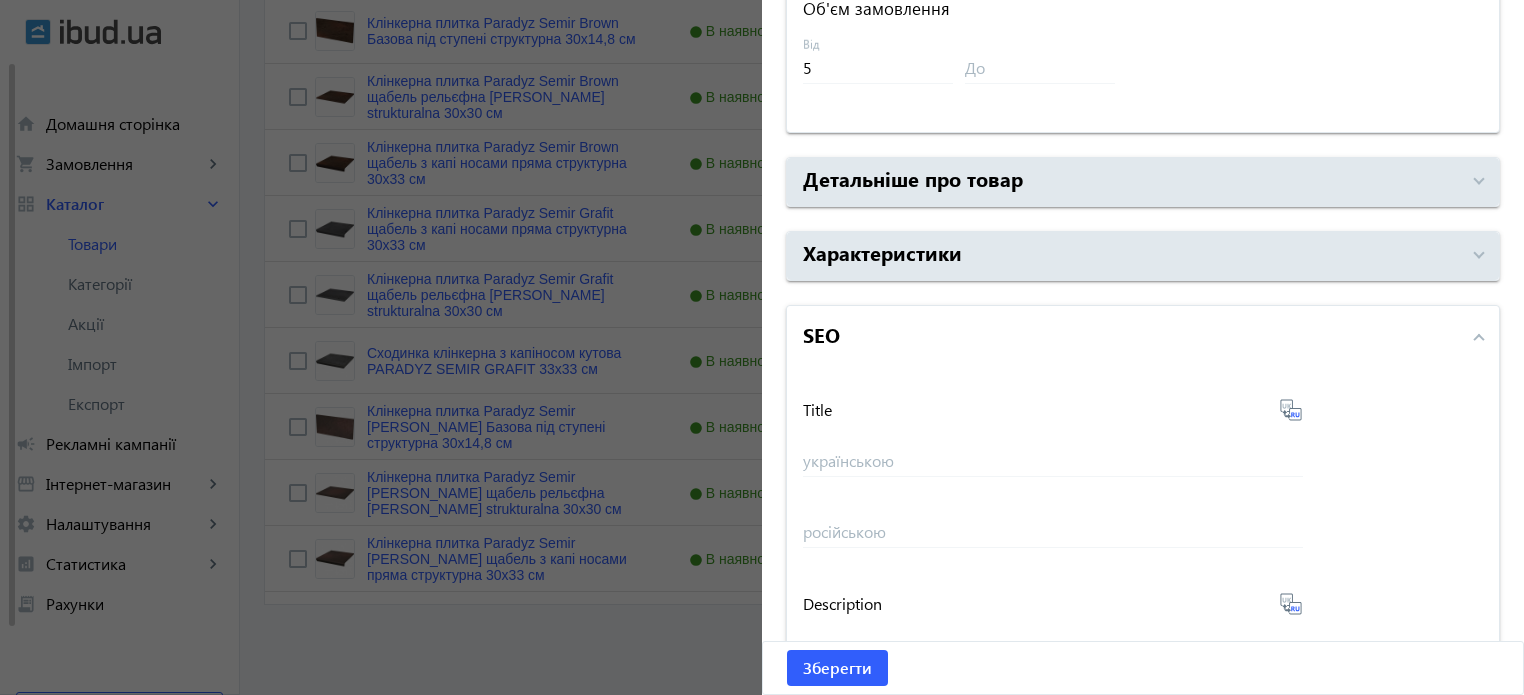 scroll, scrollTop: 1657, scrollLeft: 0, axis: vertical 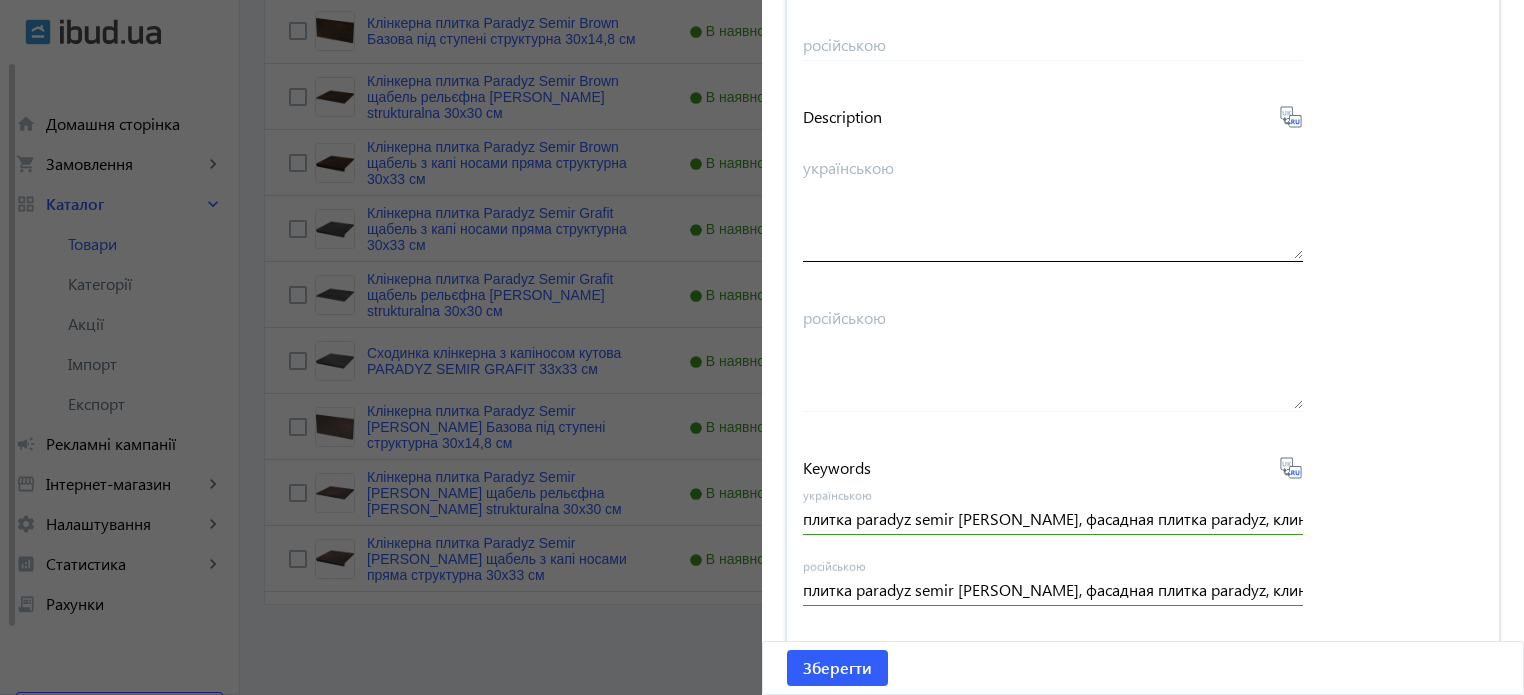 click on "українською" at bounding box center (1053, 207) 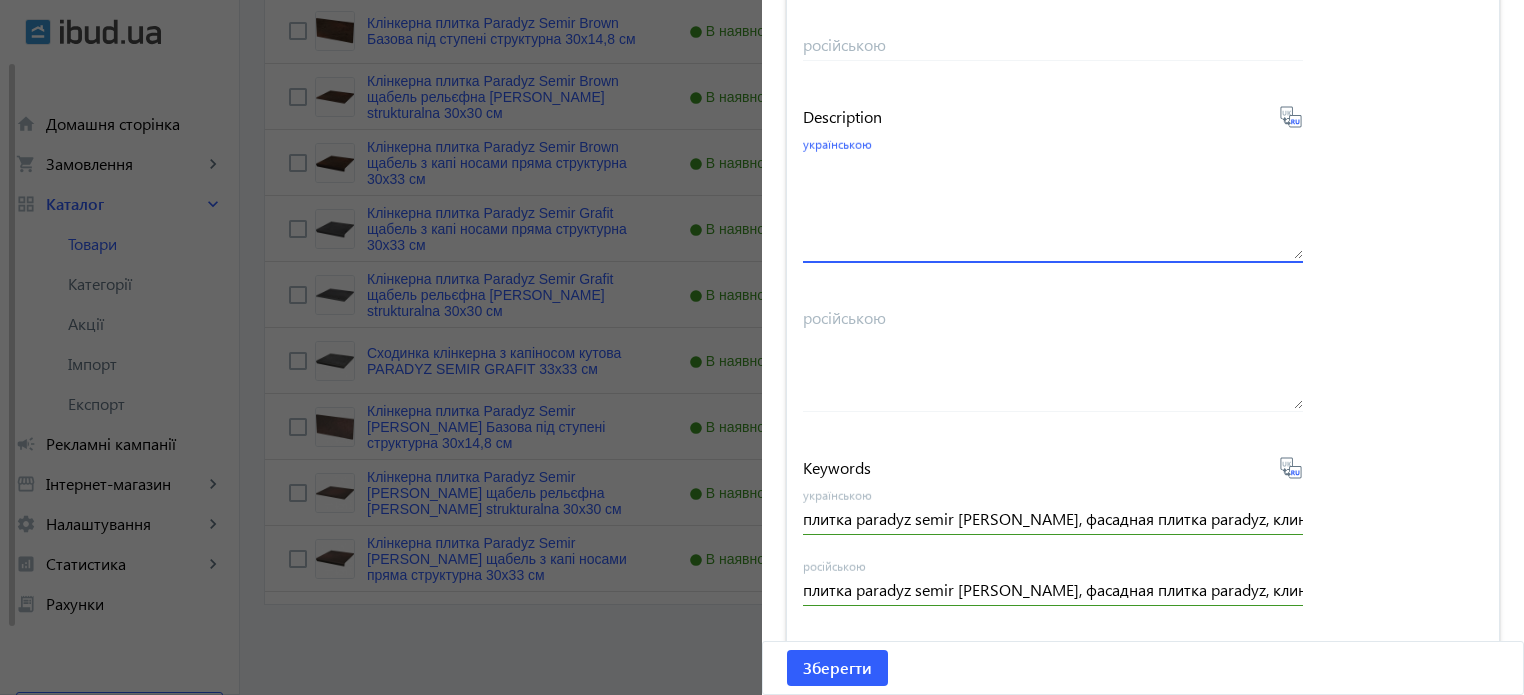 paste on "Фасадна плитка клінкер Paradyz SEMIR [PERSON_NAME] 24,5x6,6 см" 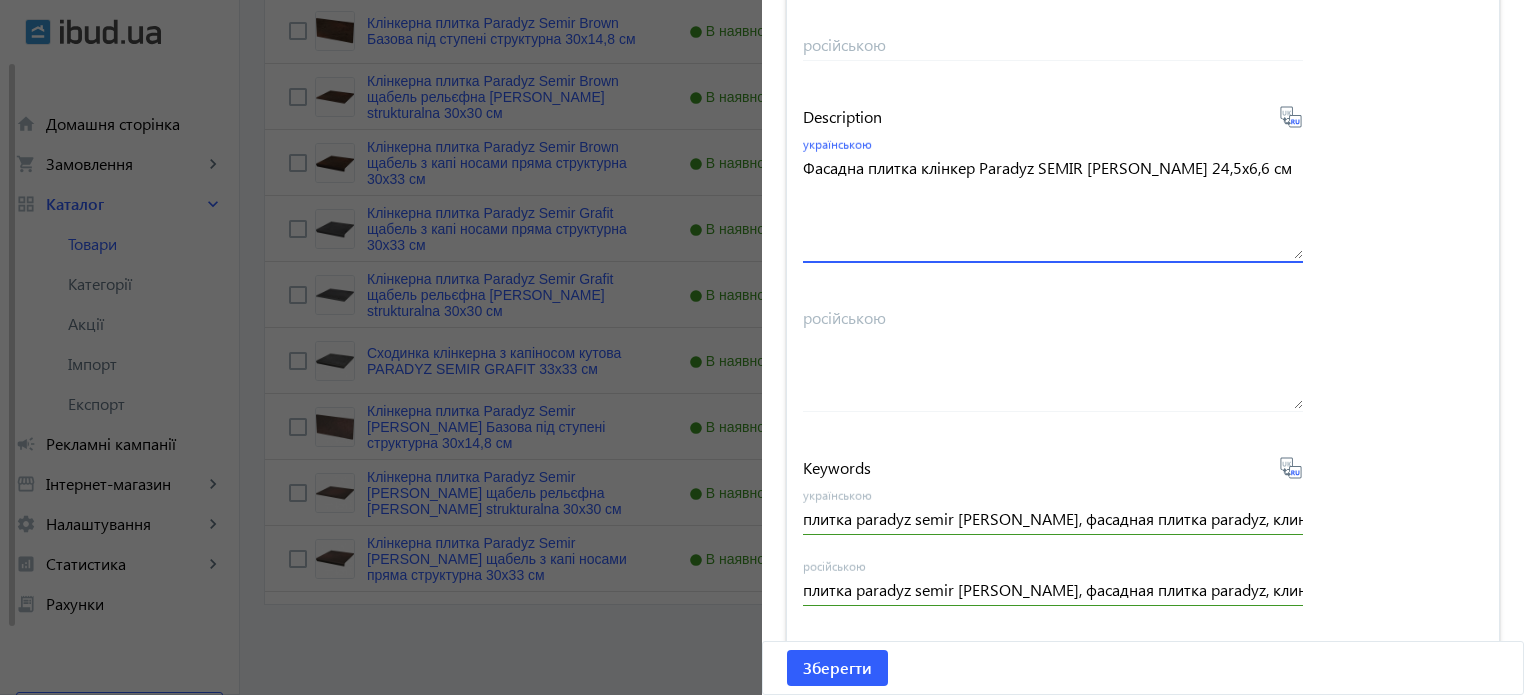 type on "Фасадна плитка клінкер Paradyz SEMIR [PERSON_NAME] 24,5x6,6 см" 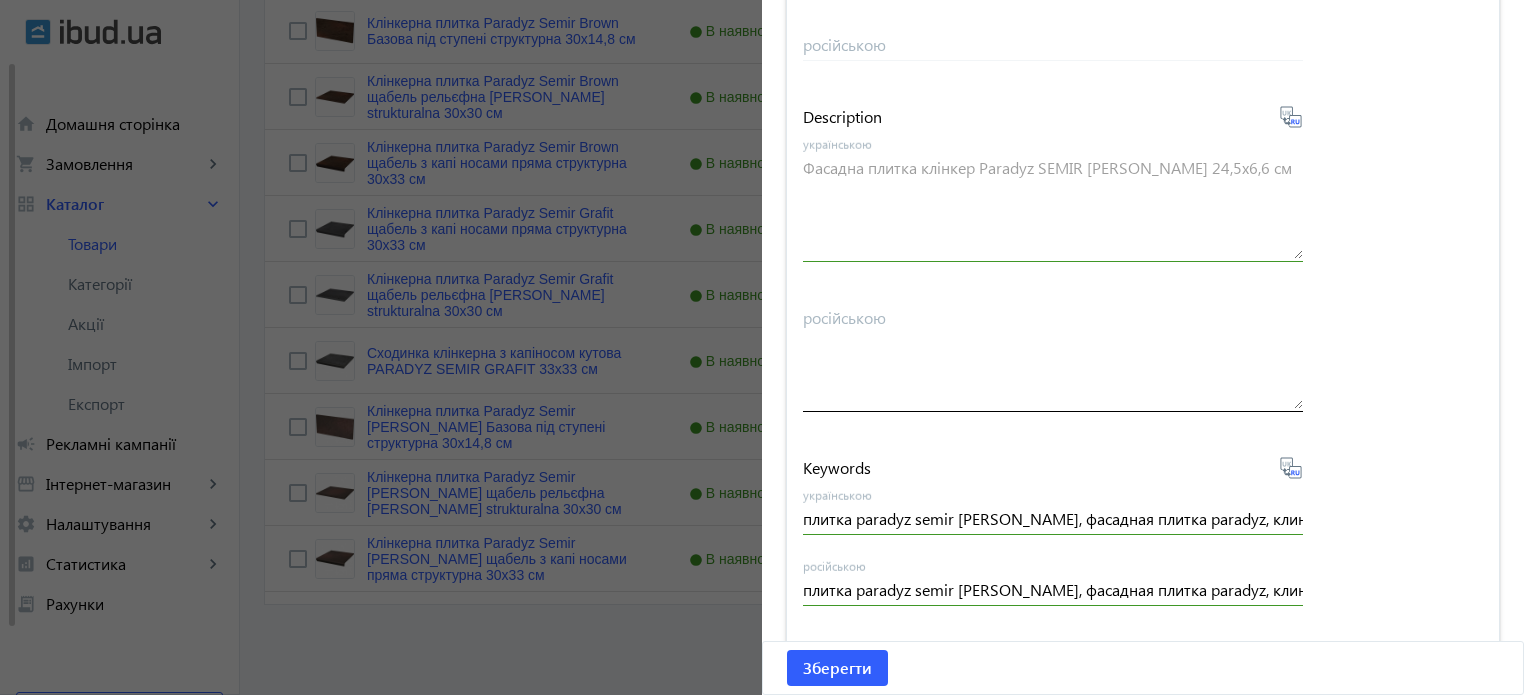 type on "Фасадная плитка клинкер Paradyz SEMIR ROSA 24,5x6,6 см" 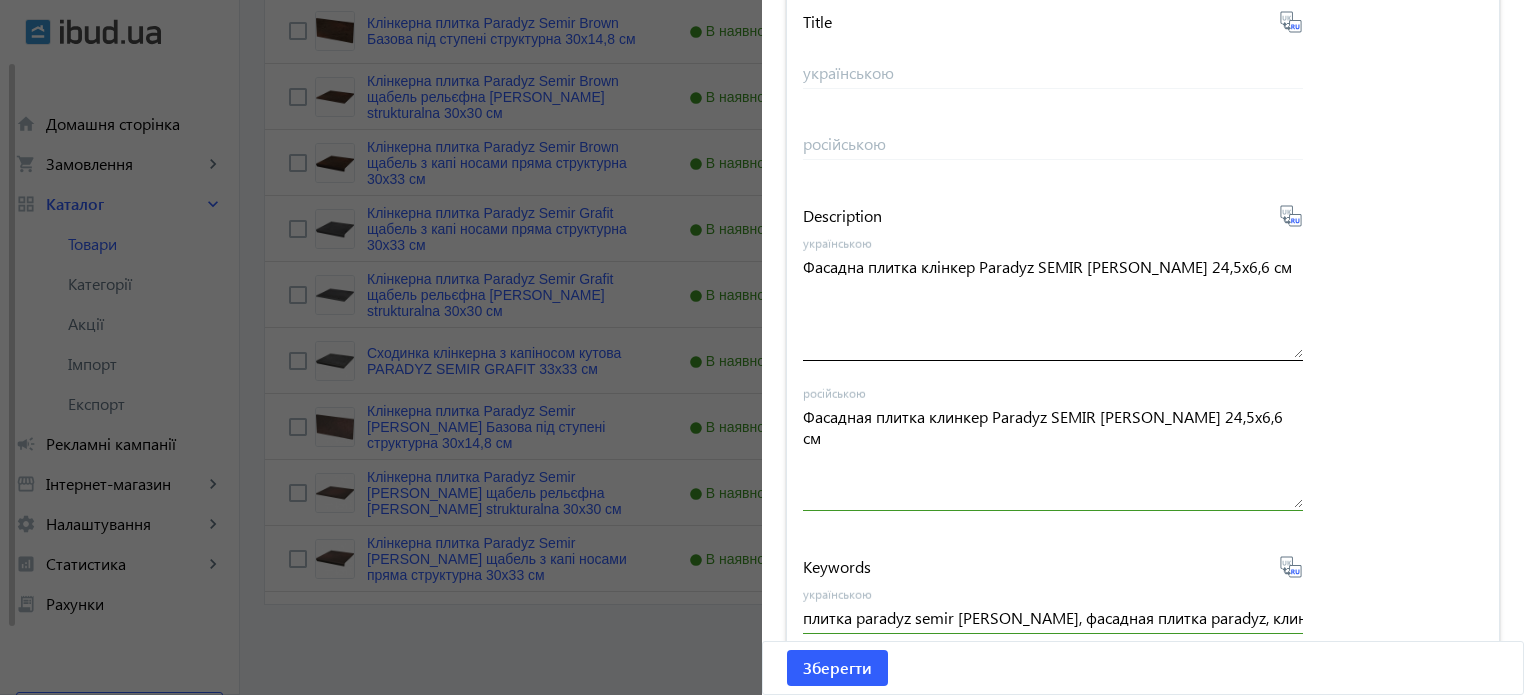 scroll, scrollTop: 1357, scrollLeft: 0, axis: vertical 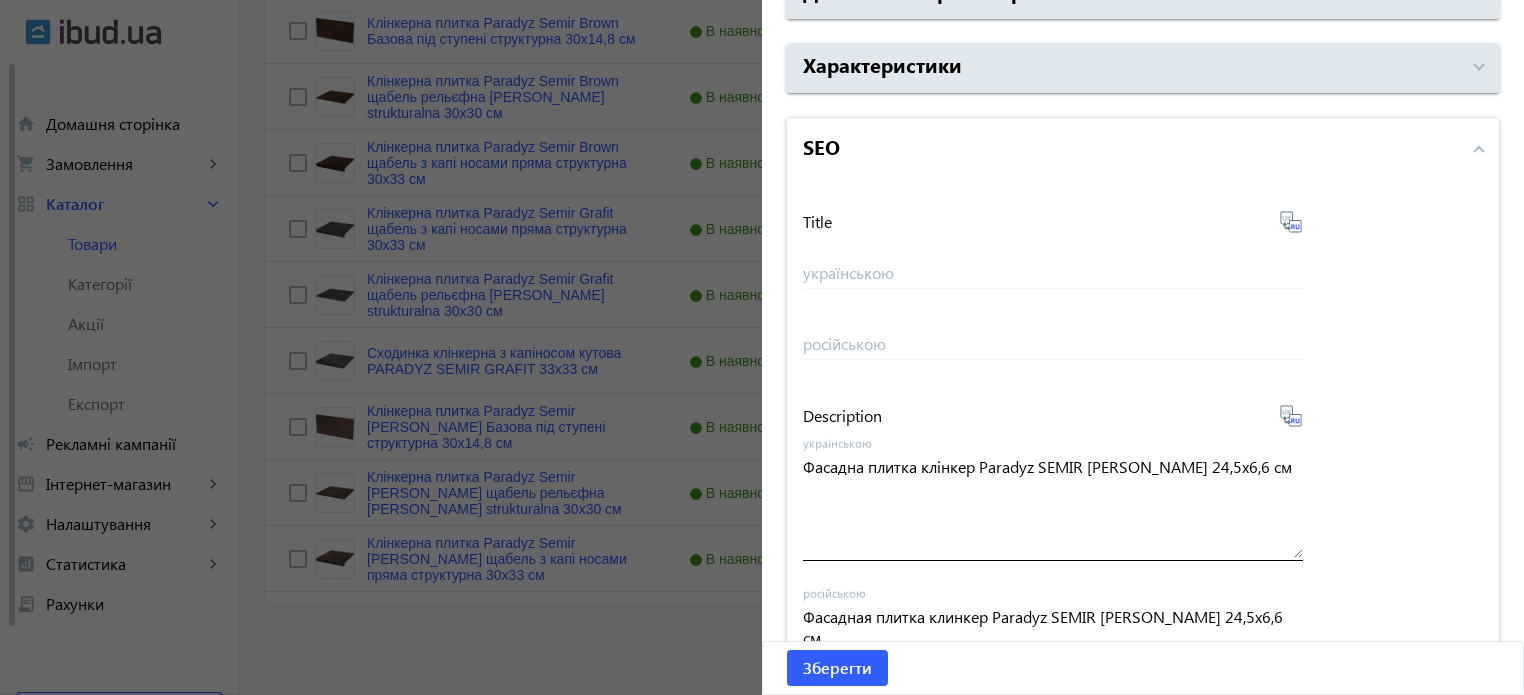 click on "Фасадна плитка клінкер Paradyz SEMIR [PERSON_NAME] 24,5x6,6 см" at bounding box center (1053, 506) 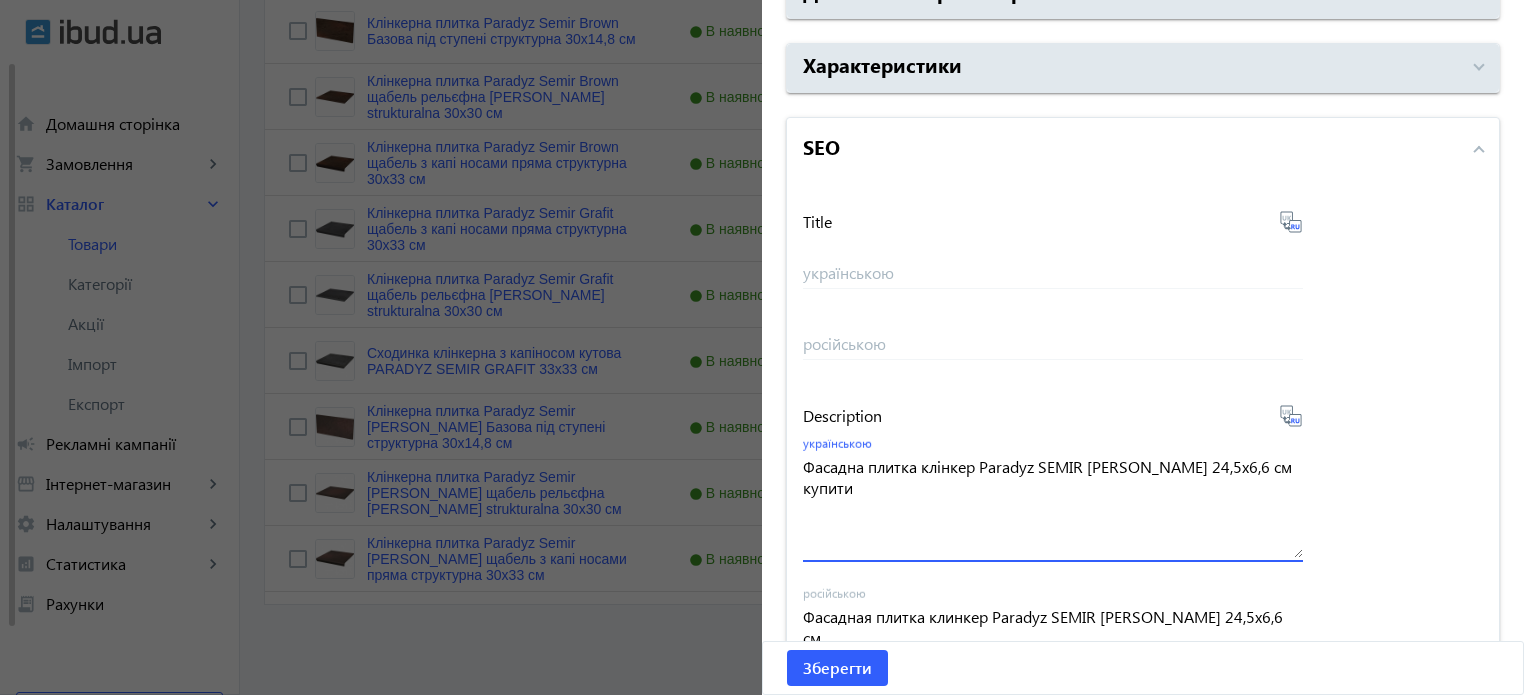 type on "Фасадна плитка клінкер Paradyz SEMIR ROSA 24,5x6,6 см купити" 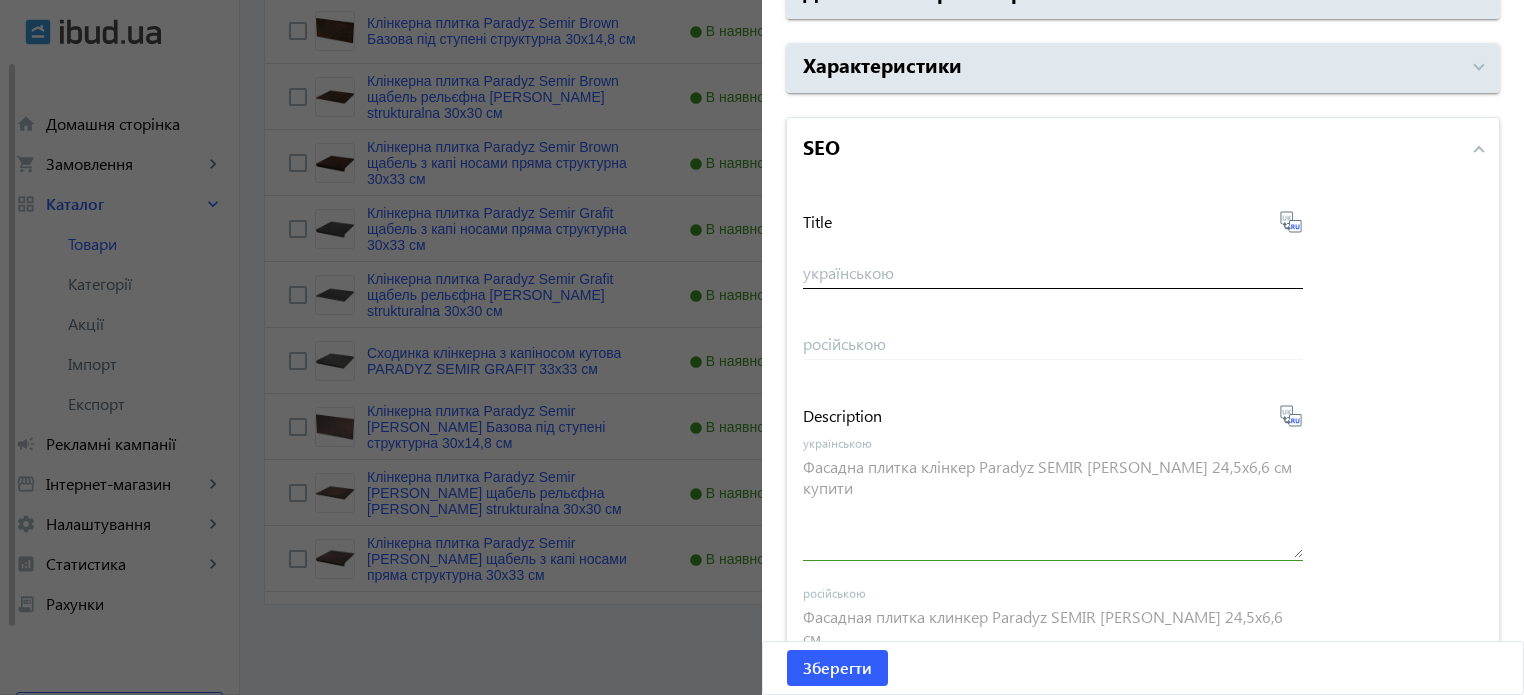 type on "Фасадная плитка клинкер Paradyz SEMIR ROSA 24,5x6,6 см купить в Харькове" 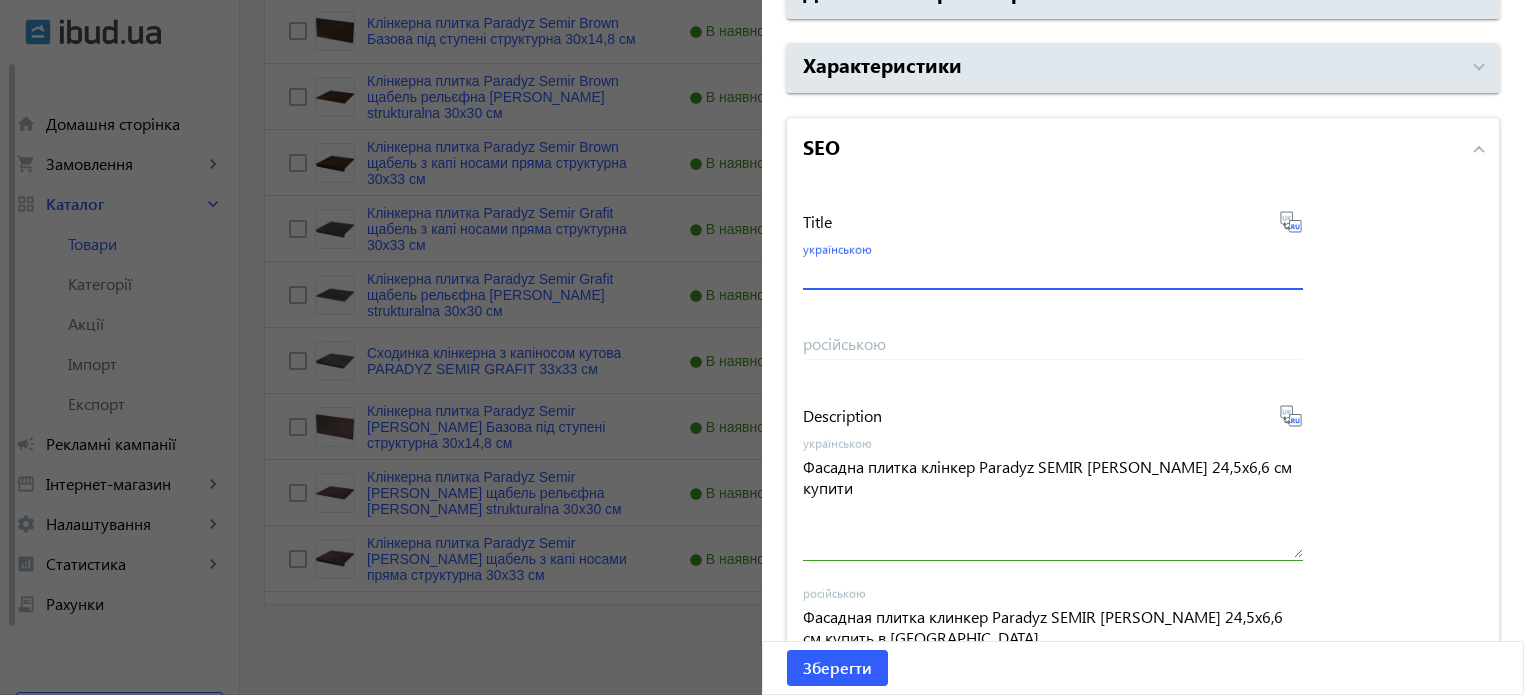 click on "українською" at bounding box center [1053, 272] 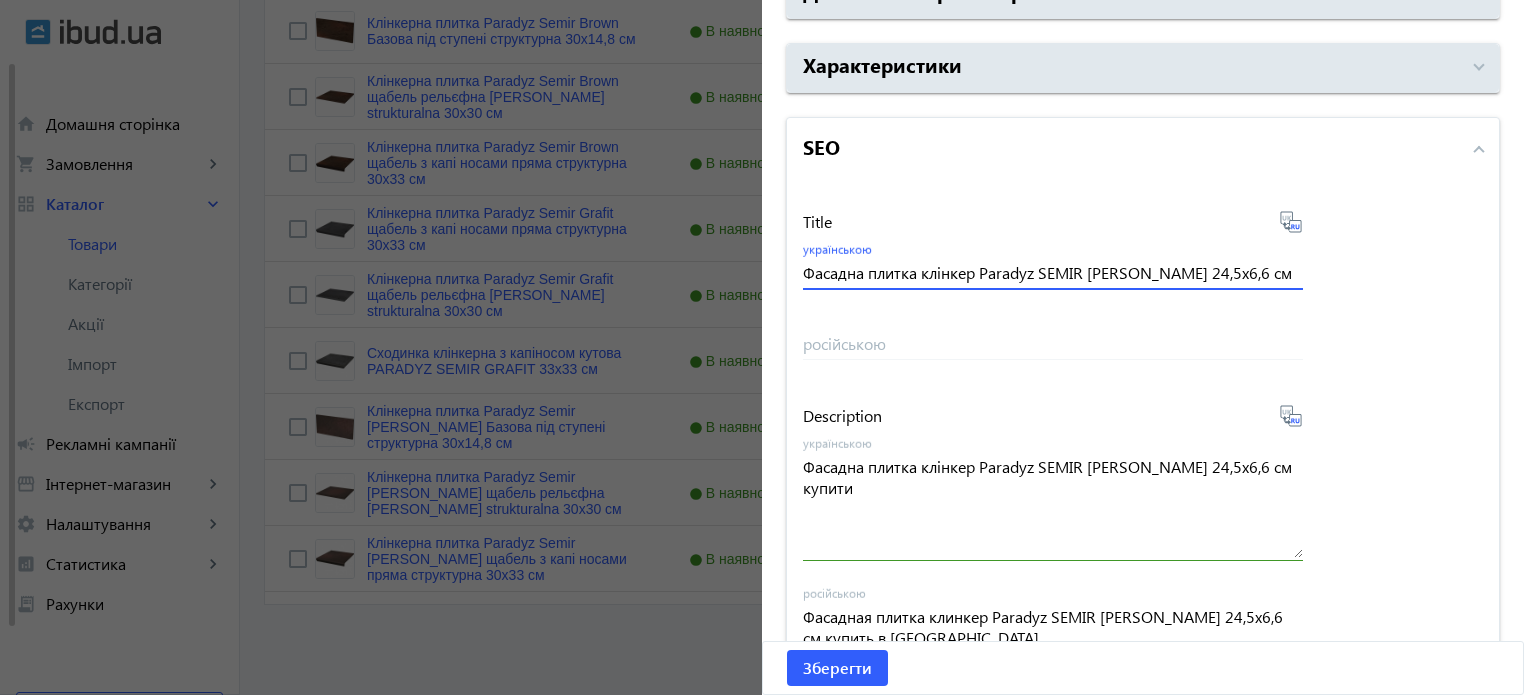 type on "Фасадна плитка клінкер Paradyz SEMIR [PERSON_NAME] 24,5x6,6 см" 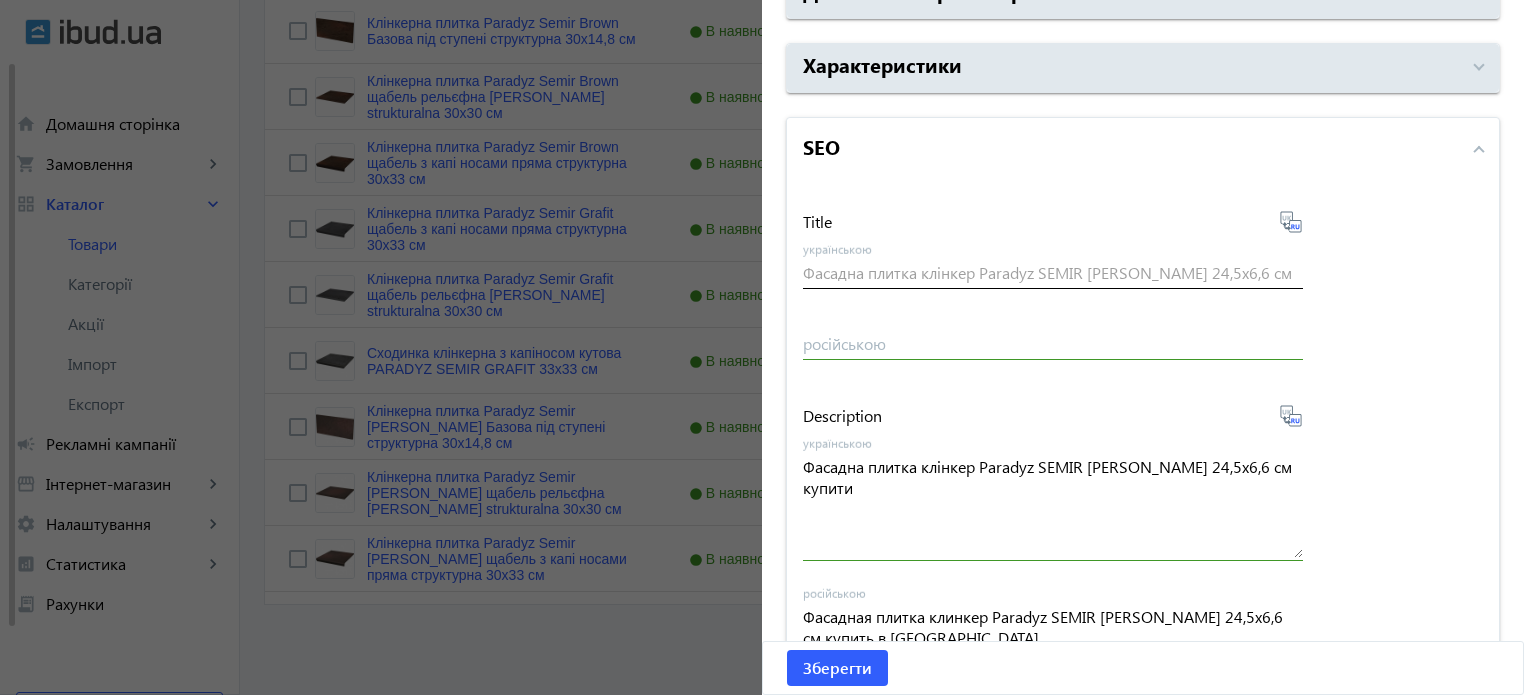type on "Фасадная плитка клинкер Paradyz SEMIR ROSA 24,5x6,6 см" 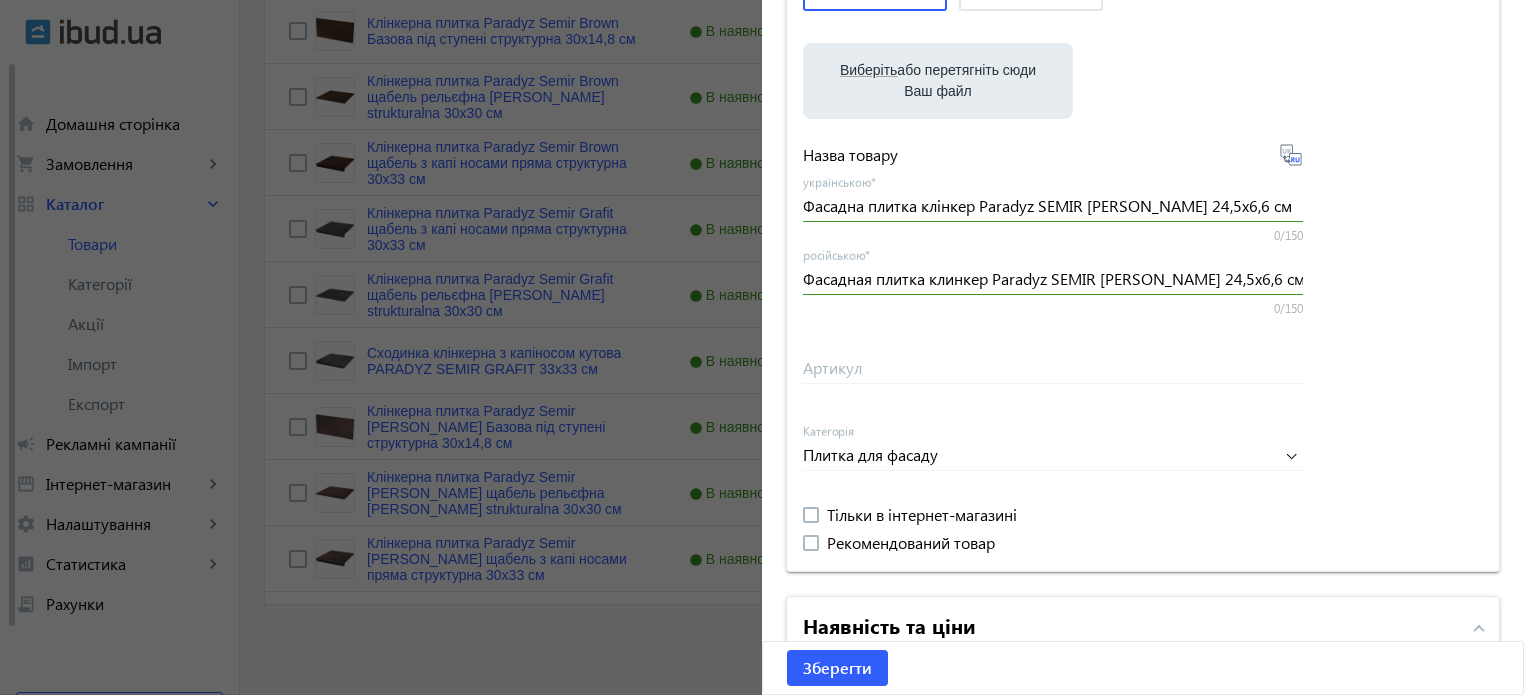 scroll, scrollTop: 600, scrollLeft: 0, axis: vertical 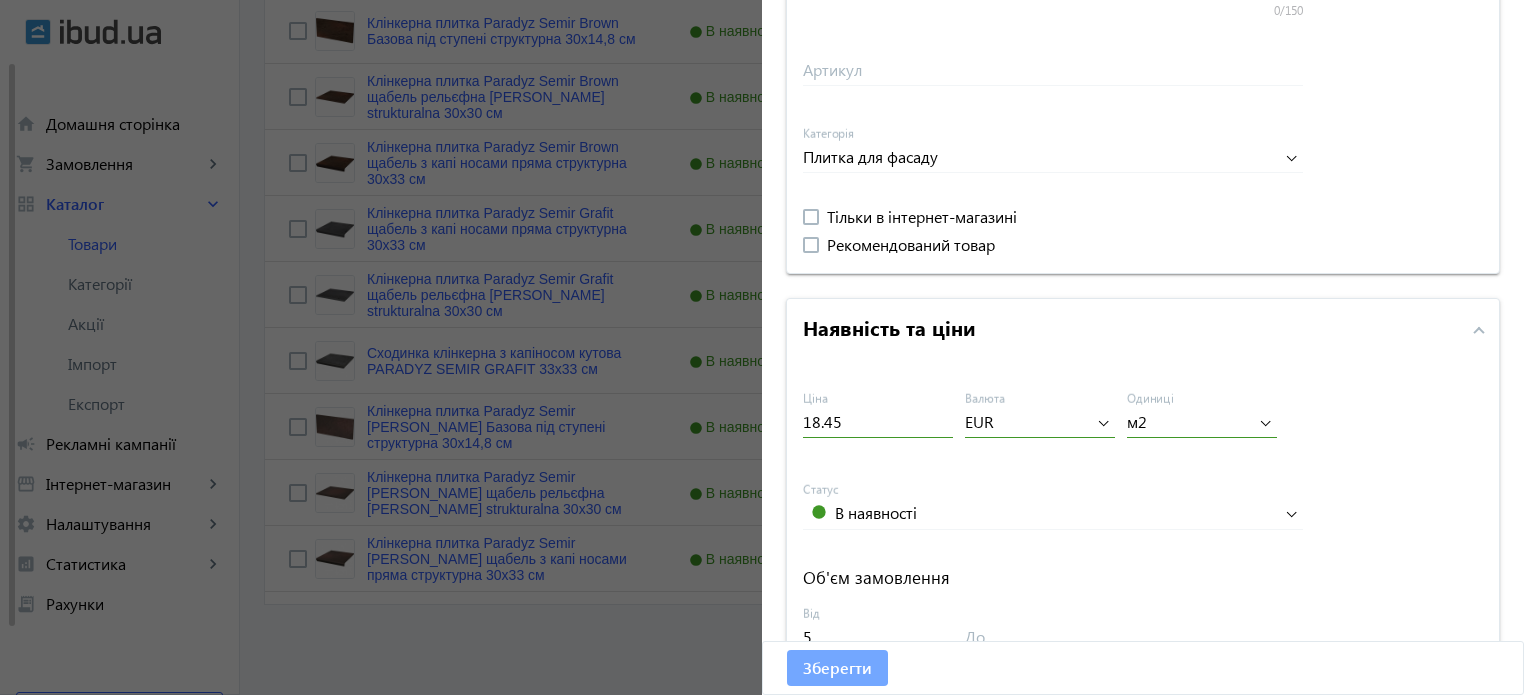 click on "Зберегти" 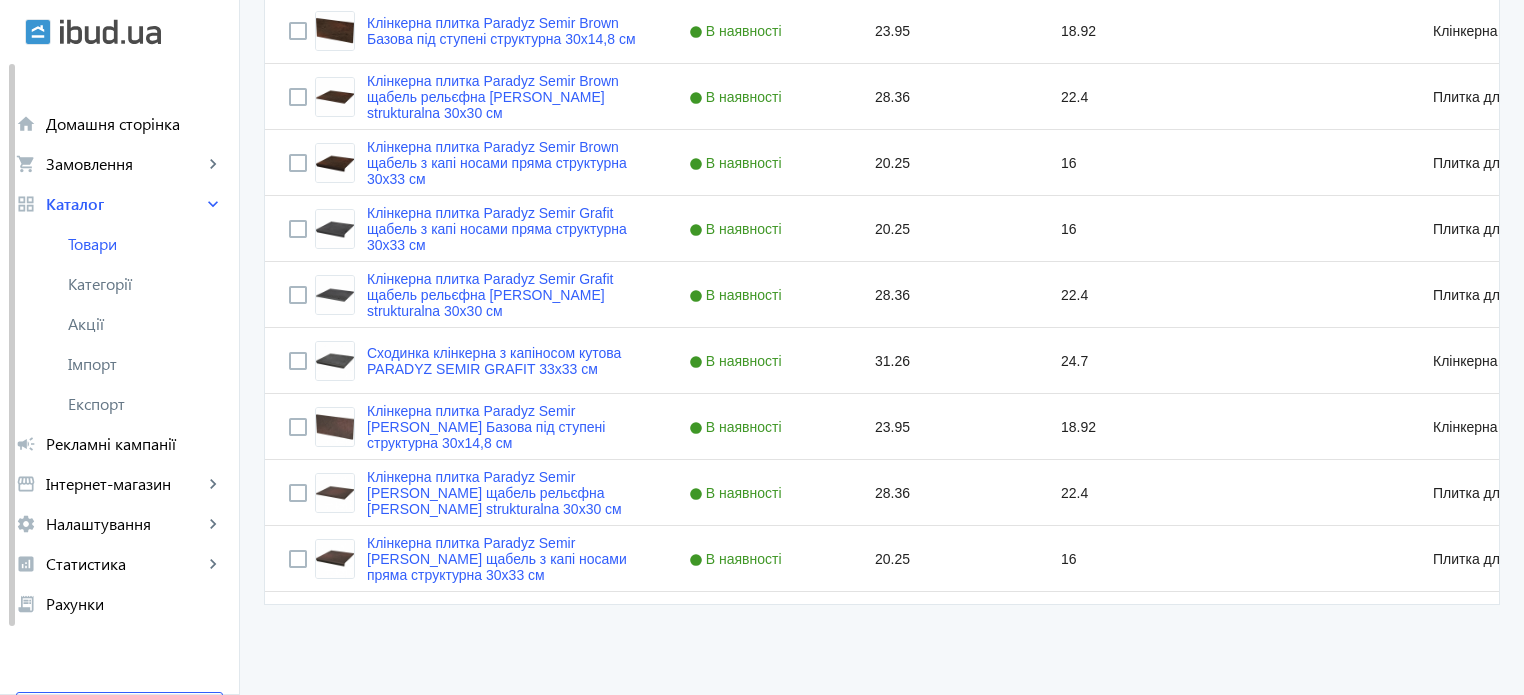 scroll, scrollTop: 0, scrollLeft: 0, axis: both 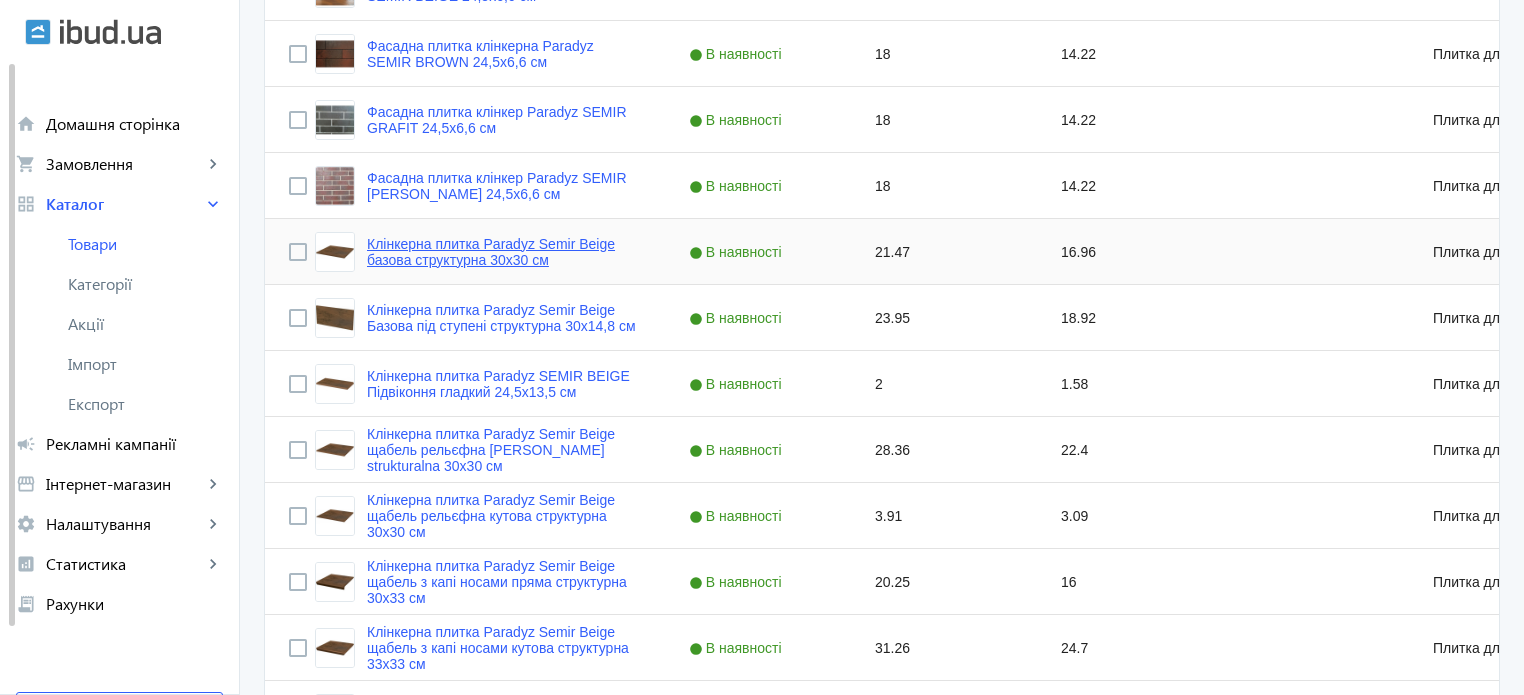 click on "Клінкерна плитка Paradyz Semir Beige базова структурна 30x30 см" 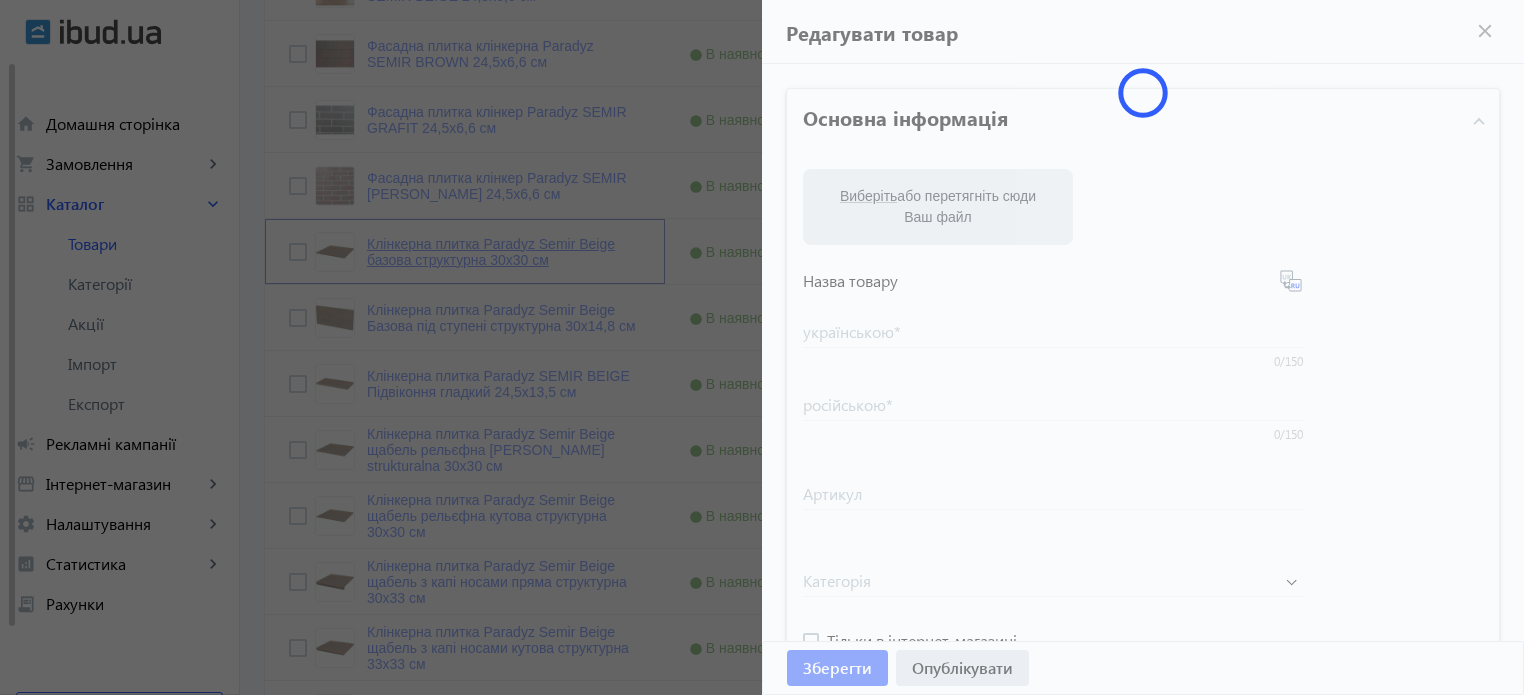 type on "Клінкерна плитка Paradyz Semir Beige базова структурна 30x30 см" 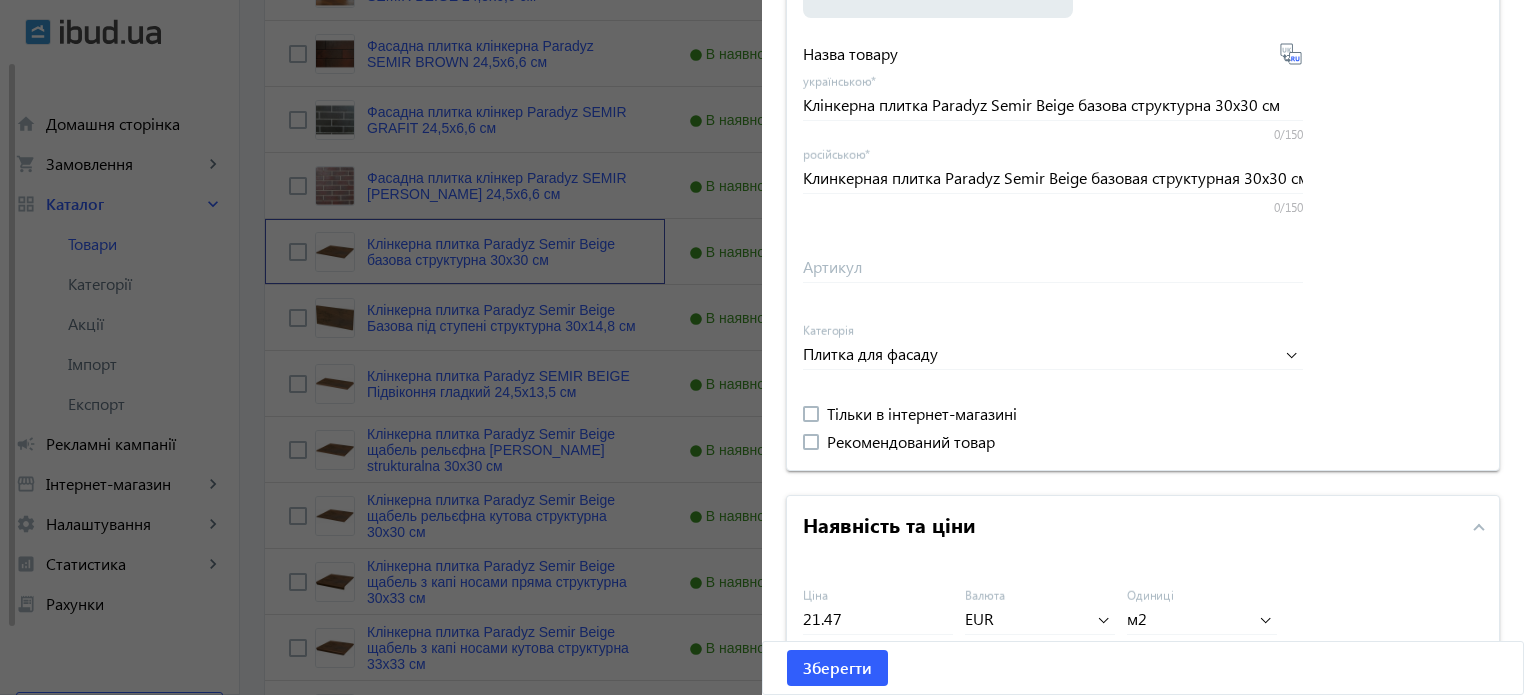 scroll, scrollTop: 500, scrollLeft: 0, axis: vertical 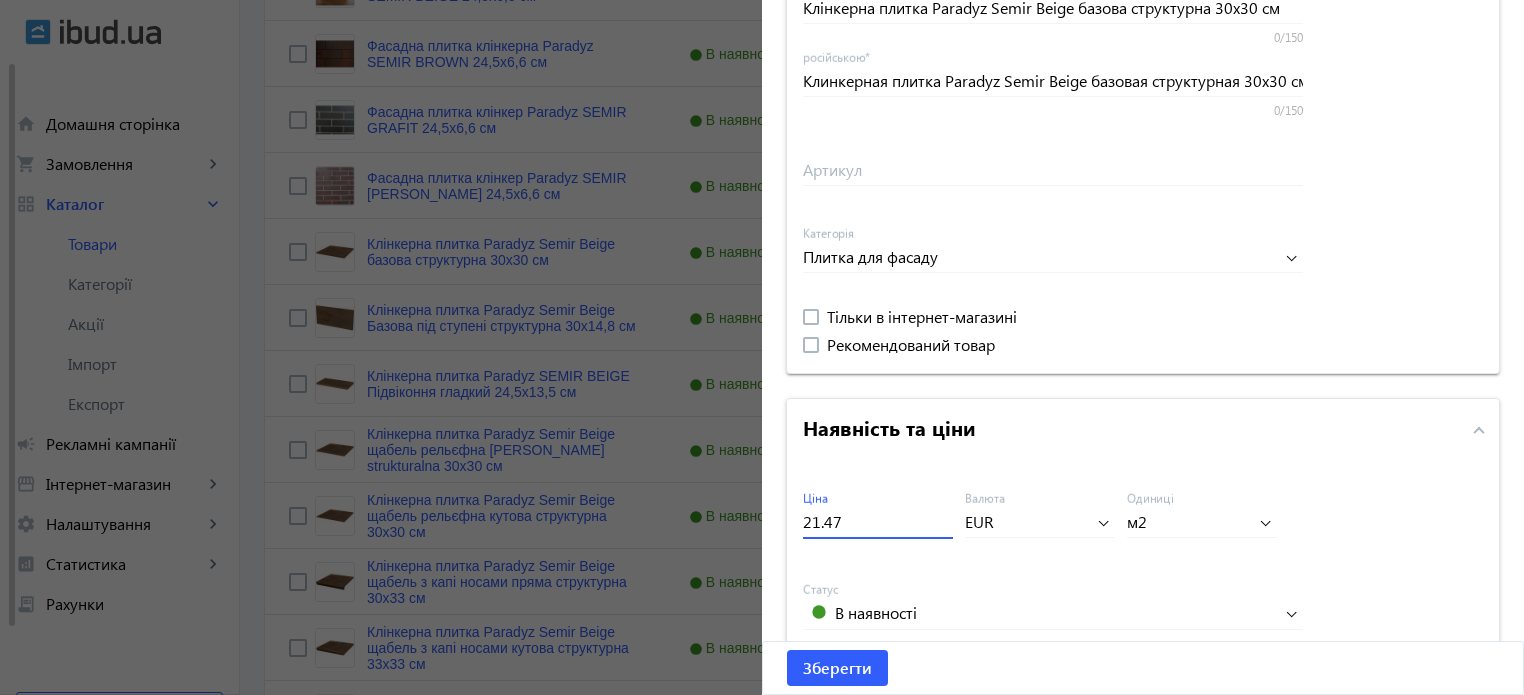 click on "21.47" at bounding box center [878, 521] 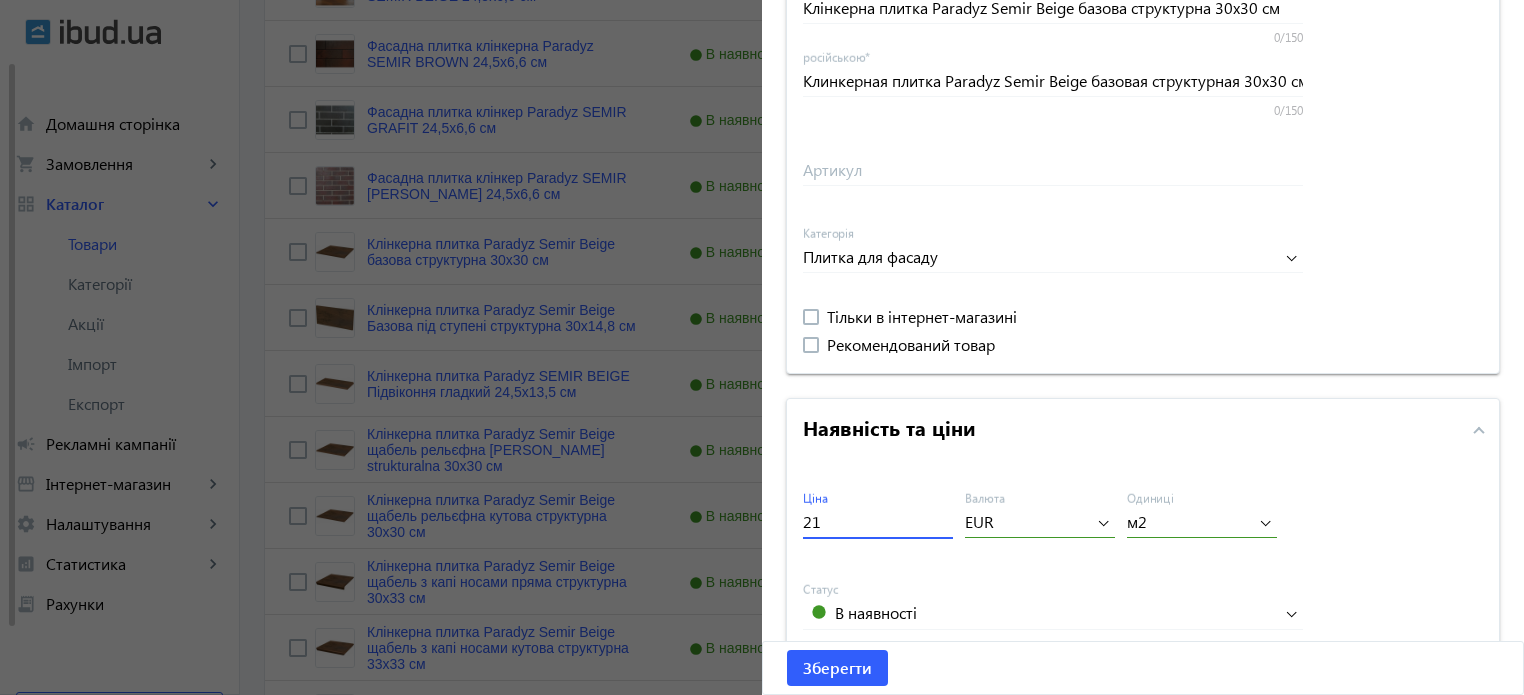 type on "2" 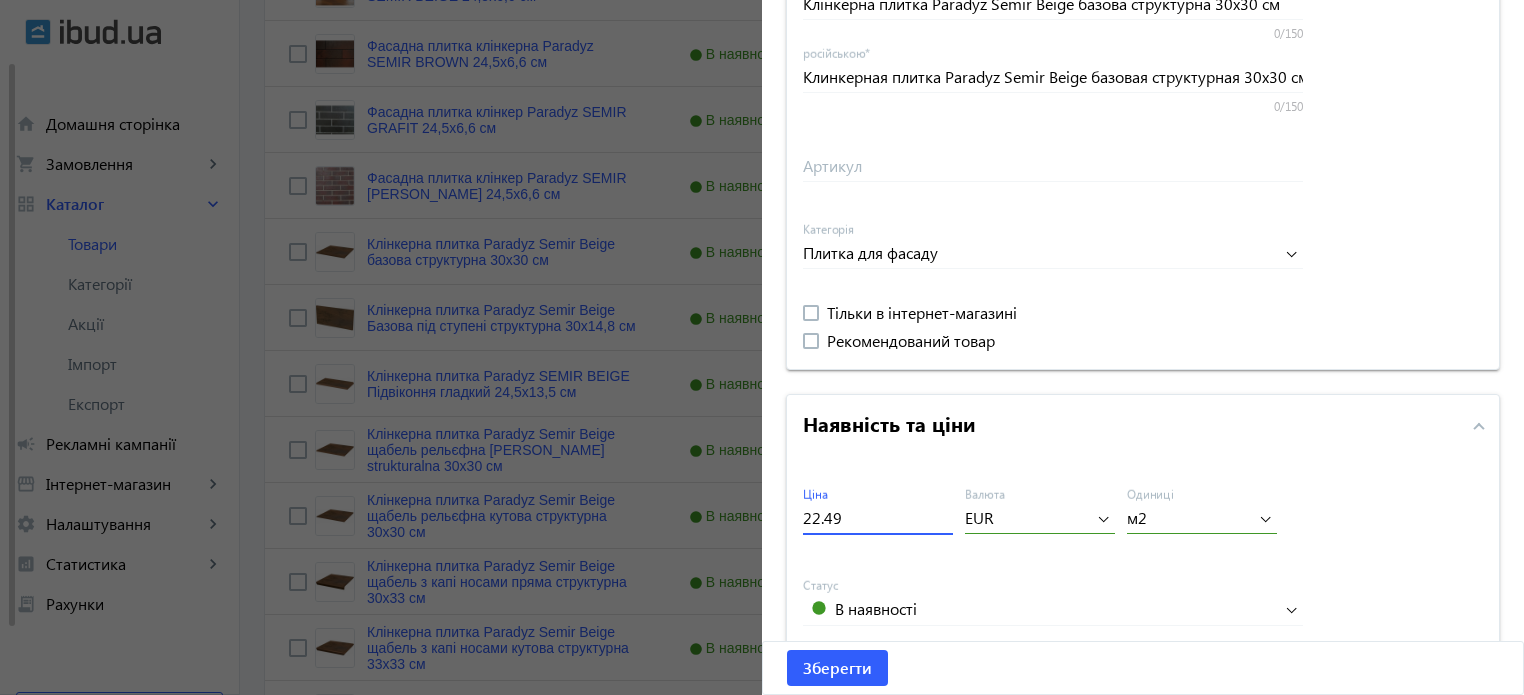 scroll, scrollTop: 500, scrollLeft: 0, axis: vertical 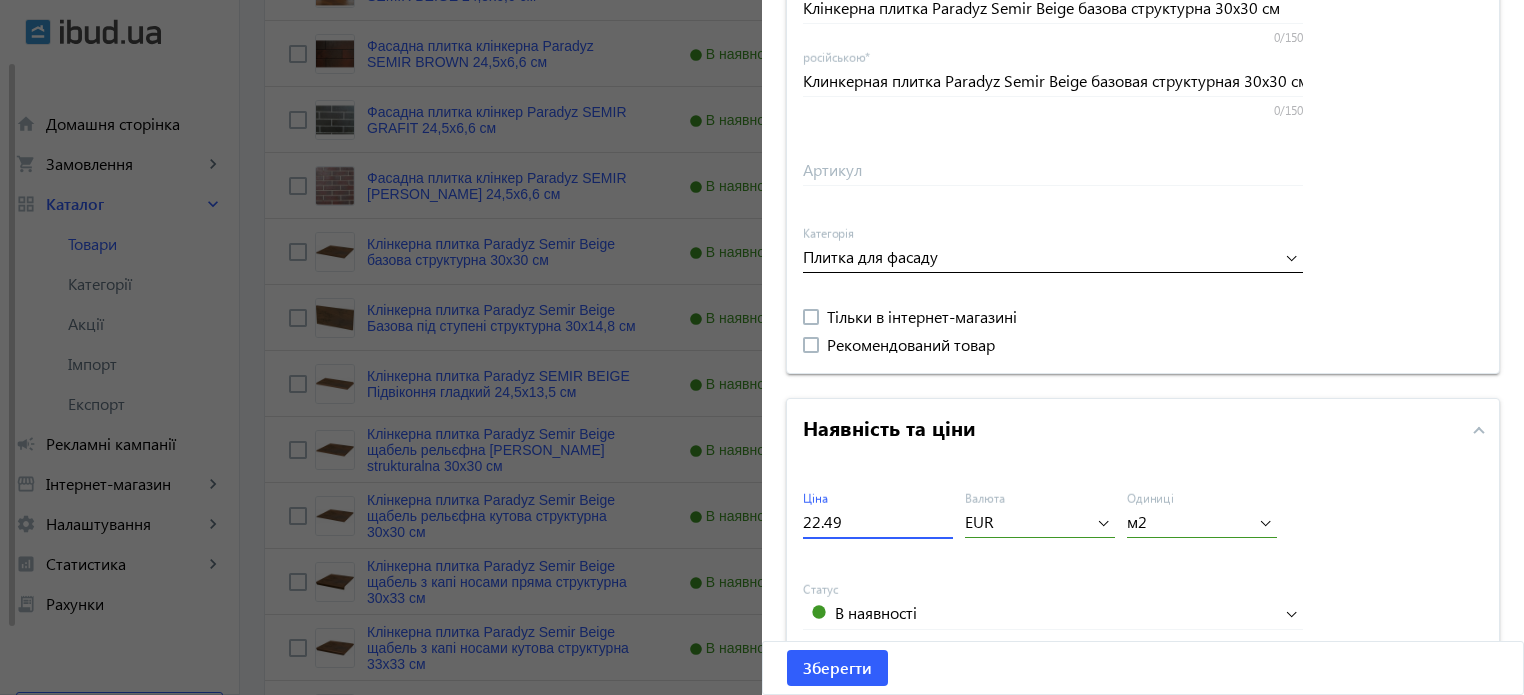 type on "22.49" 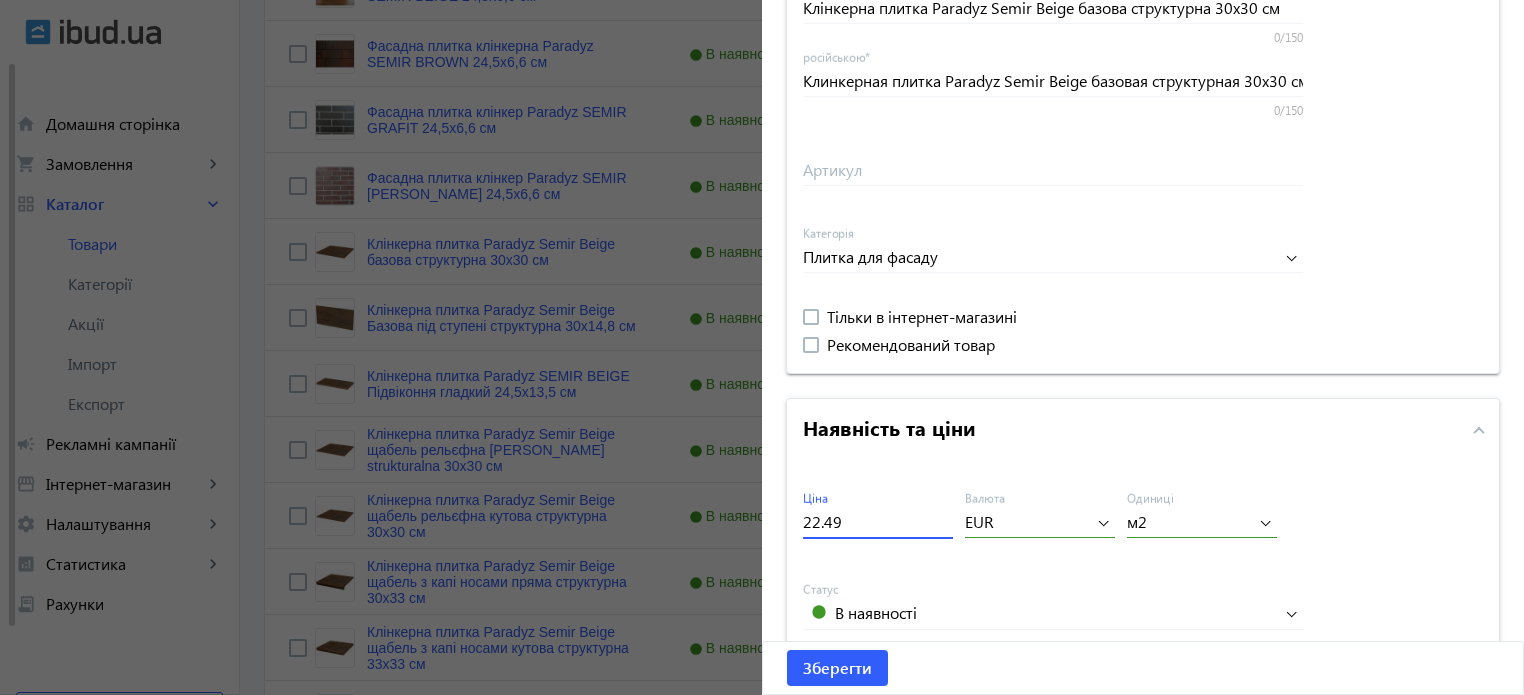 click 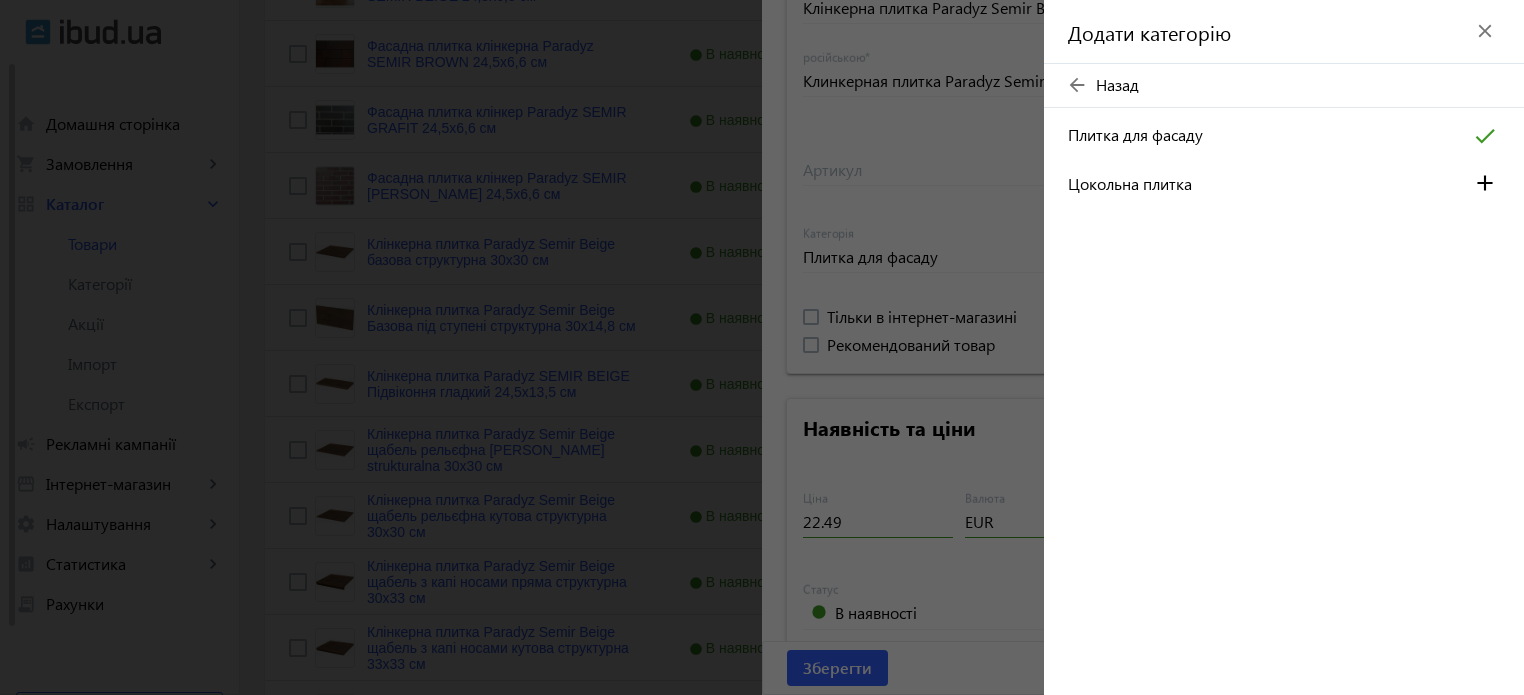 click on "arrow_back" 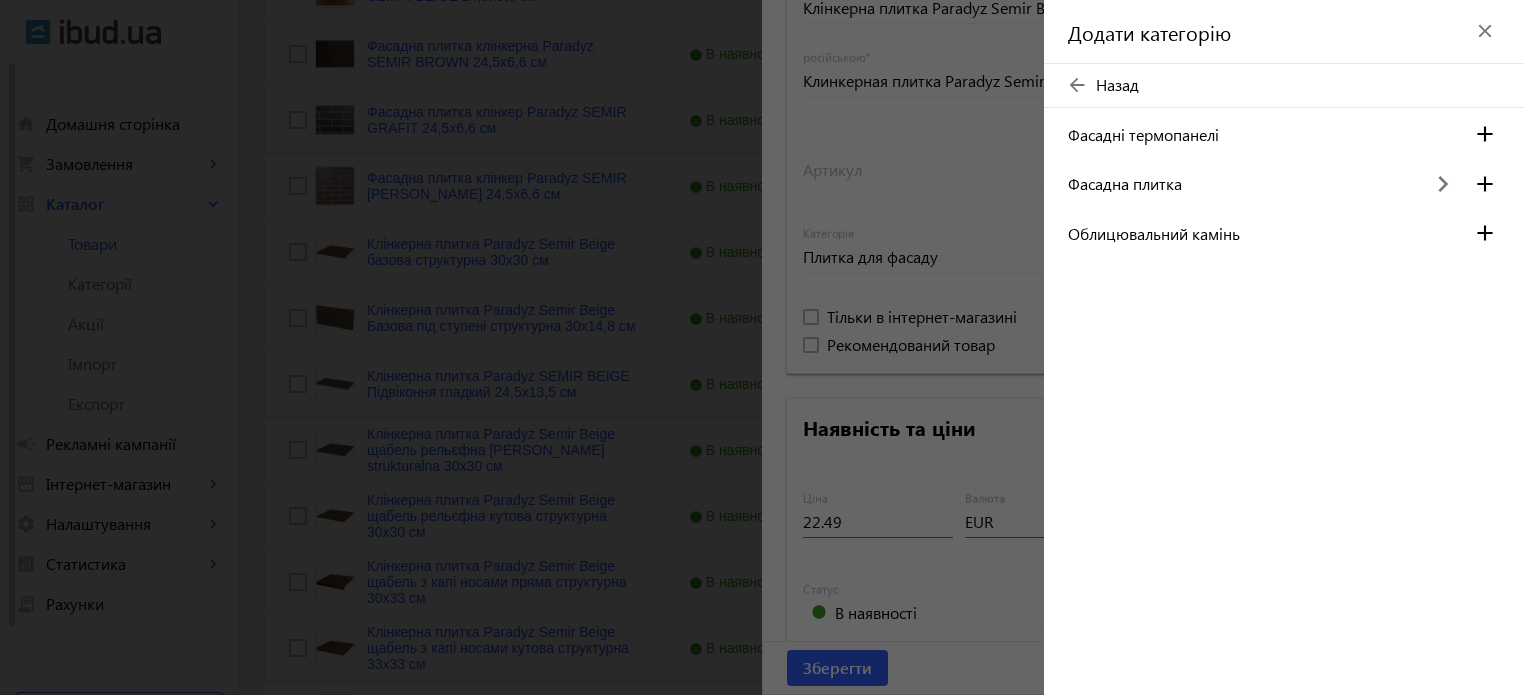 click on "keyboard_arrow_right" 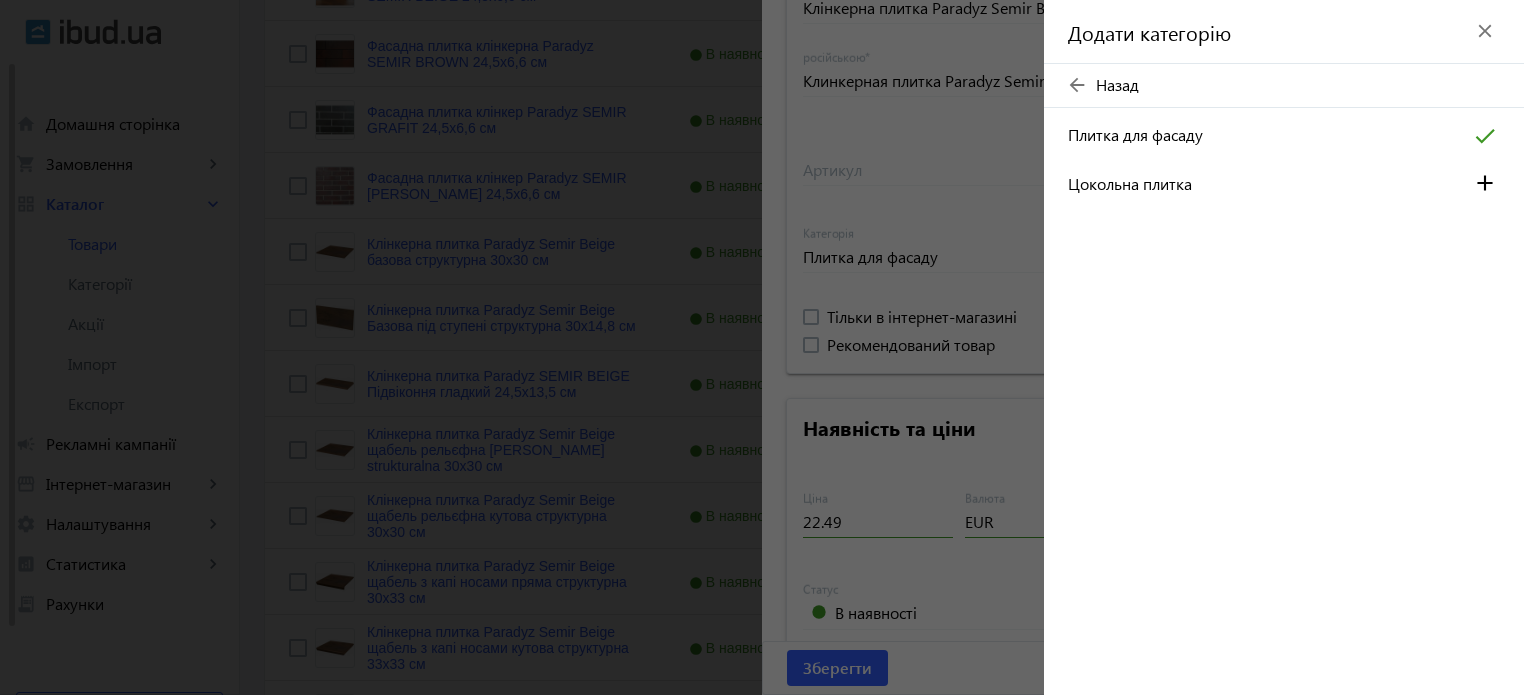 click on "arrow_back" 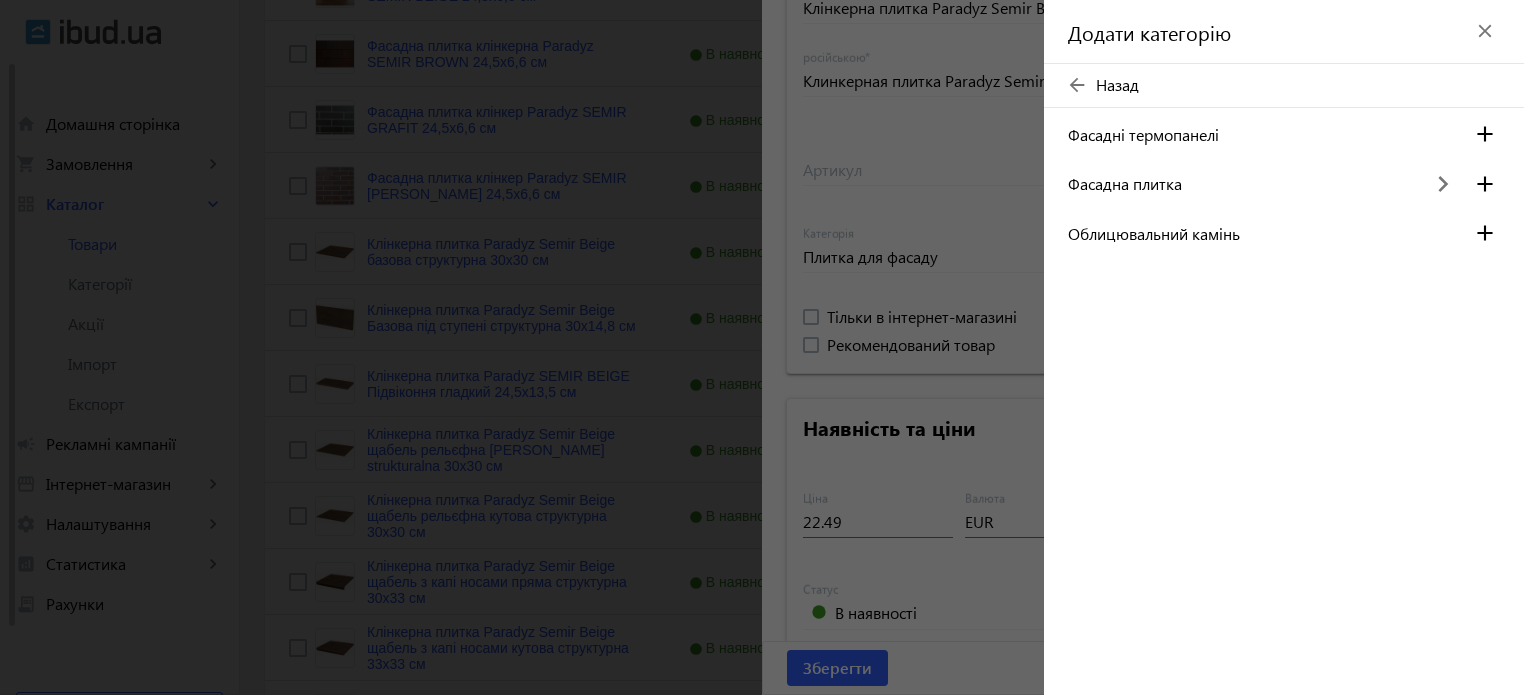 click on "arrow_back" 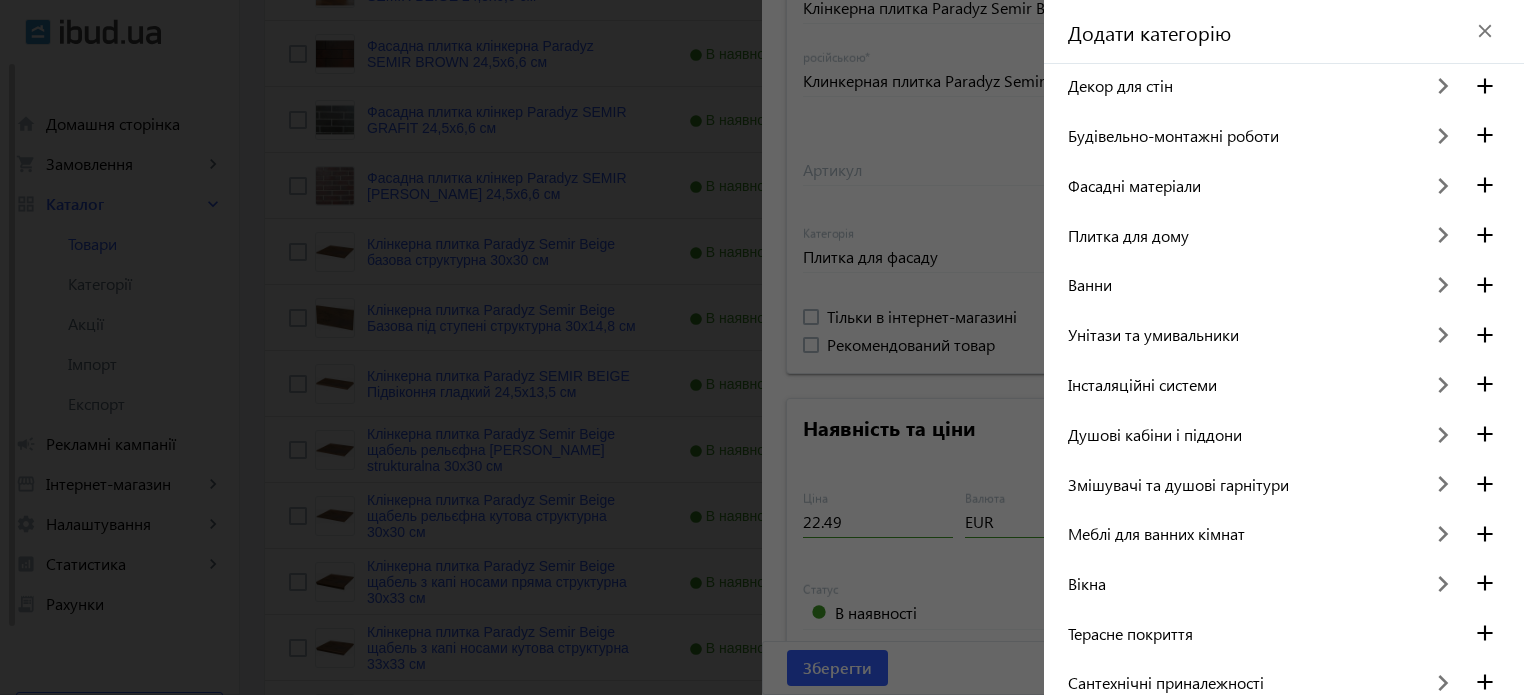click on "keyboard_arrow_right" 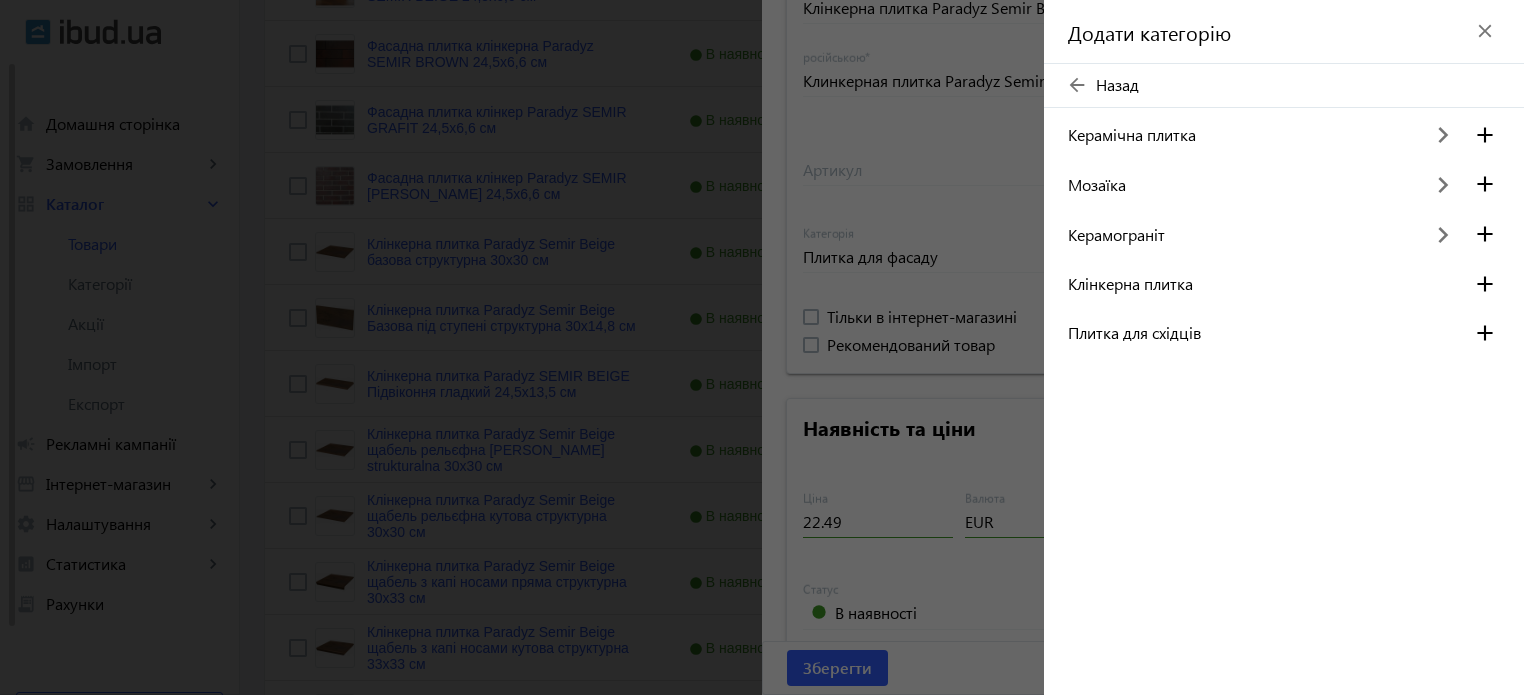click on "add" 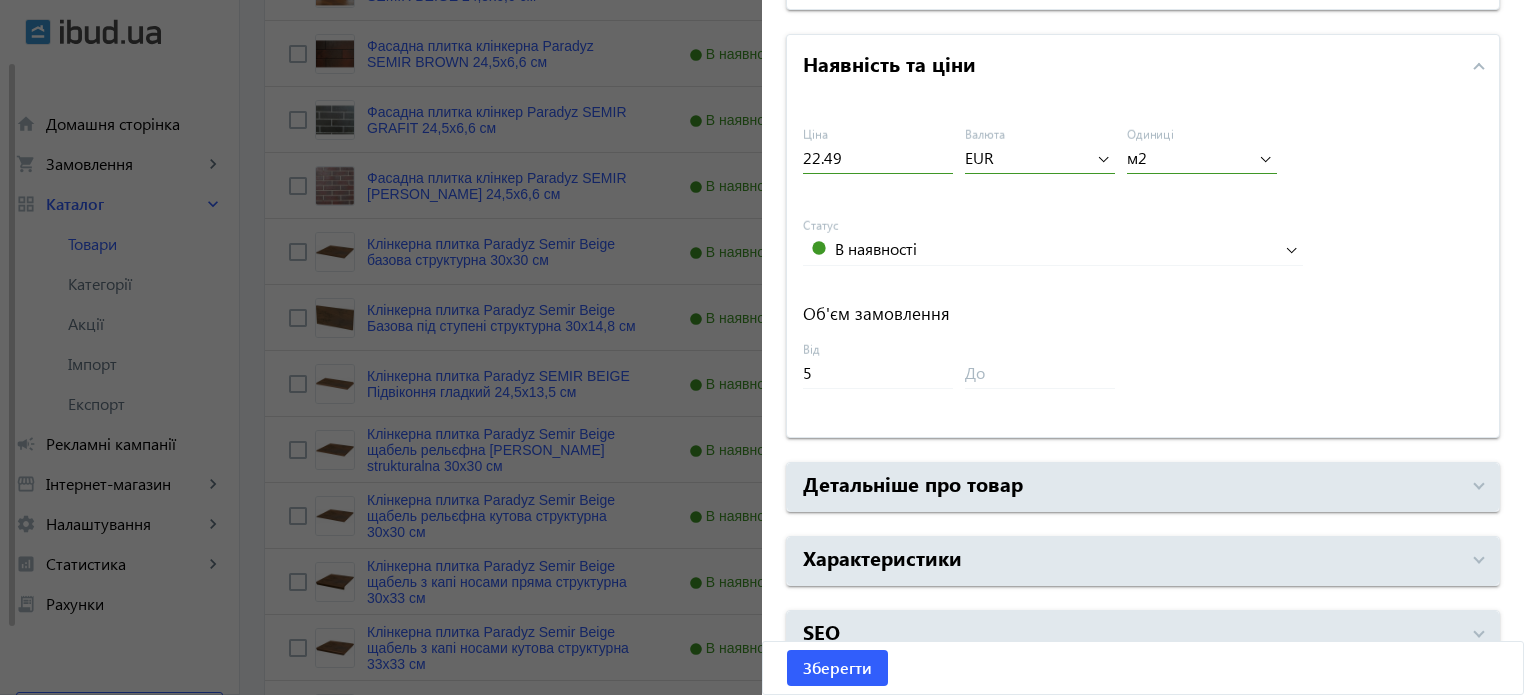 scroll, scrollTop: 892, scrollLeft: 0, axis: vertical 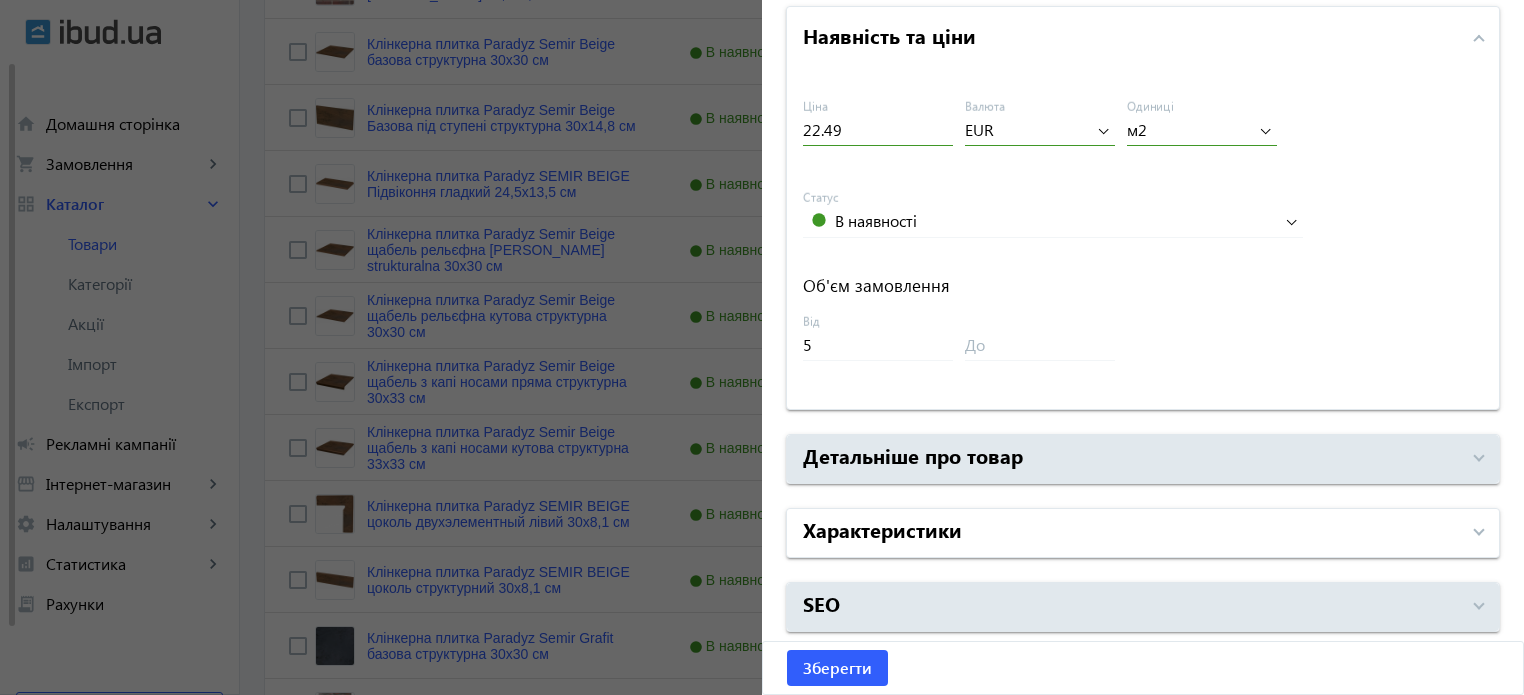 click on "Характеристики" at bounding box center [882, 529] 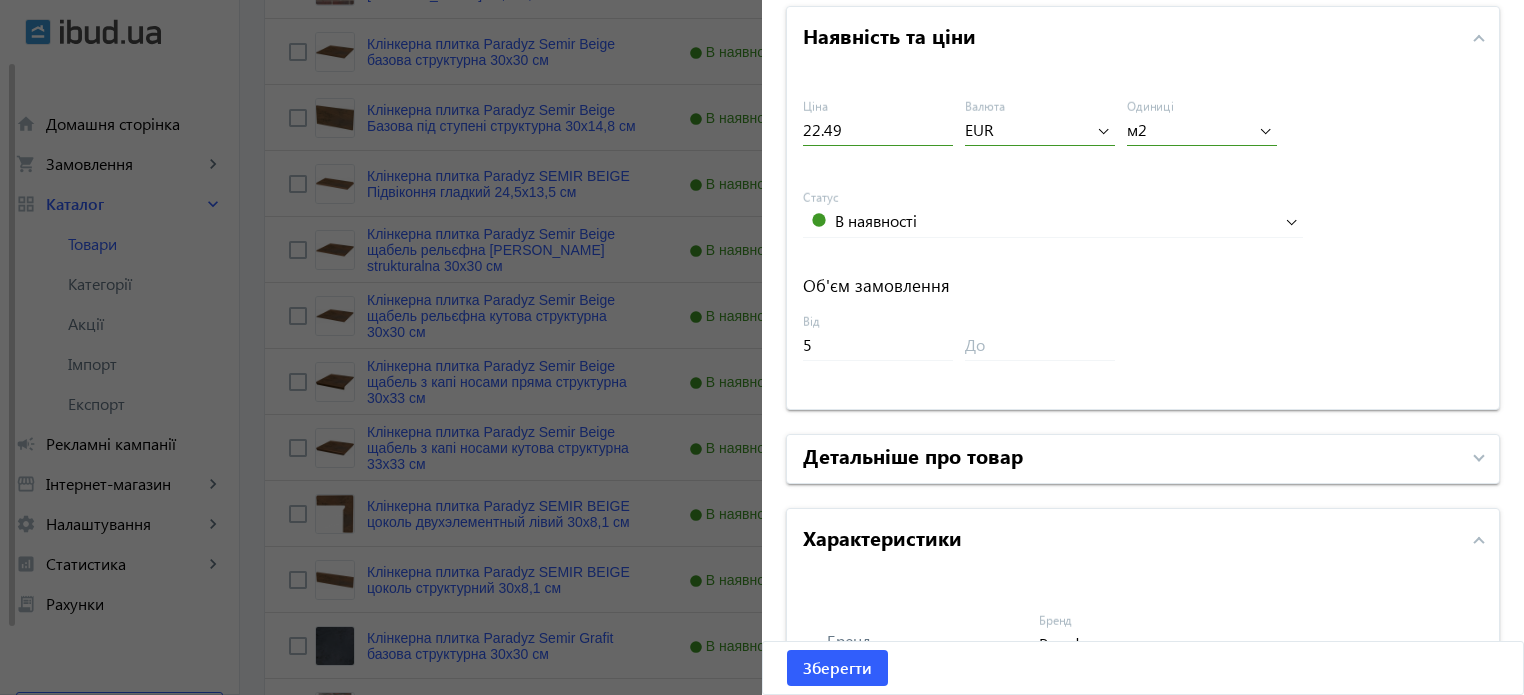 scroll, scrollTop: 1392, scrollLeft: 0, axis: vertical 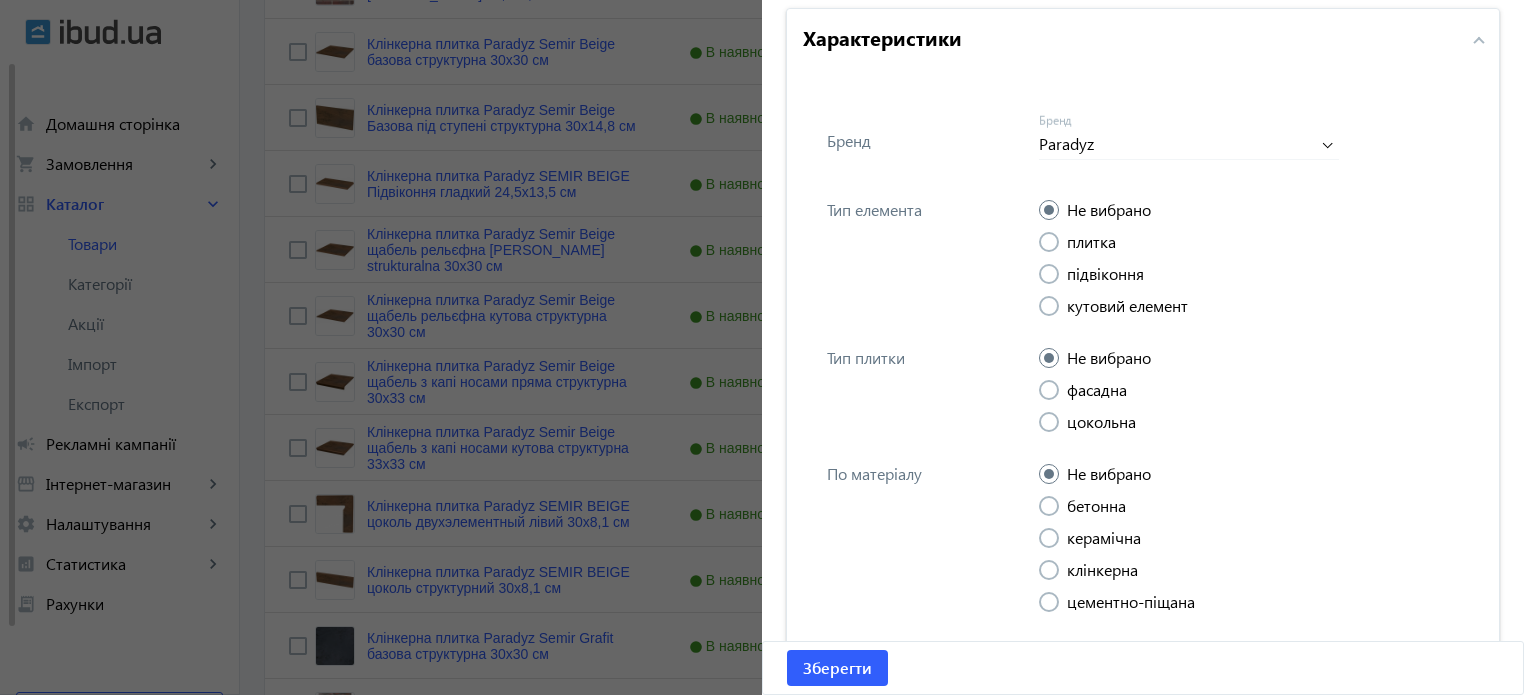 click at bounding box center (1049, 242) 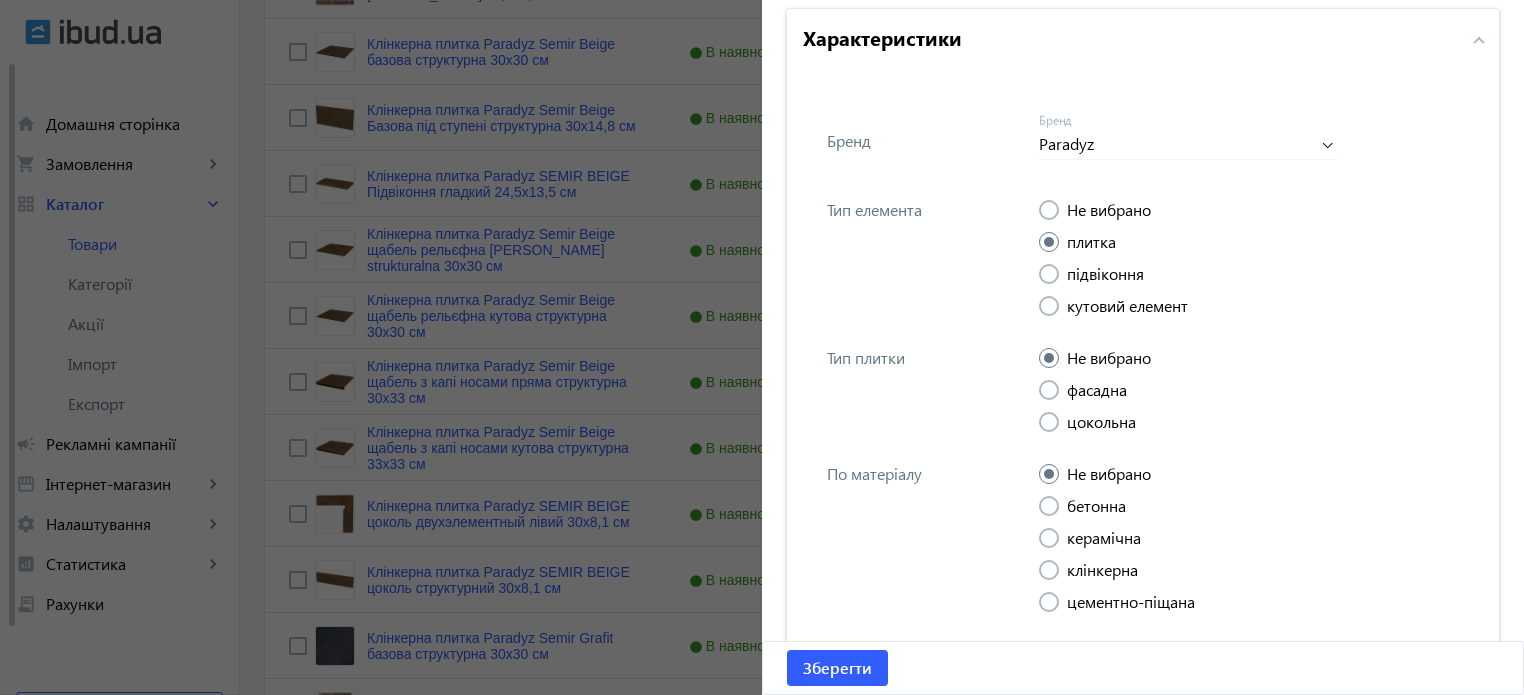 click at bounding box center (1049, 570) 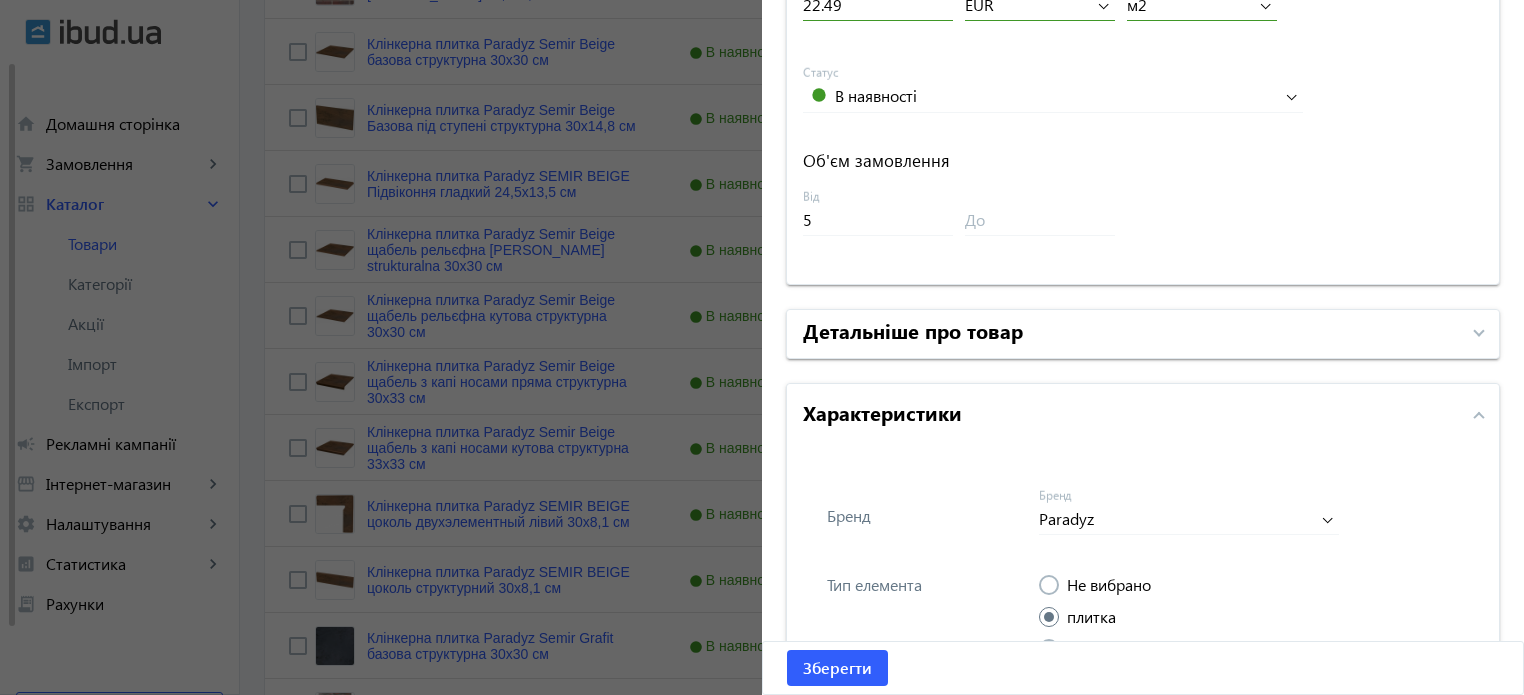 scroll, scrollTop: 992, scrollLeft: 0, axis: vertical 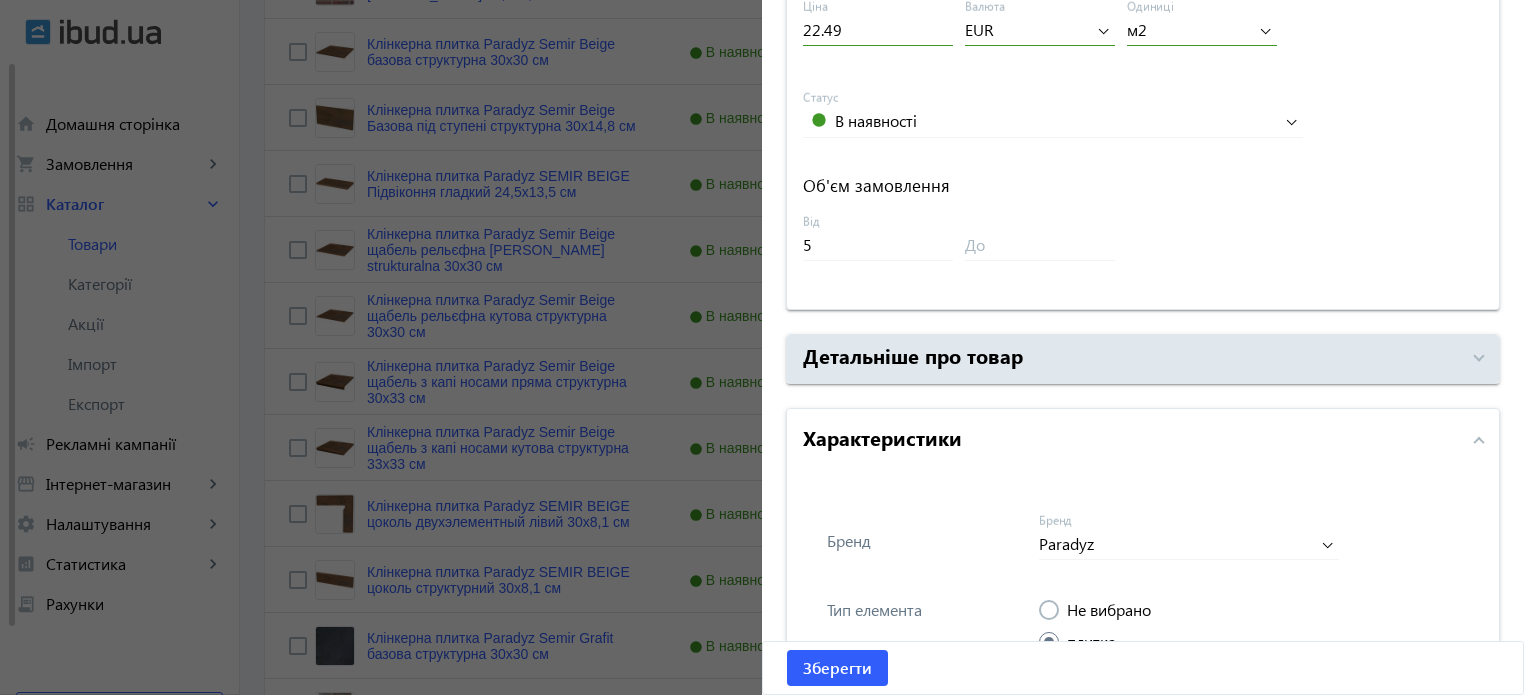 click on "Характеристики" at bounding box center [882, 437] 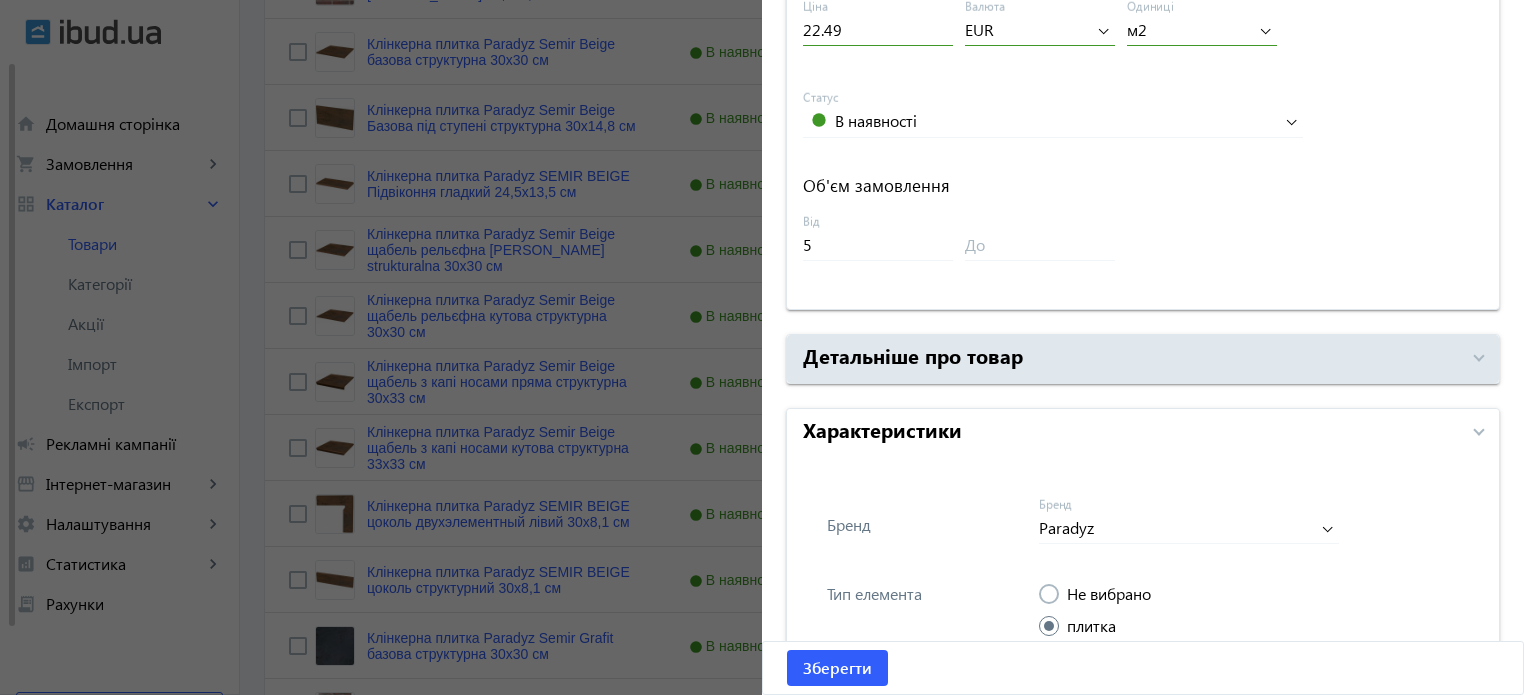 scroll, scrollTop: 892, scrollLeft: 0, axis: vertical 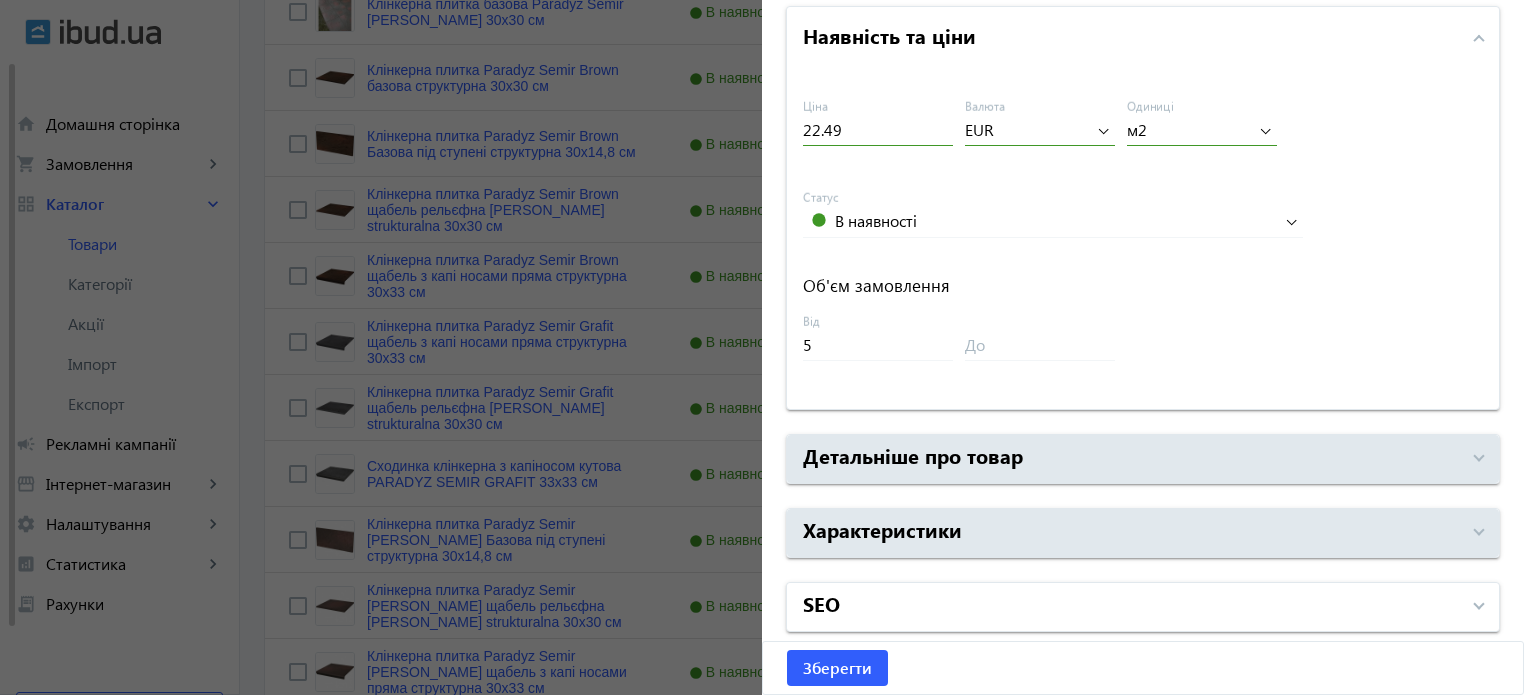 drag, startPoint x: 852, startPoint y: 610, endPoint x: 847, endPoint y: 597, distance: 13.928389 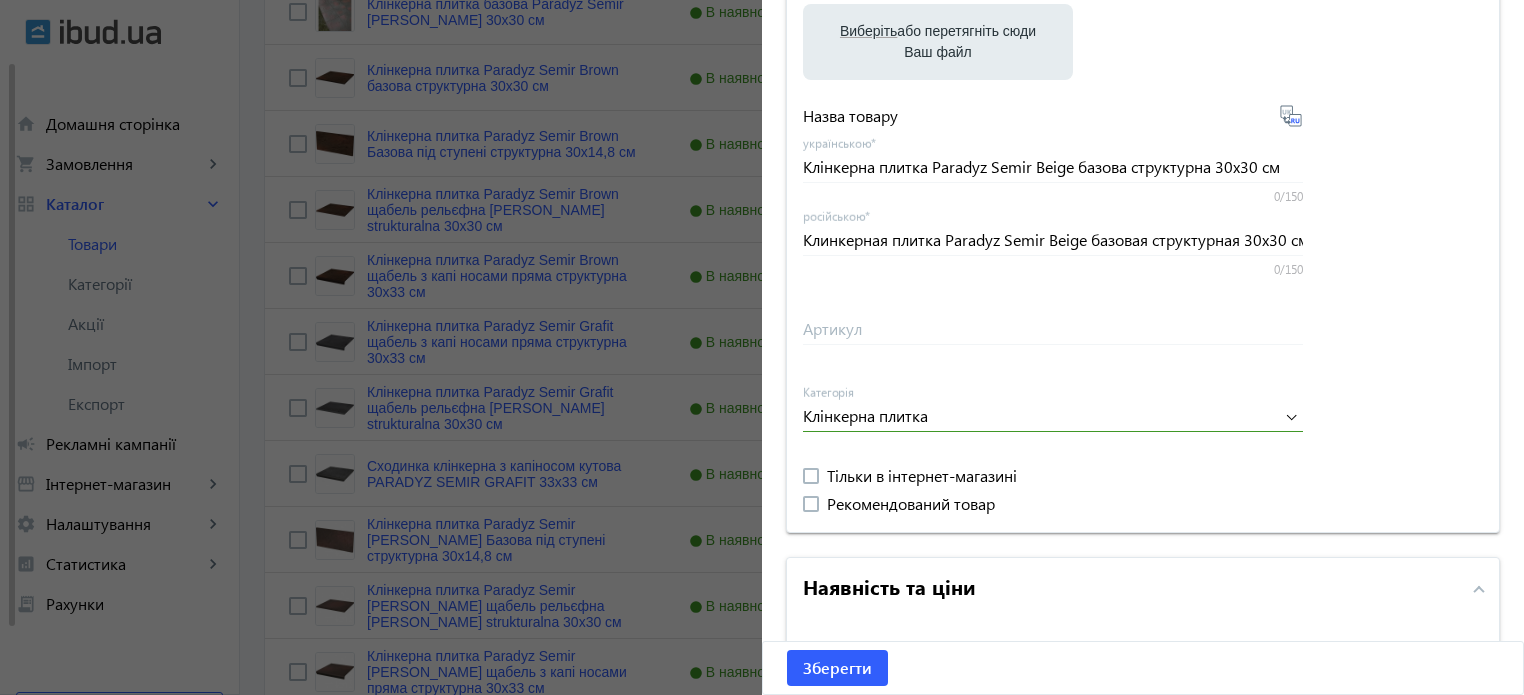 scroll, scrollTop: 157, scrollLeft: 0, axis: vertical 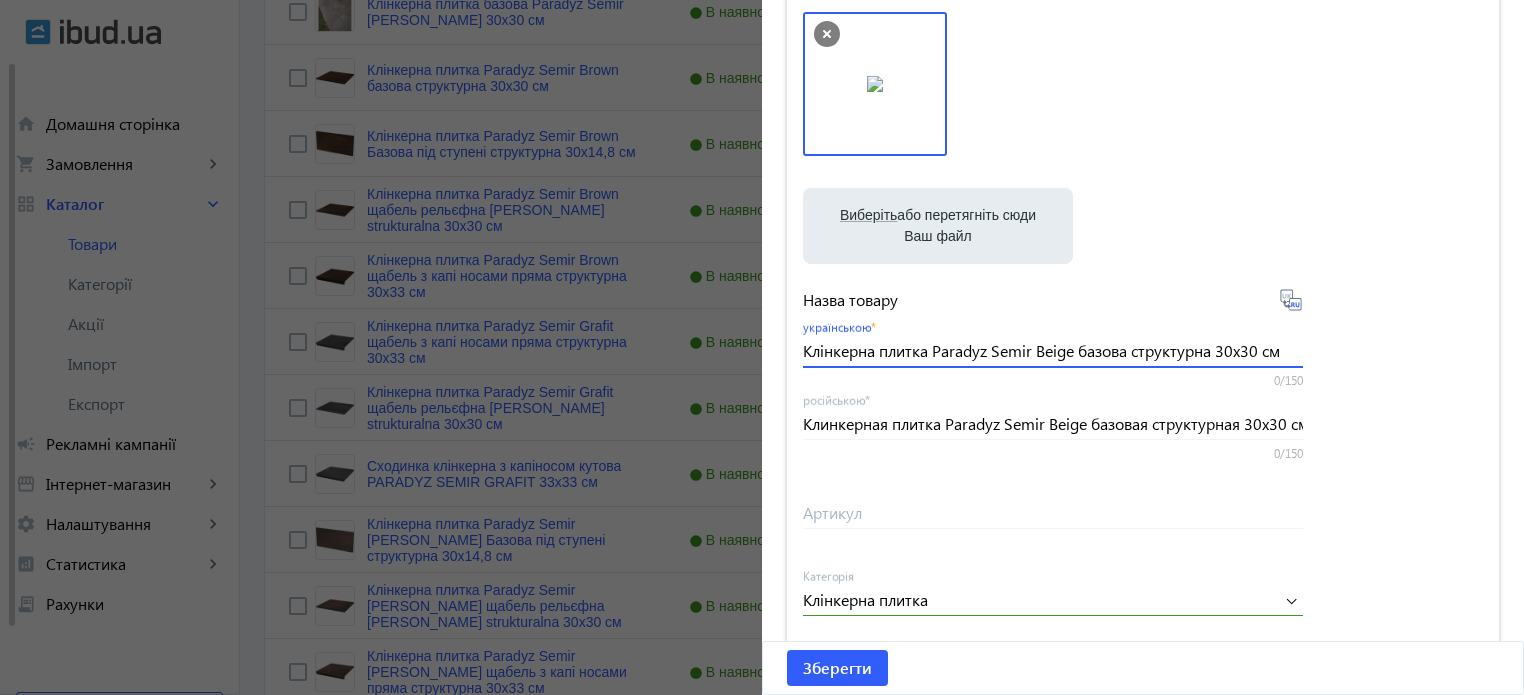 drag, startPoint x: 799, startPoint y: 349, endPoint x: 1535, endPoint y: 340, distance: 736.05505 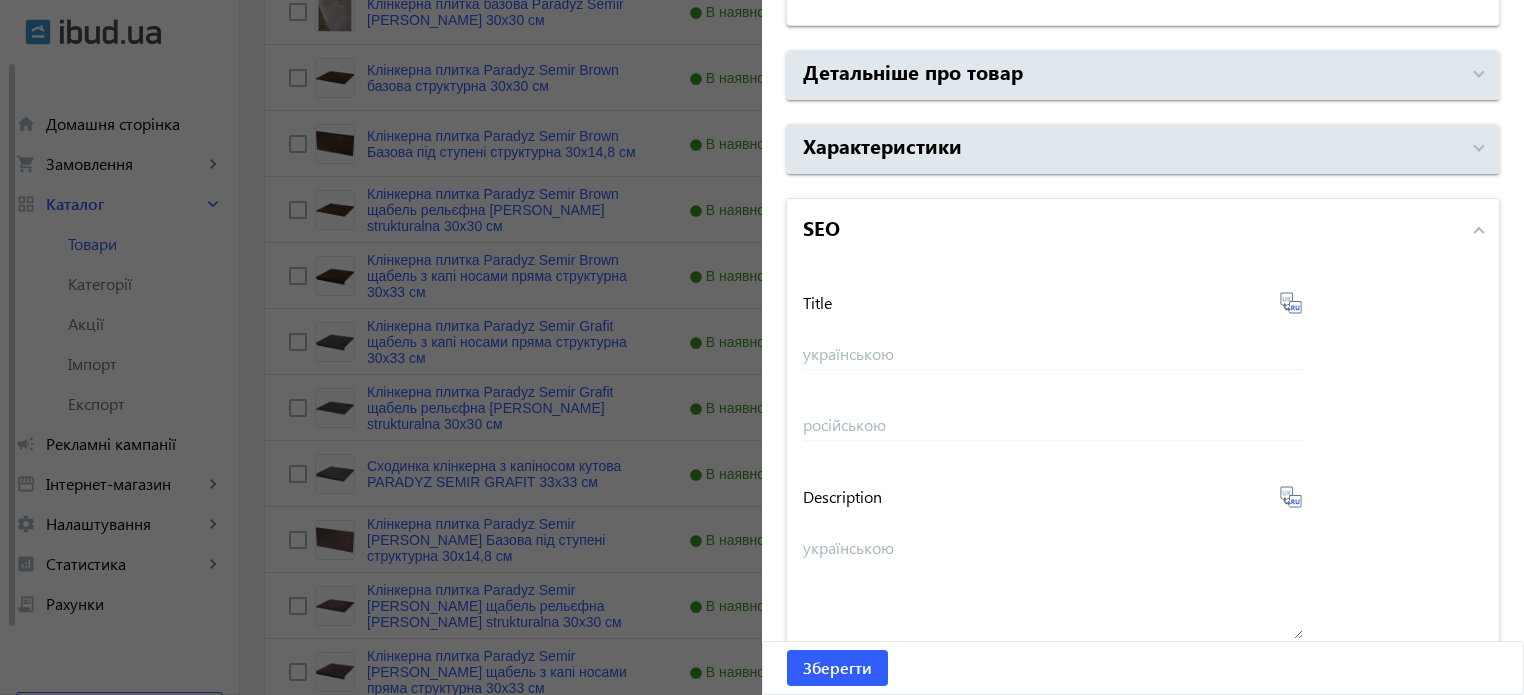 scroll, scrollTop: 1457, scrollLeft: 0, axis: vertical 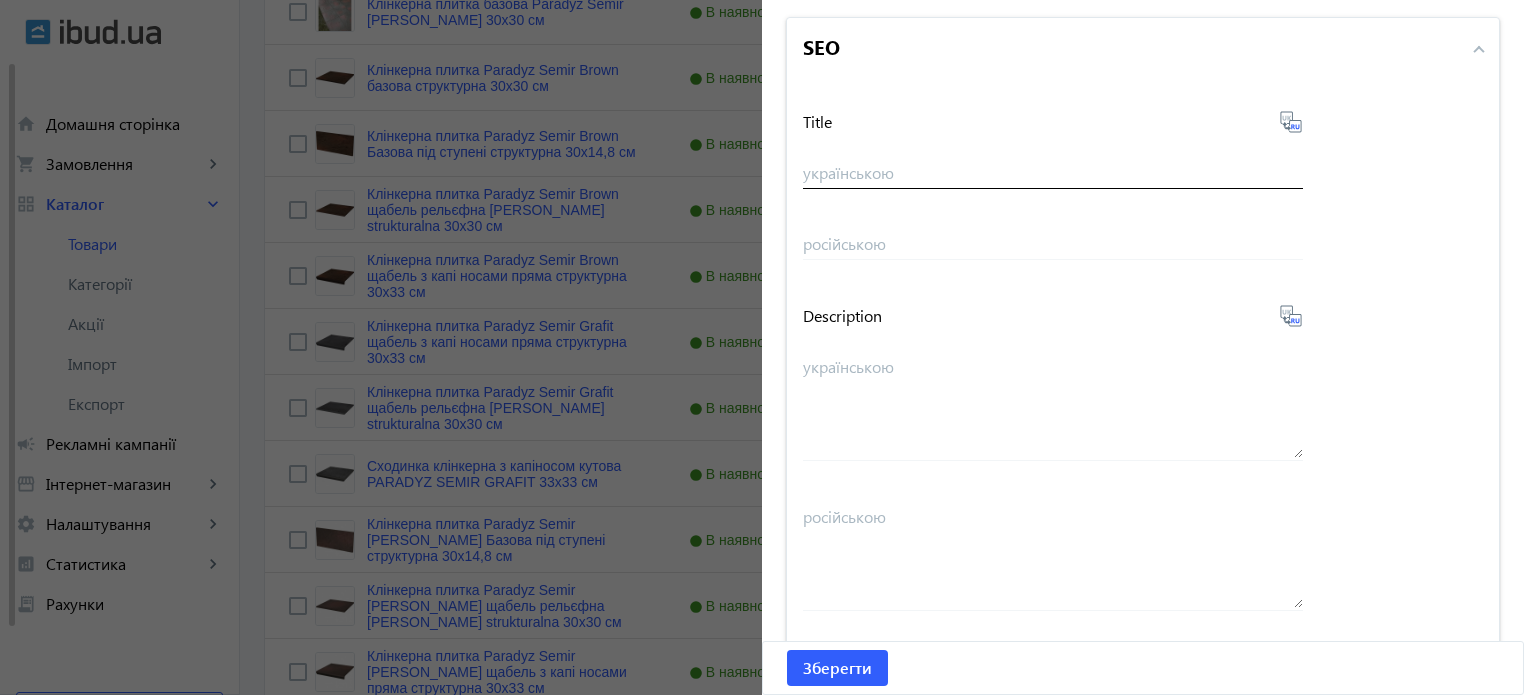 click on "українською" at bounding box center [1053, 172] 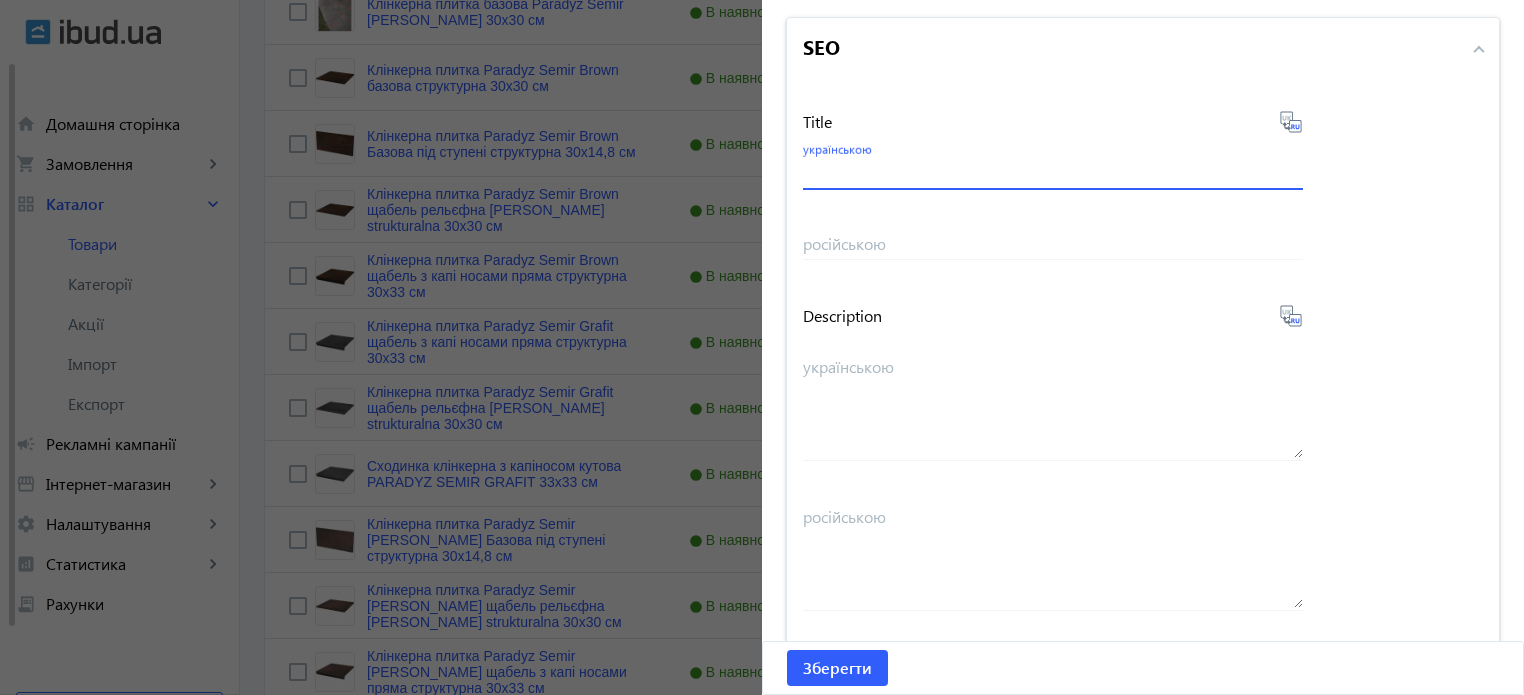 paste on "Клінкерна плитка Paradyz Semir Beige базова структурна 30x30 см" 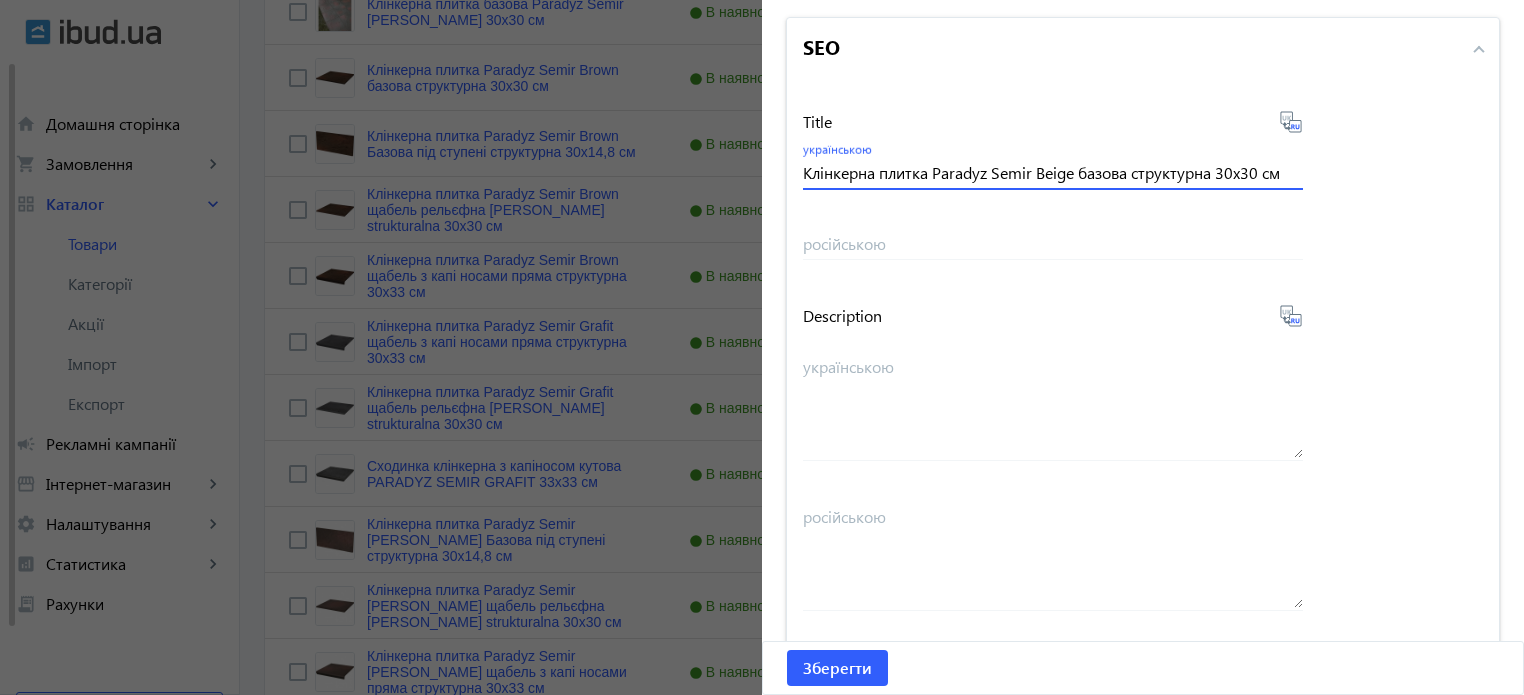 type on "Клінкерна плитка Paradyz Semir Beige базова структурна 30x30 см" 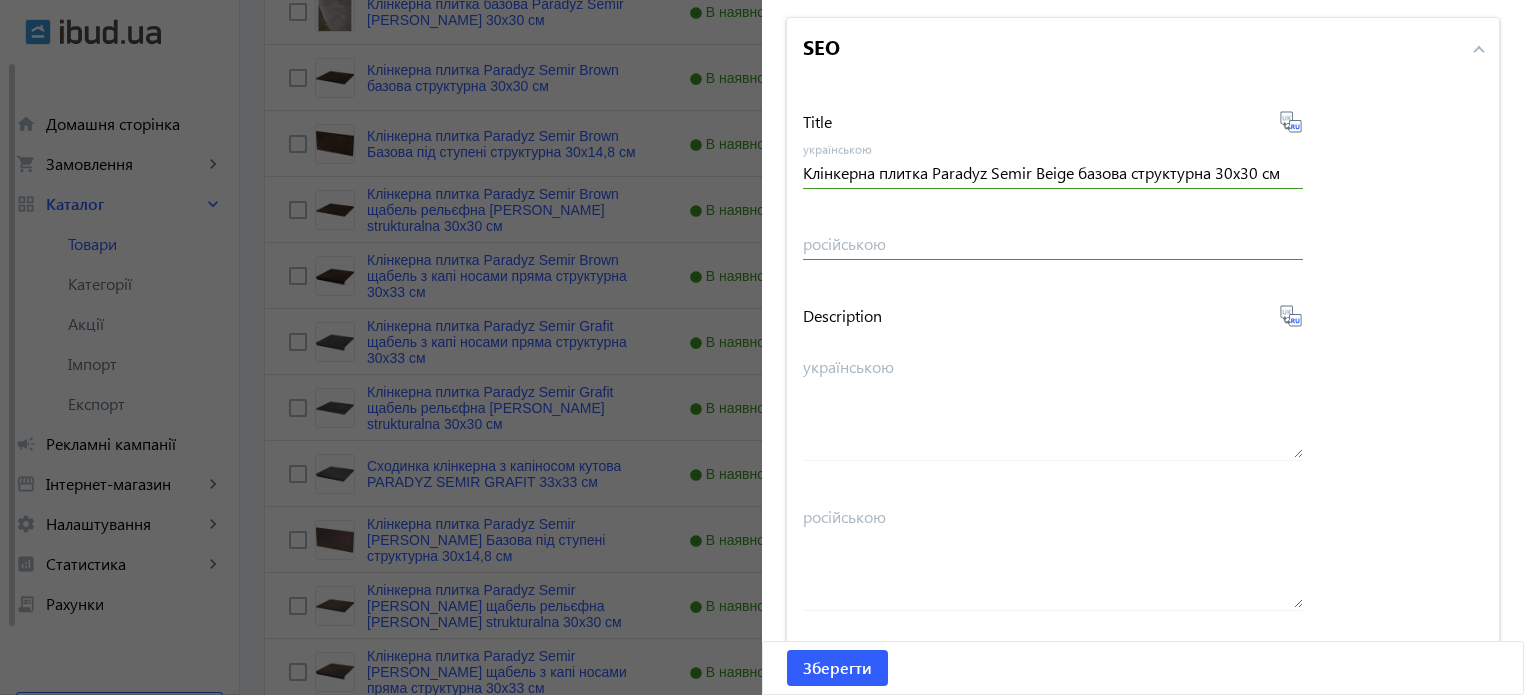 click 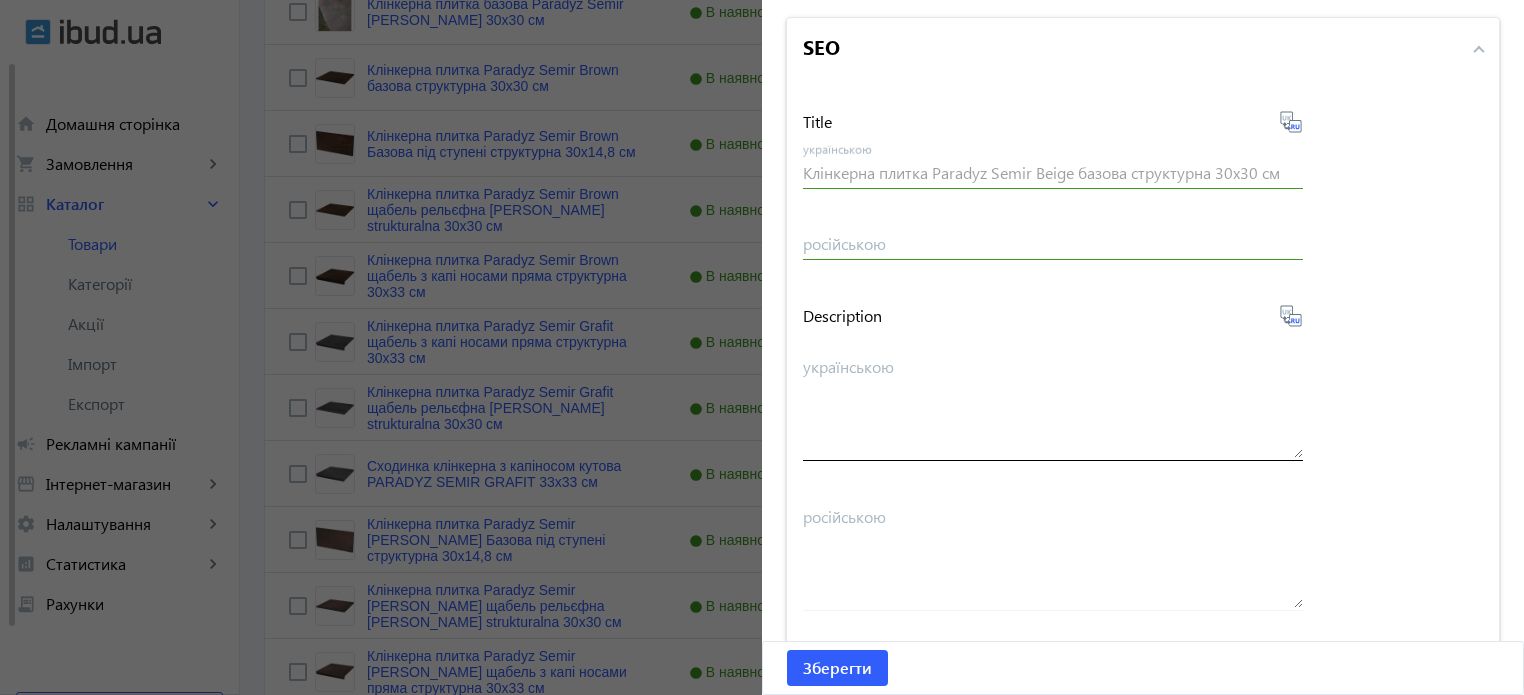 type on "Клинкерная плитка Paradyz Semir Beige базовая структурная 30x30 см" 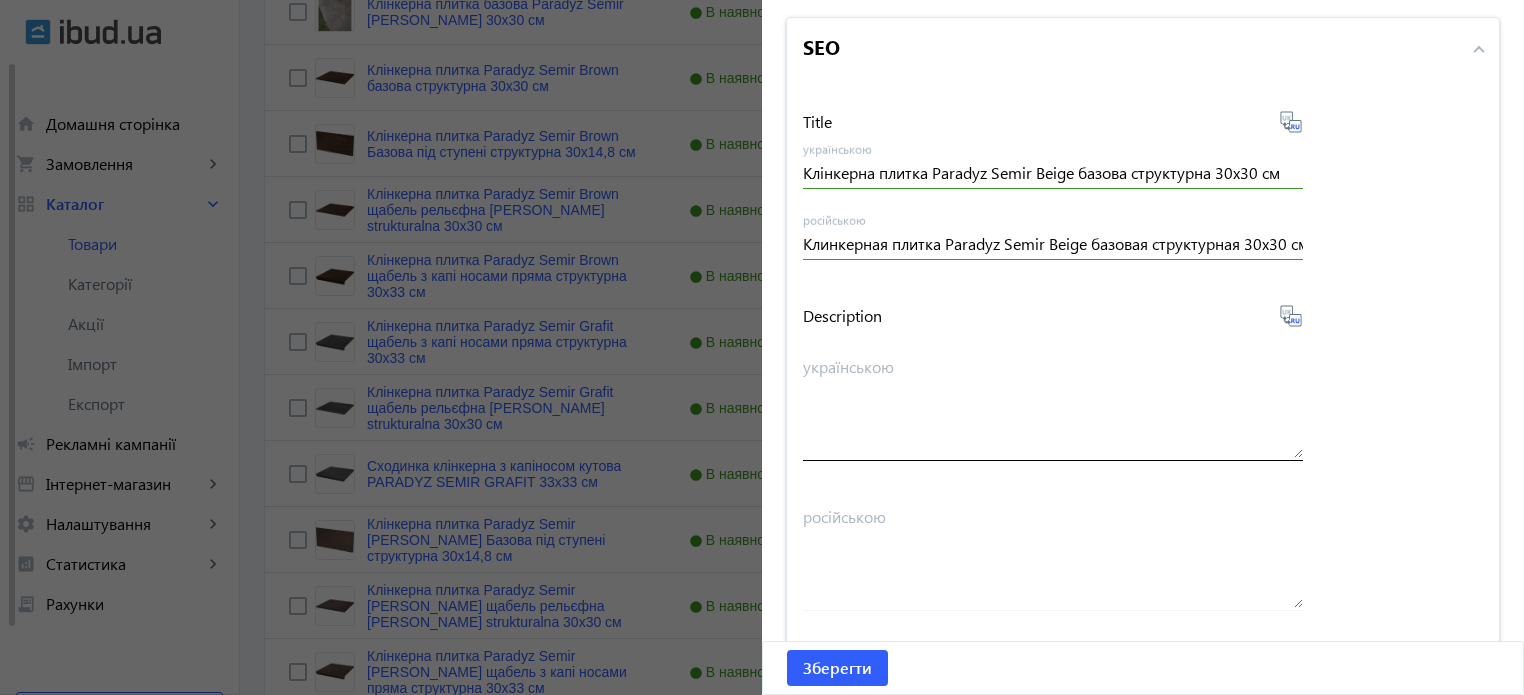 click on "українською" at bounding box center [1053, 406] 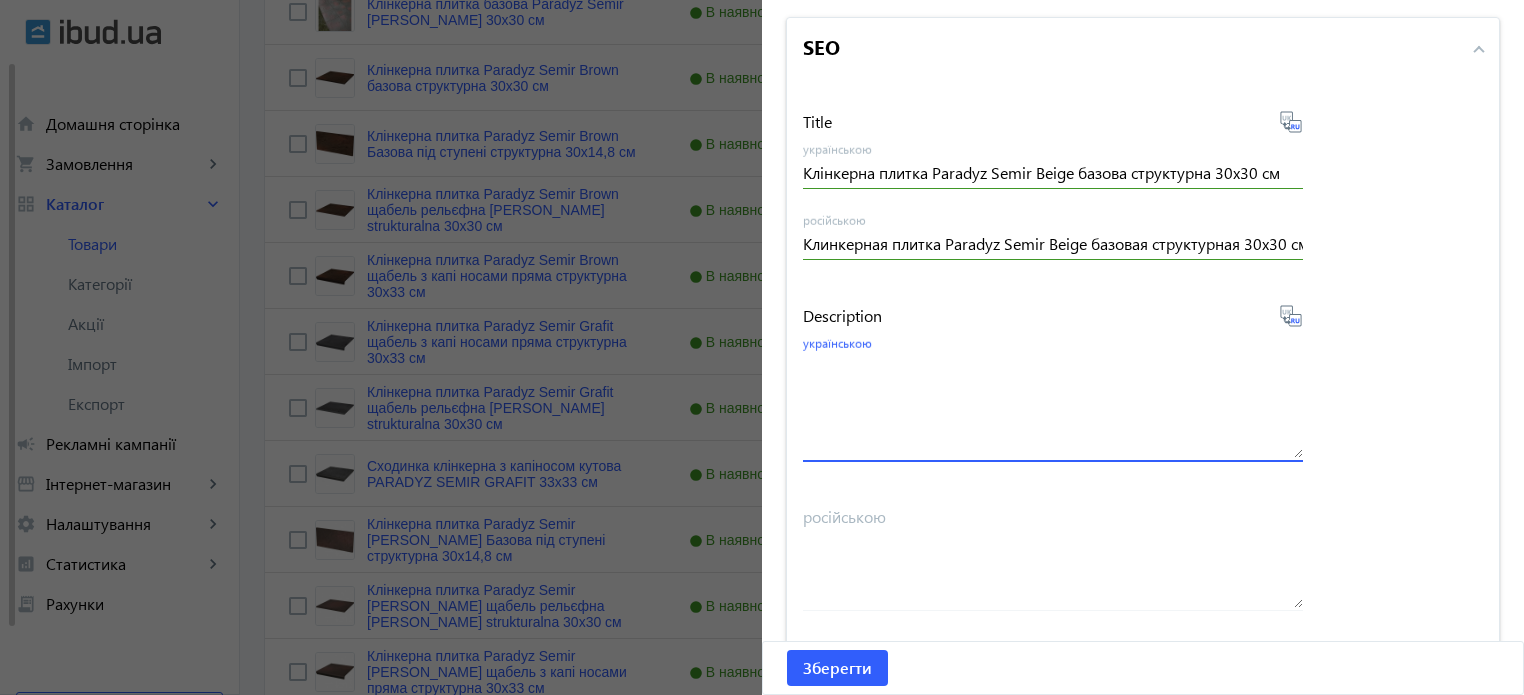 paste on "Клінкерна плитка Paradyz Semir Beige базова структурна 30x30 см" 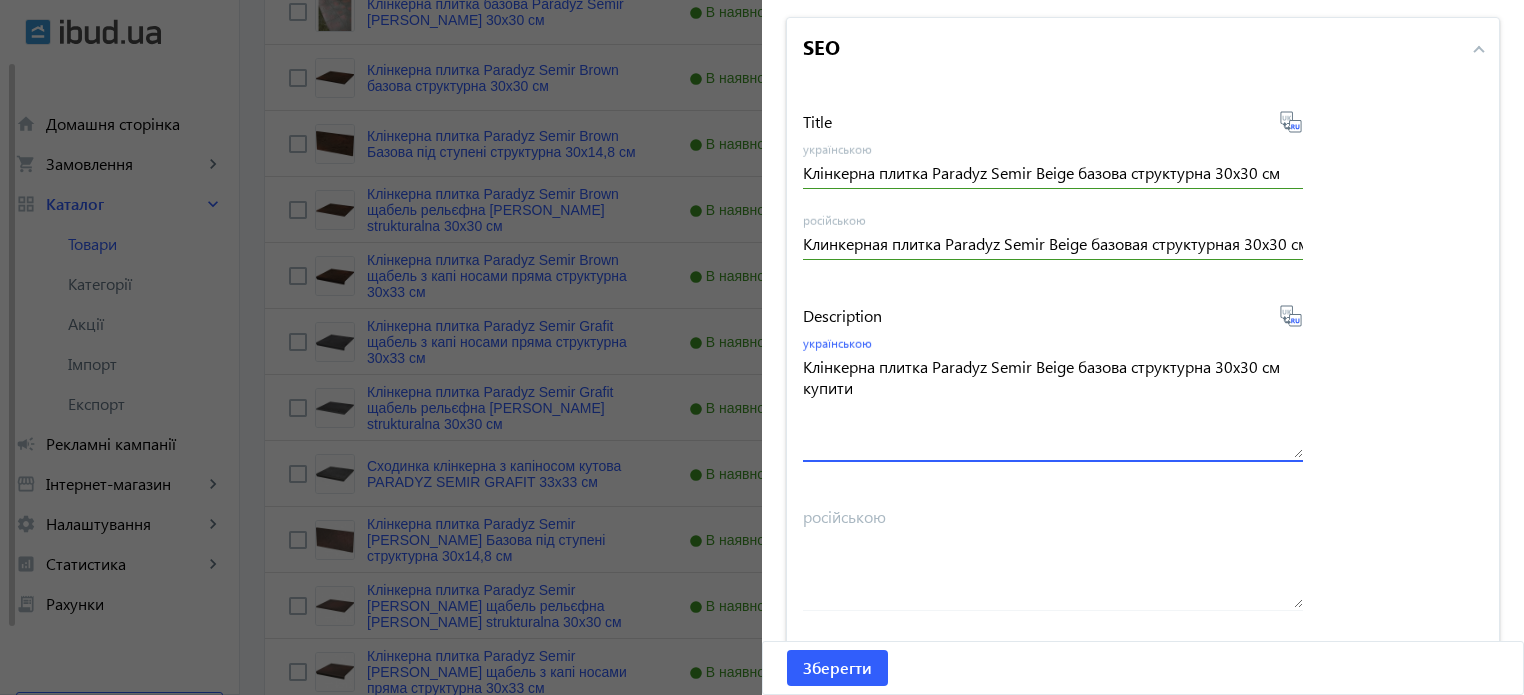 type on "Клінкерна плитка Paradyz Semir Beige базова структурна 30x30 см купити" 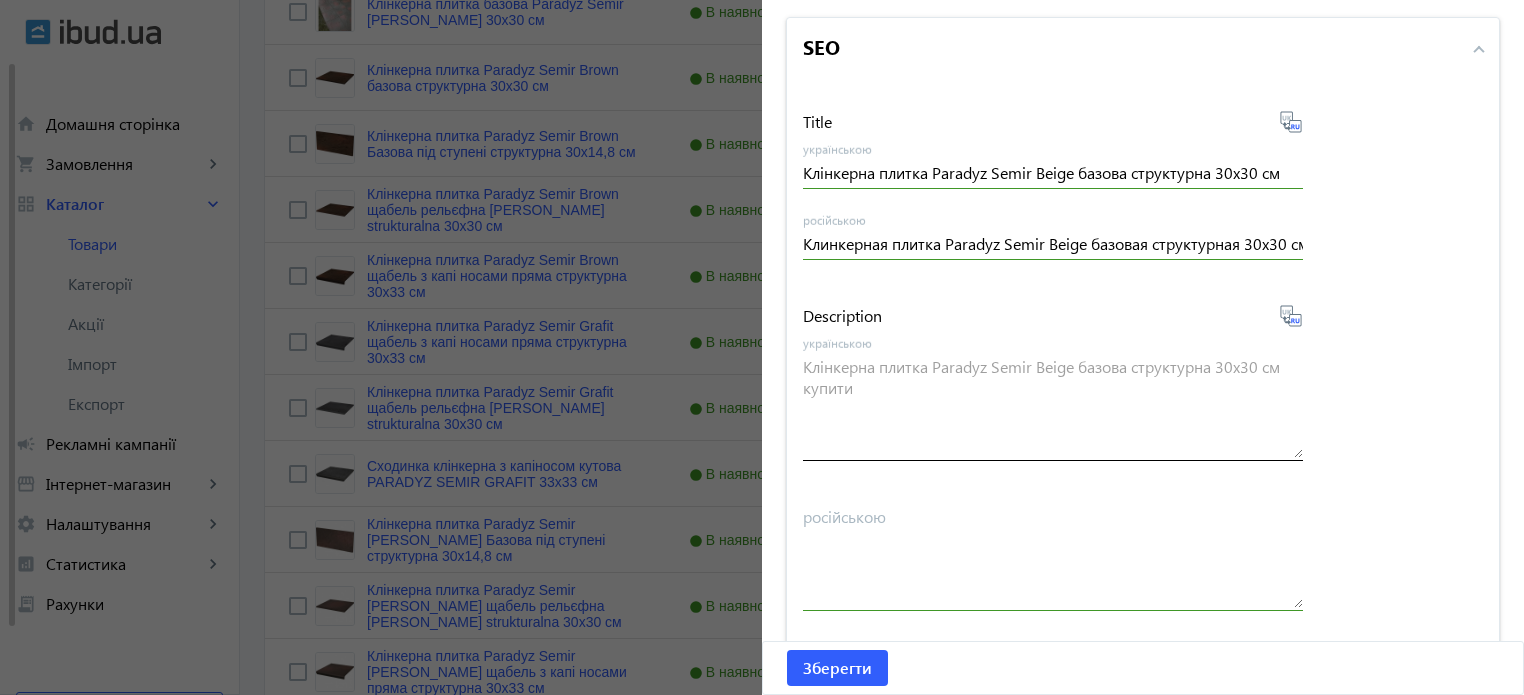 type on "Клинкерная плитка Paradyz Semir Beige базовая структурная 30x30 см купить" 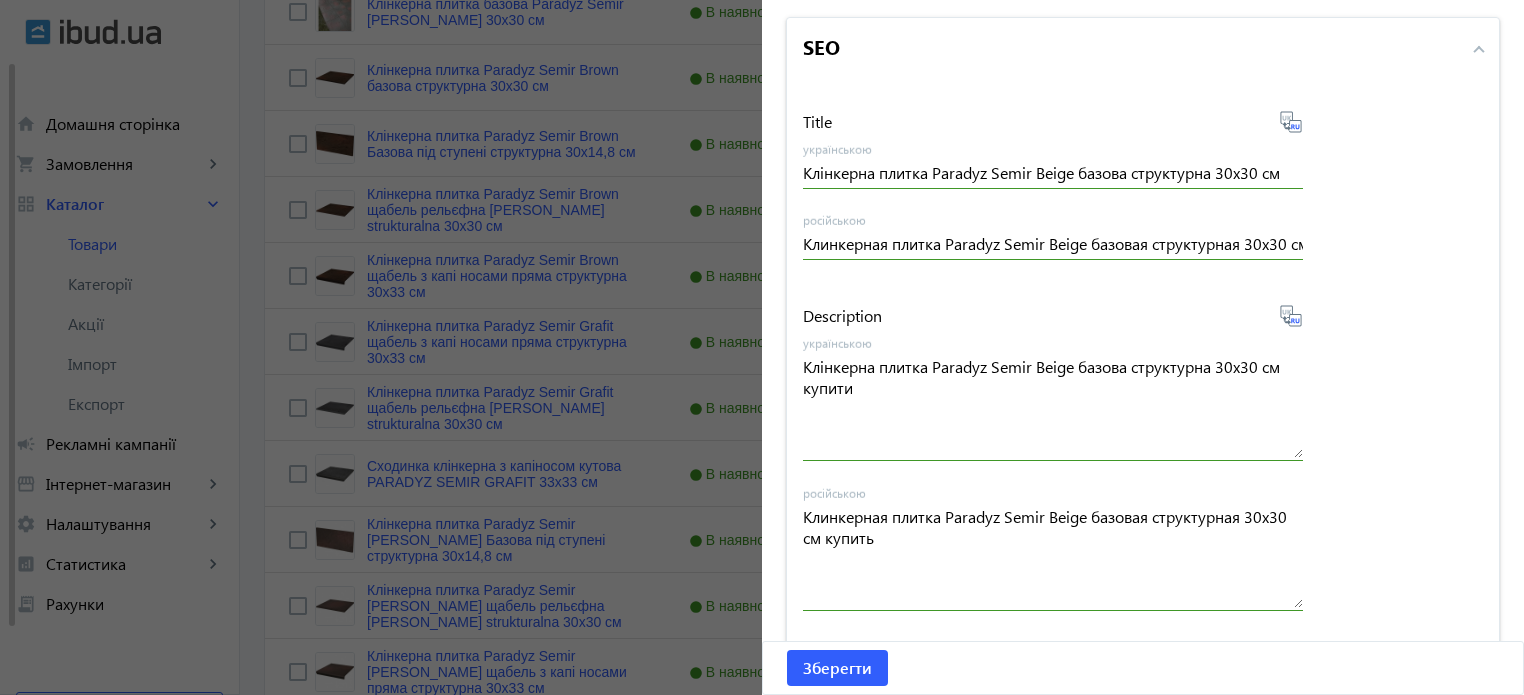 drag, startPoint x: 888, startPoint y: 400, endPoint x: 481, endPoint y: 245, distance: 435.51578 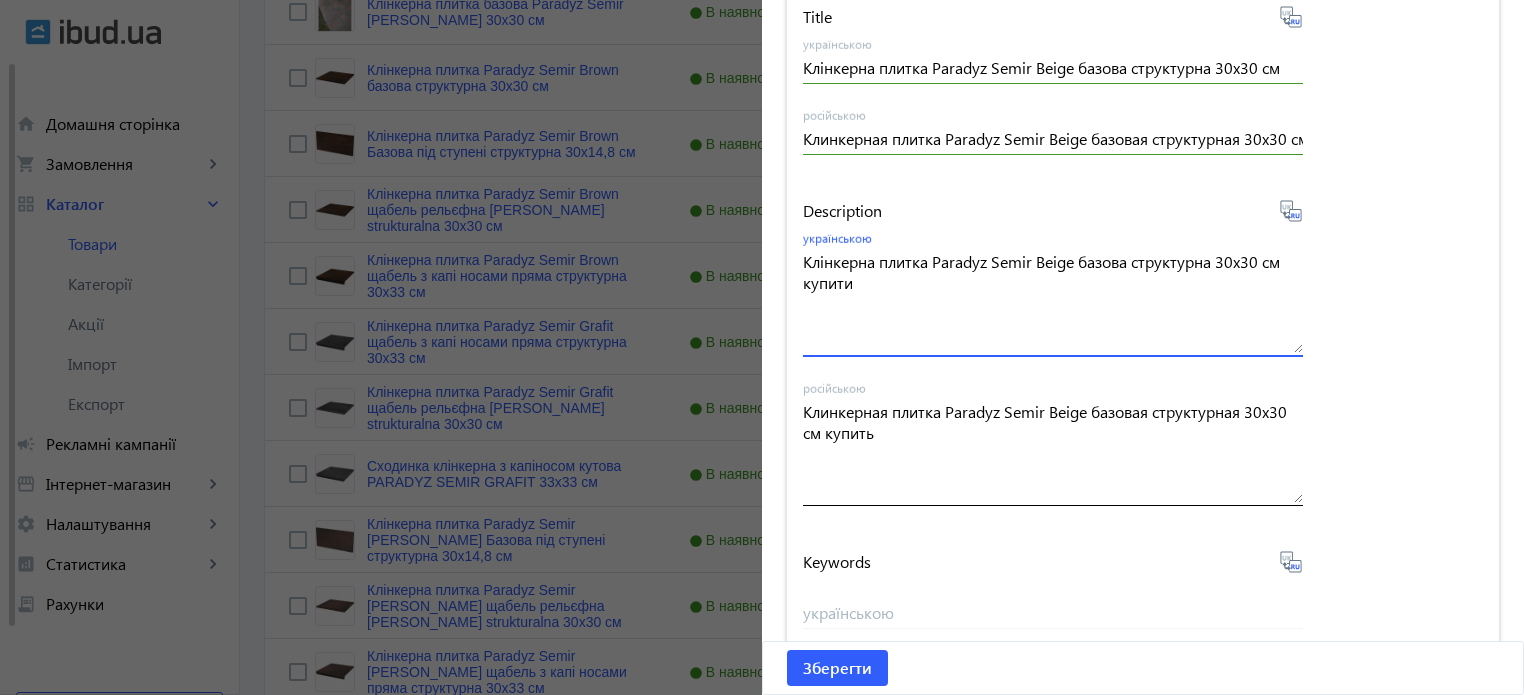 scroll, scrollTop: 1657, scrollLeft: 0, axis: vertical 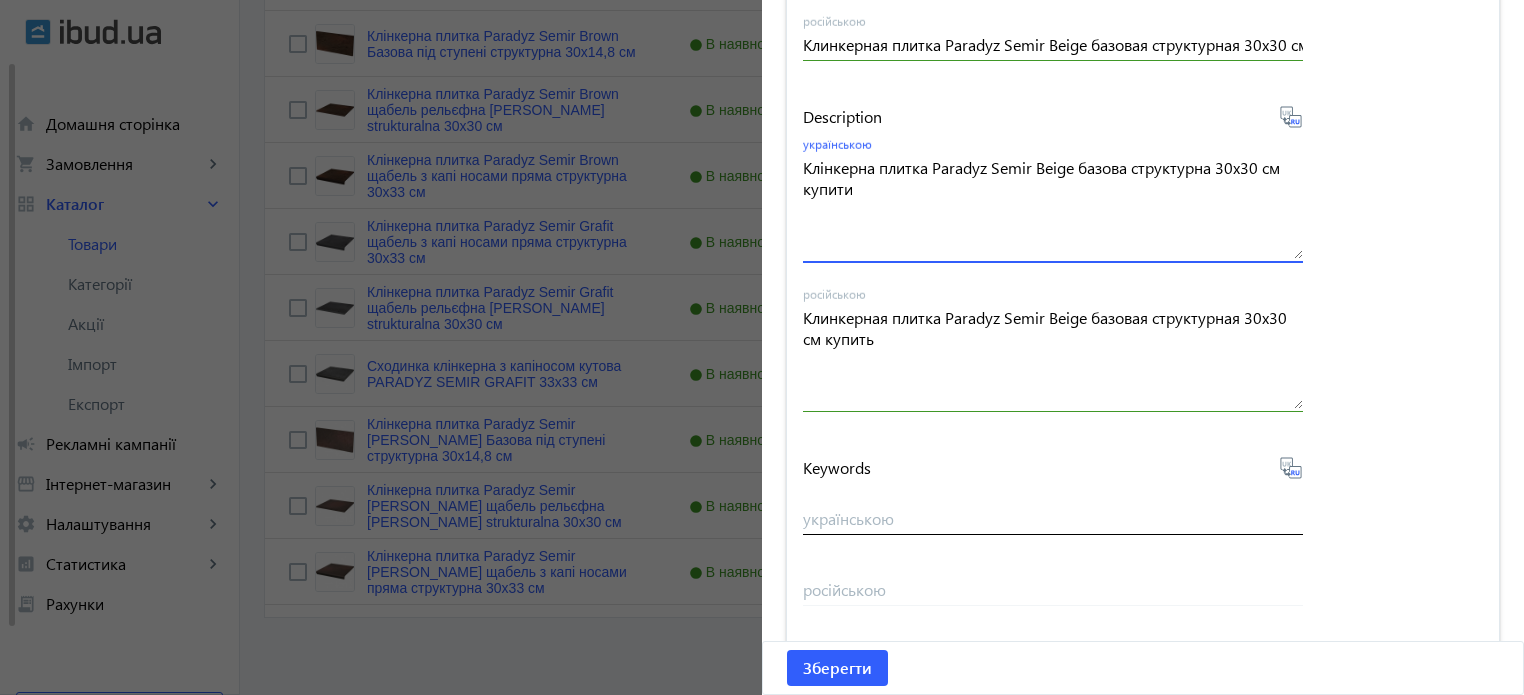 click on "українською" at bounding box center (1053, 521) 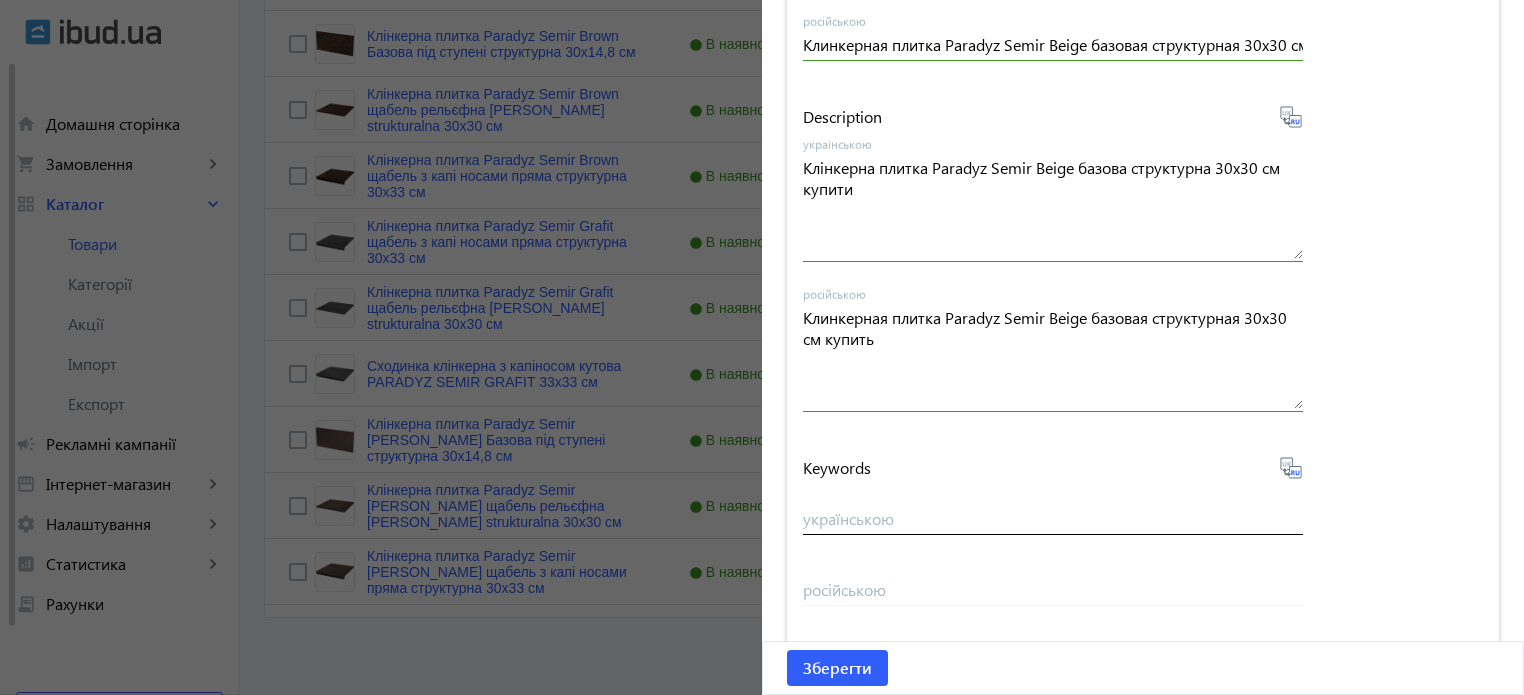 click on "українською" at bounding box center (1053, 518) 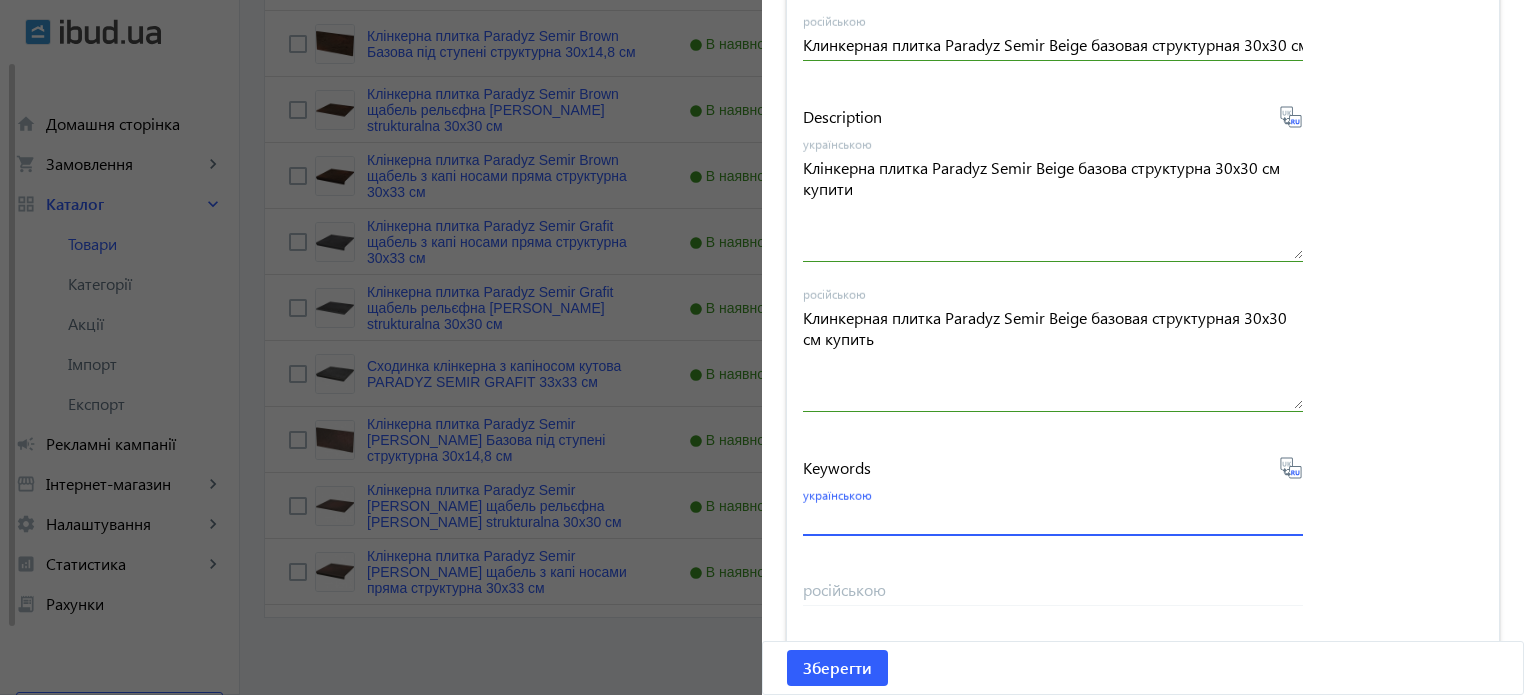 paste on "плитка paradyz semir beige, фасадная плитка paradyz, клинкер paradyz semir beige, paradyz semir beige" 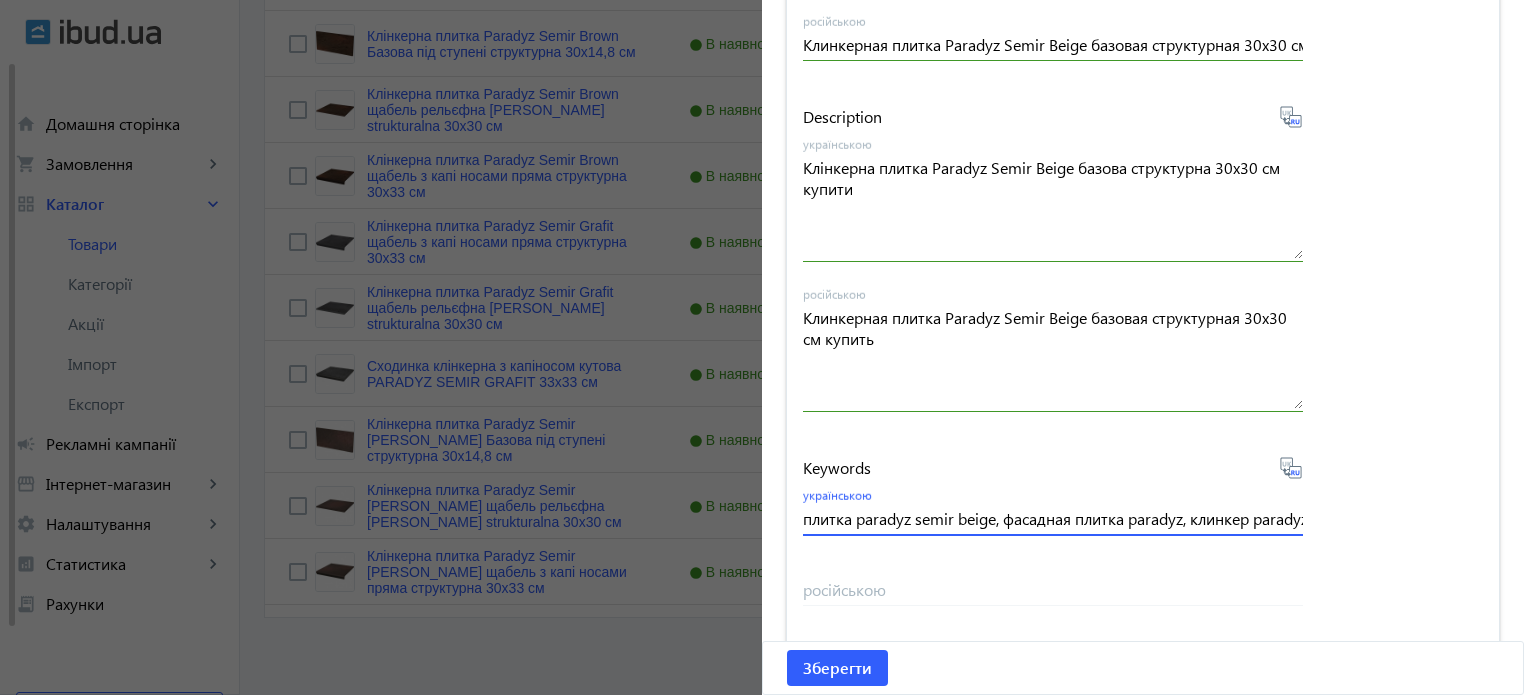 scroll, scrollTop: 0, scrollLeft: 251, axis: horizontal 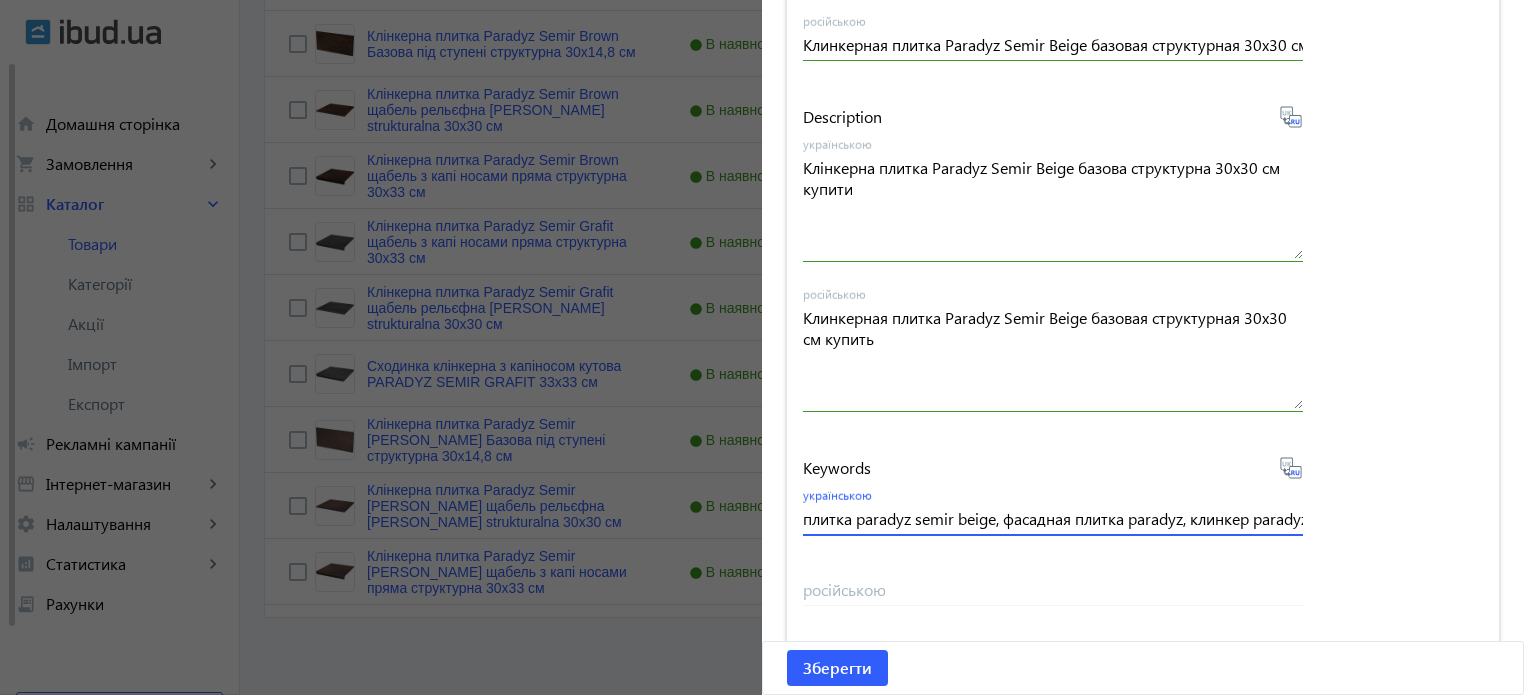 drag, startPoint x: 819, startPoint y: 519, endPoint x: 998, endPoint y: 524, distance: 179.06982 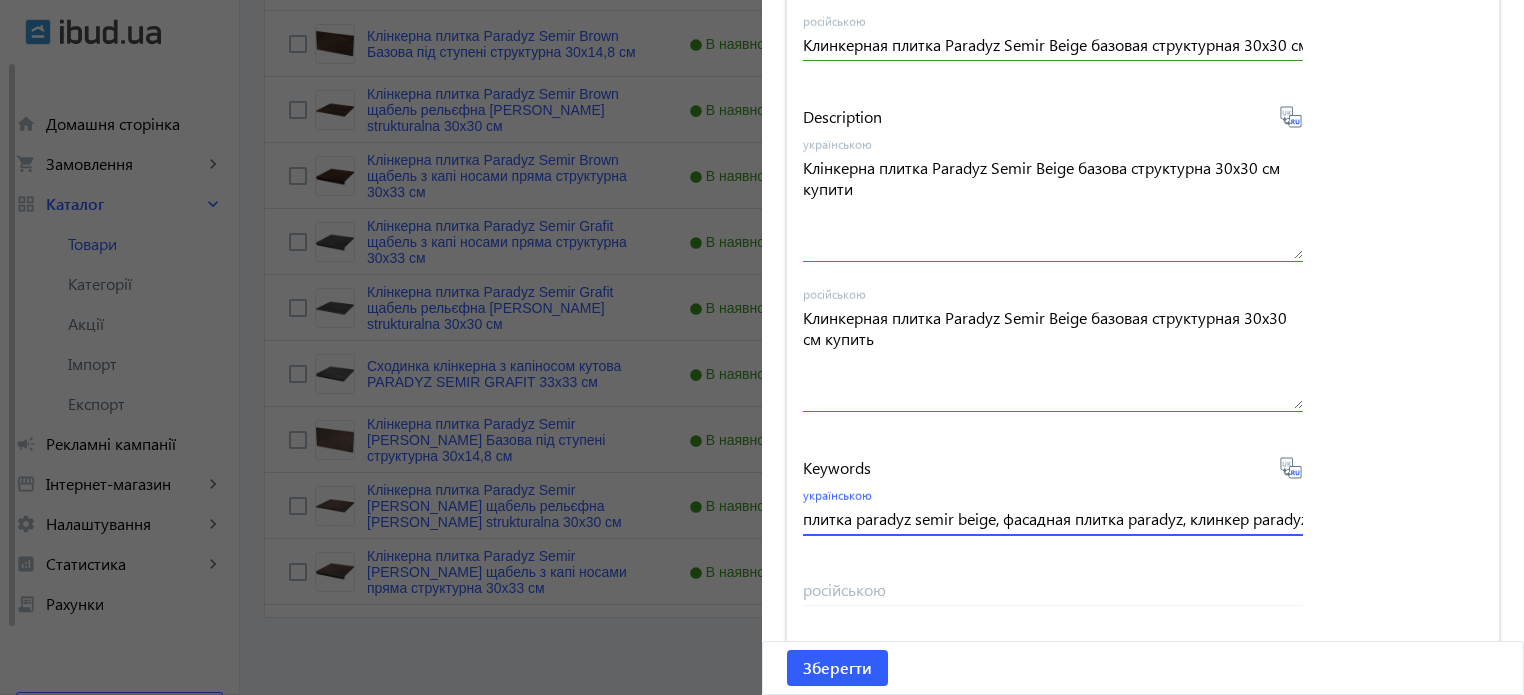click on "плитка paradyz semir beige, фасадная плитка paradyz, клинкер paradyz semir beige, paradyz semir beige" at bounding box center [1053, 518] 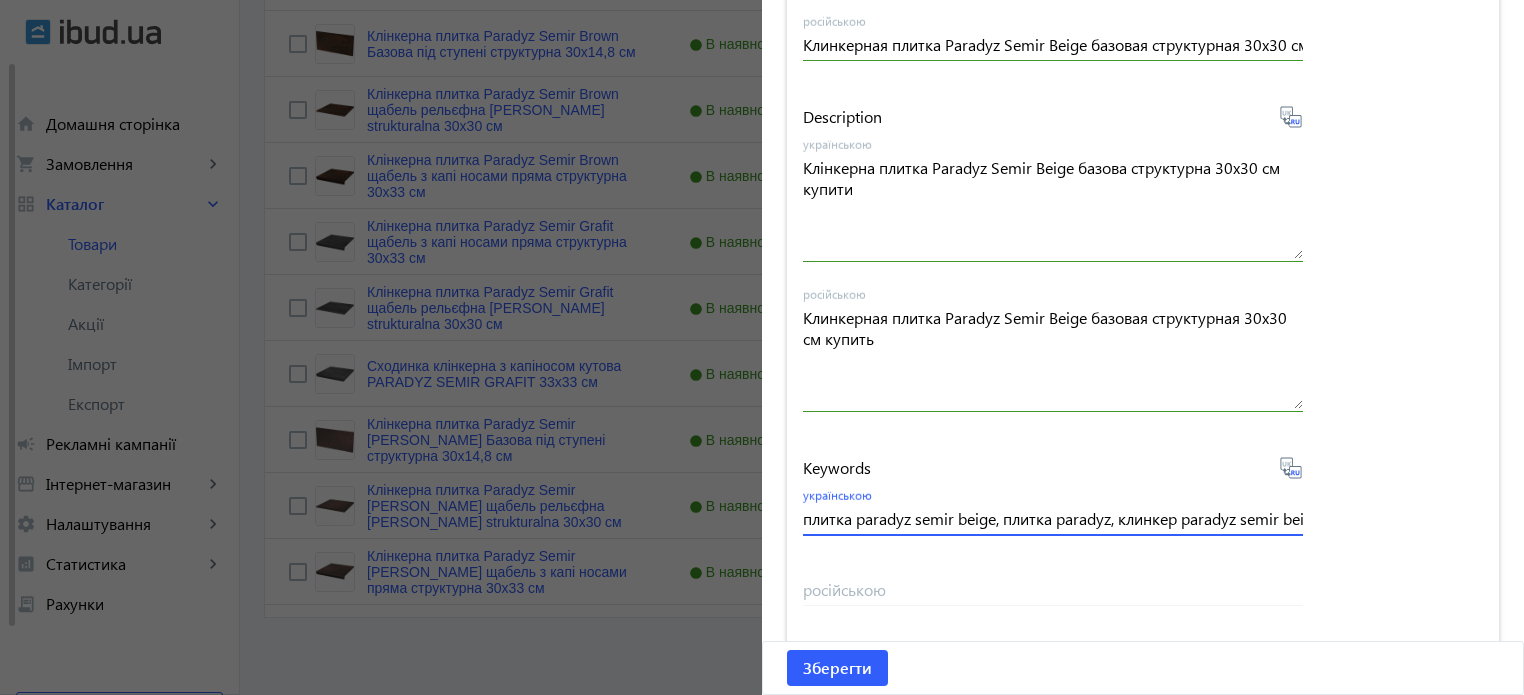 type on "плитка paradyz semir beige, плитка paradyz, клинкер paradyz semir beige, paradyz semir beige" 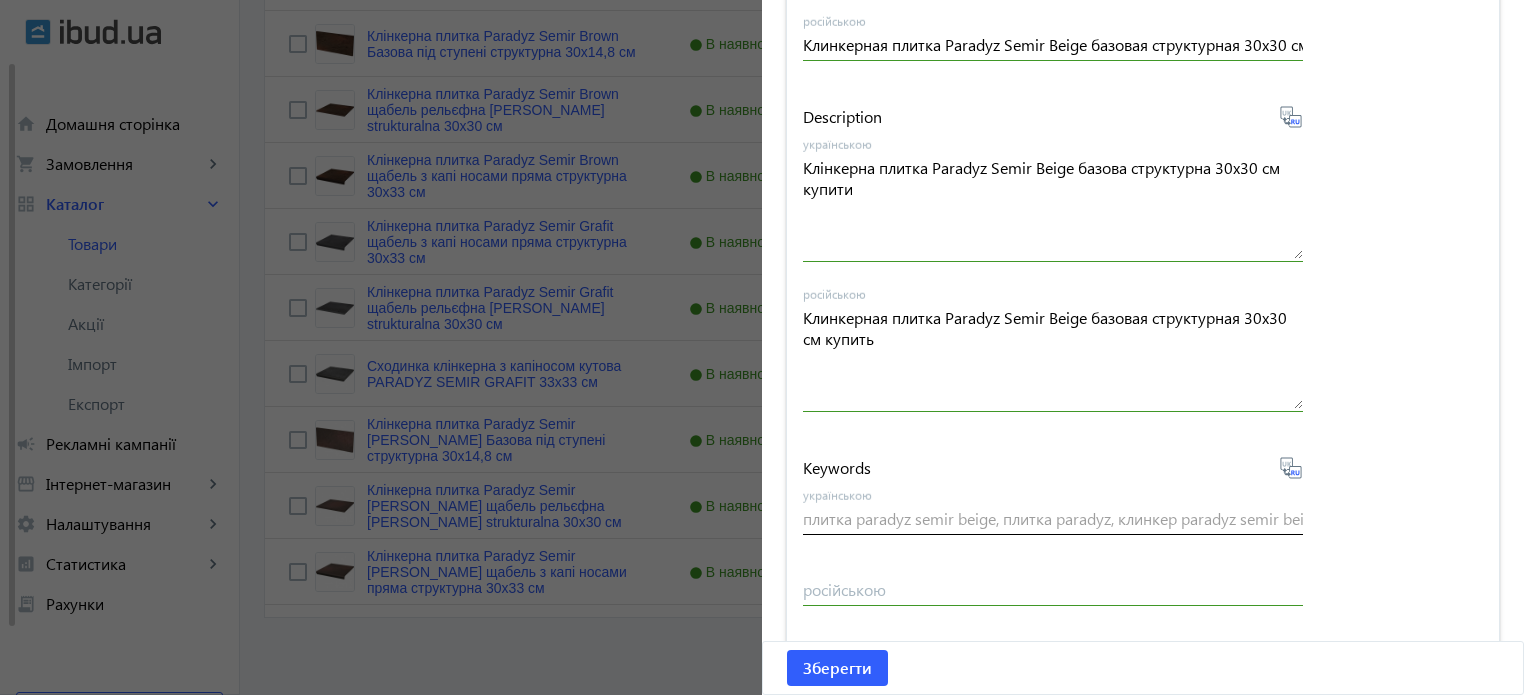type on "плитка paradyz semir beige, плитка paradyz, клинкер paradyz semir beige, paradyz semir beige" 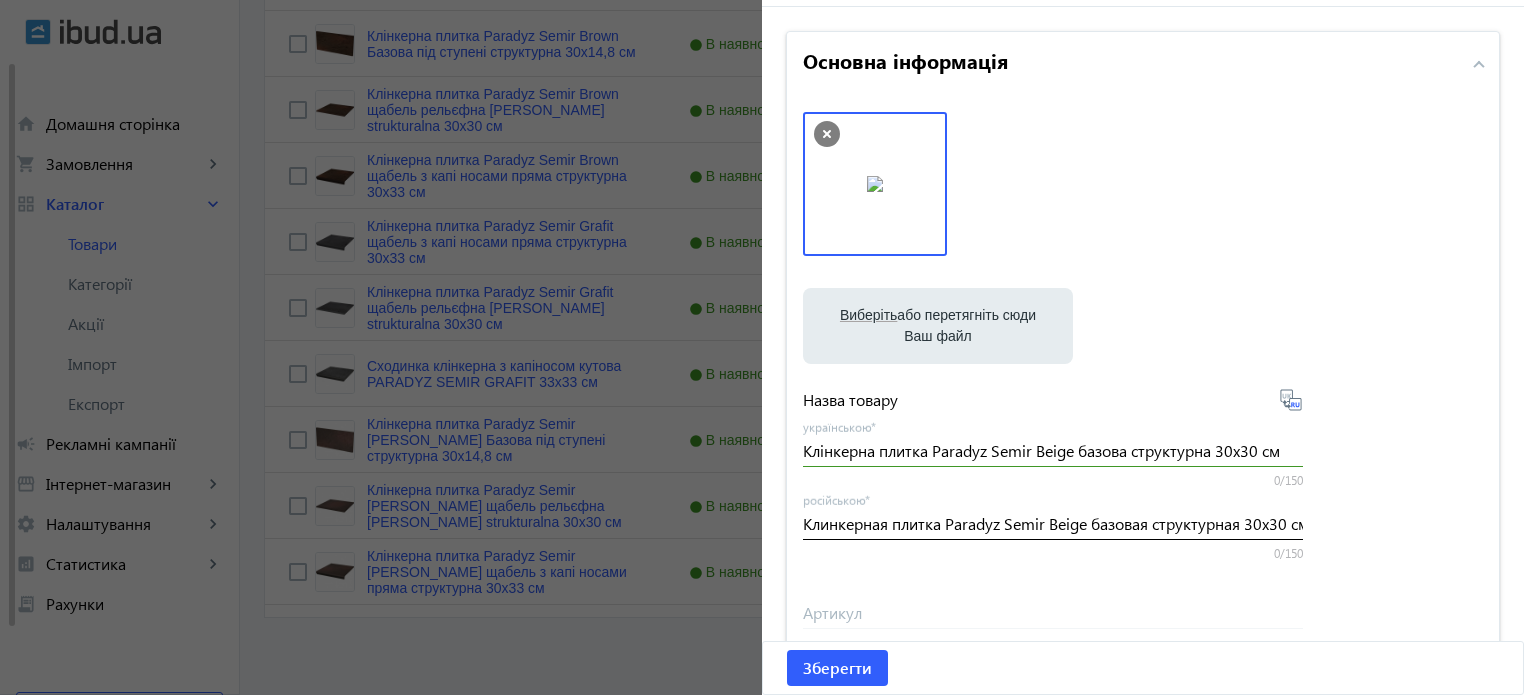 scroll, scrollTop: 0, scrollLeft: 0, axis: both 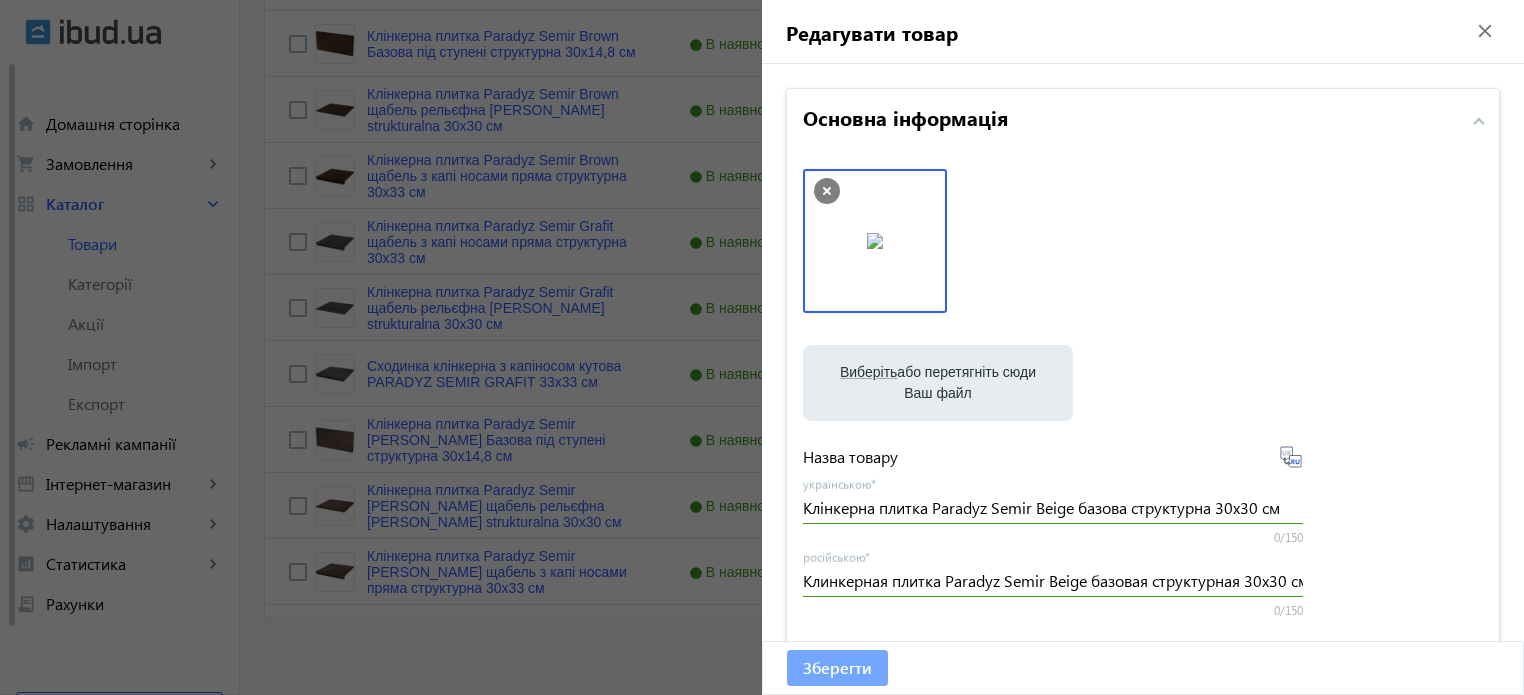 click on "Зберегти" 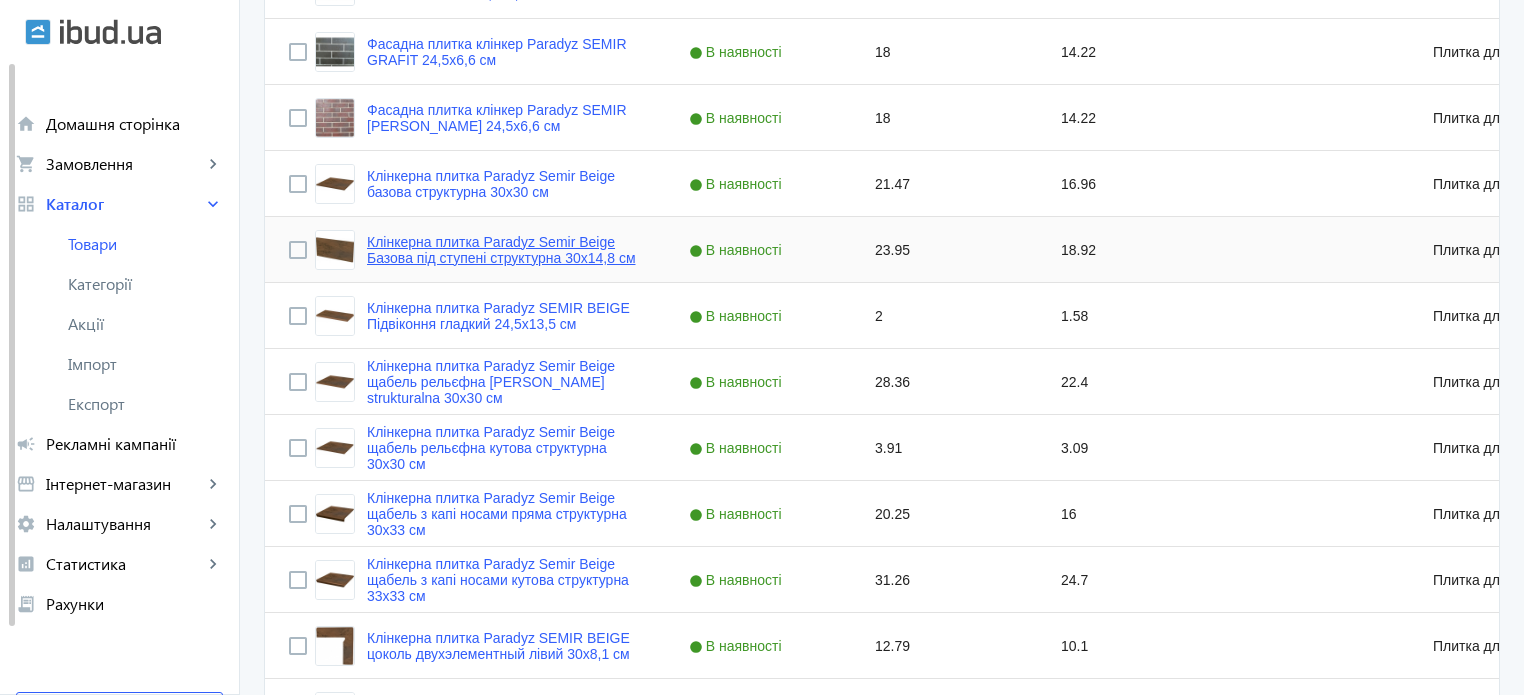 scroll, scrollTop: 700, scrollLeft: 0, axis: vertical 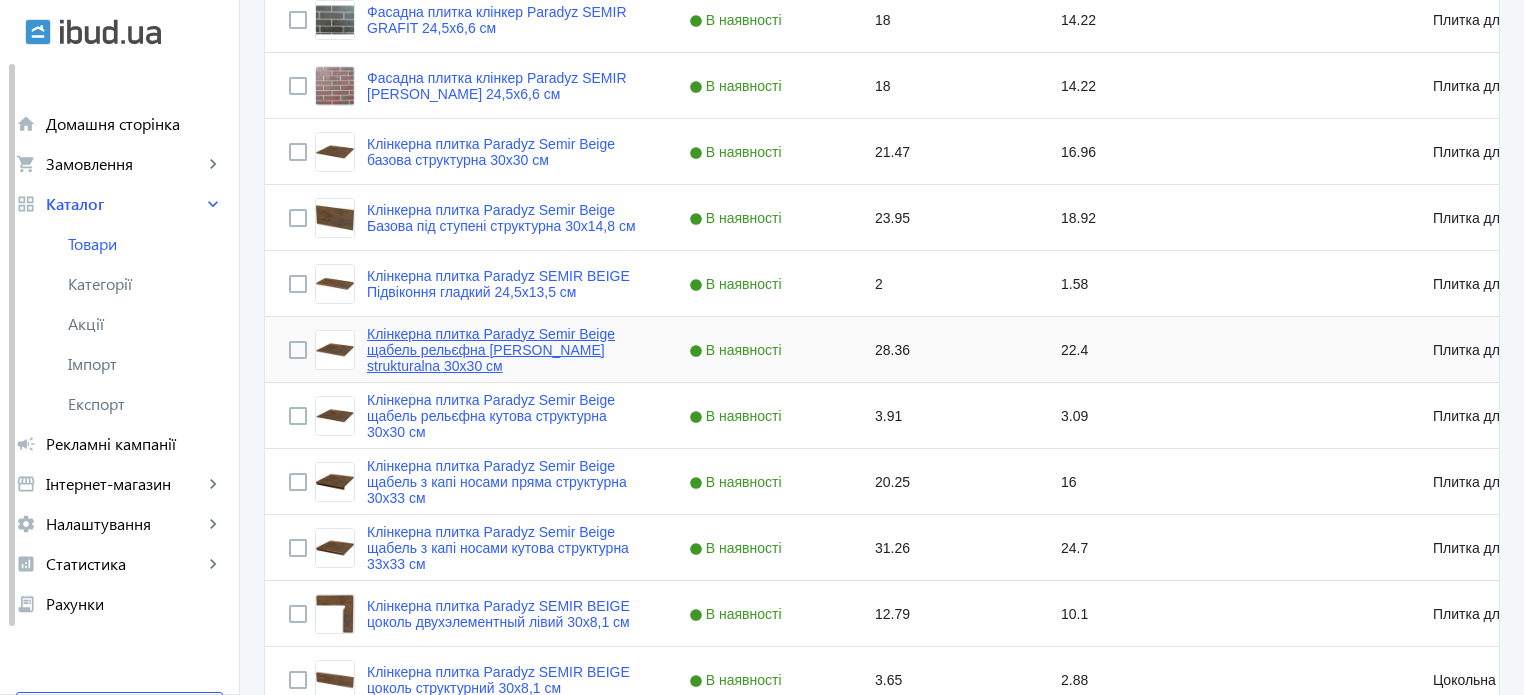 click on "Клінкерна плитка Paradyz Semir Beige щабель рельєфна prosta strukturalna 30х30 см" 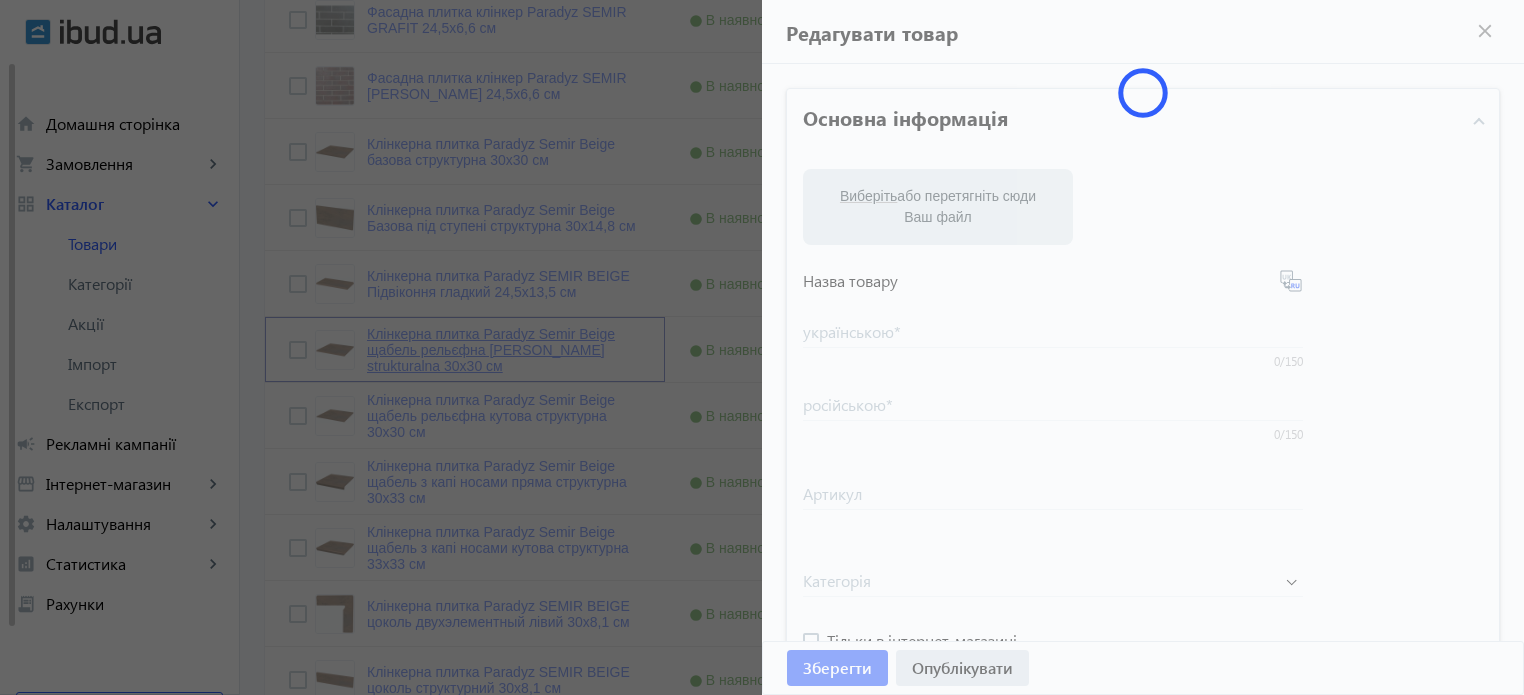 type on "Клінкерна плитка Paradyz Semir Beige щабель рельєфна prosta strukturalna 30х30 см" 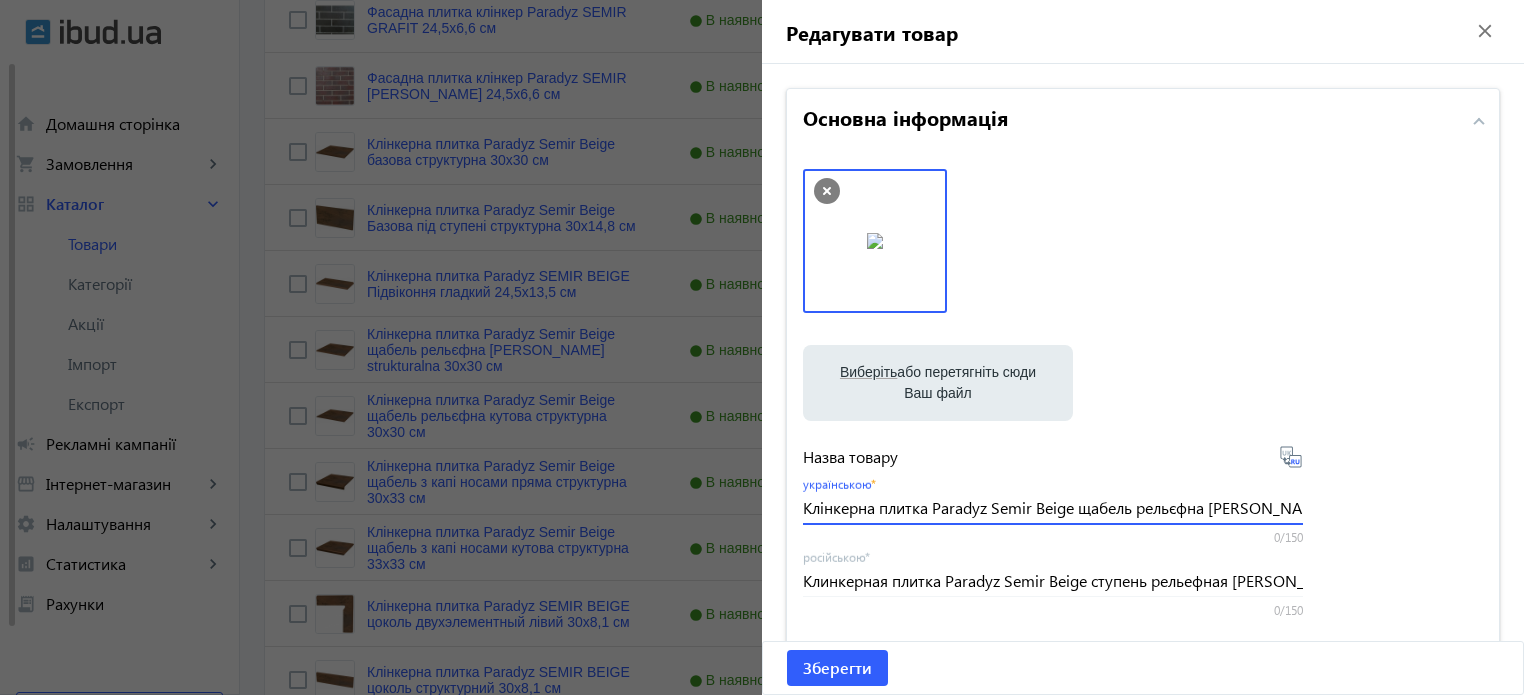 drag, startPoint x: 924, startPoint y: 510, endPoint x: 878, endPoint y: 509, distance: 46.010868 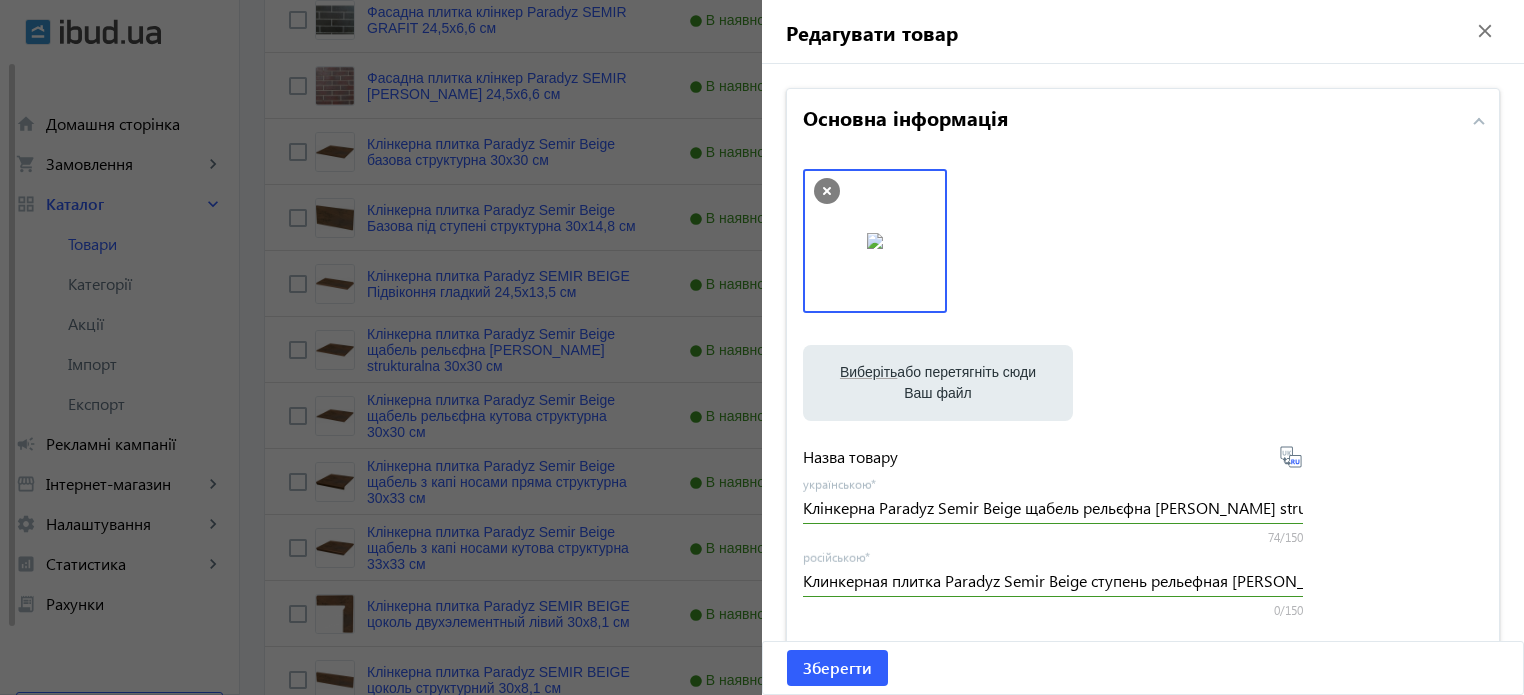 click on "Виберіть  або перетягніть сюди Ваш файл 1434984946- рельефная prosta strukturalna Semir Beige.jpg 1434984946- рельефная prosta strukturalna Semir Beige.jpg 78 KB Назва товару
Клінкерна Paradyz Semir Beige щабель рельєфна prosta strukturalna 30х30 см українською  * 74/150 Клинкерная плитка Paradyz Semir Beige ступень рельефная prosta strukturalna 30х30 см російською  * 0/150 Артикул Плитка для східців Категорія   Тільки в інтернет-магазині   Рекомендований товар" at bounding box center [1143, 513] 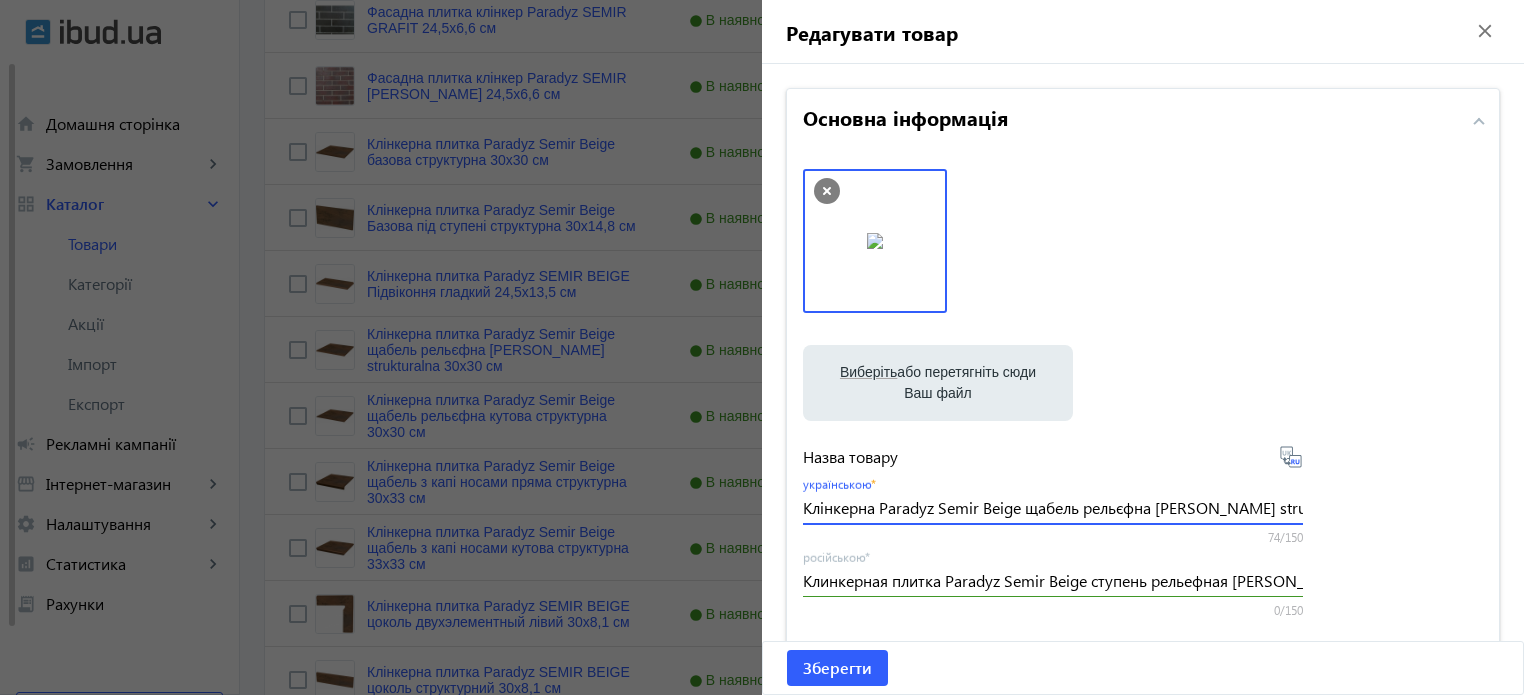 click on "Клінкерна Paradyz Semir Beige щабель рельєфна prosta strukturalna 30х30 см" at bounding box center (1053, 507) 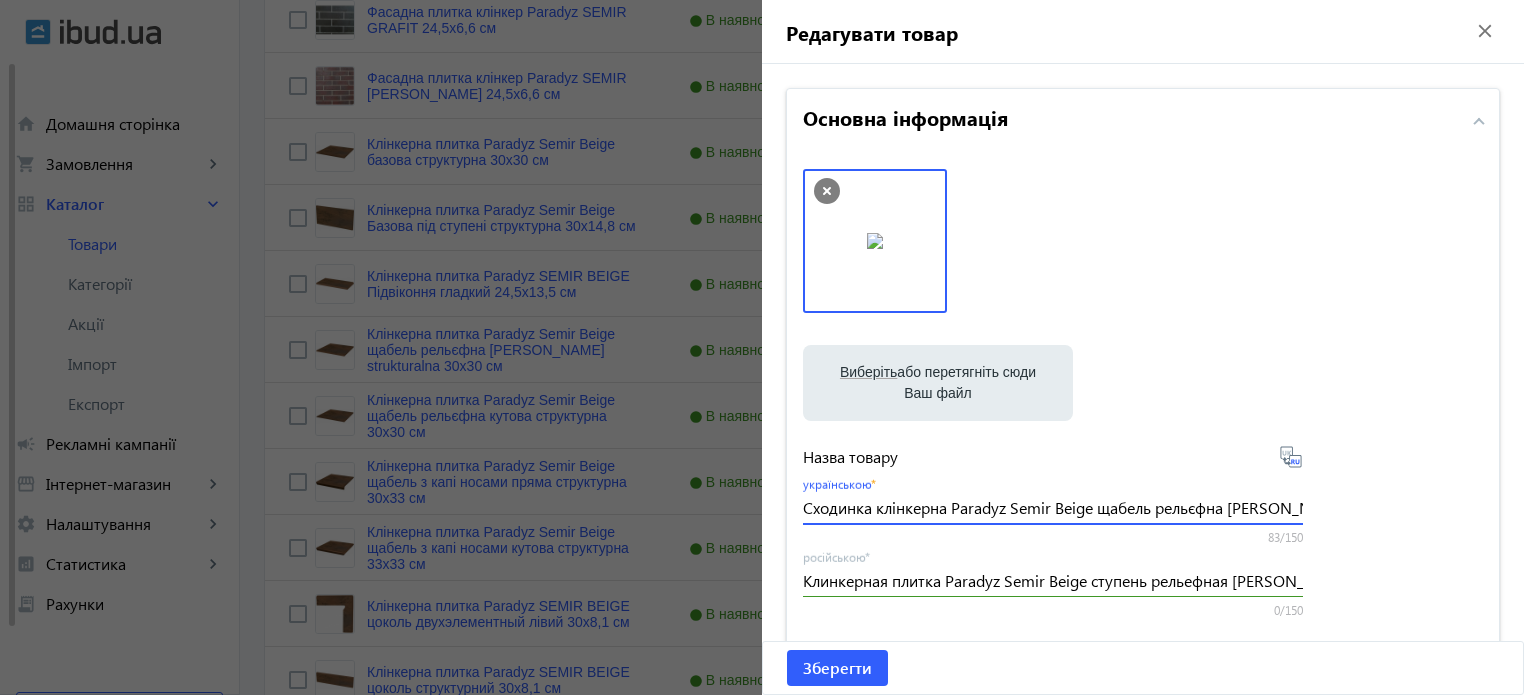 scroll, scrollTop: 0, scrollLeft: 134, axis: horizontal 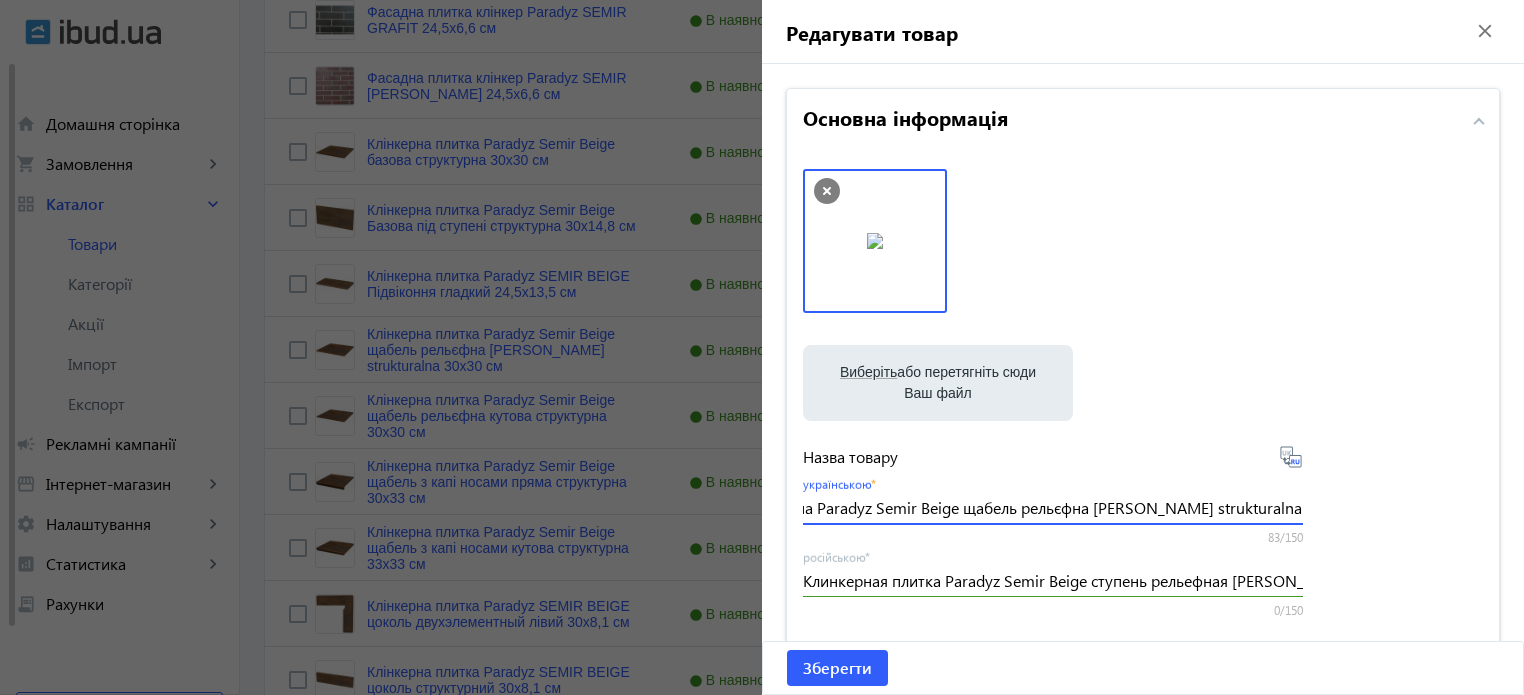 drag, startPoint x: 1097, startPoint y: 508, endPoint x: 1228, endPoint y: 512, distance: 131.06105 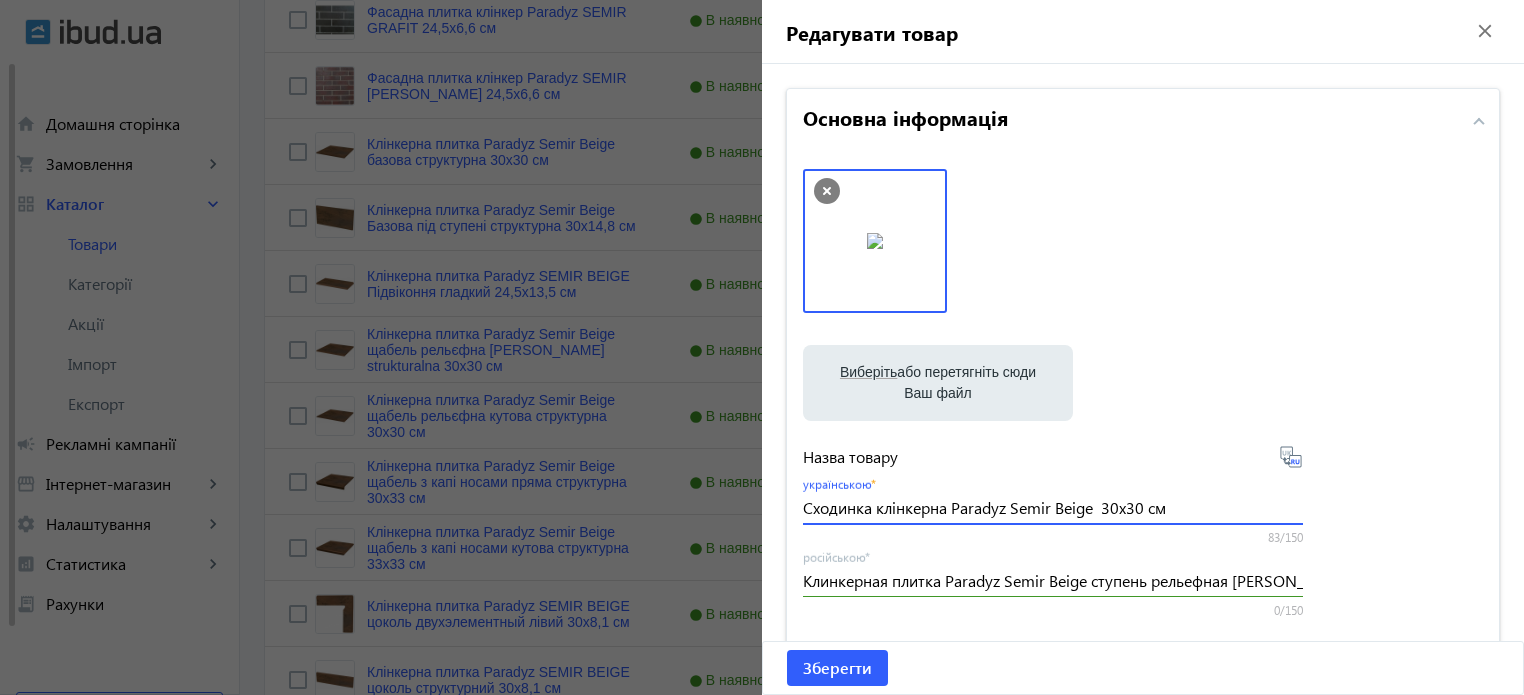 scroll, scrollTop: 0, scrollLeft: 0, axis: both 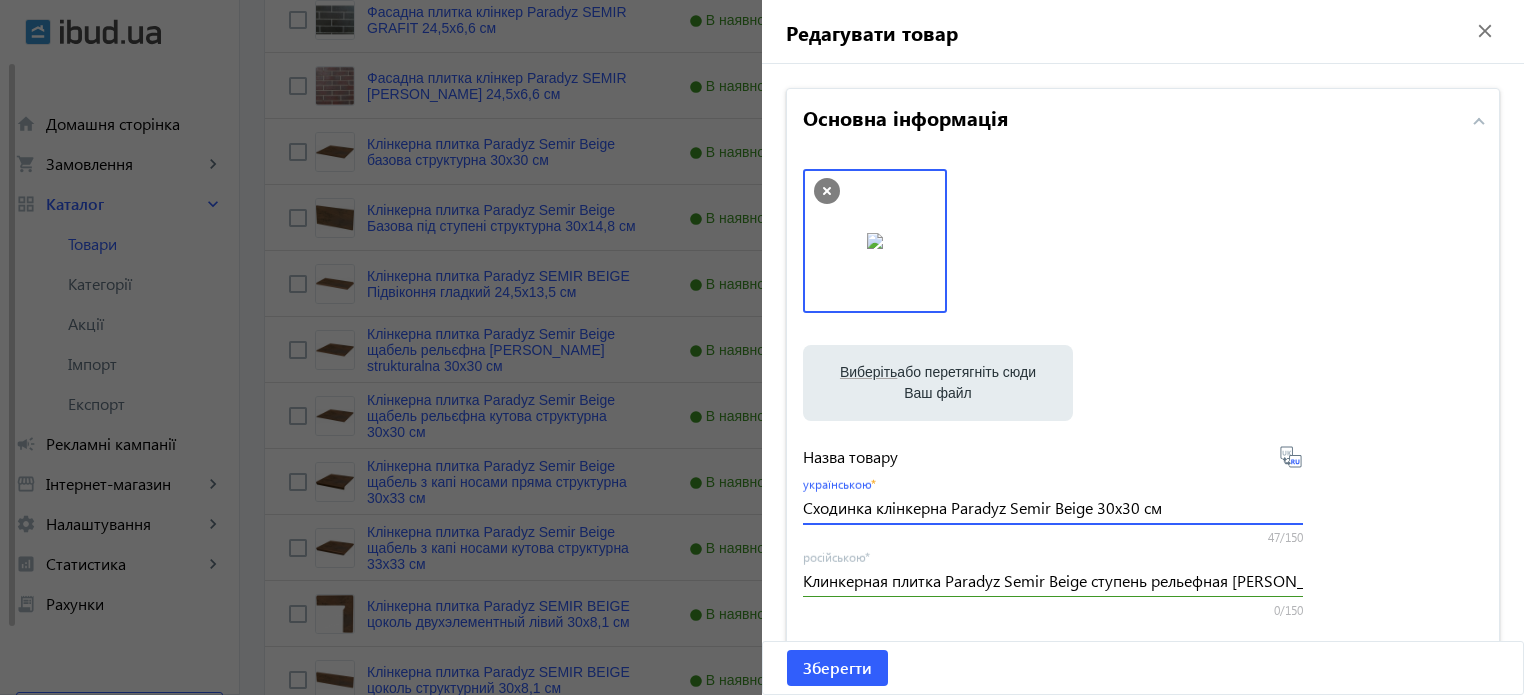 type on "Сходинка клінкерна Paradyz Semir Beige 30х30 см" 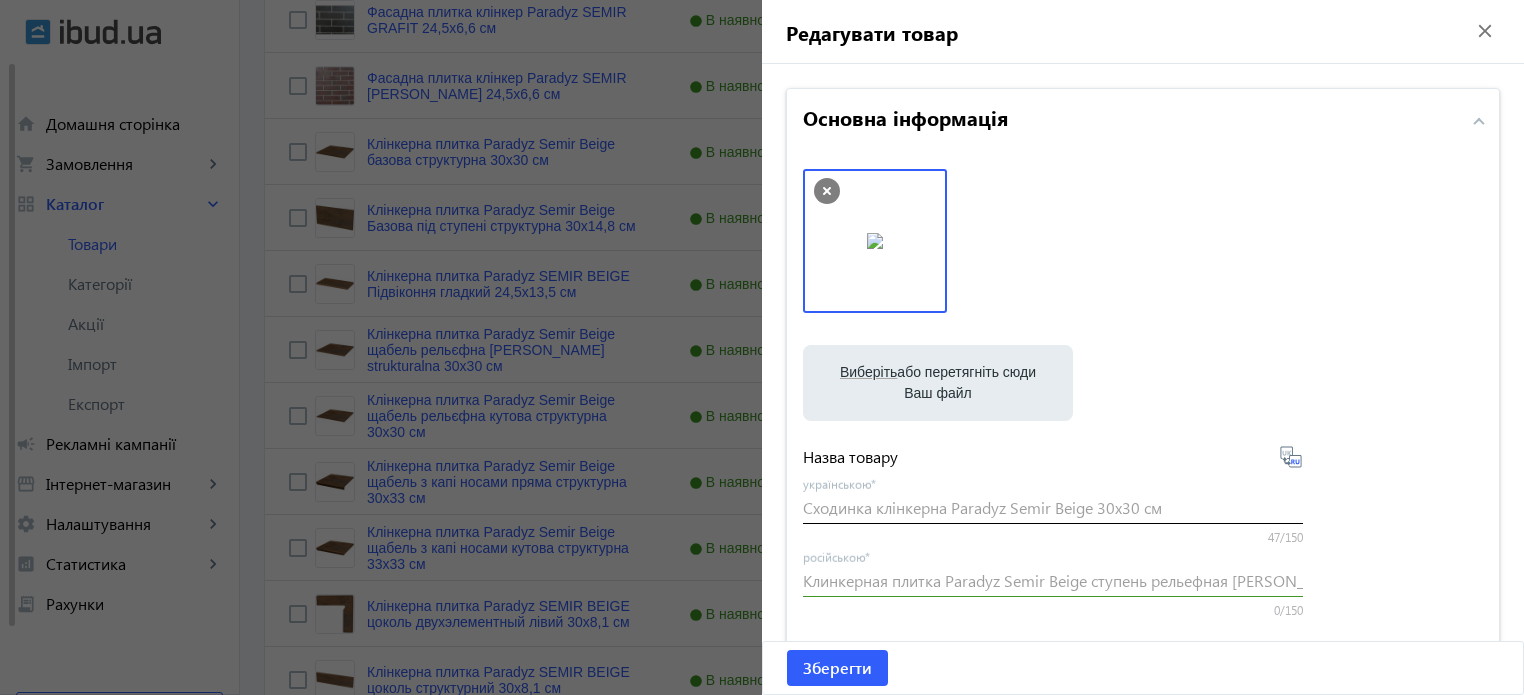 type on "Ступень клинкерная Paradyz Semir Beige 30х30 см" 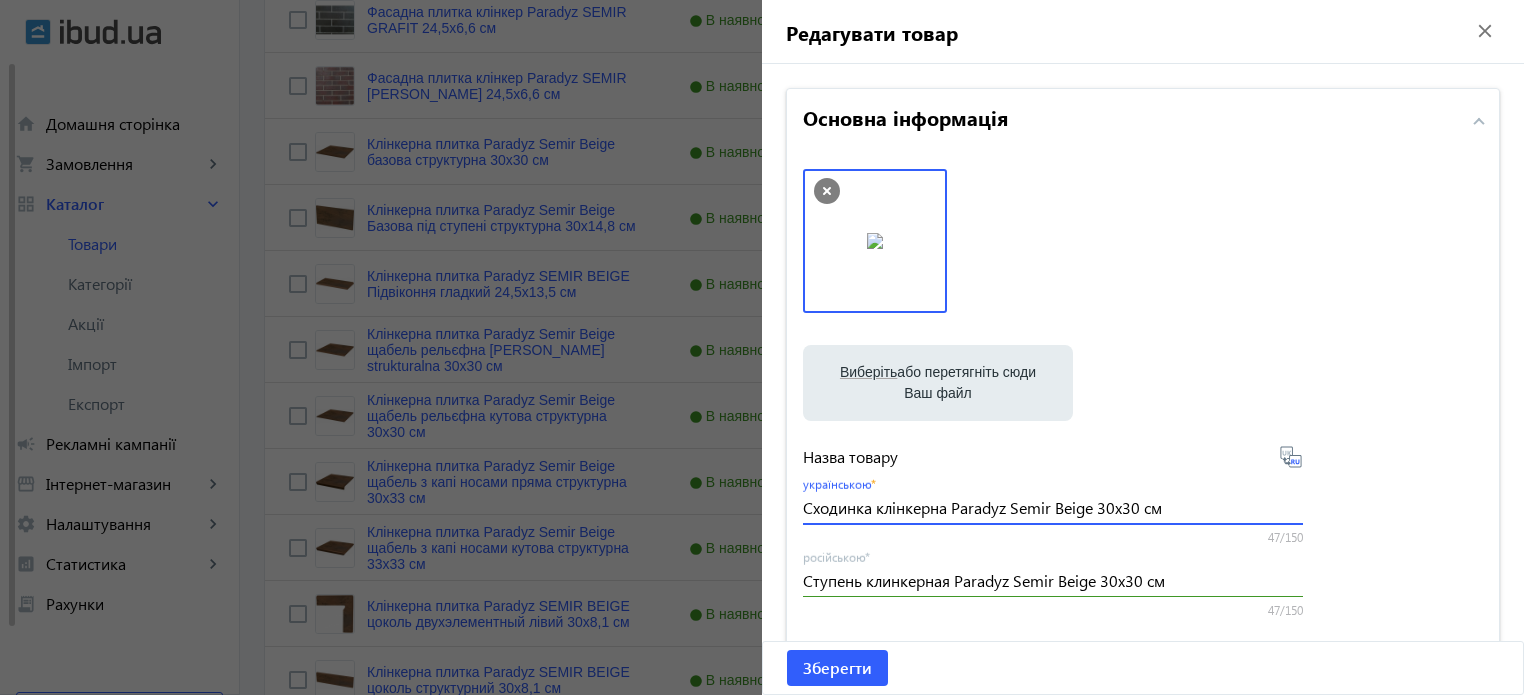 drag, startPoint x: 1185, startPoint y: 508, endPoint x: 0, endPoint y: 359, distance: 1194.3308 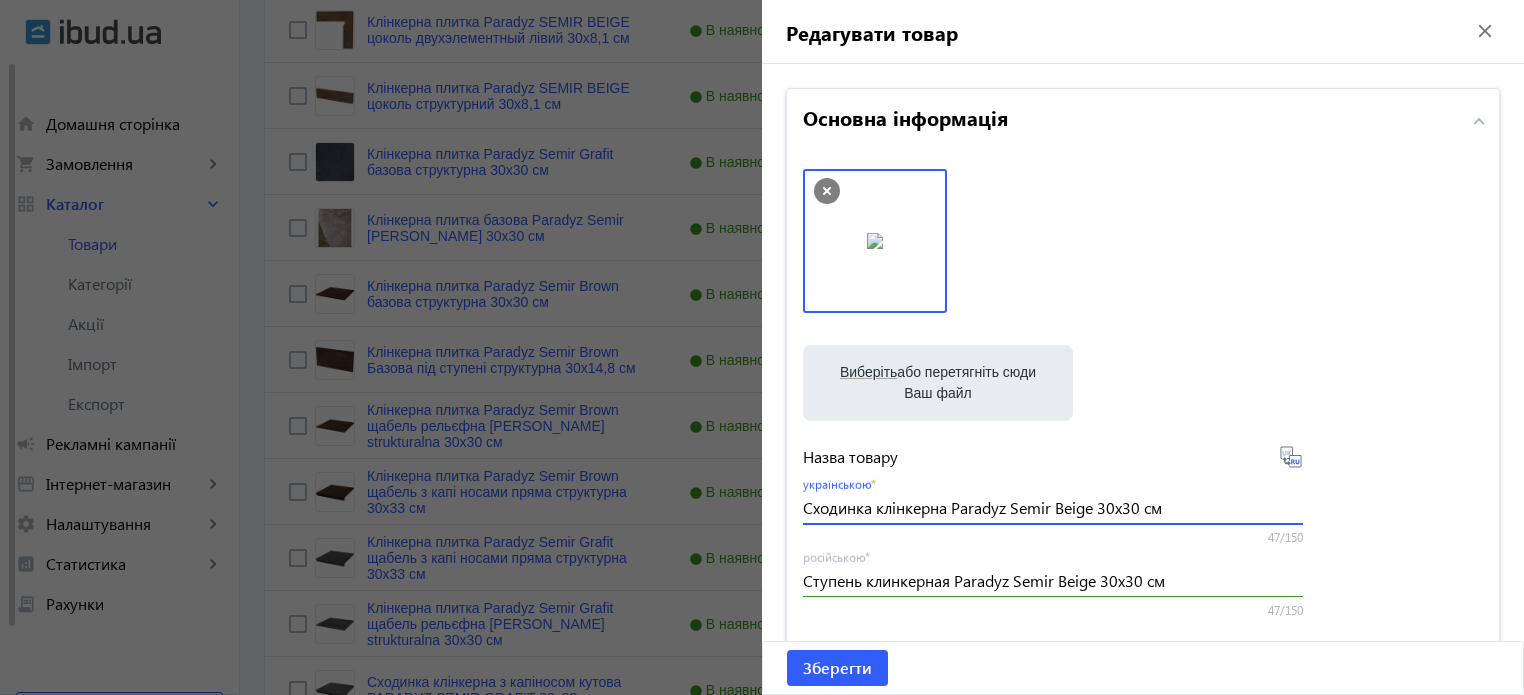 scroll, scrollTop: 1500, scrollLeft: 0, axis: vertical 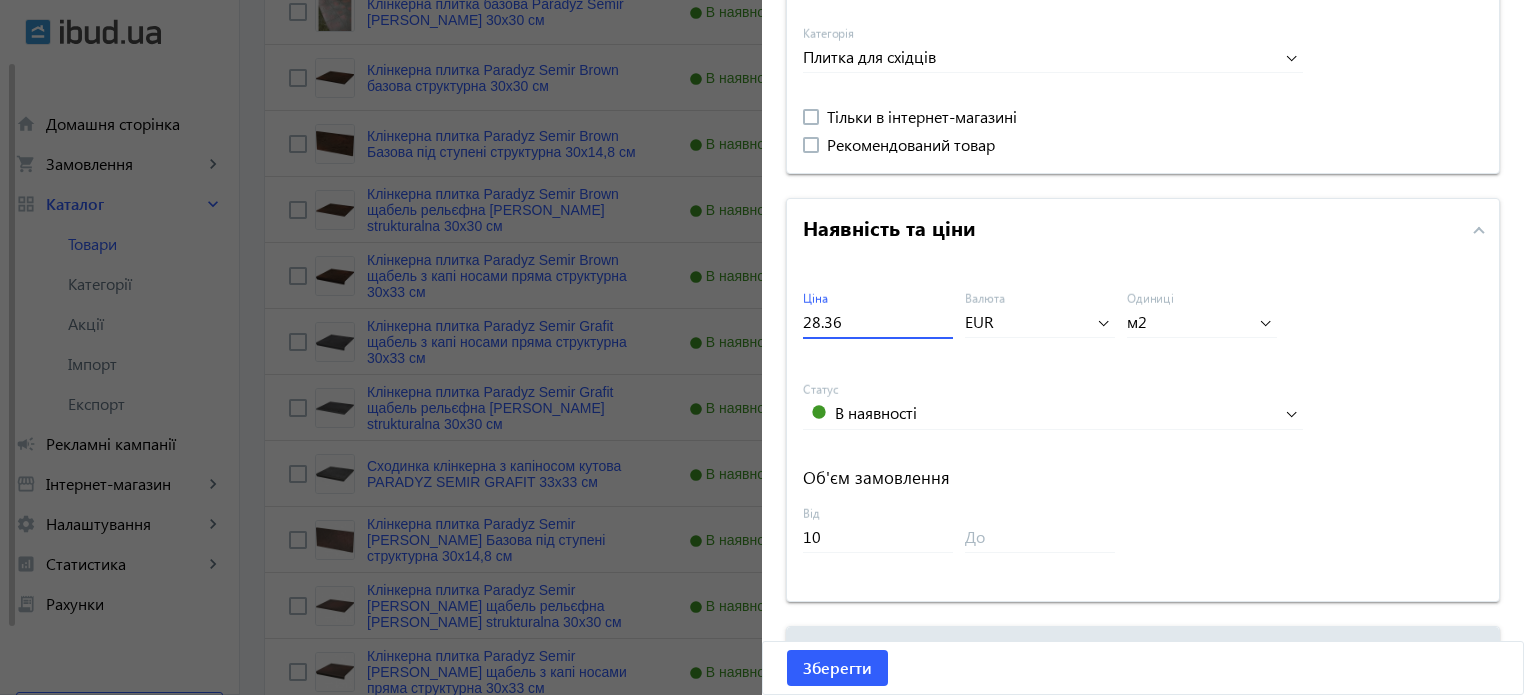 click on "28.36" at bounding box center (878, 321) 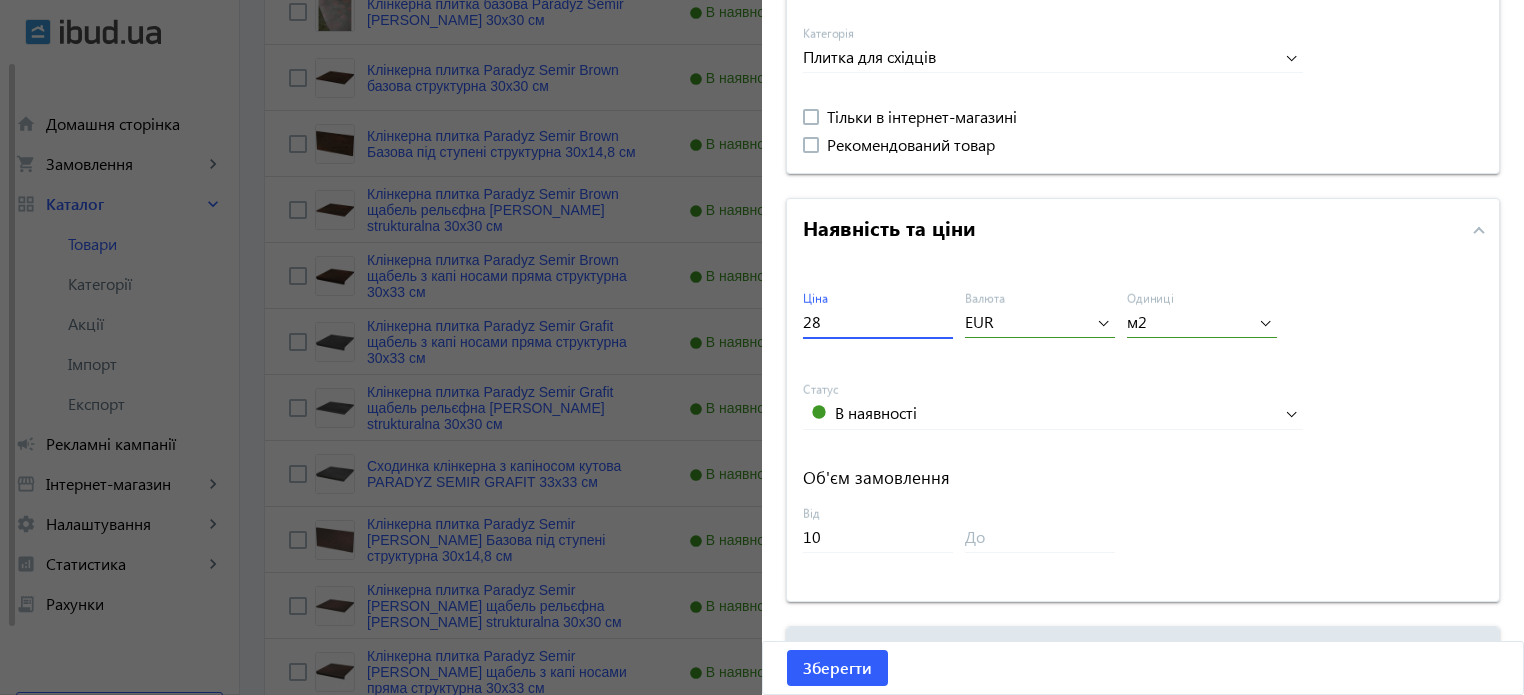 type on "2" 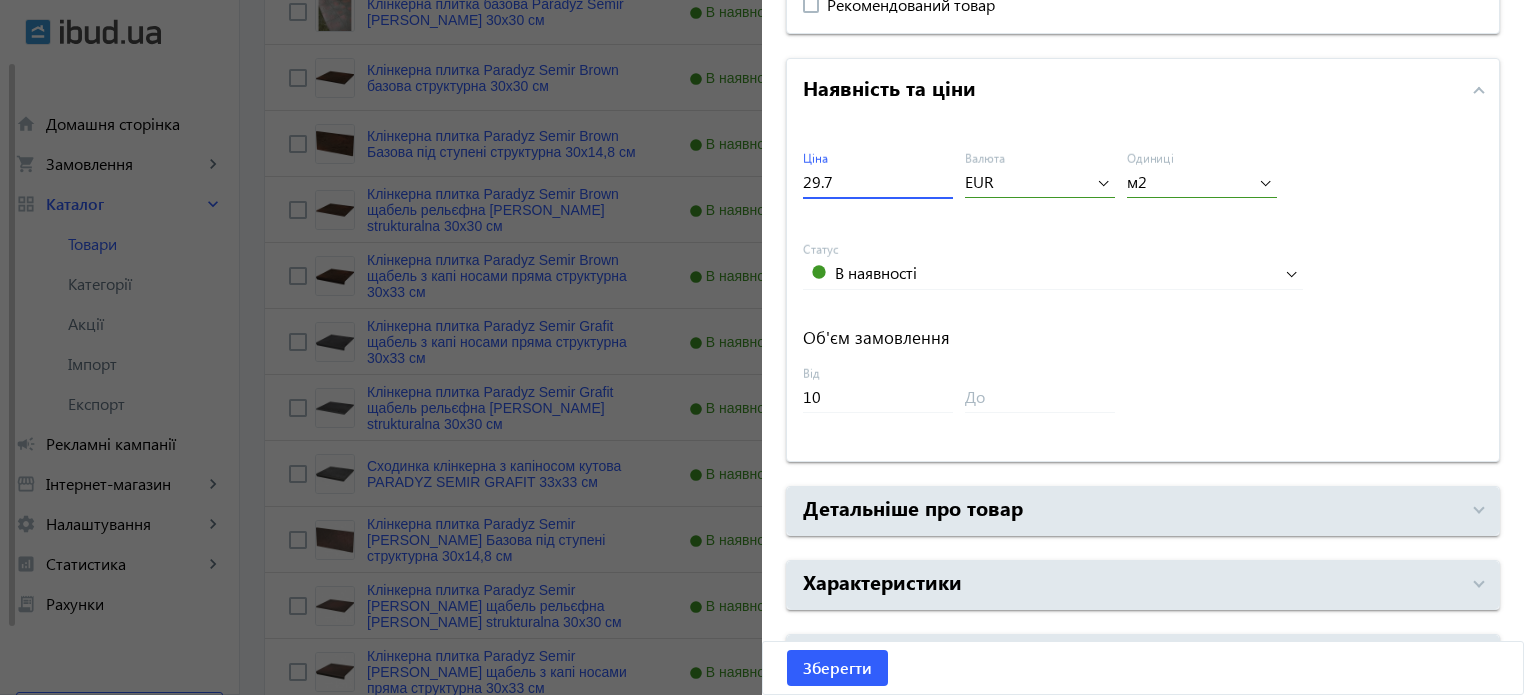 scroll, scrollTop: 892, scrollLeft: 0, axis: vertical 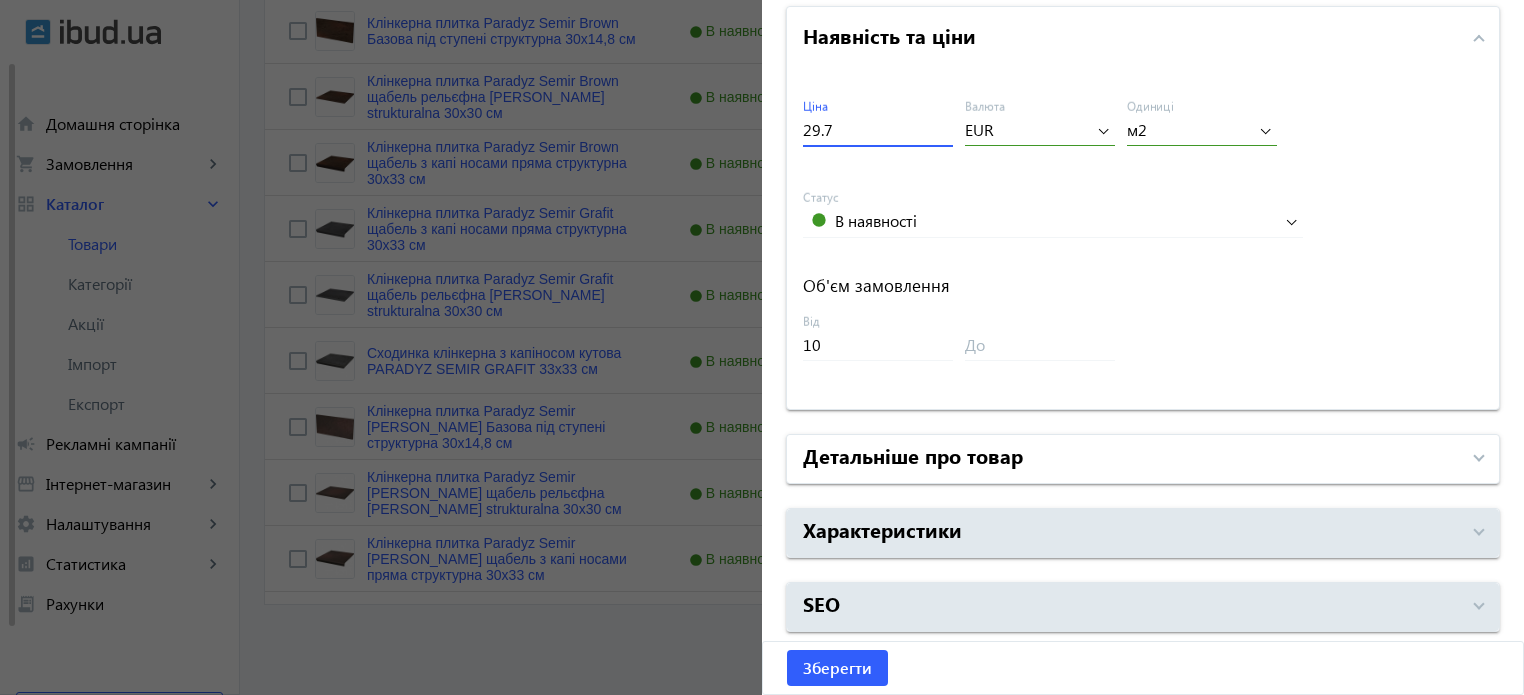 type on "29.7" 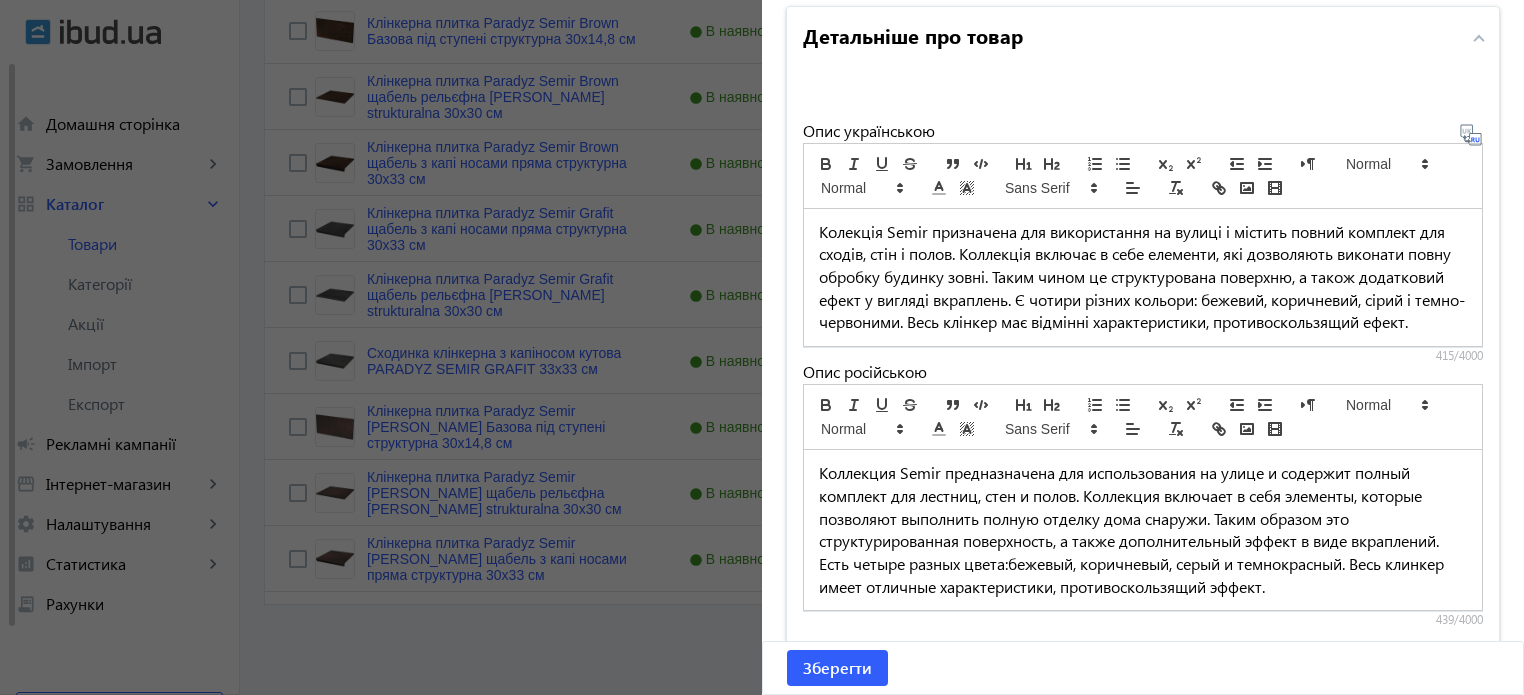 scroll, scrollTop: 1515, scrollLeft: 0, axis: vertical 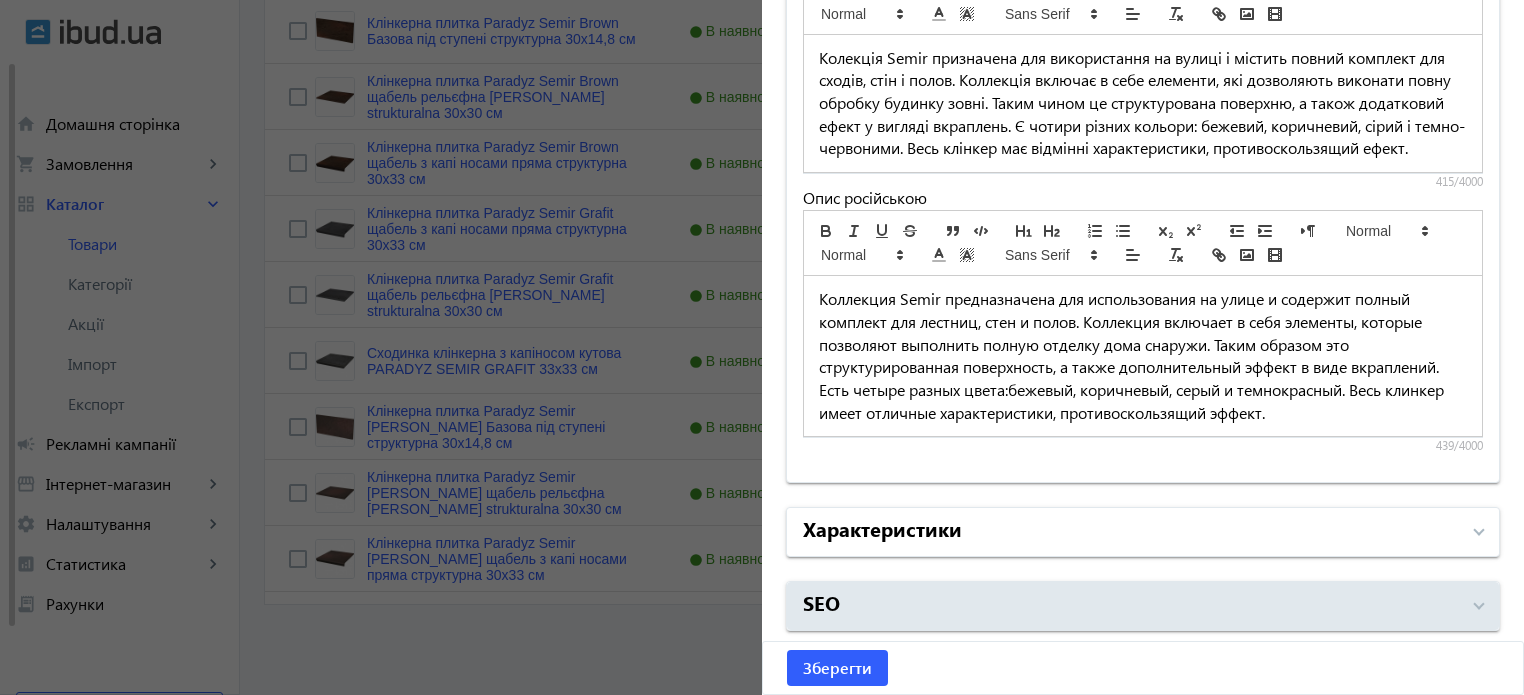 click on "Характеристики" at bounding box center [882, 528] 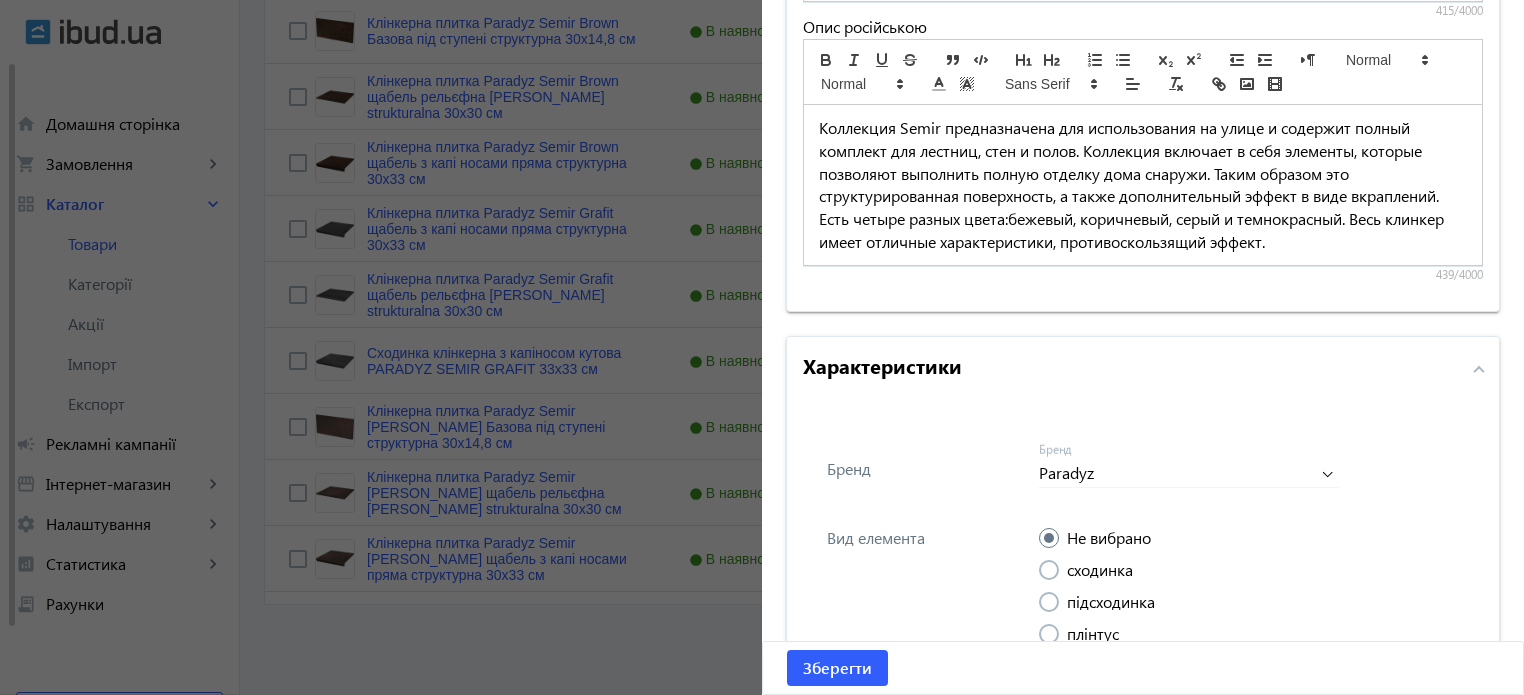 scroll, scrollTop: 2015, scrollLeft: 0, axis: vertical 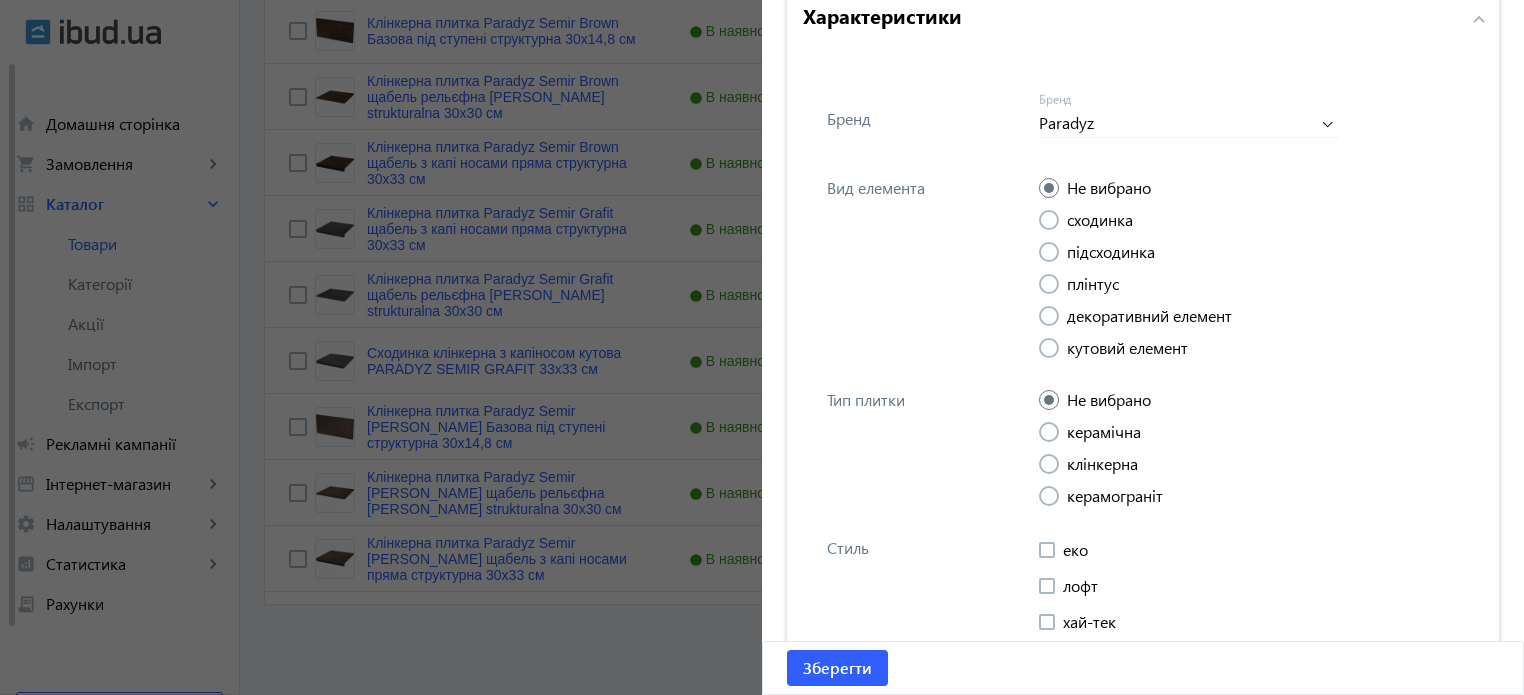 click at bounding box center (1049, 220) 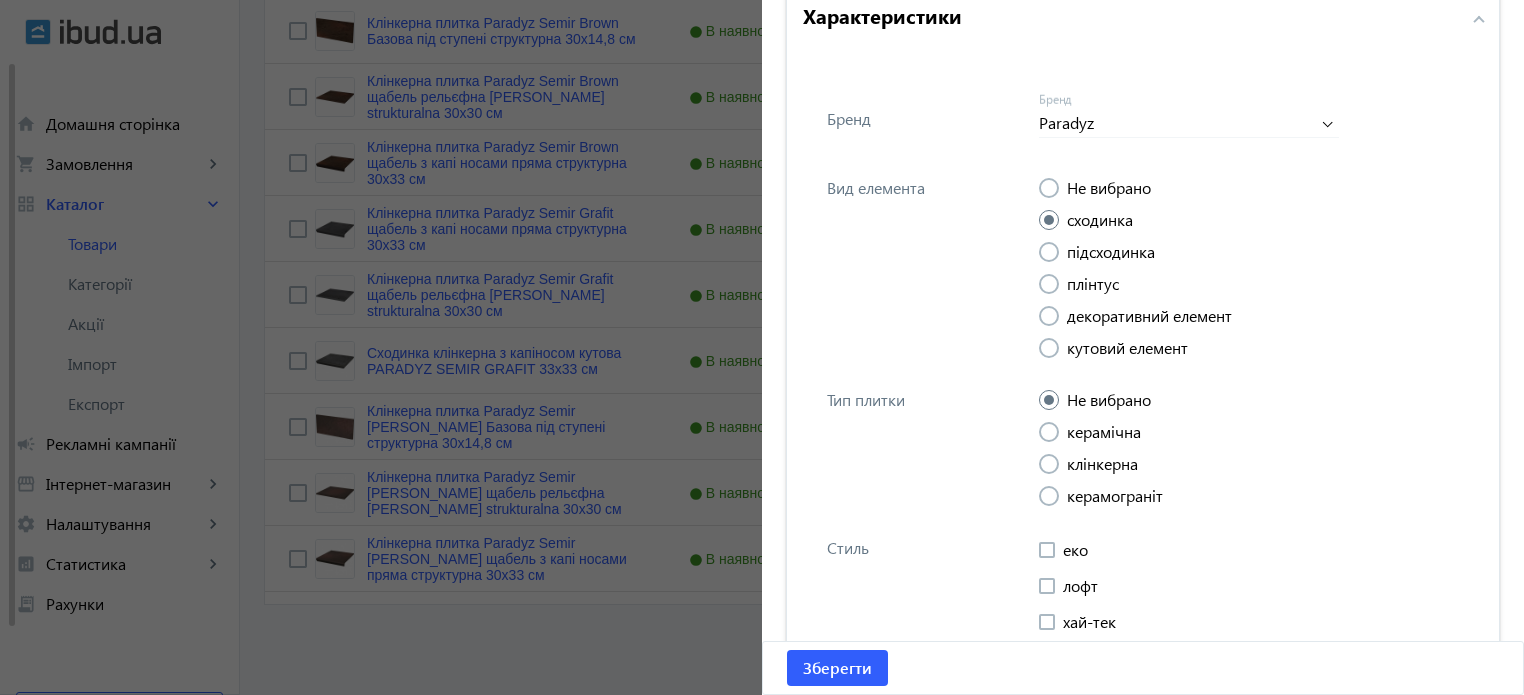 drag, startPoint x: 1039, startPoint y: 493, endPoint x: 1033, endPoint y: 229, distance: 264.06818 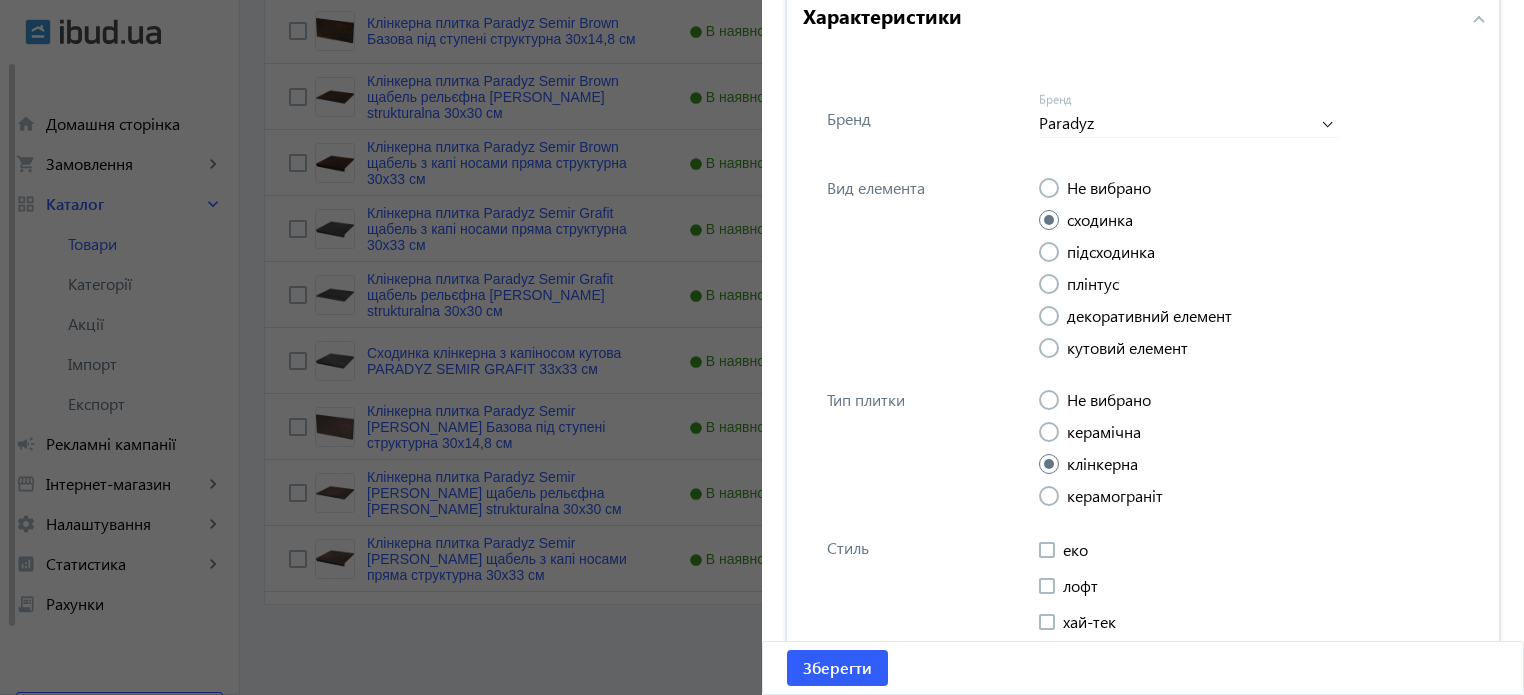click on "Характеристики" at bounding box center [882, 15] 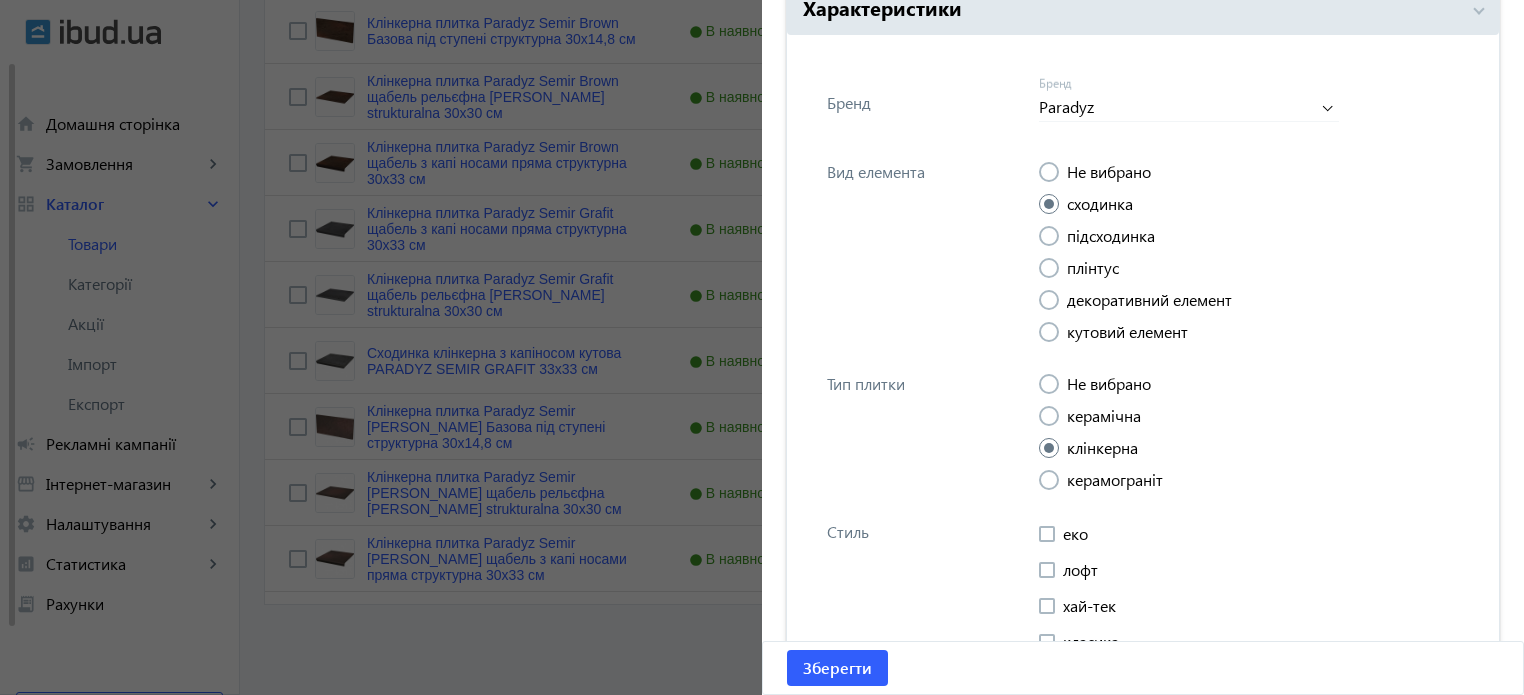 scroll, scrollTop: 1515, scrollLeft: 0, axis: vertical 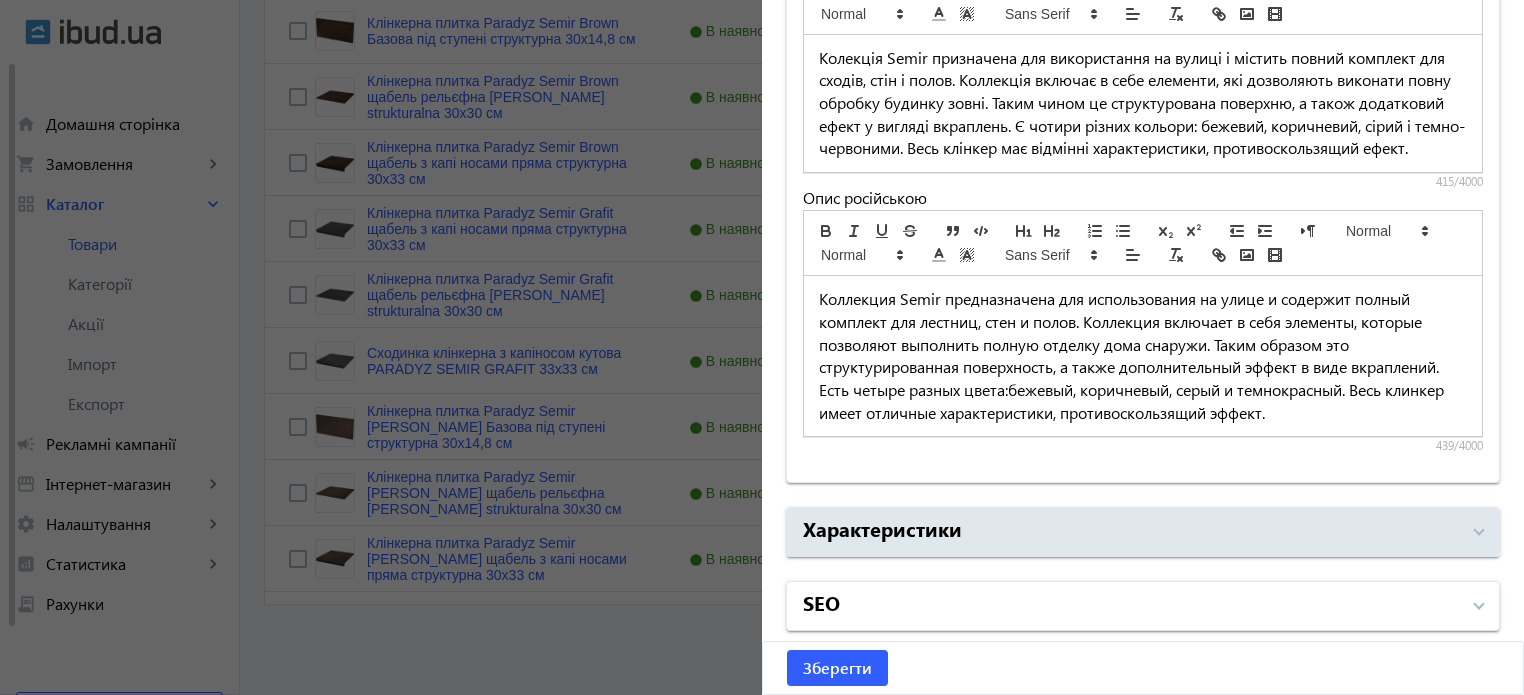 click on "SEO" at bounding box center (1131, 606) 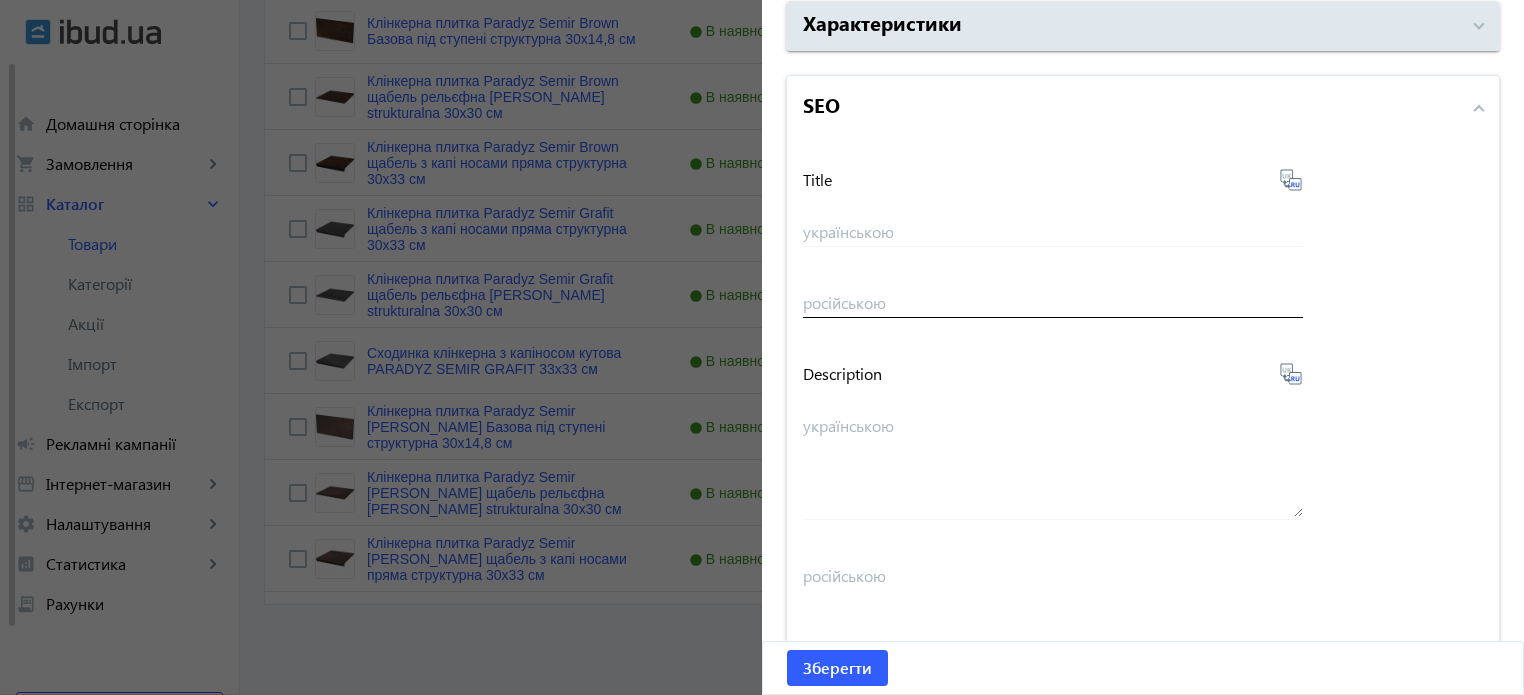 scroll, scrollTop: 2015, scrollLeft: 0, axis: vertical 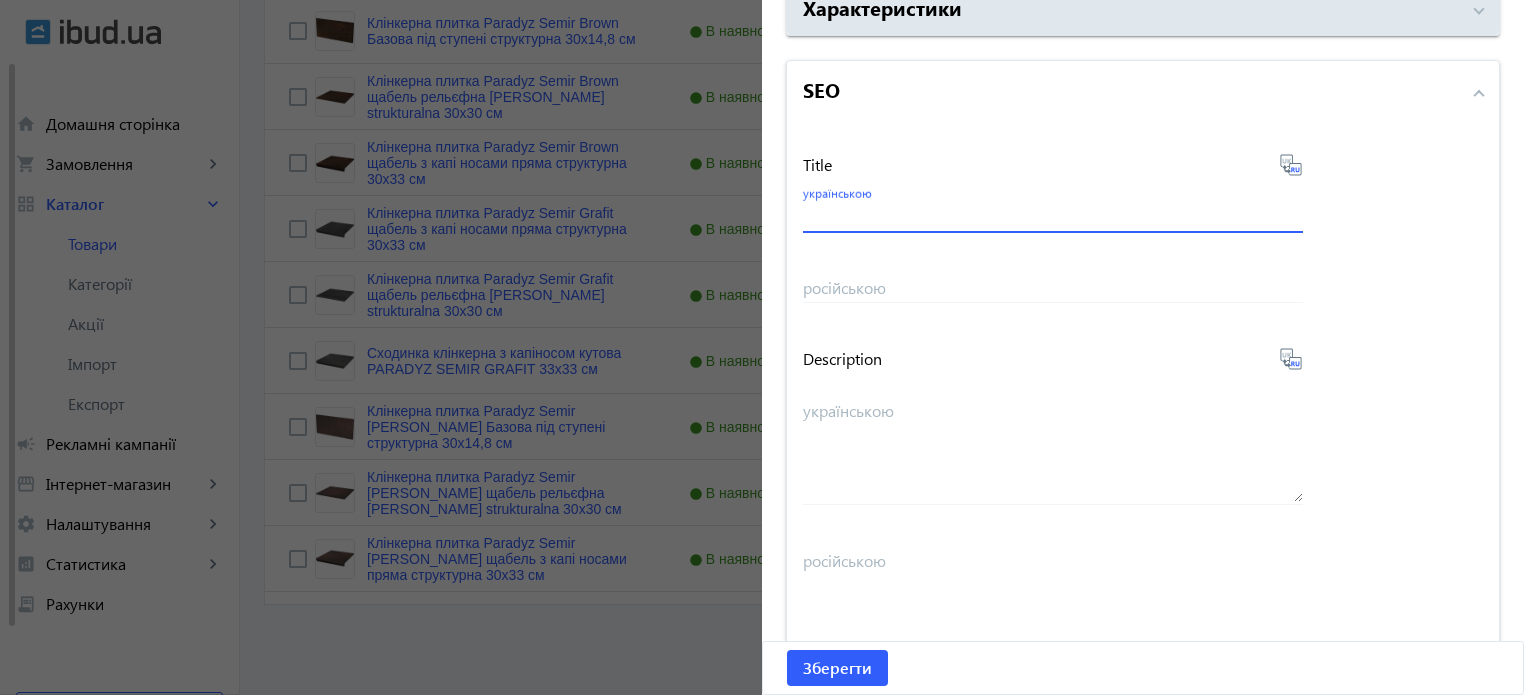 click on "українською" at bounding box center (1053, 216) 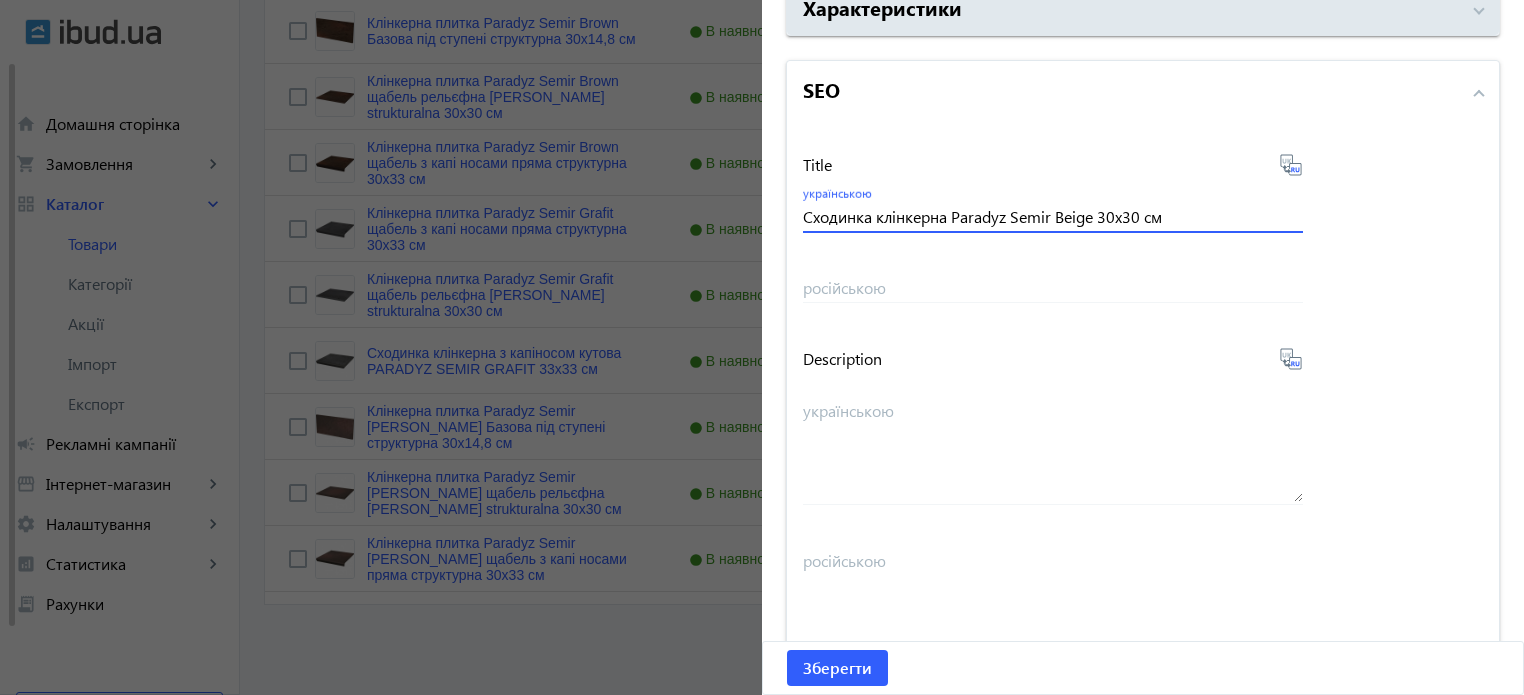 type on "Сходинка клінкерна Paradyz Semir Beige 30х30 см" 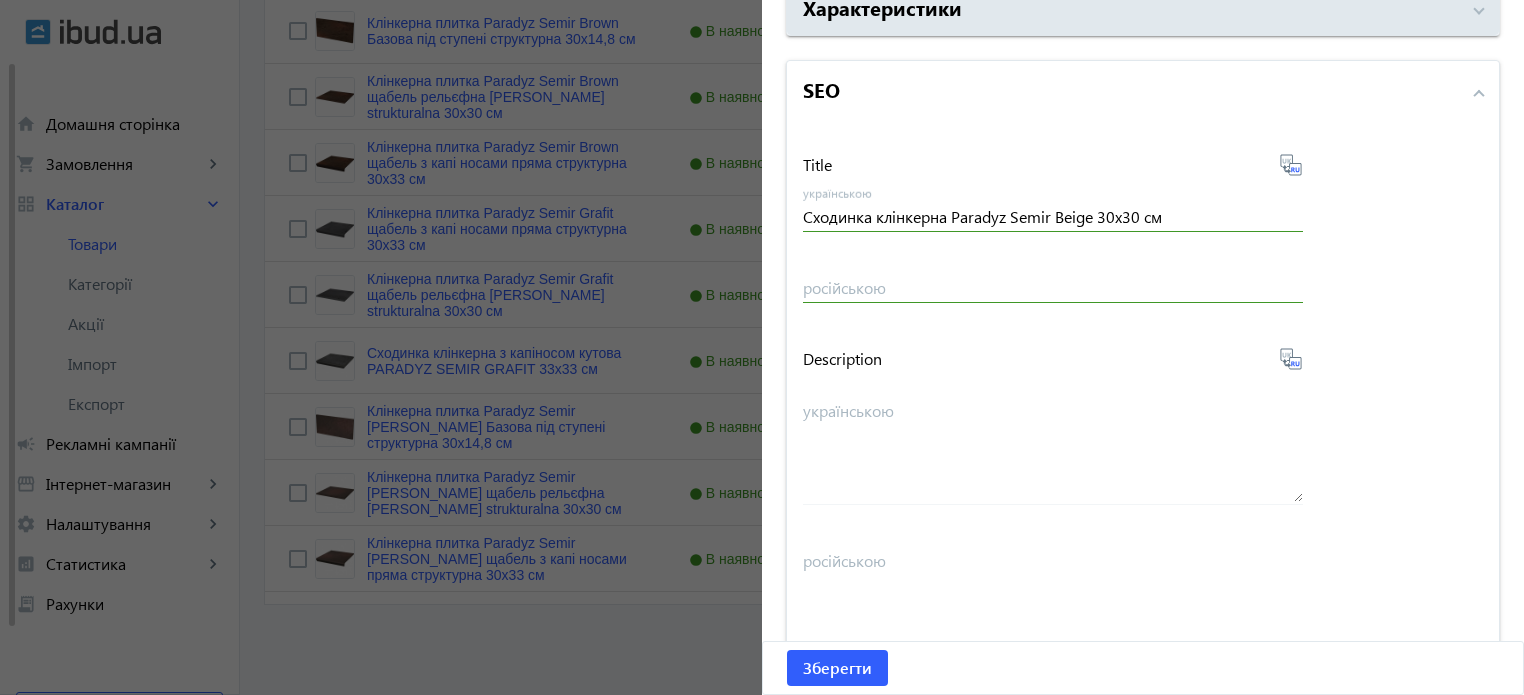 click 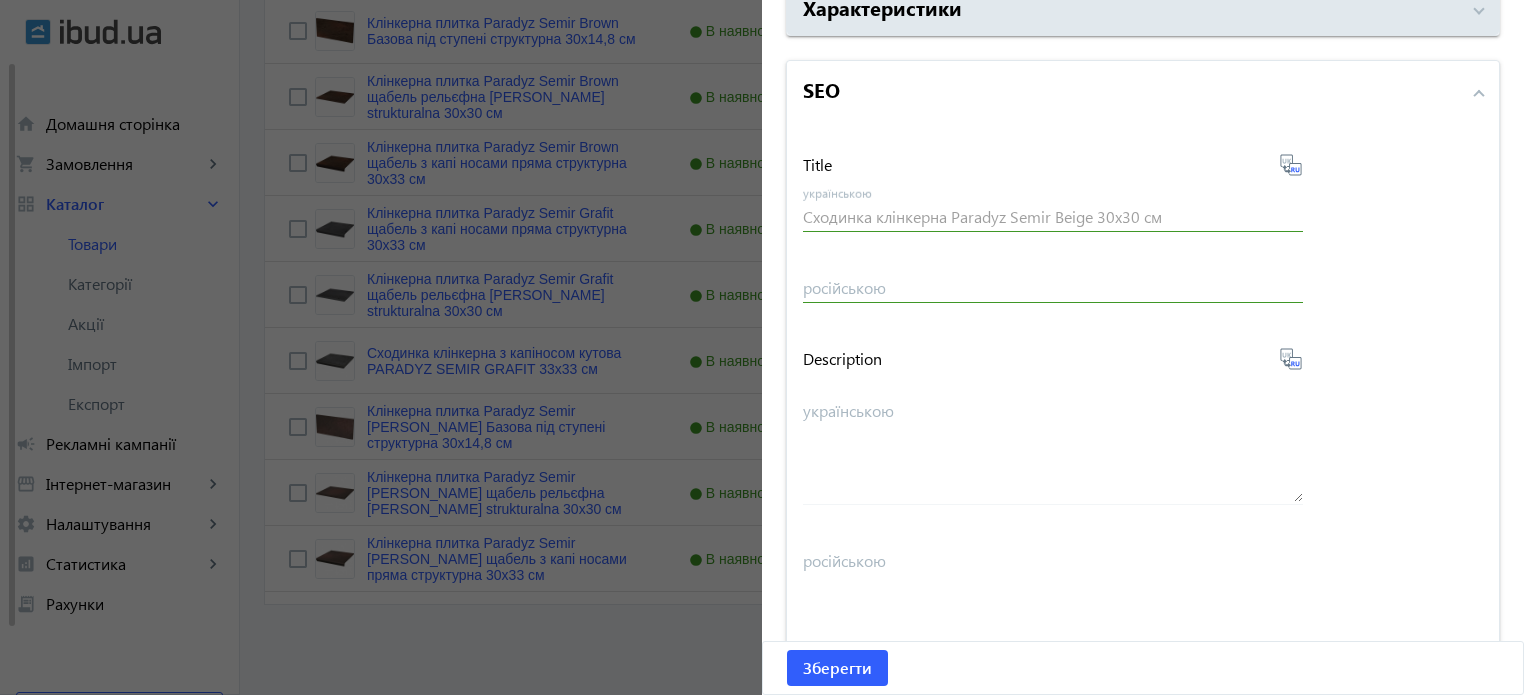 type on "Ступень клинкерная Paradyz Semir Beige 30х30 см" 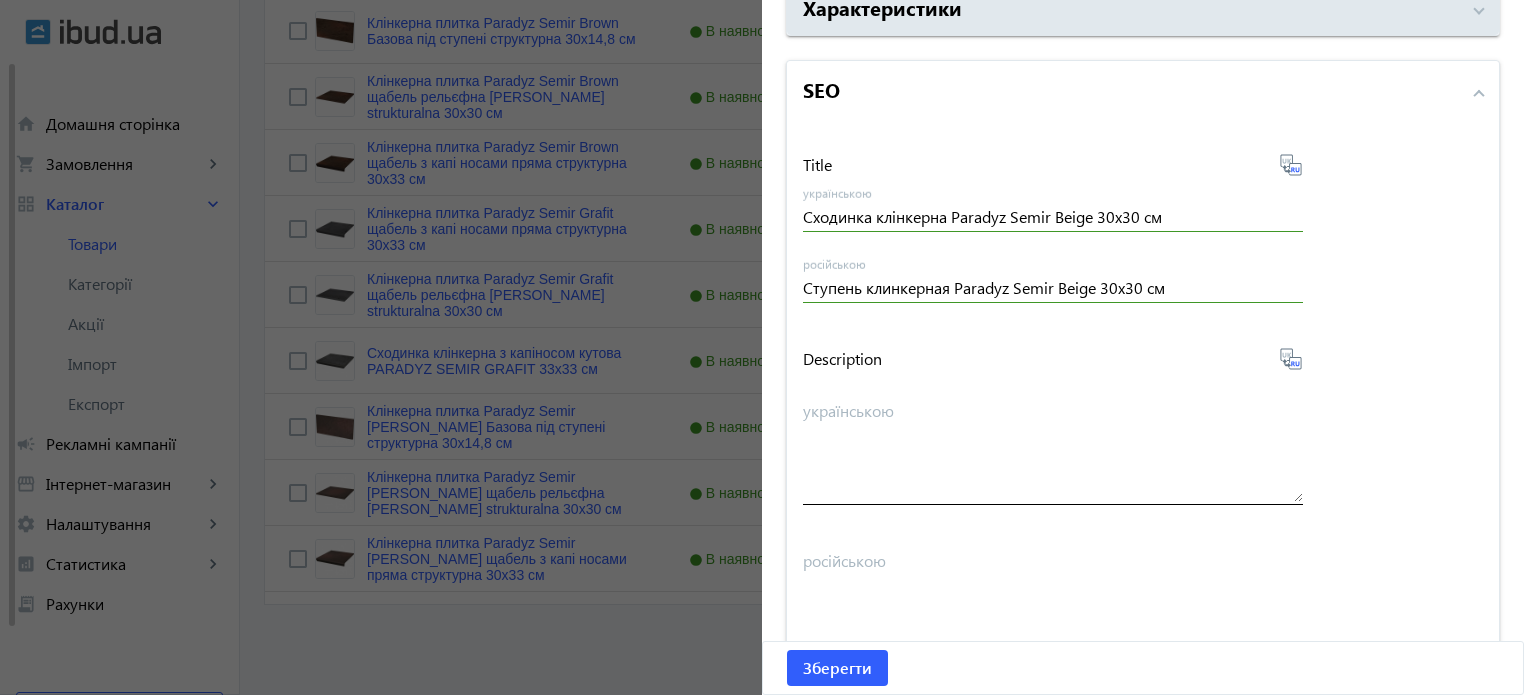 click on "українською" at bounding box center (1053, 450) 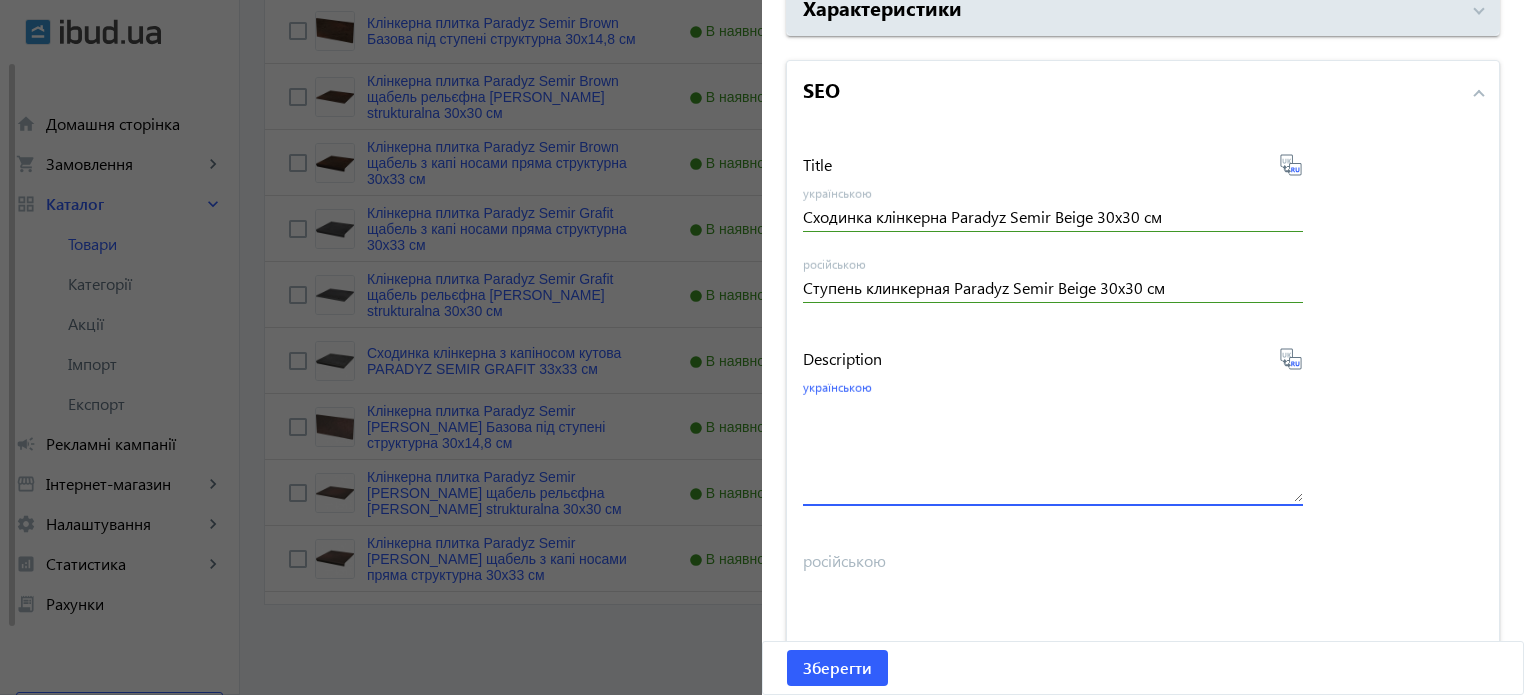 paste on "Сходинка клінкерна Paradyz Semir Beige 30х30 см" 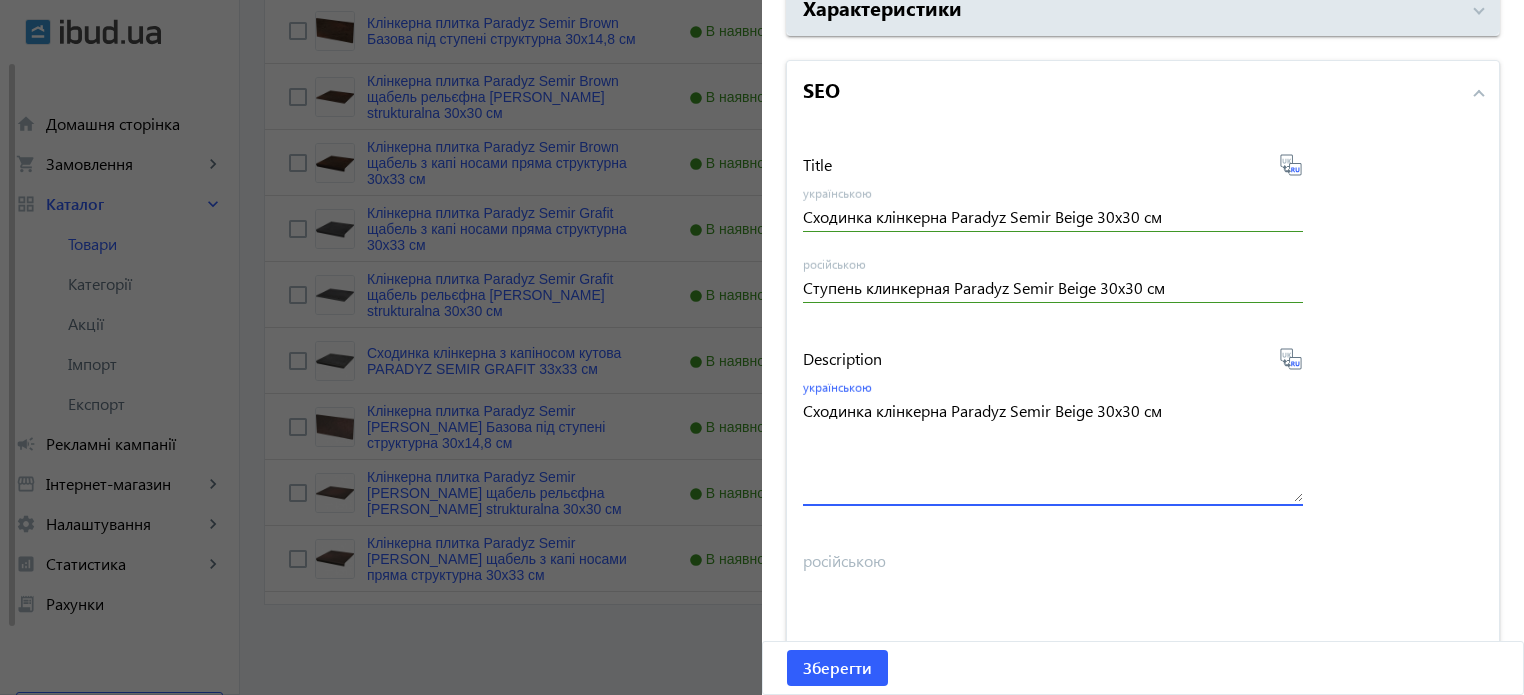 type on "Сходинка клінкерна Paradyz Semir Beige 30х30 см" 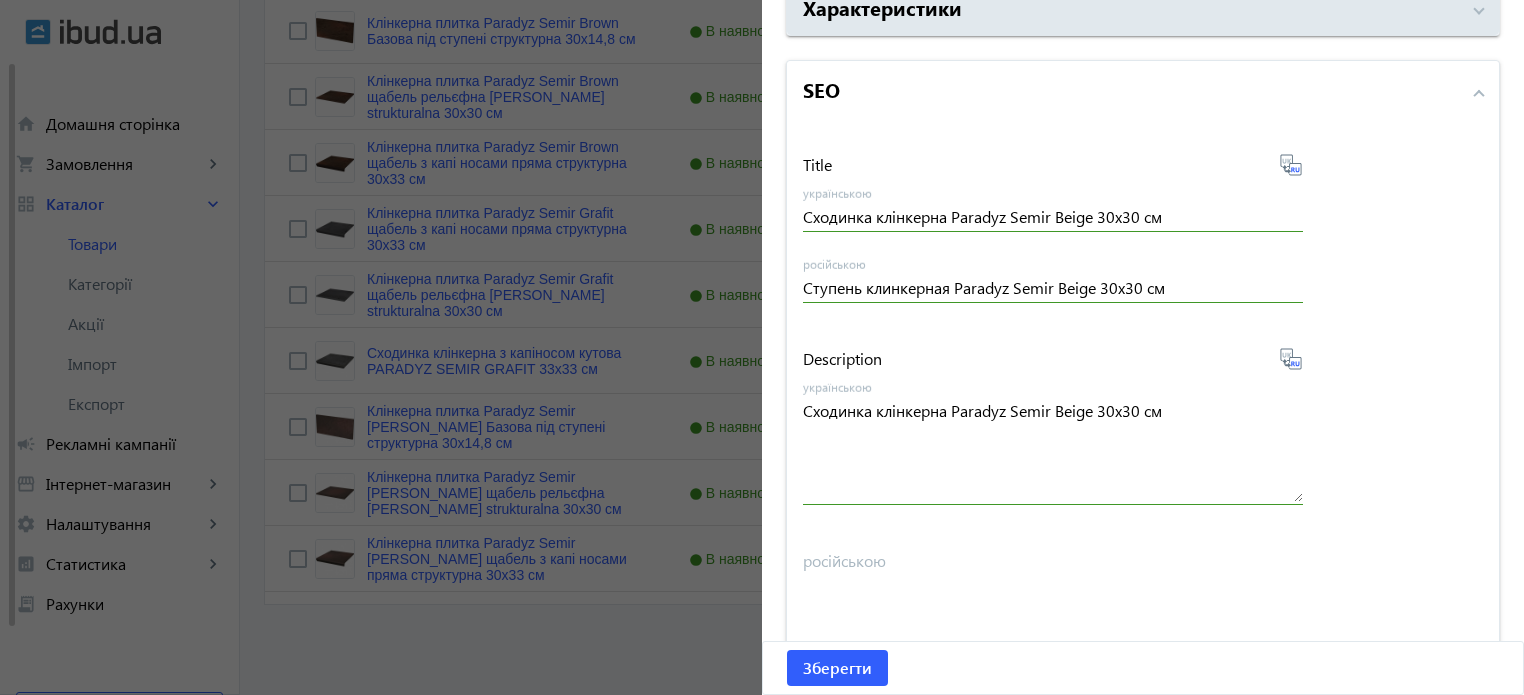 click 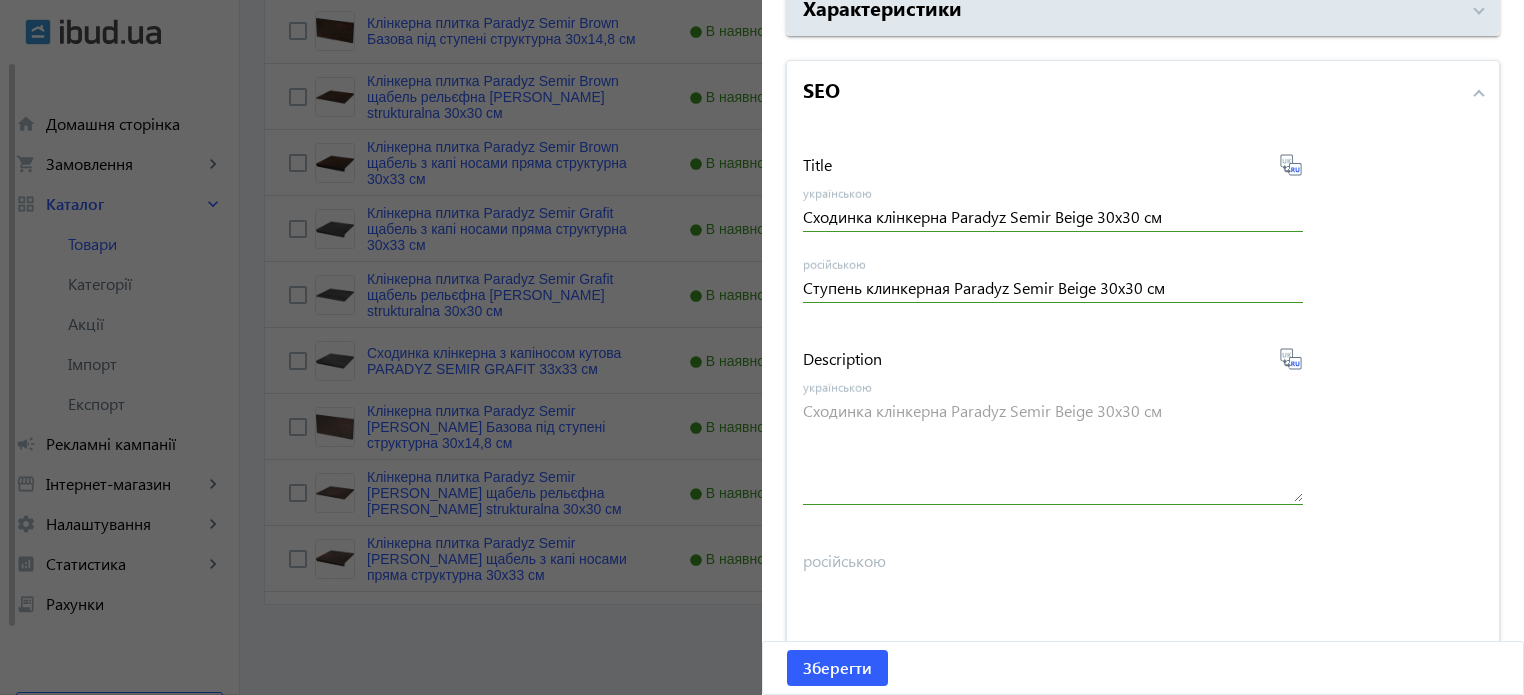 type on "Ступень клинкерная Paradyz Semir Beige 30х30 см" 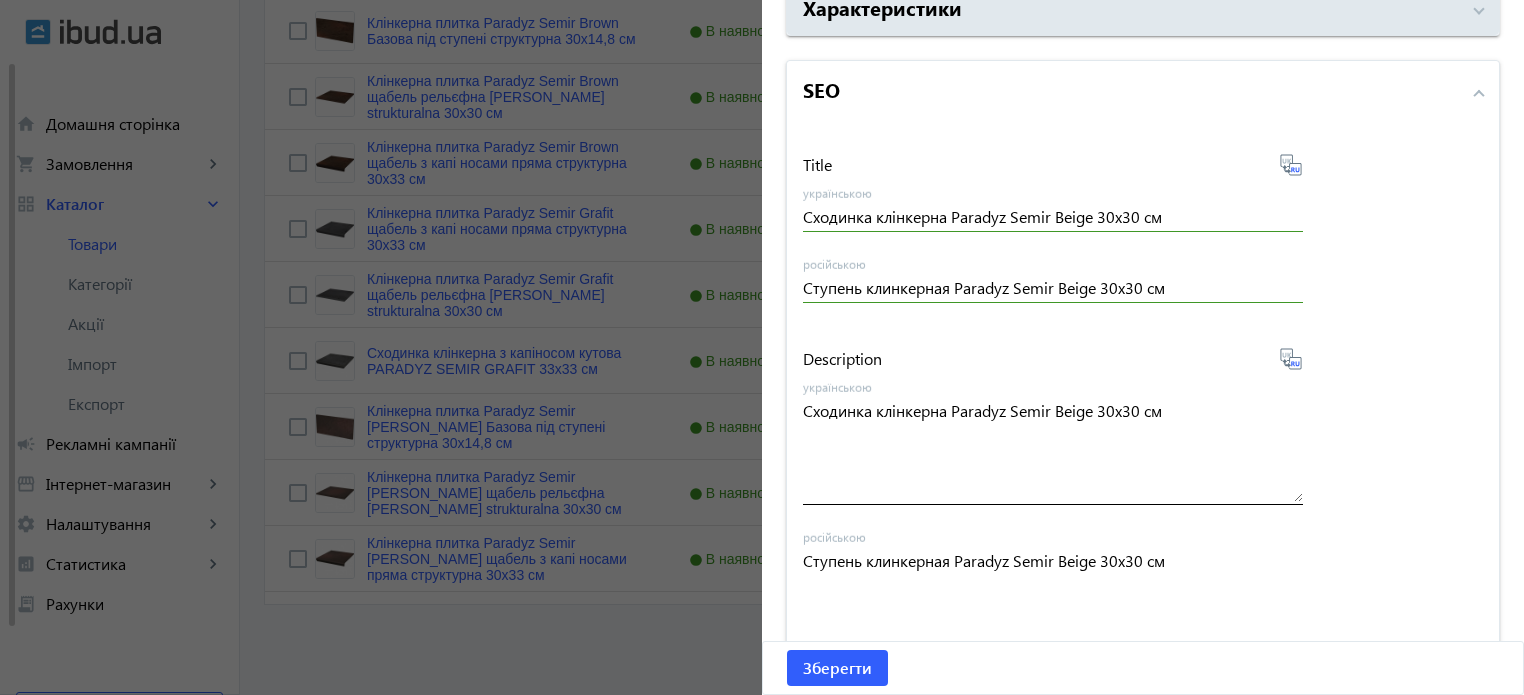 click on "Сходинка клінкерна Paradyz Semir Beige 30х30 см" at bounding box center [1053, 450] 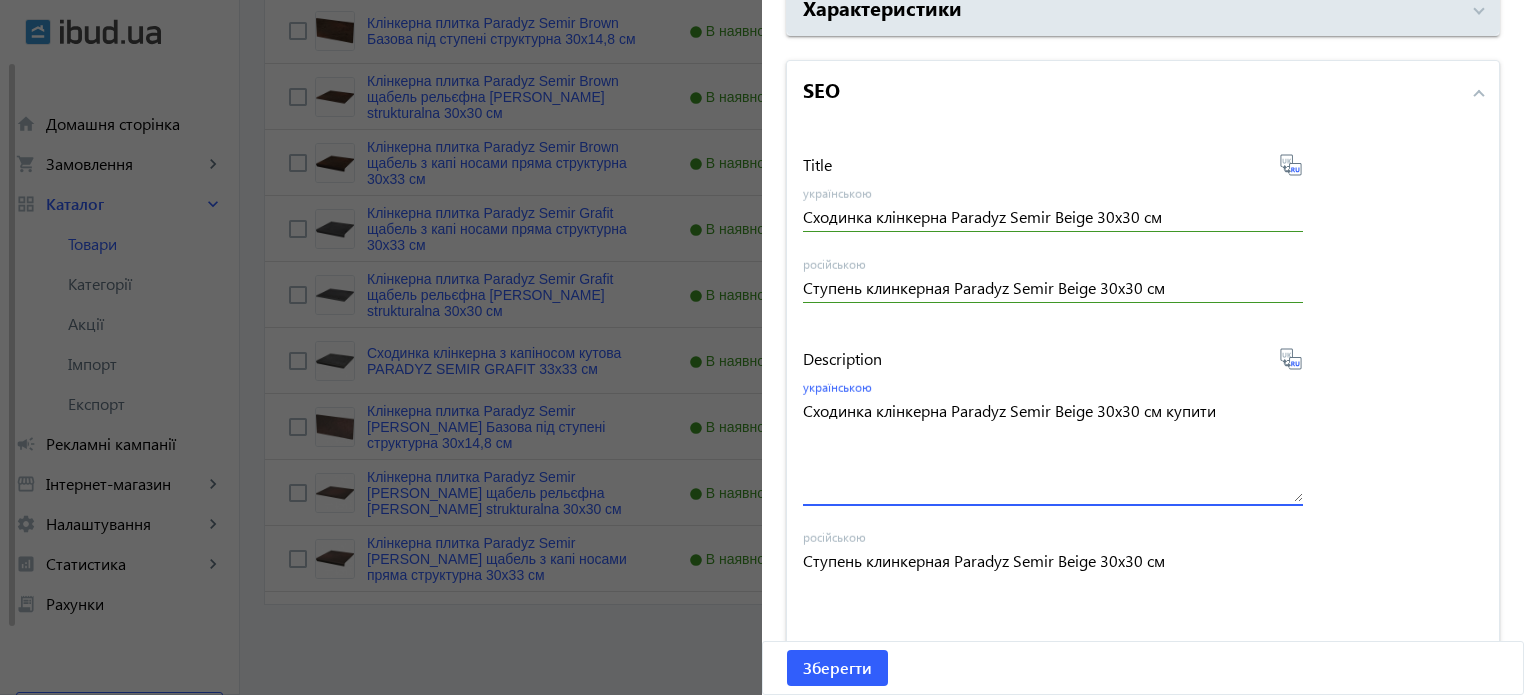 type on "Сходинка клінкерна Paradyz Semir Beige 30х30 см купити" 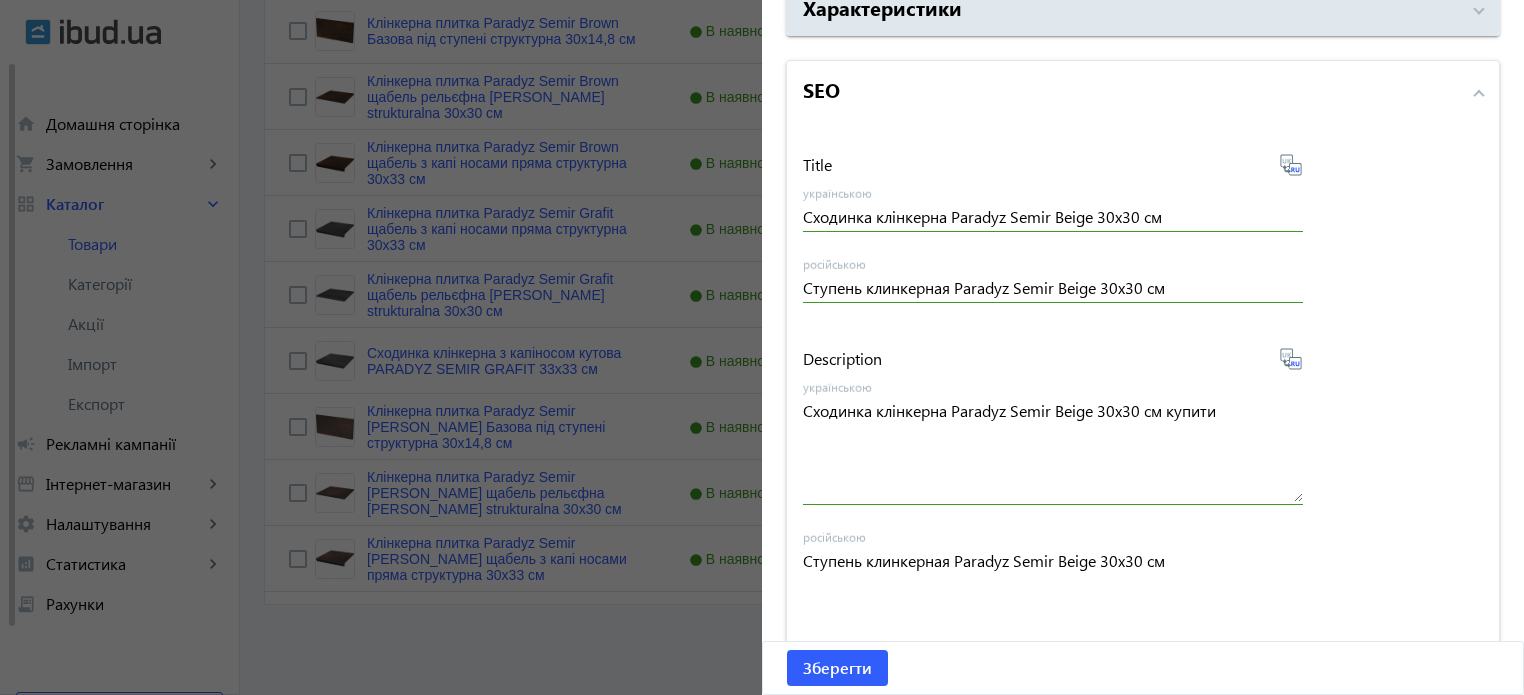 click 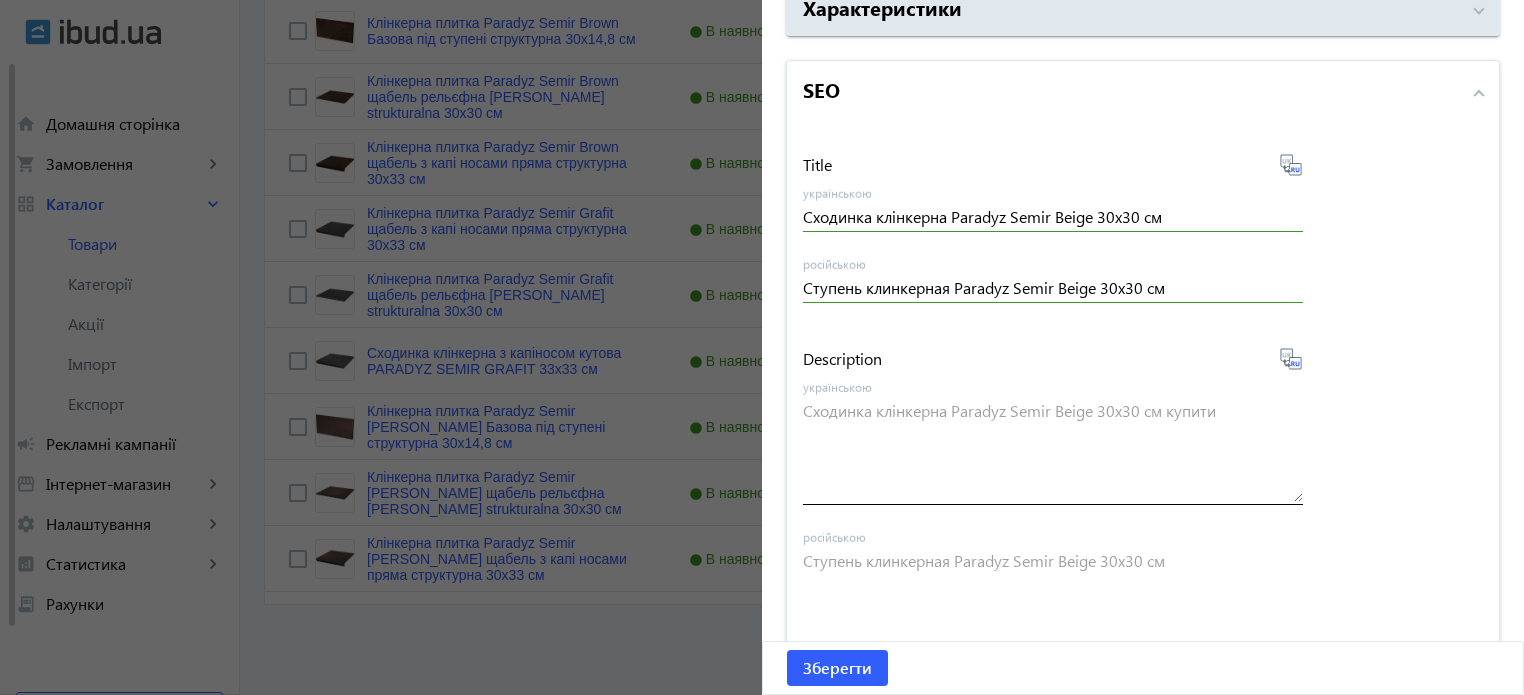 type on "Ступень клинкерная Paradyz Semir Beige 30х30 см купить" 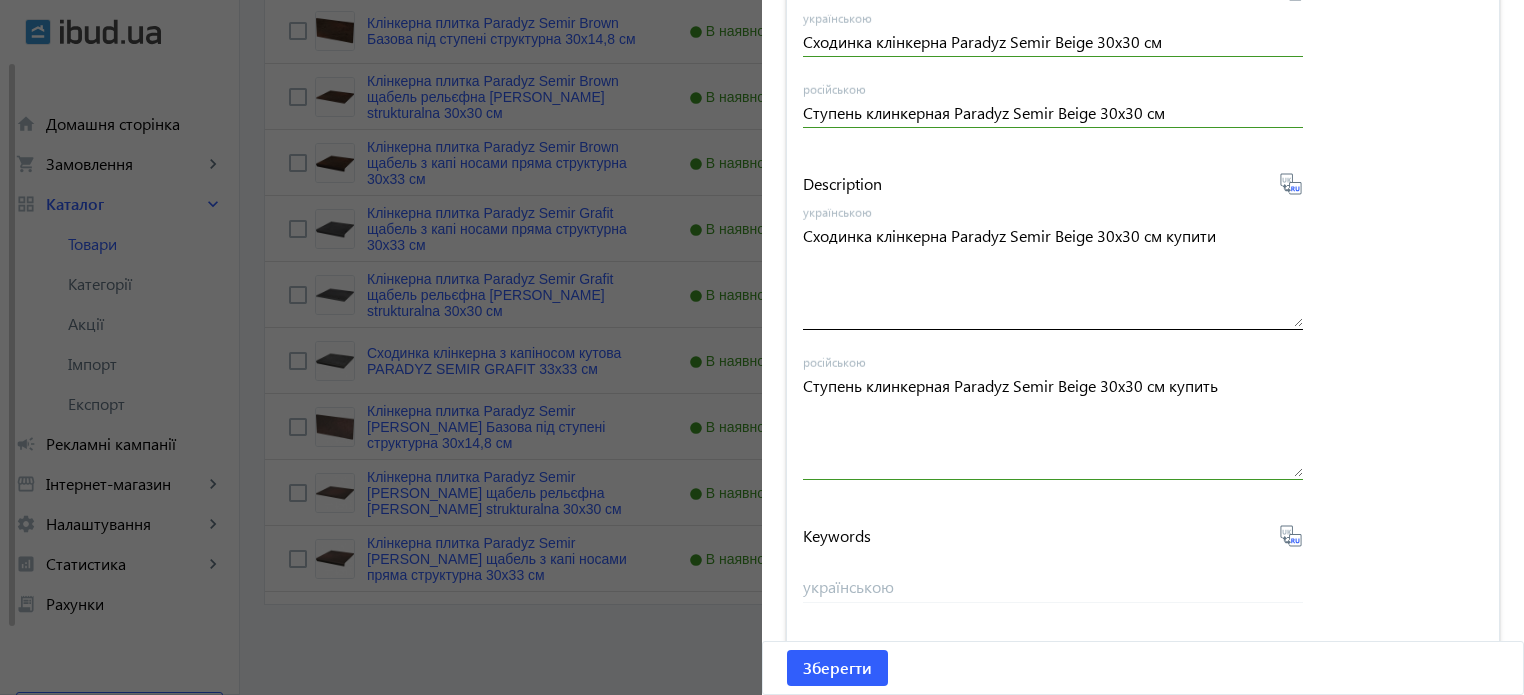 scroll, scrollTop: 2280, scrollLeft: 0, axis: vertical 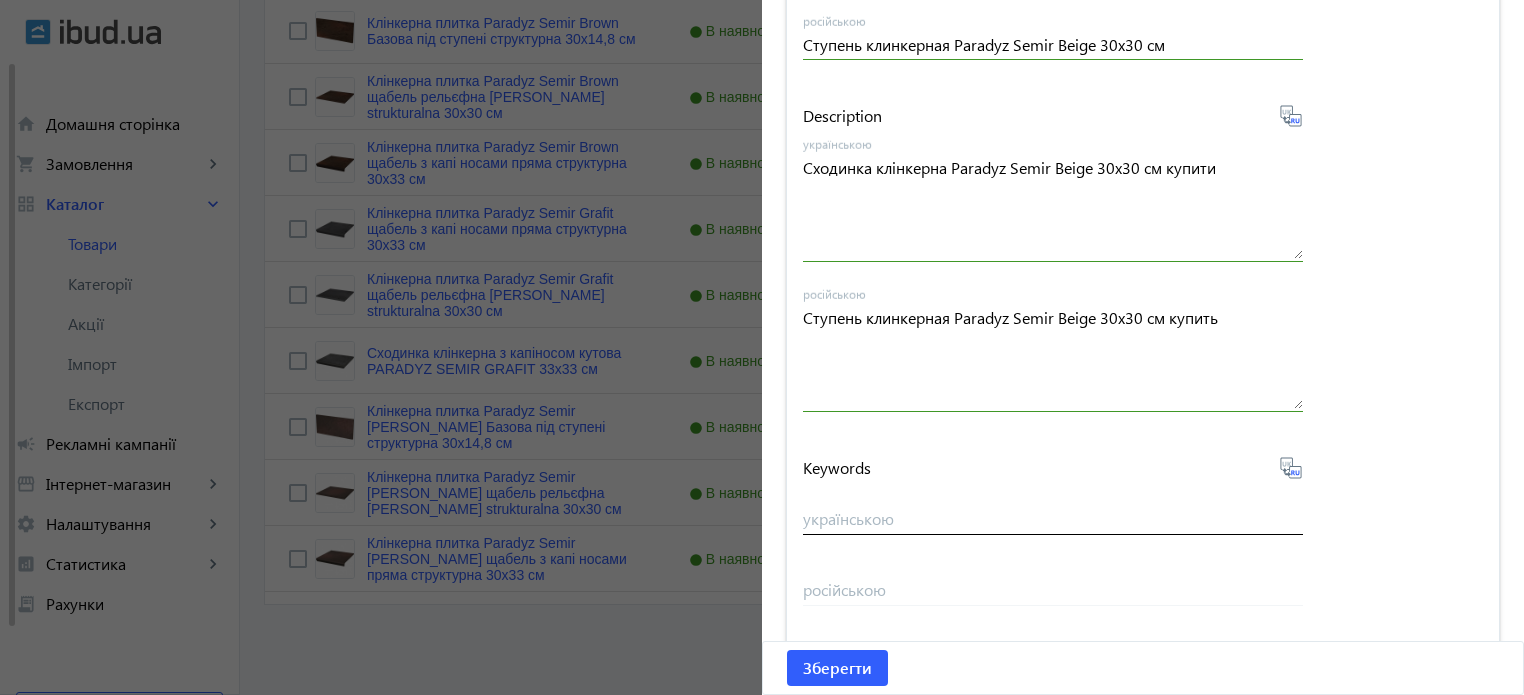 click on "українською" at bounding box center (1053, 518) 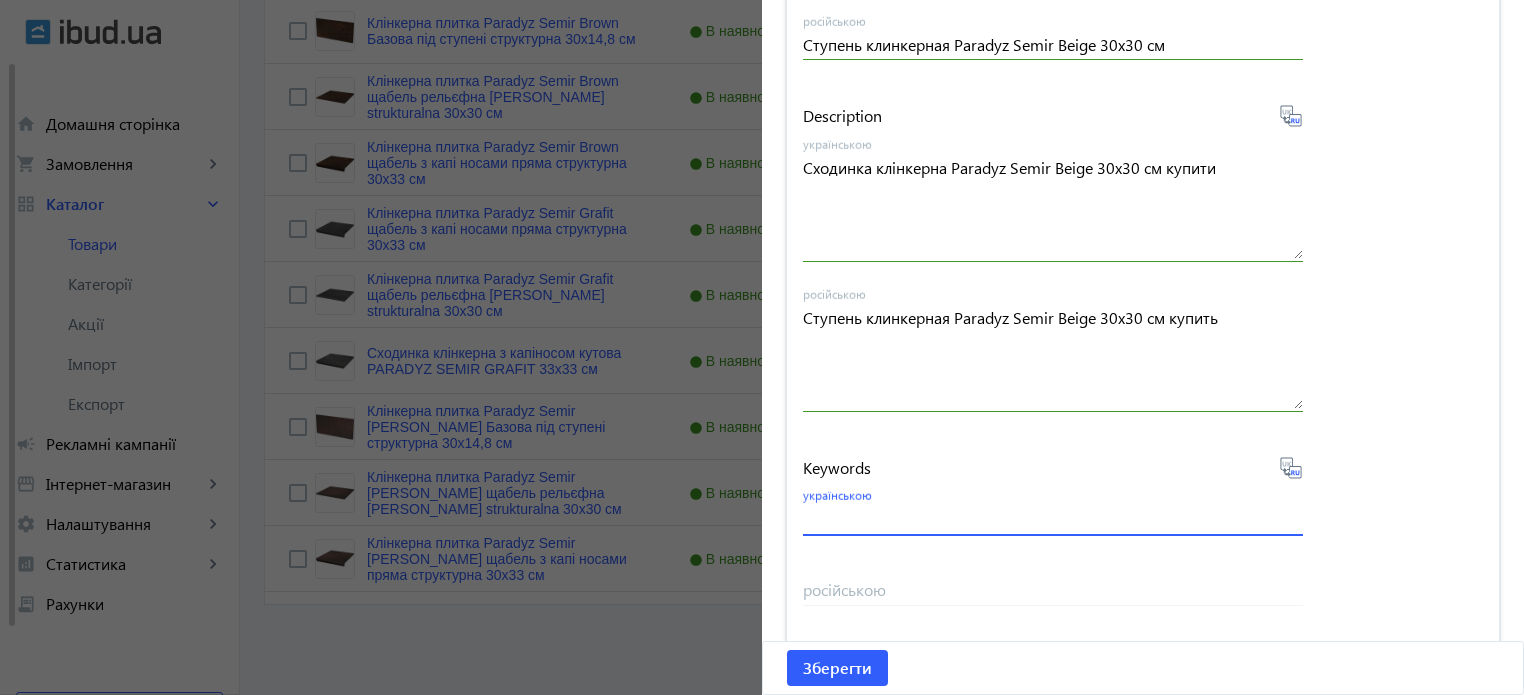paste on "ступенька paradyz semir beige, фасадная плитка paradyz, клинкер paradyz semir beige, paradyz semir beige" 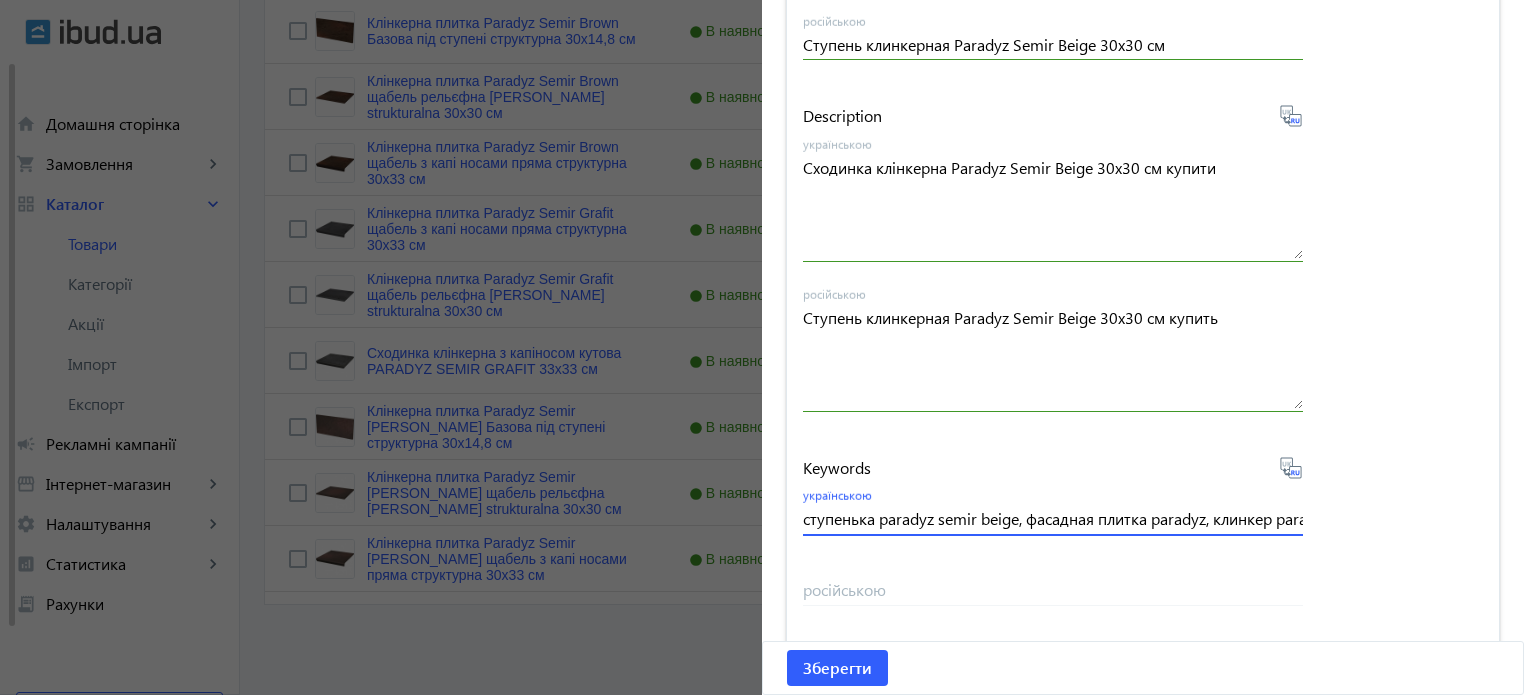 scroll, scrollTop: 0, scrollLeft: 274, axis: horizontal 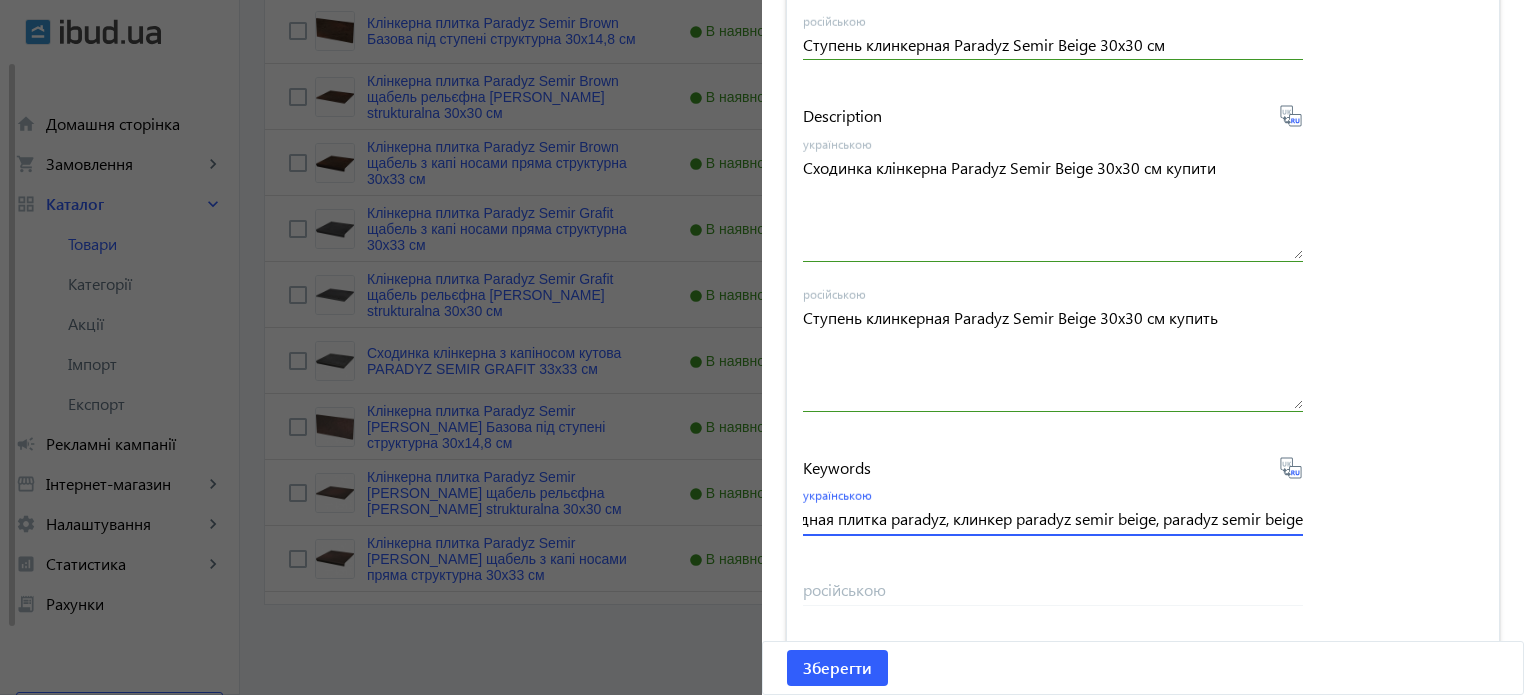 type on "ступенька paradyz semir beige, фасадная плитка paradyz, клинкер paradyz semir beige, paradyz semir beige" 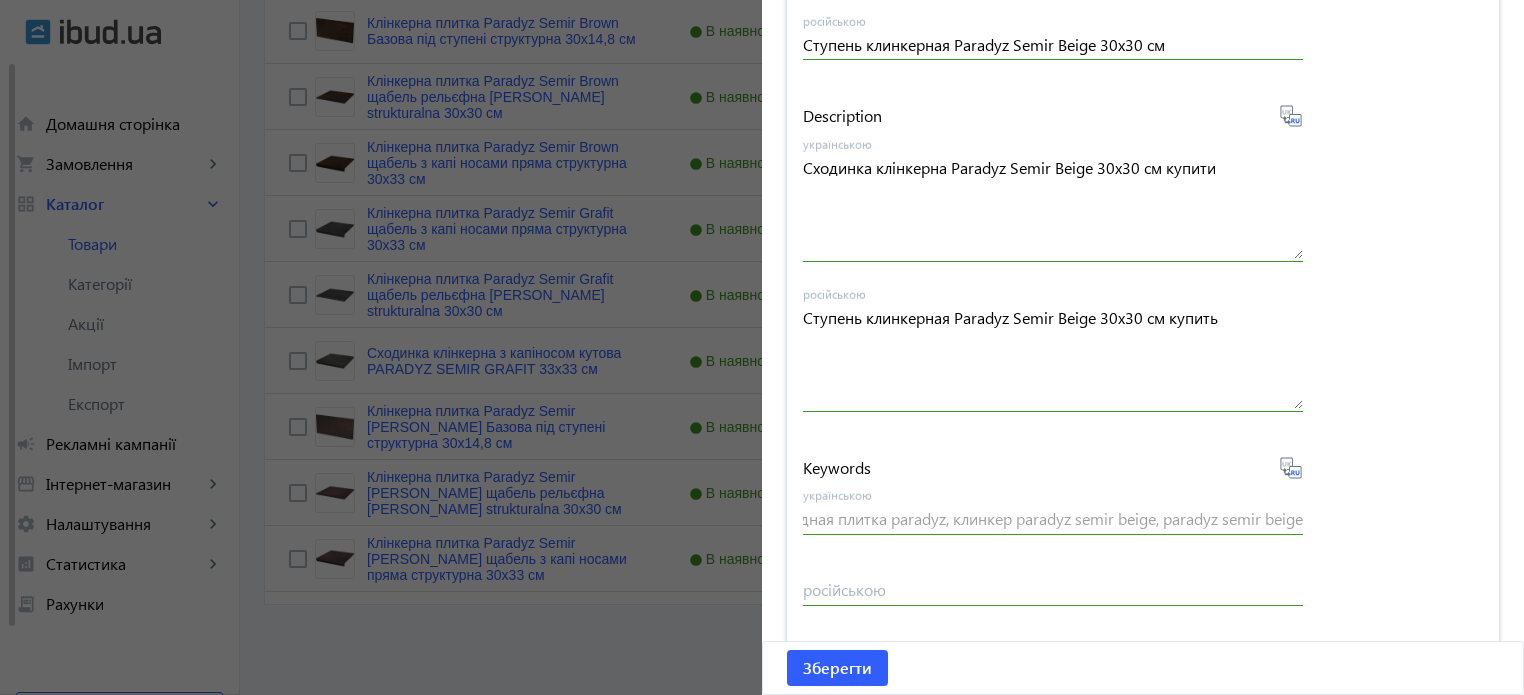 scroll, scrollTop: 0, scrollLeft: 0, axis: both 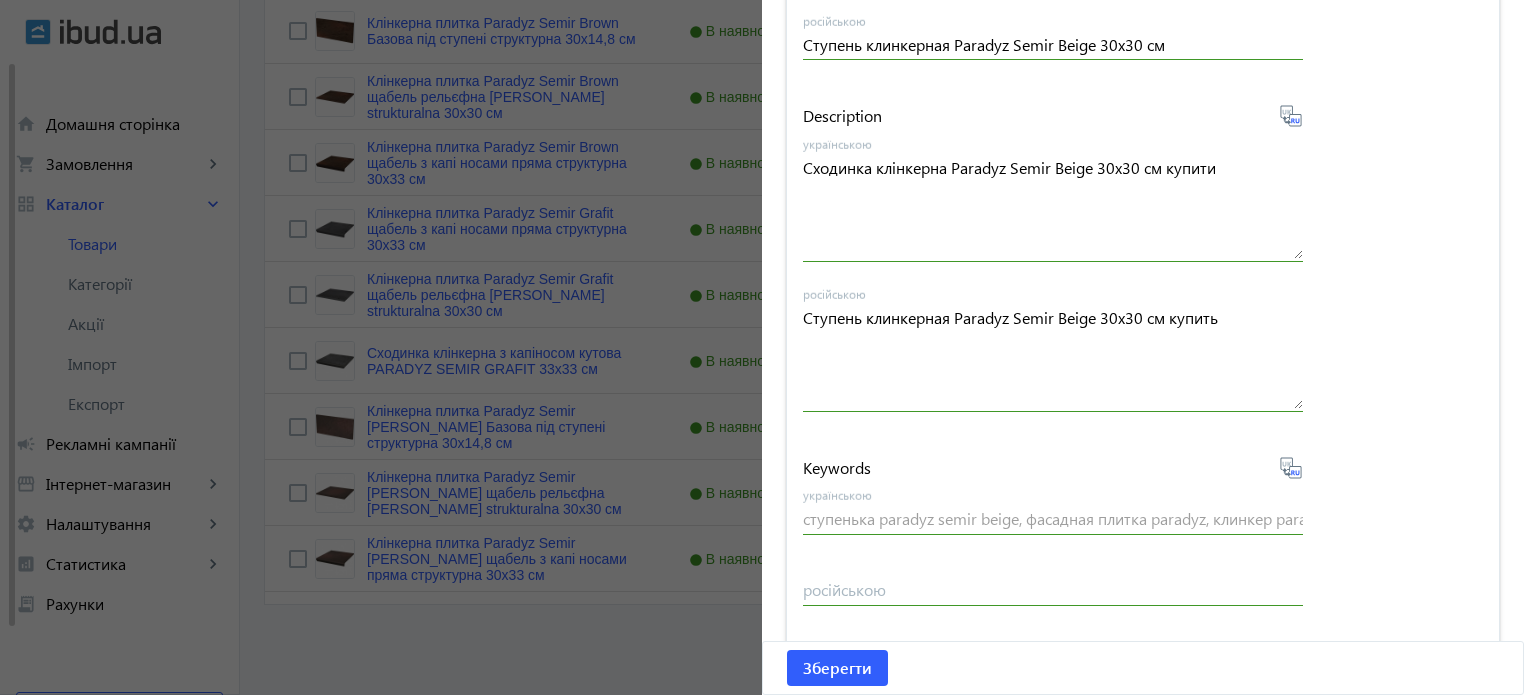 type on "ступень paradyz semir beige, фасадная плитка paradyz, клинкер paradyz semir beige, paradyz semir beige" 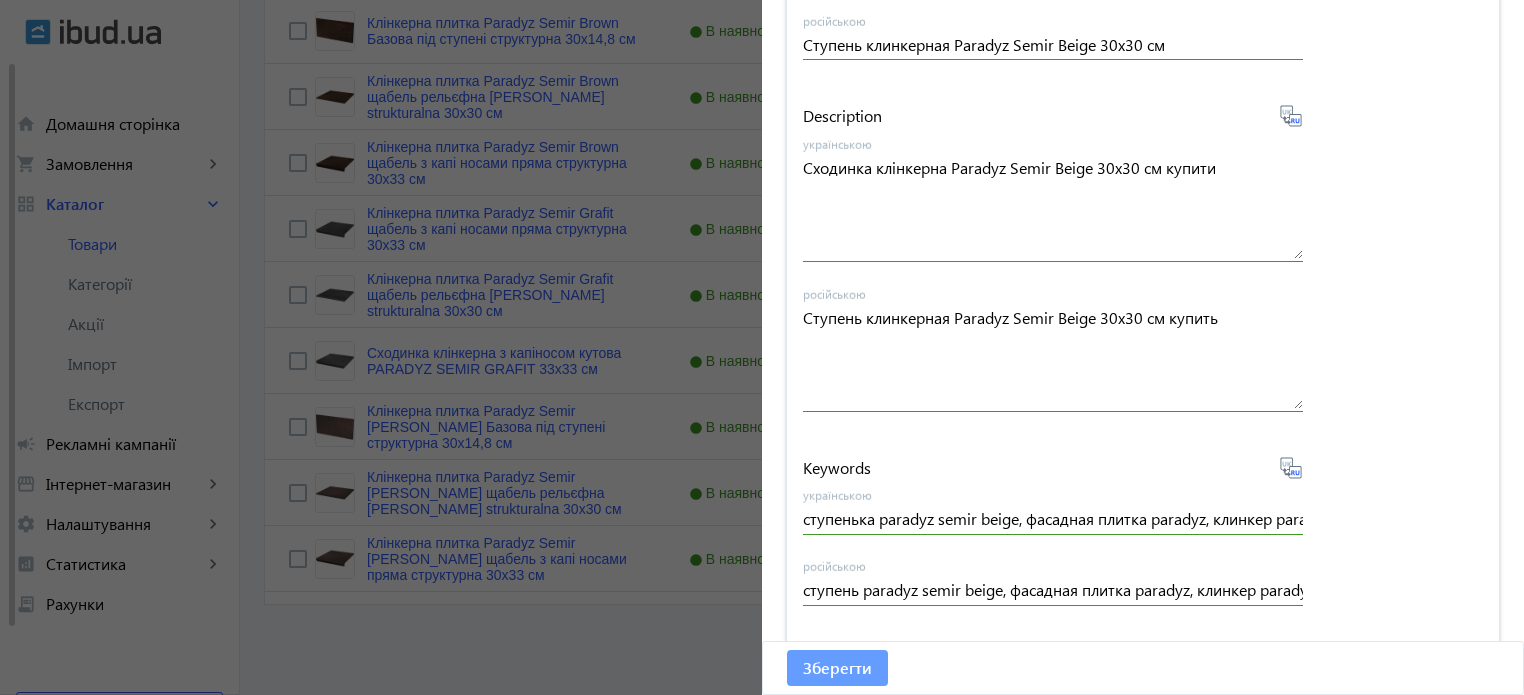 click on "Зберегти" 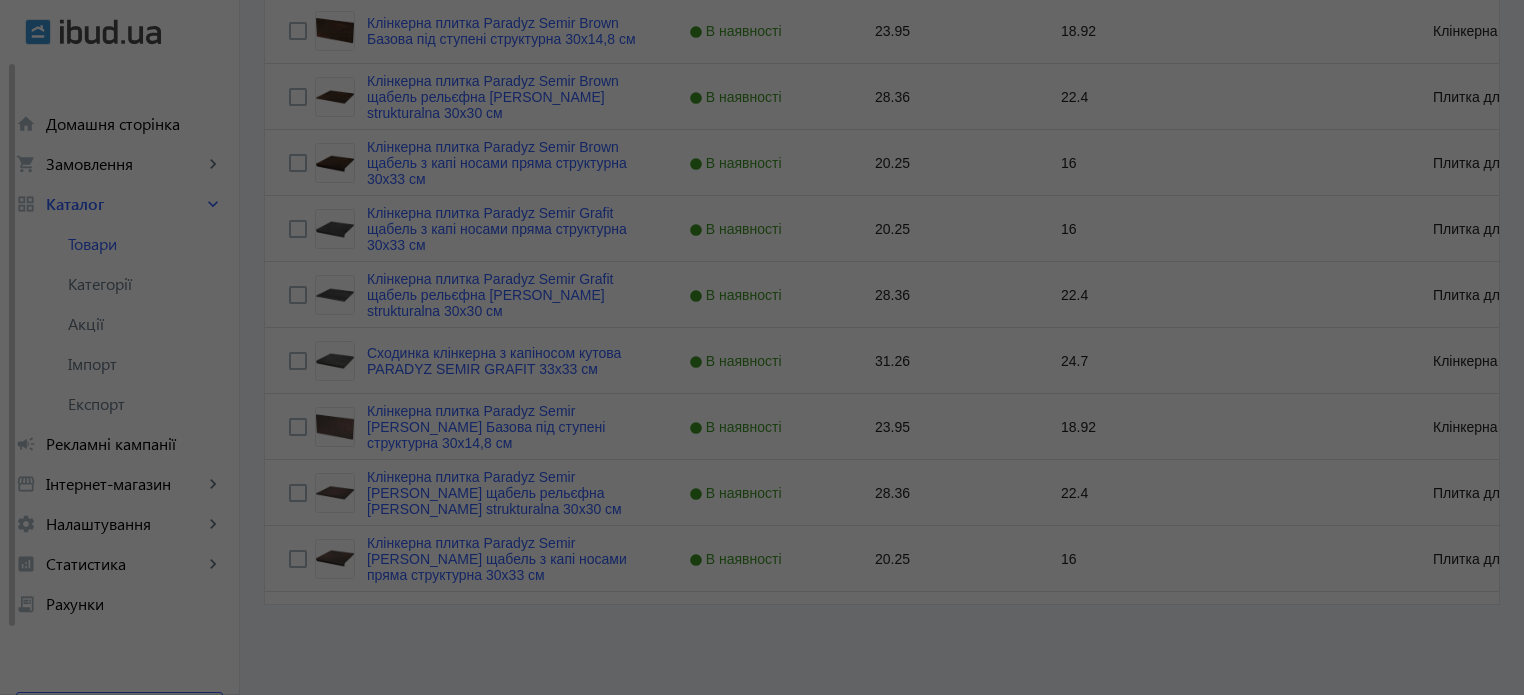 scroll, scrollTop: 0, scrollLeft: 0, axis: both 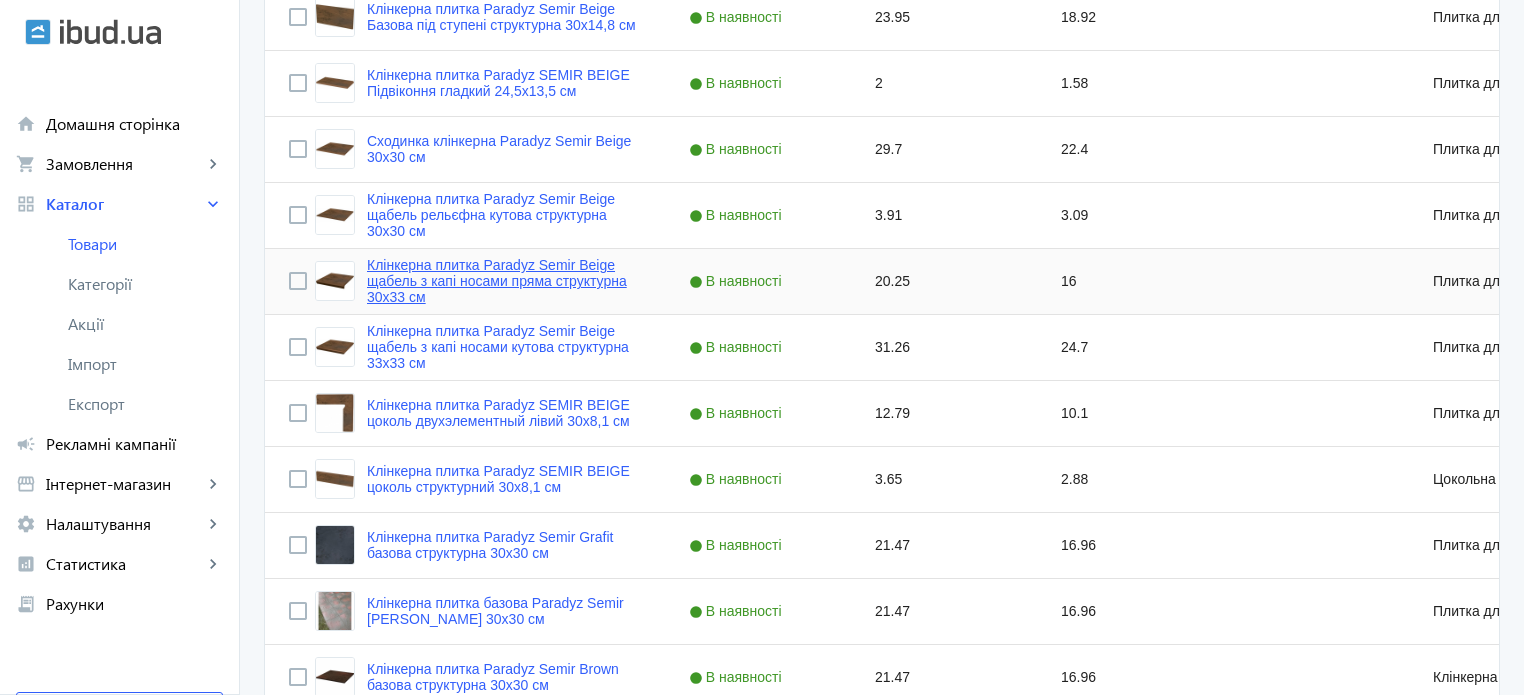 click on "Клінкерна плитка Paradyz Semir Beige щабель з капі носами пряма структурна 30х33 см" 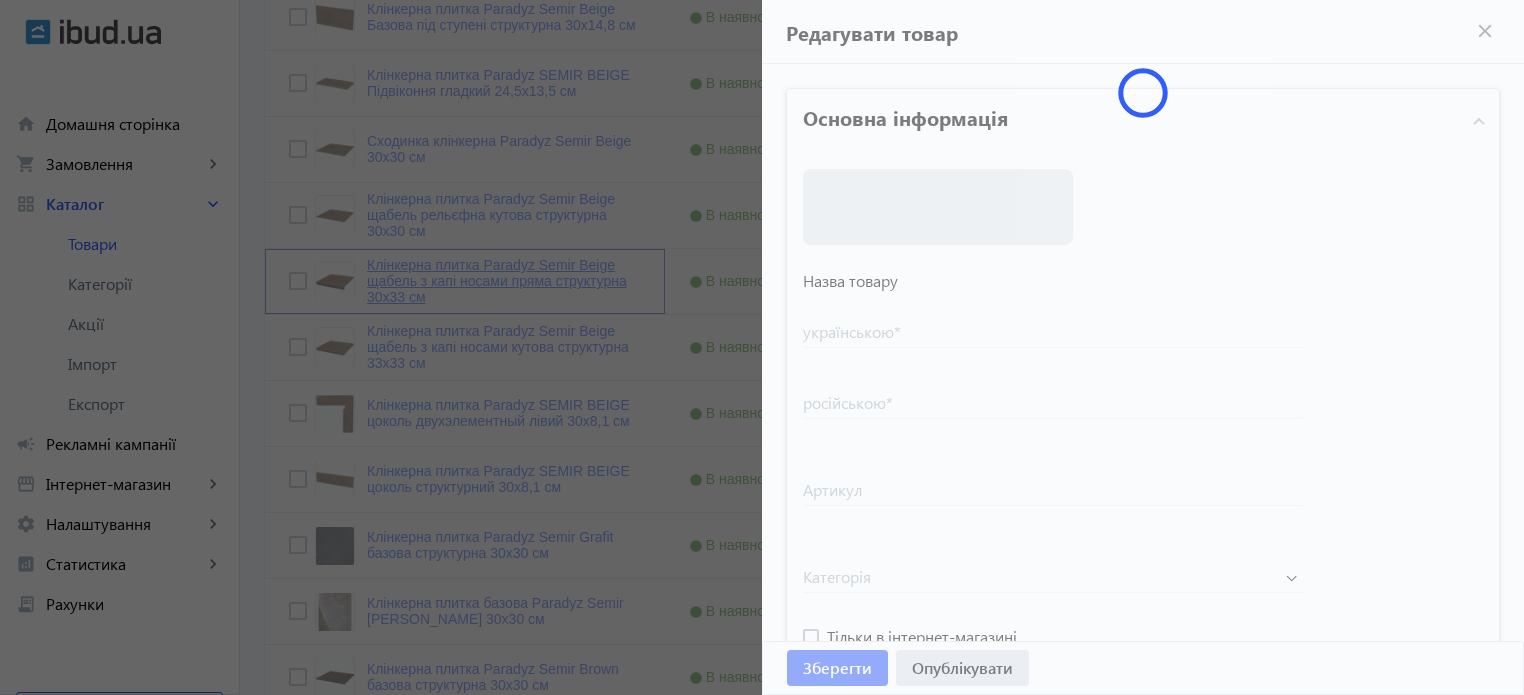 type on "Клінкерна плитка Paradyz Semir Beige щабель з капі носами пряма структурна 30х33 см" 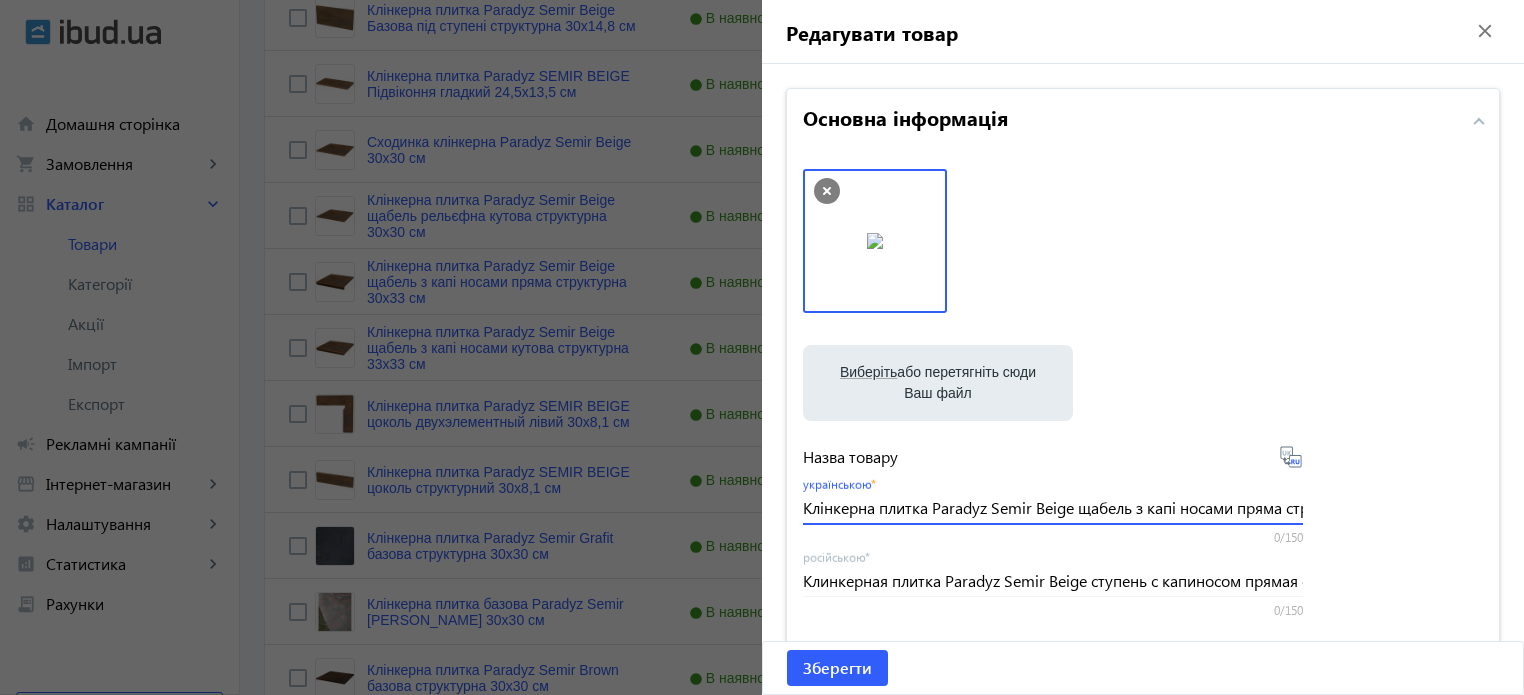 drag, startPoint x: 923, startPoint y: 509, endPoint x: 101, endPoint y: 372, distance: 833.33844 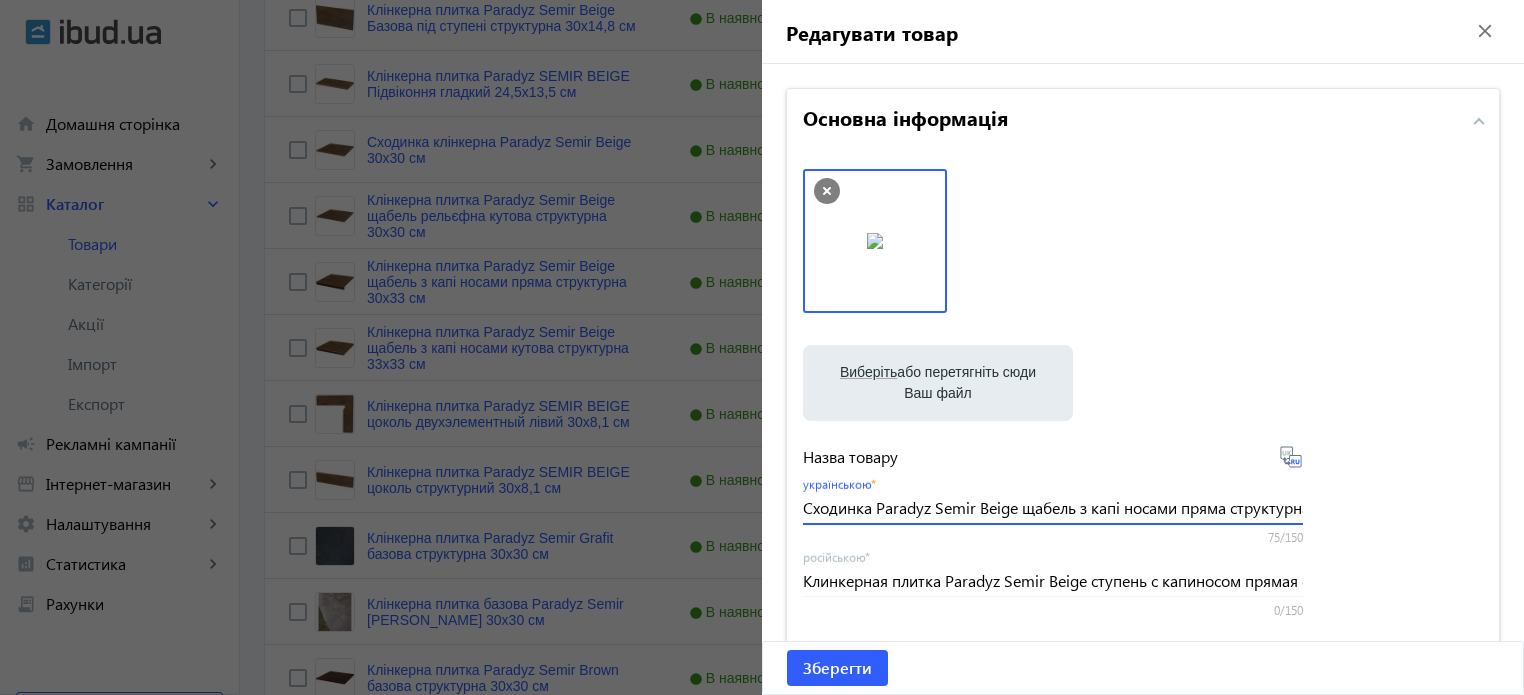 drag, startPoint x: 1072, startPoint y: 509, endPoint x: 1020, endPoint y: 509, distance: 52 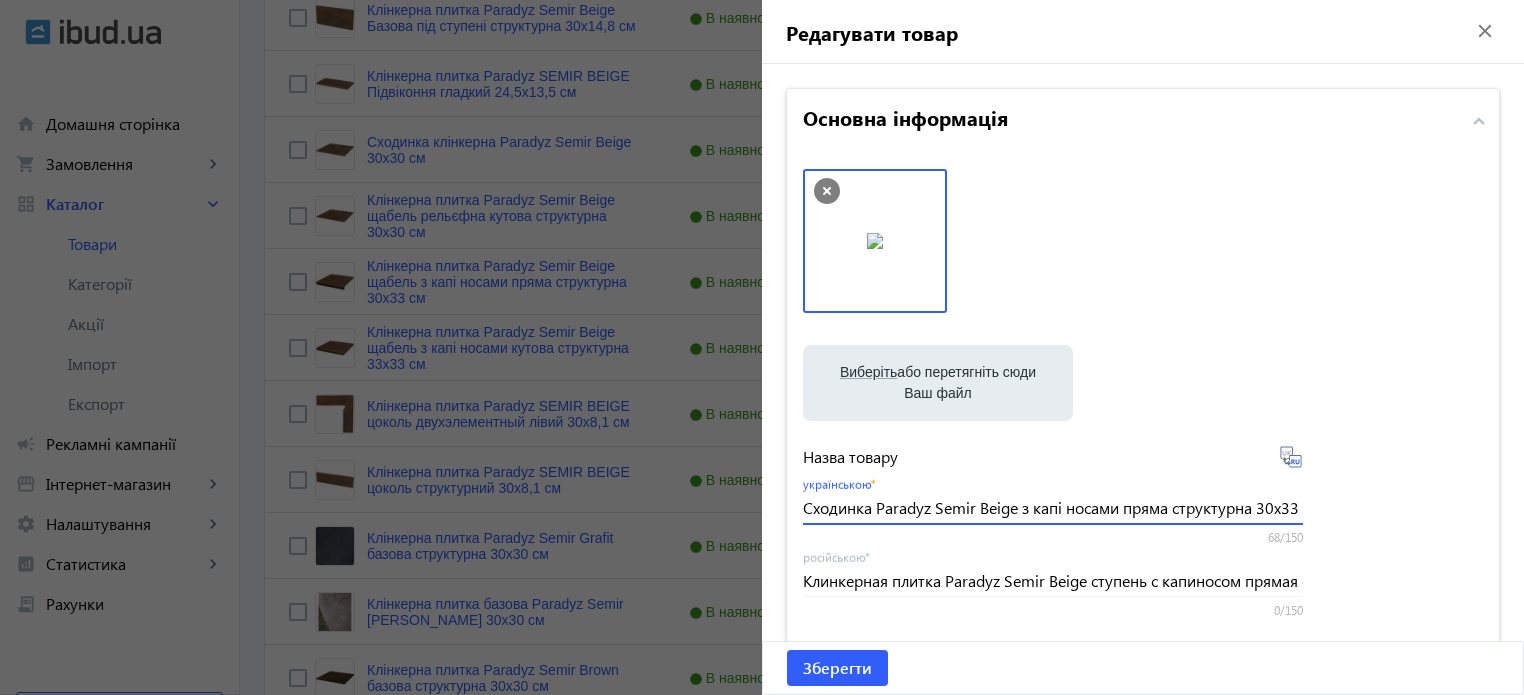 click on "Сходинка Paradyz Semir Beige з капі носами пряма структурна 30х33 см" at bounding box center [1053, 507] 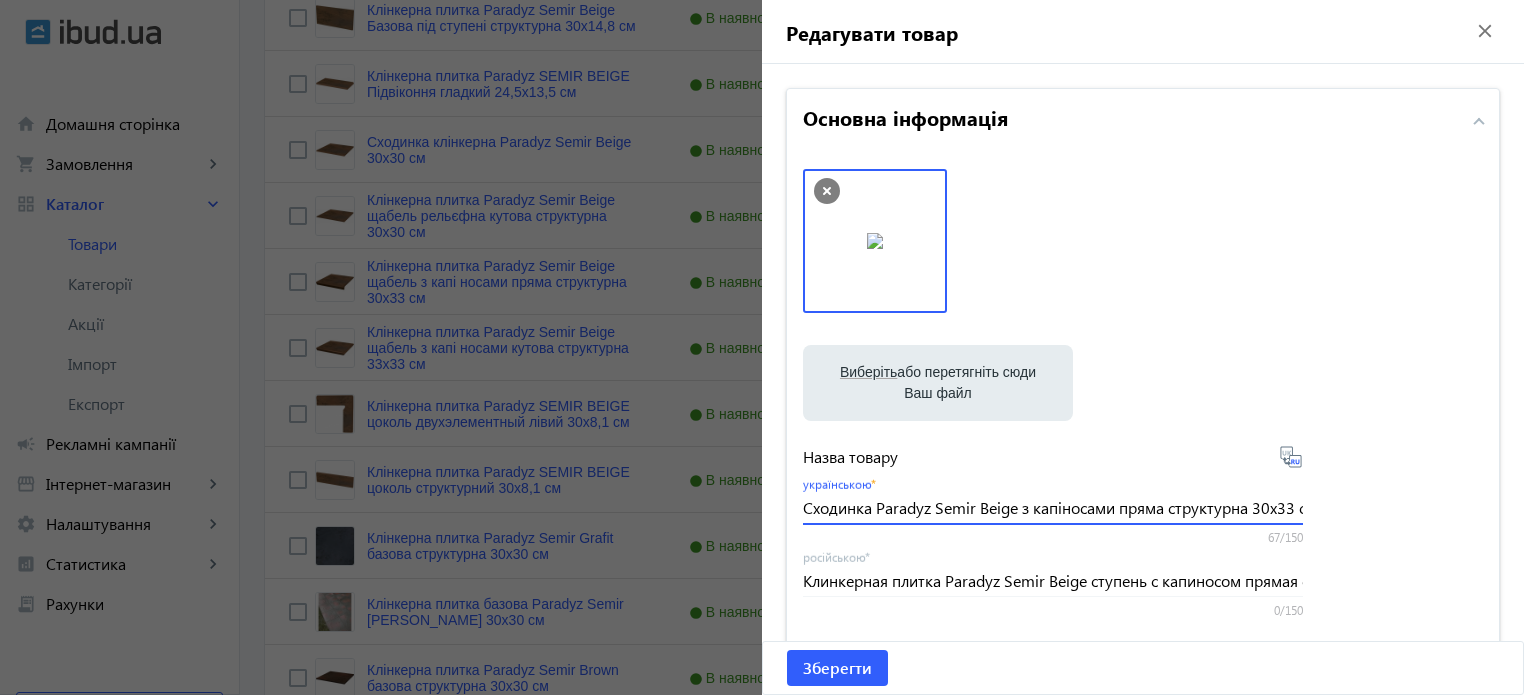 click on "Сходинка Paradyz Semir Beige з капіносами пряма структурна 30х33 см" at bounding box center (1053, 507) 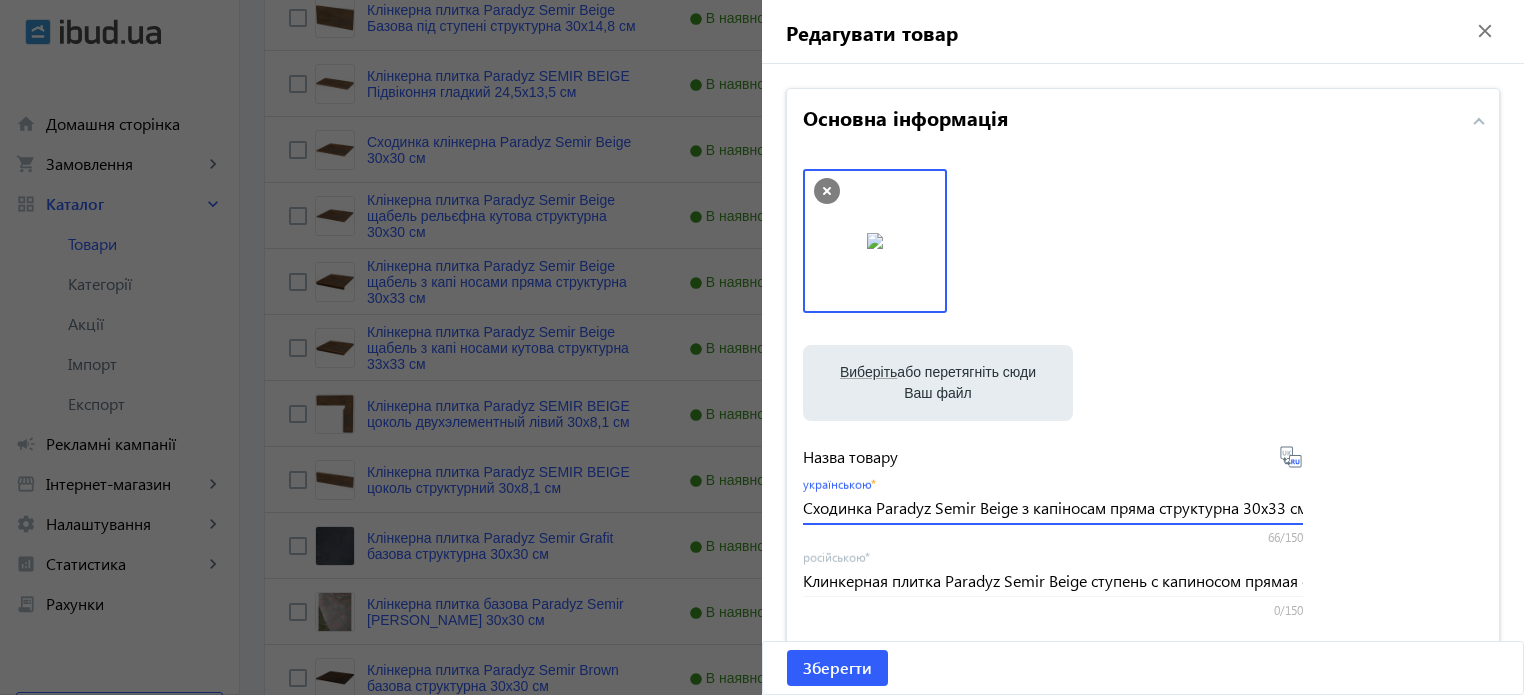 click on "Сходинка Paradyz Semir Beige з капіносам пряма структурна 30х33 см" at bounding box center (1053, 507) 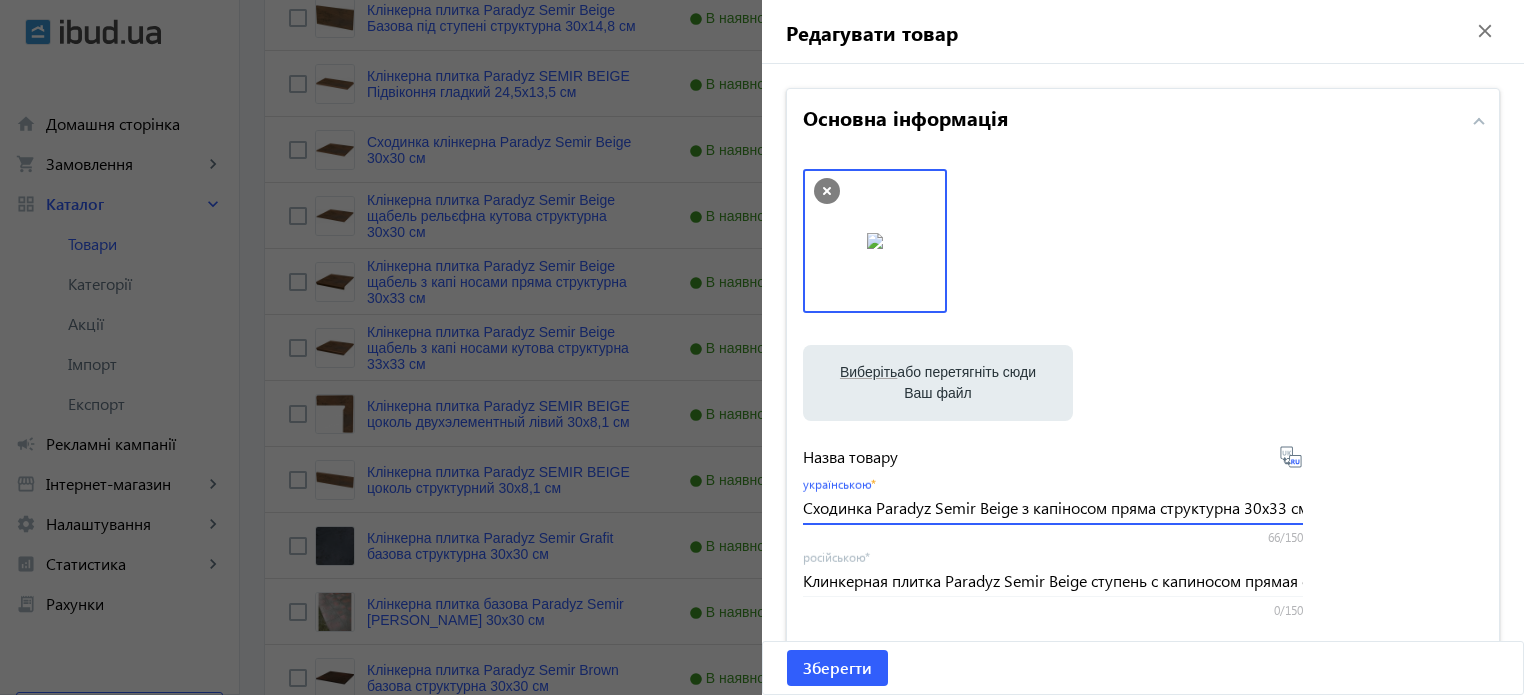 drag, startPoint x: 1237, startPoint y: 507, endPoint x: 1166, endPoint y: 507, distance: 71 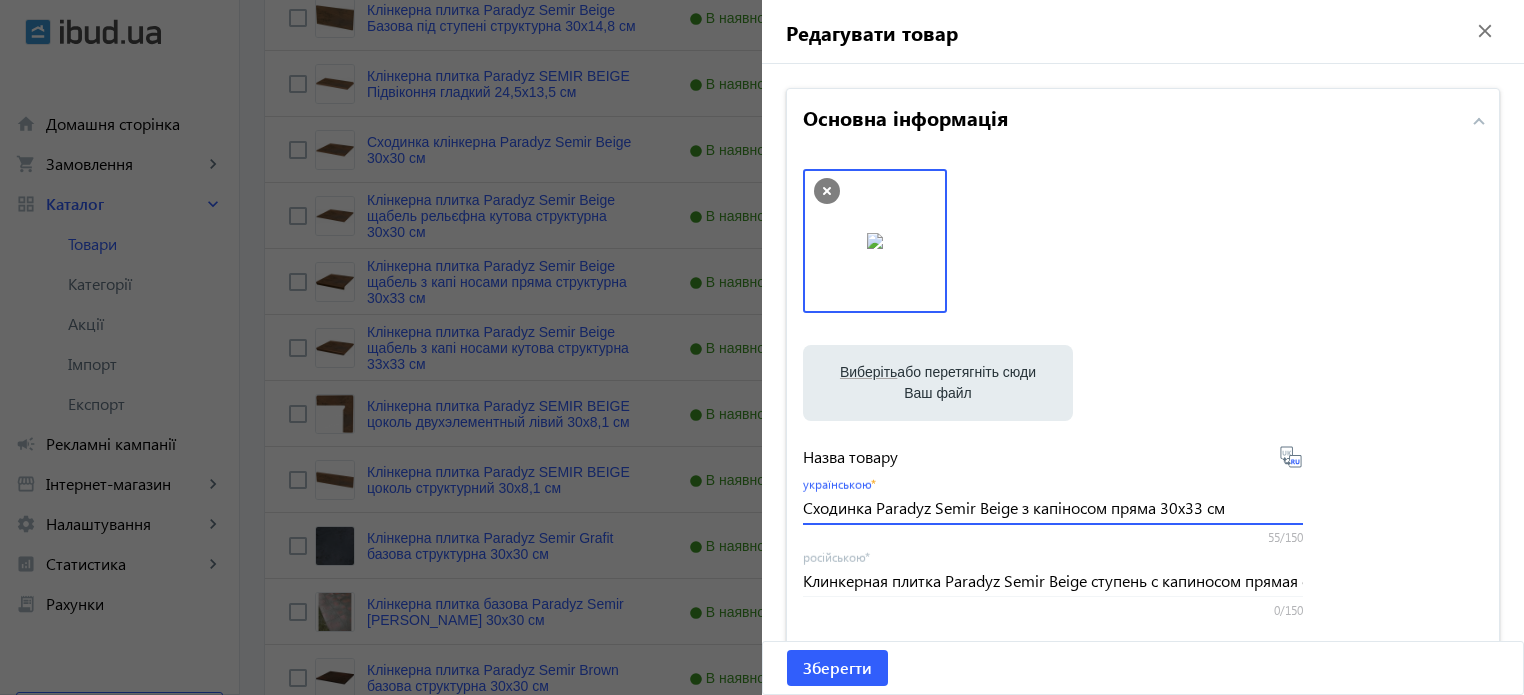 type on "Сходинка Paradyz Semir Beige з капіносом пряма 30х33 см" 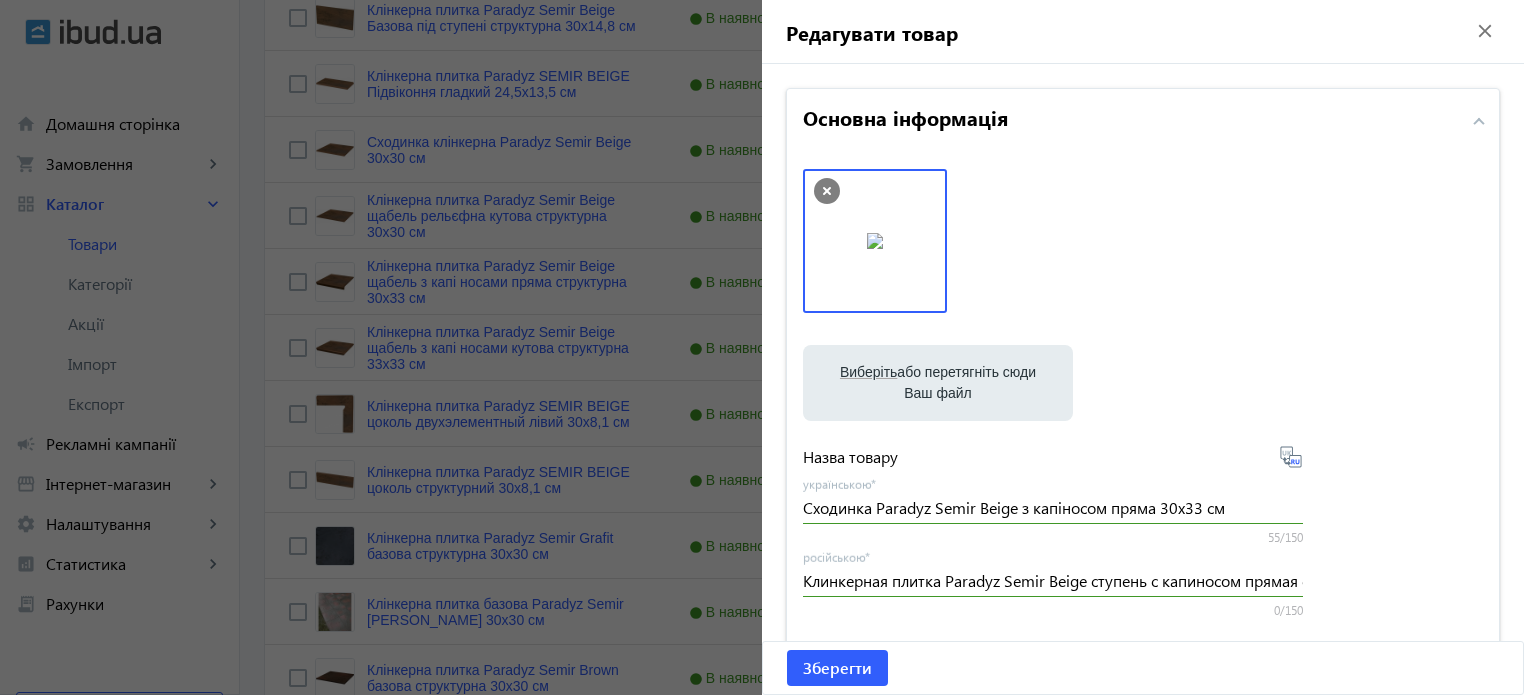 click 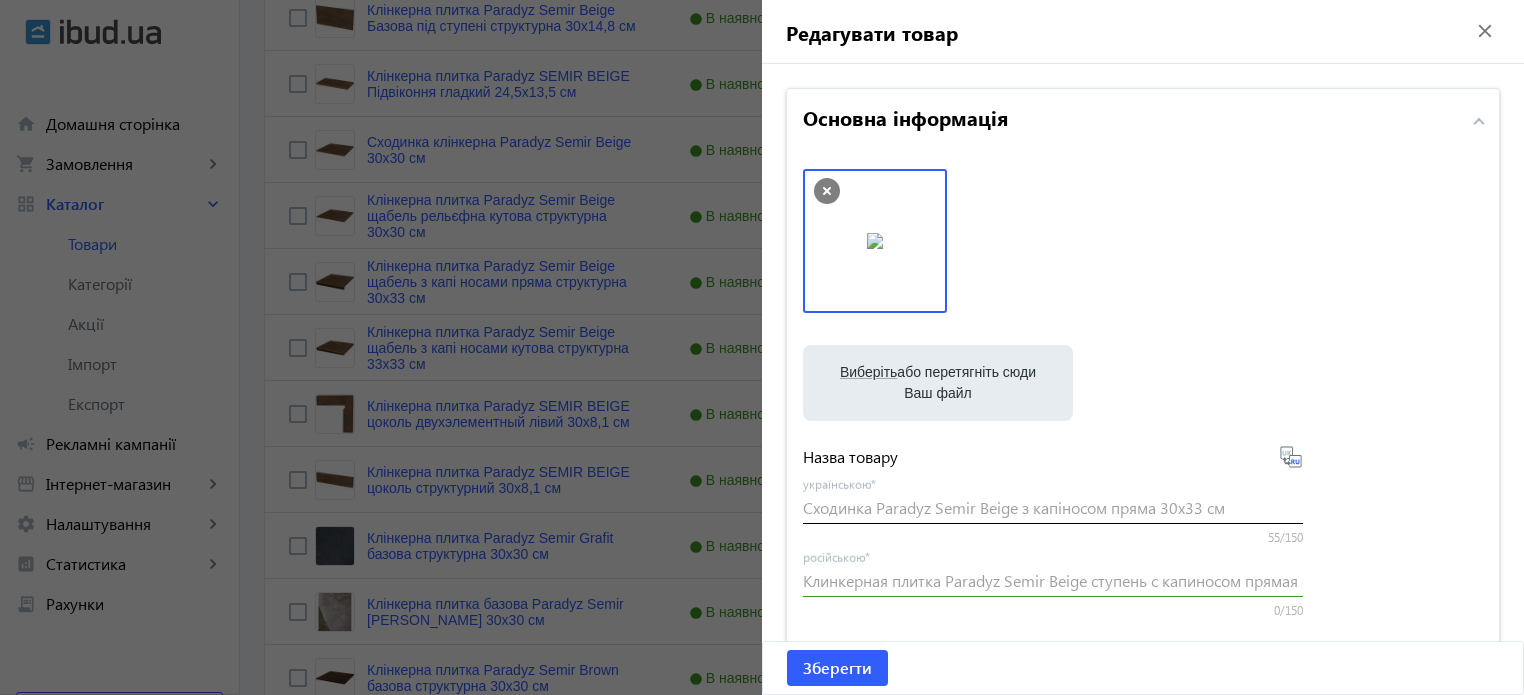type on "Ступень Paradyz Semir Beige с капиносом прямая 30х33 см" 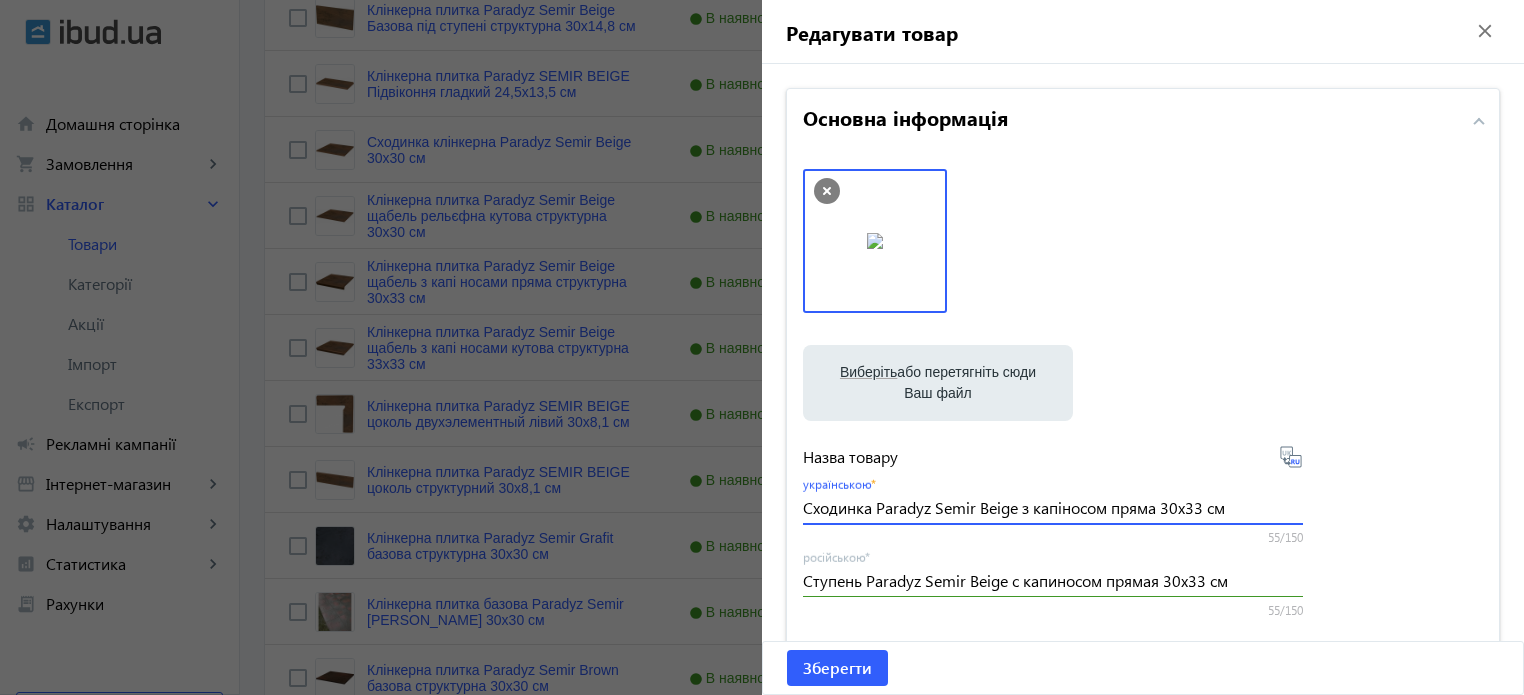drag, startPoint x: 1234, startPoint y: 508, endPoint x: 217, endPoint y: 405, distance: 1022.2025 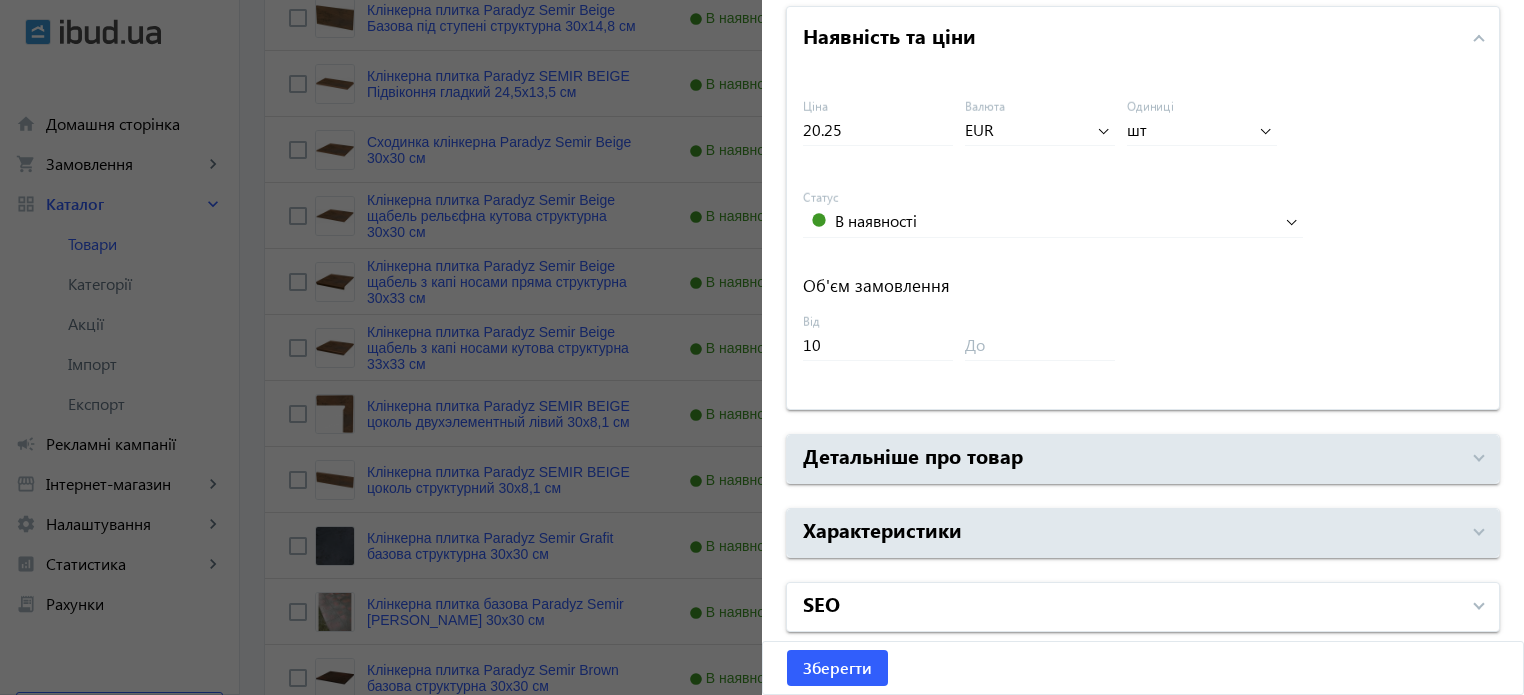 click on "SEO" at bounding box center (1131, 607) 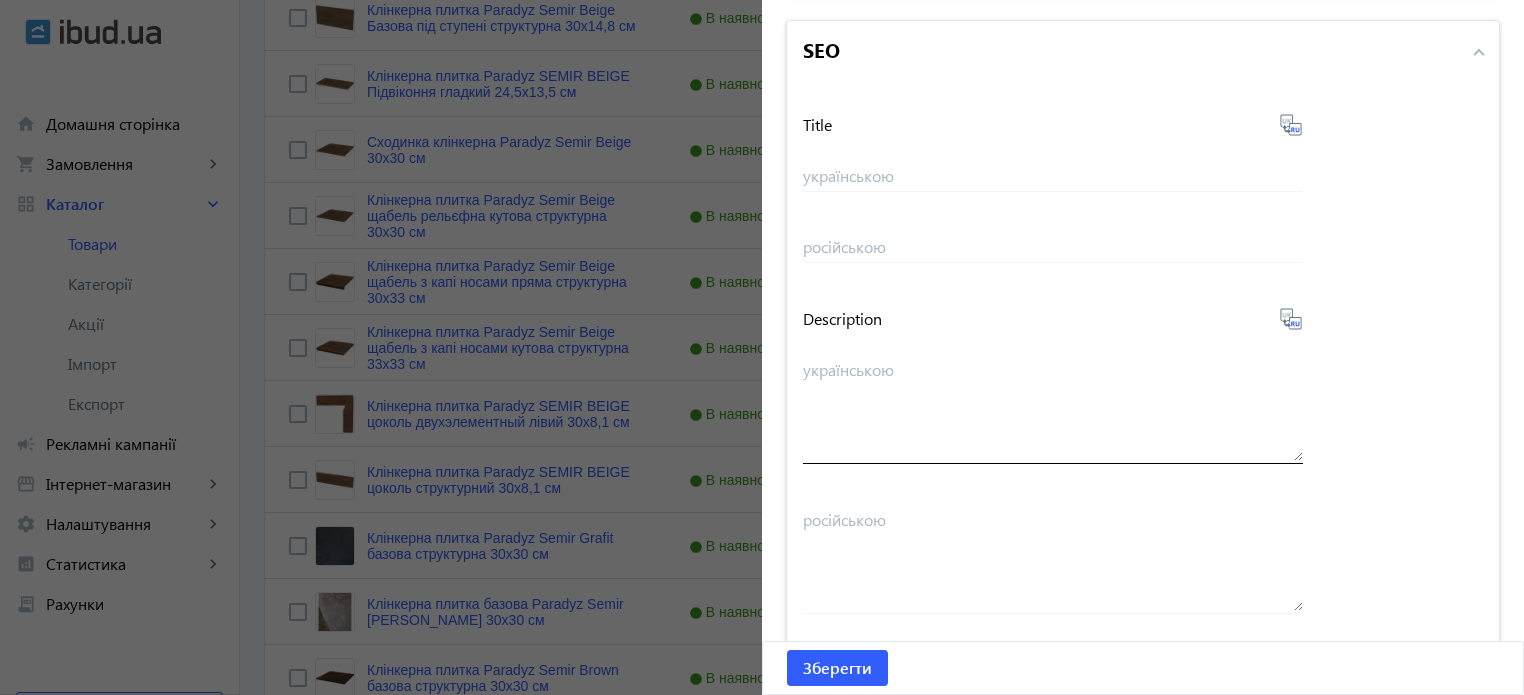 scroll, scrollTop: 1657, scrollLeft: 0, axis: vertical 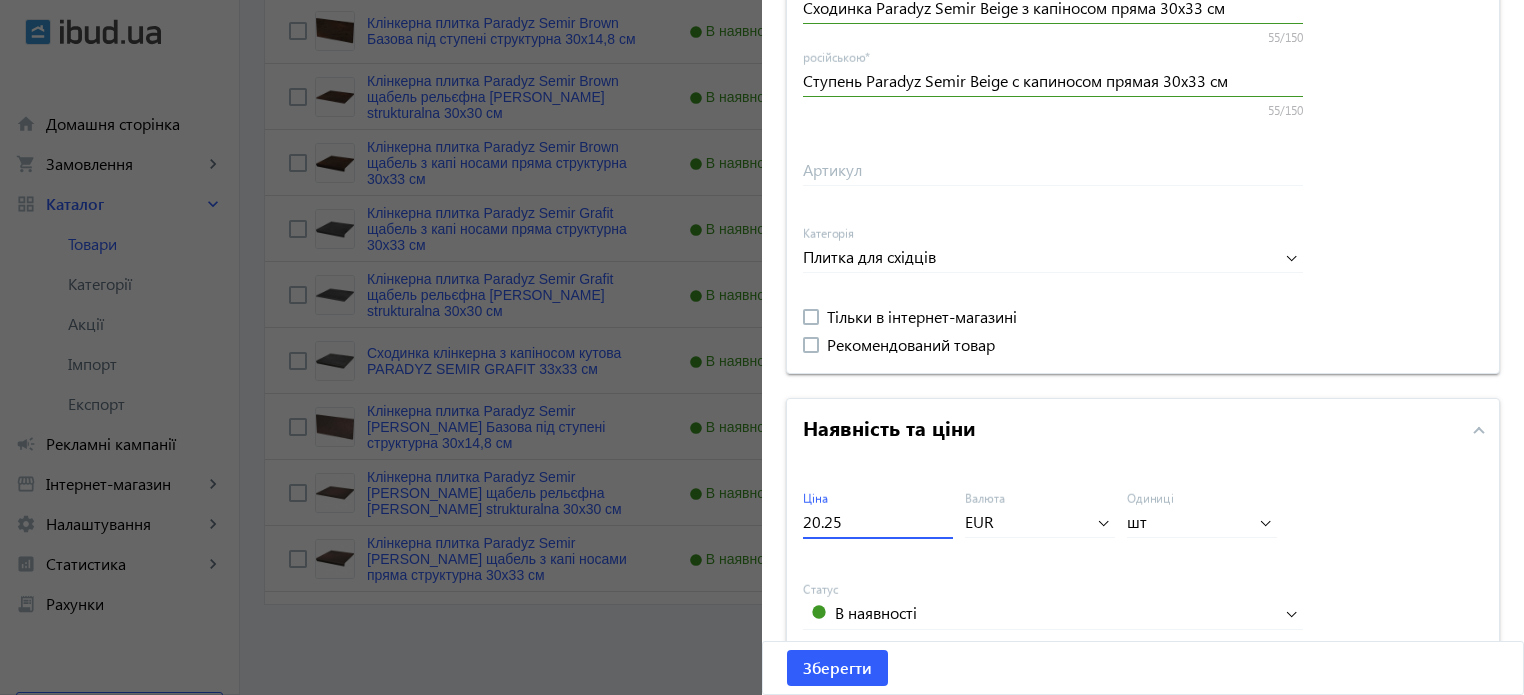 click on "20.25" at bounding box center (878, 521) 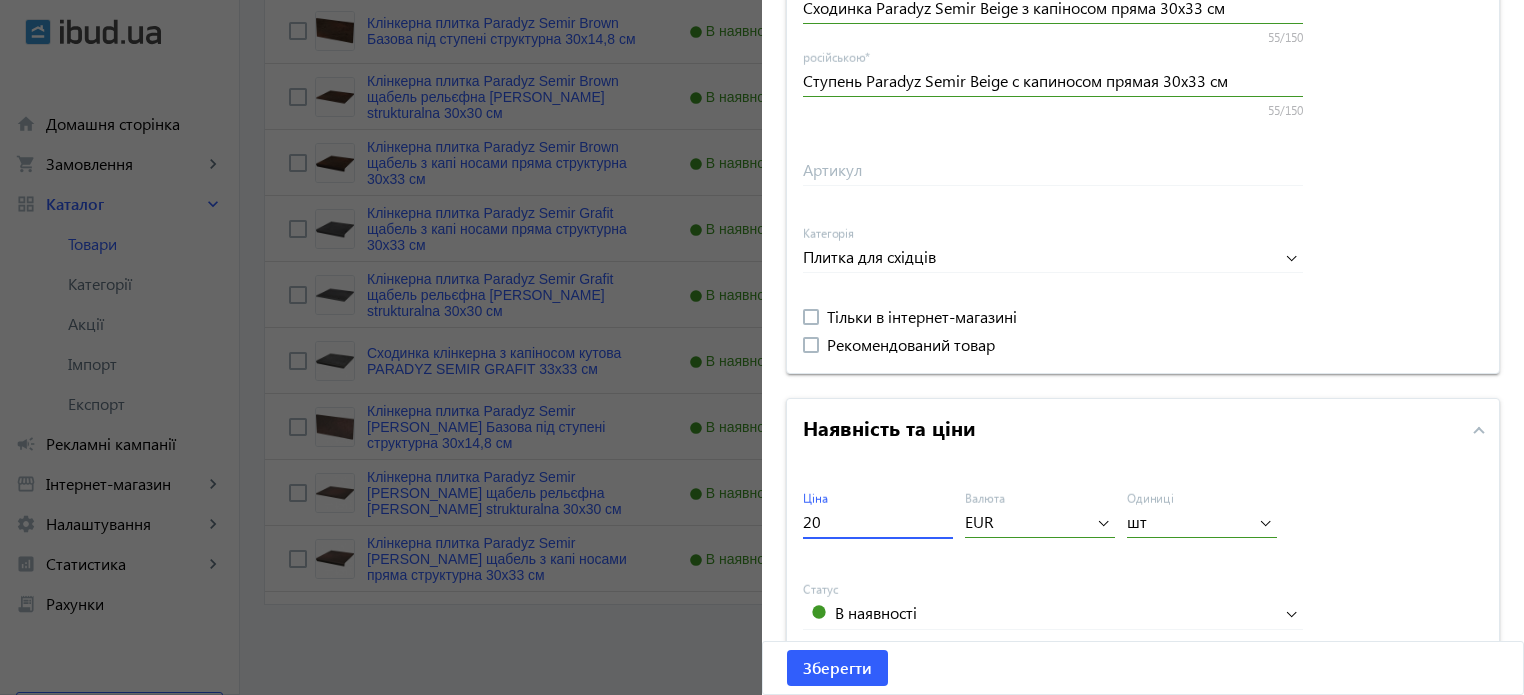 type on "2" 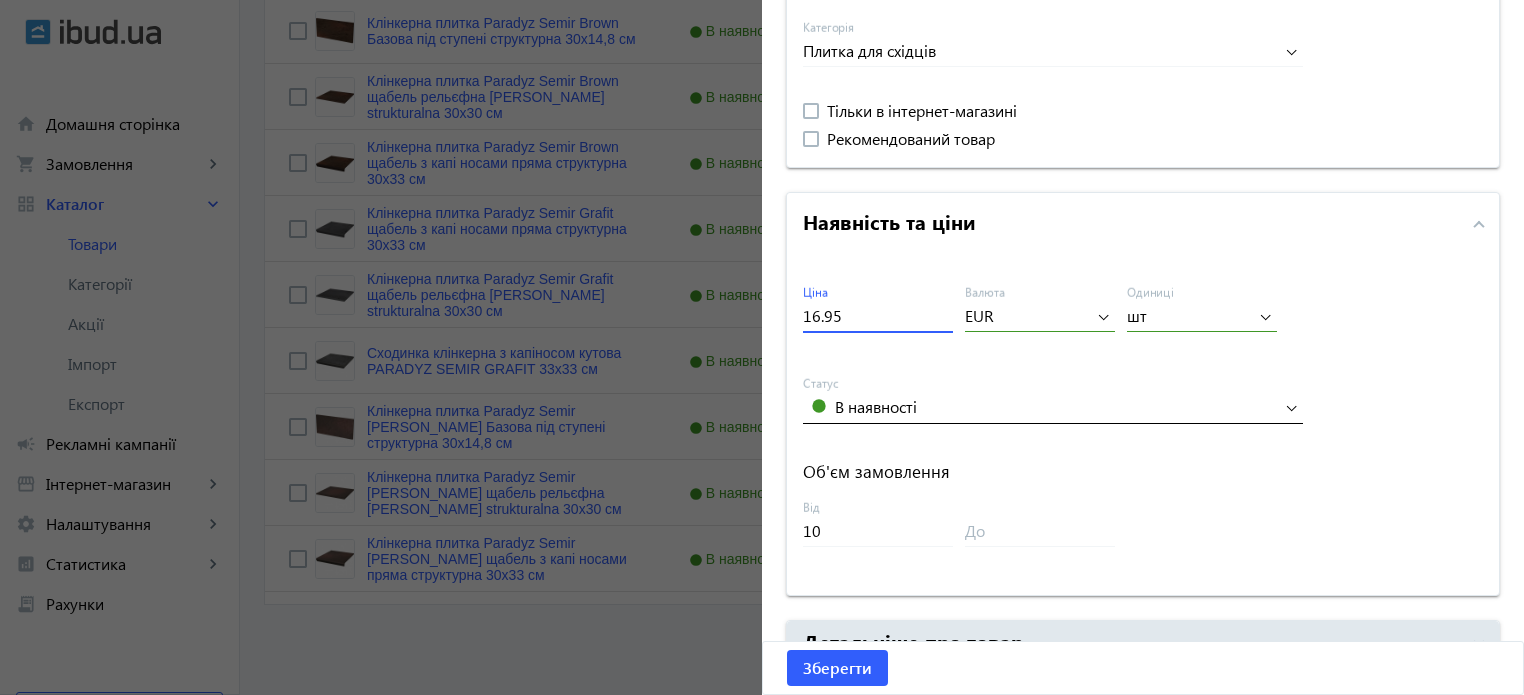 scroll, scrollTop: 1000, scrollLeft: 0, axis: vertical 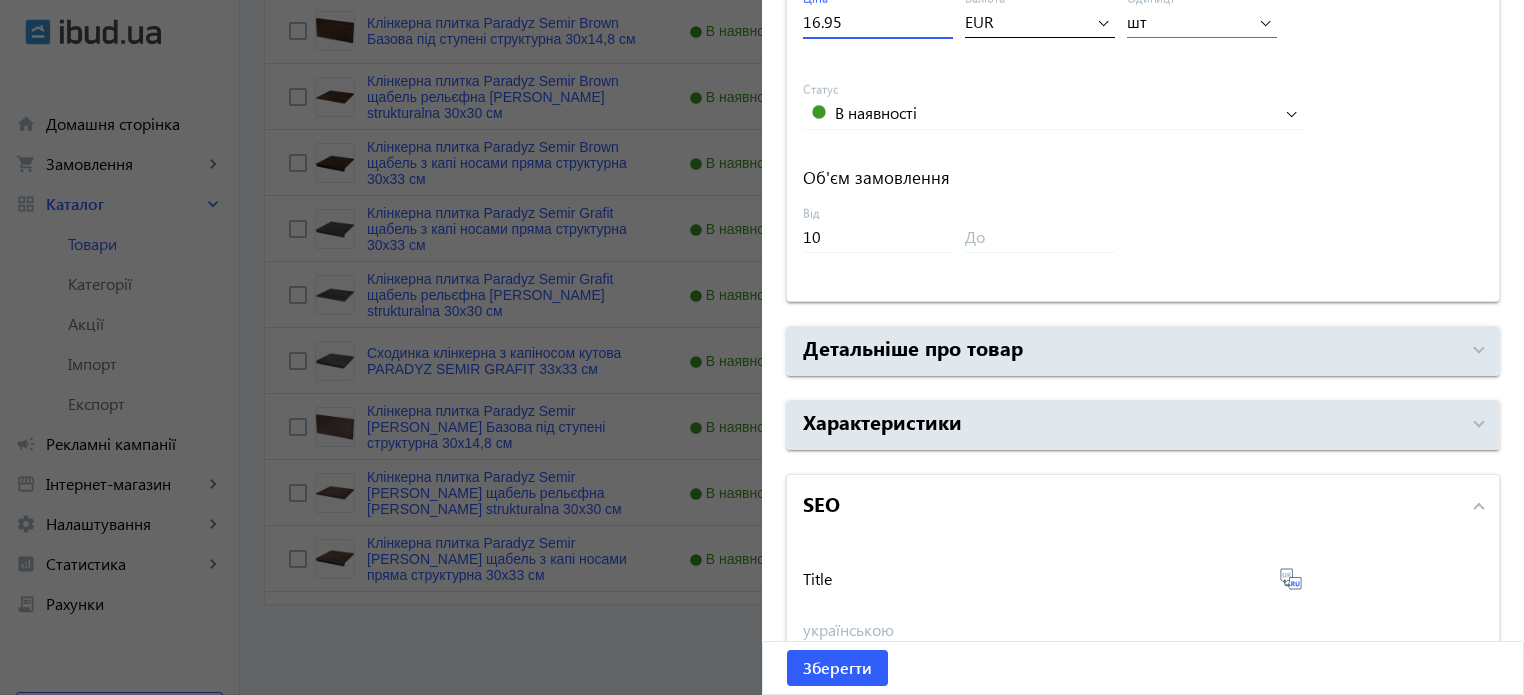type on "16.95" 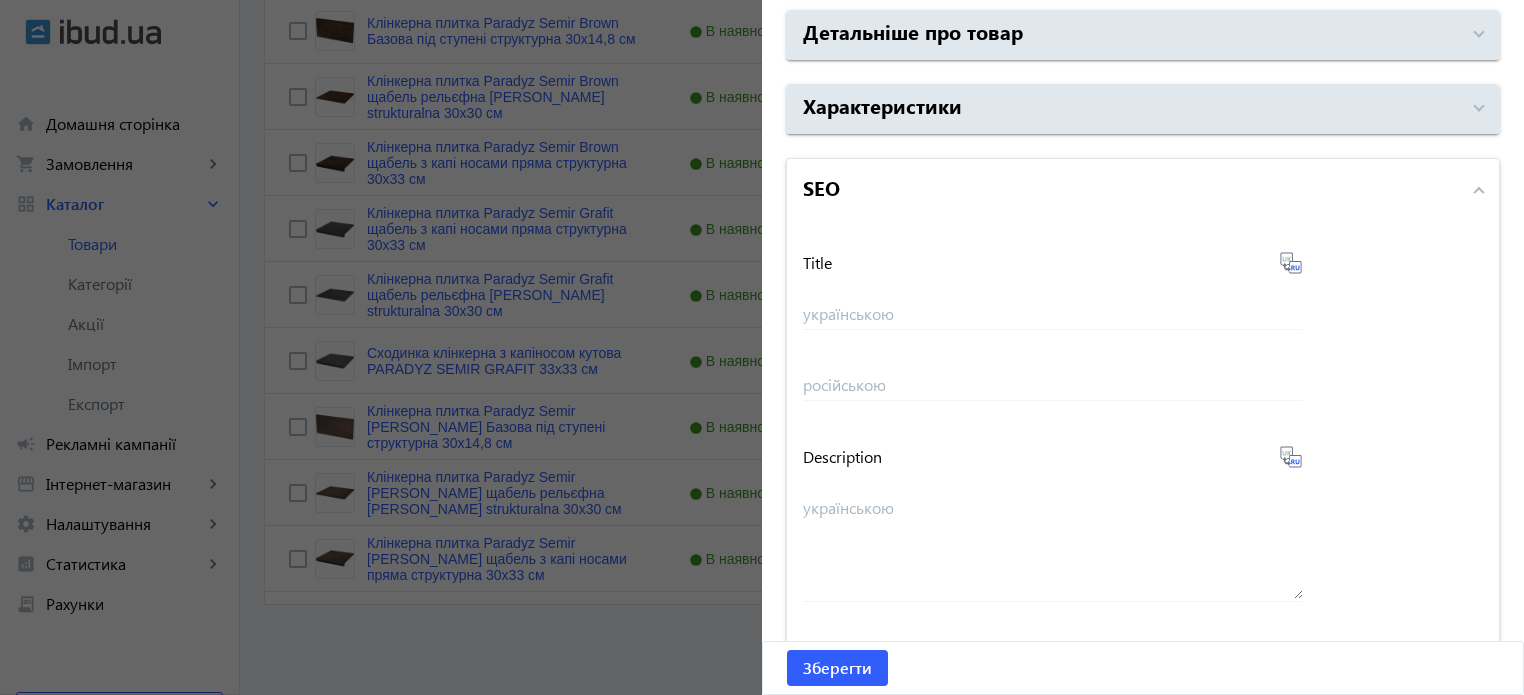 scroll, scrollTop: 1657, scrollLeft: 0, axis: vertical 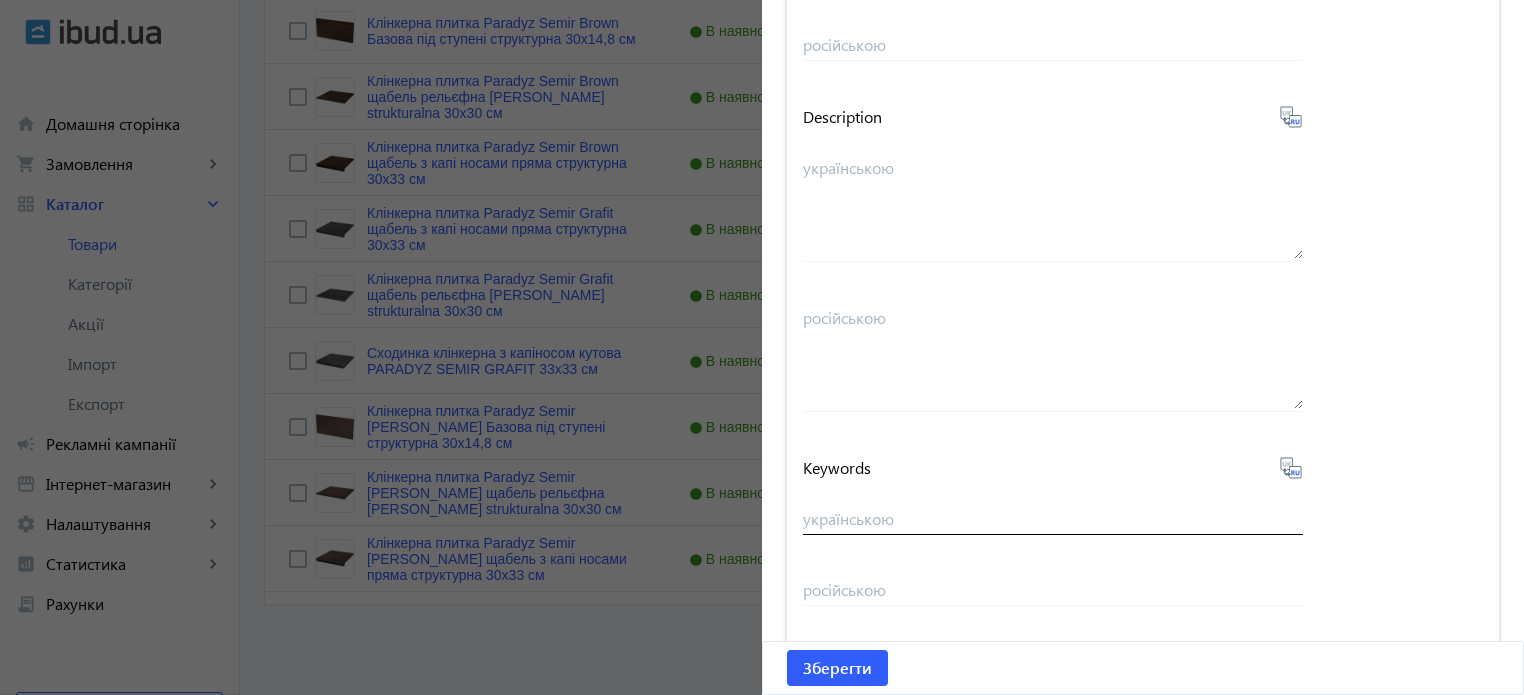 click on "українською" at bounding box center [1053, 518] 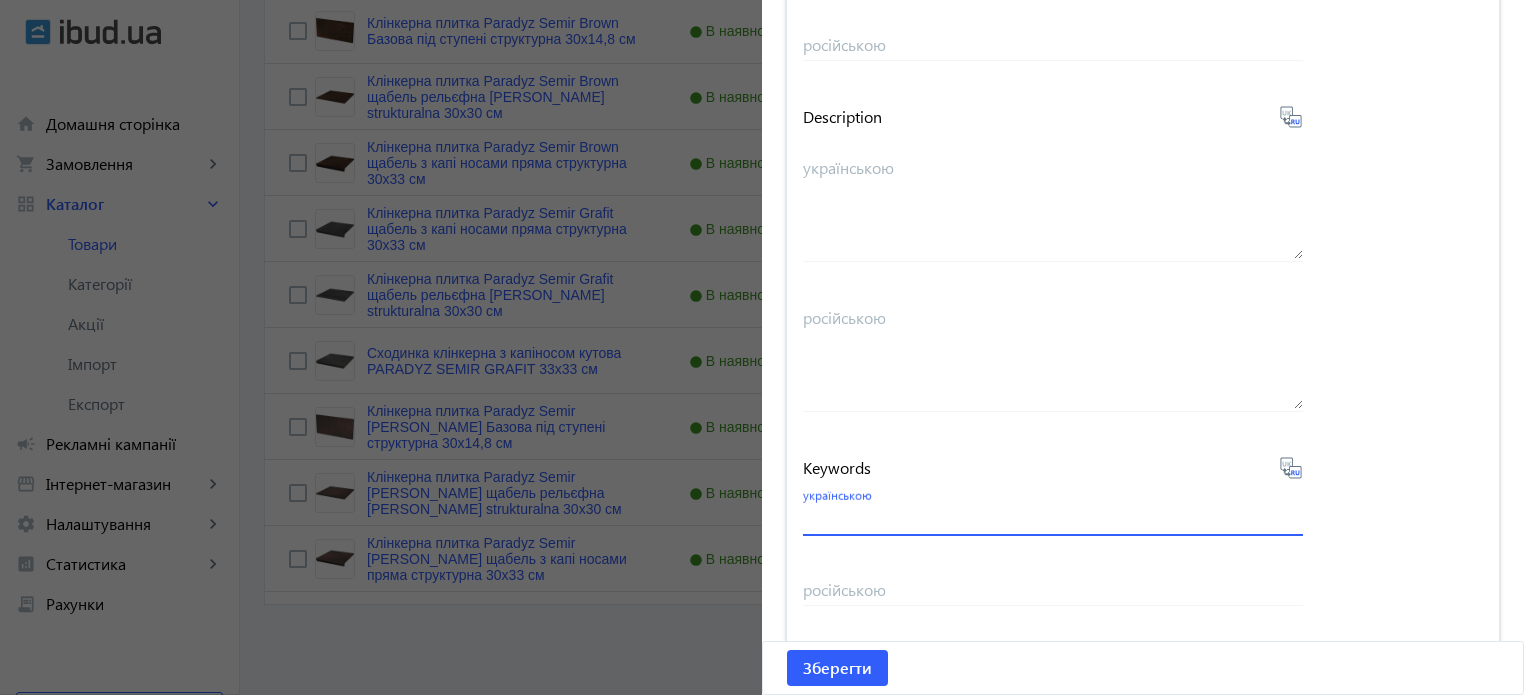 paste on "ступенька с капиносом paradyz semir beige, фасадная плитка paradyz, клинкер paradyz semir beige, paradyz semir beige" 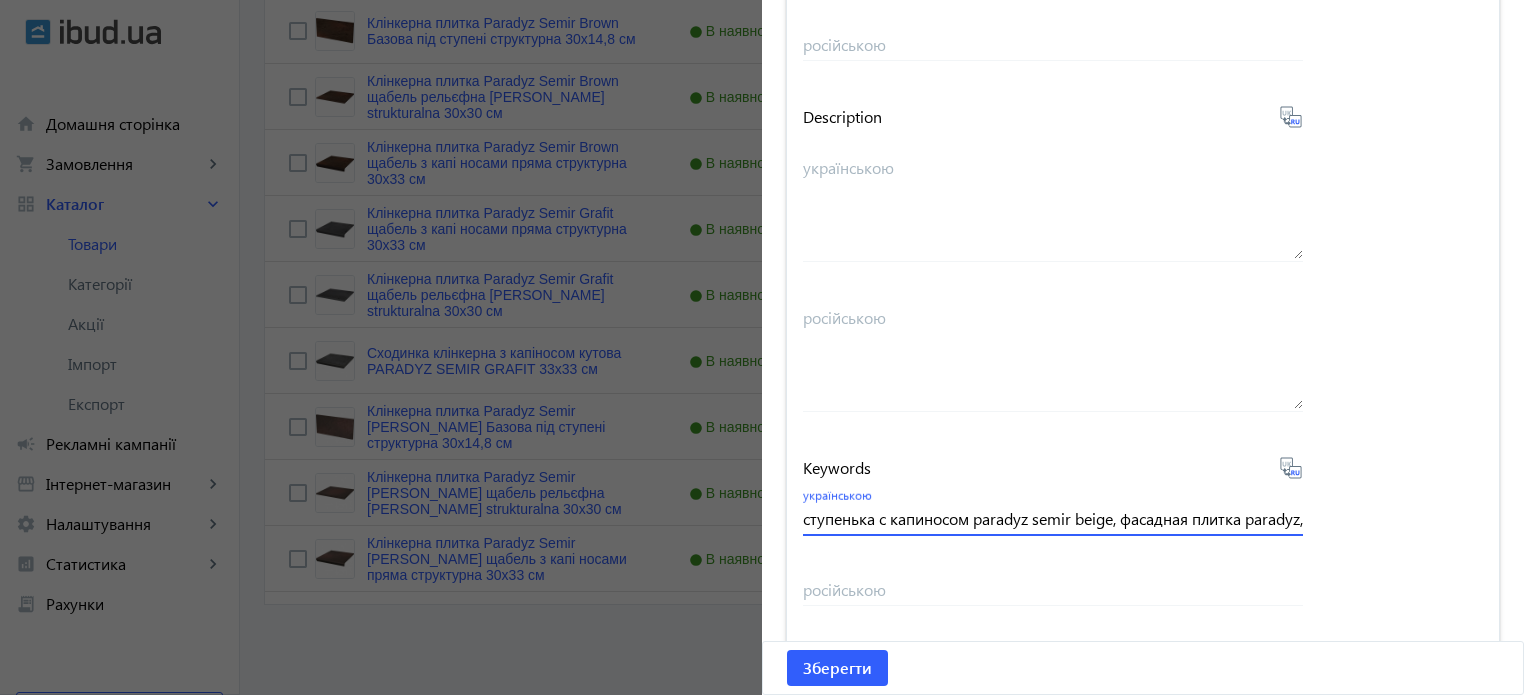 scroll, scrollTop: 0, scrollLeft: 372, axis: horizontal 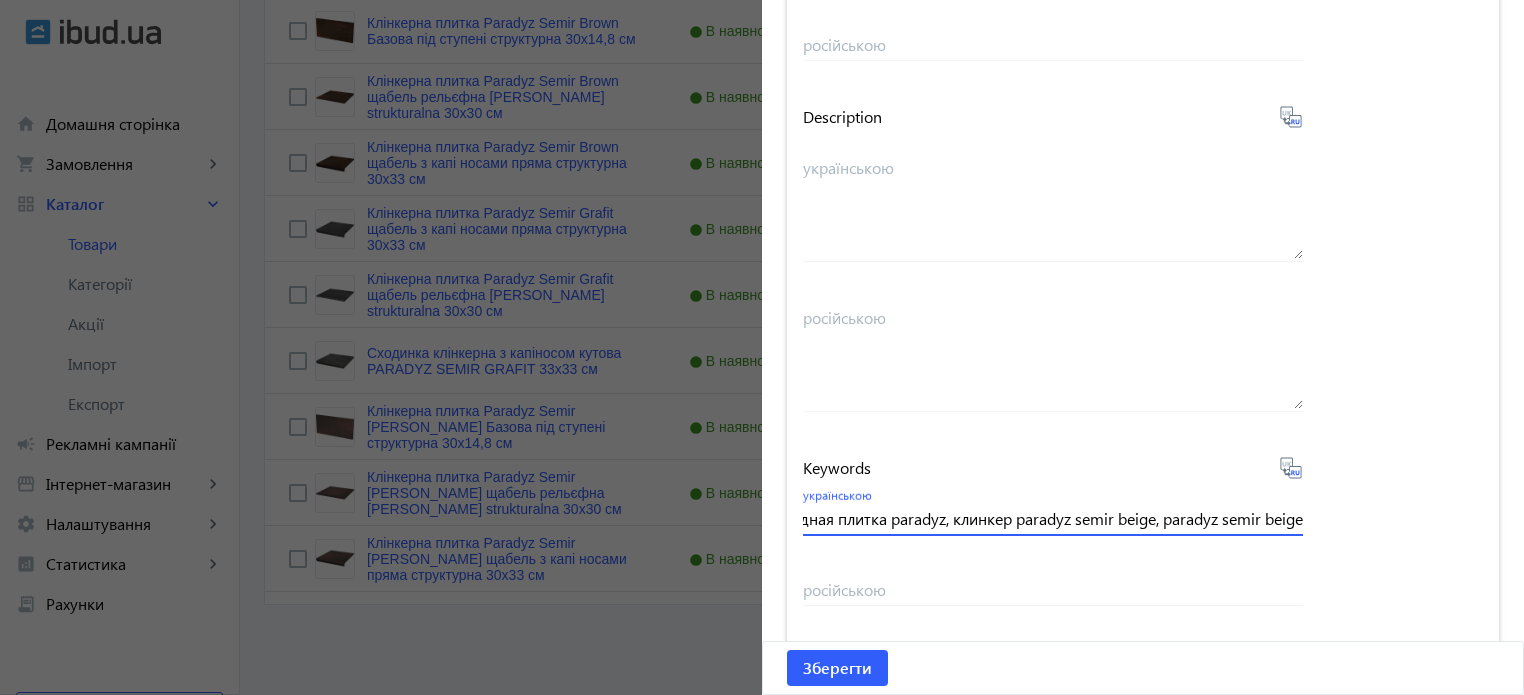type on "ступенька с капиносом paradyz semir beige, фасадная плитка paradyz, клинкер paradyz semir beige, paradyz semir beige" 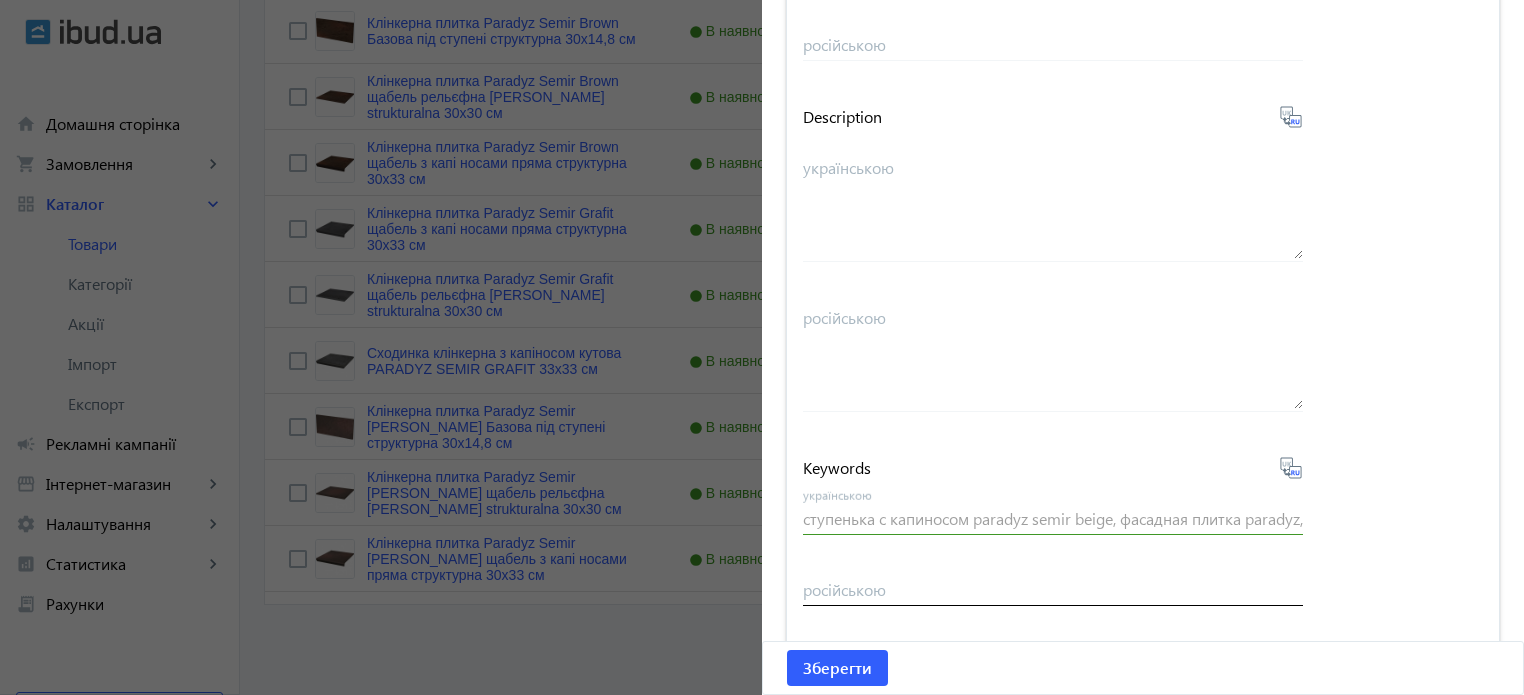 type on "ступенька с капиносом paradyz semir beige, фасадная плитка paradyz, клинкер paradyz semir beige, paradyz semir beige" 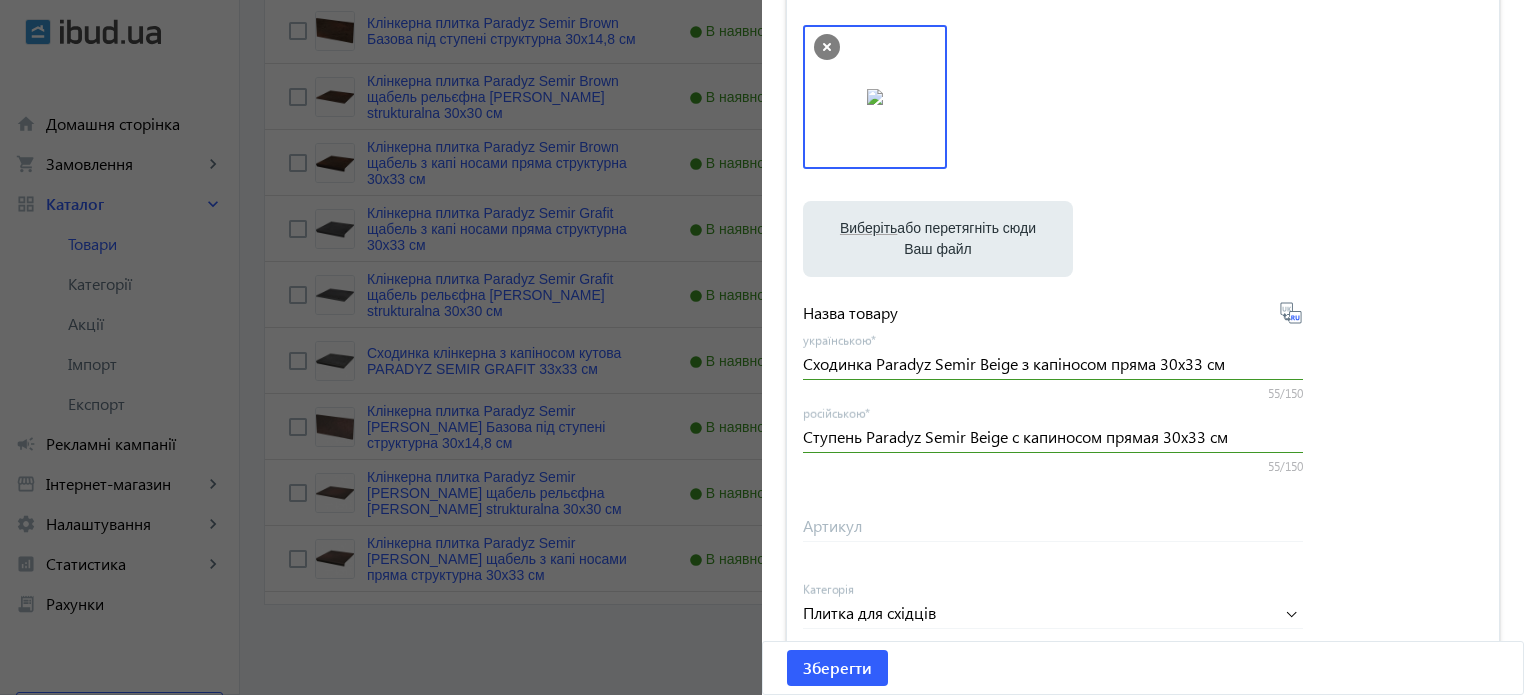 scroll, scrollTop: 0, scrollLeft: 0, axis: both 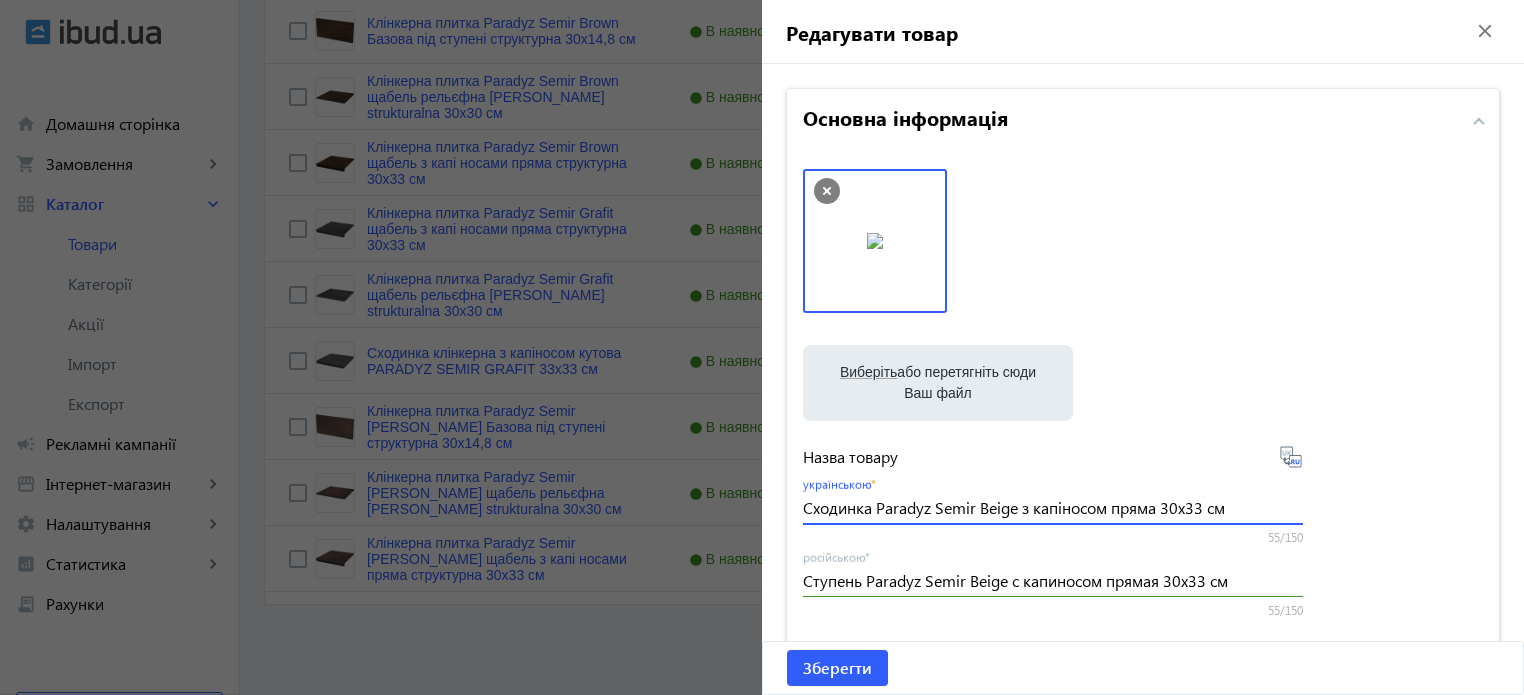 drag, startPoint x: 1244, startPoint y: 510, endPoint x: 97, endPoint y: 428, distance: 1149.9274 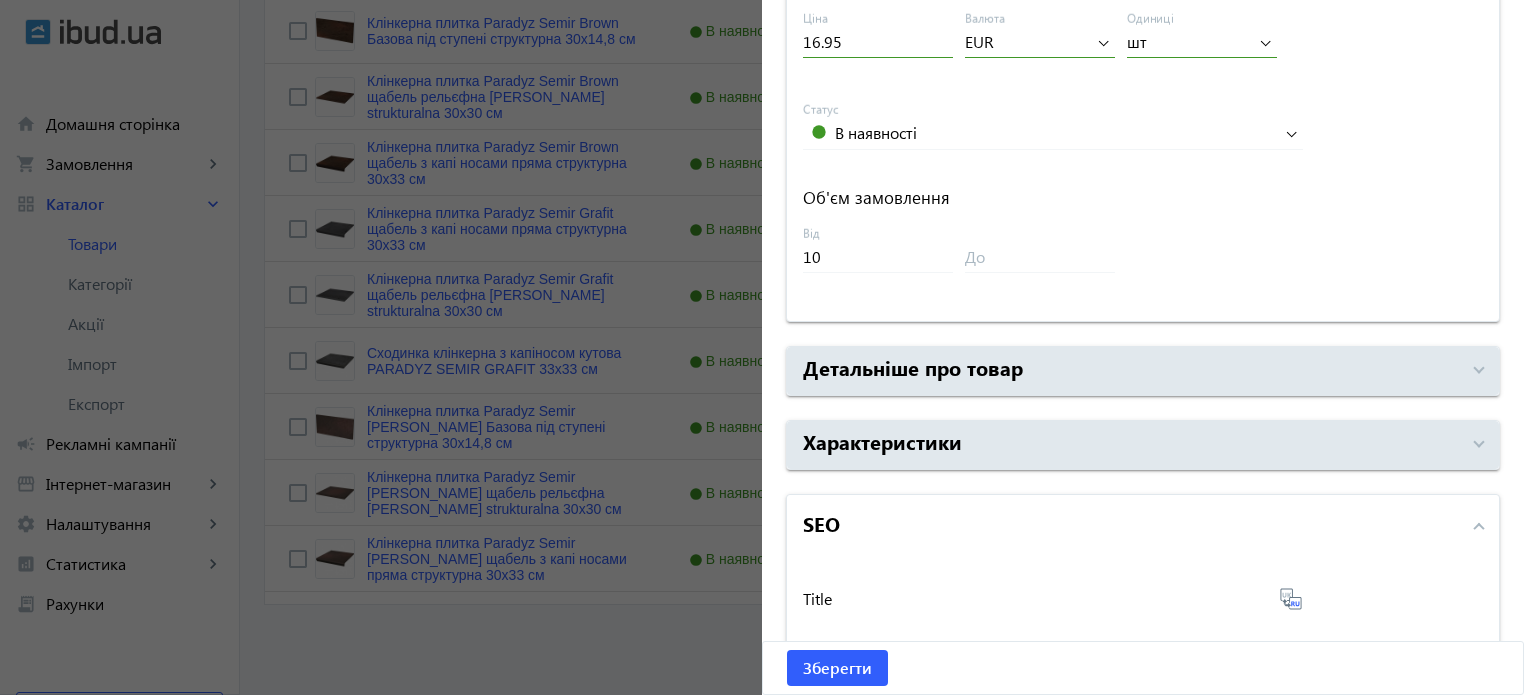 scroll, scrollTop: 1400, scrollLeft: 0, axis: vertical 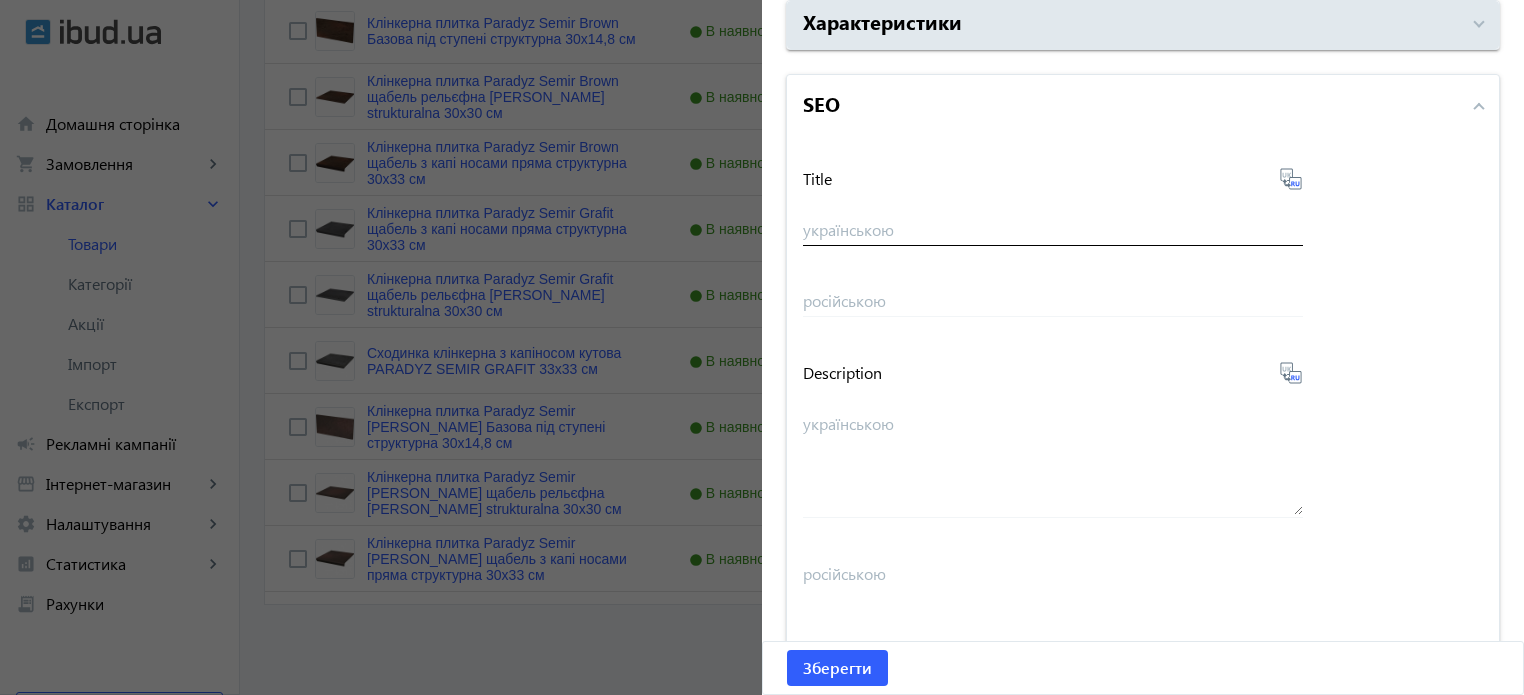 click on "українською" at bounding box center [1053, 229] 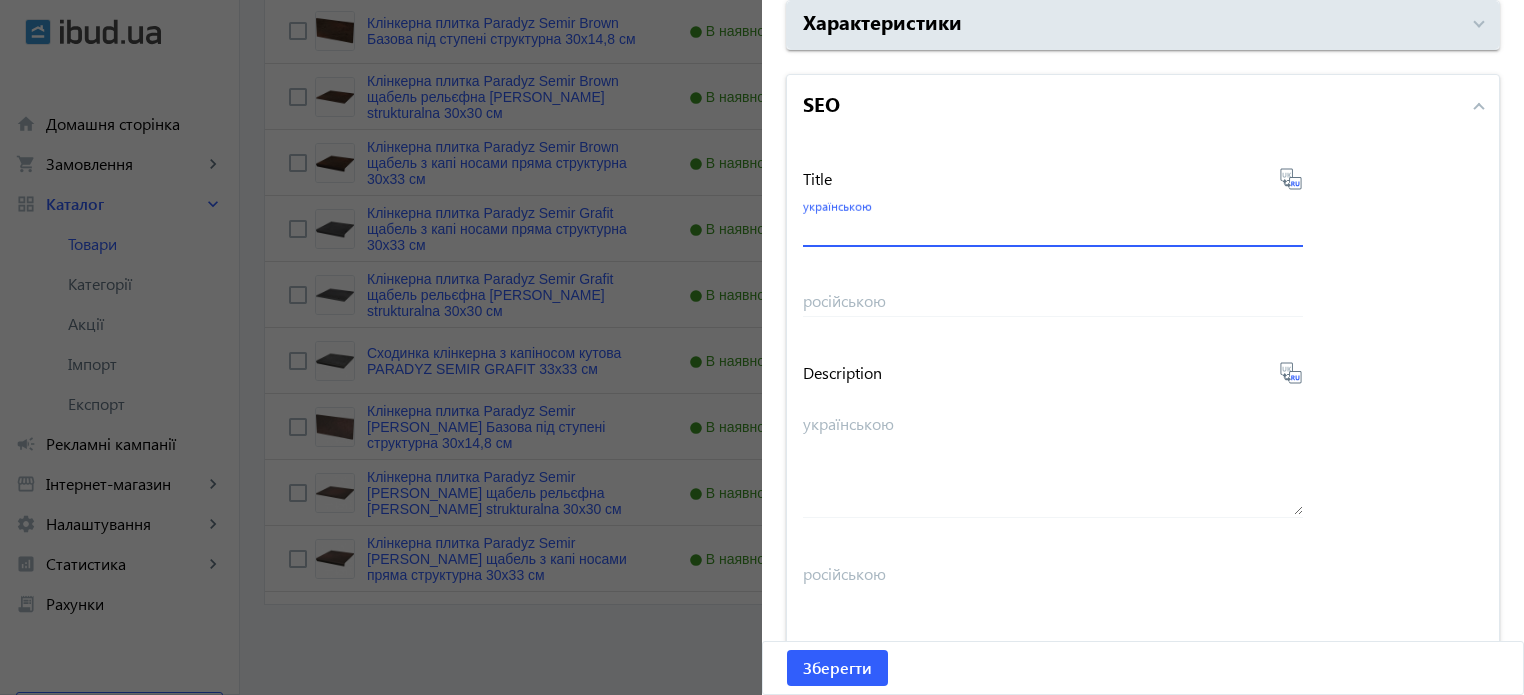 paste on "Сходинка Paradyz Semir Beige з капіносом пряма 30х33 см" 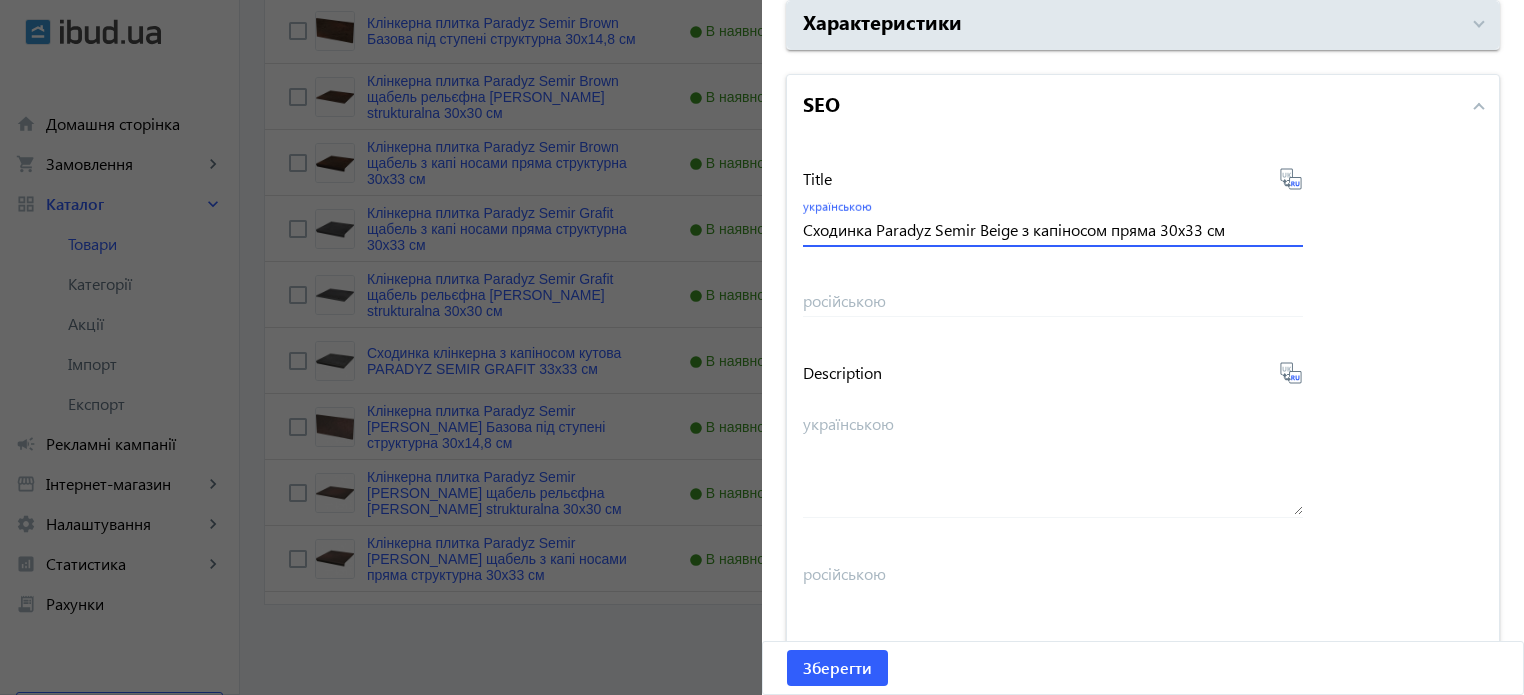 drag, startPoint x: 1019, startPoint y: 232, endPoint x: 1156, endPoint y: 228, distance: 137.05838 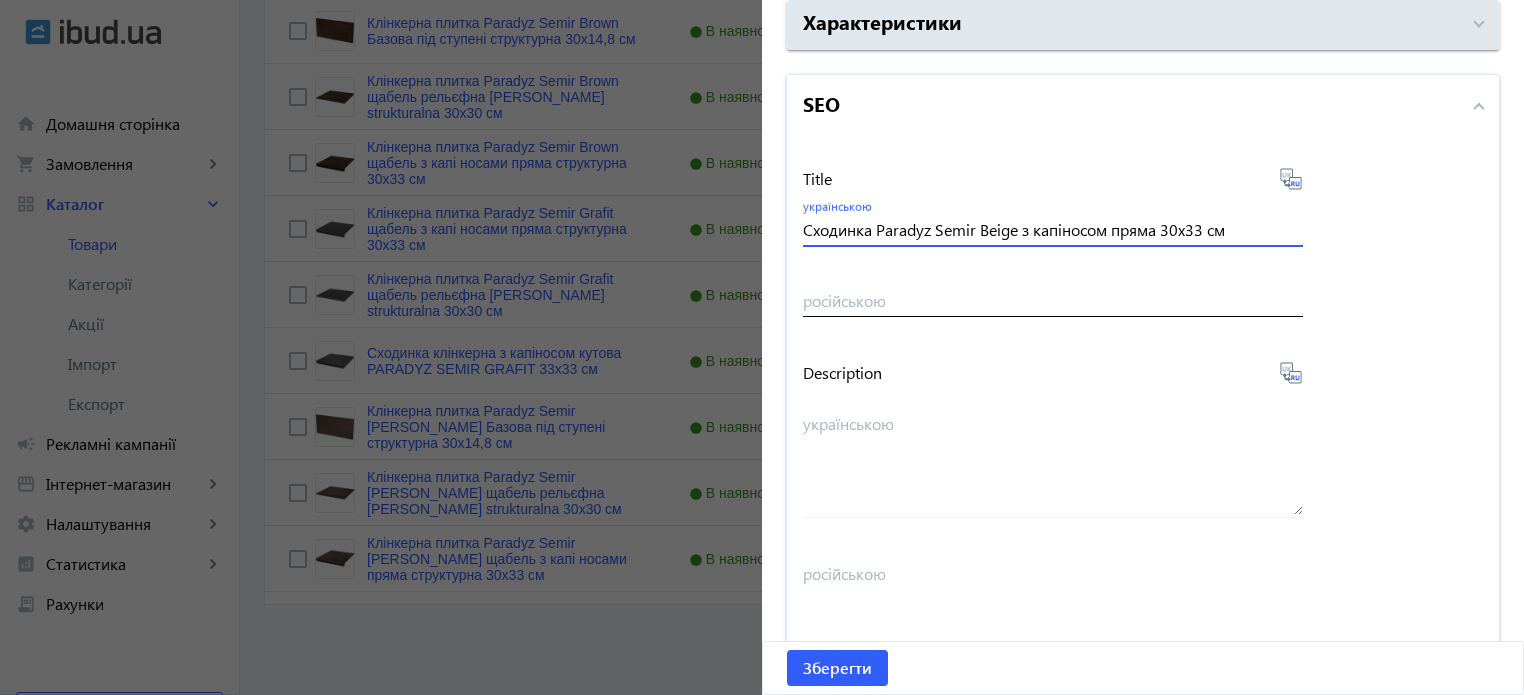 click on "російською" at bounding box center (1053, 293) 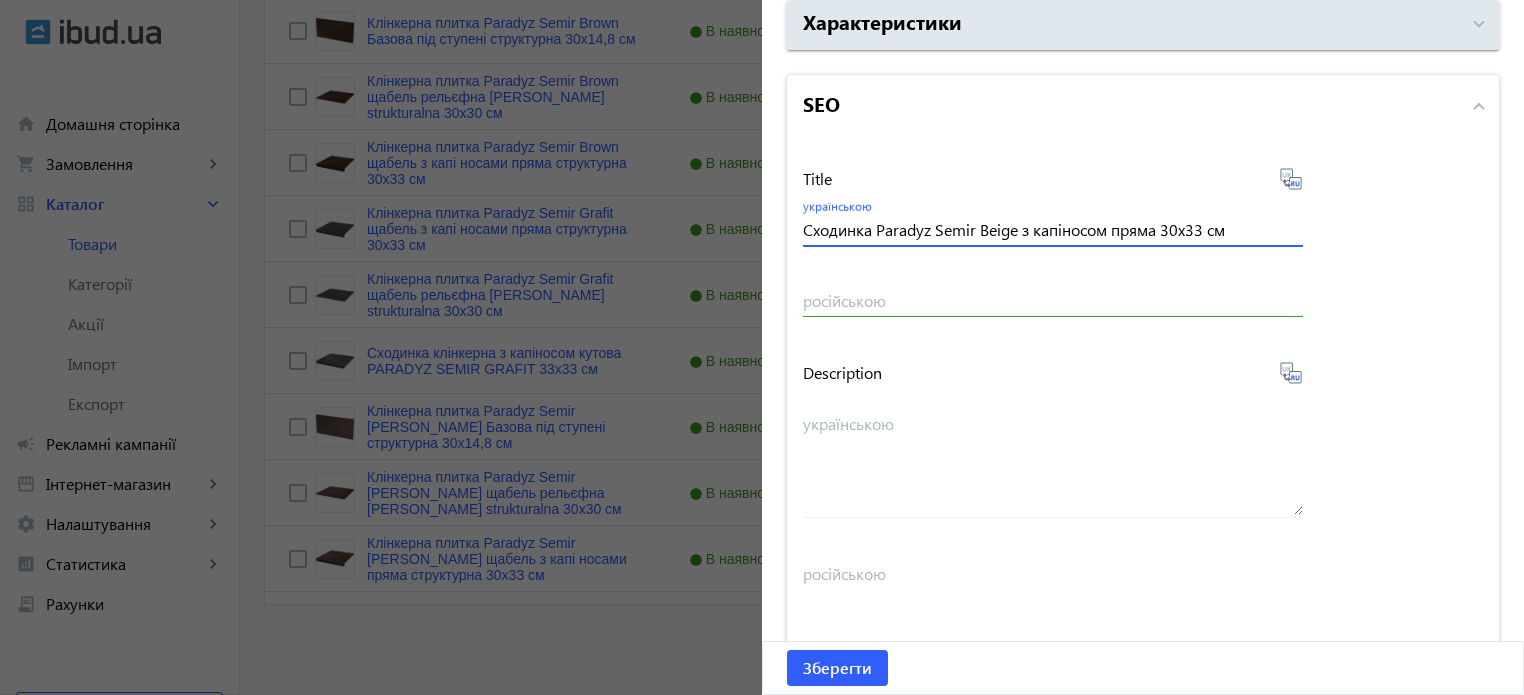 drag, startPoint x: 1104, startPoint y: 231, endPoint x: 1020, endPoint y: 231, distance: 84 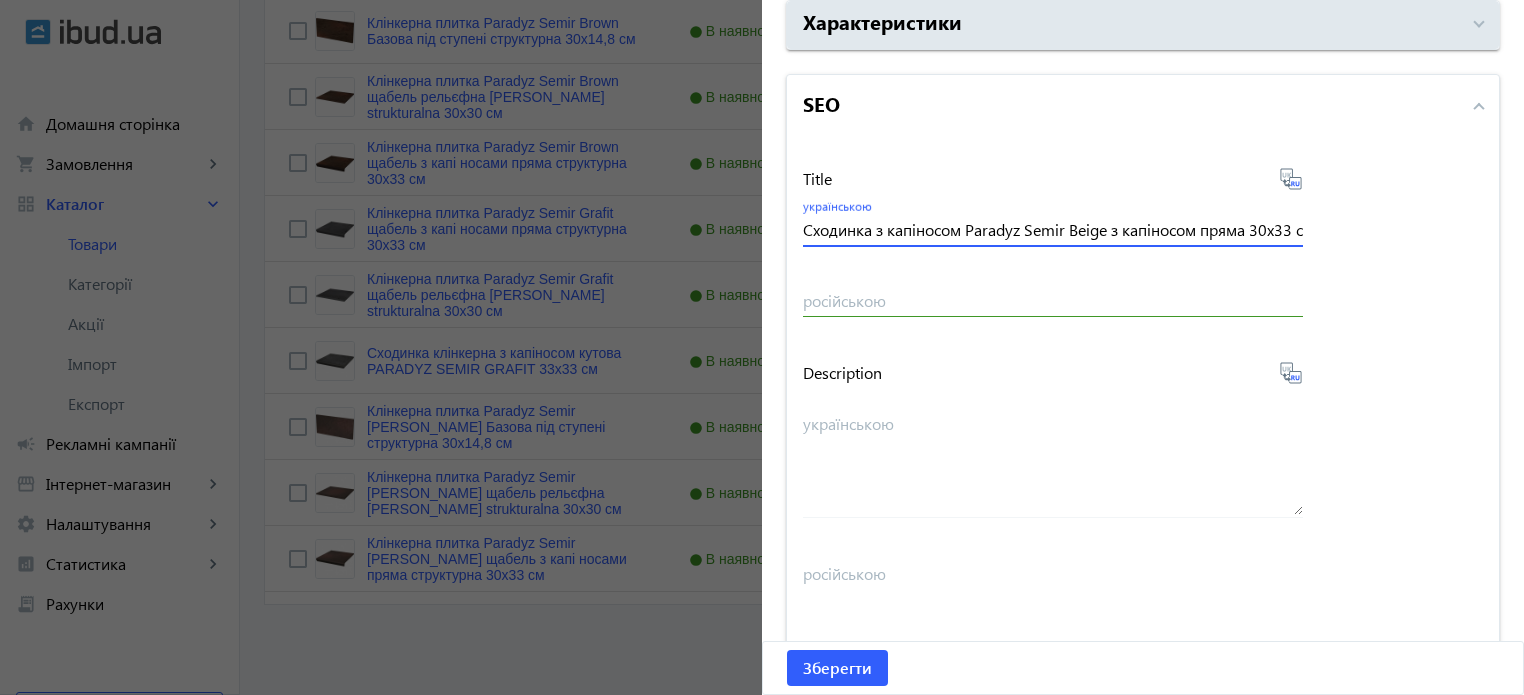 drag, startPoint x: 1195, startPoint y: 231, endPoint x: 1108, endPoint y: 233, distance: 87.02299 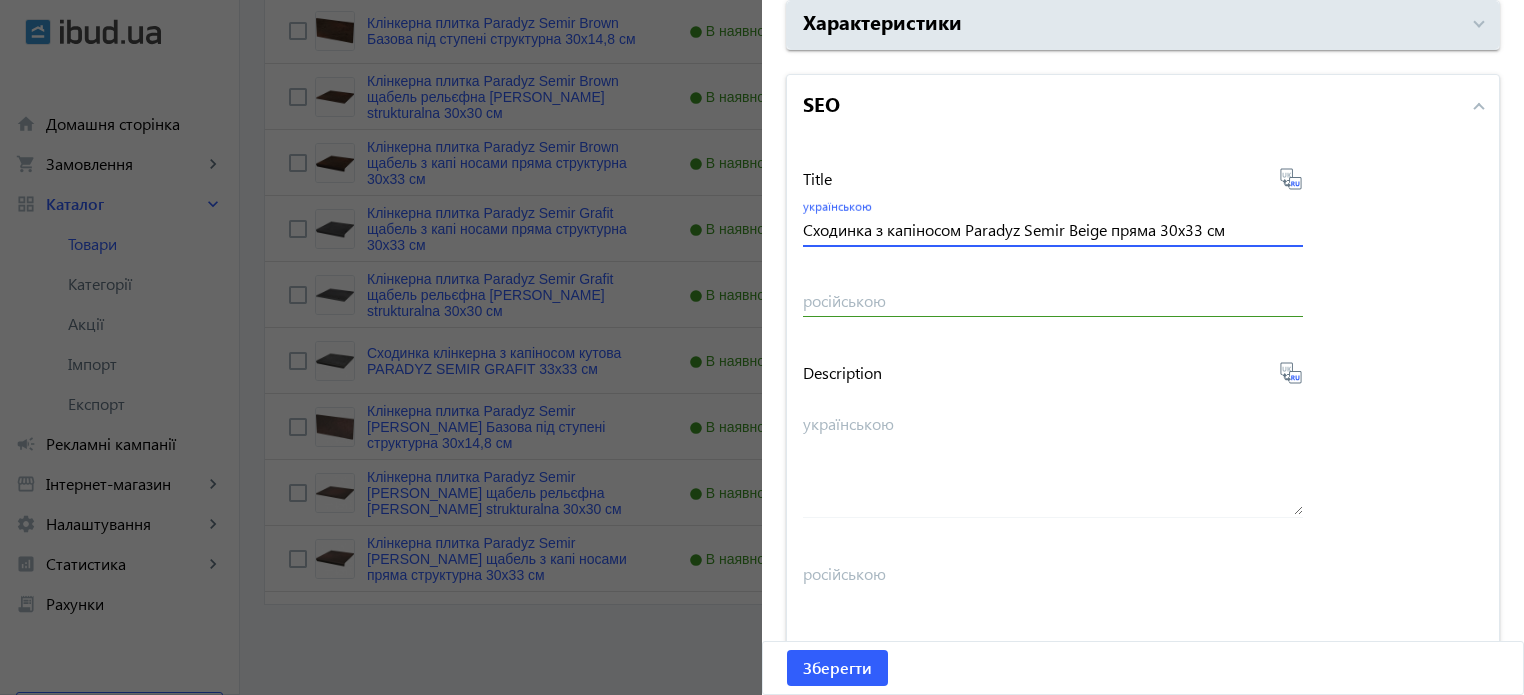 drag, startPoint x: 1256, startPoint y: 235, endPoint x: 78, endPoint y: 182, distance: 1179.1917 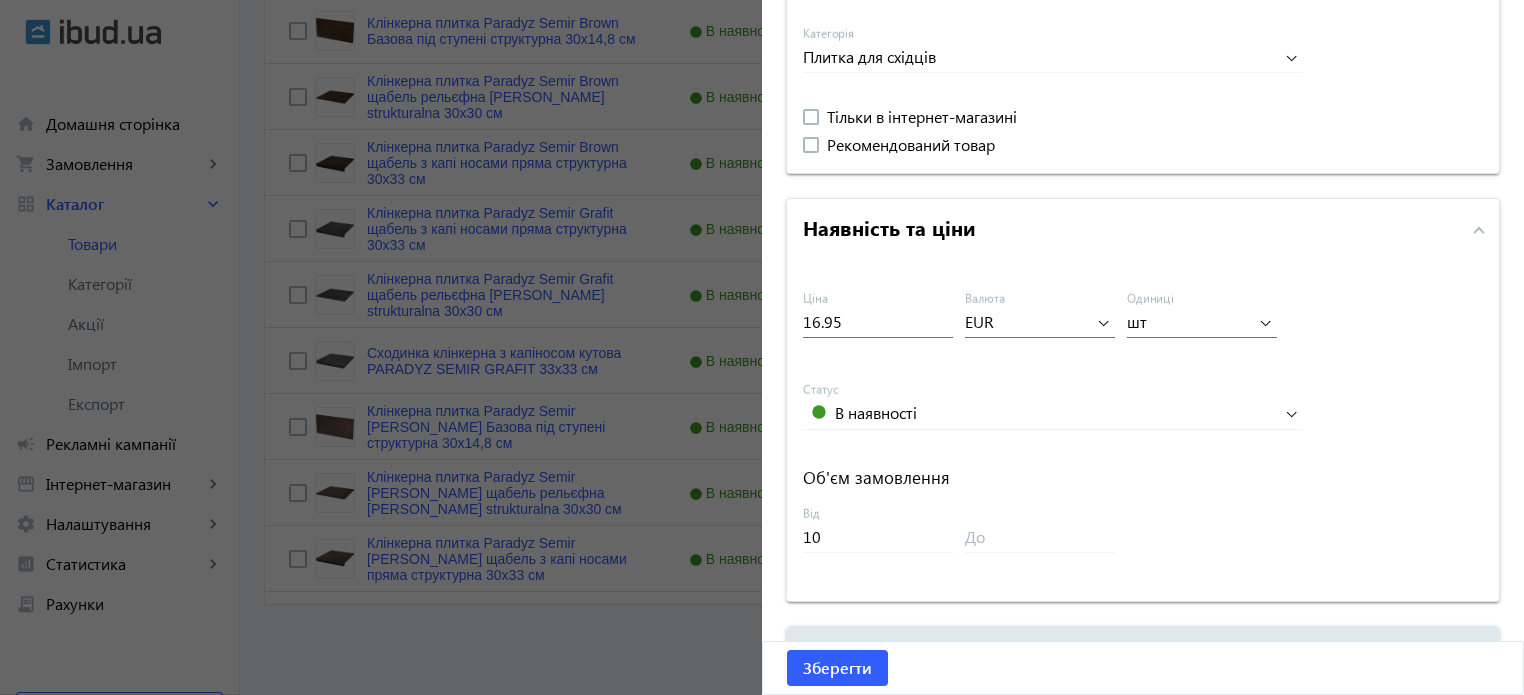 scroll, scrollTop: 100, scrollLeft: 0, axis: vertical 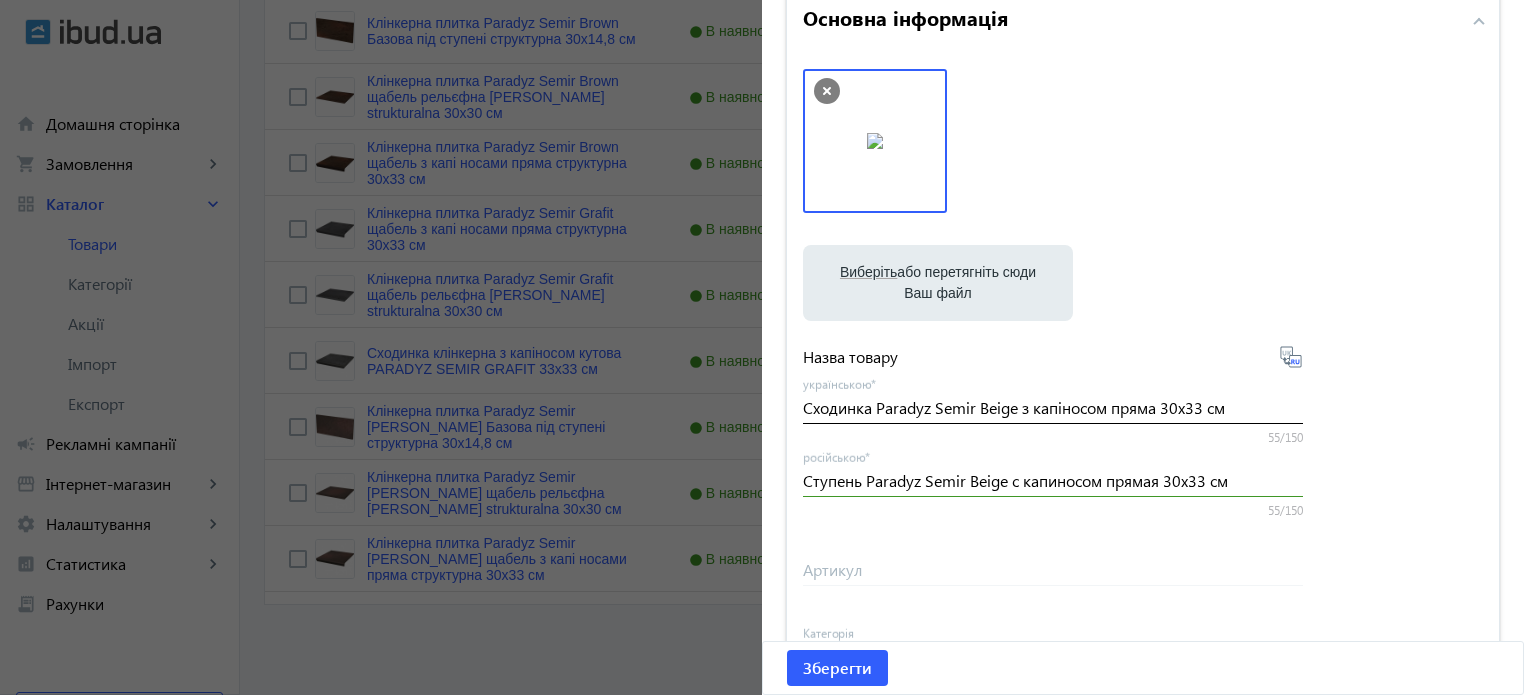 type on "Сходинка з капіносом Paradyz Semir Beige пряма 30х33 см" 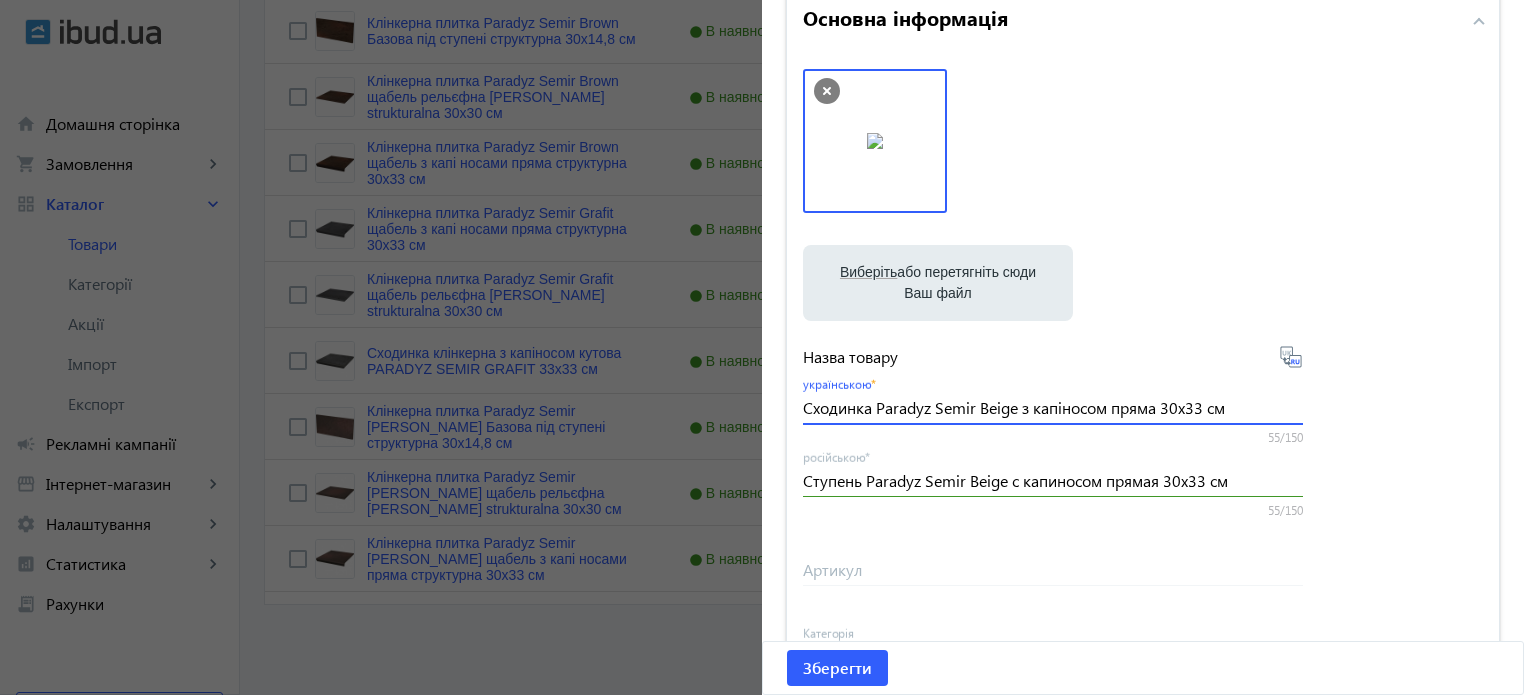 drag, startPoint x: 1240, startPoint y: 411, endPoint x: 80, endPoint y: 359, distance: 1161.1649 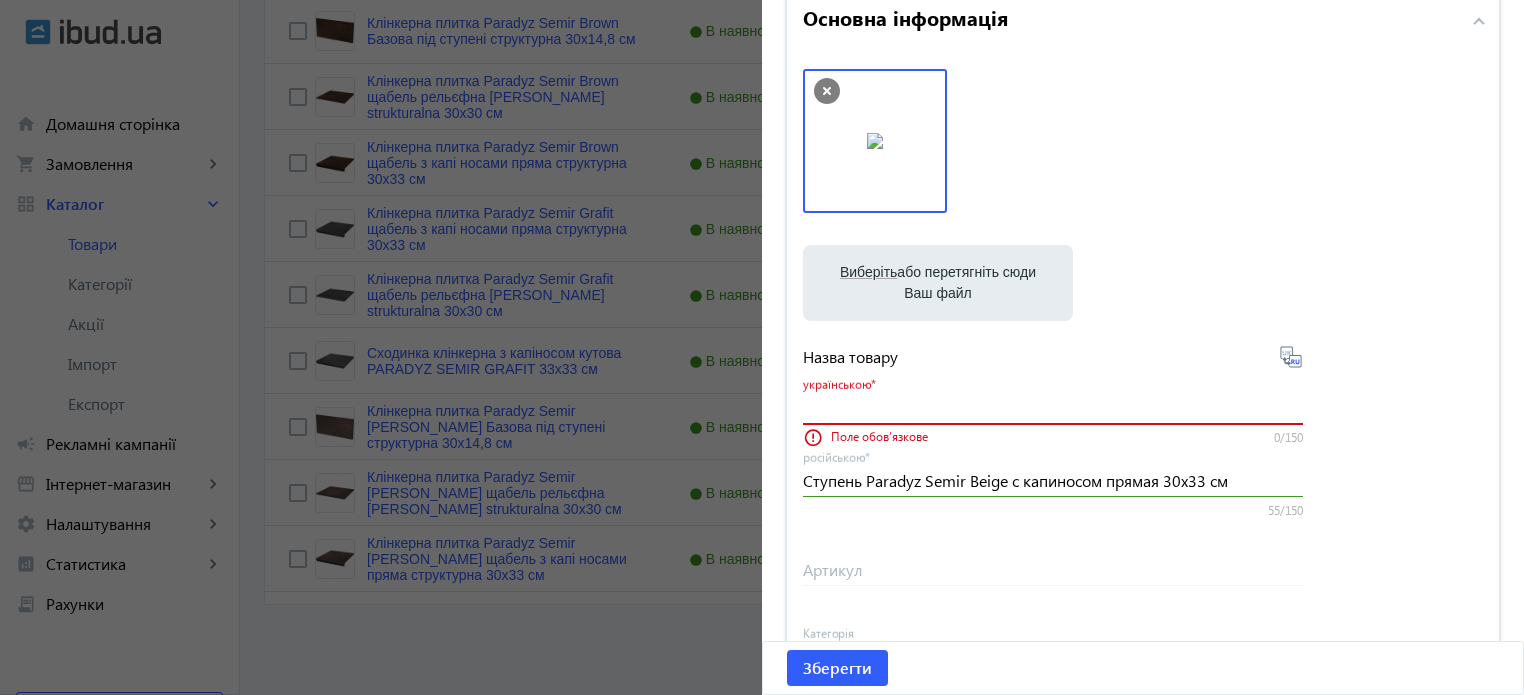 paste on "Сходинка з капіносом Paradyz Semir Beige пряма 30х33 см" 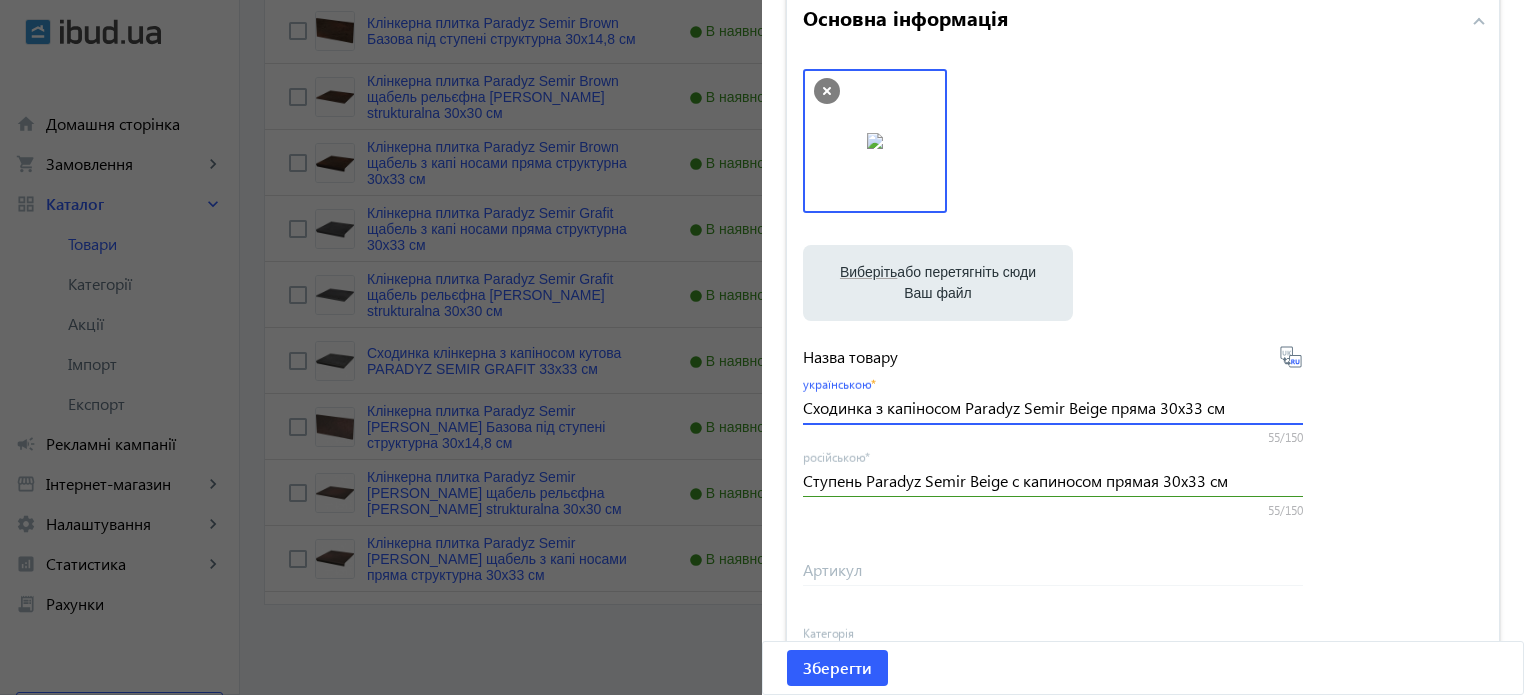 type on "Сходинка з капіносом Paradyz Semir Beige пряма 30х33 см" 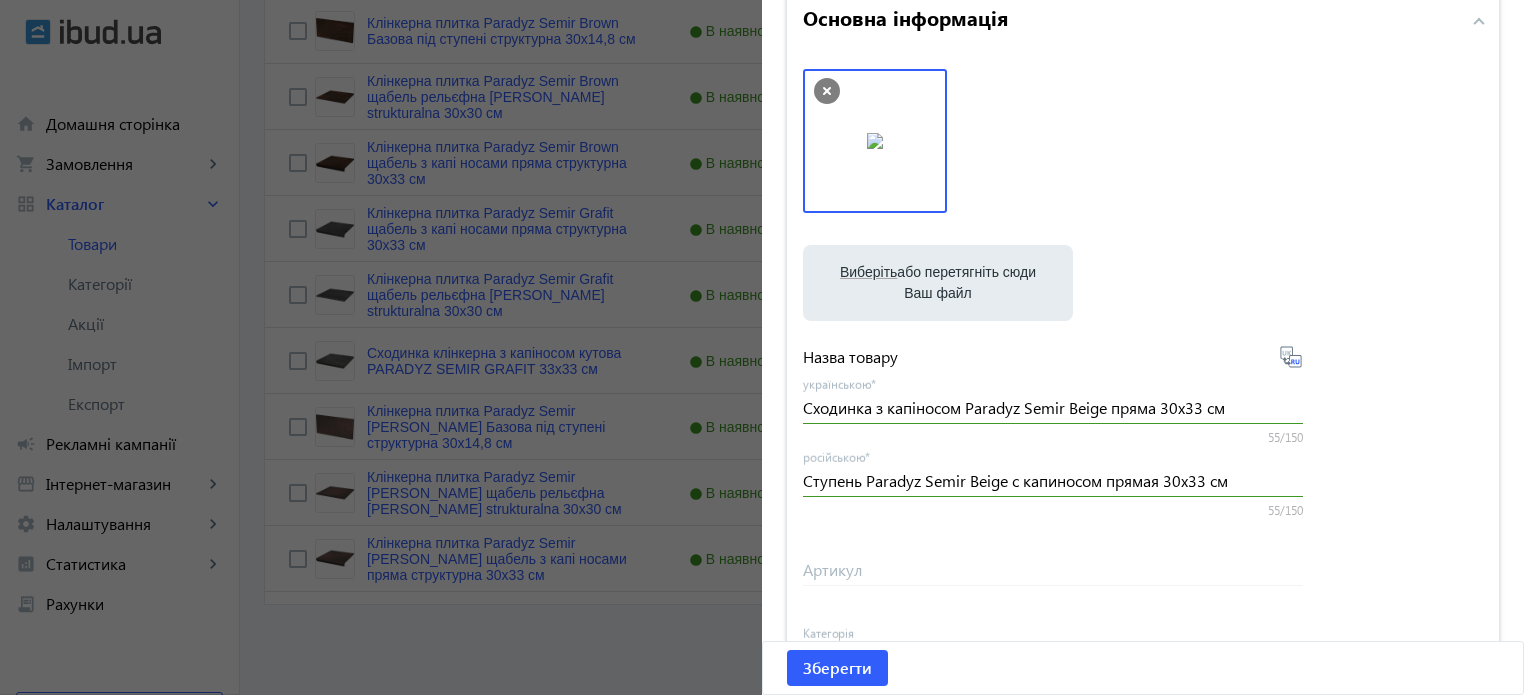 click 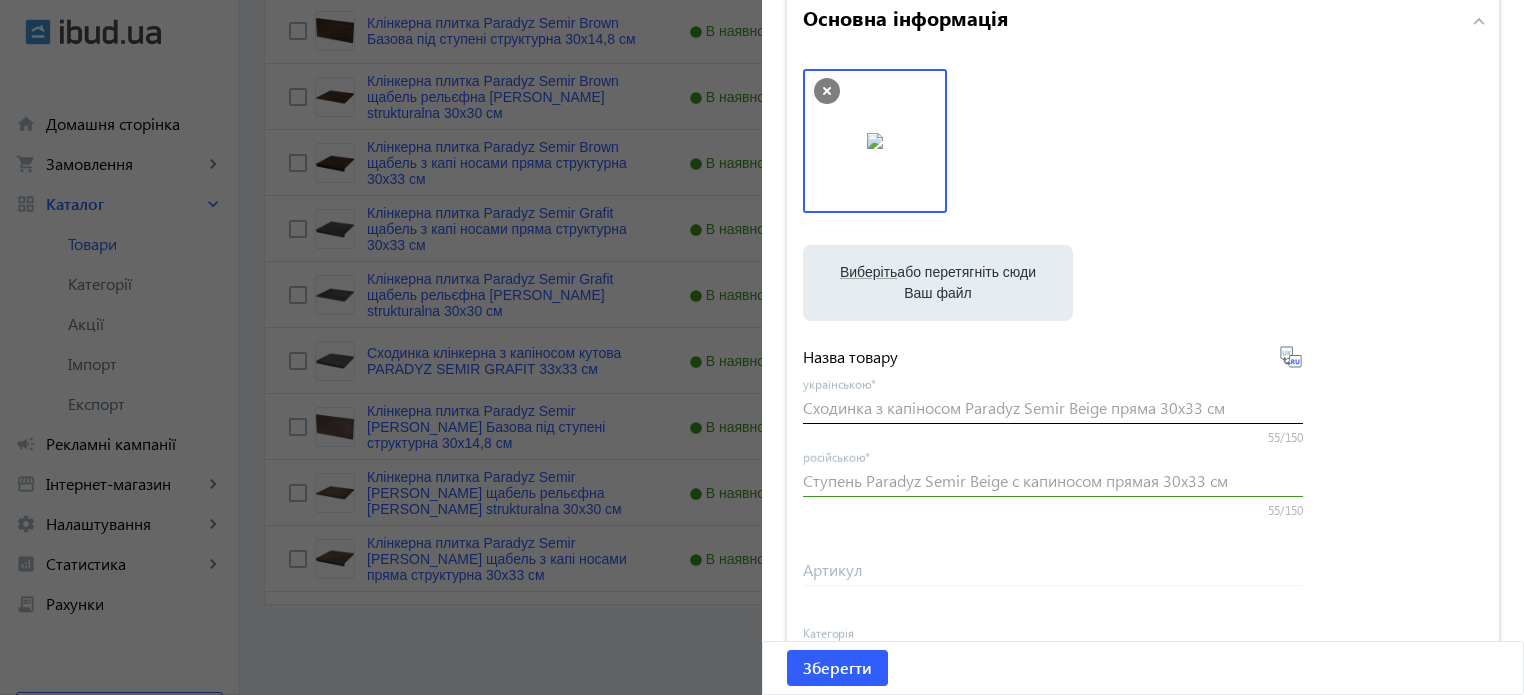 type on "Ступень с капиносом Paradyz Semir Beige прямая 30х33 см" 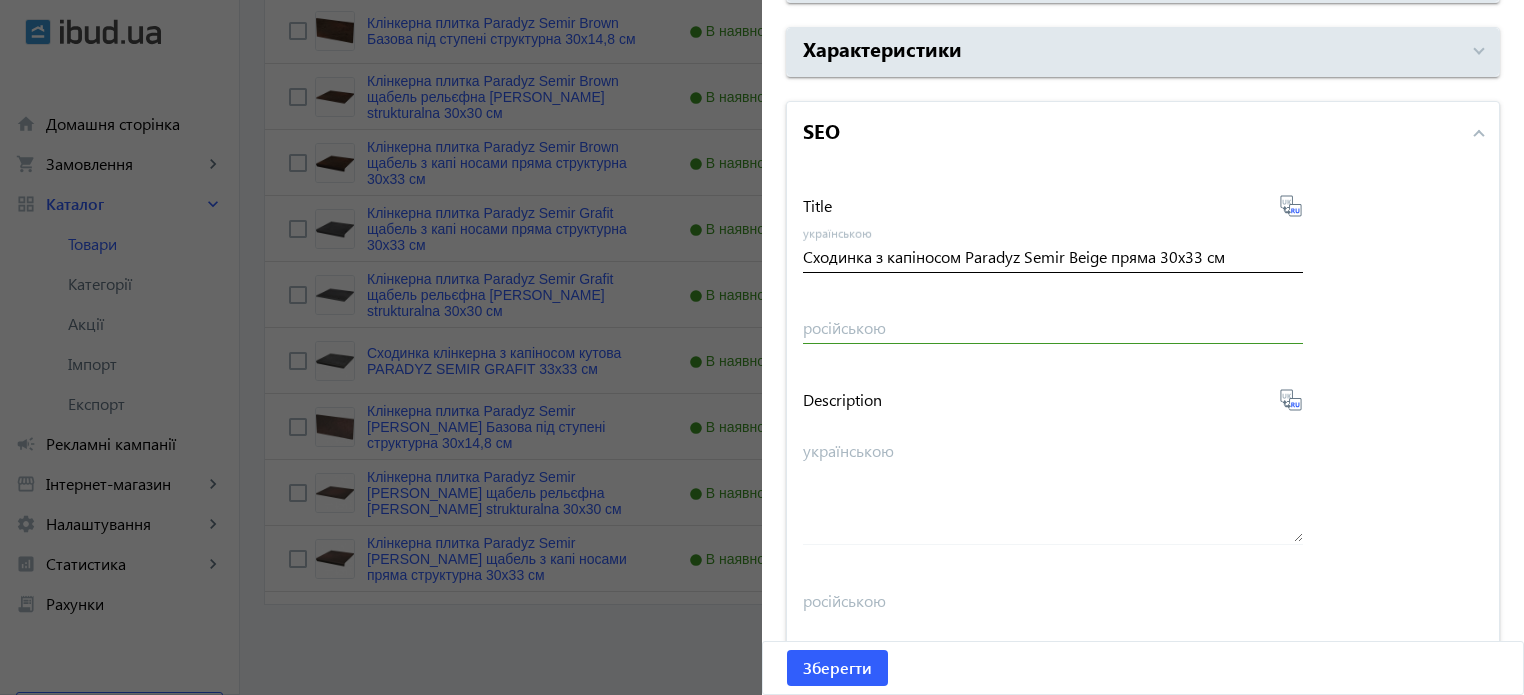scroll, scrollTop: 1357, scrollLeft: 0, axis: vertical 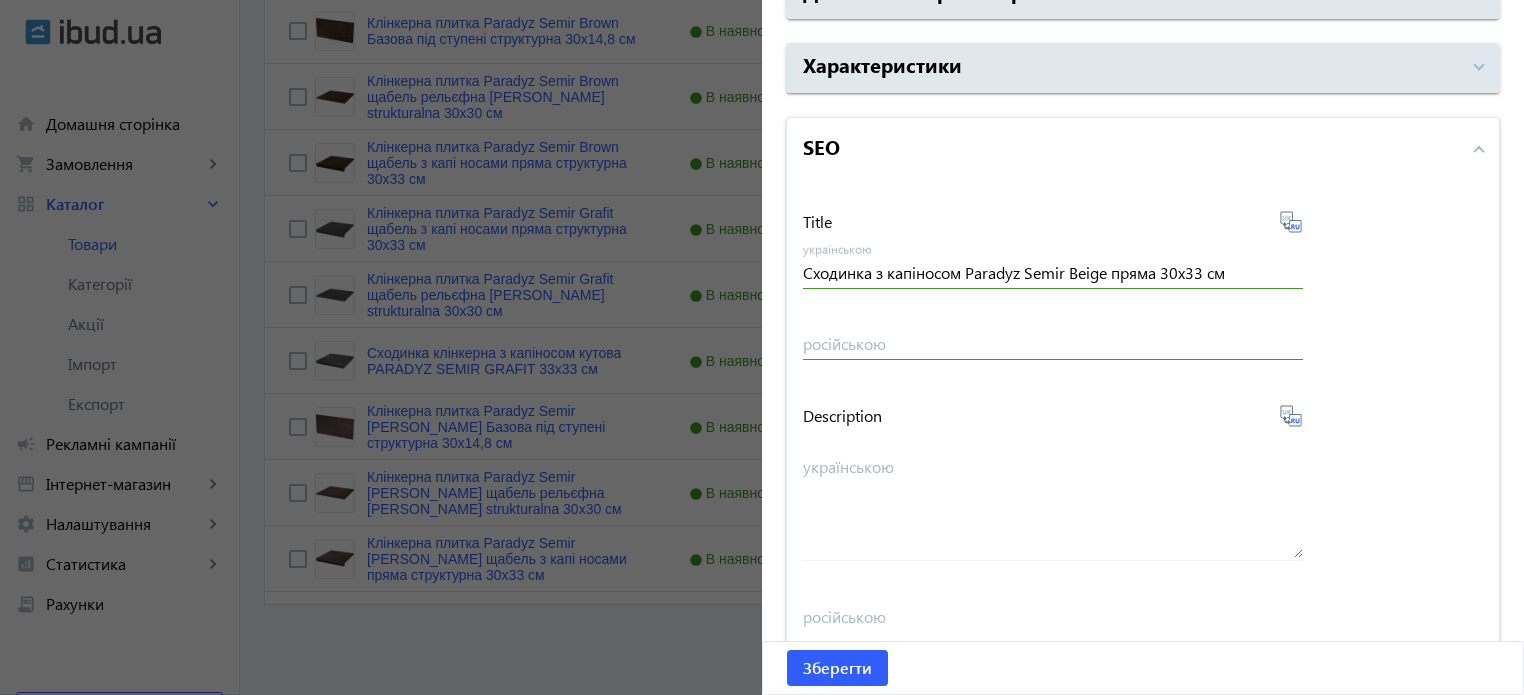 click 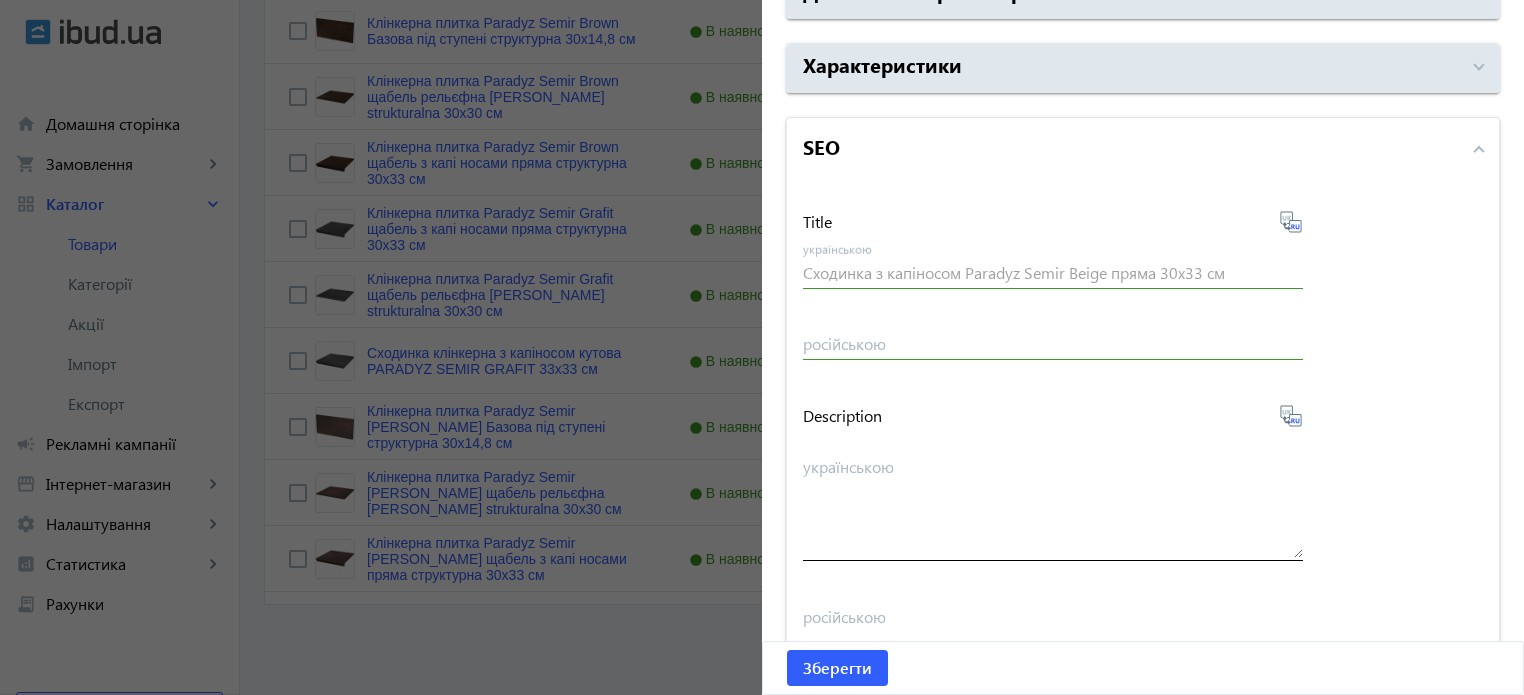 type on "Ступень с капиносом Paradyz Semir Beige прямая 30х33 см" 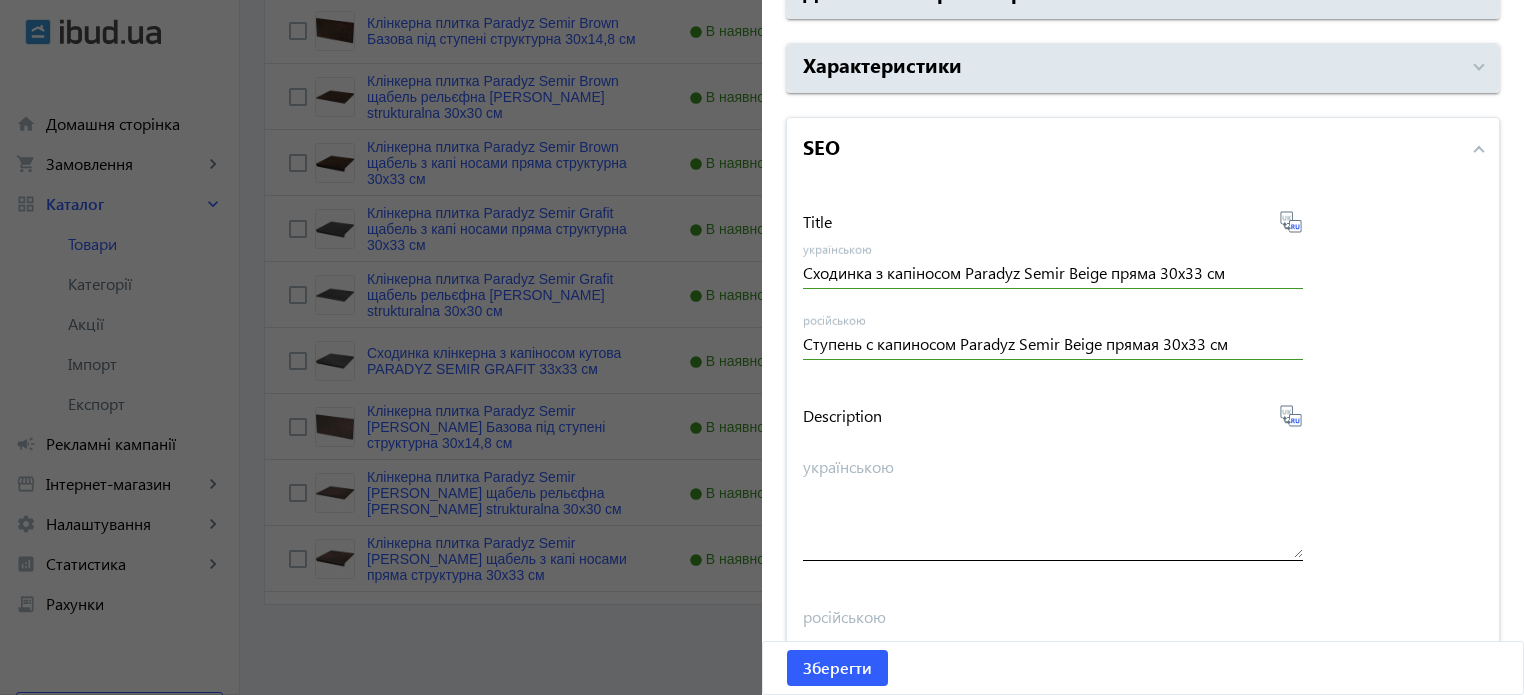 click on "українською" at bounding box center (1053, 506) 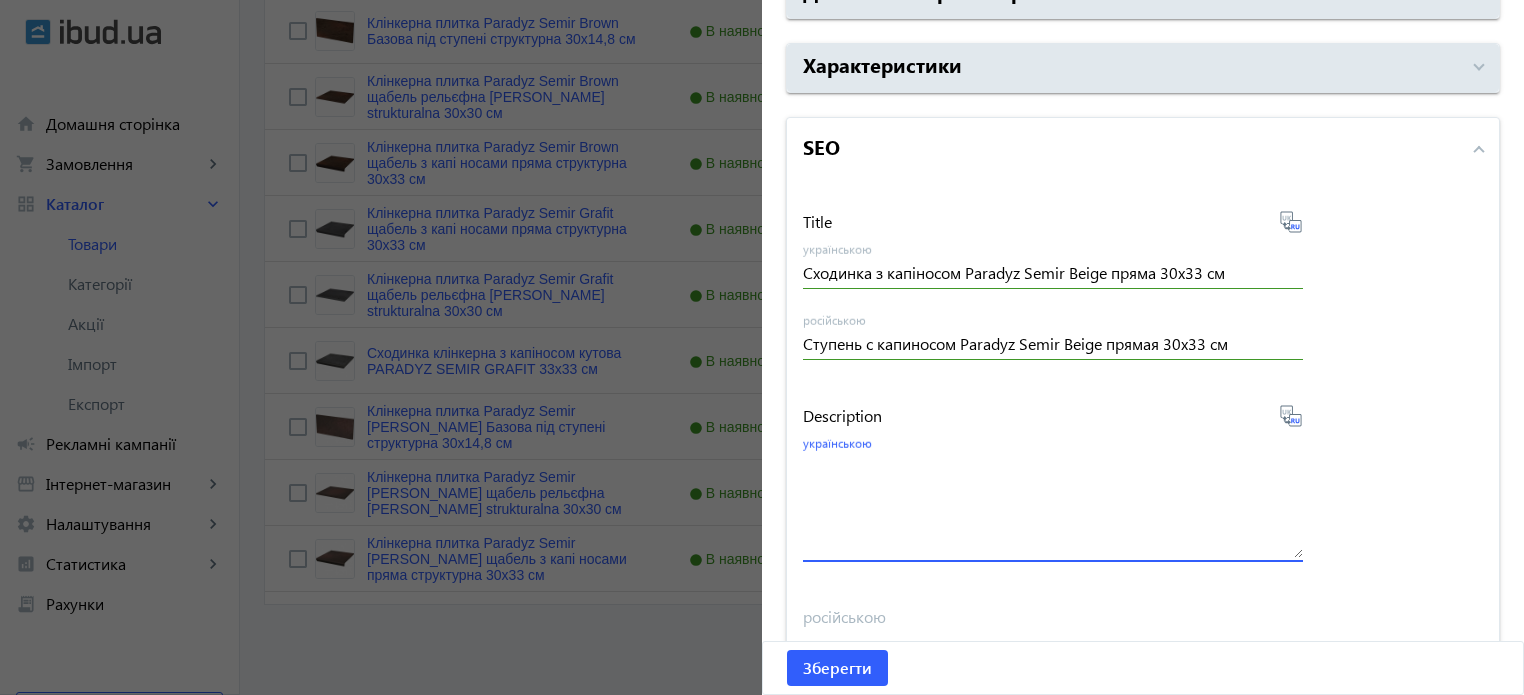 paste on "Сходинка з капіносом Paradyz Semir Beige пряма 30х33 см" 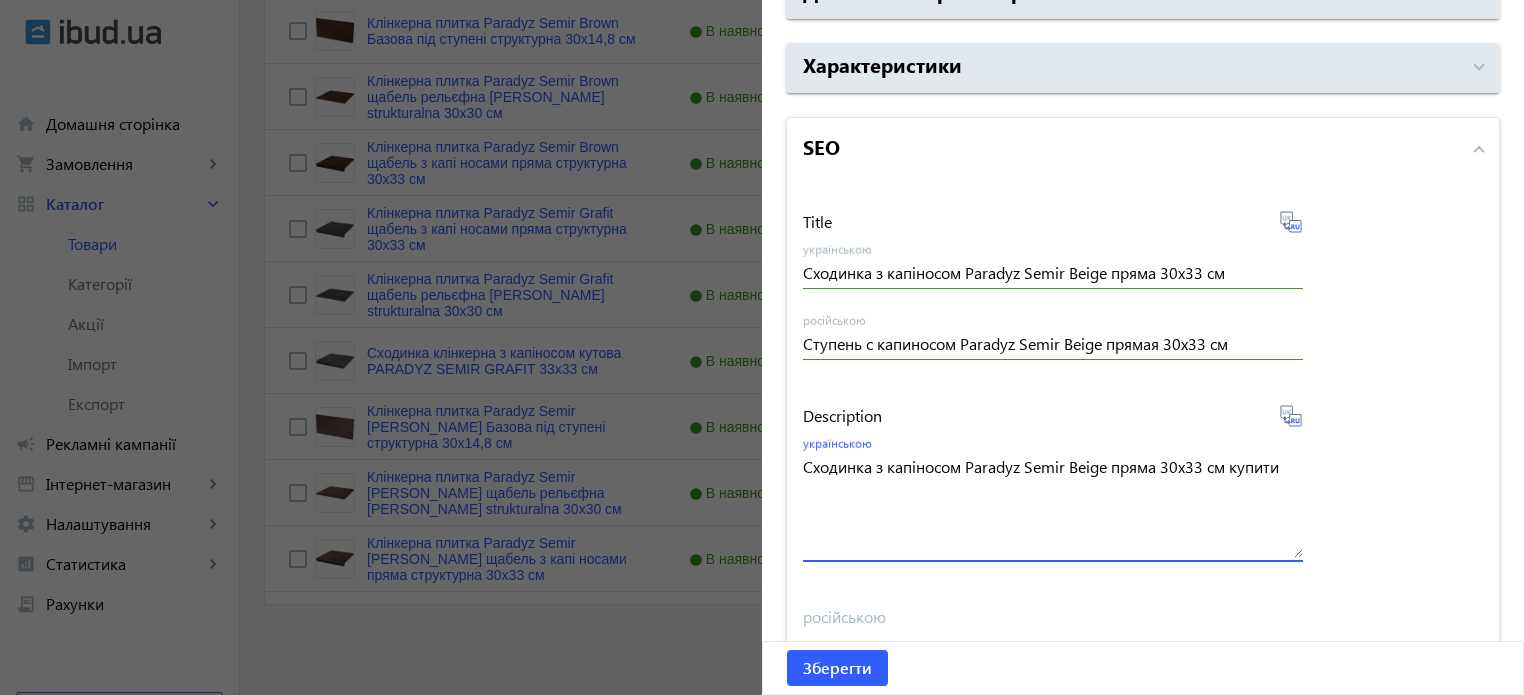 type on "Сходинка з капіносом Paradyz Semir Beige пряма 30х33 см купити" 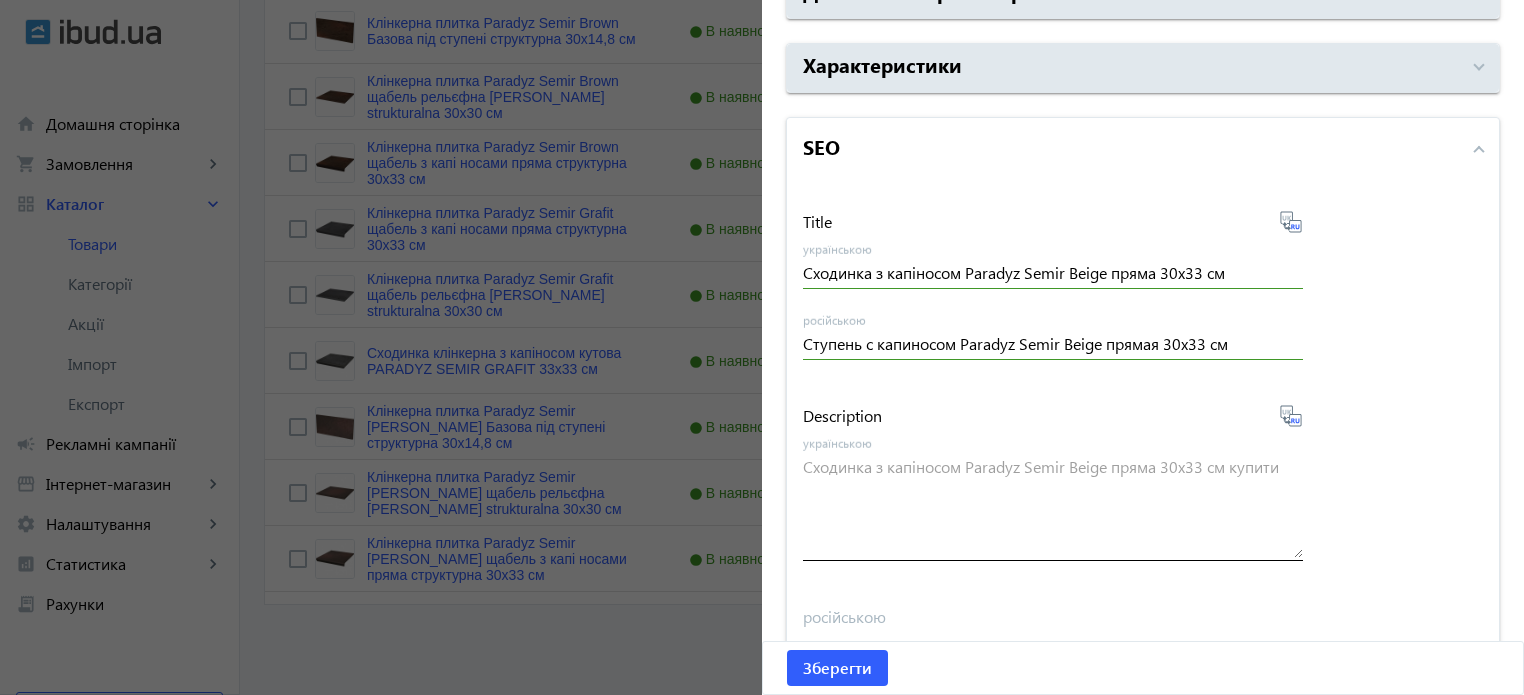 type on "Ступенька с капиносом Paradyz Semir Beige прямая 30х33 см купить в Харькове" 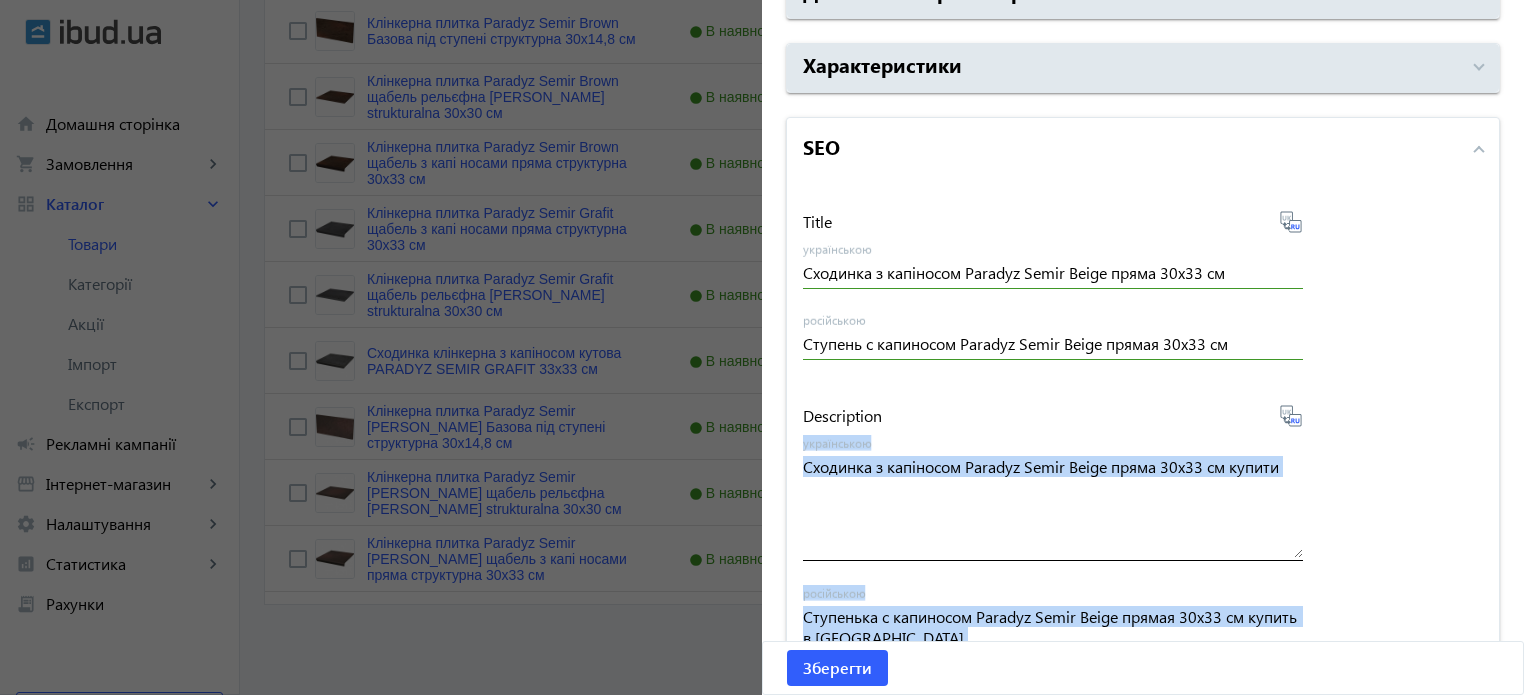 drag, startPoint x: 1300, startPoint y: 469, endPoint x: 1225, endPoint y: 467, distance: 75.026665 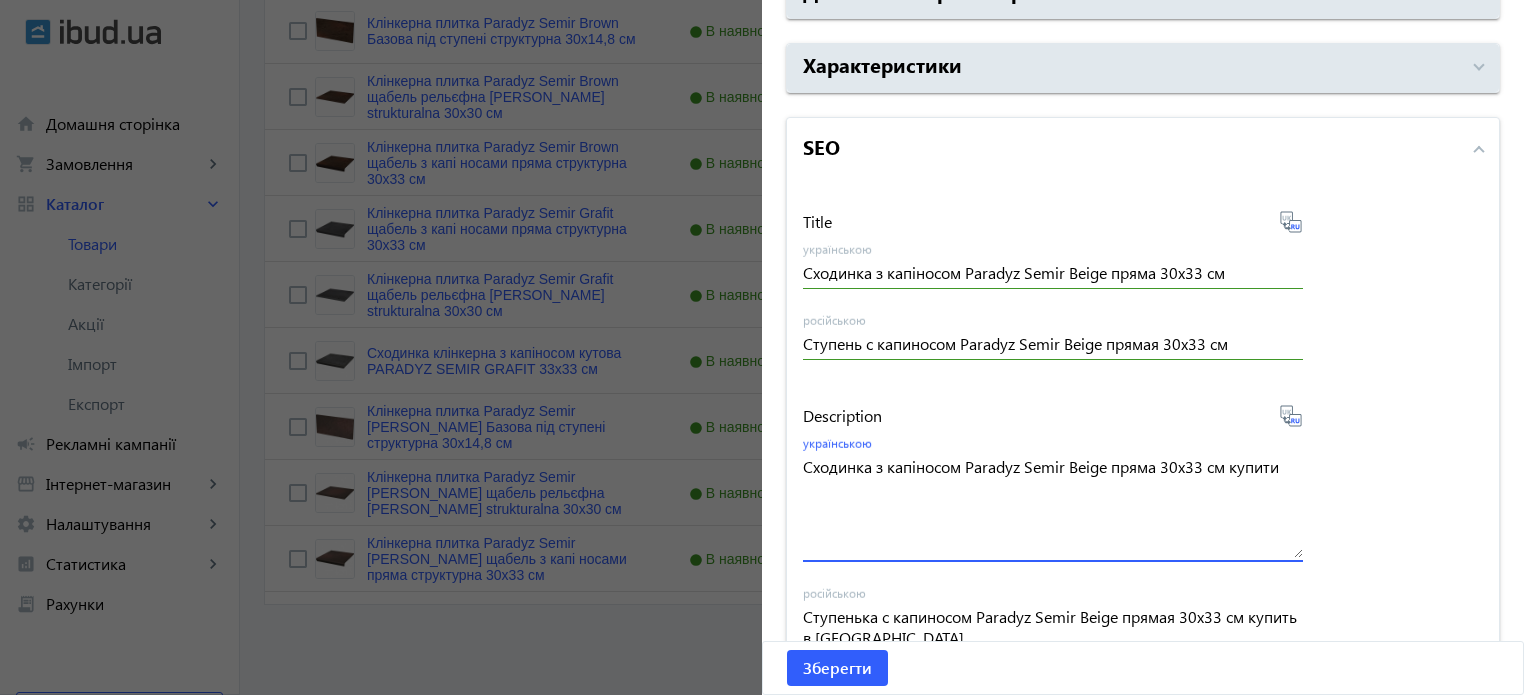 drag, startPoint x: 799, startPoint y: 468, endPoint x: 1535, endPoint y: 481, distance: 736.1148 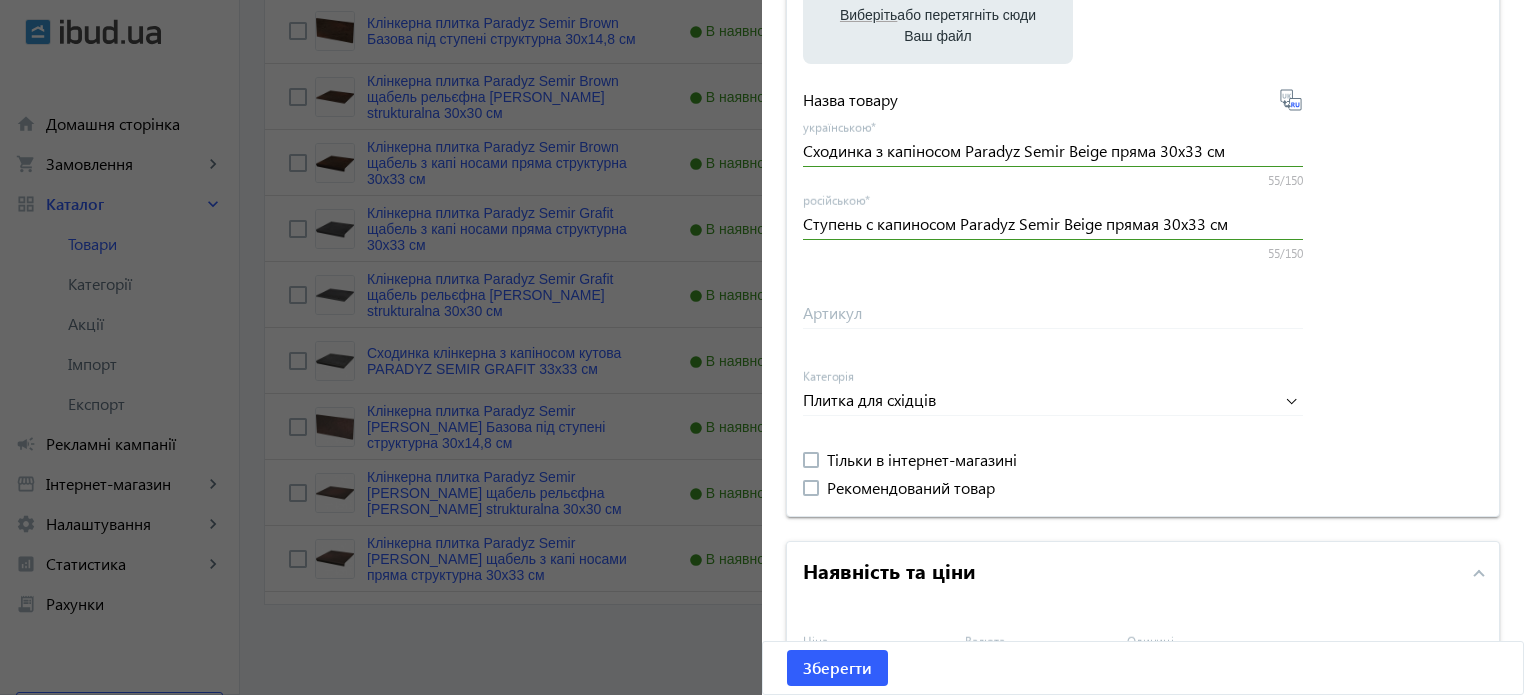scroll, scrollTop: 457, scrollLeft: 0, axis: vertical 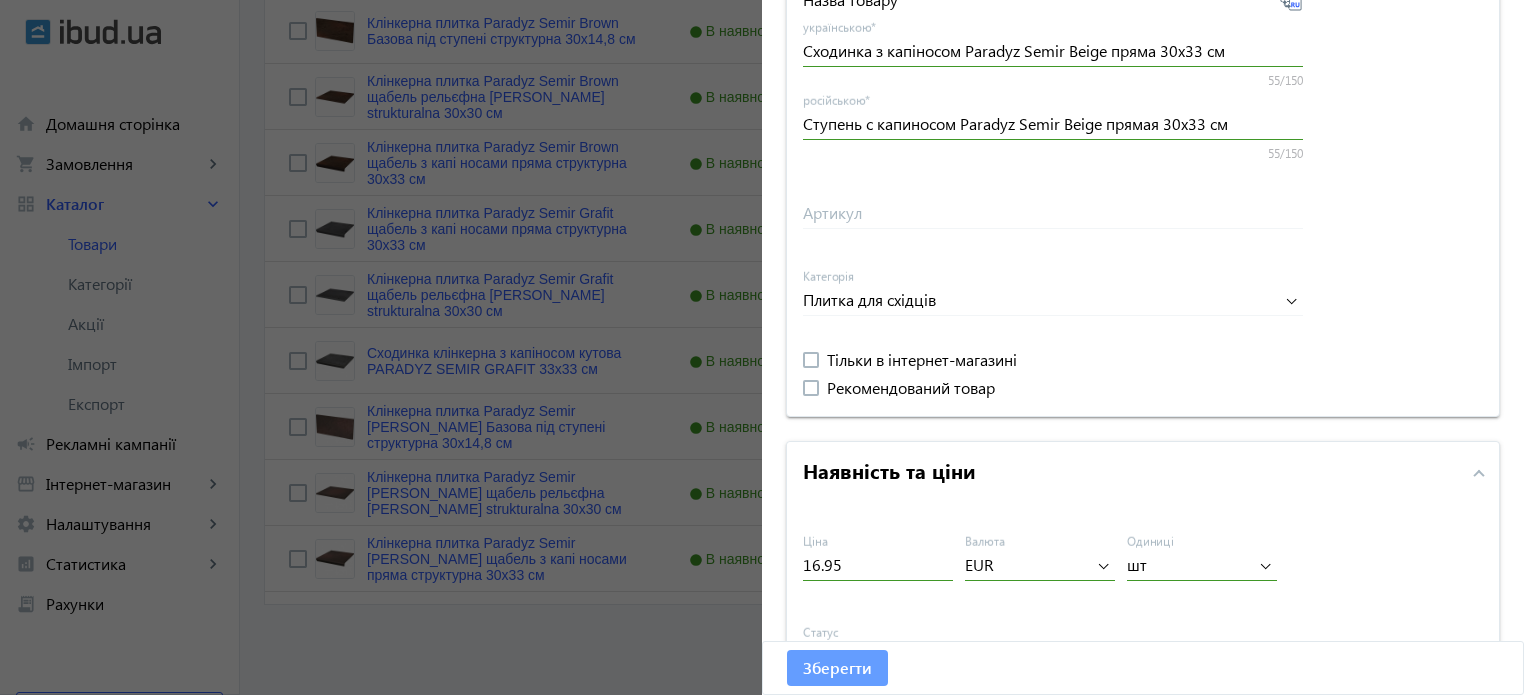 click on "Зберегти" 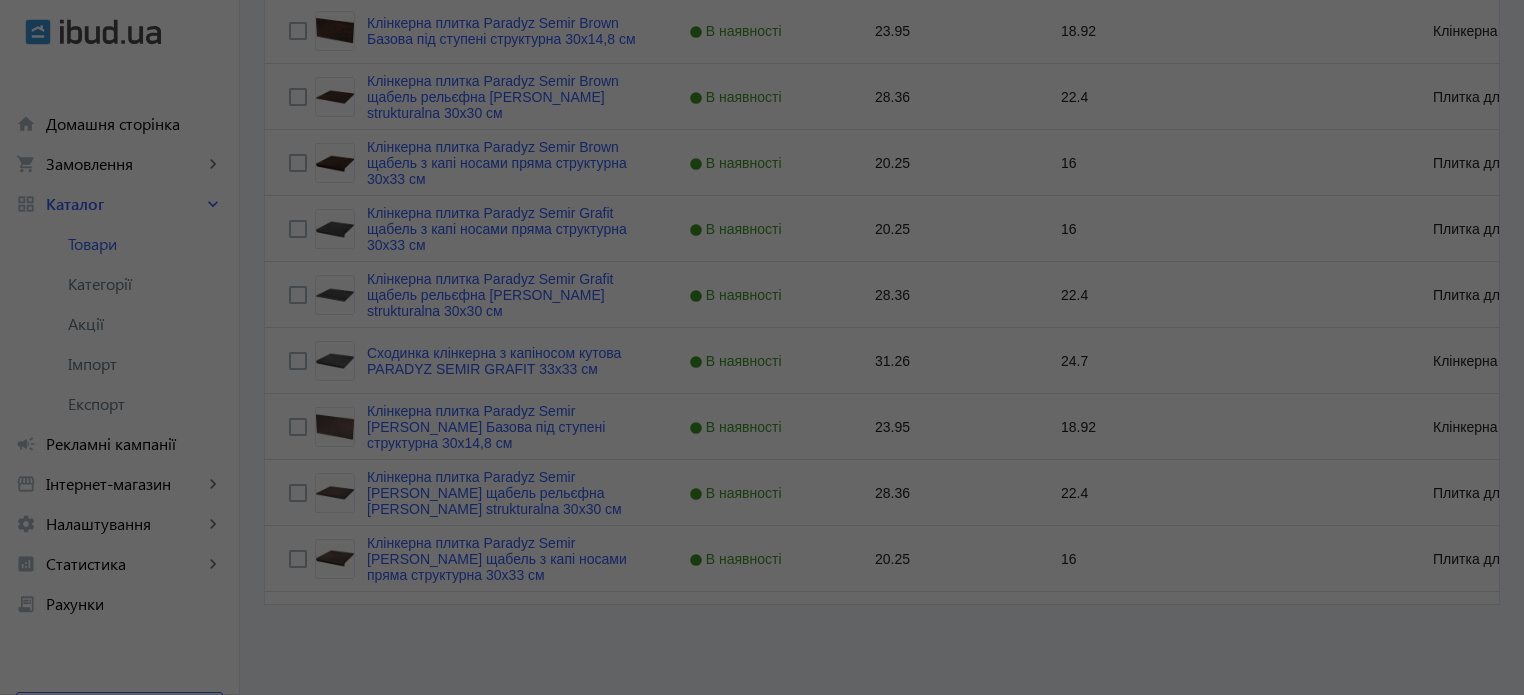 scroll, scrollTop: 0, scrollLeft: 0, axis: both 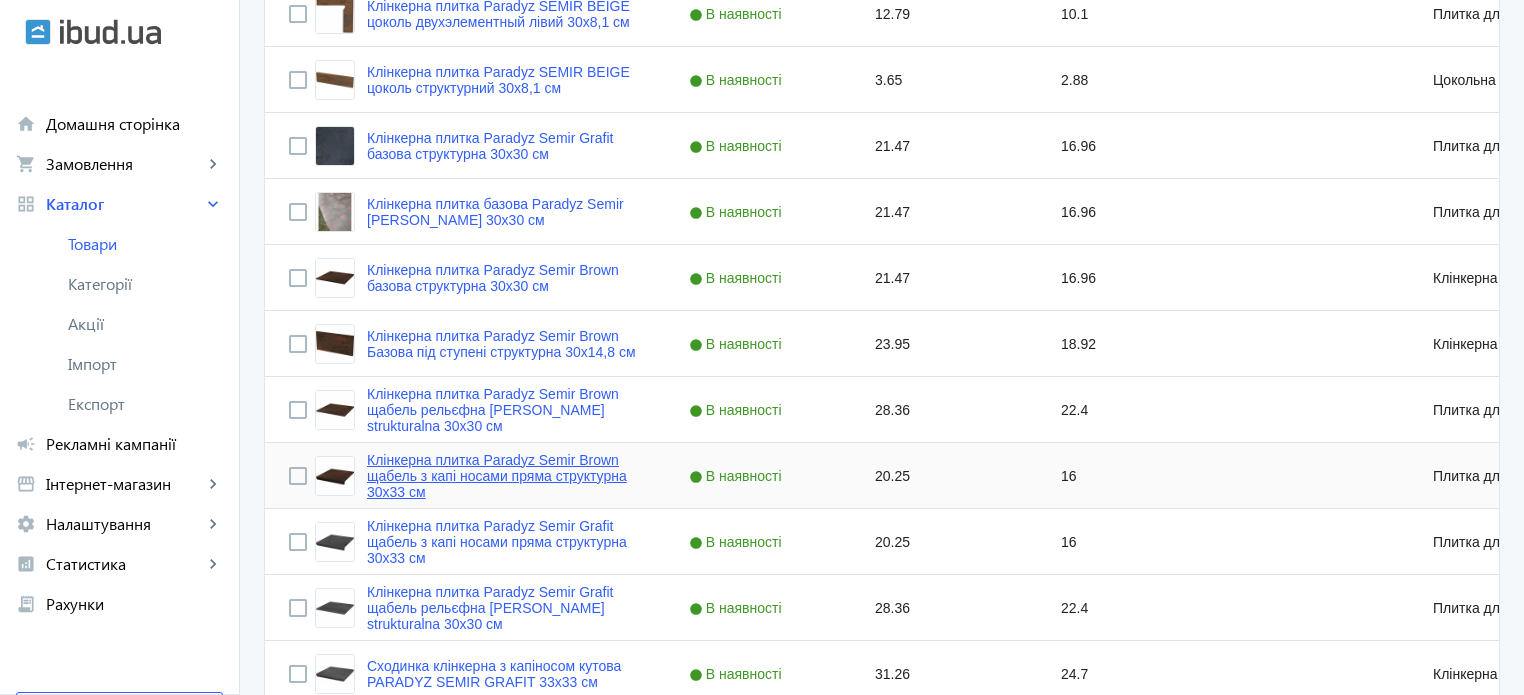 click on "Клінкерна плитка Paradyz Semir Brown щабель з капі носами пряма структурна 30х33 см" 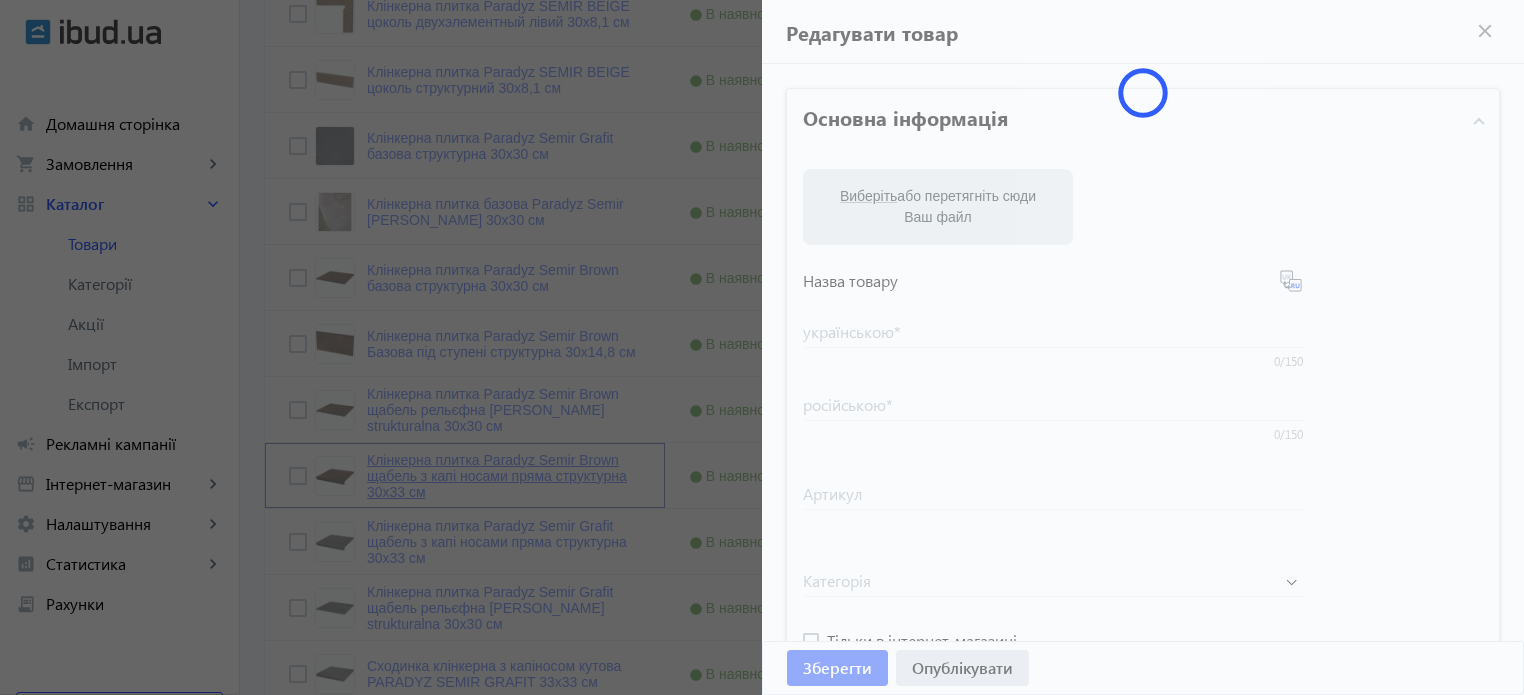 type on "Клінкерна плитка Paradyz Semir Brown щабель з капі носами пряма структурна 30х33 см" 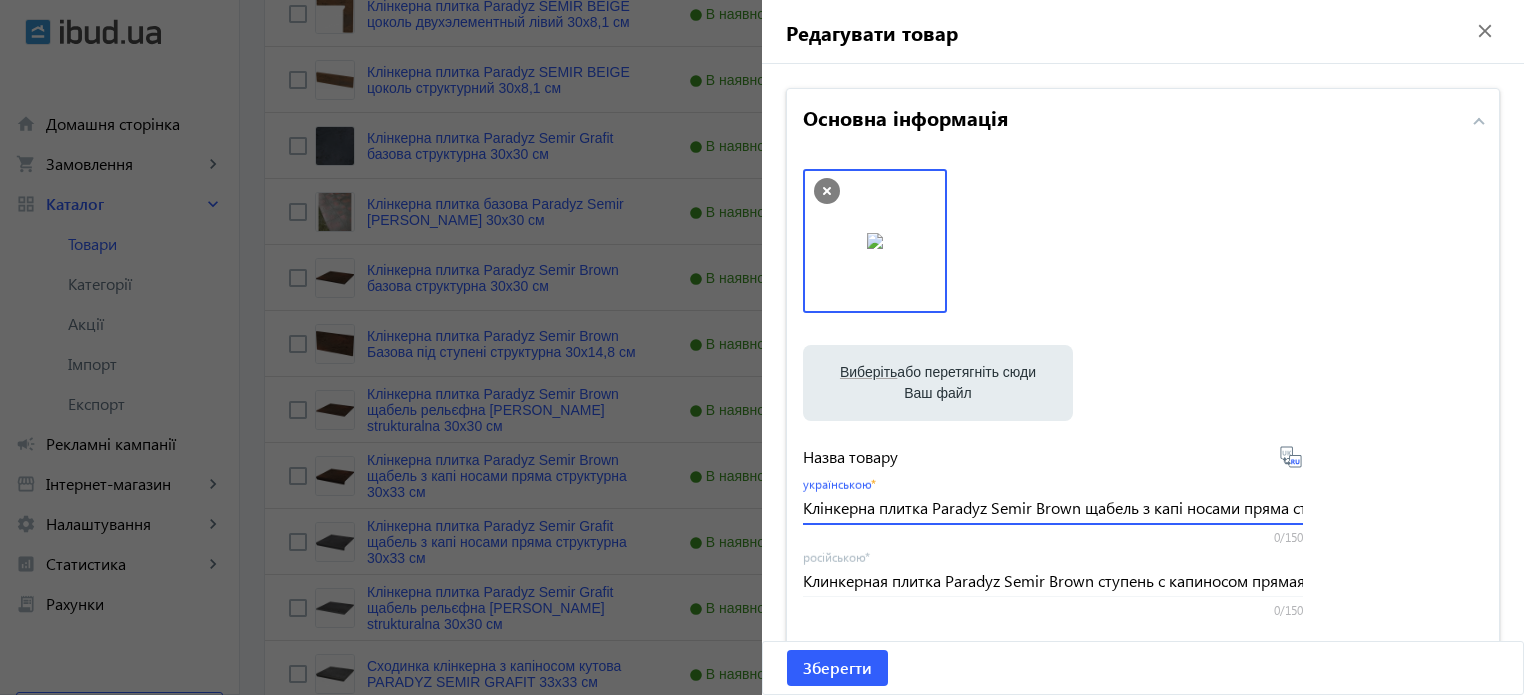 scroll, scrollTop: 0, scrollLeft: 149, axis: horizontal 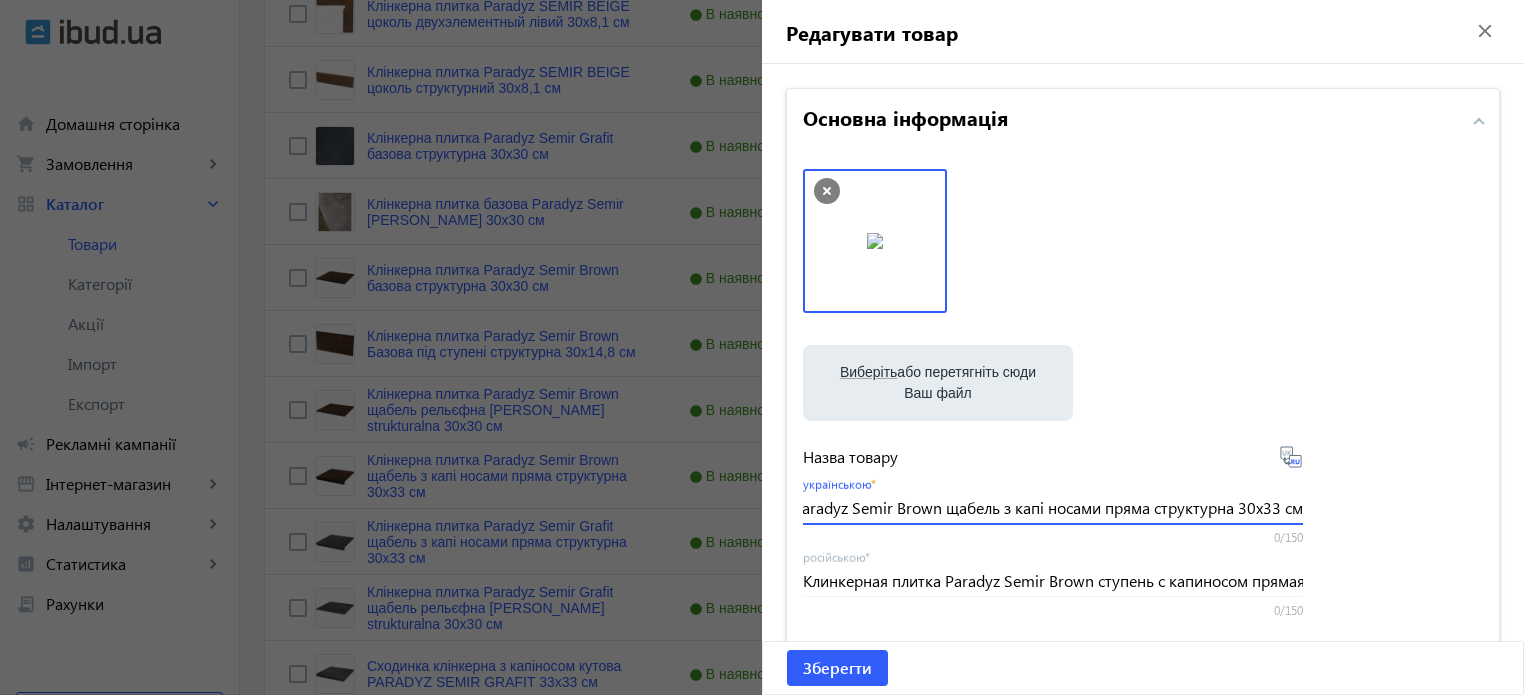 drag, startPoint x: 797, startPoint y: 507, endPoint x: 1535, endPoint y: 453, distance: 739.97296 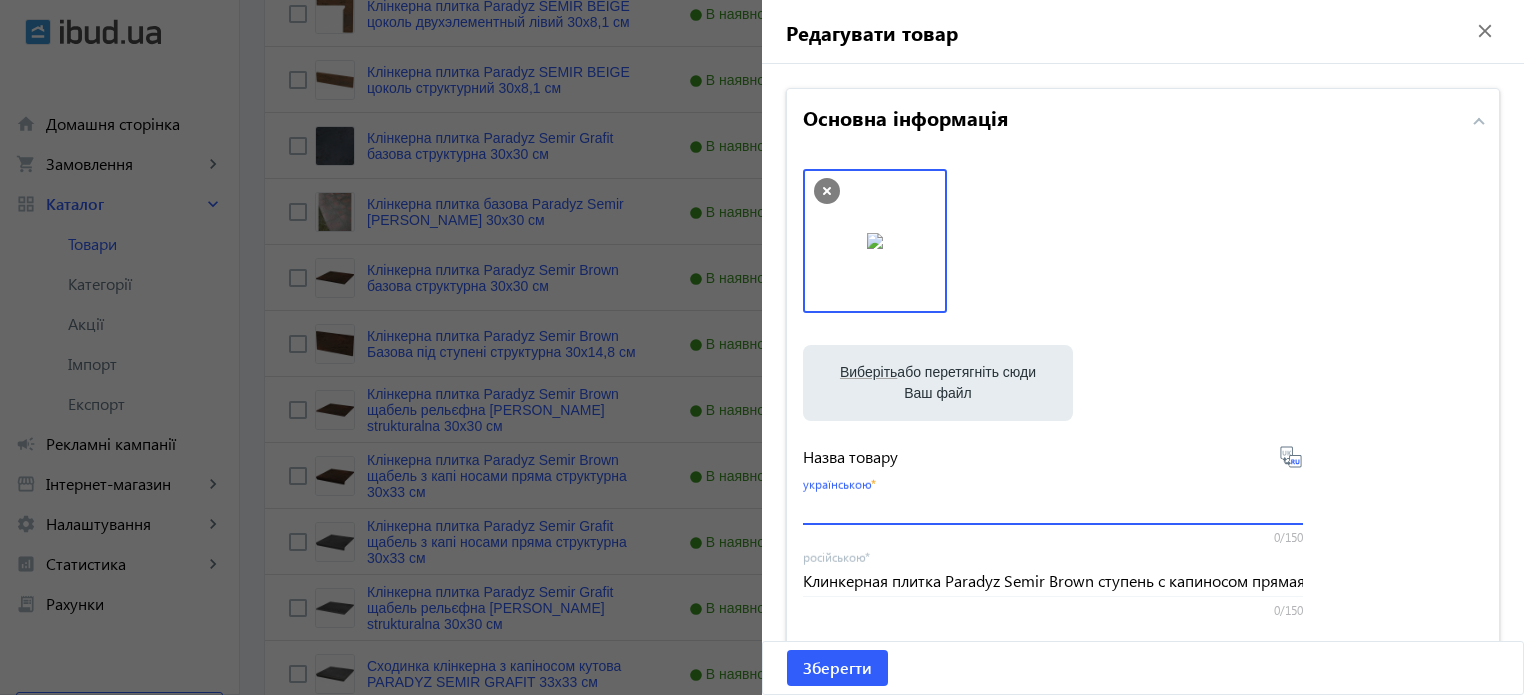 scroll, scrollTop: 0, scrollLeft: 0, axis: both 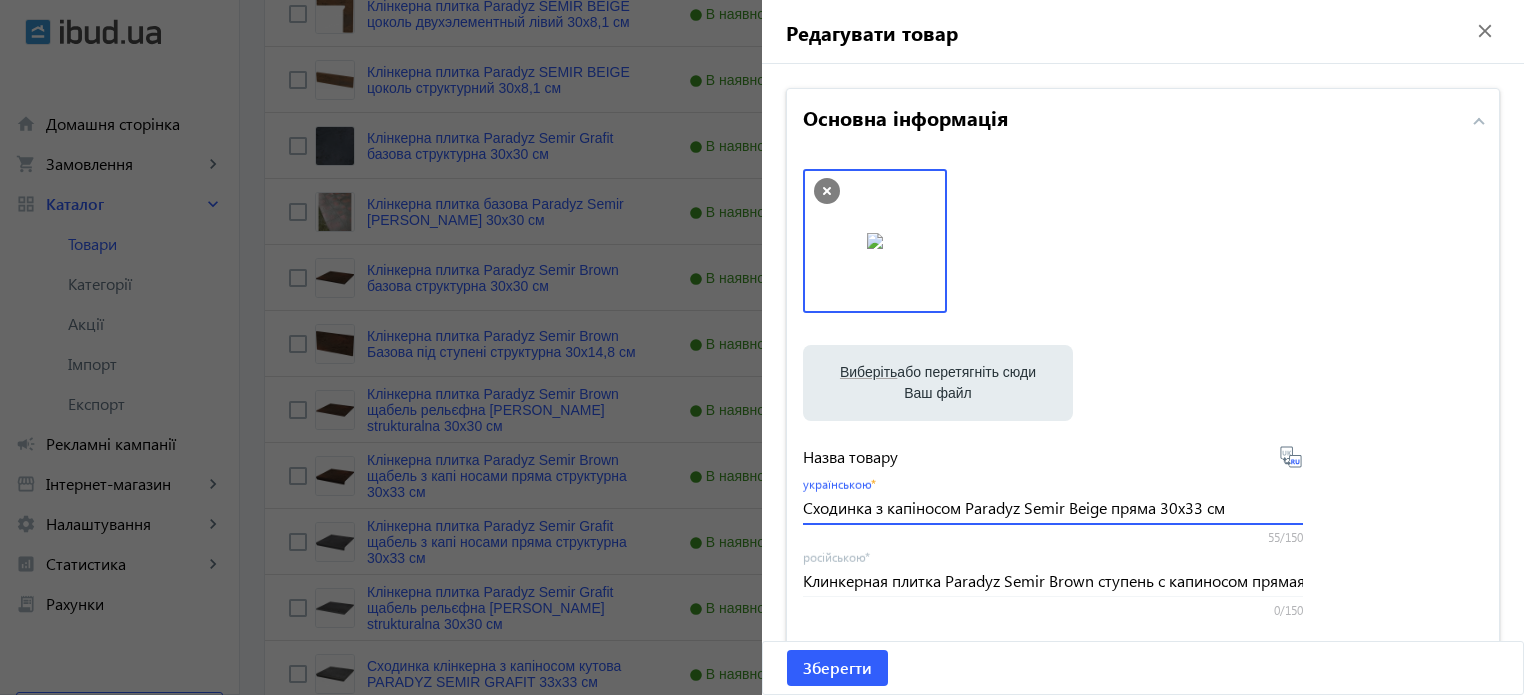 drag, startPoint x: 1104, startPoint y: 508, endPoint x: 1091, endPoint y: 303, distance: 205.41179 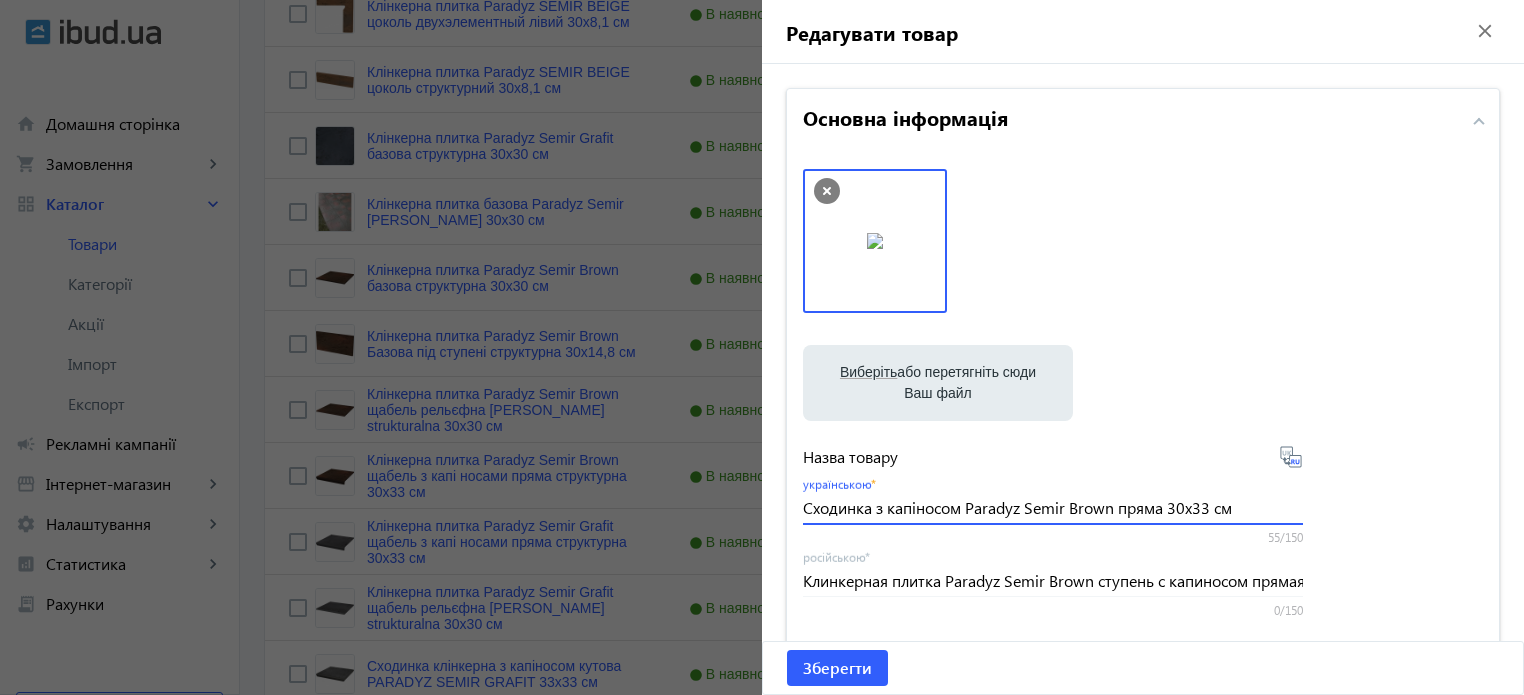 type on "Сходинка з капіносом Paradyz Semir Brown пряма 30х33 см" 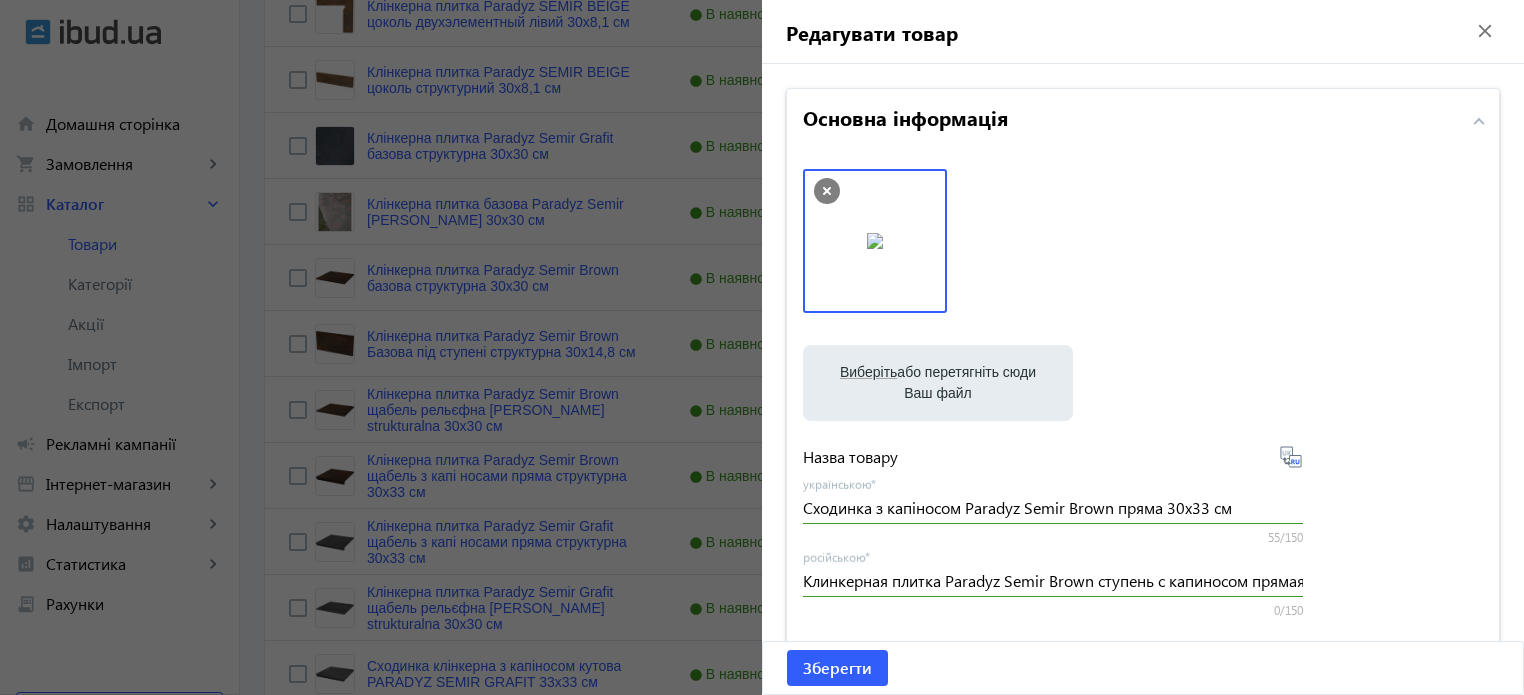 click 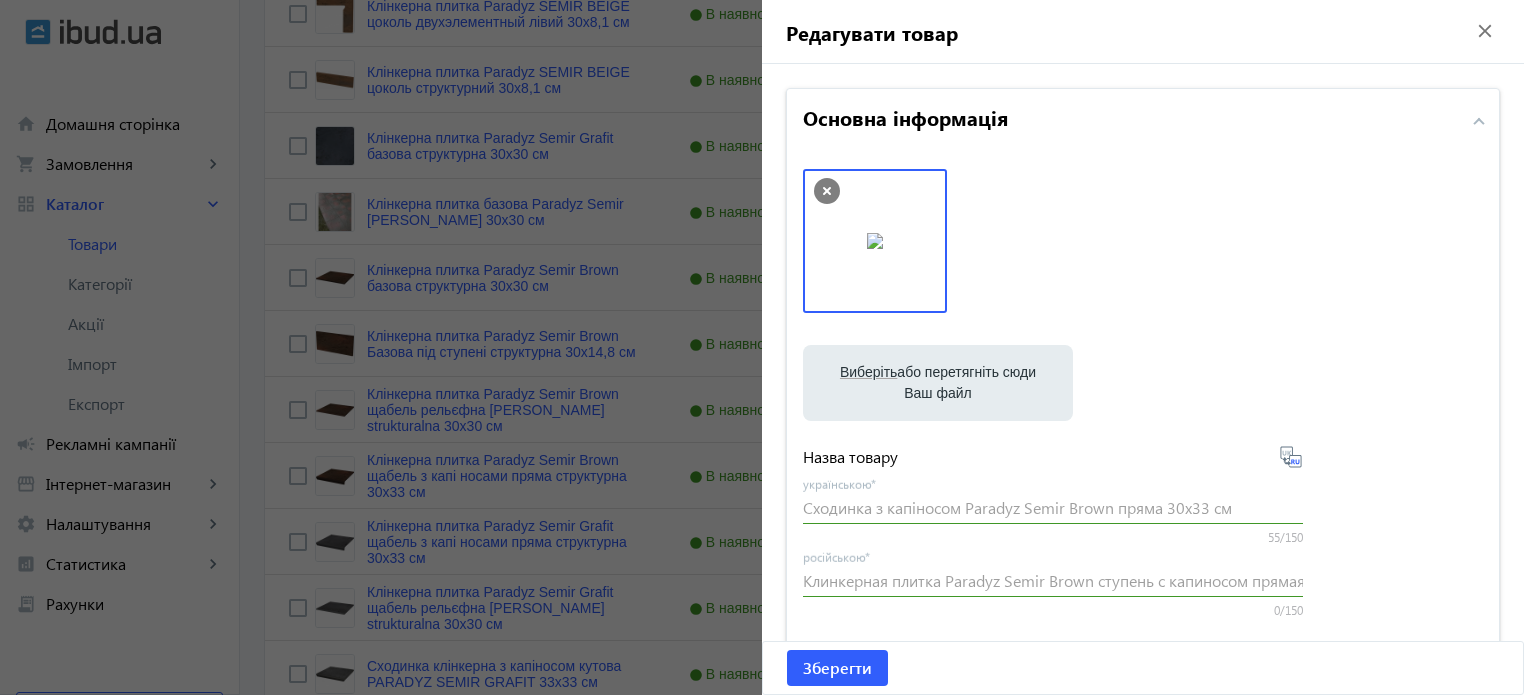 type on "Ступень с капиносом Paradyz Semir Brown прямая 30х33 см" 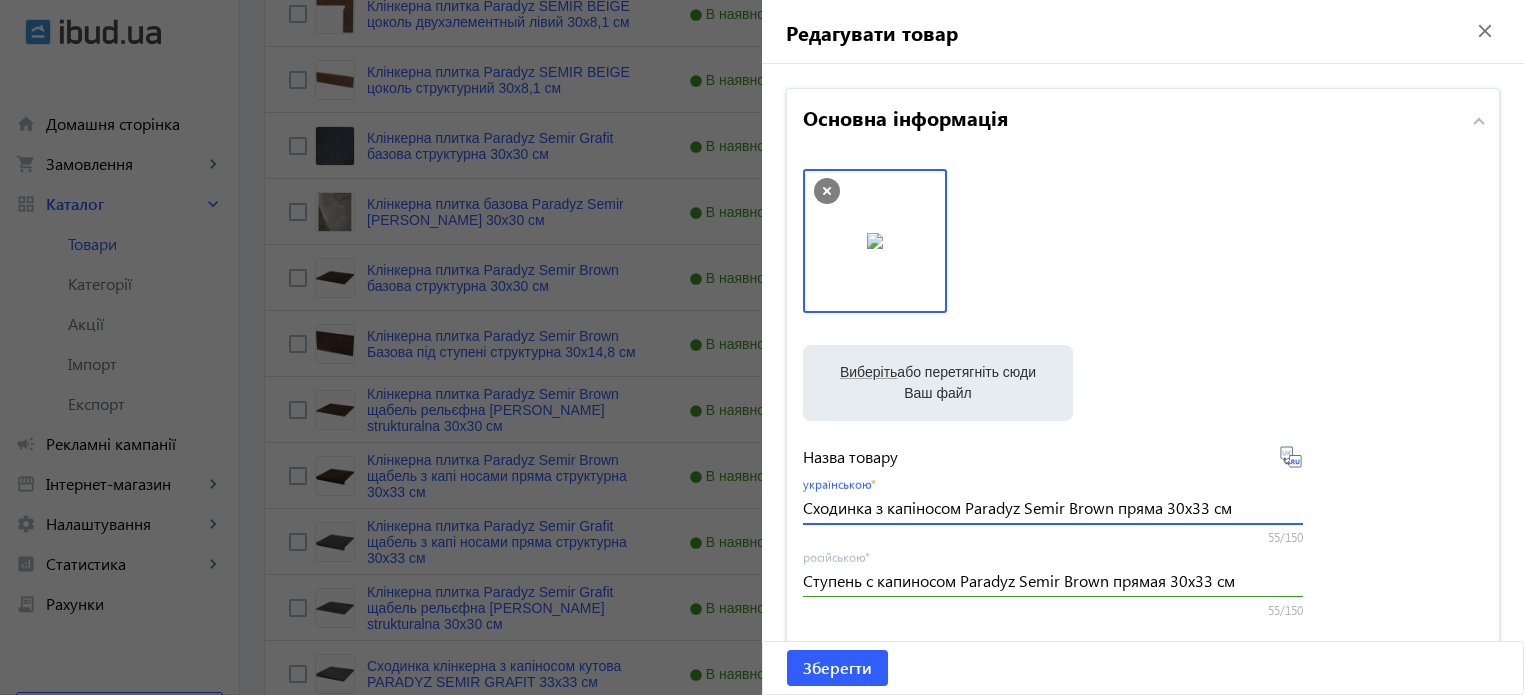 click on "Сходинка з капіносом Paradyz Semir Brown пряма 30х33 см" at bounding box center (1053, 507) 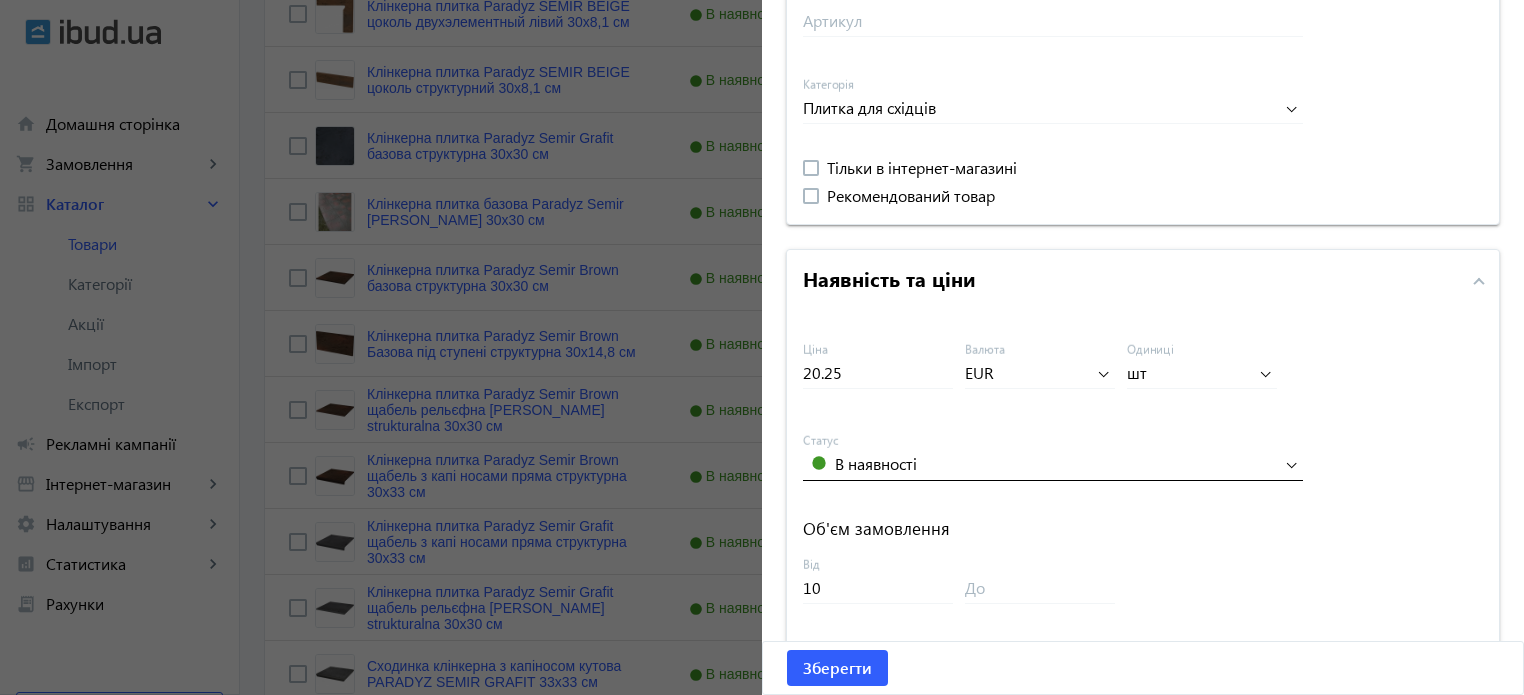 scroll, scrollTop: 700, scrollLeft: 0, axis: vertical 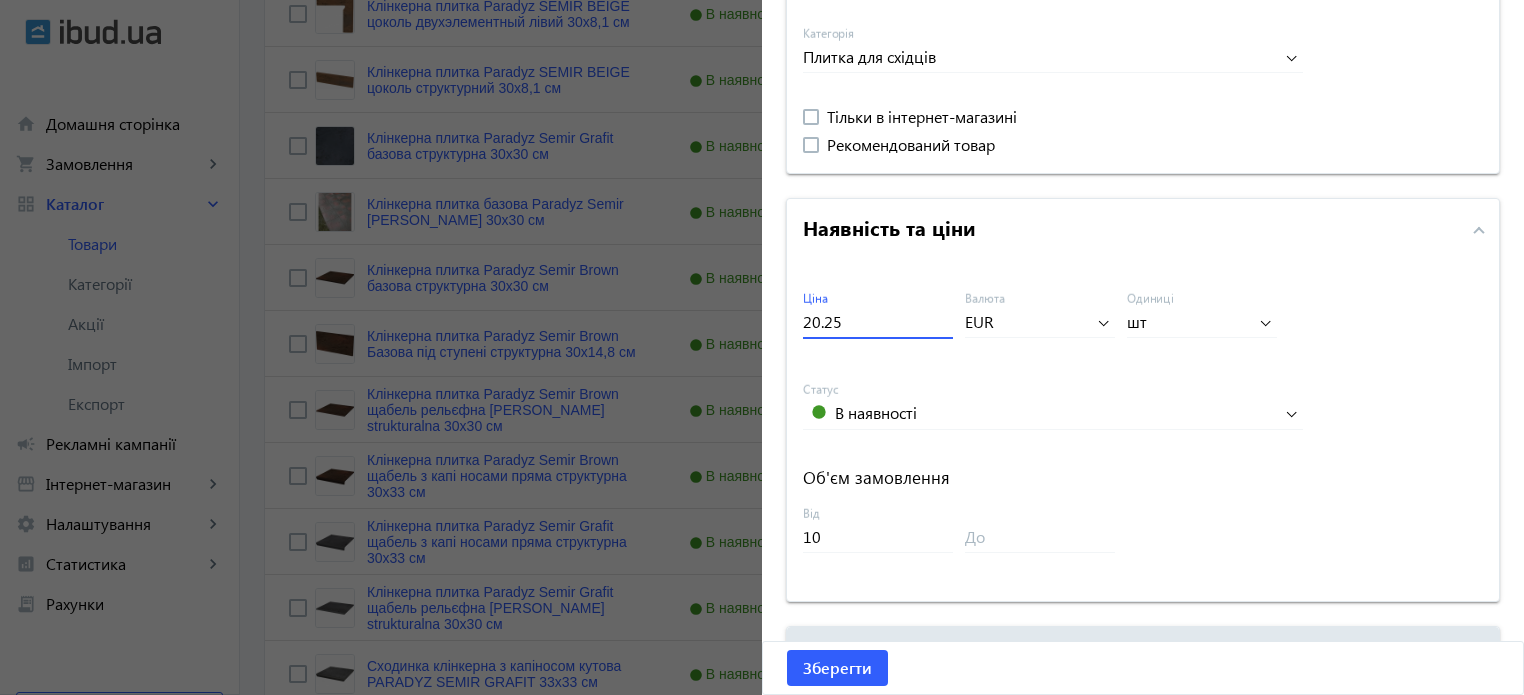 click on "20.25" at bounding box center (878, 321) 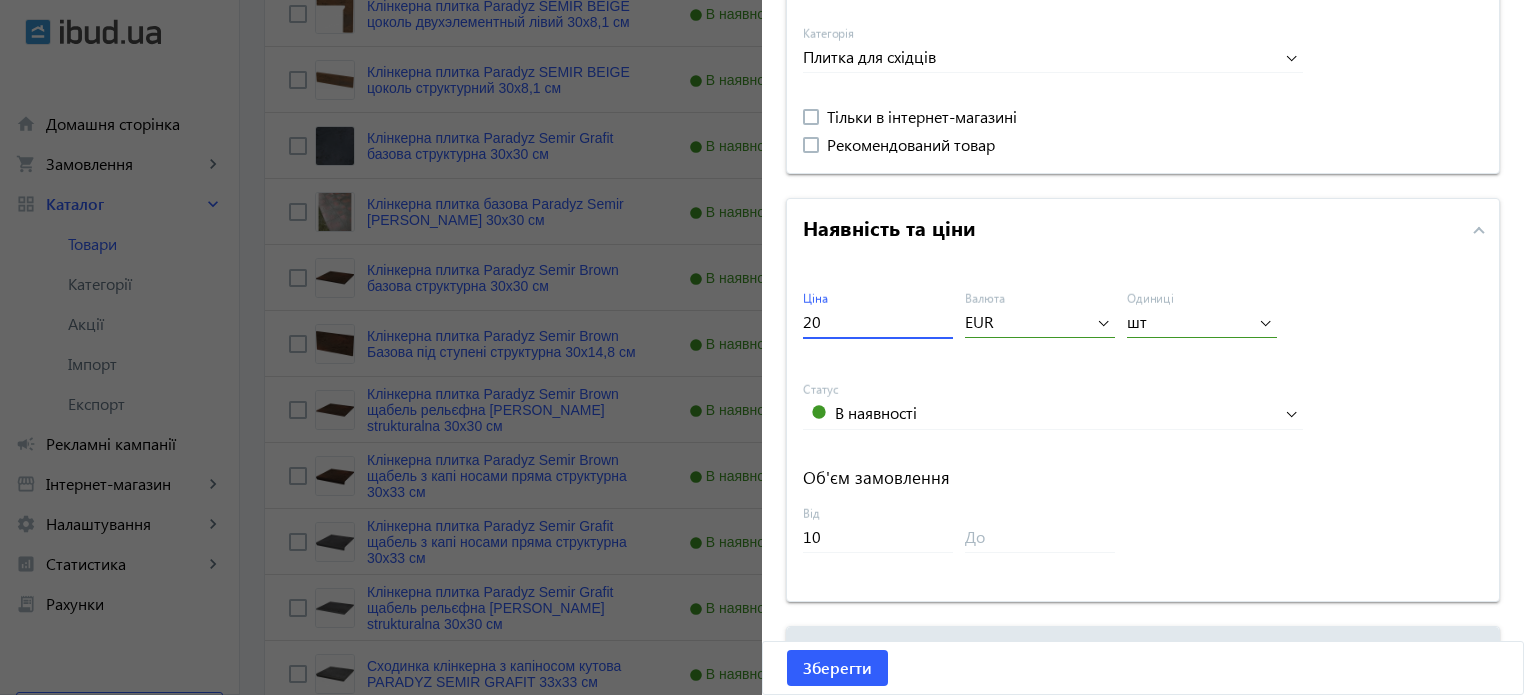 type on "2" 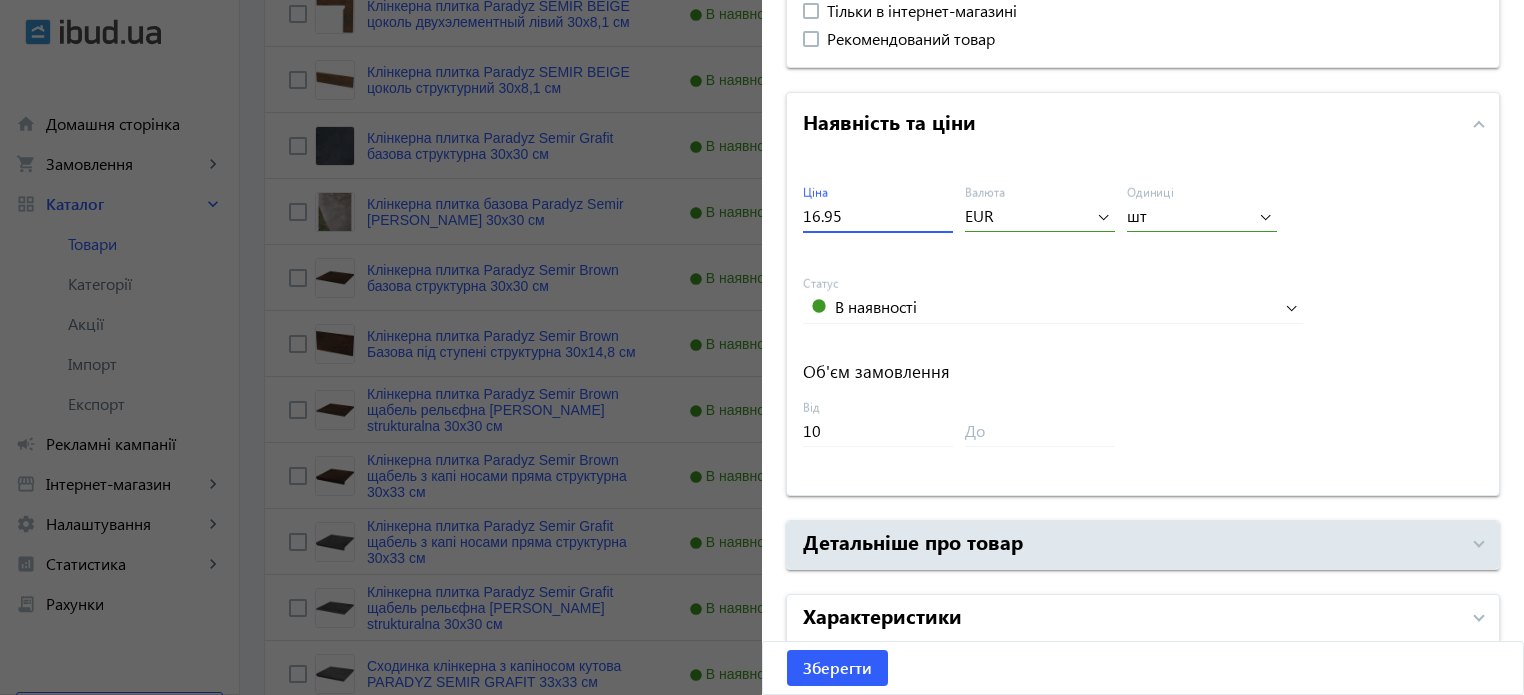 scroll, scrollTop: 892, scrollLeft: 0, axis: vertical 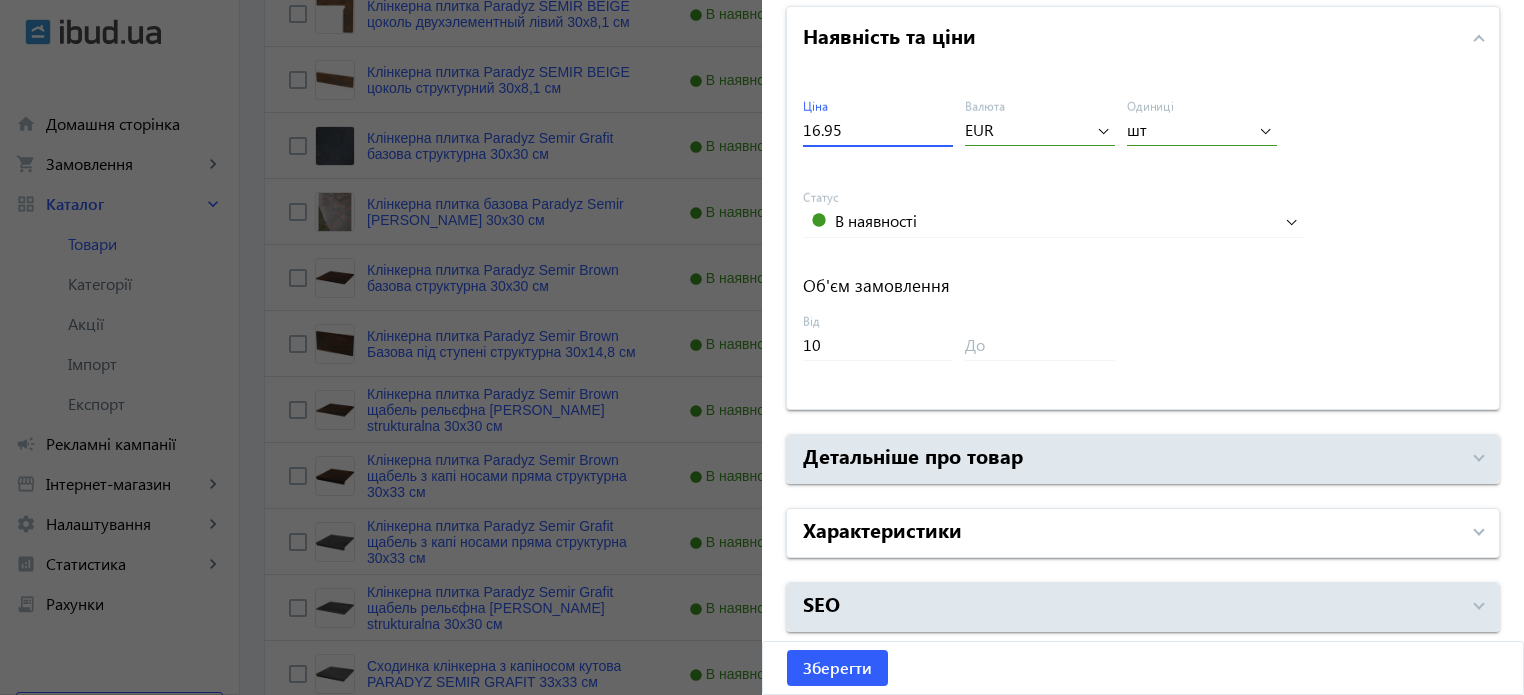 type on "16.95" 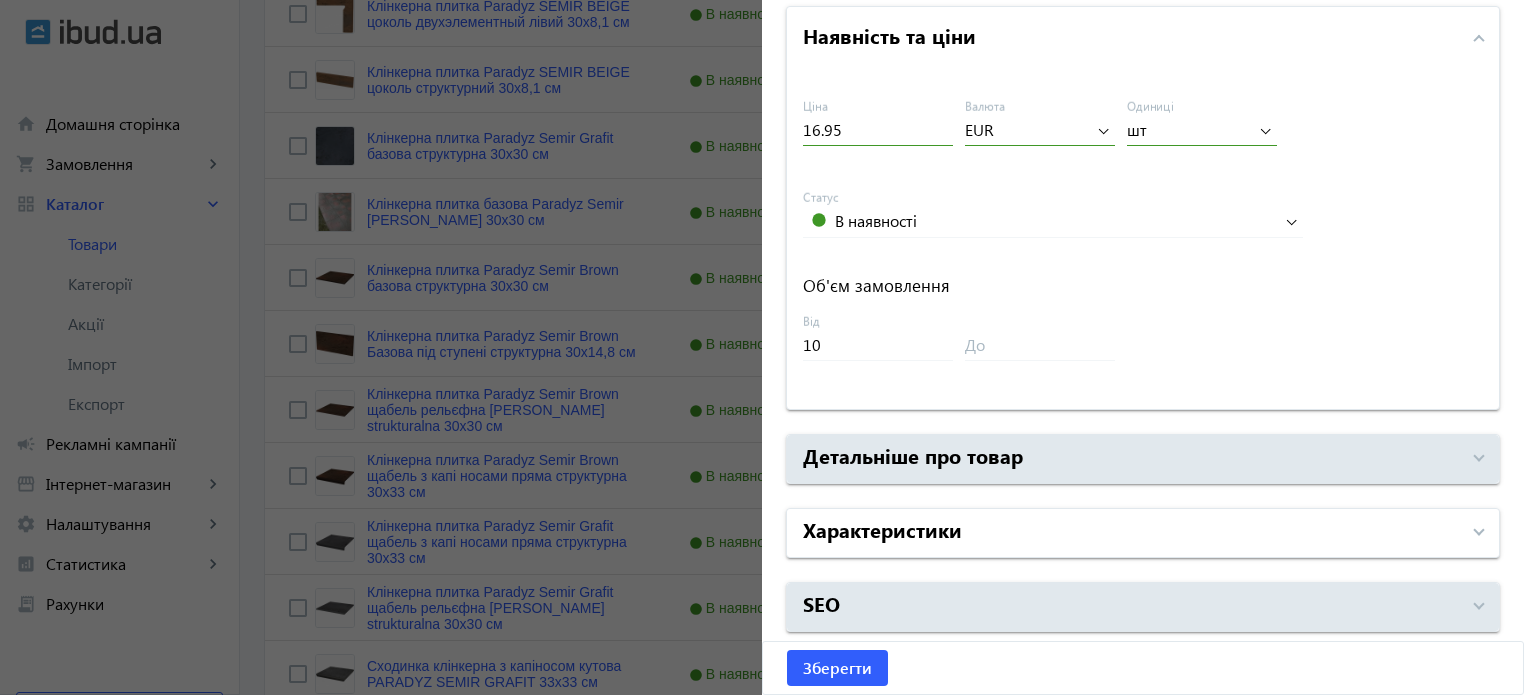 click on "Характеристики" at bounding box center [882, 529] 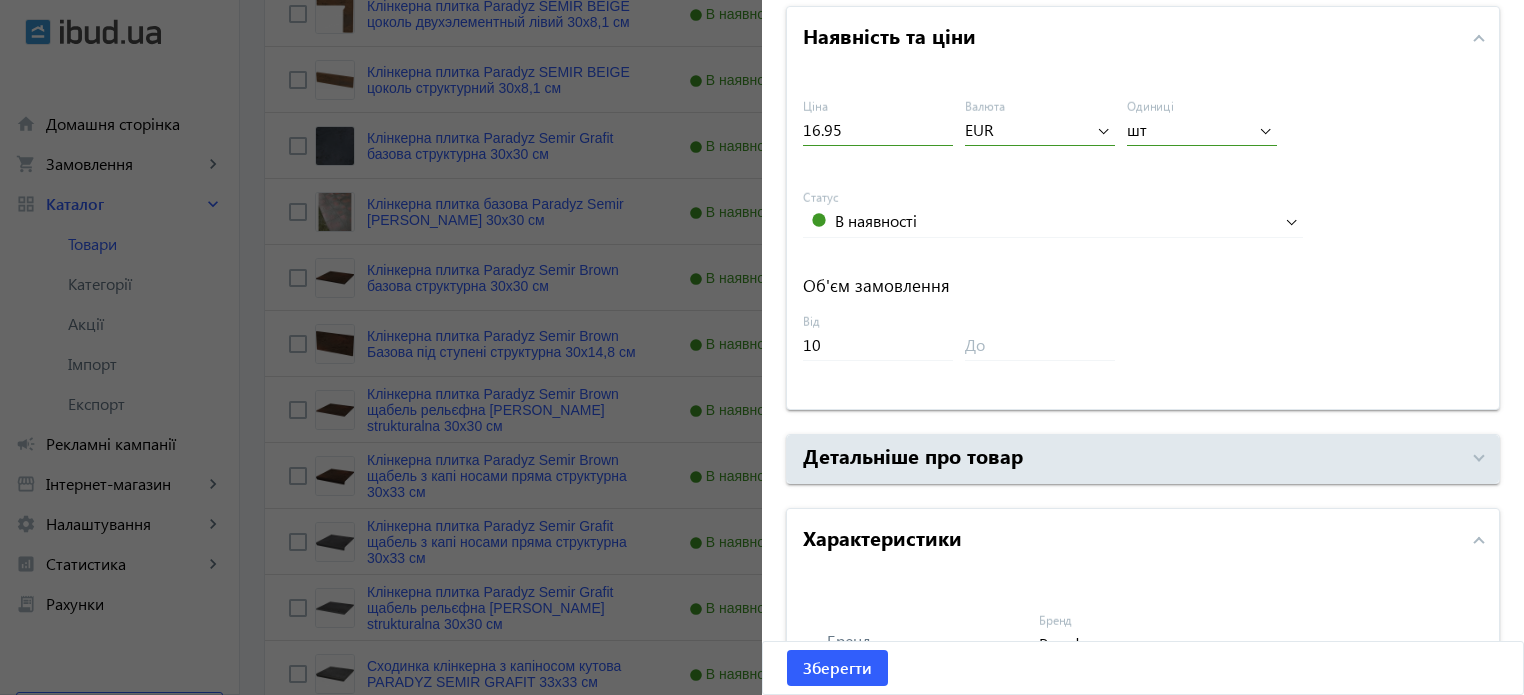 scroll, scrollTop: 1292, scrollLeft: 0, axis: vertical 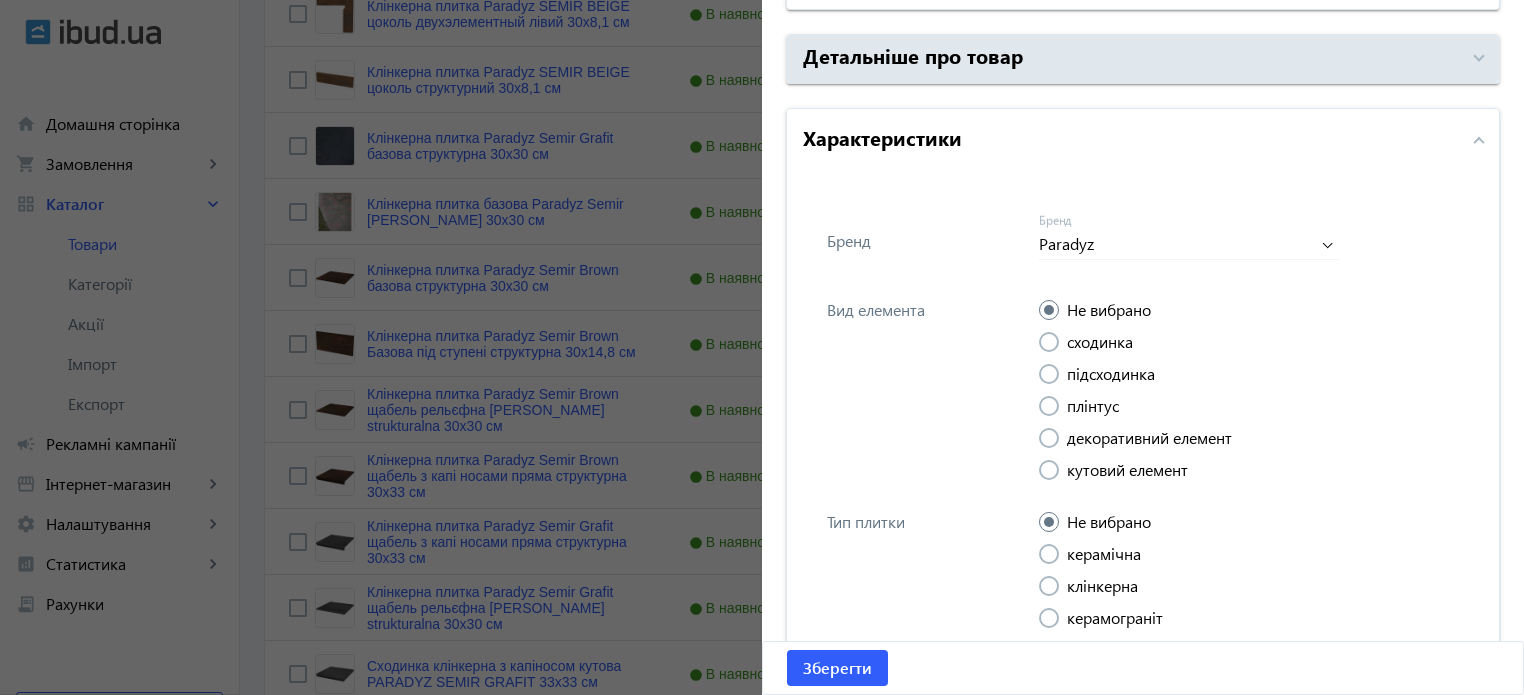 click at bounding box center [1049, 342] 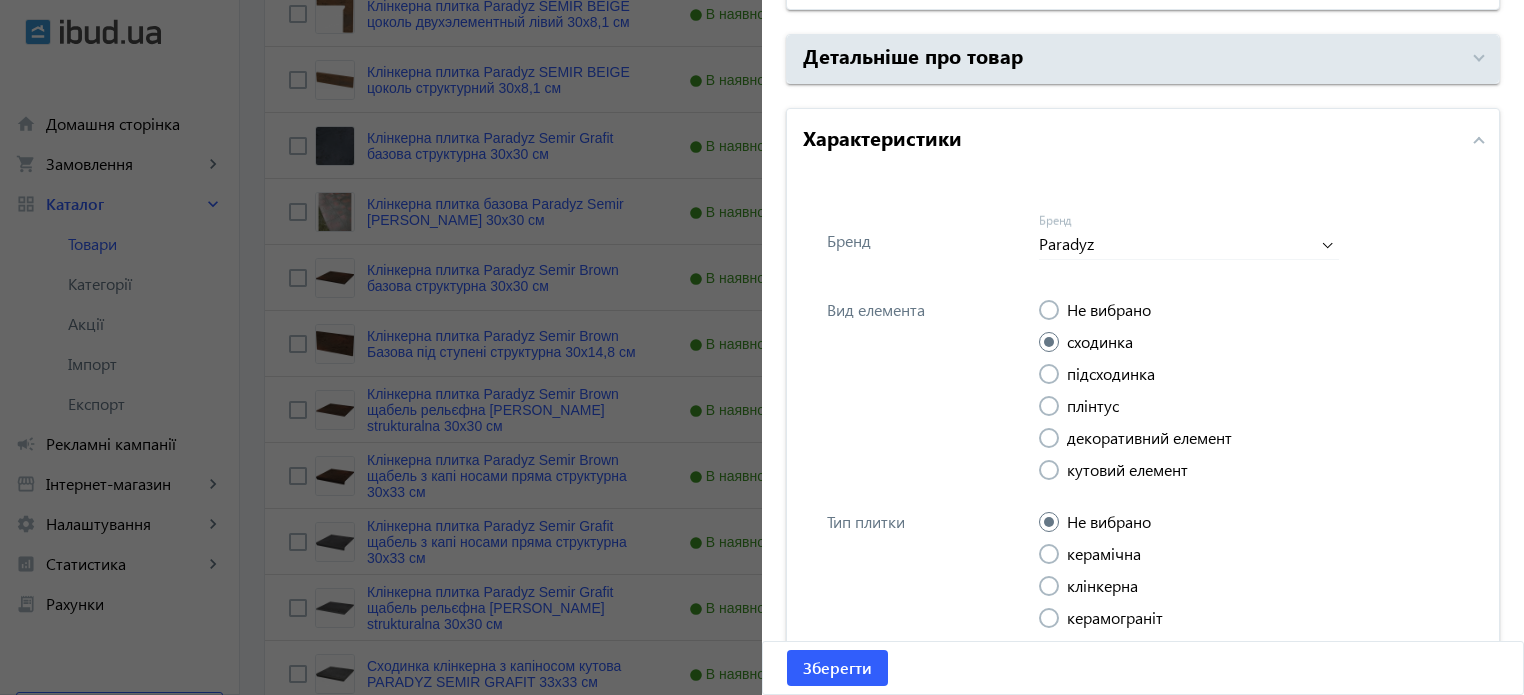 click at bounding box center [1049, 586] 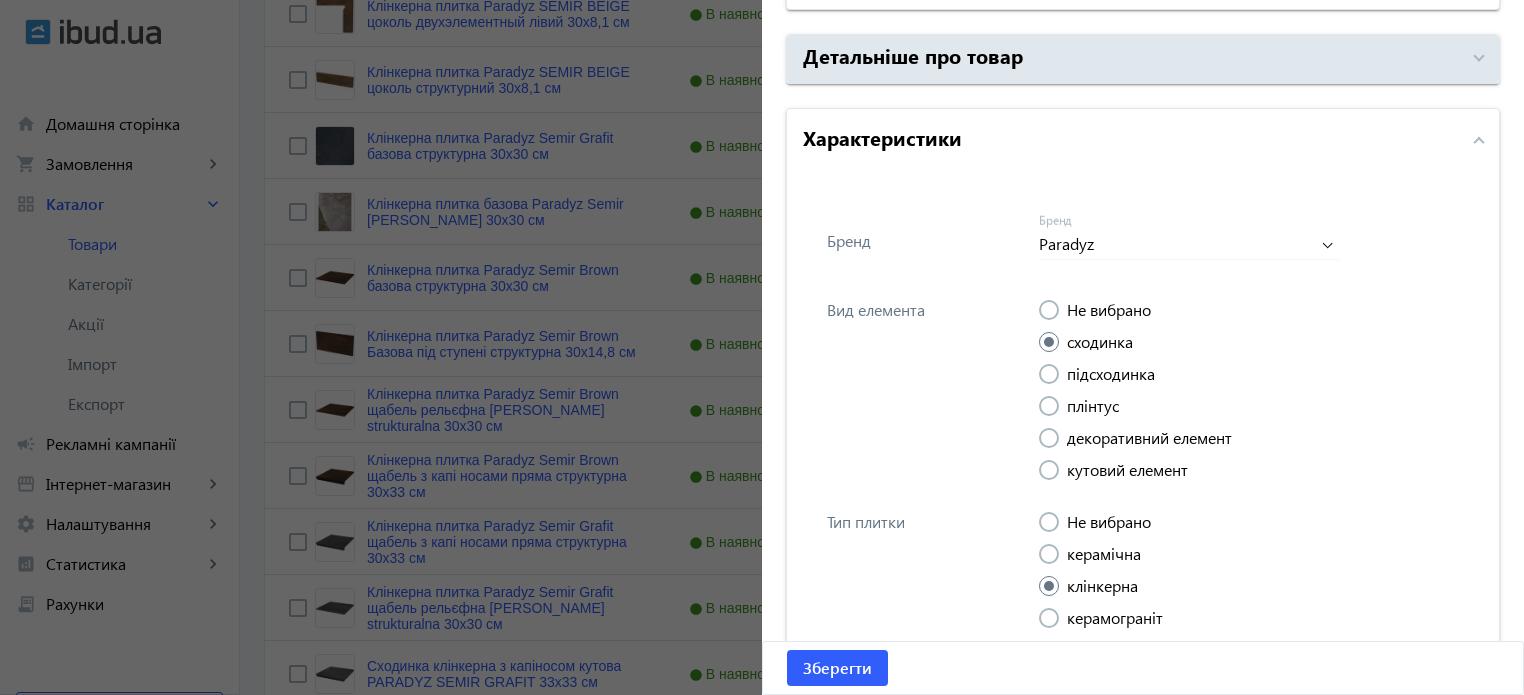 click on "Характеристики" at bounding box center (882, 137) 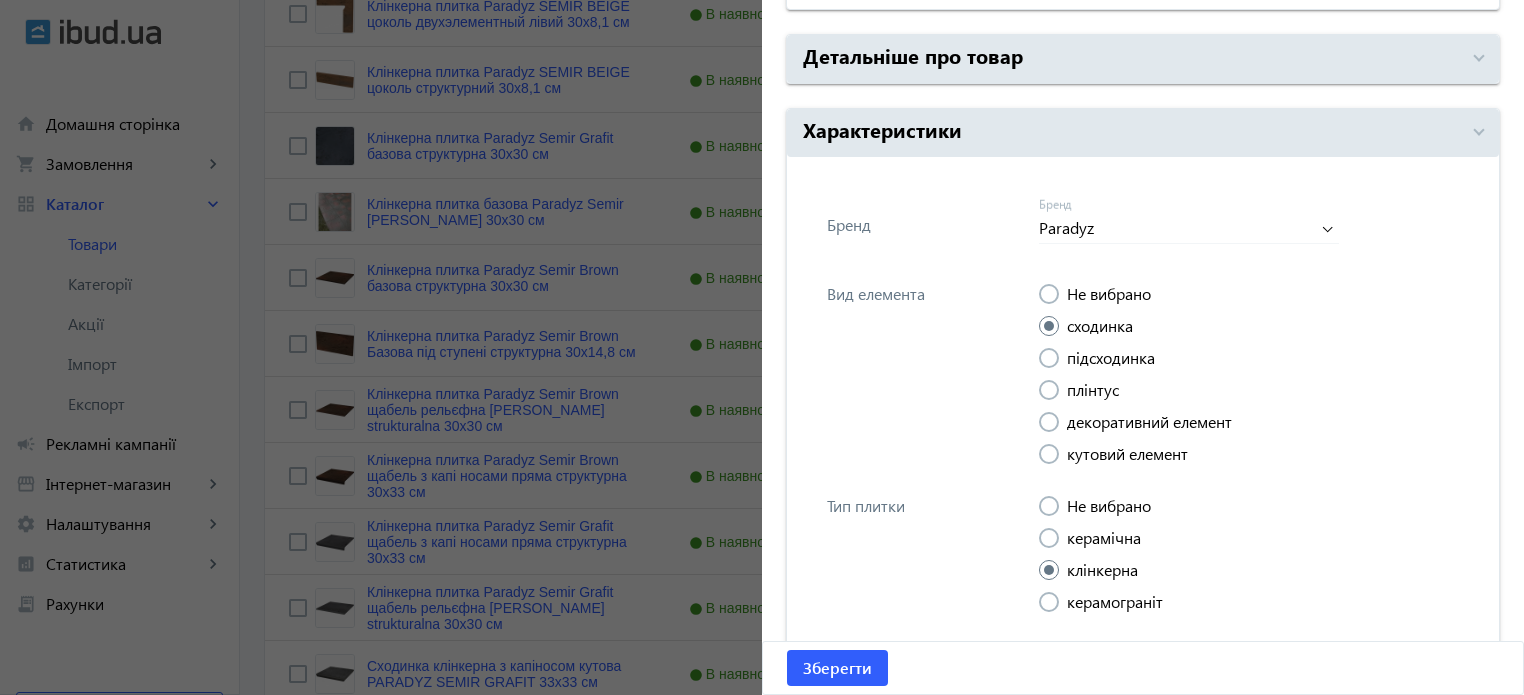 scroll, scrollTop: 892, scrollLeft: 0, axis: vertical 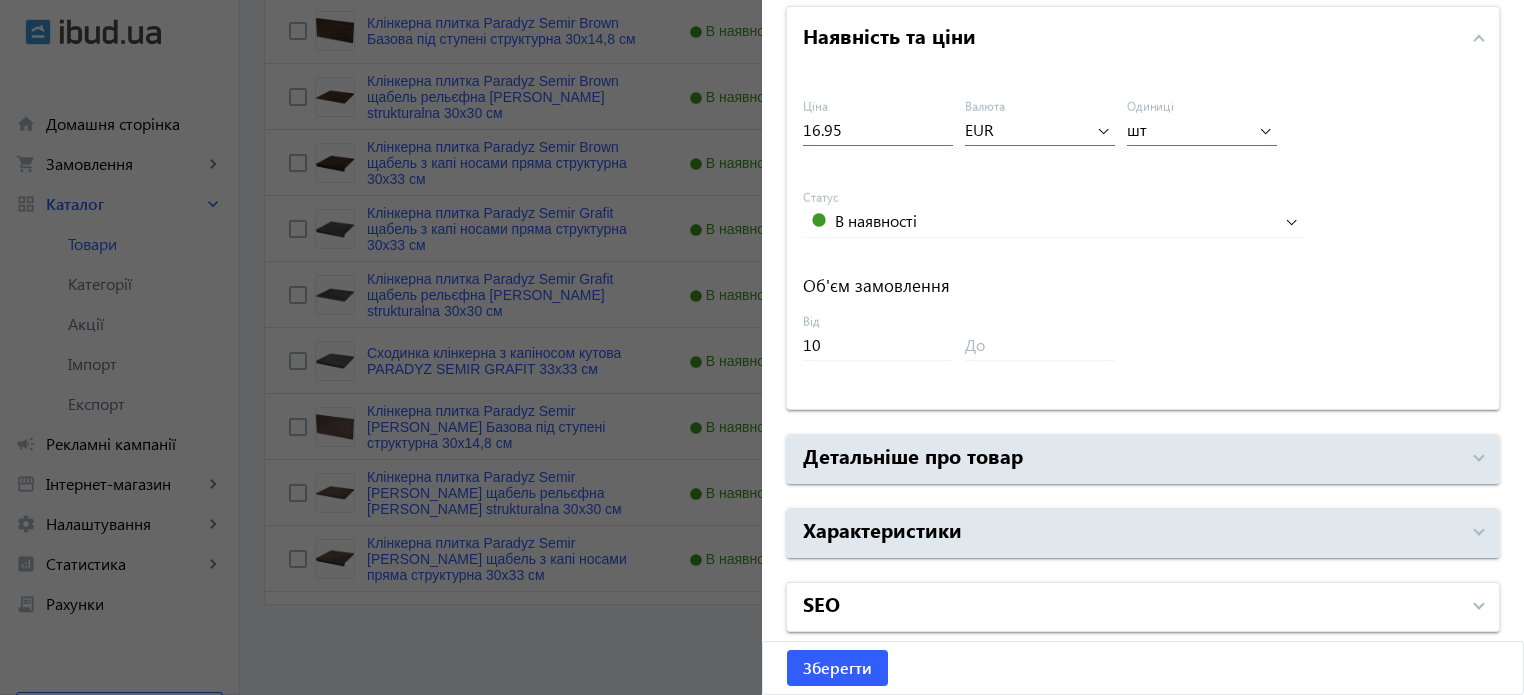 click on "SEO" at bounding box center (1131, 607) 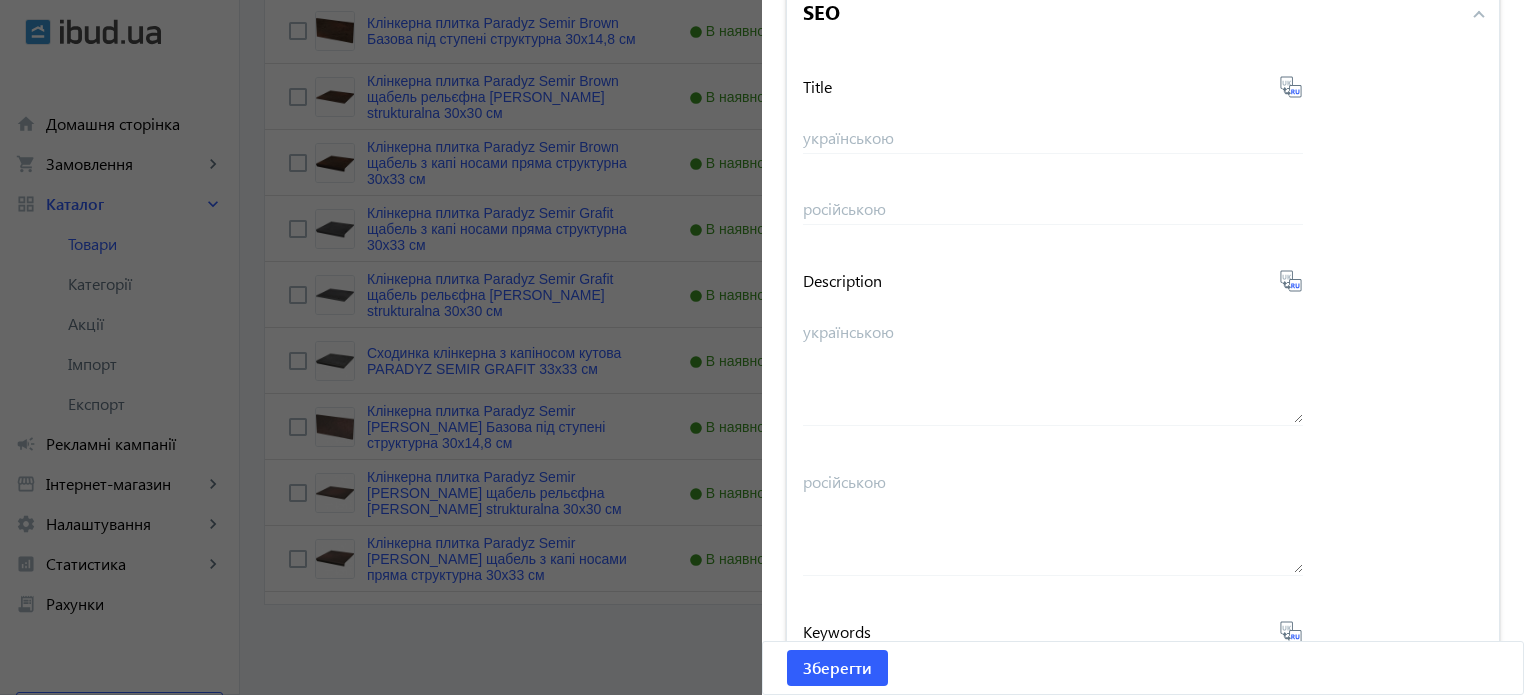 scroll, scrollTop: 1292, scrollLeft: 0, axis: vertical 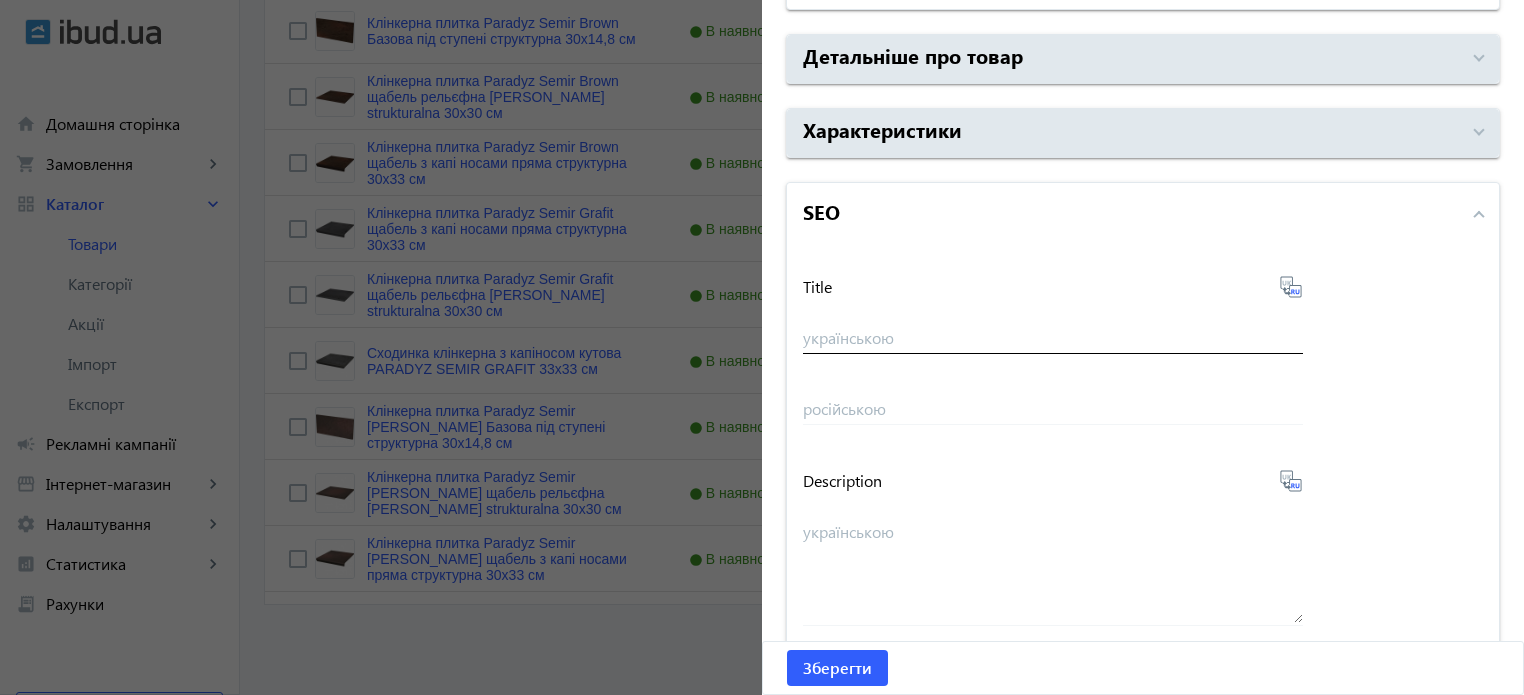 click on "українською" at bounding box center [1053, 330] 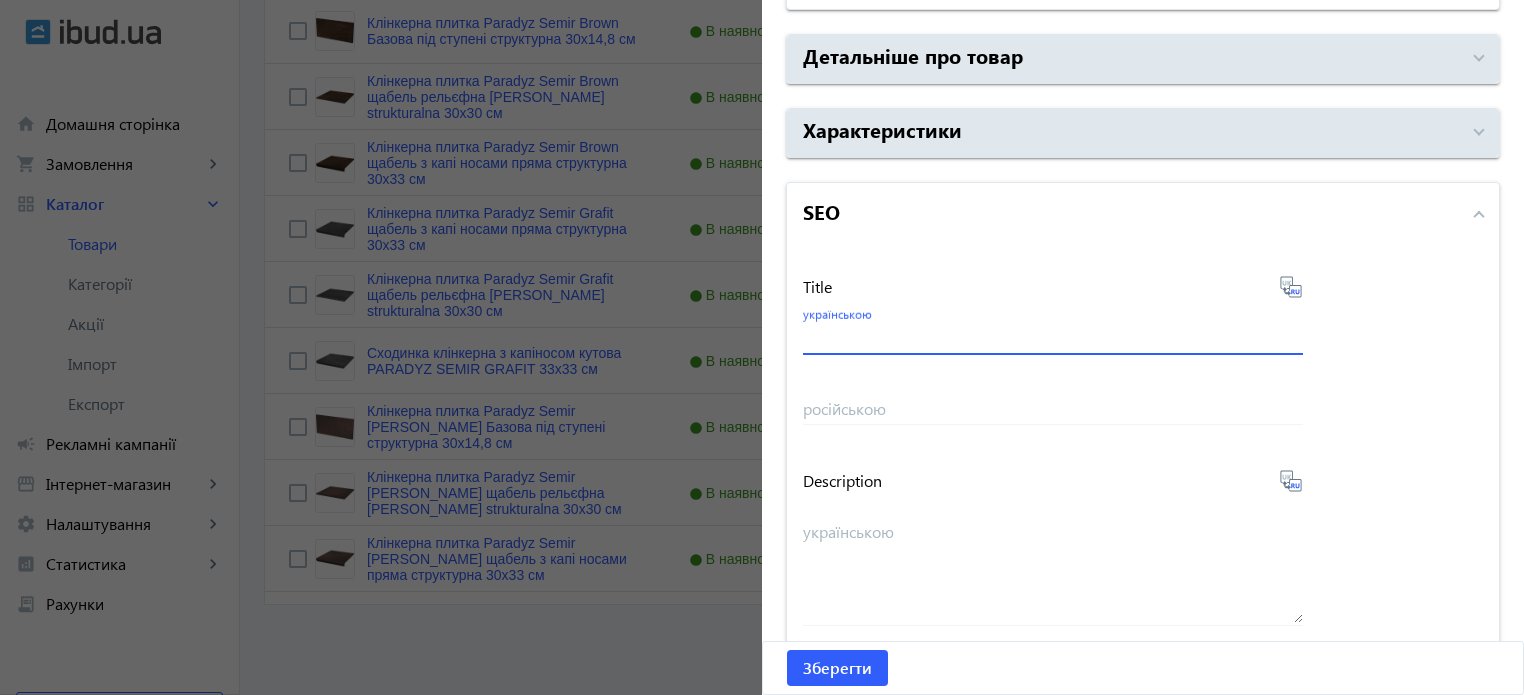 paste on "Сходинка з капіносом Paradyz Semir Brown пряма 30х33 см" 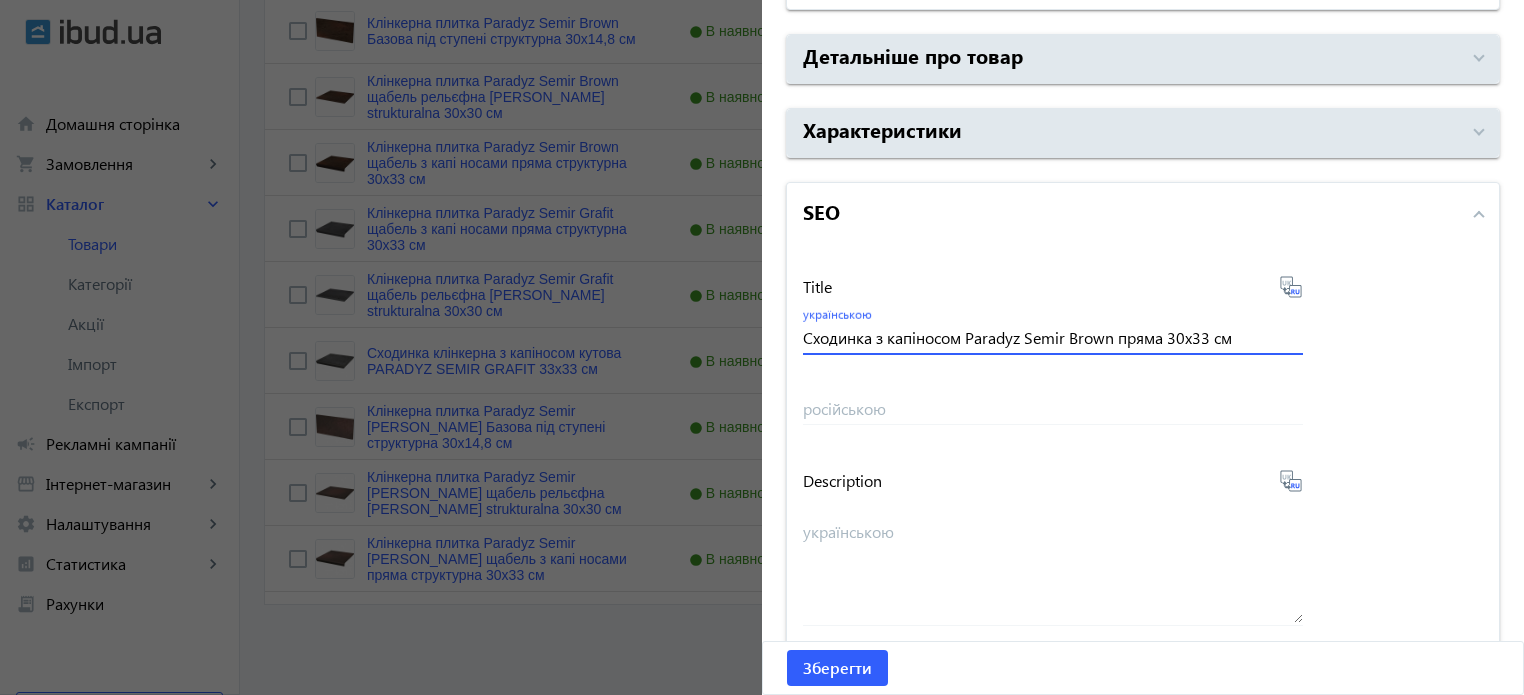 type on "Сходинка з капіносом Paradyz Semir Brown пряма 30х33 см" 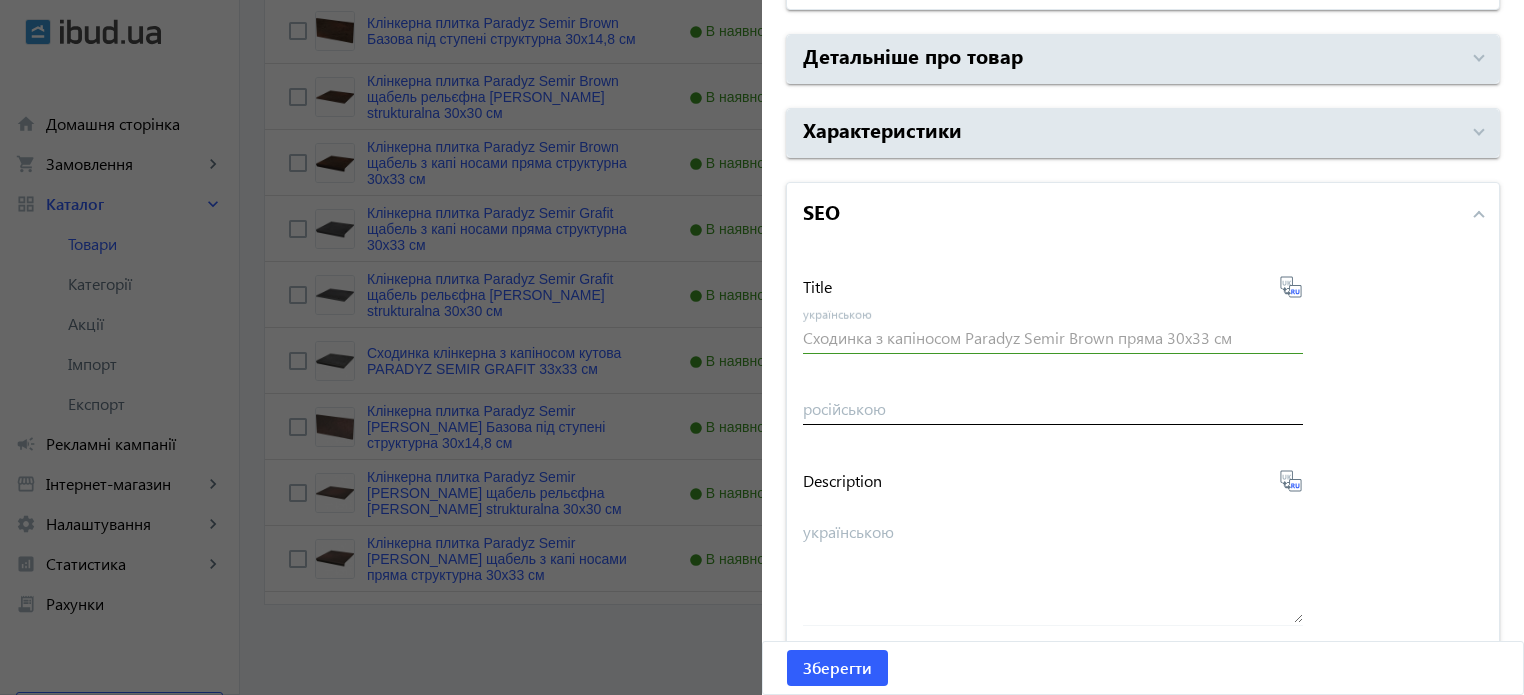 type on "Ступень с капиносом Paradyz Semir Brown прямая 30х33 см" 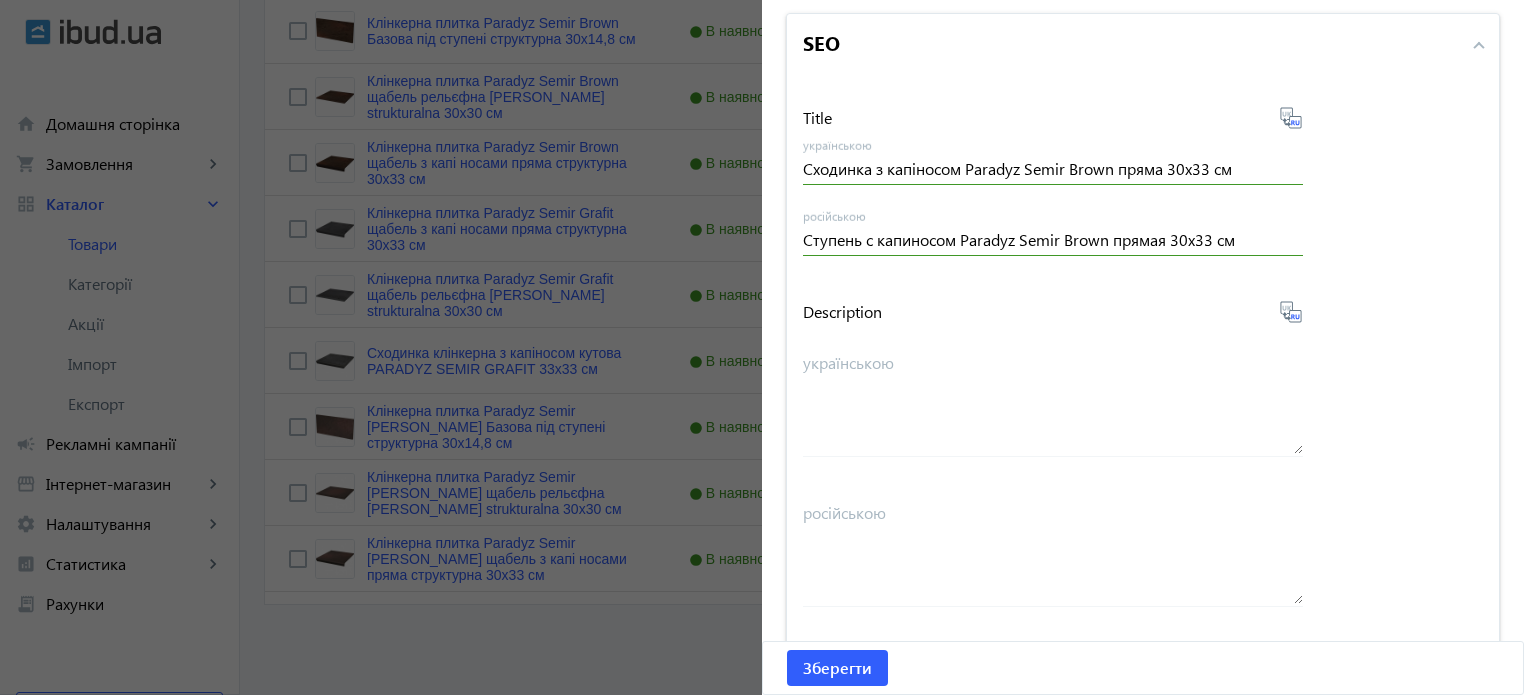 scroll, scrollTop: 1592, scrollLeft: 0, axis: vertical 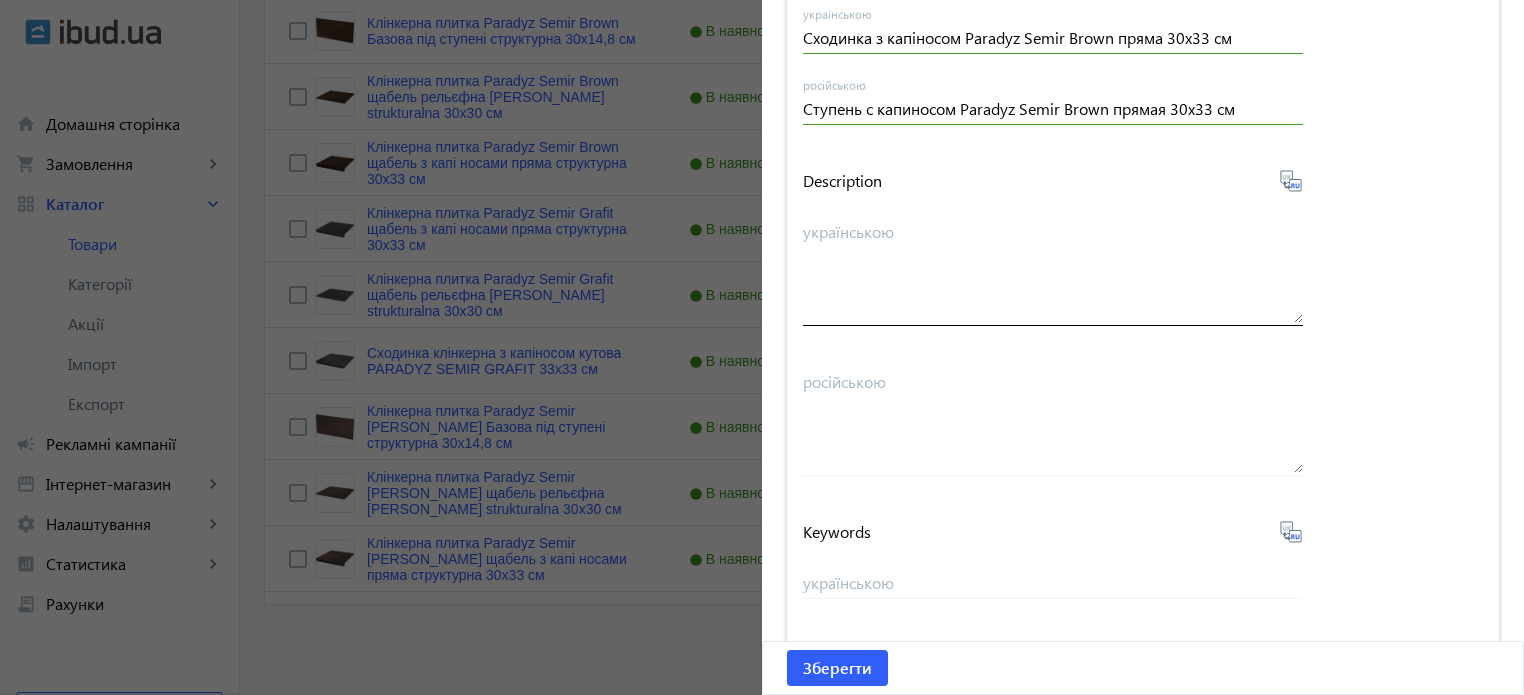 click on "українською" at bounding box center [1053, 271] 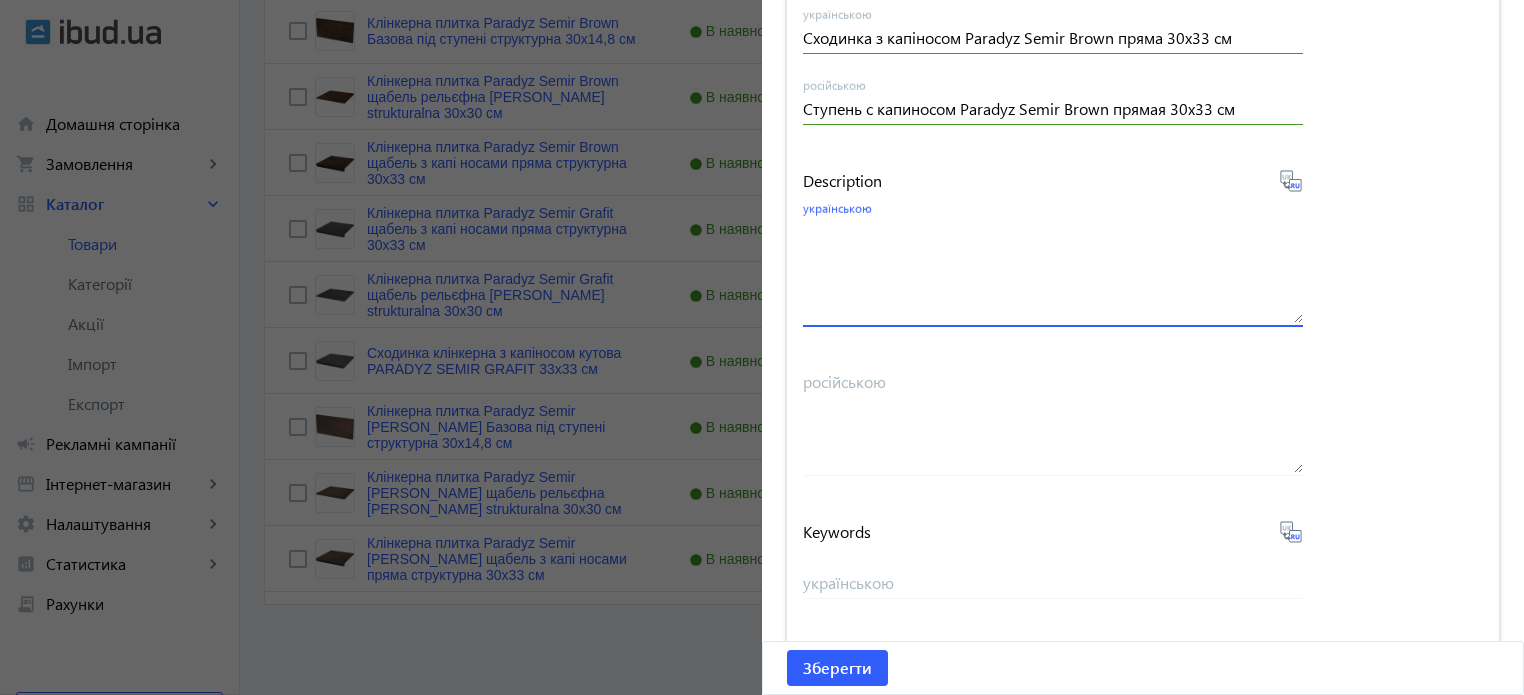 paste on "Сходинка з капіносом Paradyz Semir Brown пряма 30х33 см" 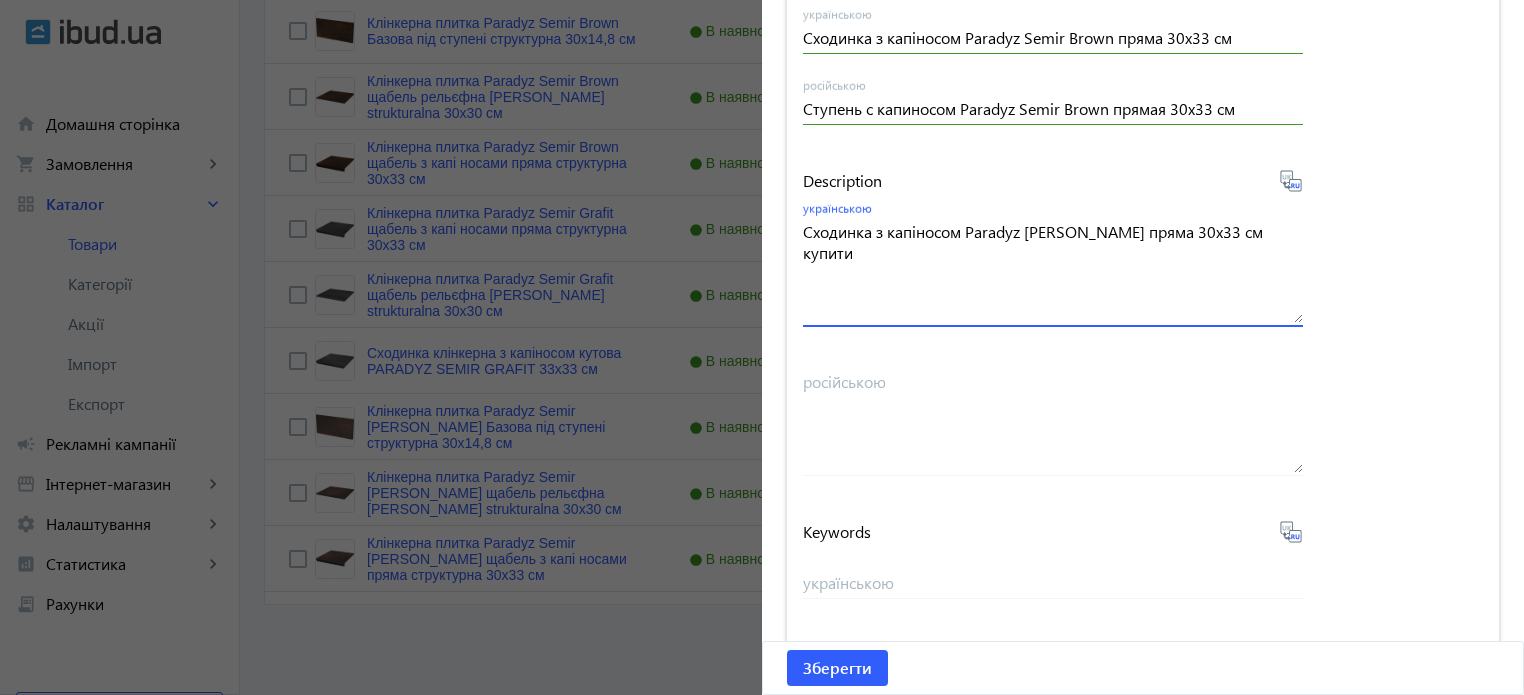 type on "Сходинка з капіносом Paradyz Semir Brown пряма 30х33 см купити" 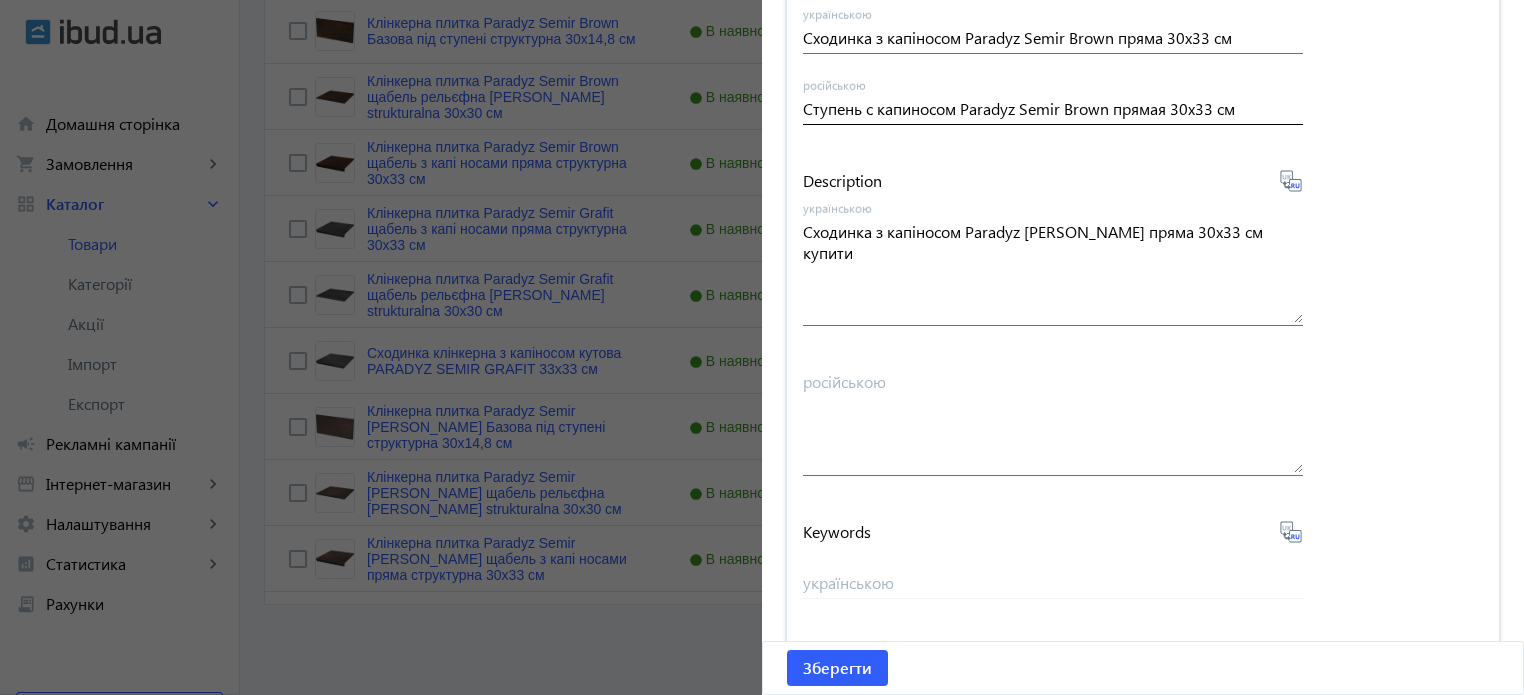 drag, startPoint x: 1288, startPoint y: 187, endPoint x: 1211, endPoint y: 114, distance: 106.10372 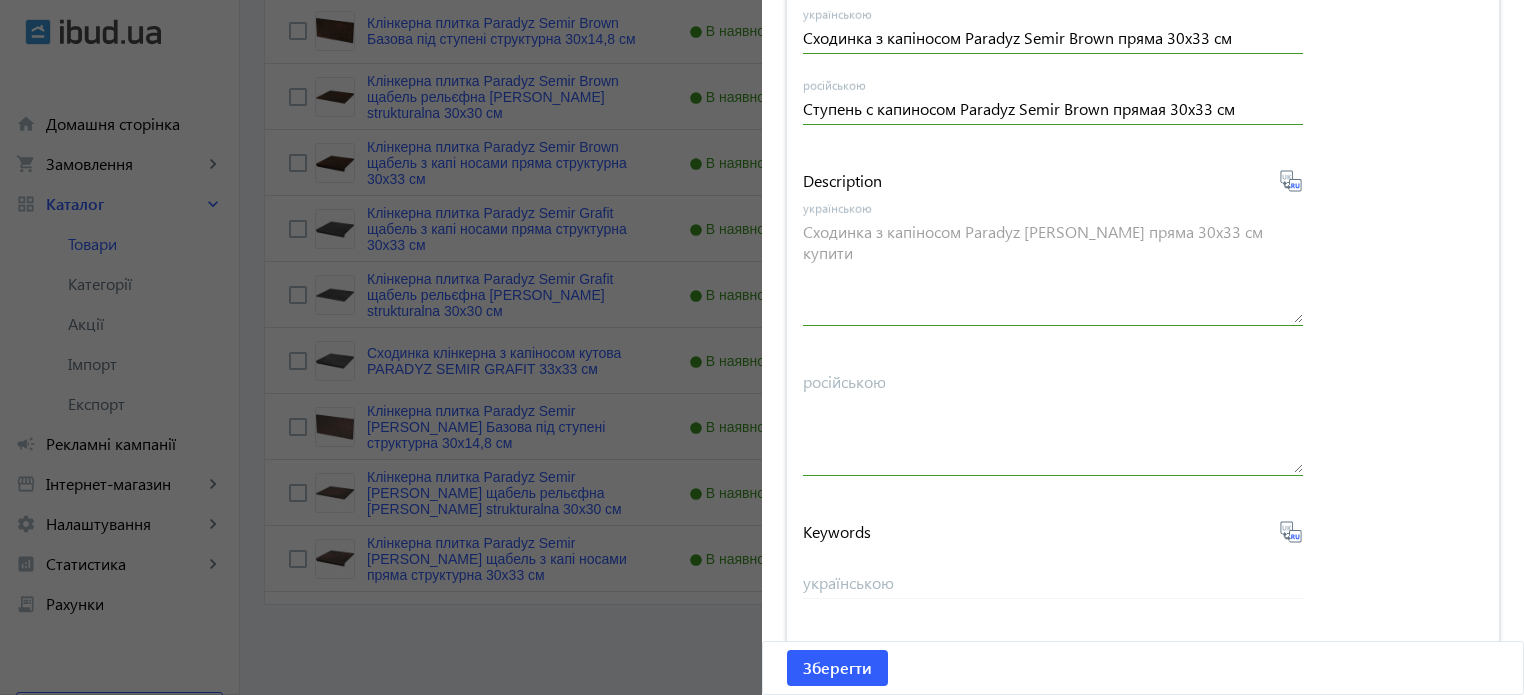 type on "Ступенька с капиносом Paradyz Semir Brown прямая 30х33 см купить" 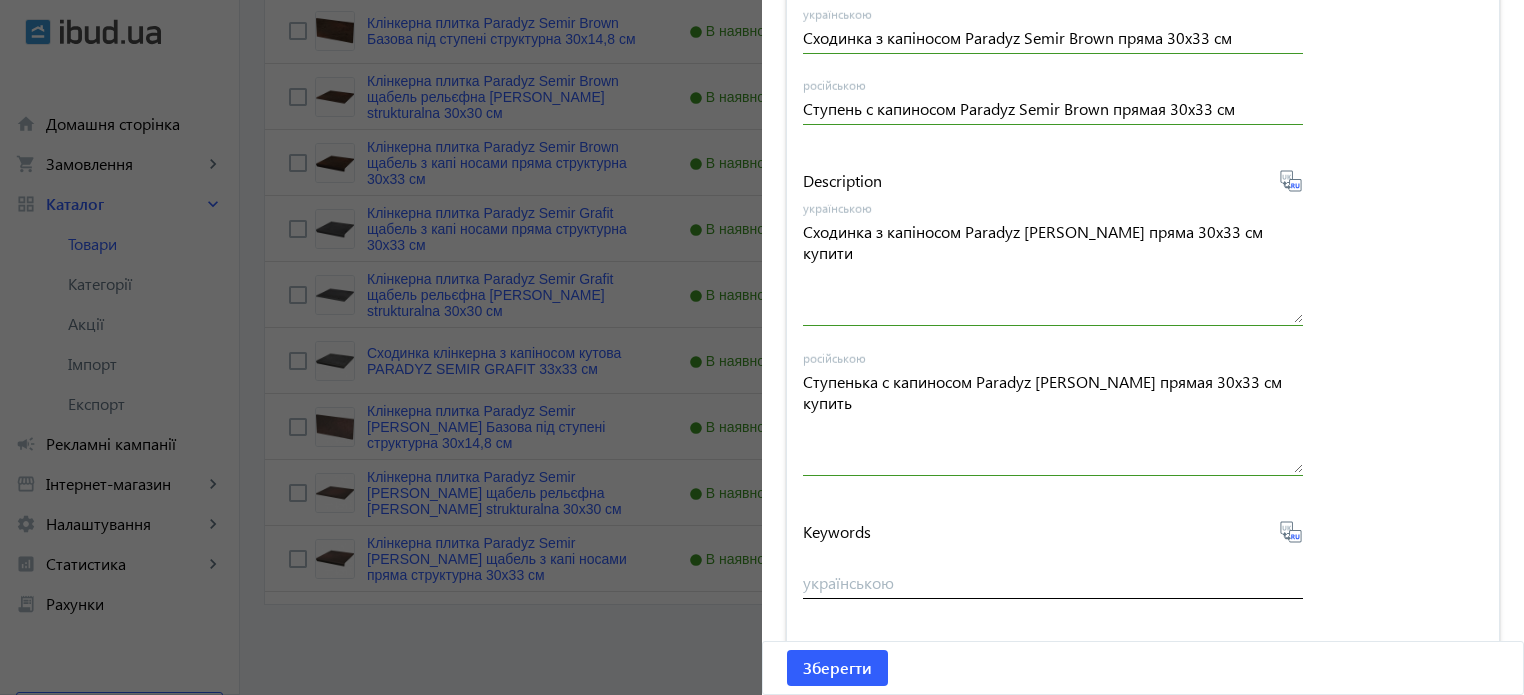 click on "українською" at bounding box center (1053, 582) 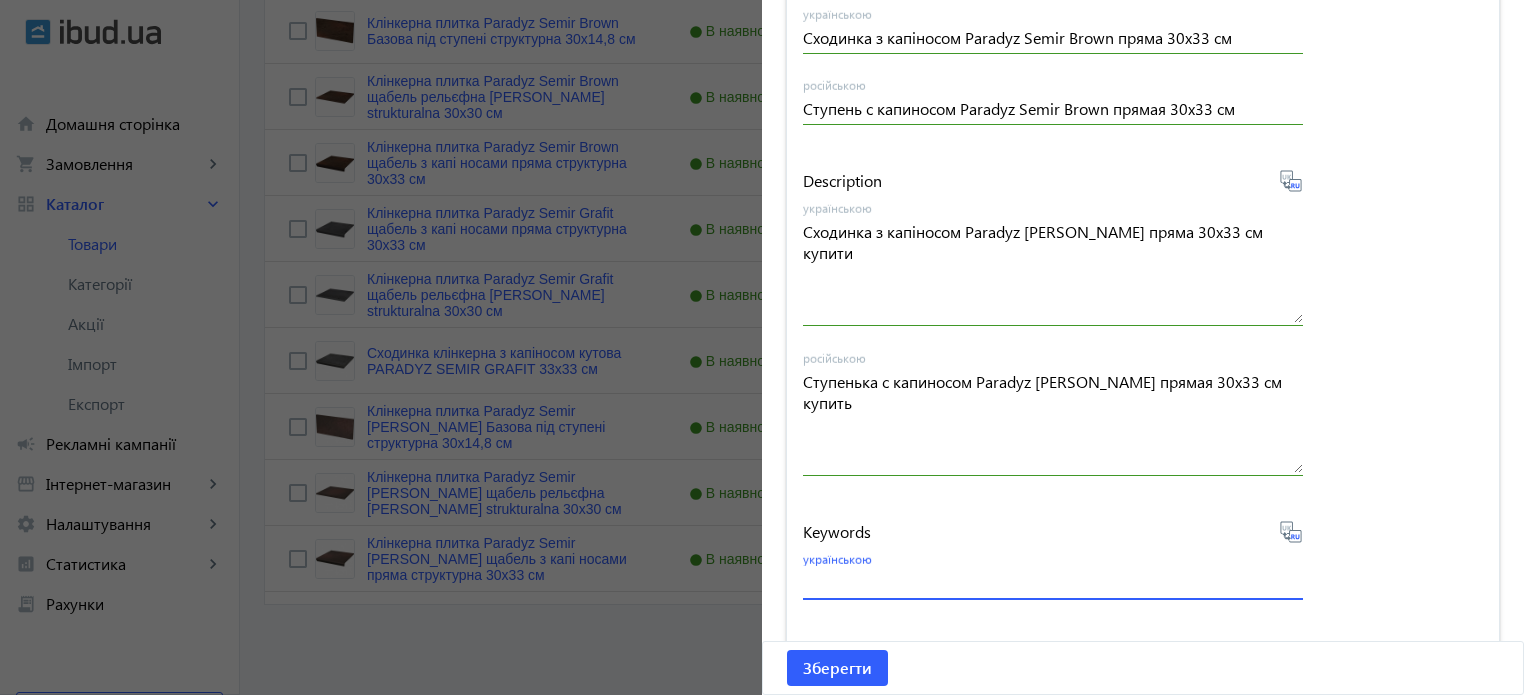 paste on "ступенька с капиносом paradyz semir beige, фасадная плитка paradyz, клинкер paradyz semir beige, paradyz semir beige" 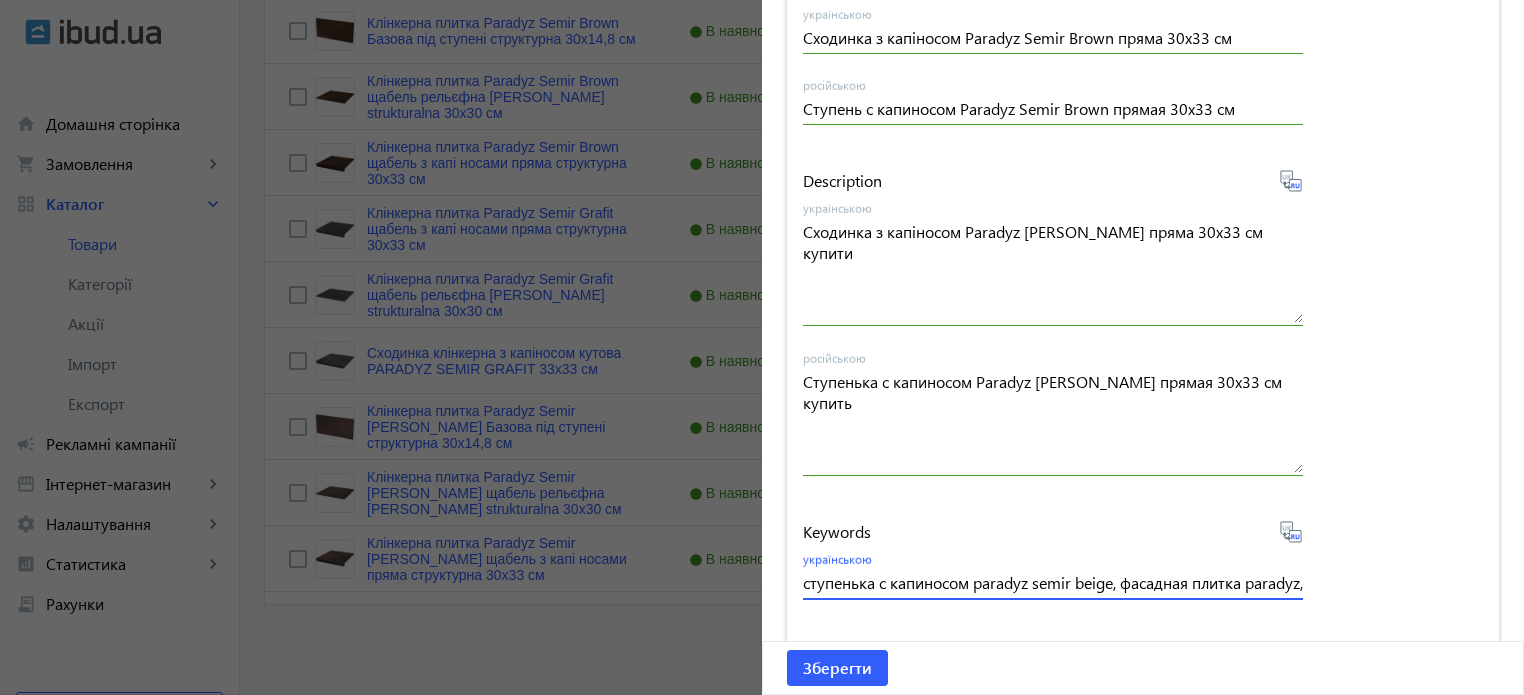 scroll, scrollTop: 0, scrollLeft: 372, axis: horizontal 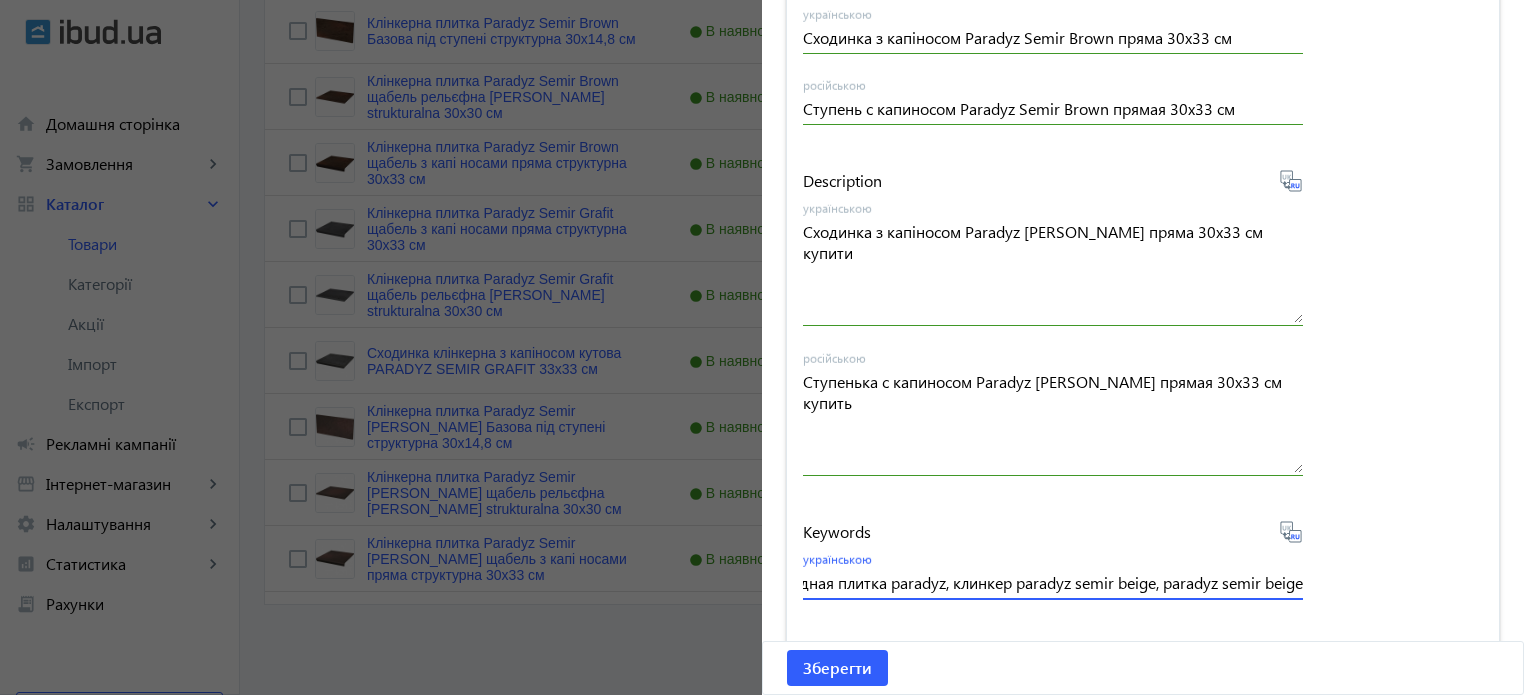 type on "ступенька с капиносом paradyz semir beige, фасадная плитка paradyz, клинкер paradyz semir beige, paradyz semir beige" 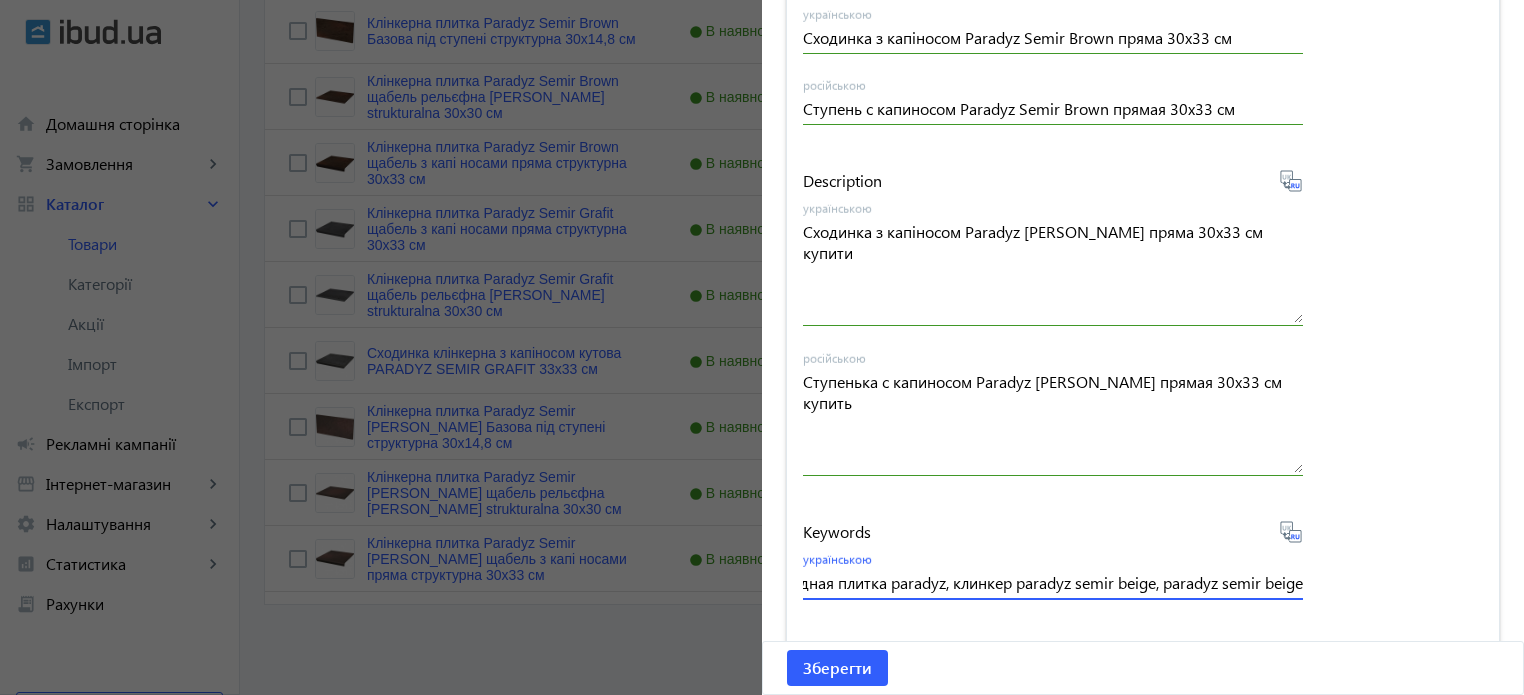 scroll, scrollTop: 0, scrollLeft: 0, axis: both 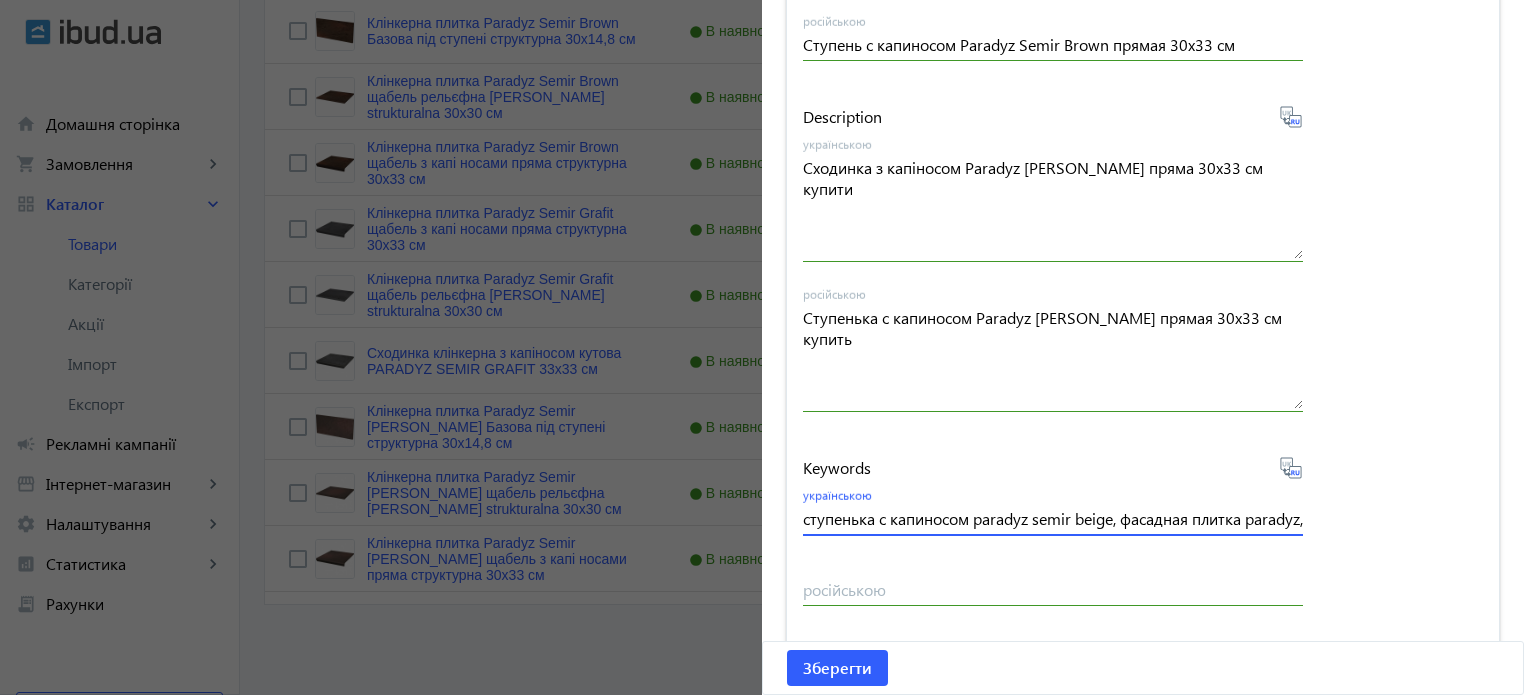 click 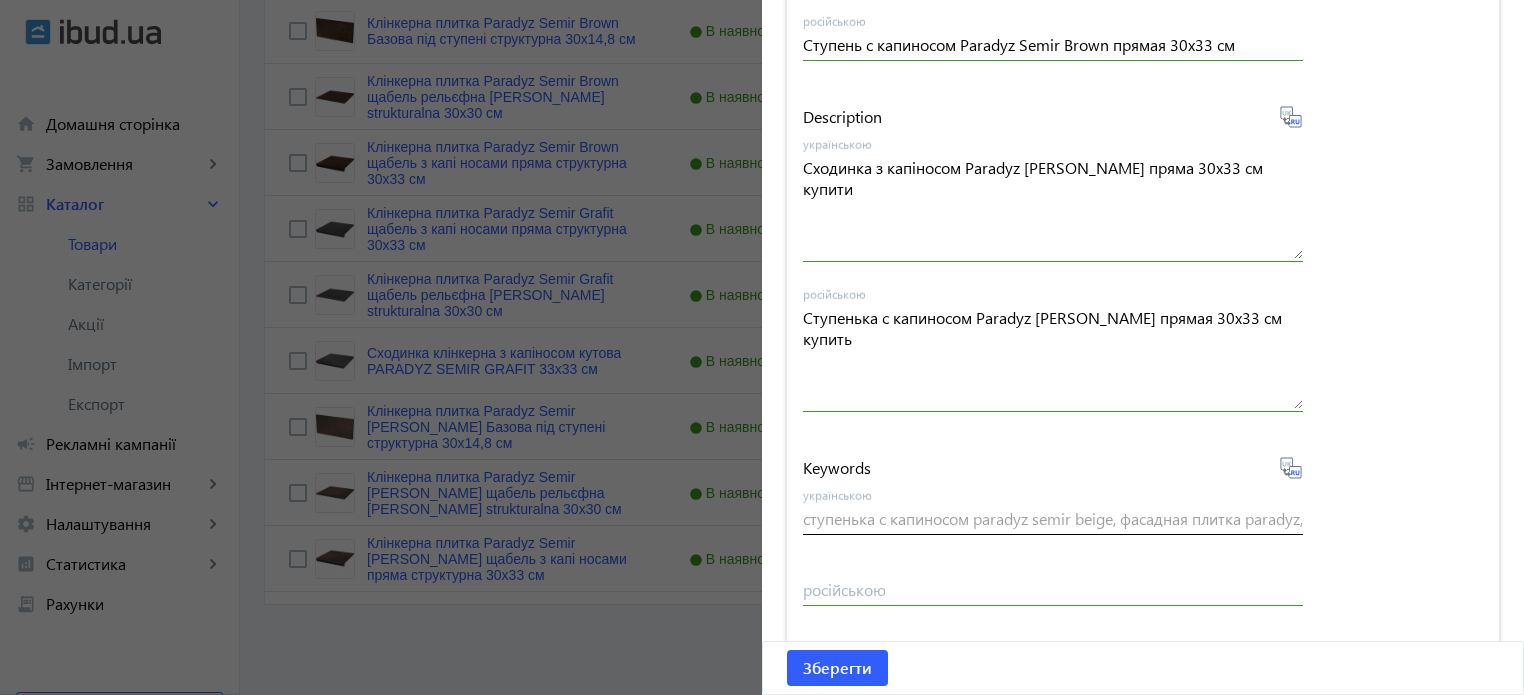 type on "ступенька с капиносом paradyz semir beige, фасадная плитка paradyz, клинкер paradyz semir beige, paradyz semir beige" 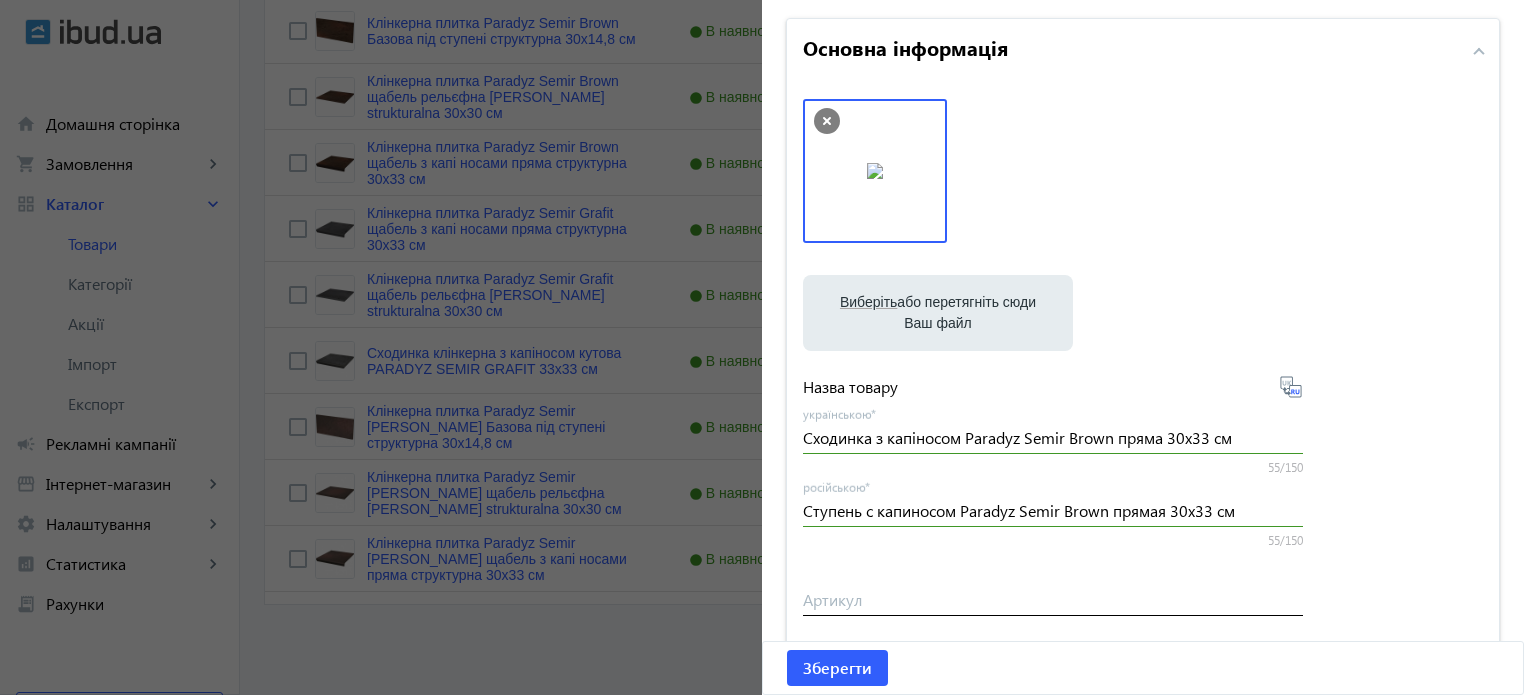 scroll, scrollTop: 100, scrollLeft: 0, axis: vertical 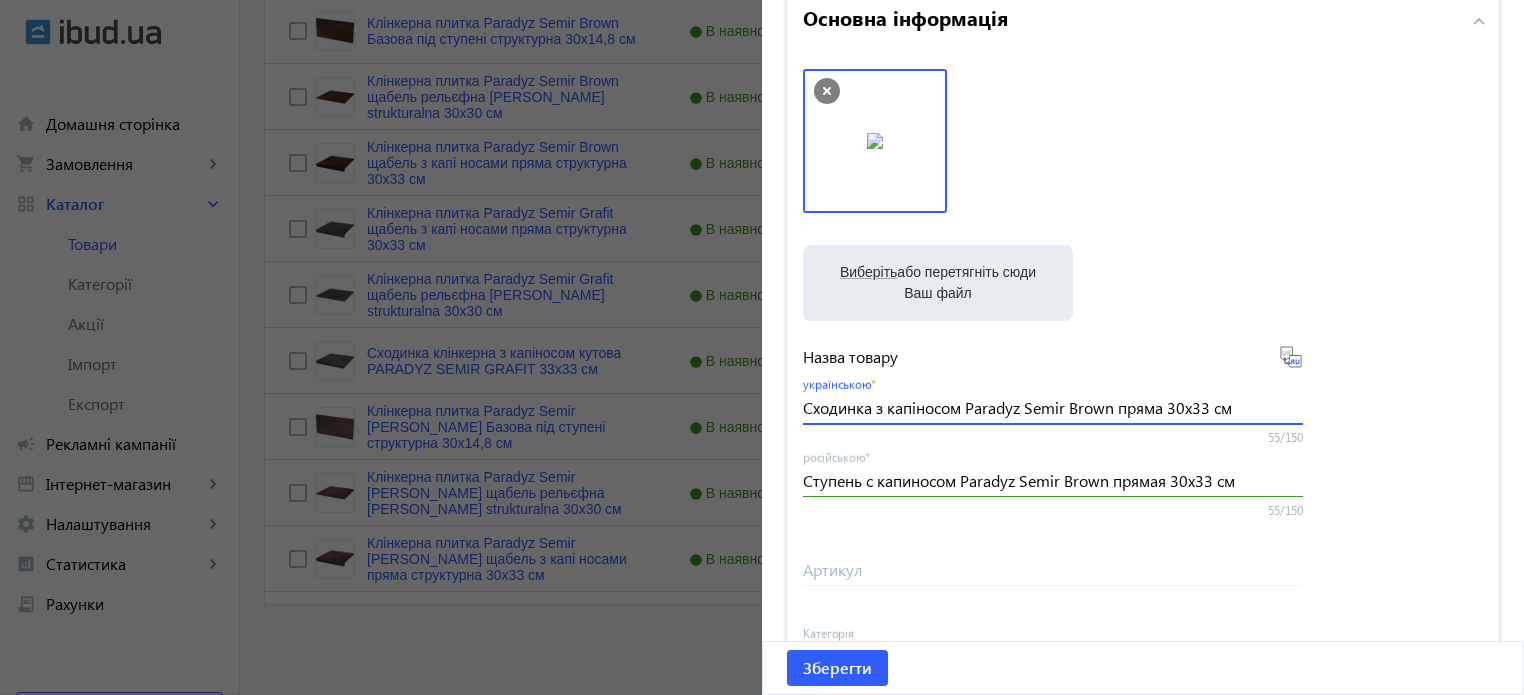 drag, startPoint x: 798, startPoint y: 407, endPoint x: 1535, endPoint y: 411, distance: 737.01086 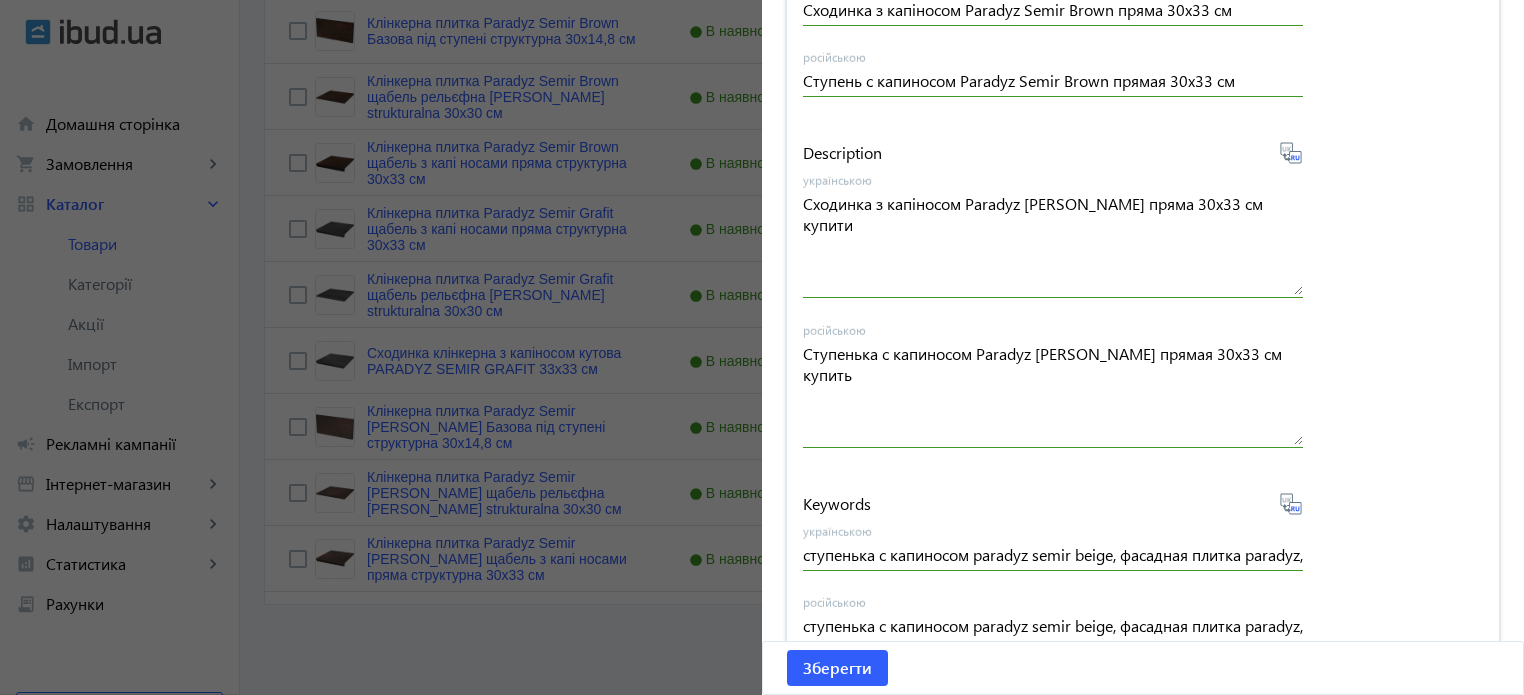 scroll, scrollTop: 1657, scrollLeft: 0, axis: vertical 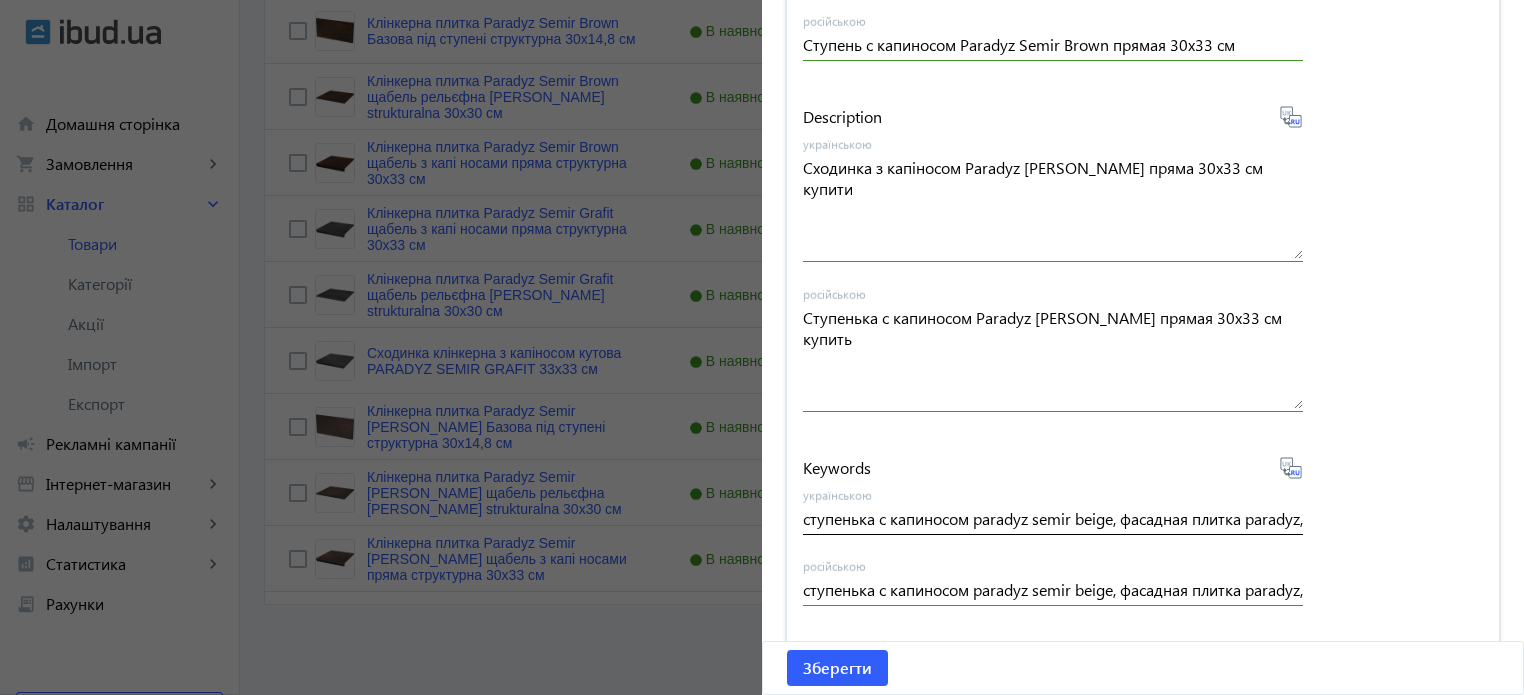 click on "ступенька с капиносом paradyz semir beige, фасадная плитка paradyz, клинкер paradyz semir beige, paradyz semir beige" at bounding box center [1053, 518] 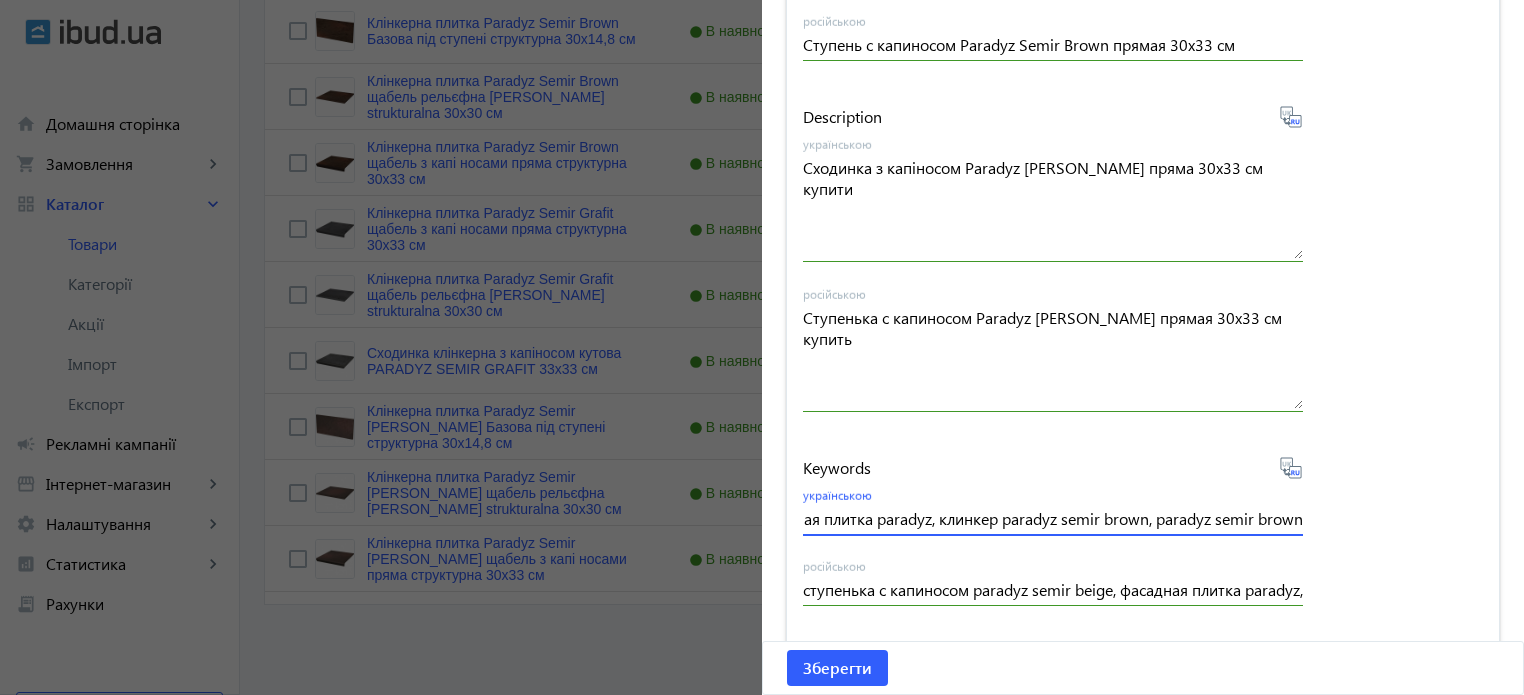 scroll, scrollTop: 0, scrollLeft: 388, axis: horizontal 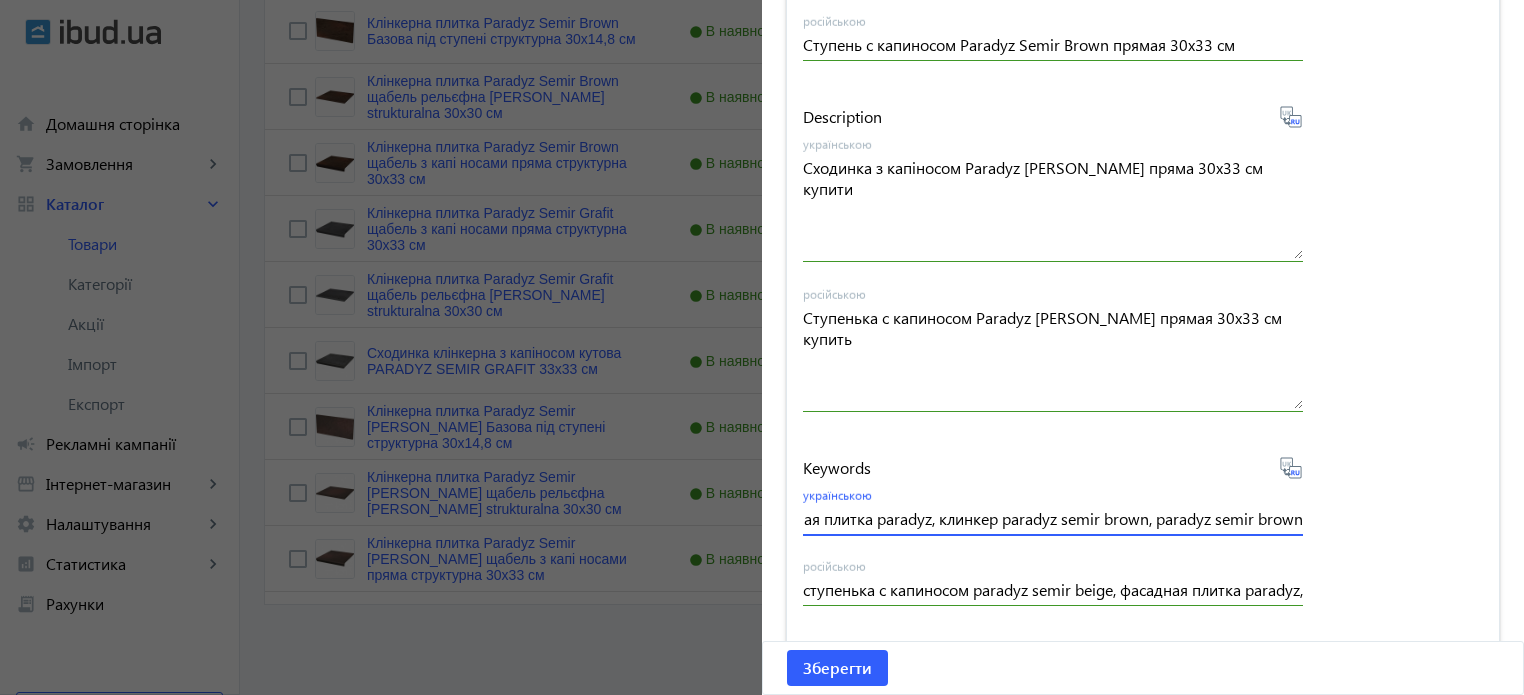type on "ступенька с капиносом paradyz semir brown, фасадная плитка paradyz, клинкер paradyz semir brown, paradyz semir brown" 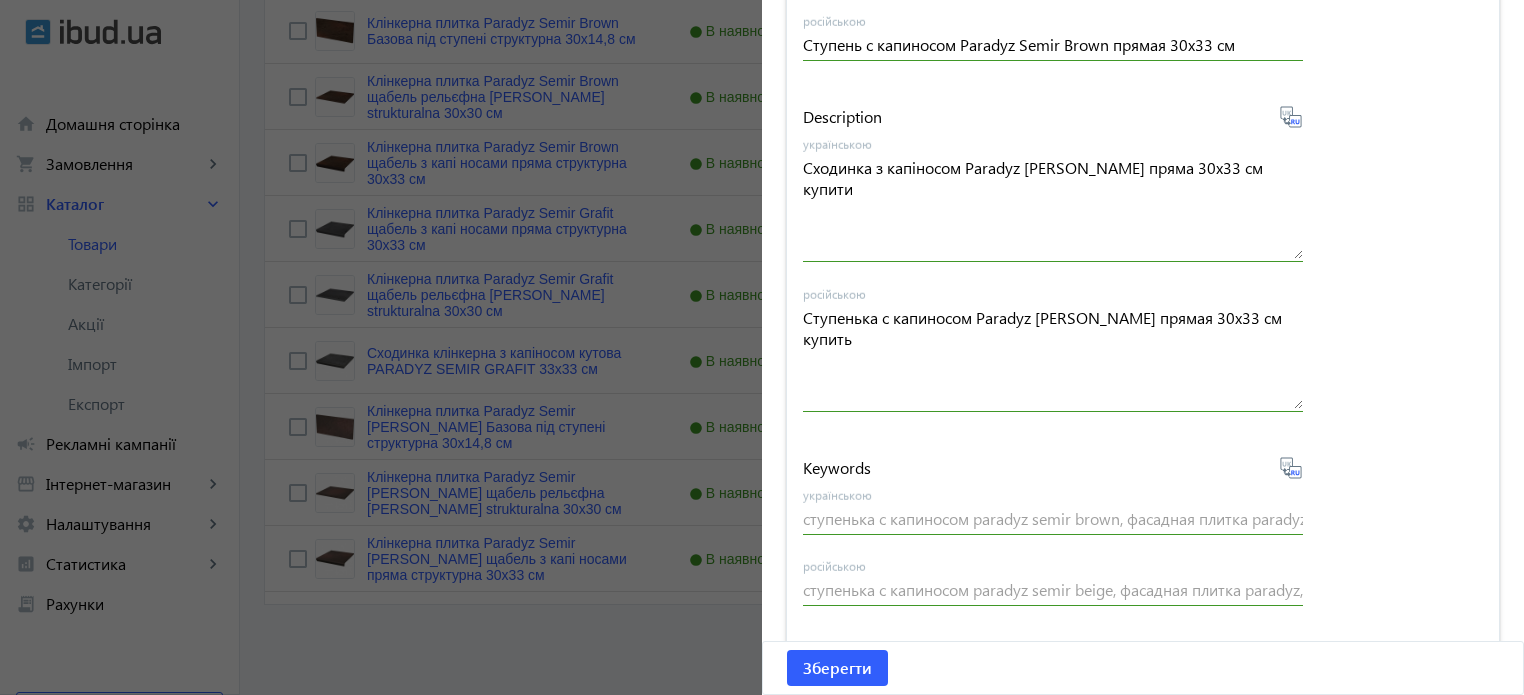 type on "ступенька с капиносом paradyz semir brown, фасадная плитка paradyz, клинкер paradyz semir brown, paradyz semir brown" 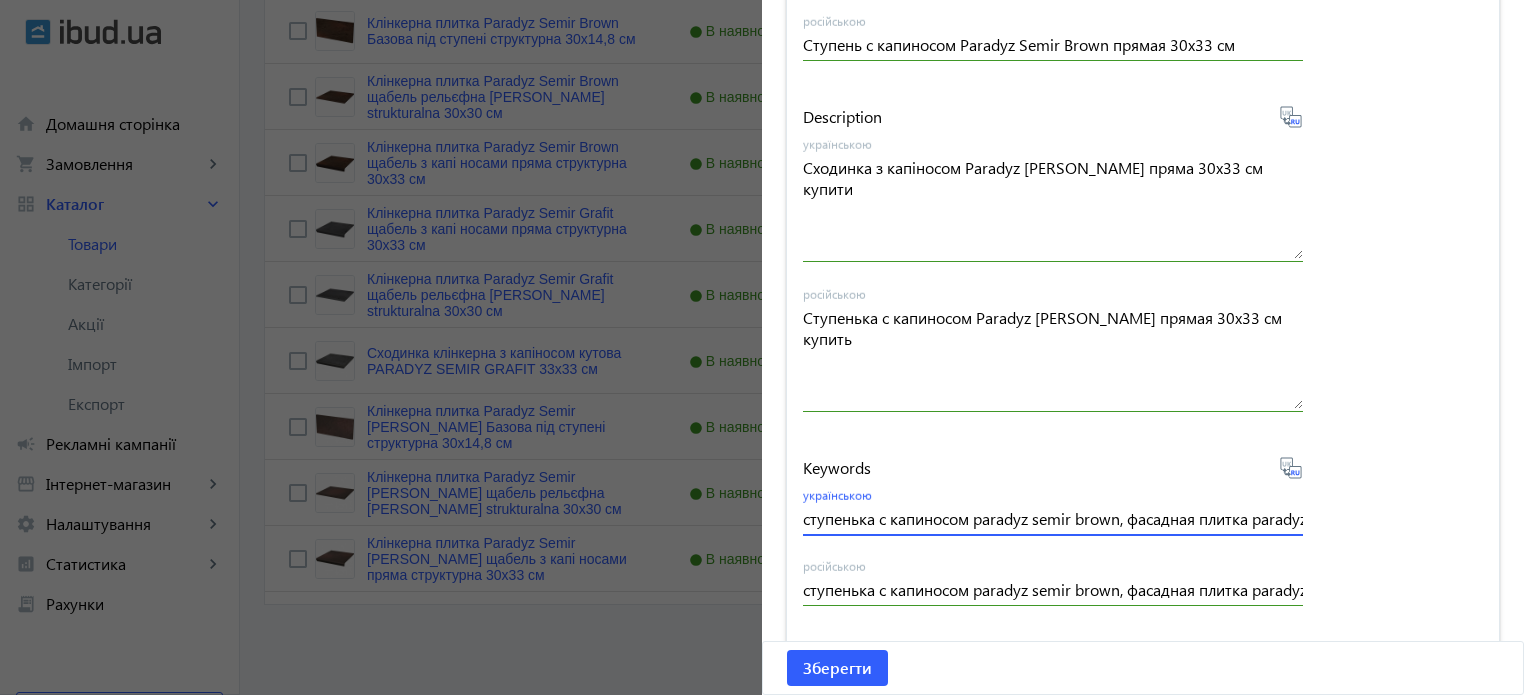 scroll, scrollTop: 0, scrollLeft: 388, axis: horizontal 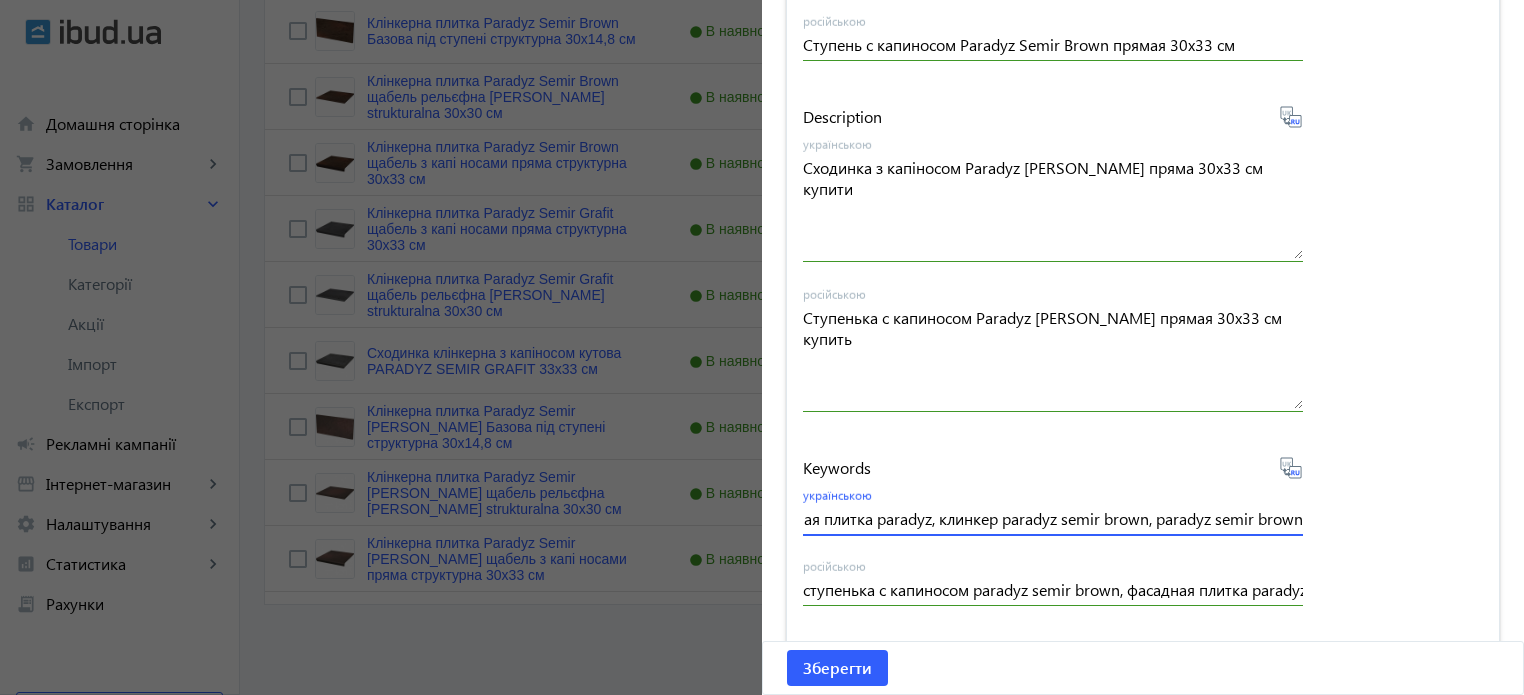 drag, startPoint x: 799, startPoint y: 523, endPoint x: 1535, endPoint y: 567, distance: 737.314 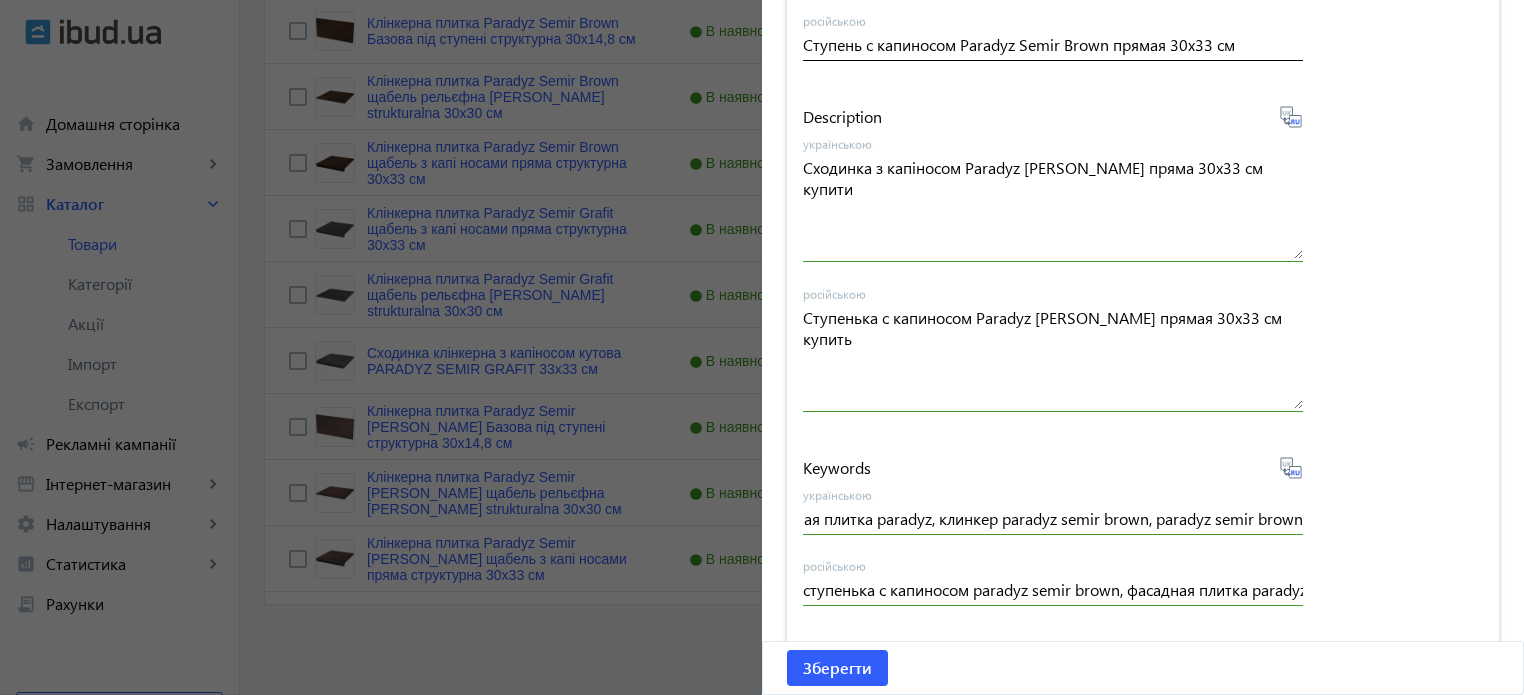 scroll, scrollTop: 0, scrollLeft: 0, axis: both 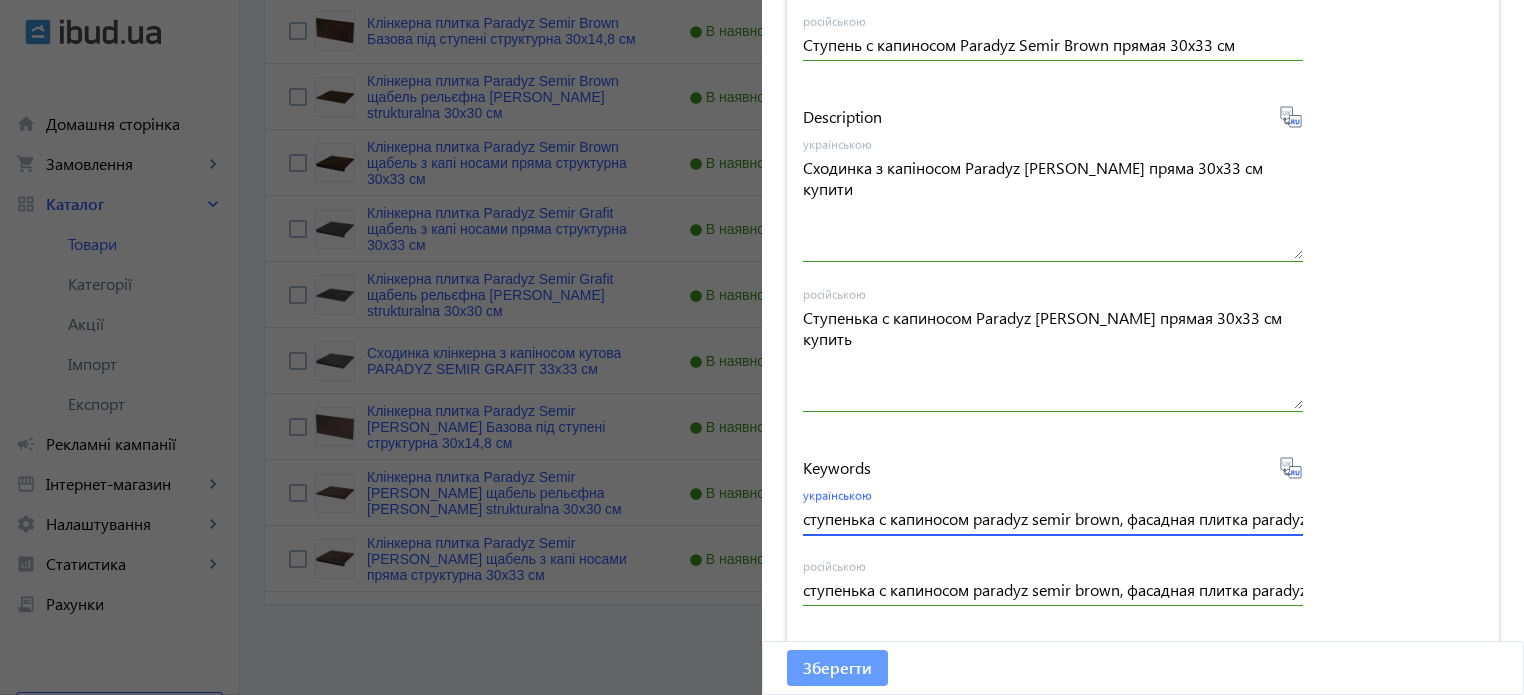 click on "Зберегти" 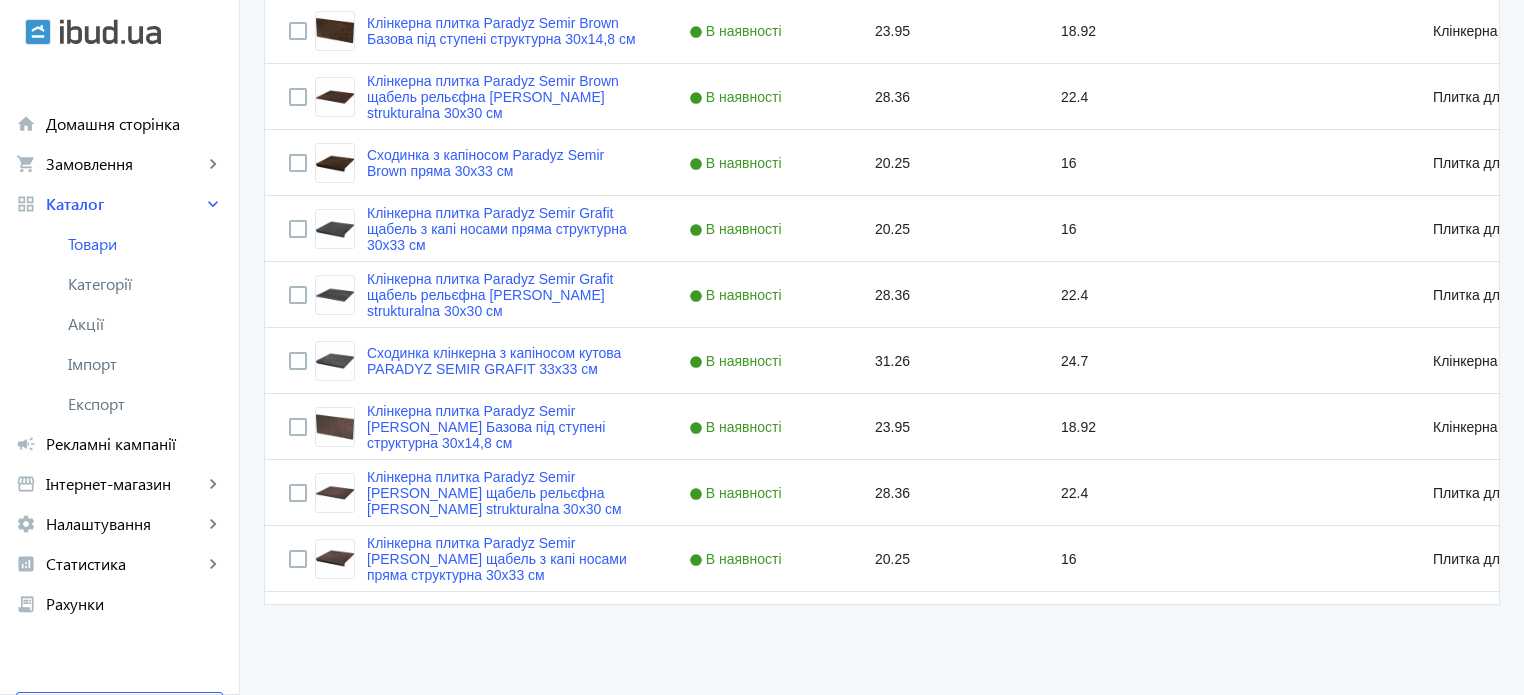scroll, scrollTop: 0, scrollLeft: 0, axis: both 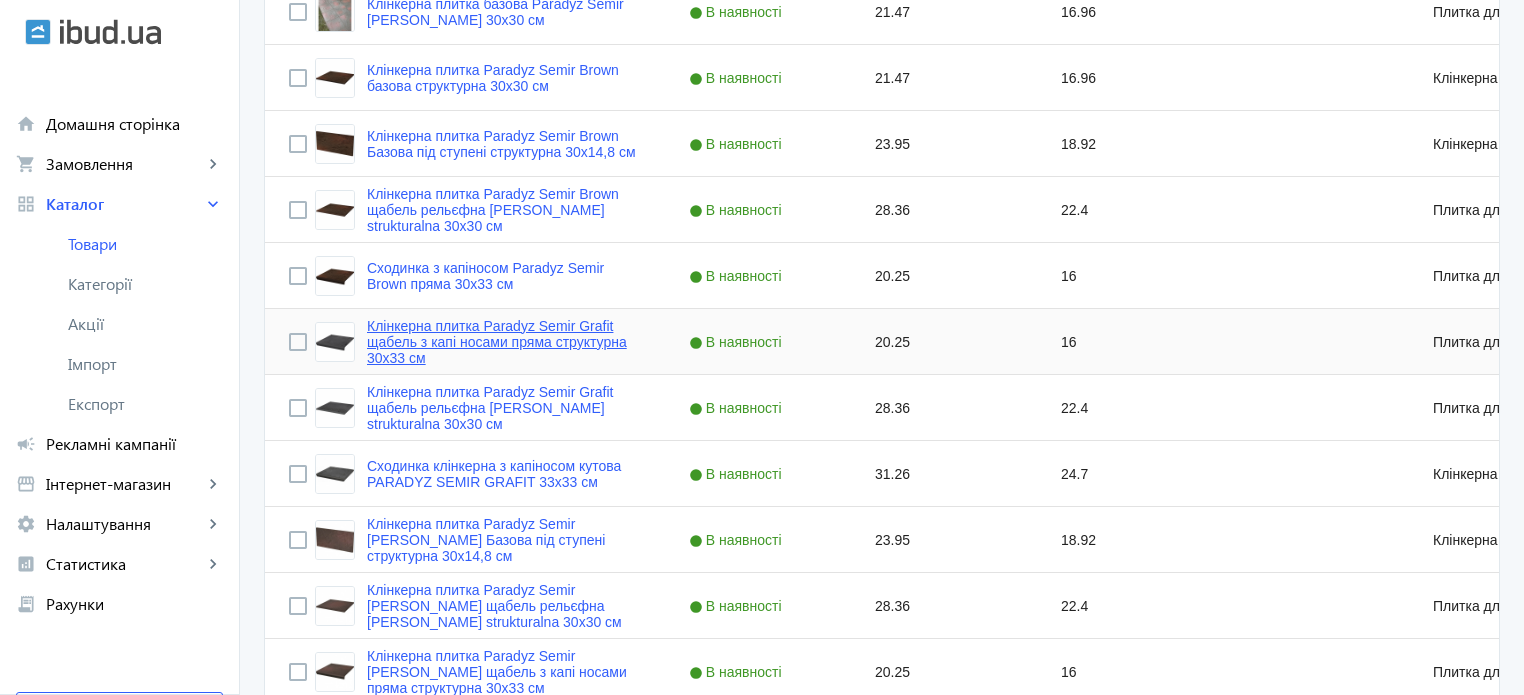click on "Клінкерна плитка Paradyz Semir Grafit щабель з капі носами пряма структурна 30х33 см" 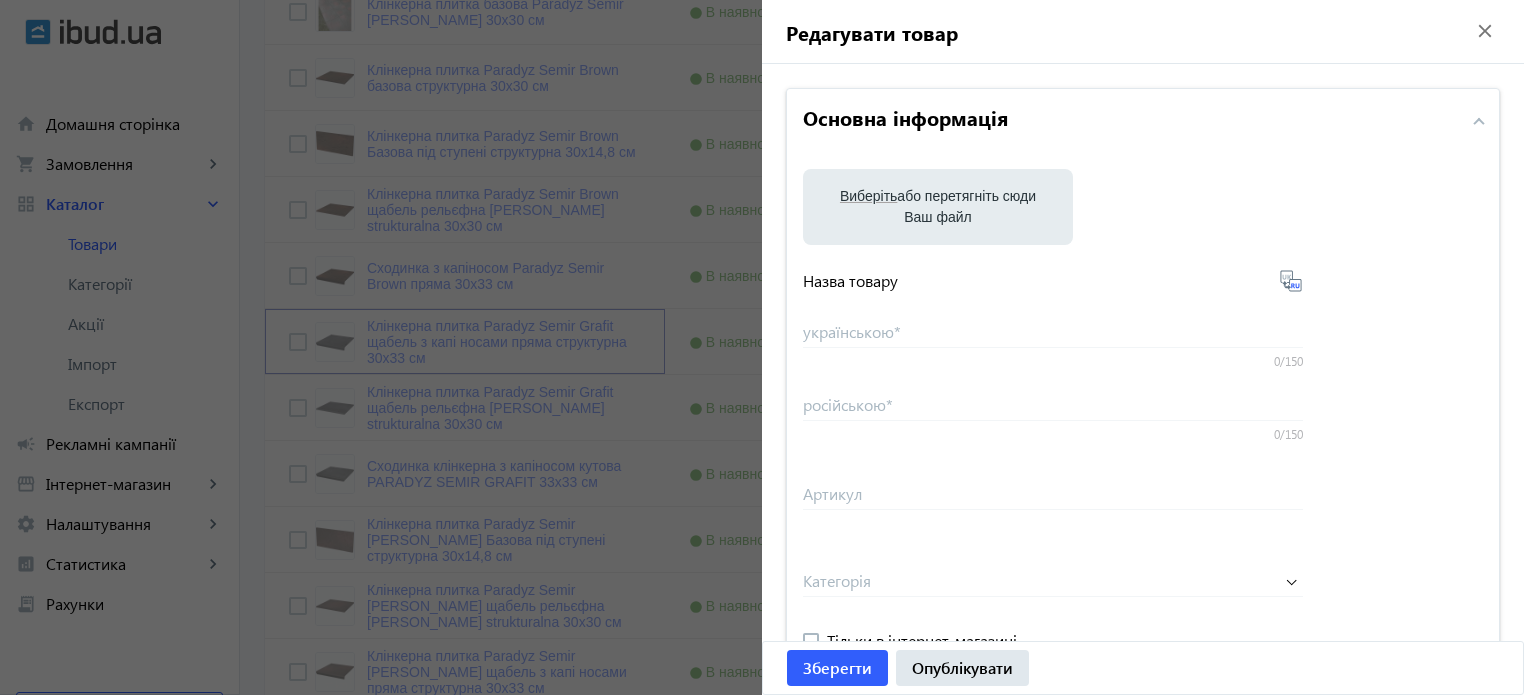 type on "Клінкерна плитка Paradyz Semir Grafit щабель з капі носами пряма структурна 30х33 см" 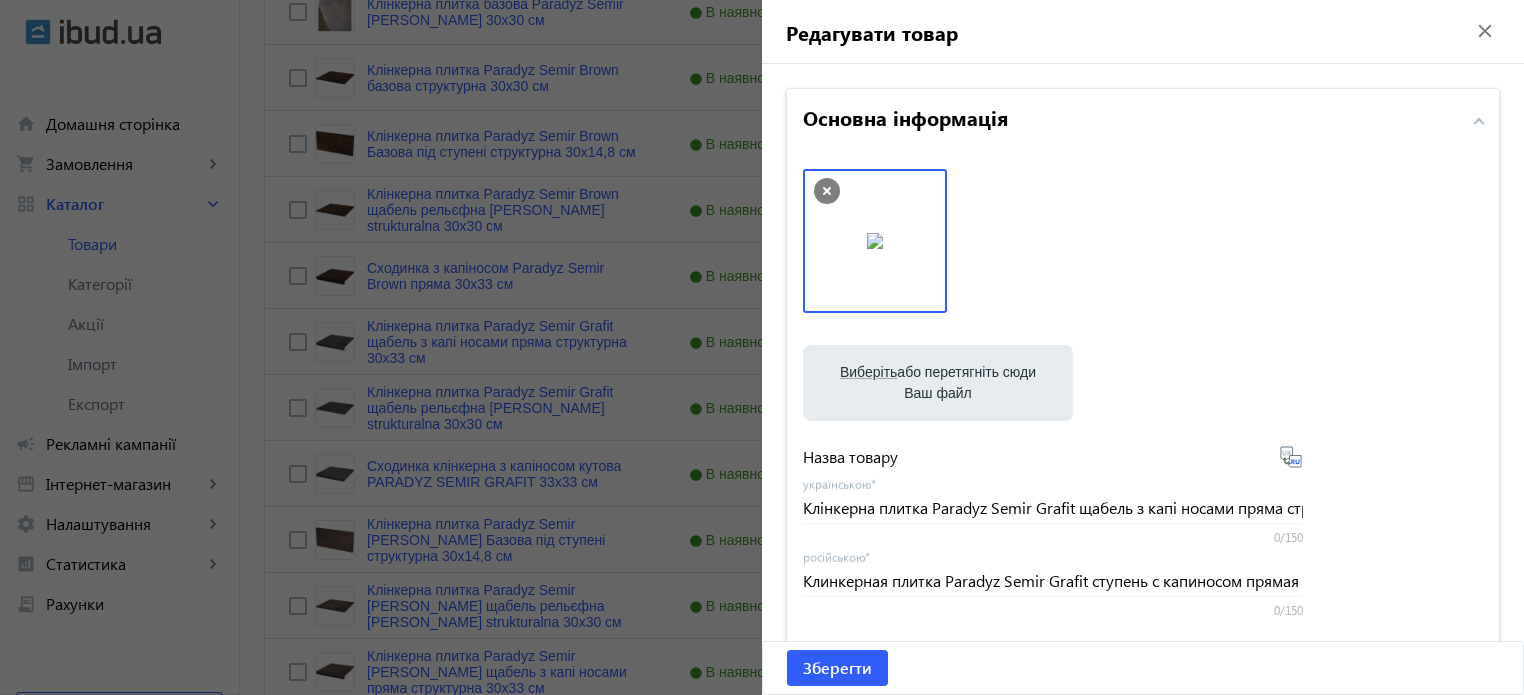 click on "Виберіть  або перетягніть сюди Ваш файл 5873fb292eb0f8438-klinker-semir-grafit-stupen-kapinos.png 5873fb292eb0f8438-klinker-semir-grafit-stupen-kapinos.png 121 KB Назва товару
Клінкерна плитка Paradyz Semir Grafit щабель з капі носами пряма структурна 30х33 см українською  * 0/150 Клинкерная плитка Paradyz Semir Grafit ступень с капиносом прямая структурная 30х33 см російською  * 0/150 Артикул Плитка для східців Категорія   Тільки в інтернет-магазині   Рекомендований товар" at bounding box center (1143, 513) 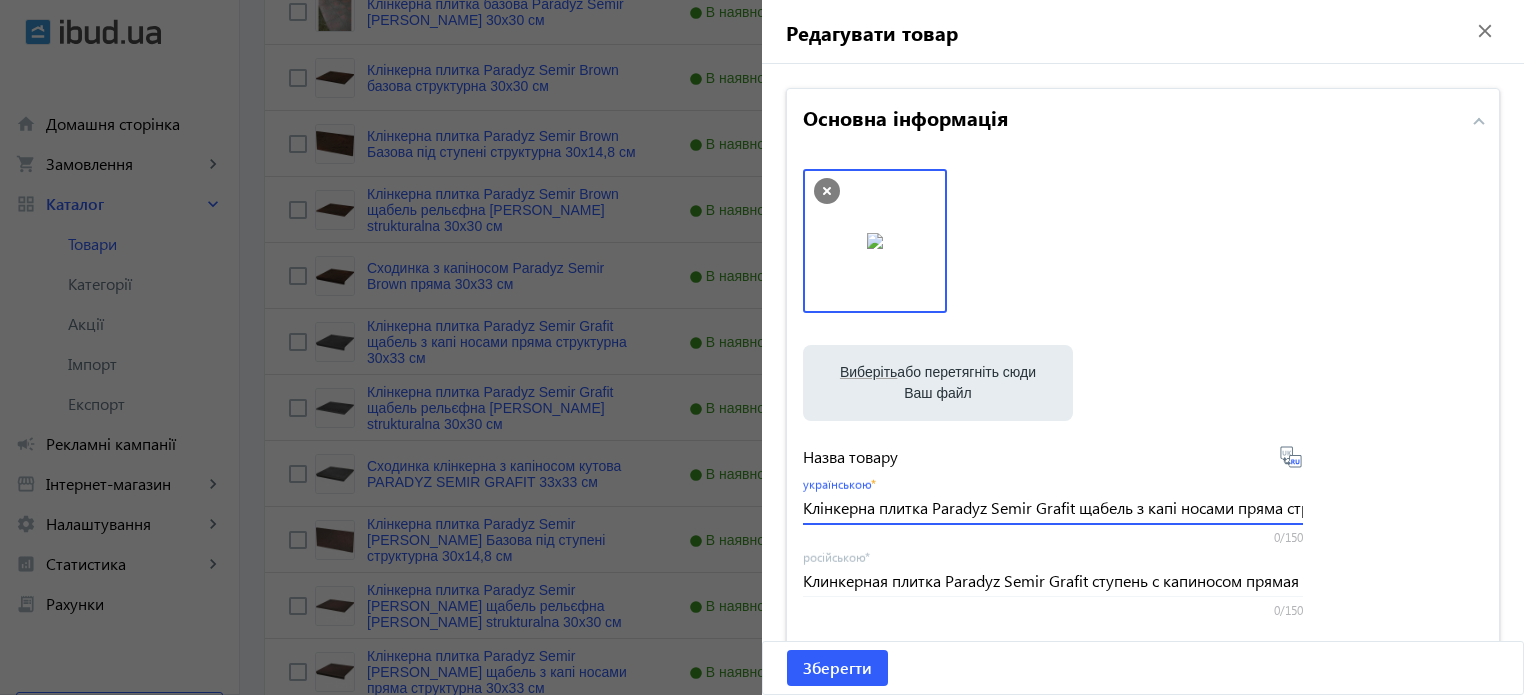 scroll, scrollTop: 0, scrollLeft: 144, axis: horizontal 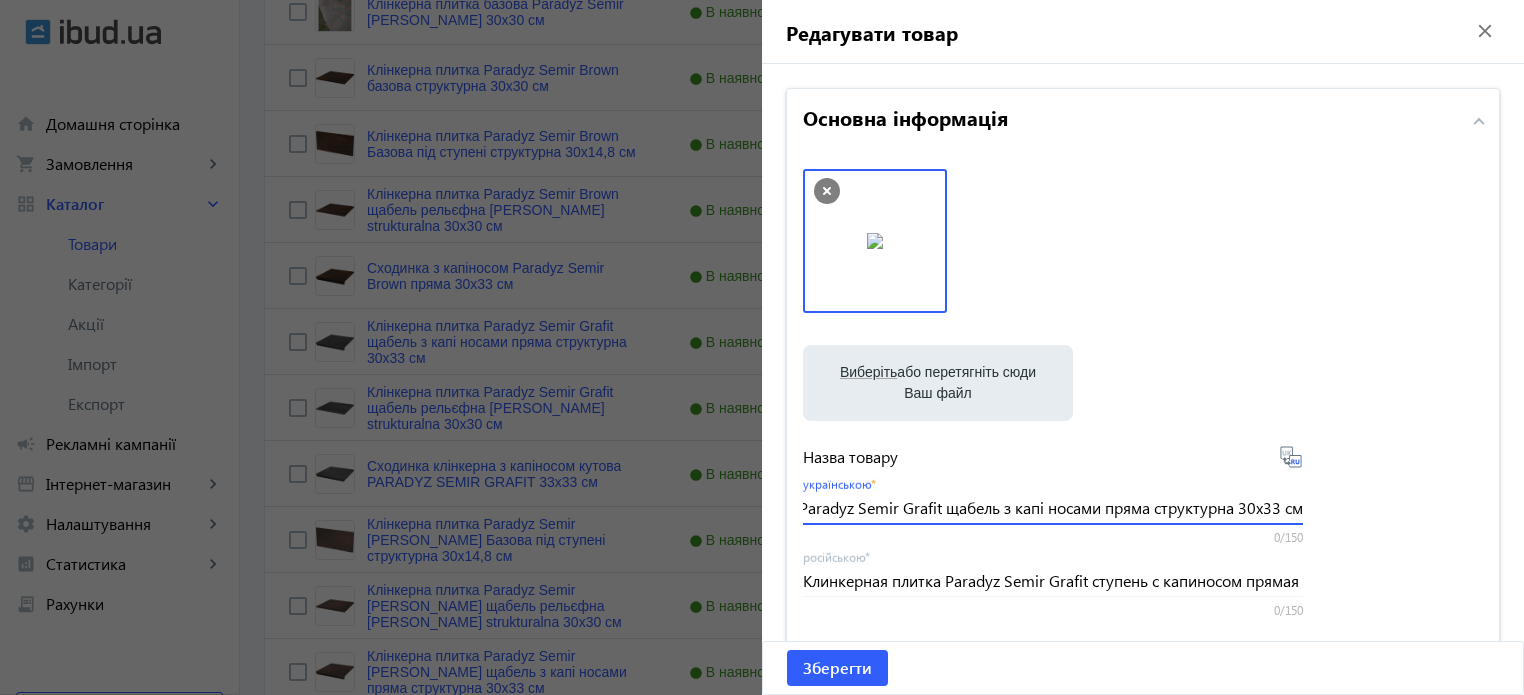 drag, startPoint x: 800, startPoint y: 507, endPoint x: 1535, endPoint y: 475, distance: 735.6963 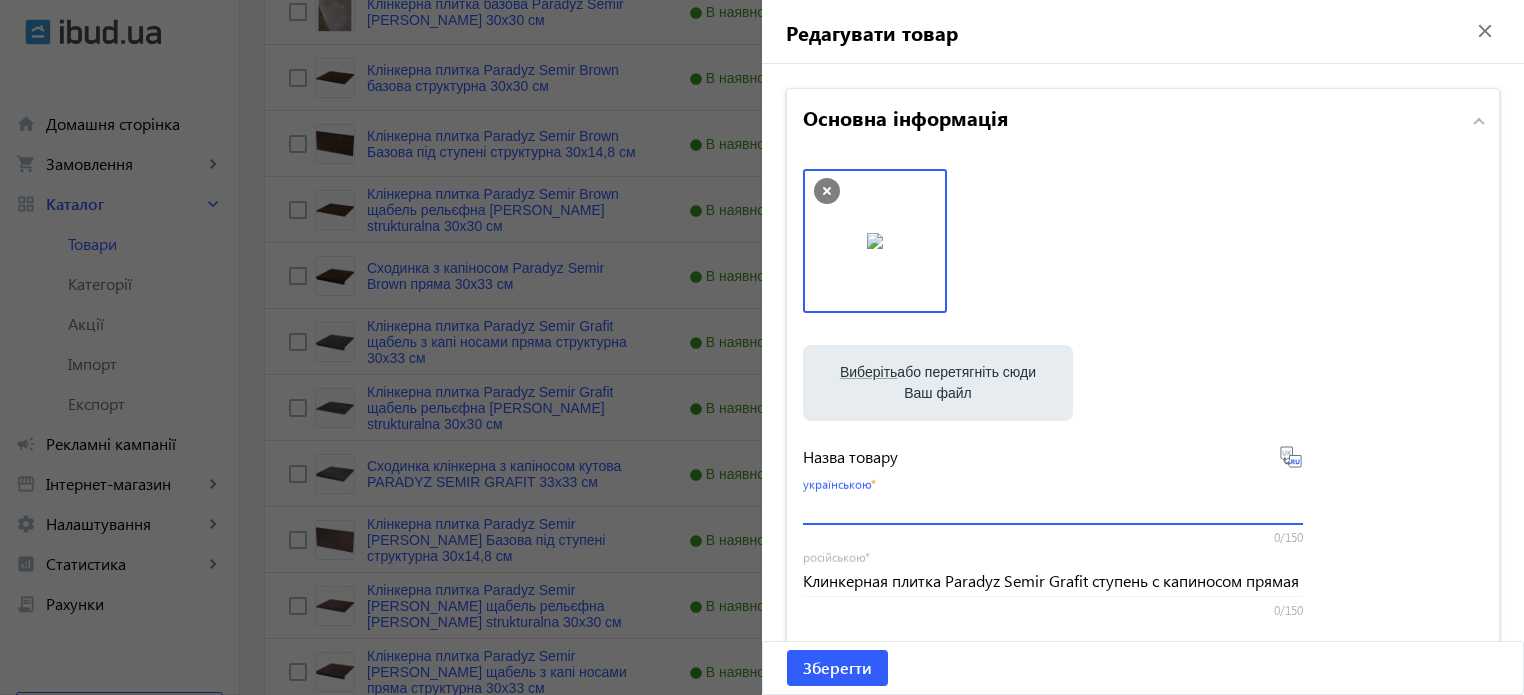 scroll, scrollTop: 0, scrollLeft: 0, axis: both 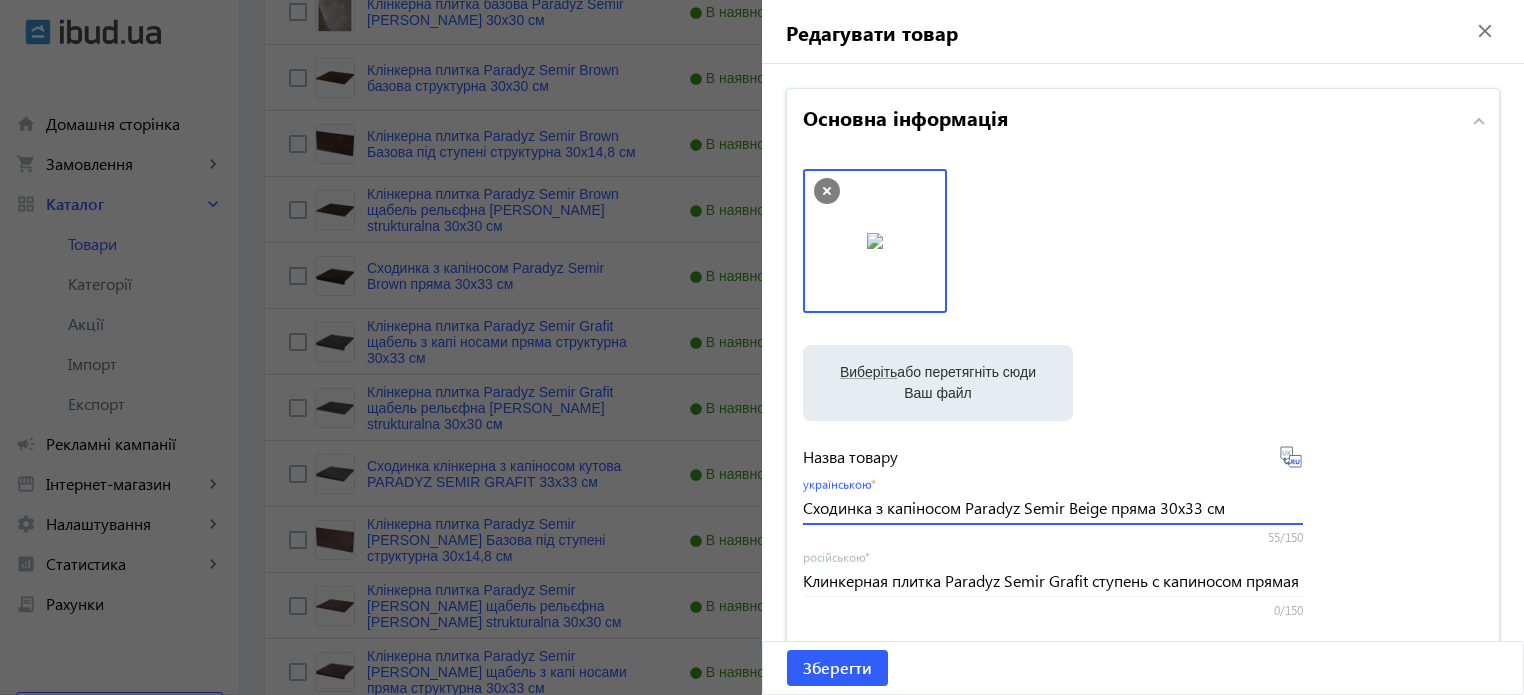click on "Сходинка з капіносом Paradyz Semir Beige пряма 30х33 см" at bounding box center [1053, 507] 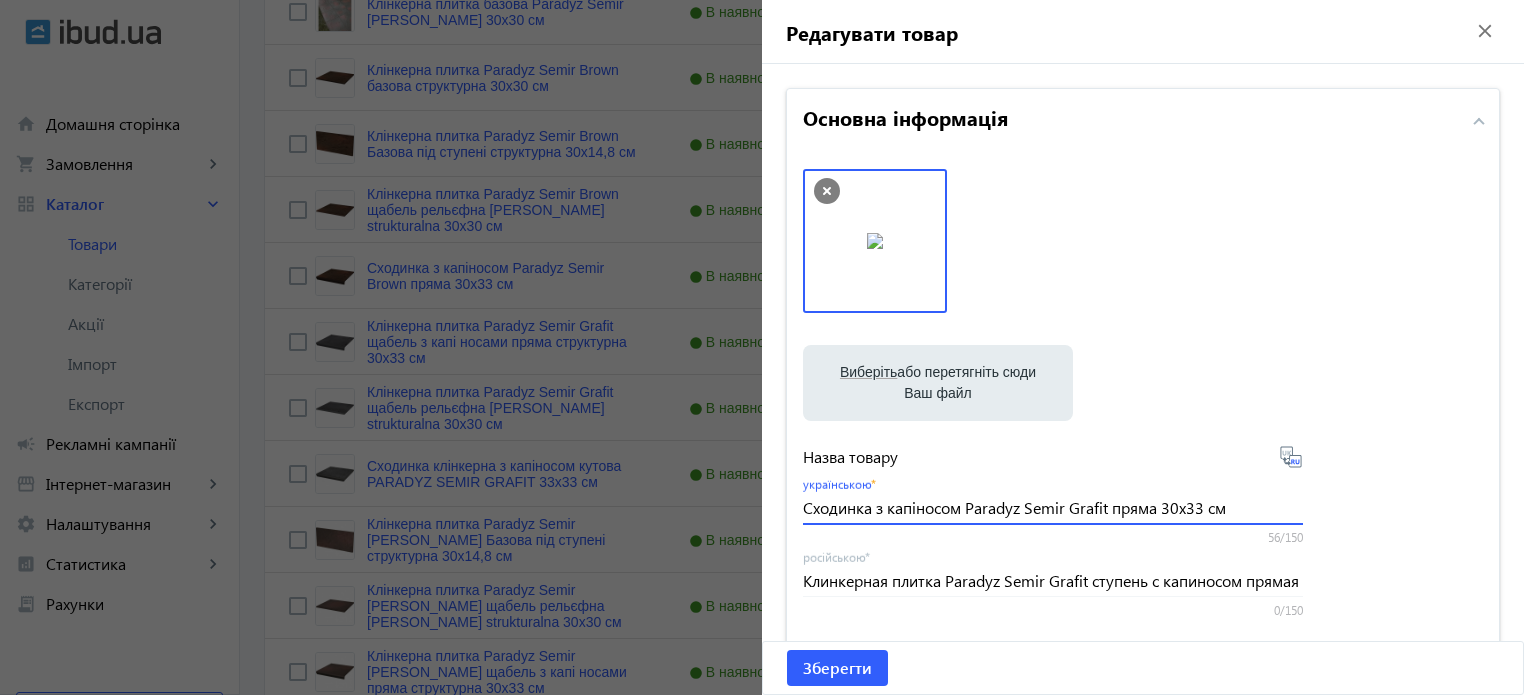 type on "Сходинка з капіносом Paradyz Semir Grafit пряма 30х33 см" 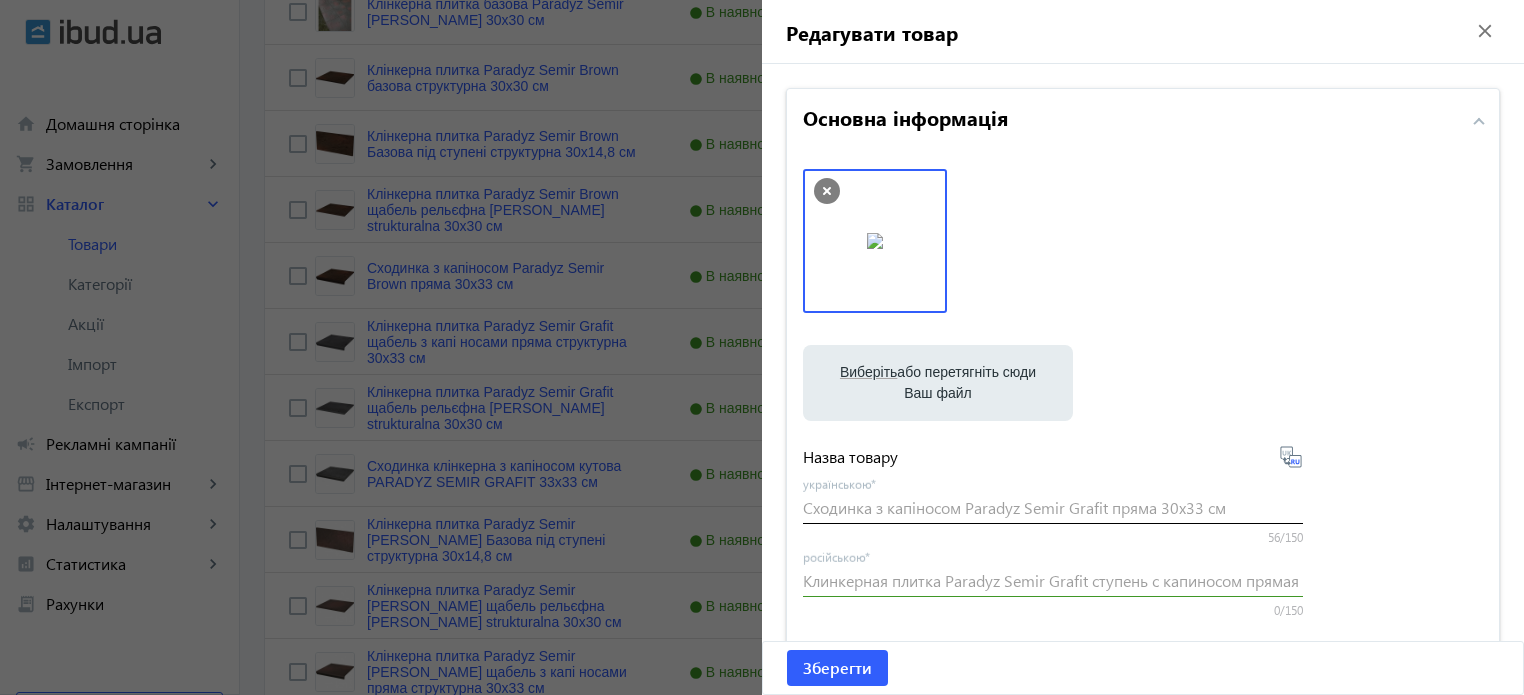 type on "Ступень с капиносом Paradyz Semir Grafit прямая 30х33 см" 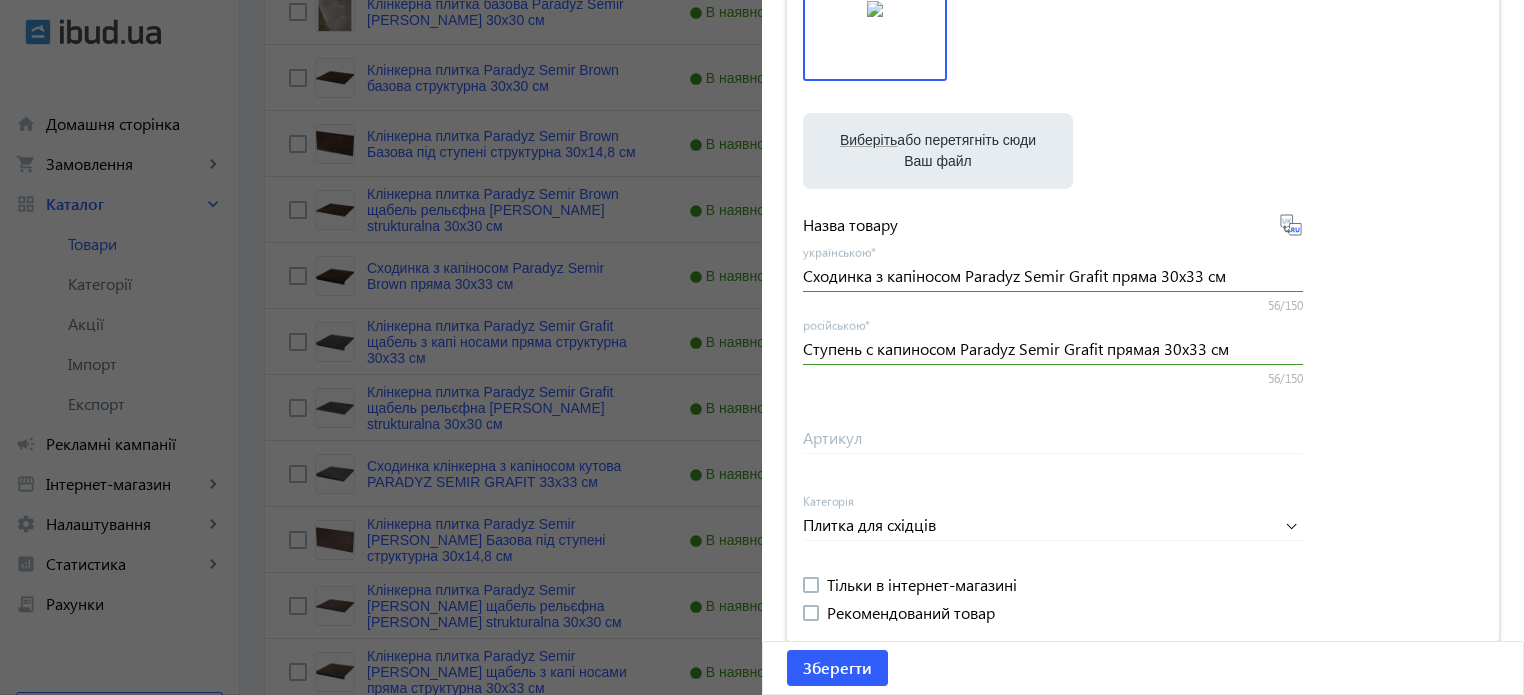 scroll, scrollTop: 500, scrollLeft: 0, axis: vertical 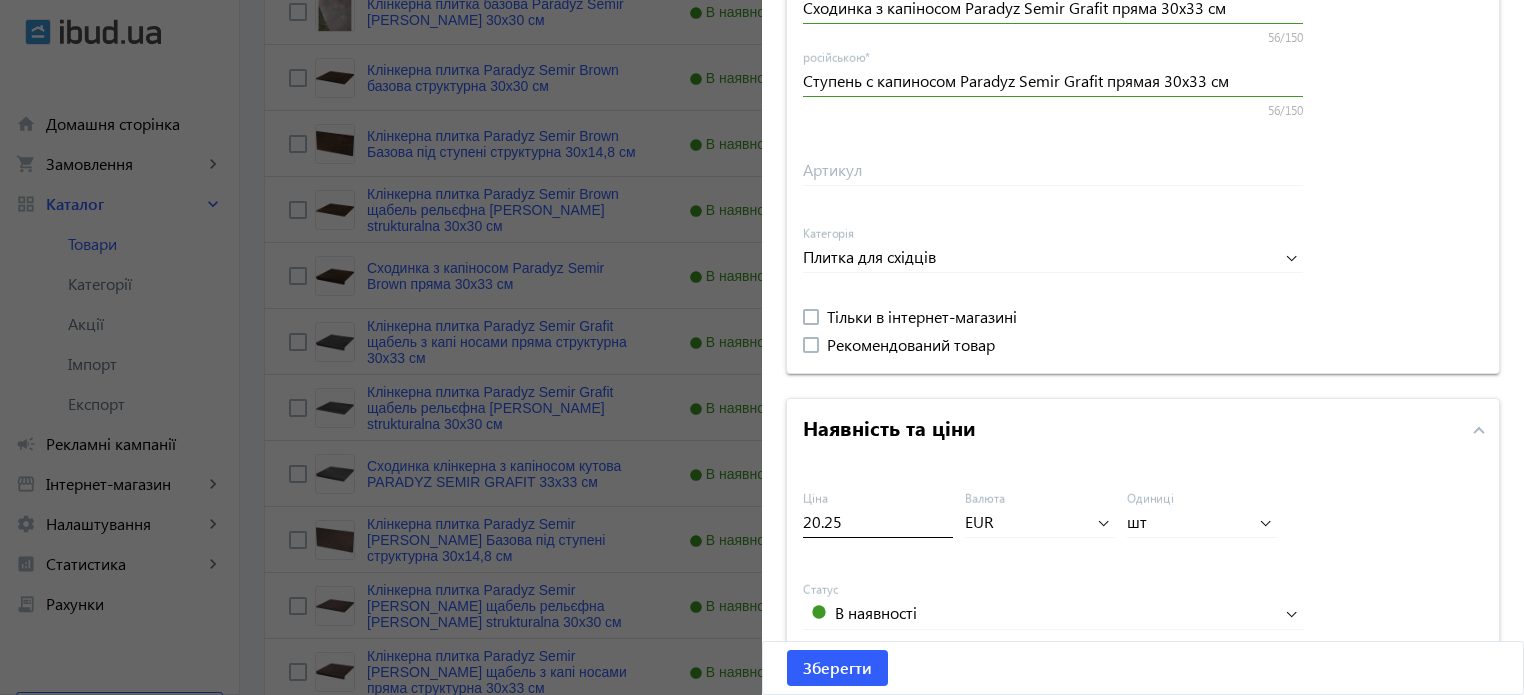 click on "20.25" at bounding box center (878, 521) 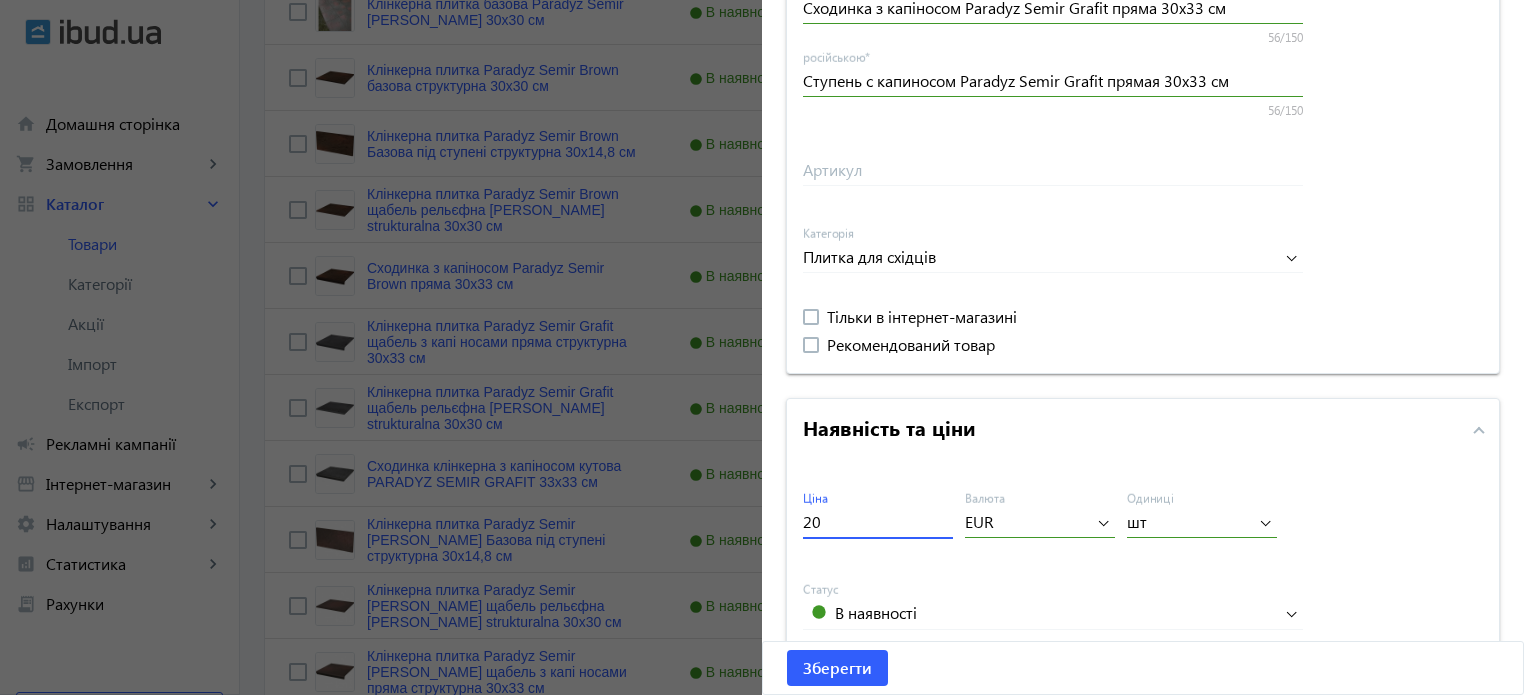 type on "2" 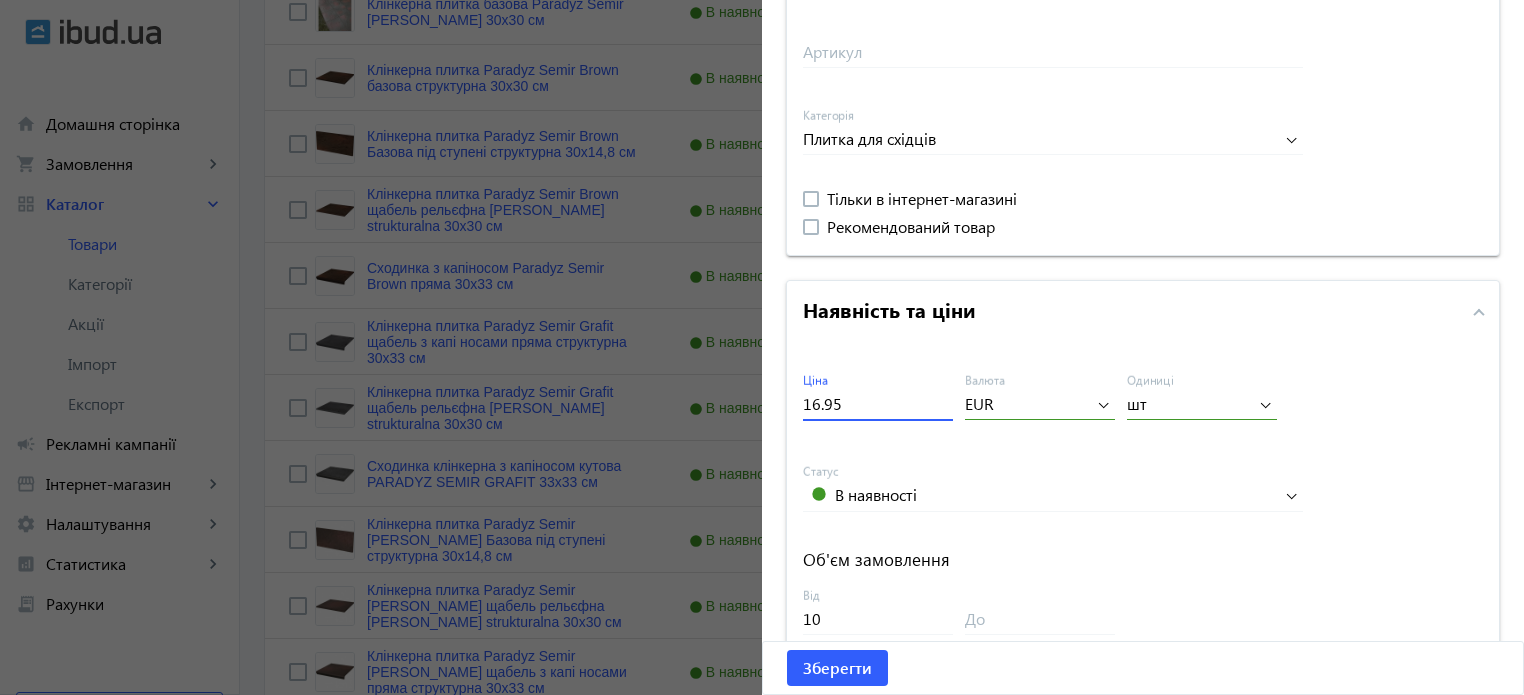 scroll, scrollTop: 892, scrollLeft: 0, axis: vertical 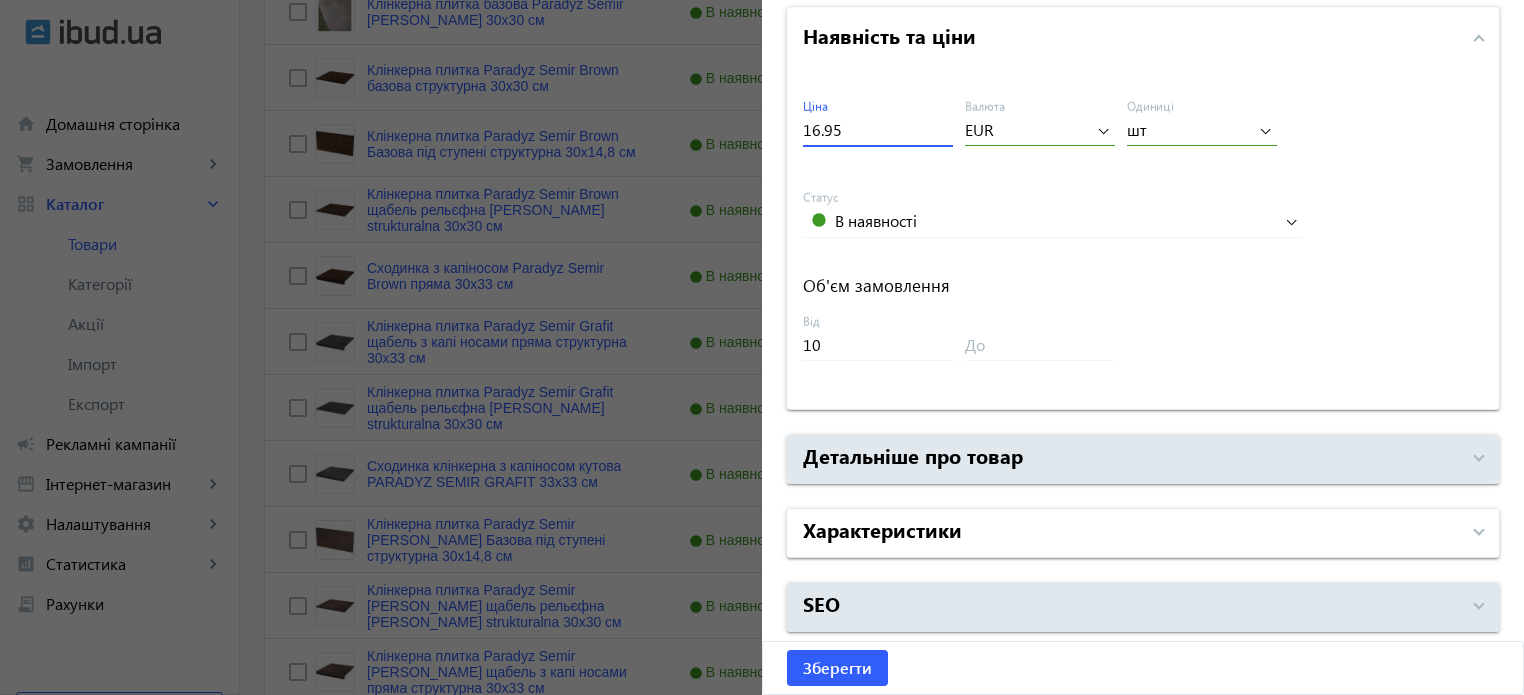 type on "16.95" 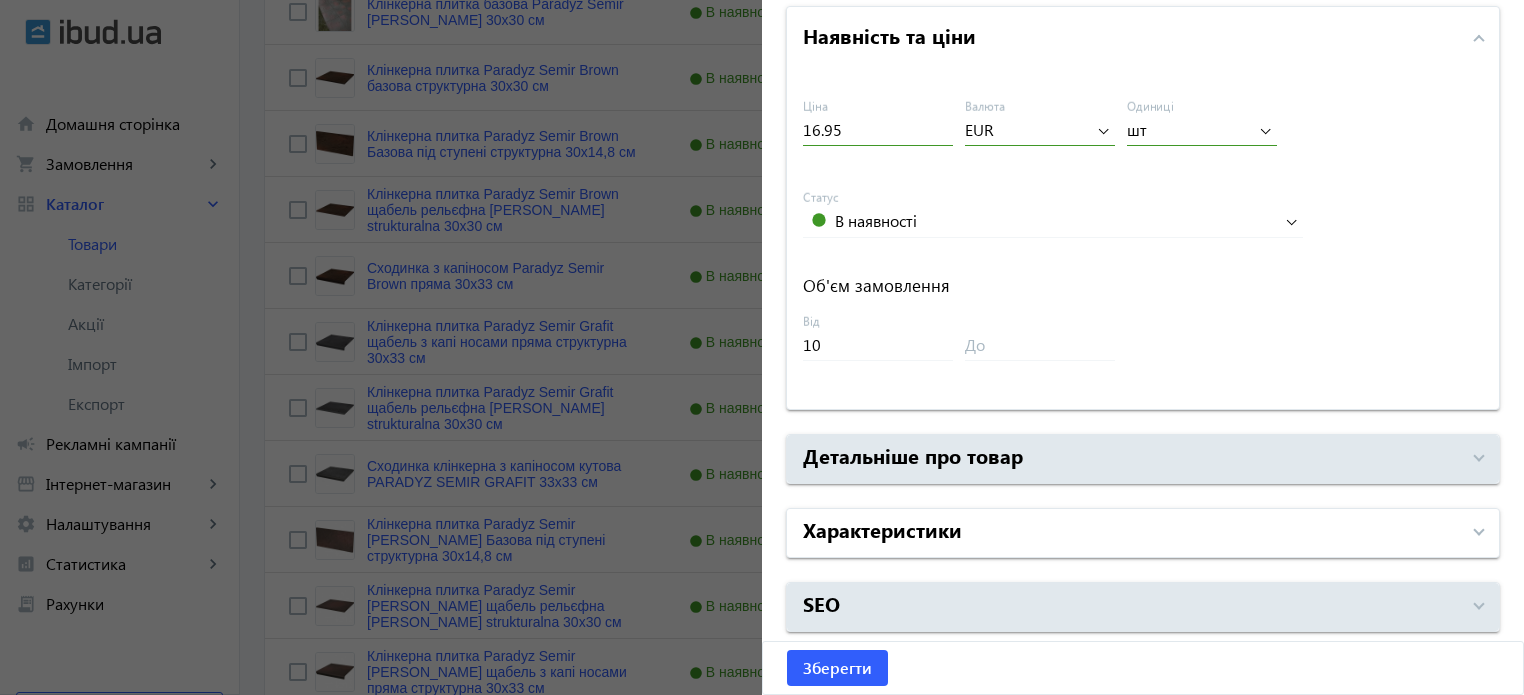 click on "Характеристики" at bounding box center [1143, 533] 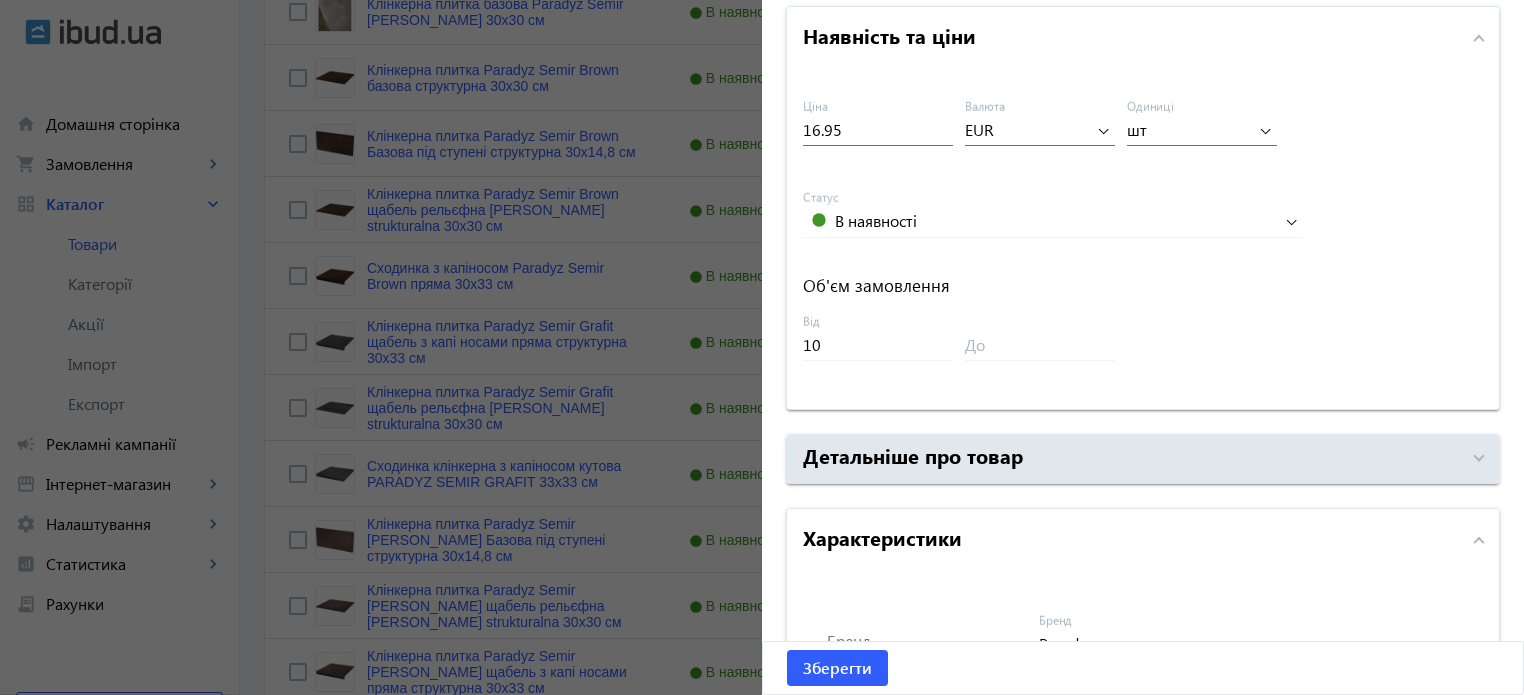 scroll, scrollTop: 1192, scrollLeft: 0, axis: vertical 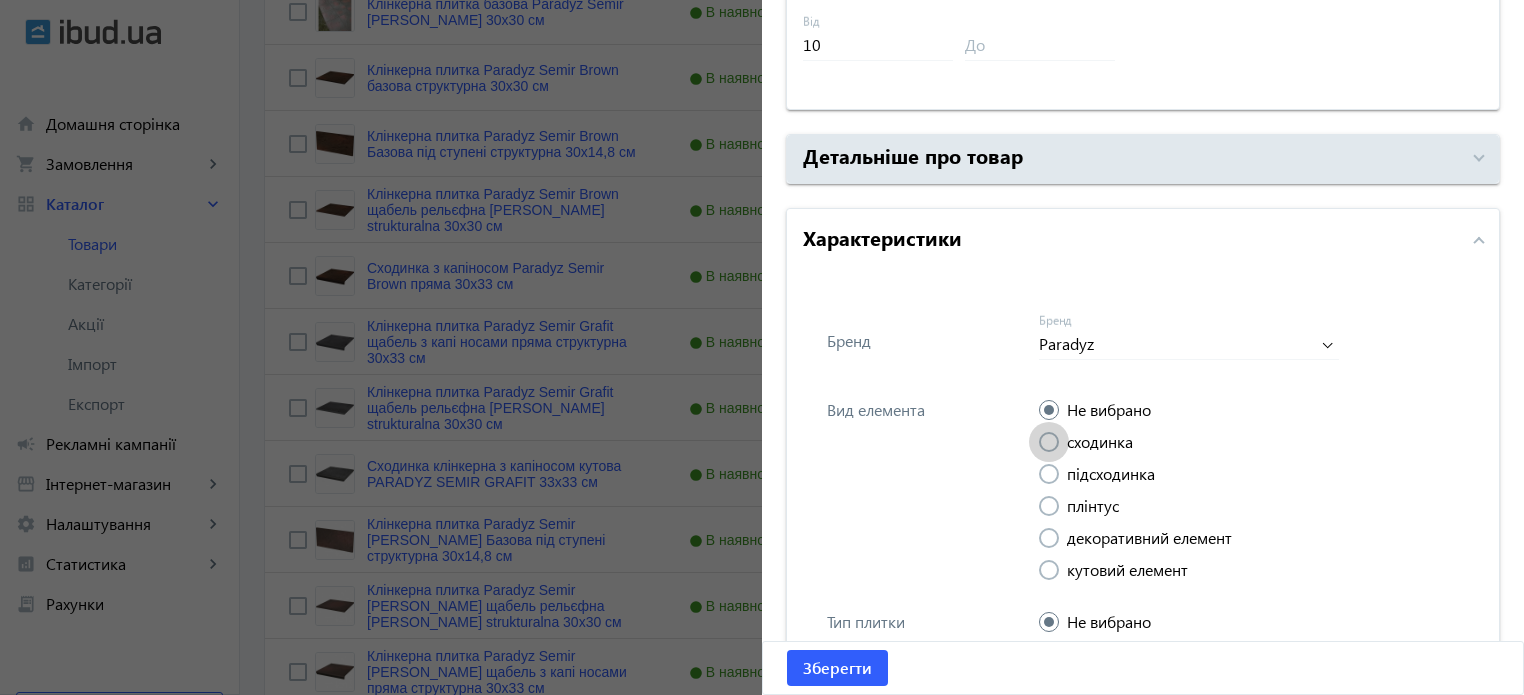 drag, startPoint x: 1048, startPoint y: 444, endPoint x: 1034, endPoint y: 487, distance: 45.221676 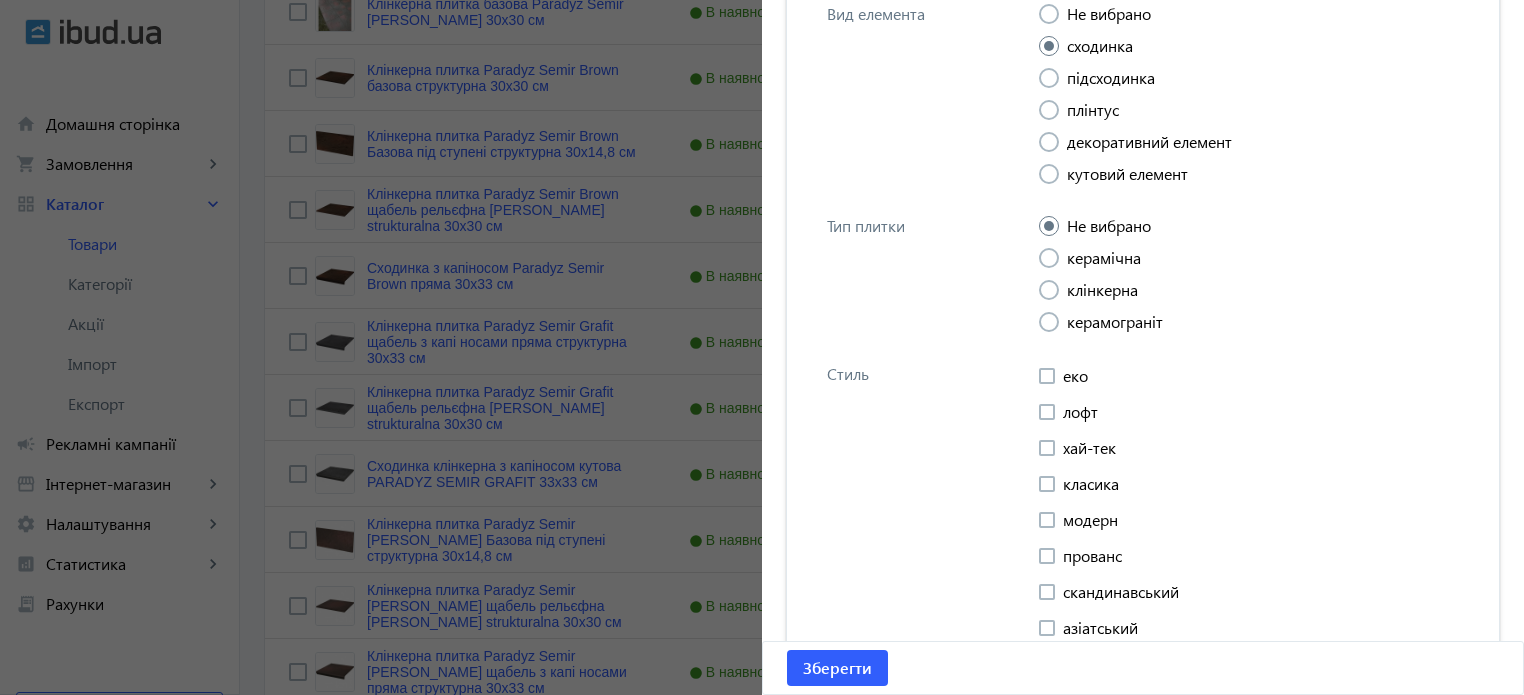 scroll, scrollTop: 1592, scrollLeft: 0, axis: vertical 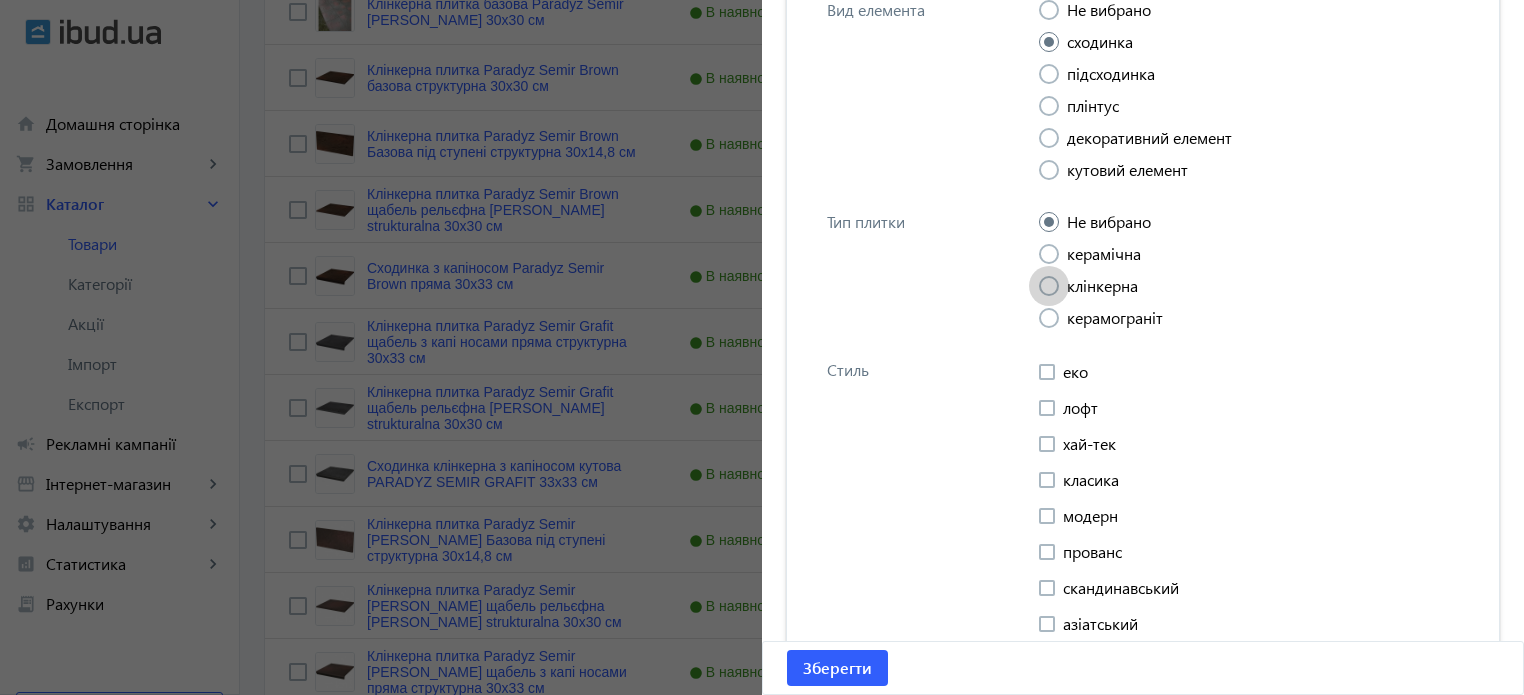 click at bounding box center [1049, 286] 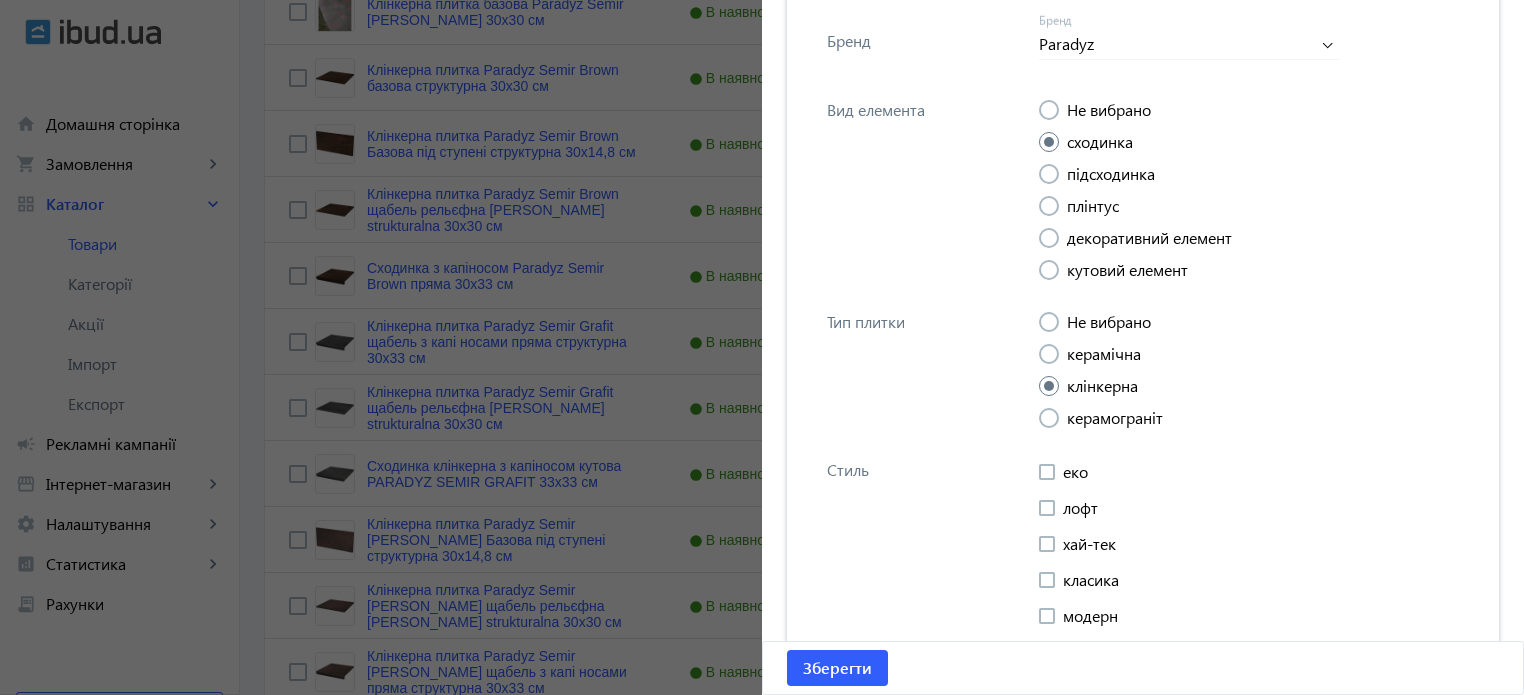 scroll, scrollTop: 992, scrollLeft: 0, axis: vertical 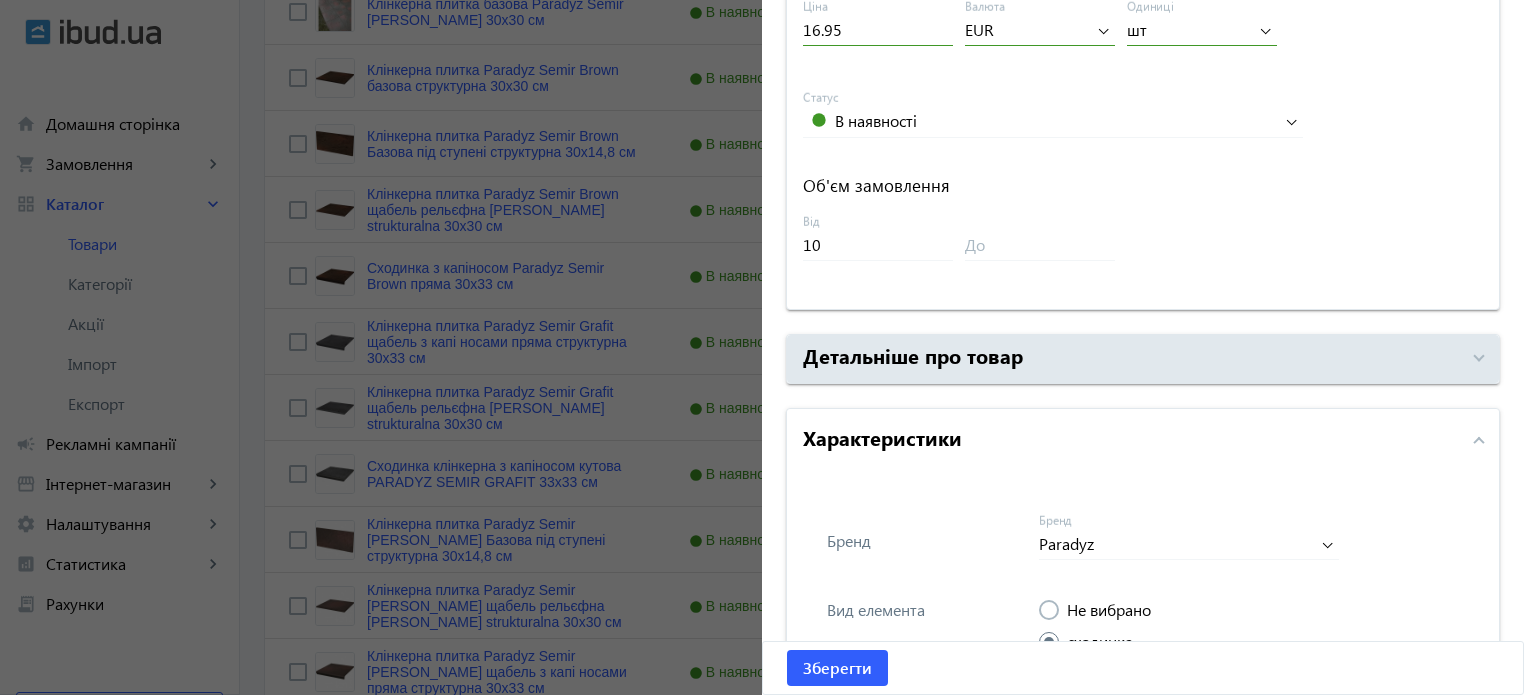 click on "Характеристики" at bounding box center [882, 437] 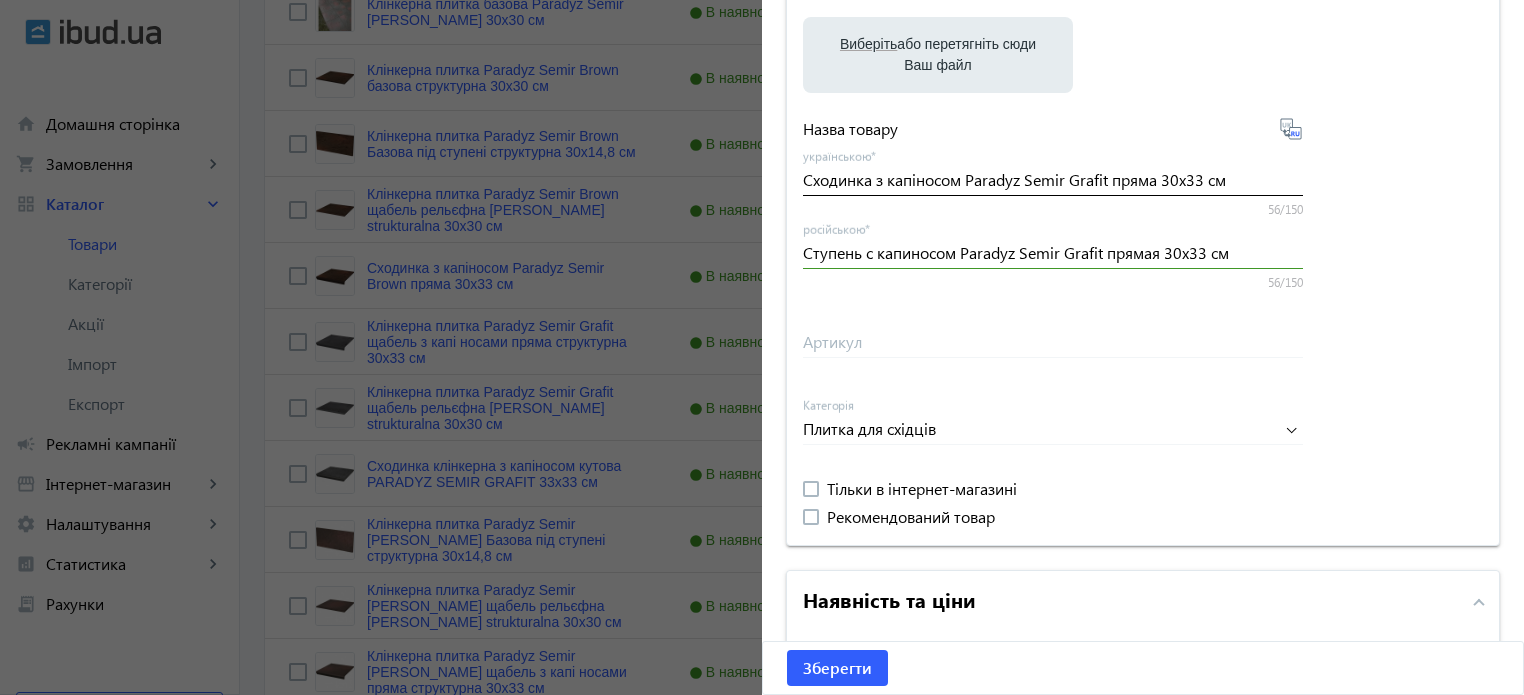 scroll, scrollTop: 192, scrollLeft: 0, axis: vertical 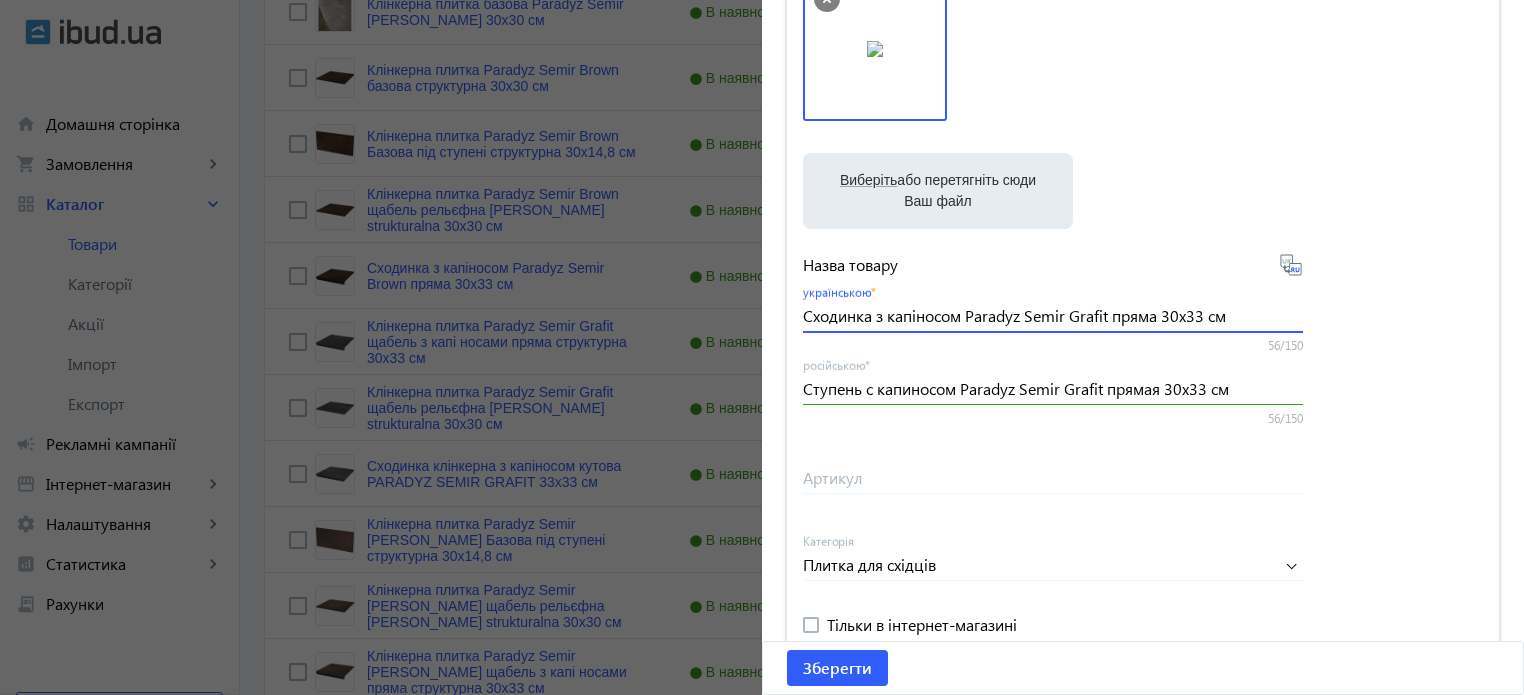 drag, startPoint x: 1232, startPoint y: 315, endPoint x: 0, endPoint y: 174, distance: 1240.0424 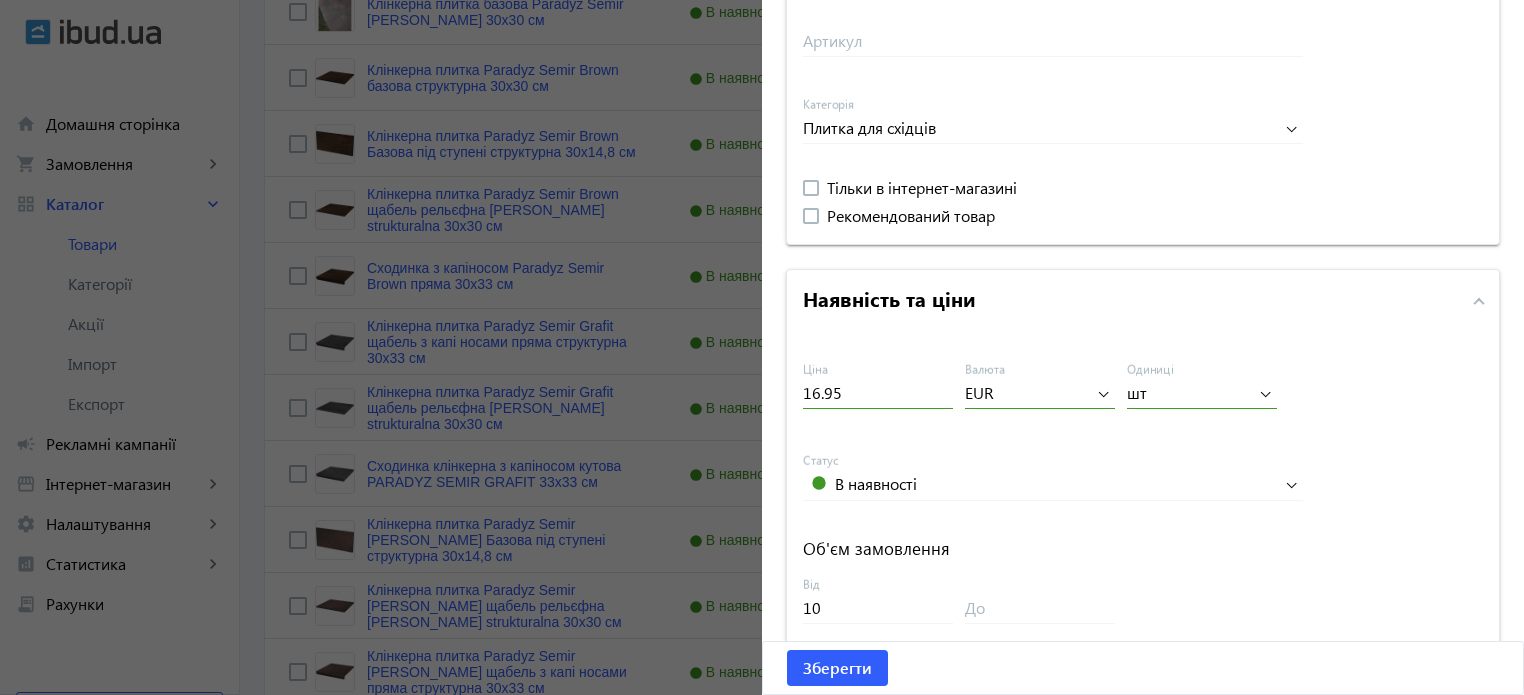 scroll, scrollTop: 892, scrollLeft: 0, axis: vertical 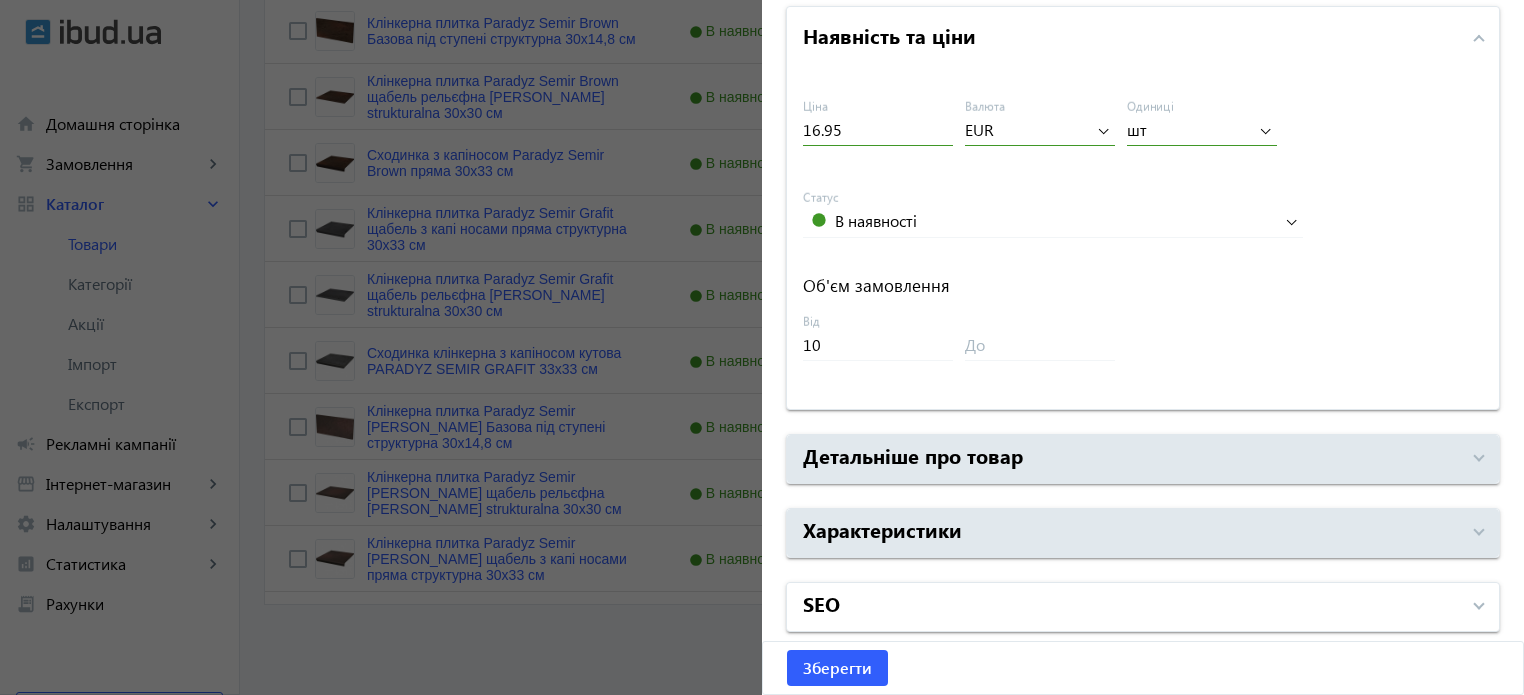 click on "SEO" at bounding box center (1143, 607) 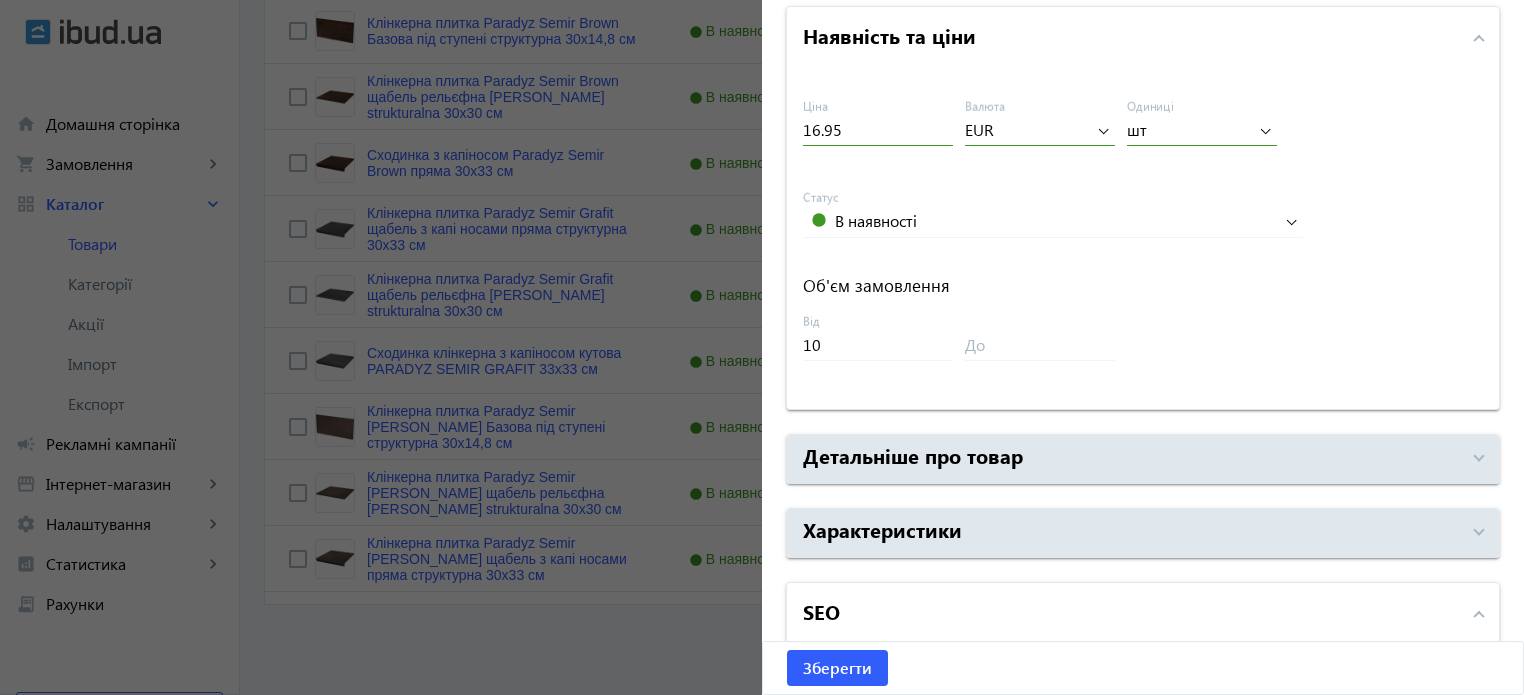 scroll, scrollTop: 1657, scrollLeft: 0, axis: vertical 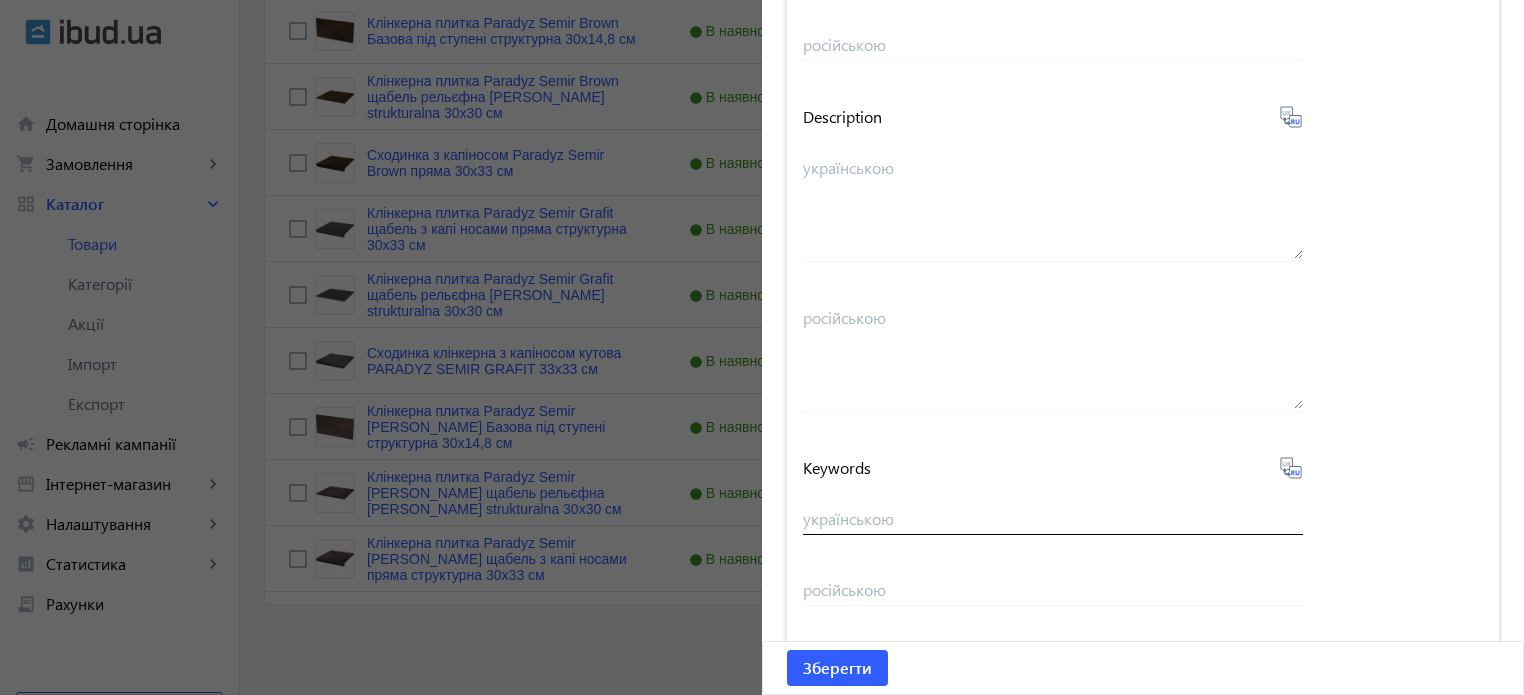 click on "українською" at bounding box center (1053, 511) 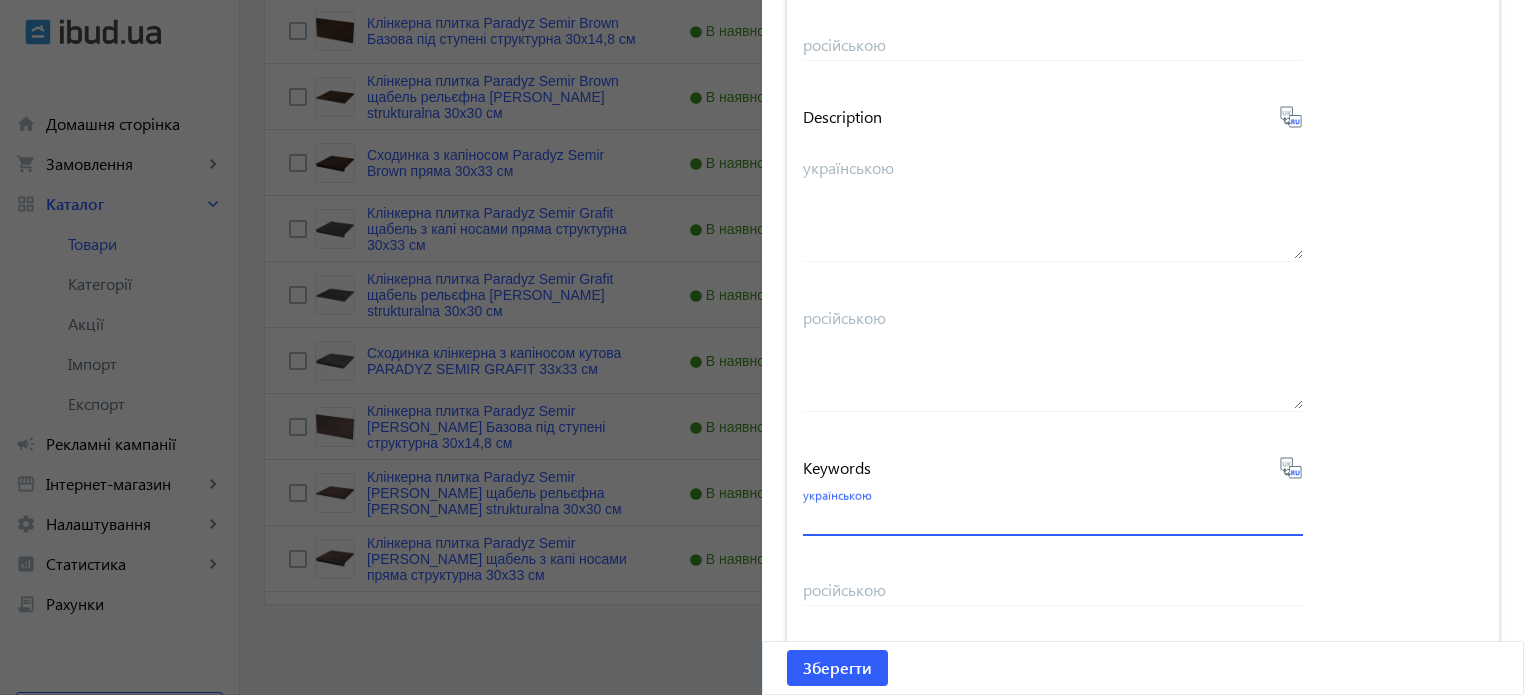 paste on "ступенька с капиносом paradyz semir grafit, фасадная плитка paradyz, клинкер paradyz semir grafit, paradyz semir grafit" 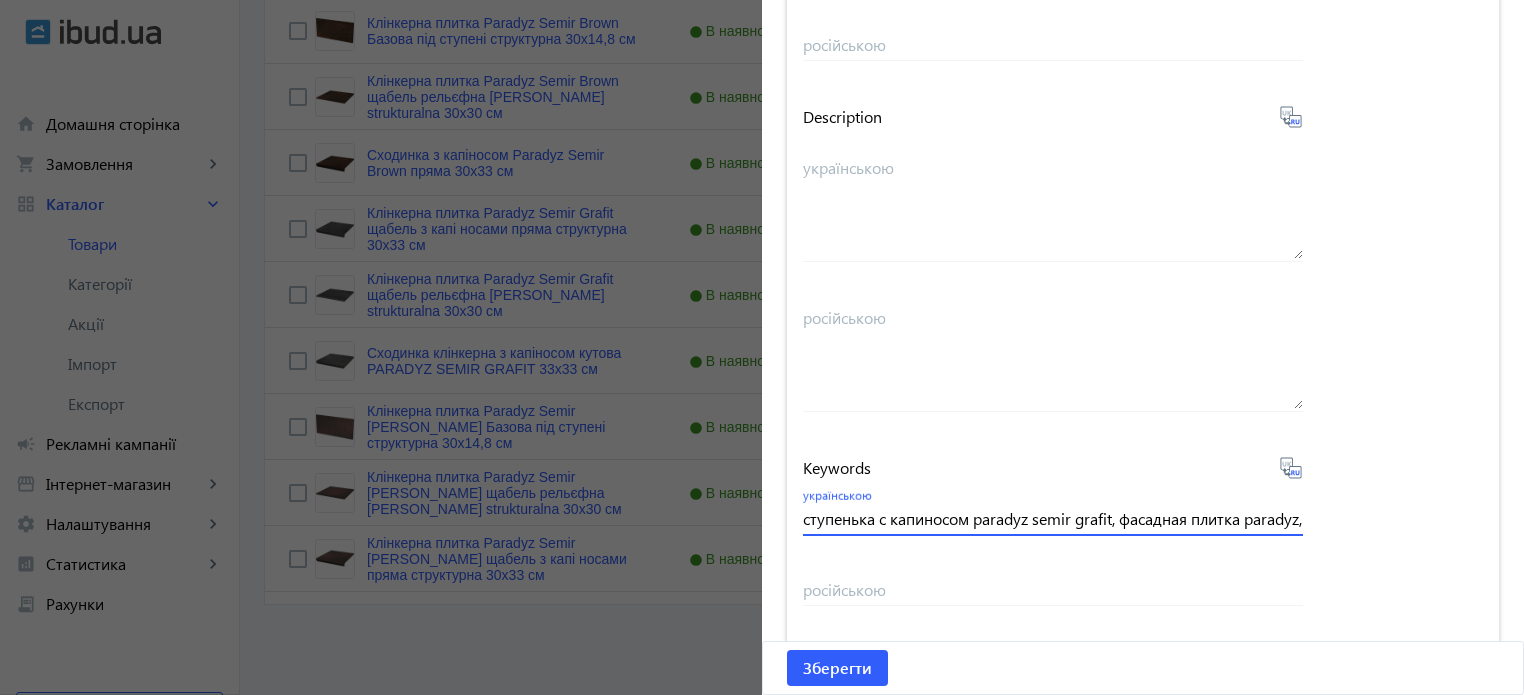 scroll, scrollTop: 0, scrollLeft: 365, axis: horizontal 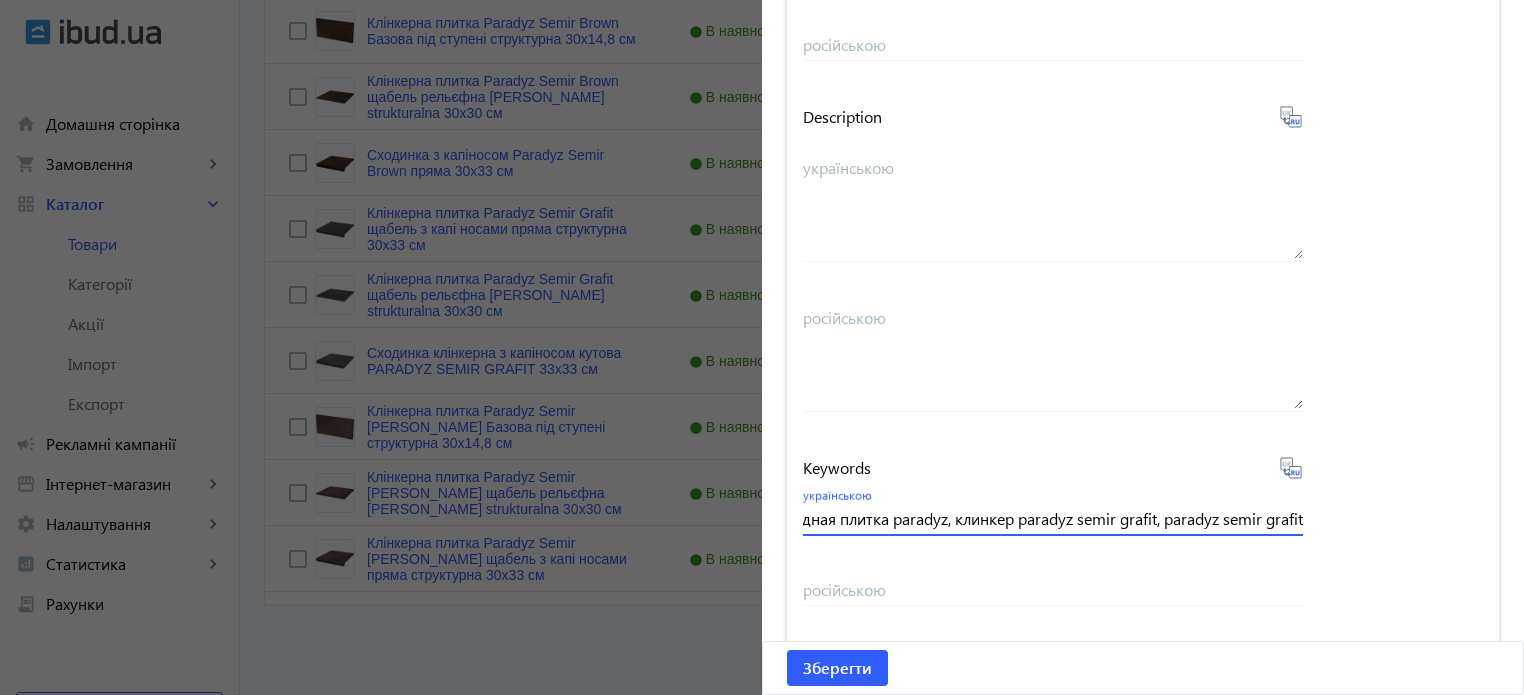 type on "ступенька с капиносом paradyz semir grafit, фасадная плитка paradyz, клинкер paradyz semir grafit, paradyz semir grafit" 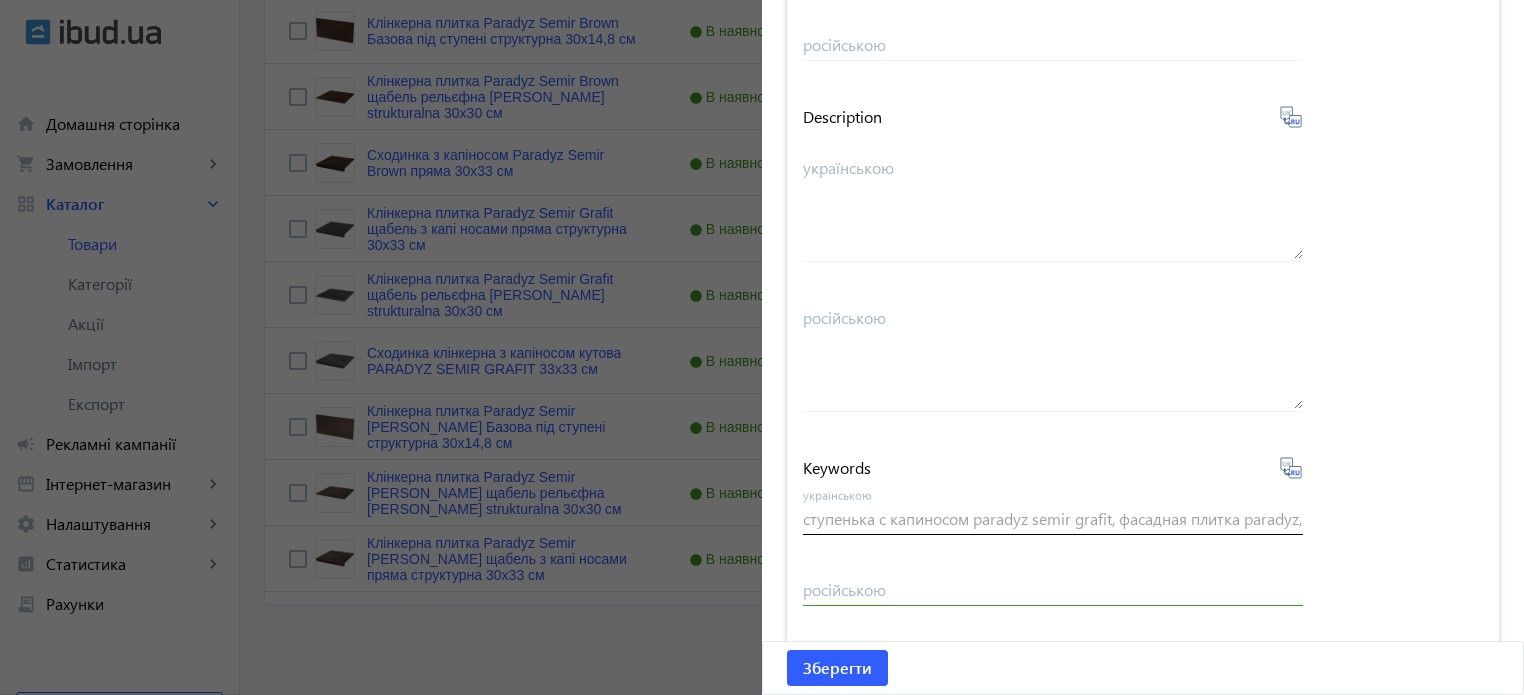 type on "ступенька с капиносом paradyz semir grafit, фасадная плитка paradyz, клинкер paradyz semir grafit, paradyz semir grafit" 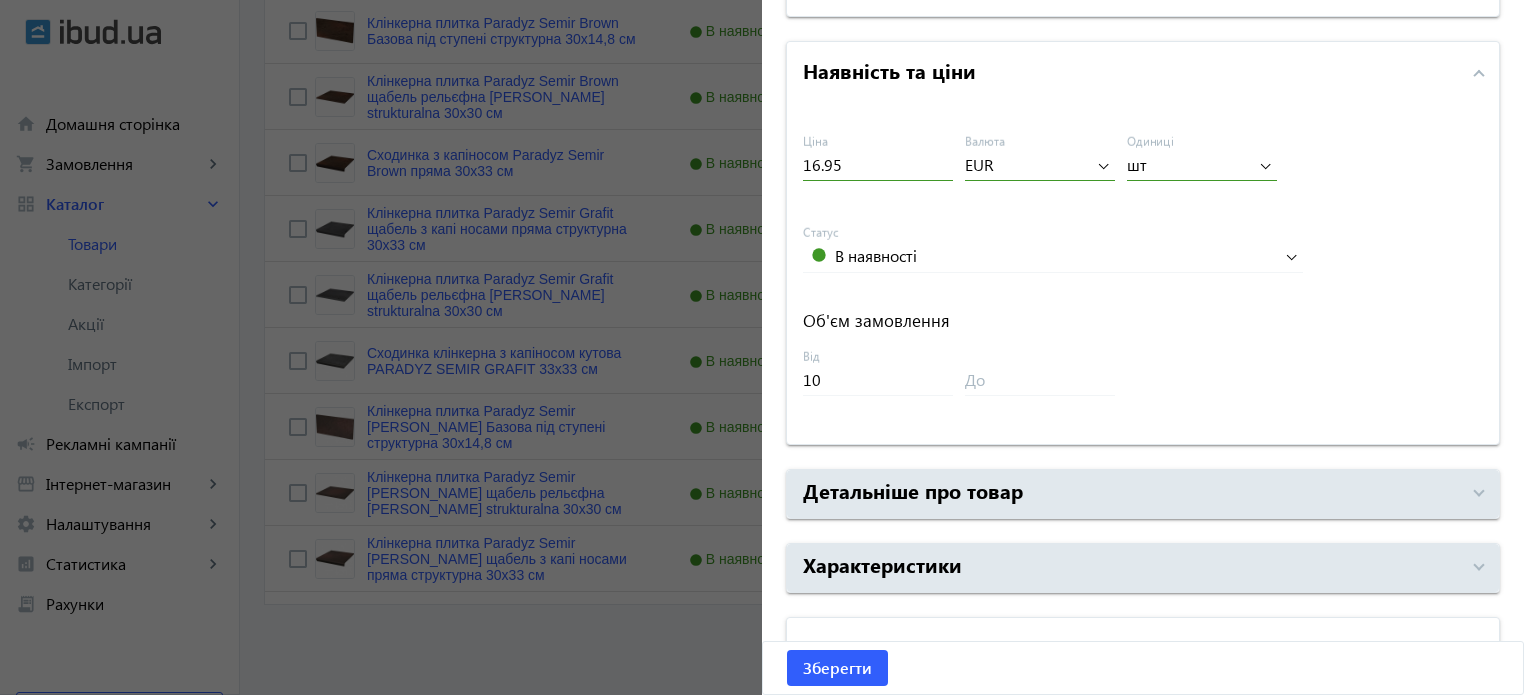 scroll, scrollTop: 0, scrollLeft: 0, axis: both 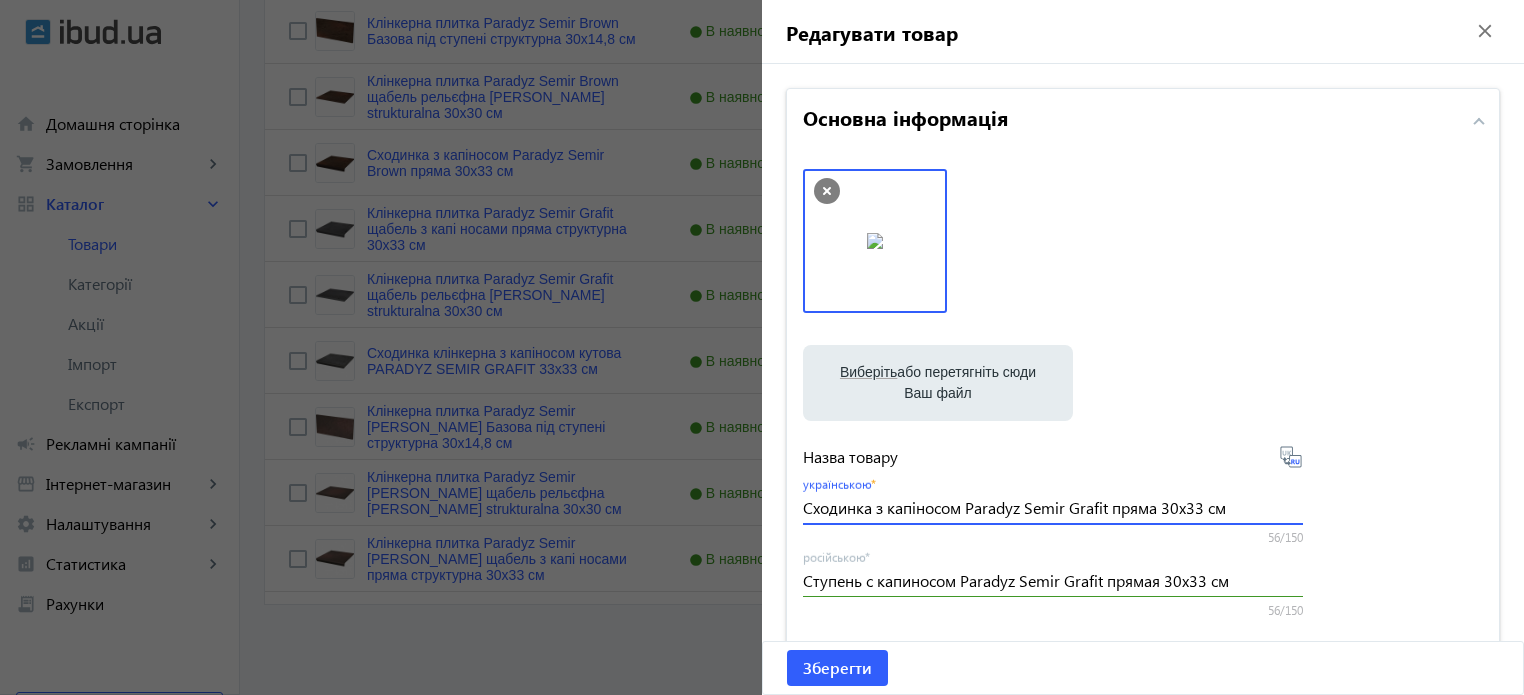 drag, startPoint x: 800, startPoint y: 505, endPoint x: 1533, endPoint y: 506, distance: 733.0007 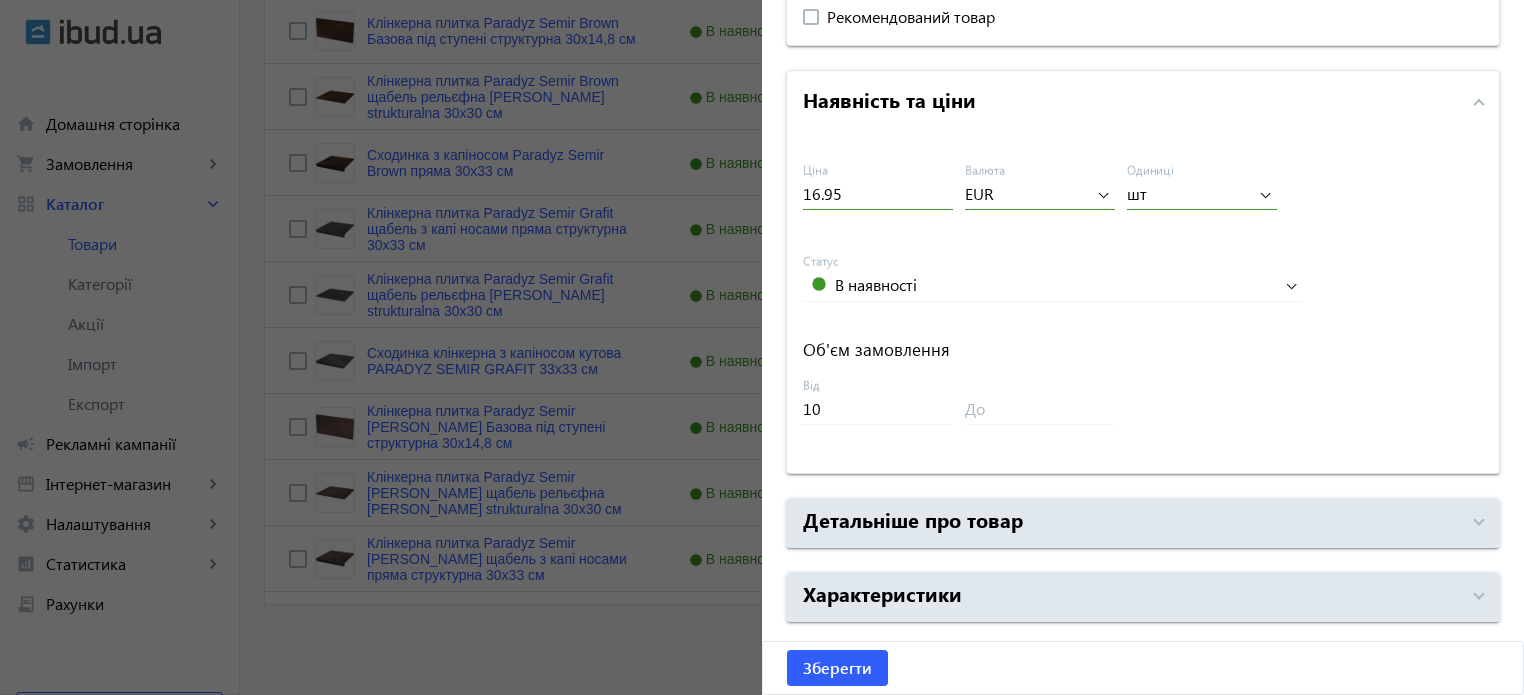 scroll, scrollTop: 1100, scrollLeft: 0, axis: vertical 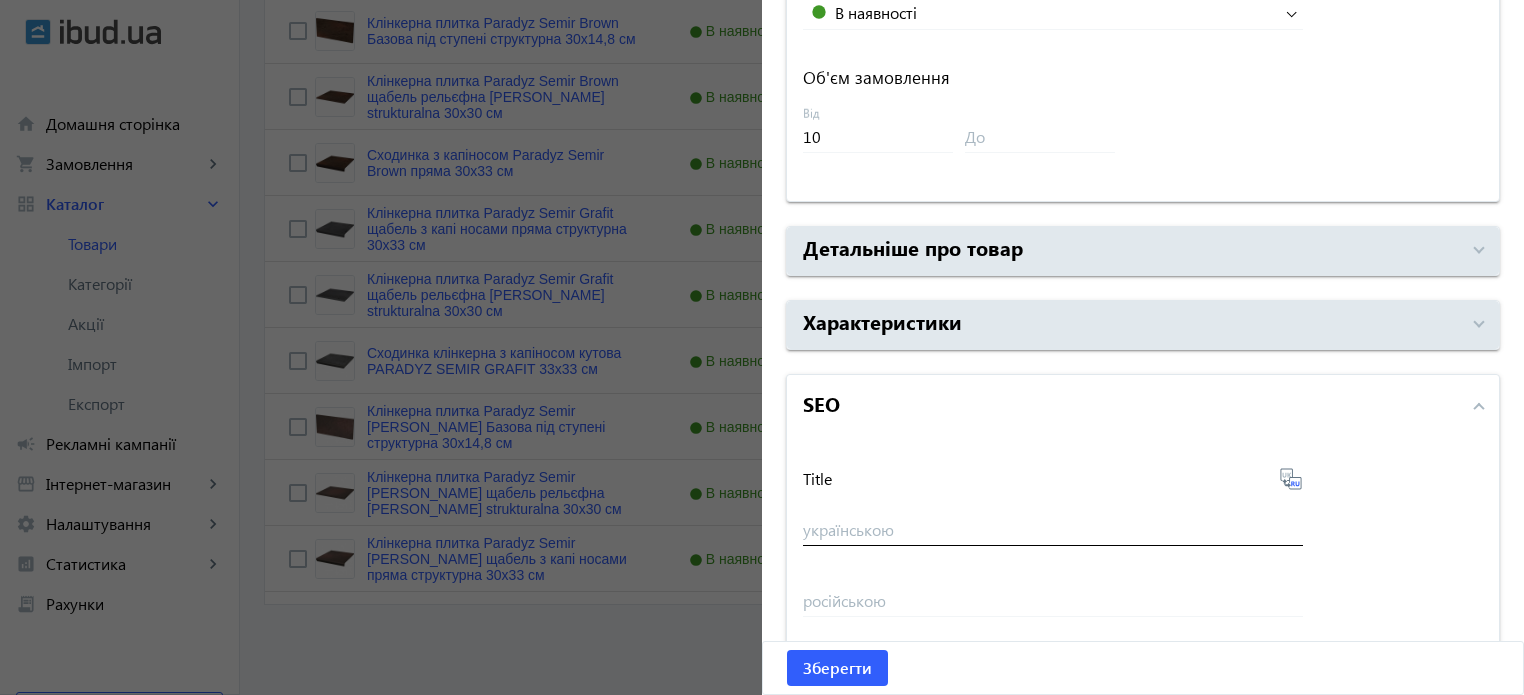 click on "українською" at bounding box center (1053, 529) 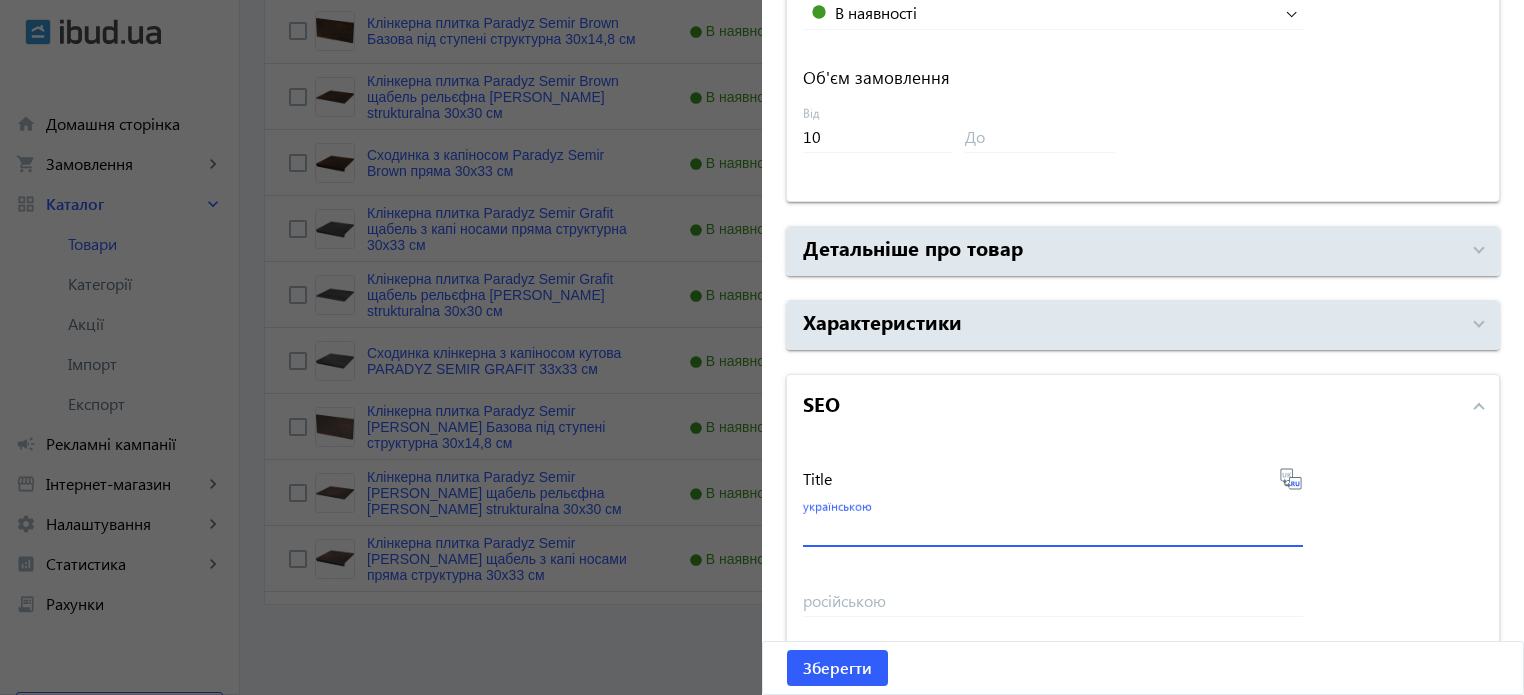paste on "Сходинка з капіносом Paradyz Semir Grafit пряма 30х33 см" 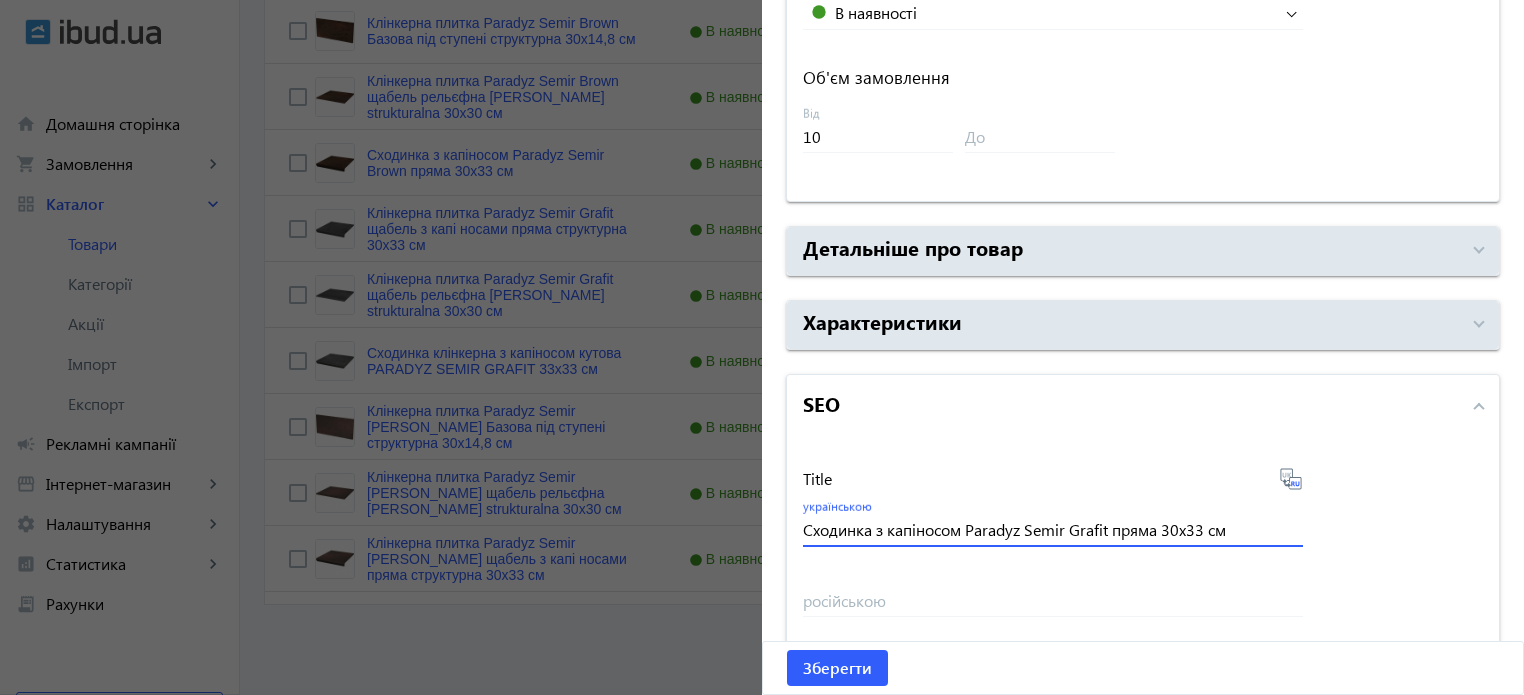 type on "Сходинка з капіносом Paradyz Semir Grafit пряма 30х33 см" 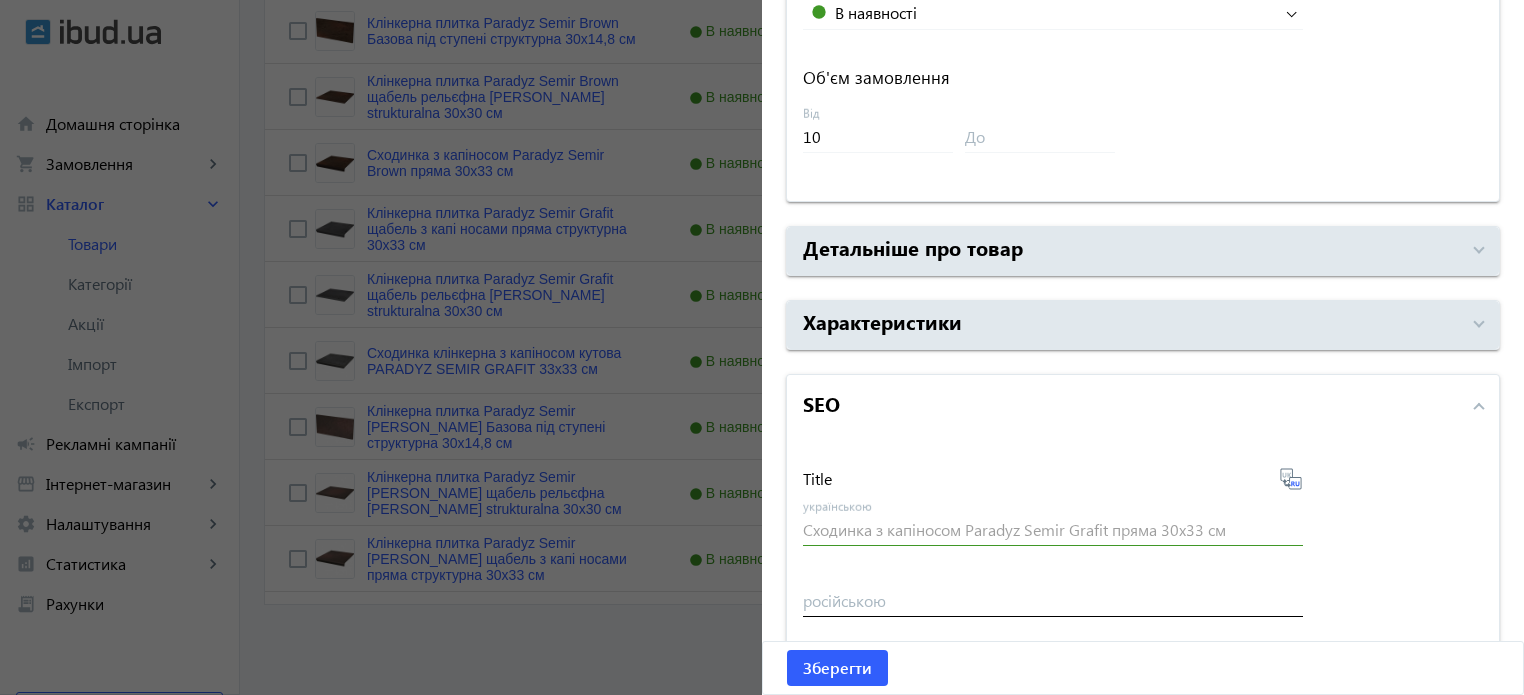 type on "Ступень с капиносом Paradyz Semir Grafit прямая 30х33 см" 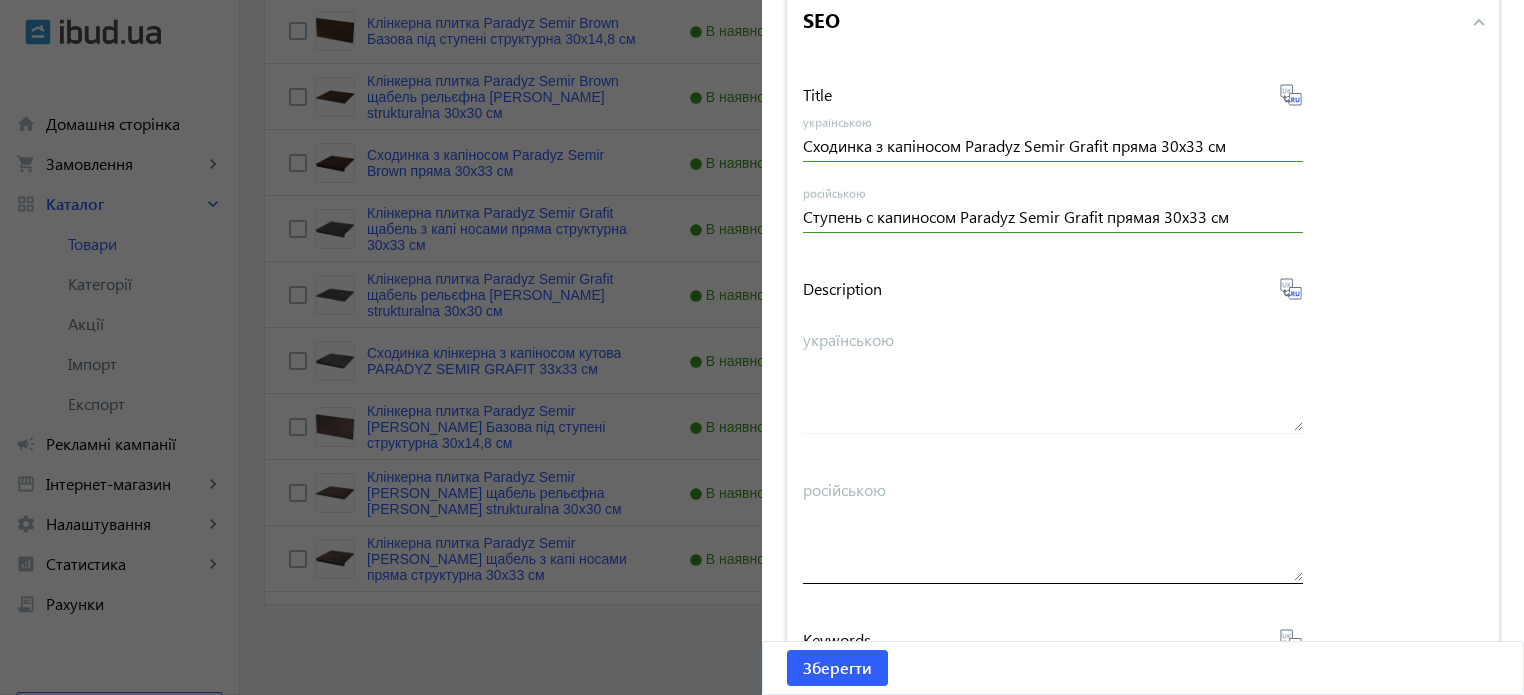 scroll, scrollTop: 1500, scrollLeft: 0, axis: vertical 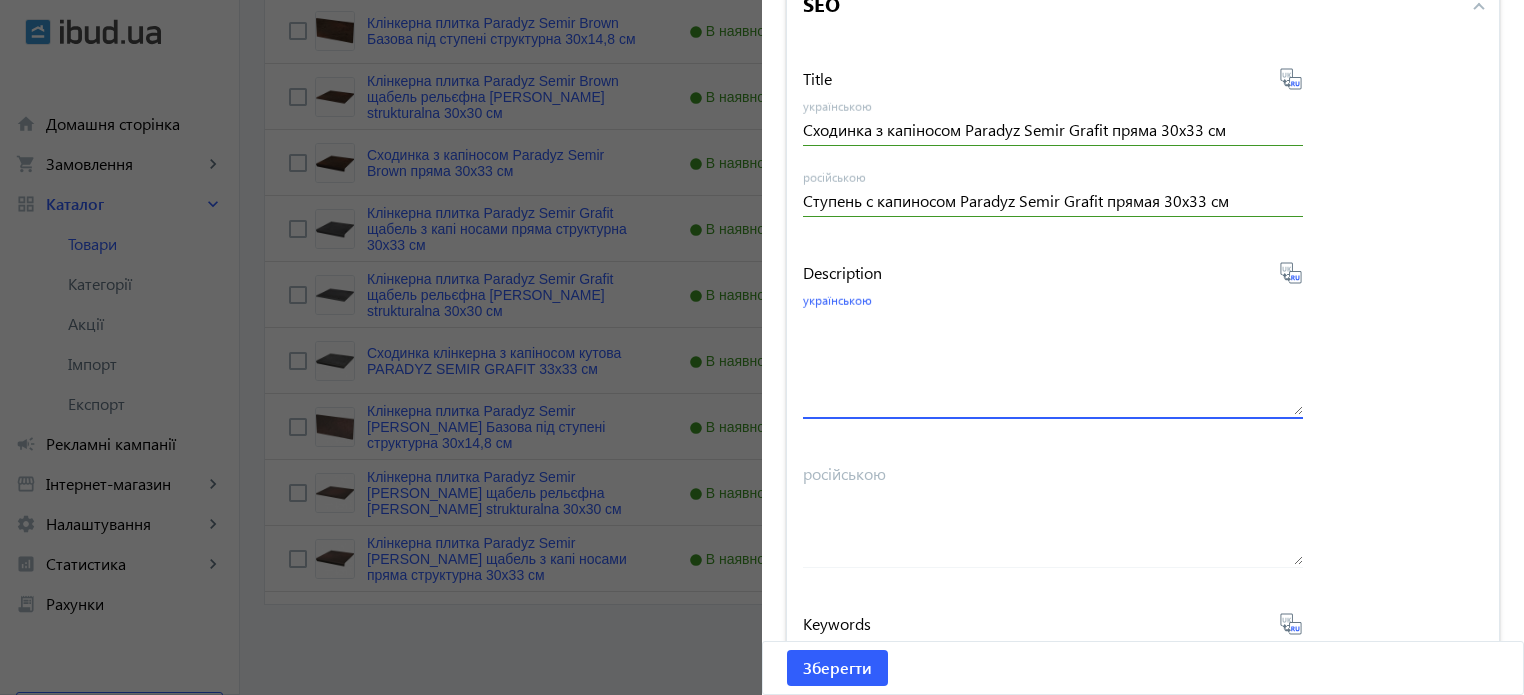 click on "українською" at bounding box center [1053, 363] 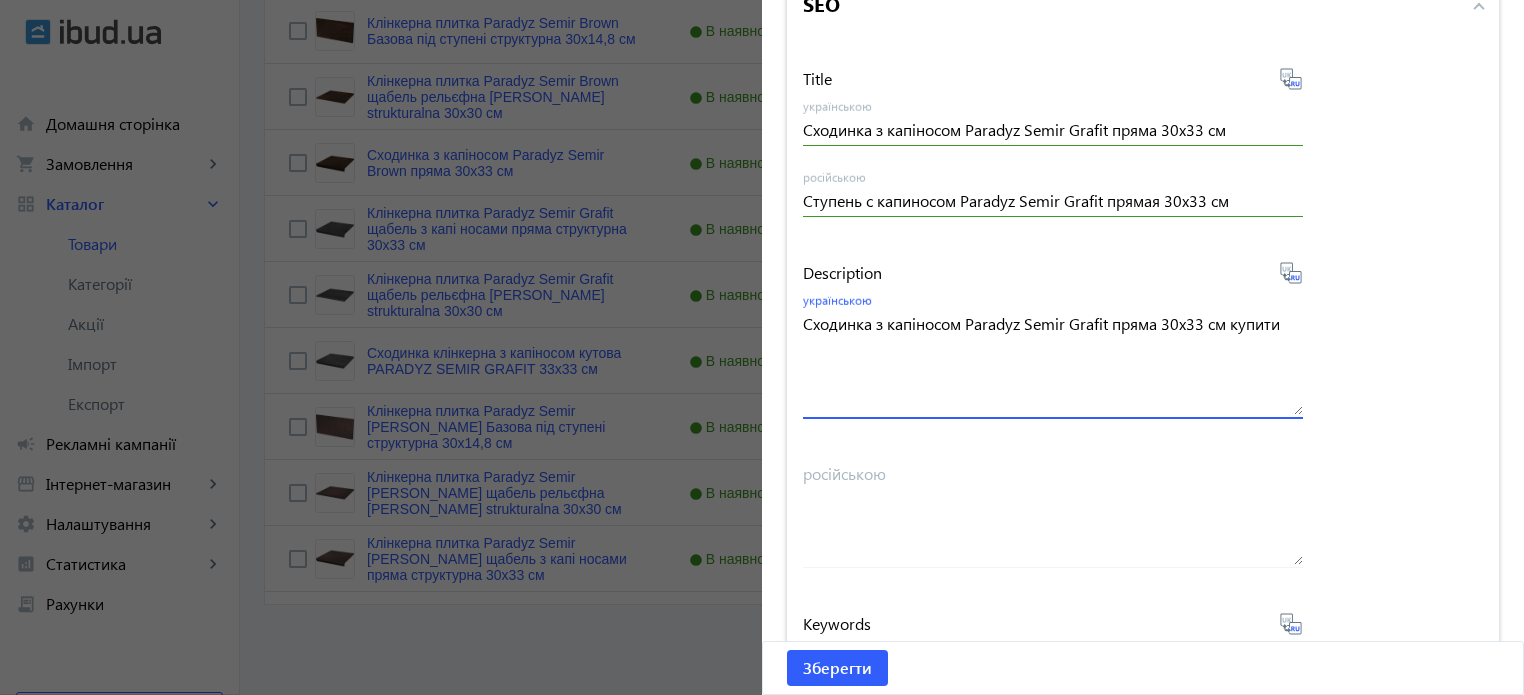 type on "Сходинка з капіносом Paradyz Semir Grafit пряма 30х33 см купити" 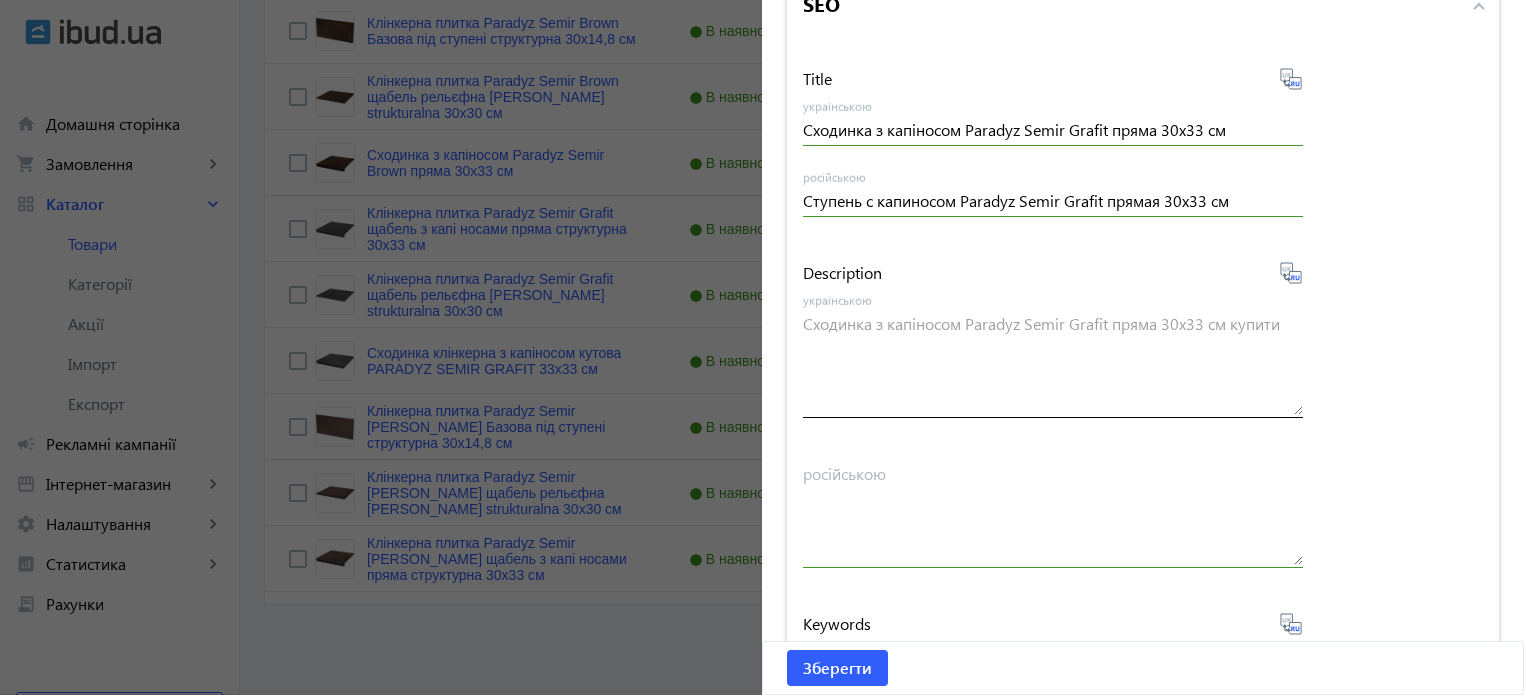 type on "Ступень с капиносом Paradyz Semir Grafit прямая 30х33 см купить" 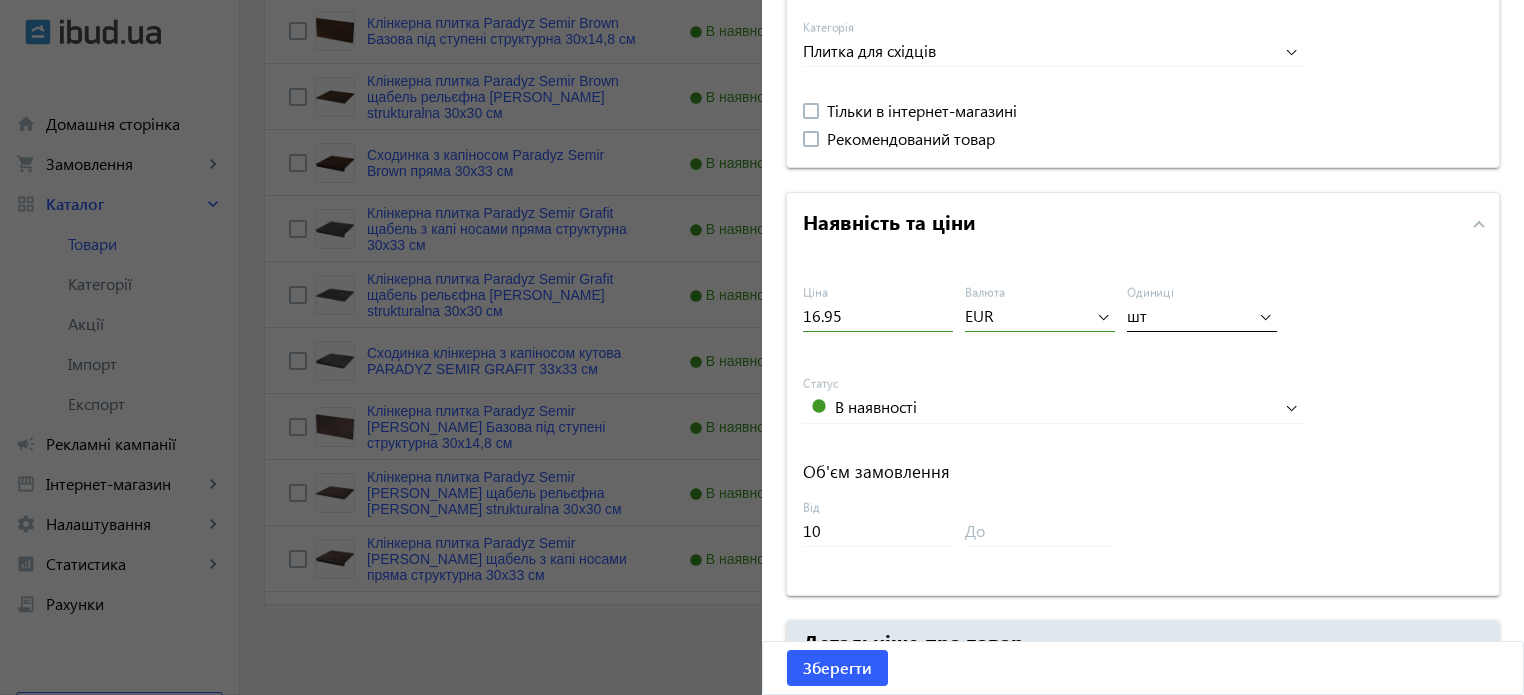 scroll, scrollTop: 700, scrollLeft: 0, axis: vertical 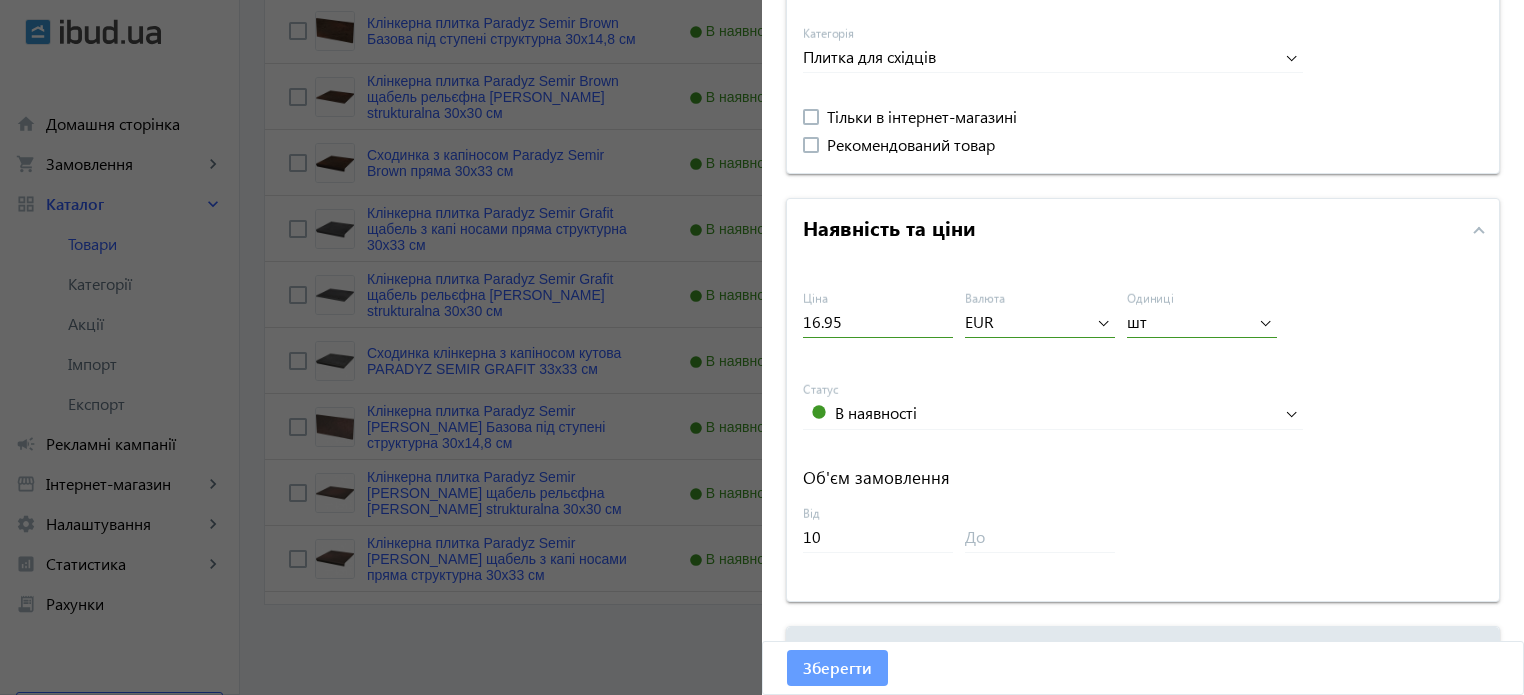 click on "Зберегти" 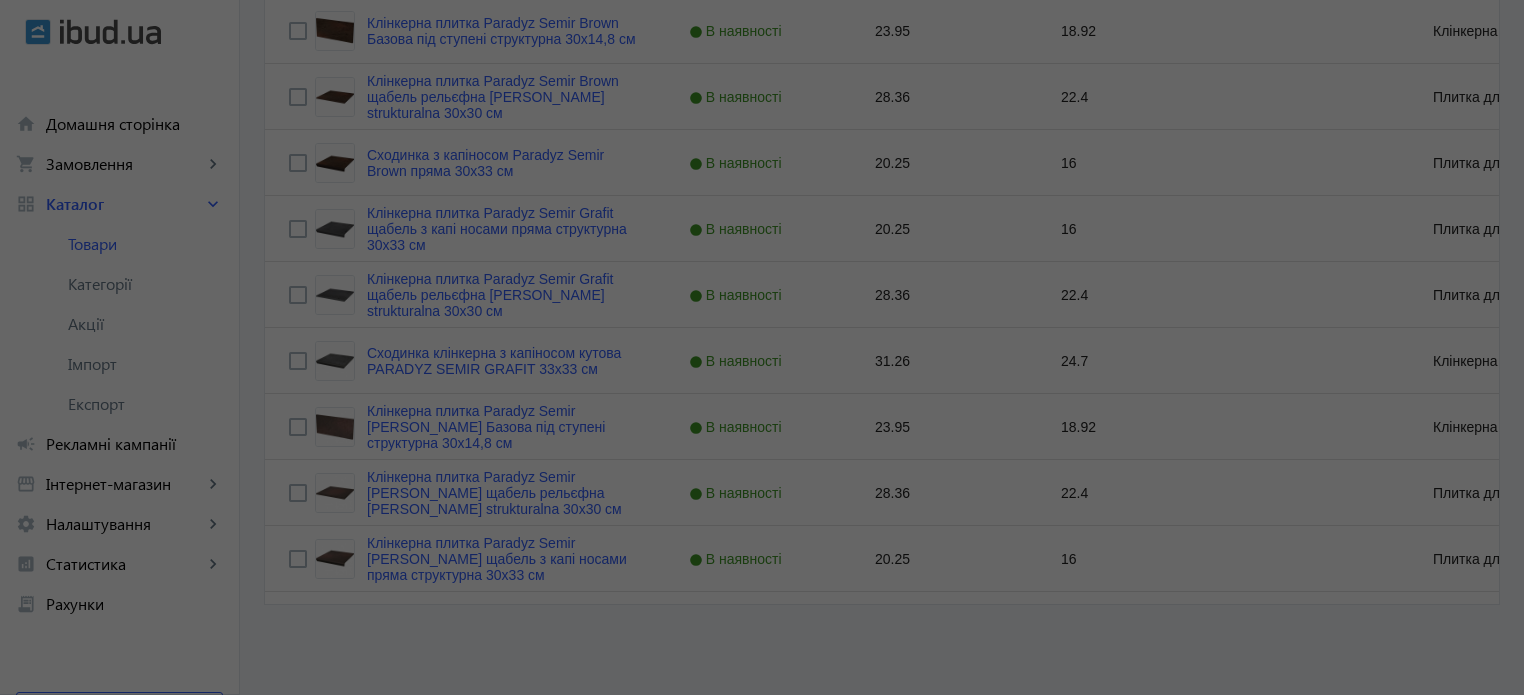 scroll, scrollTop: 0, scrollLeft: 0, axis: both 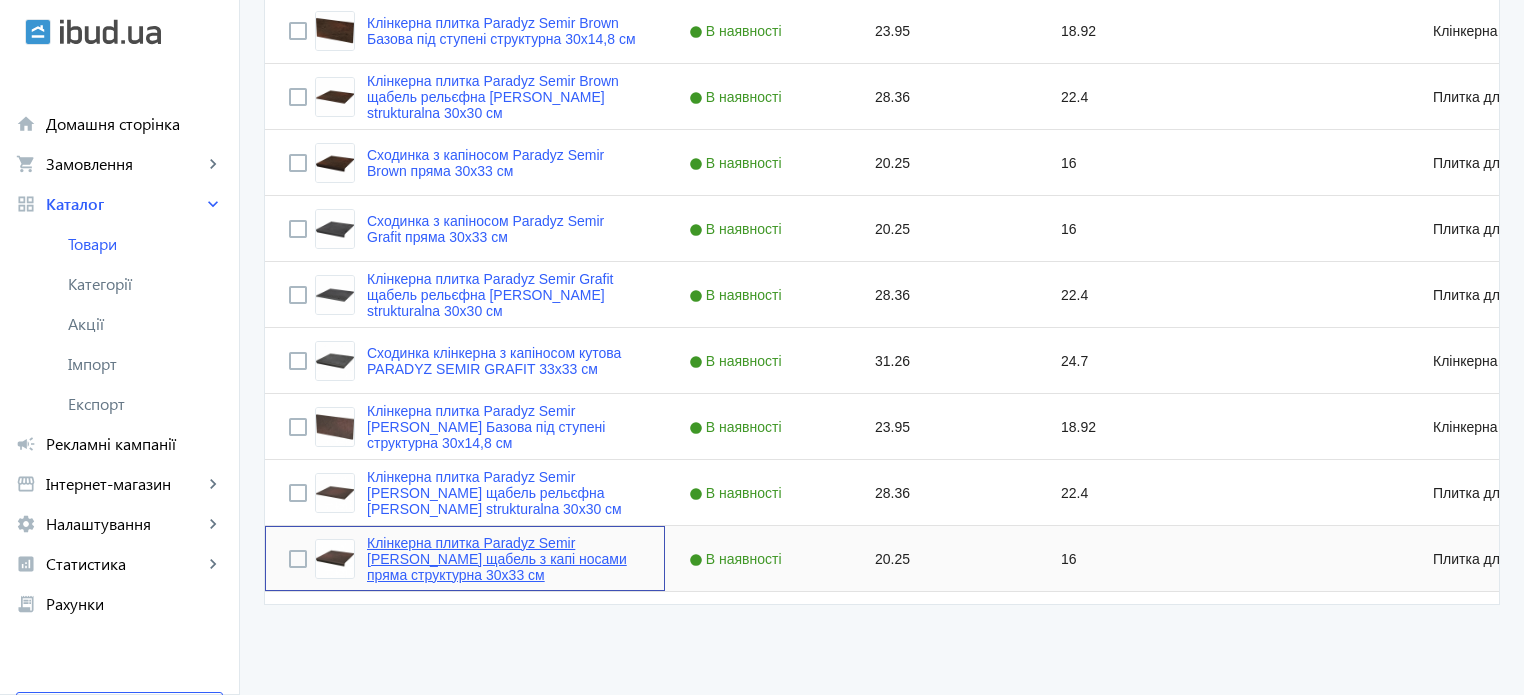 click on "Клінкерна плитка Paradyz Semir Rosa щабель з капі носами пряма структурна 30х33 см" 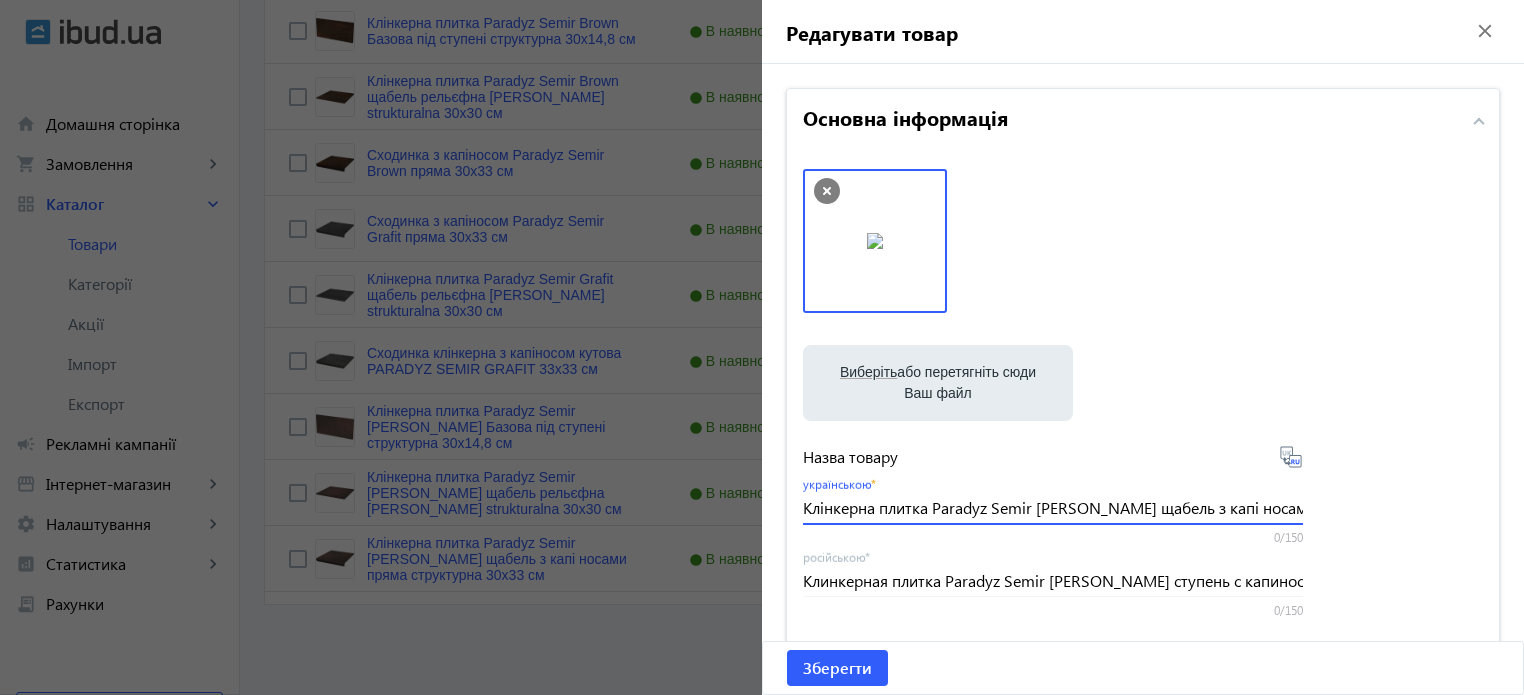 scroll, scrollTop: 0, scrollLeft: 138, axis: horizontal 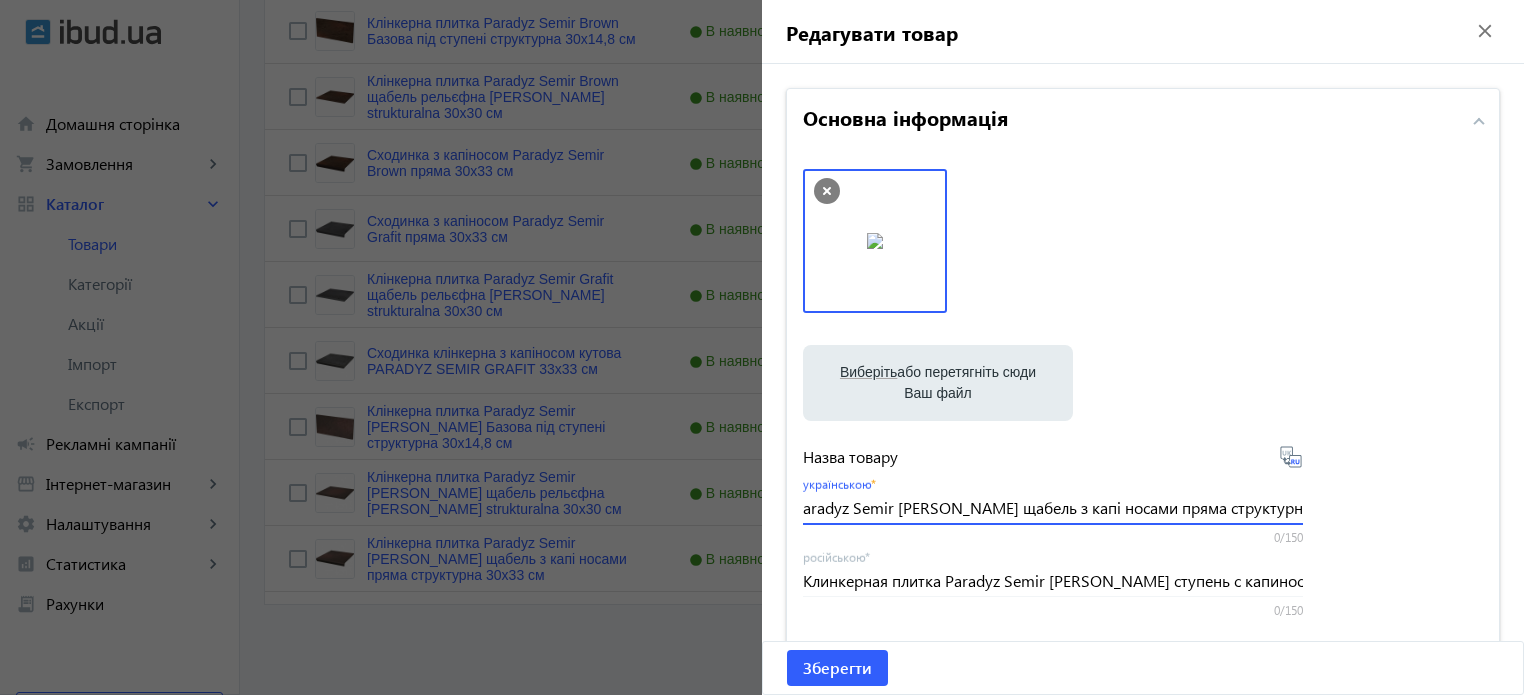 drag, startPoint x: 800, startPoint y: 510, endPoint x: 1535, endPoint y: 490, distance: 735.27203 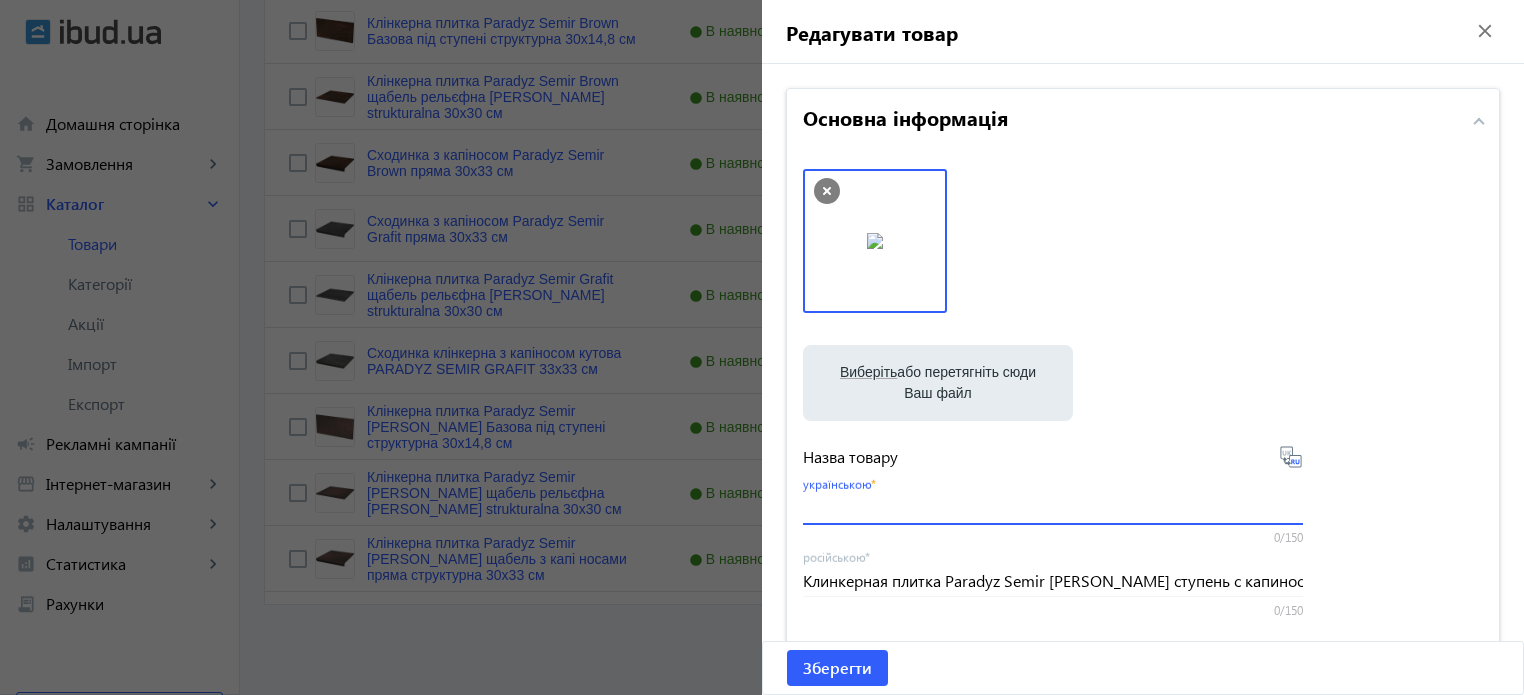scroll, scrollTop: 0, scrollLeft: 0, axis: both 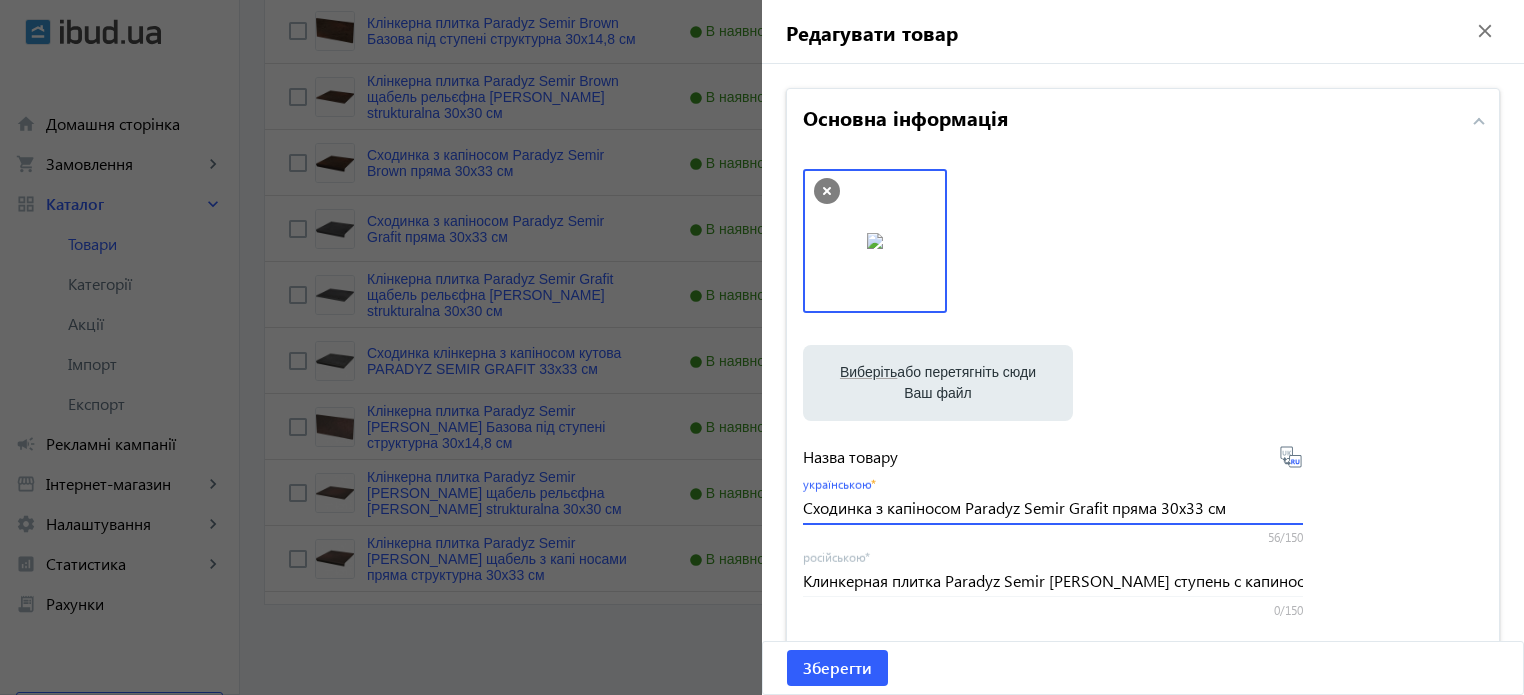 click on "Сходинка з капіносом Paradyz Semir Grafit пряма 30х33 см" at bounding box center [1053, 507] 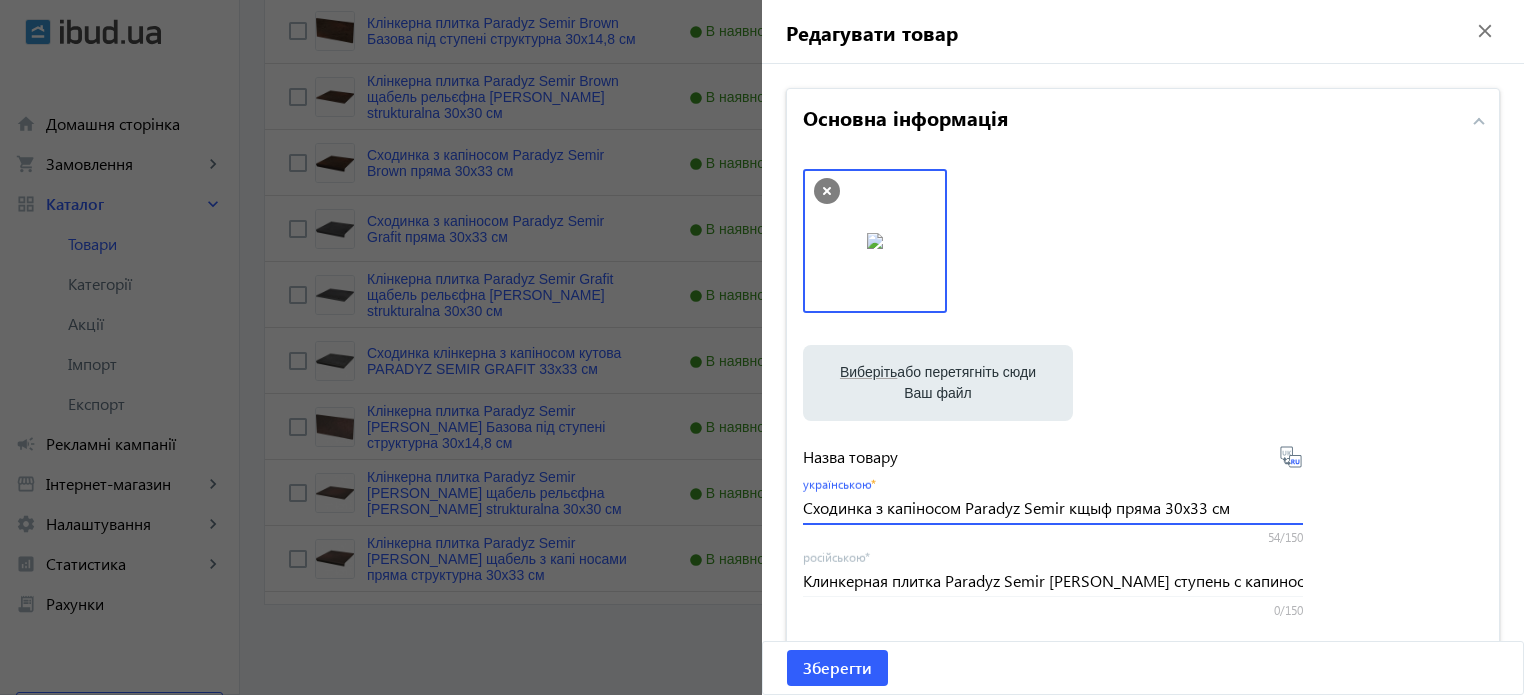type on "Сходинка з капіносом Paradyz Semir кщыф пряма 30х33 см" 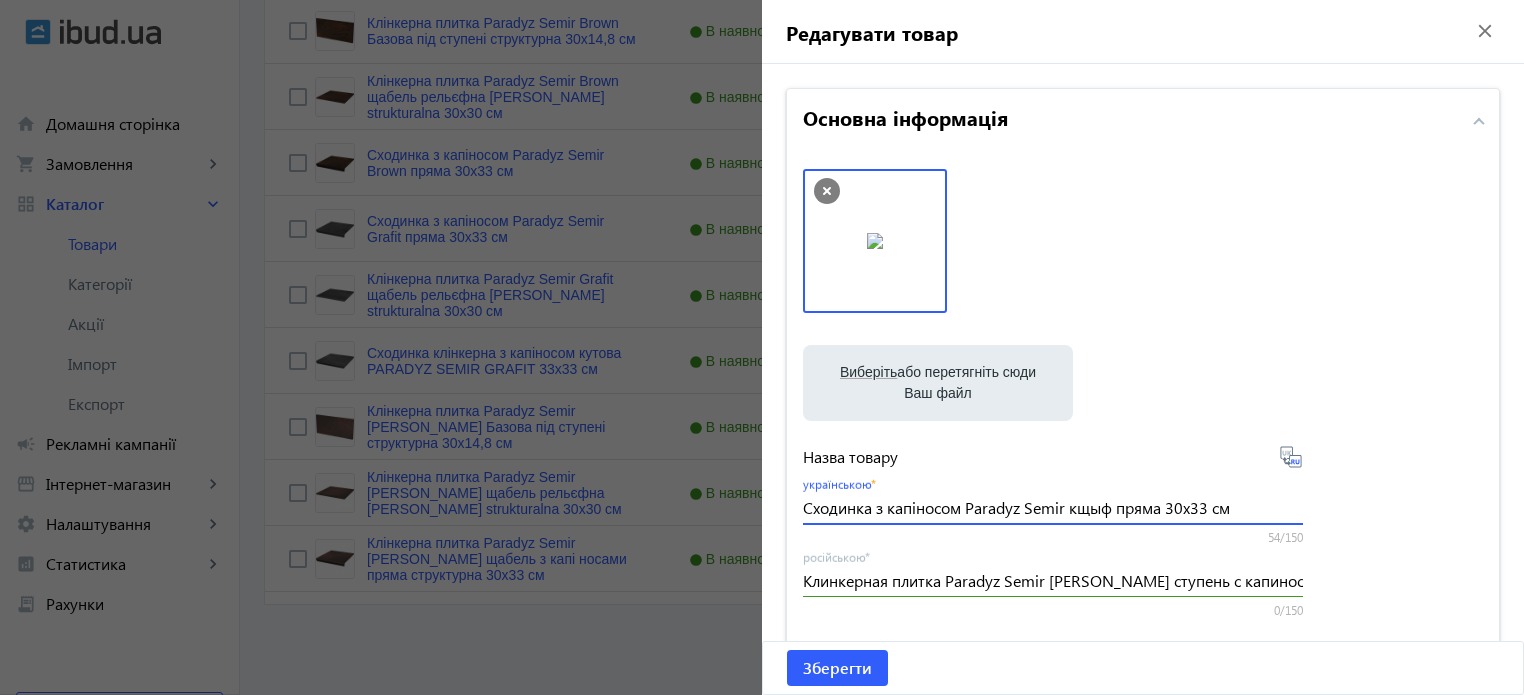 click 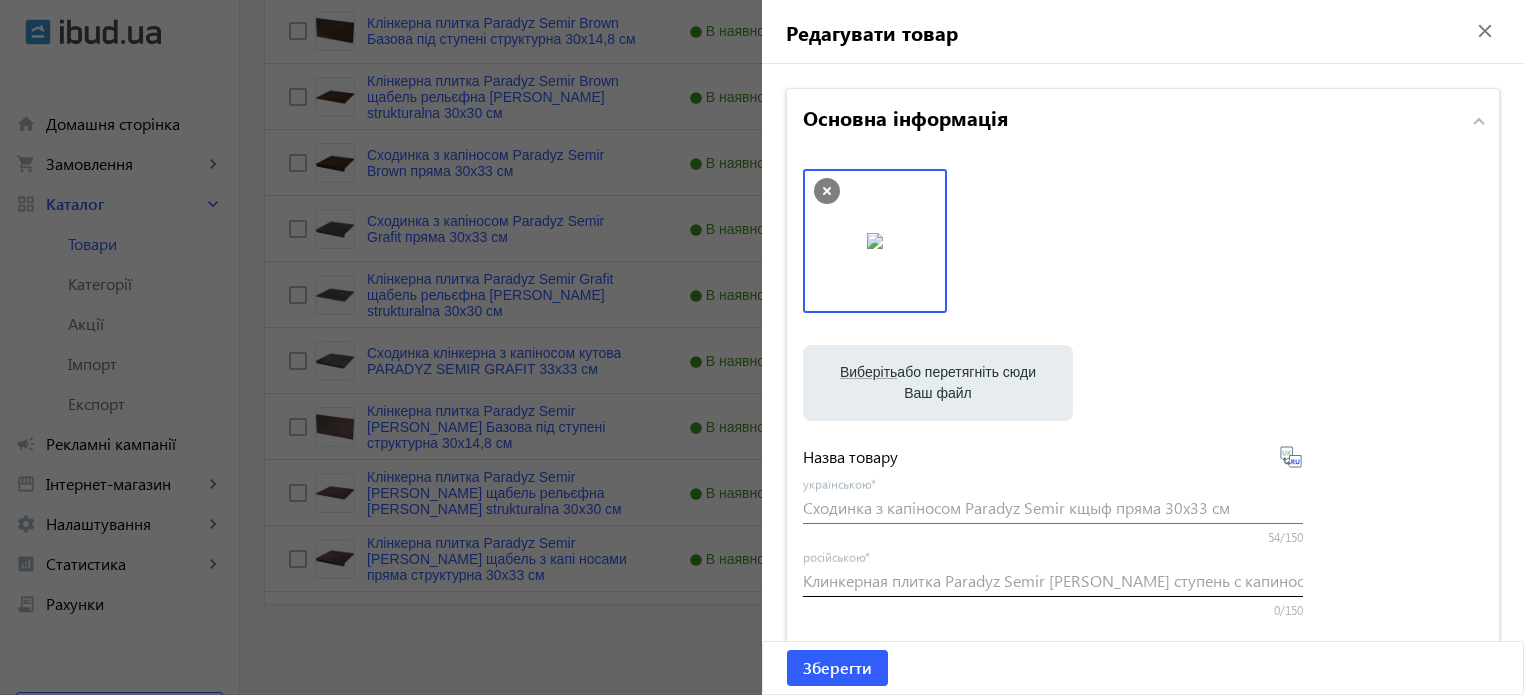 type on "Ступенька с капиносом Paradyz Semir кщиф прямая 30х33 см" 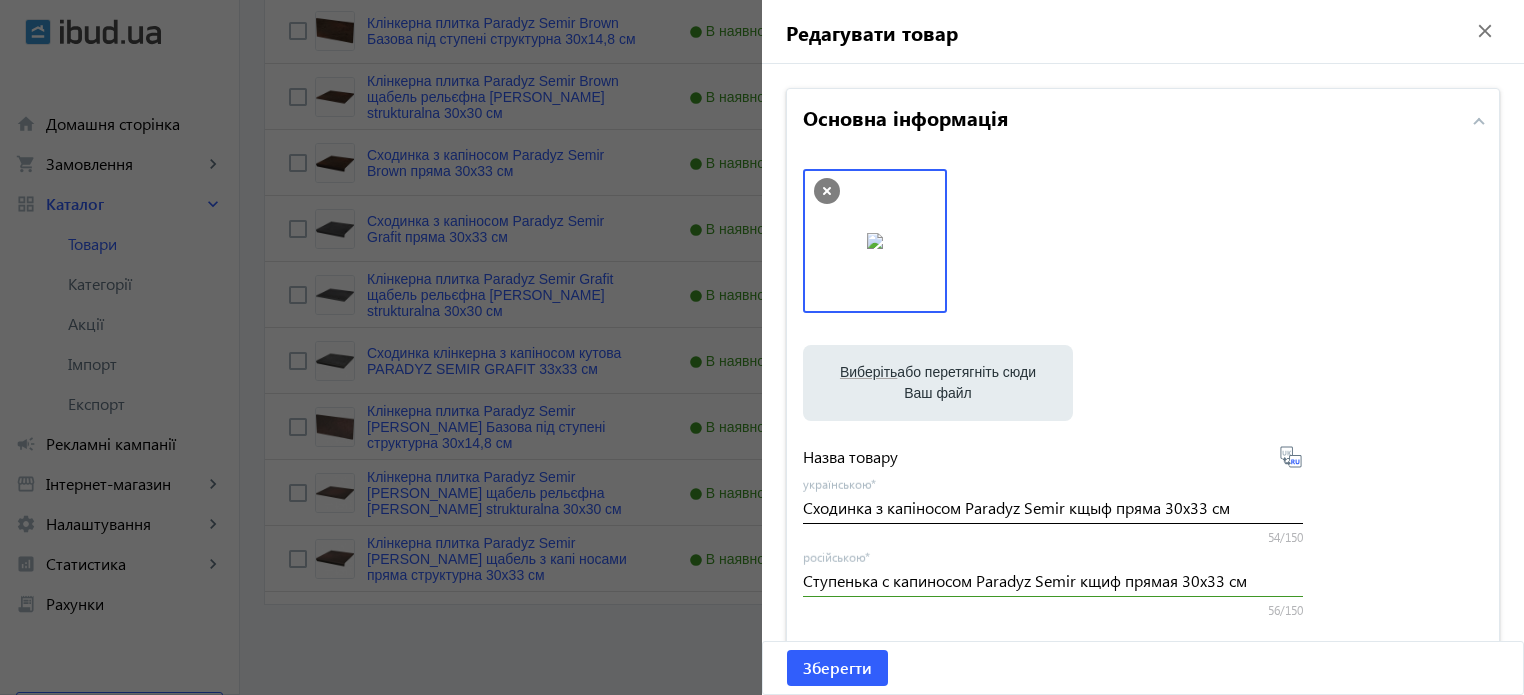 click on "Сходинка з капіносом Paradyz Semir кщыф пряма 30х33 см" at bounding box center (1053, 507) 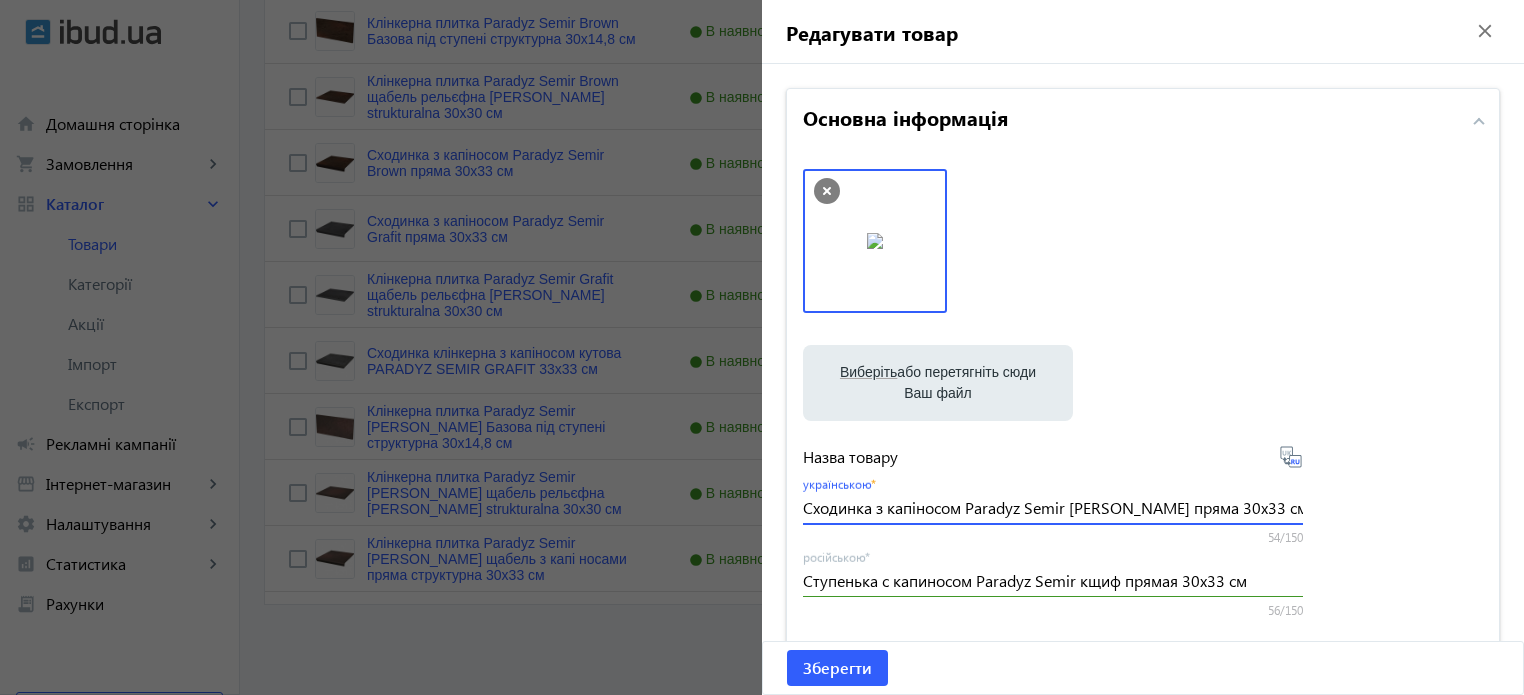 type on "Сходинка з капіносом Paradyz Semir [PERSON_NAME] пряма 30х33 см" 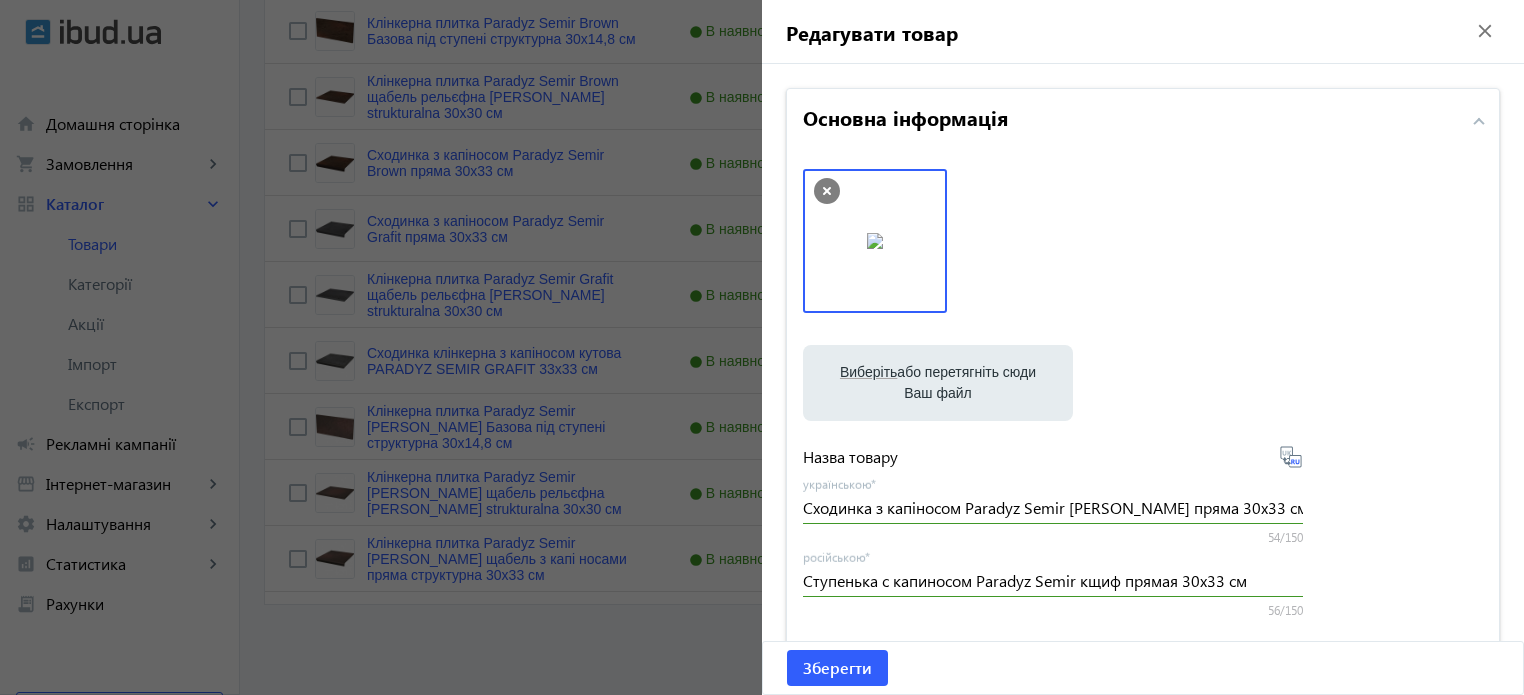 click 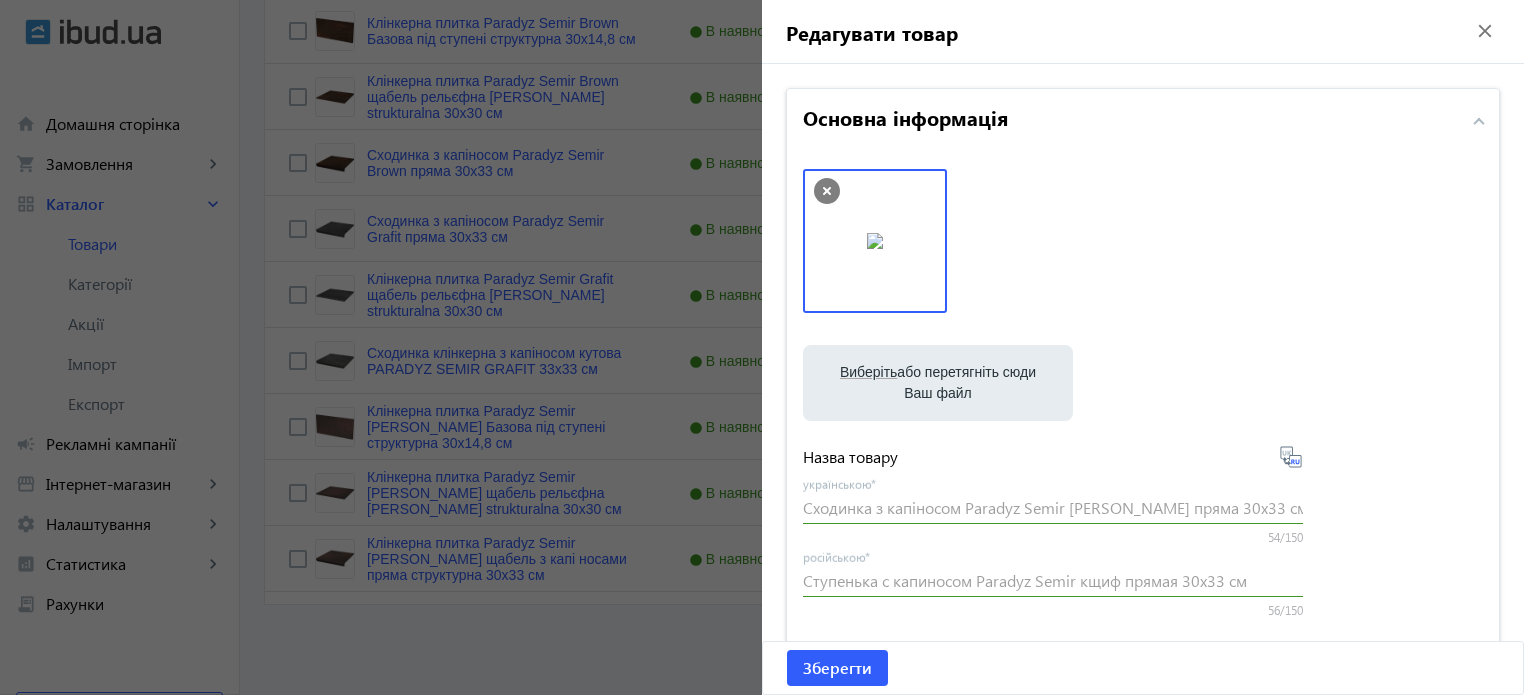 type on "Ступень с капиносом Paradyz Semir Rosa прямая 30х33 см" 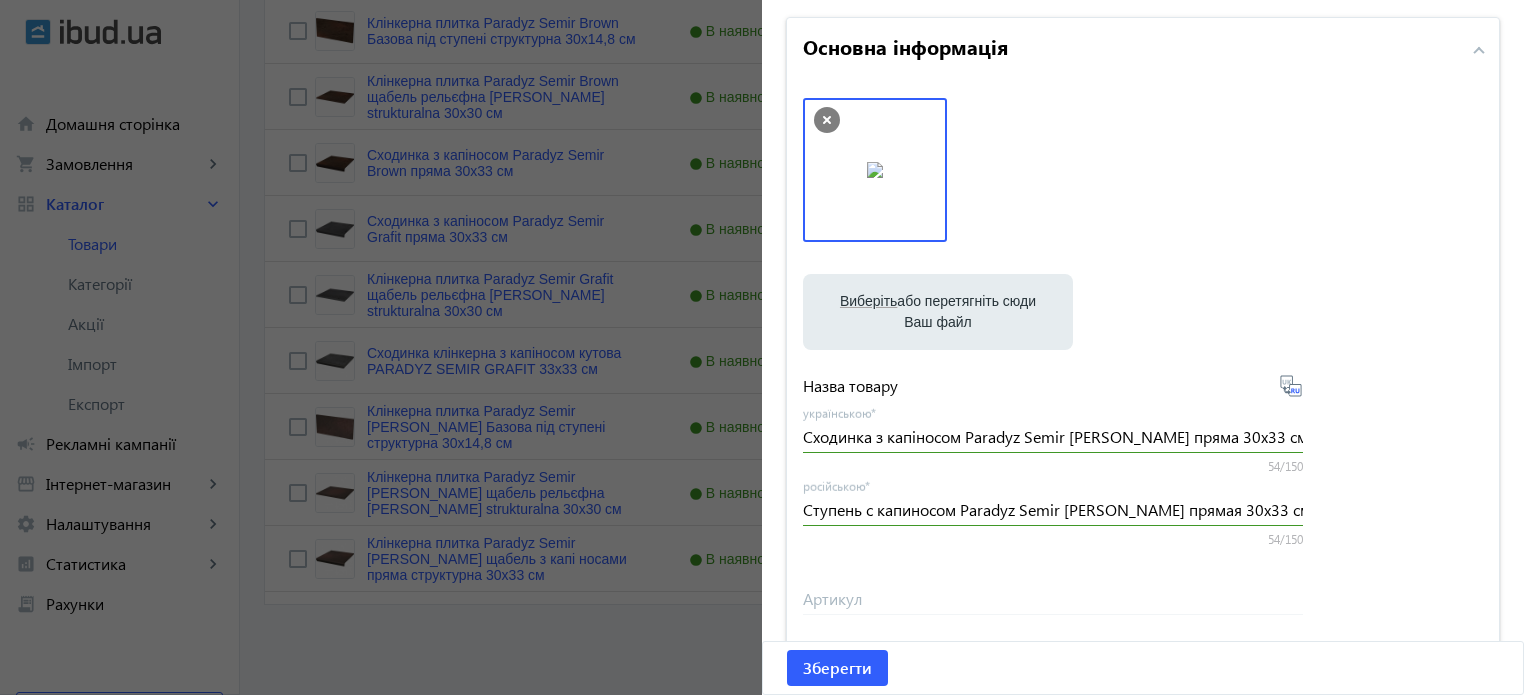 scroll, scrollTop: 100, scrollLeft: 0, axis: vertical 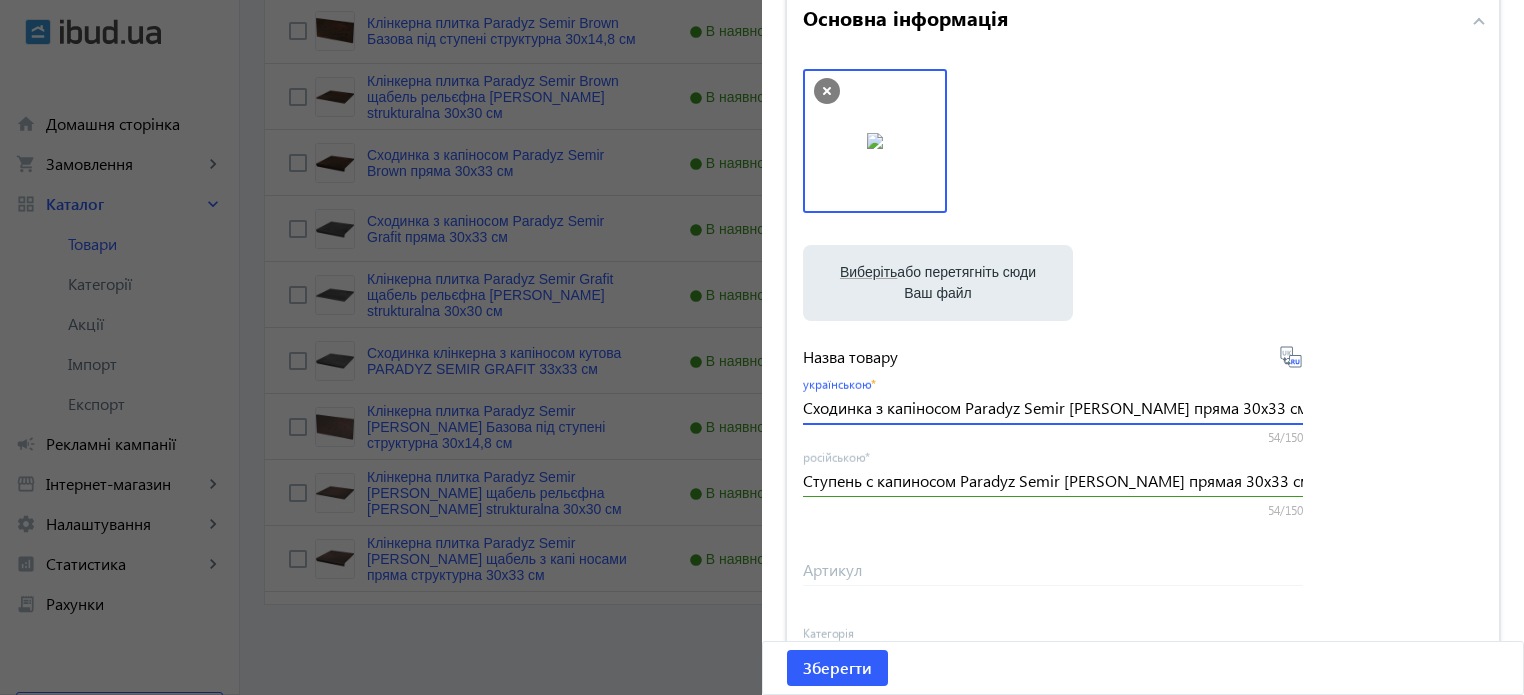 drag, startPoint x: 1233, startPoint y: 408, endPoint x: 520, endPoint y: 247, distance: 730.9514 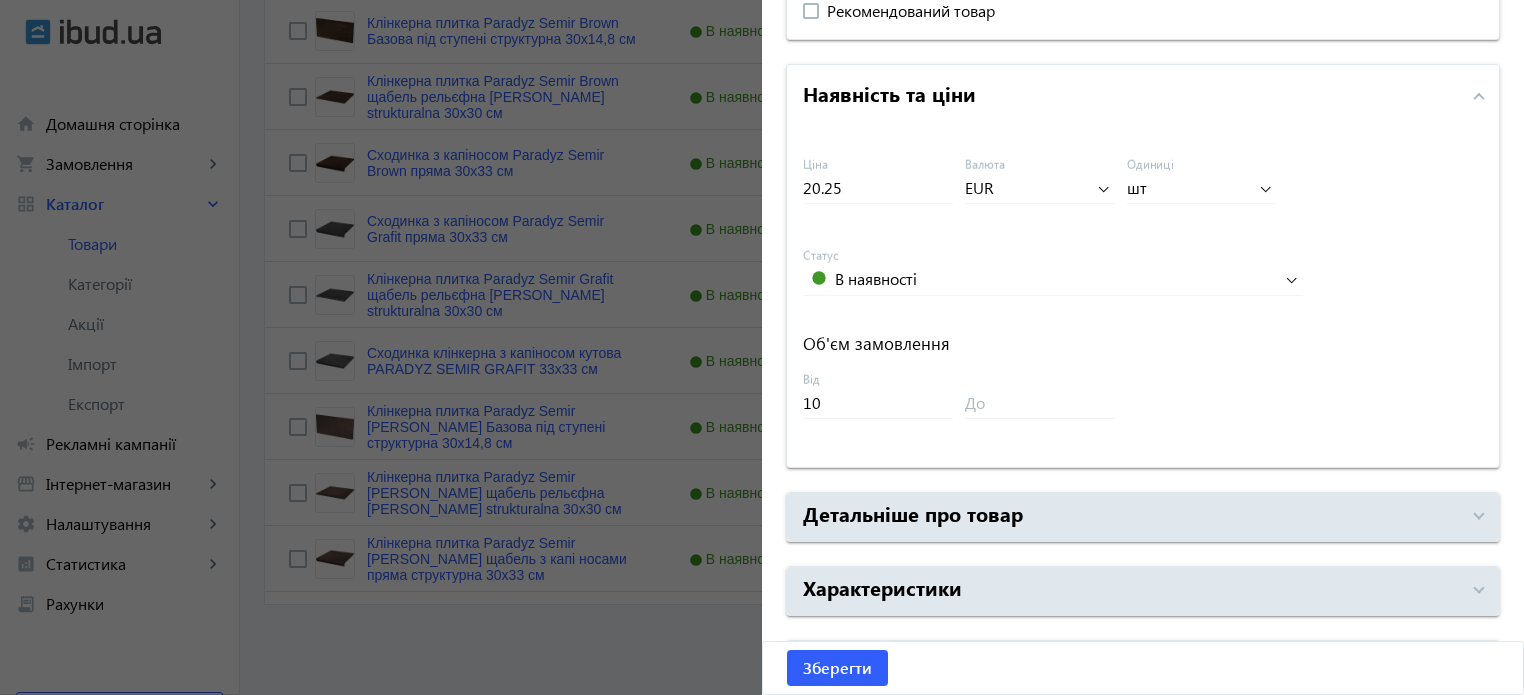 scroll, scrollTop: 892, scrollLeft: 0, axis: vertical 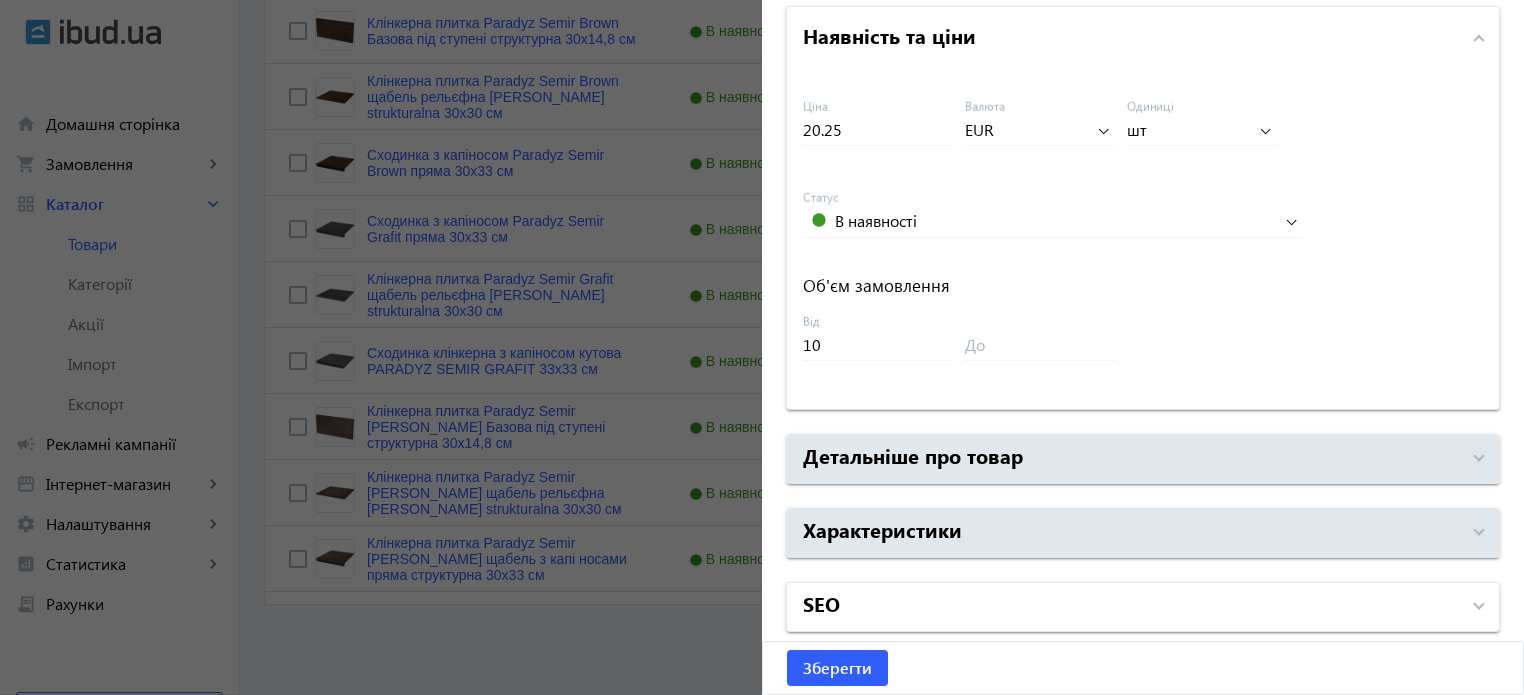 click on "SEO" at bounding box center (1131, 607) 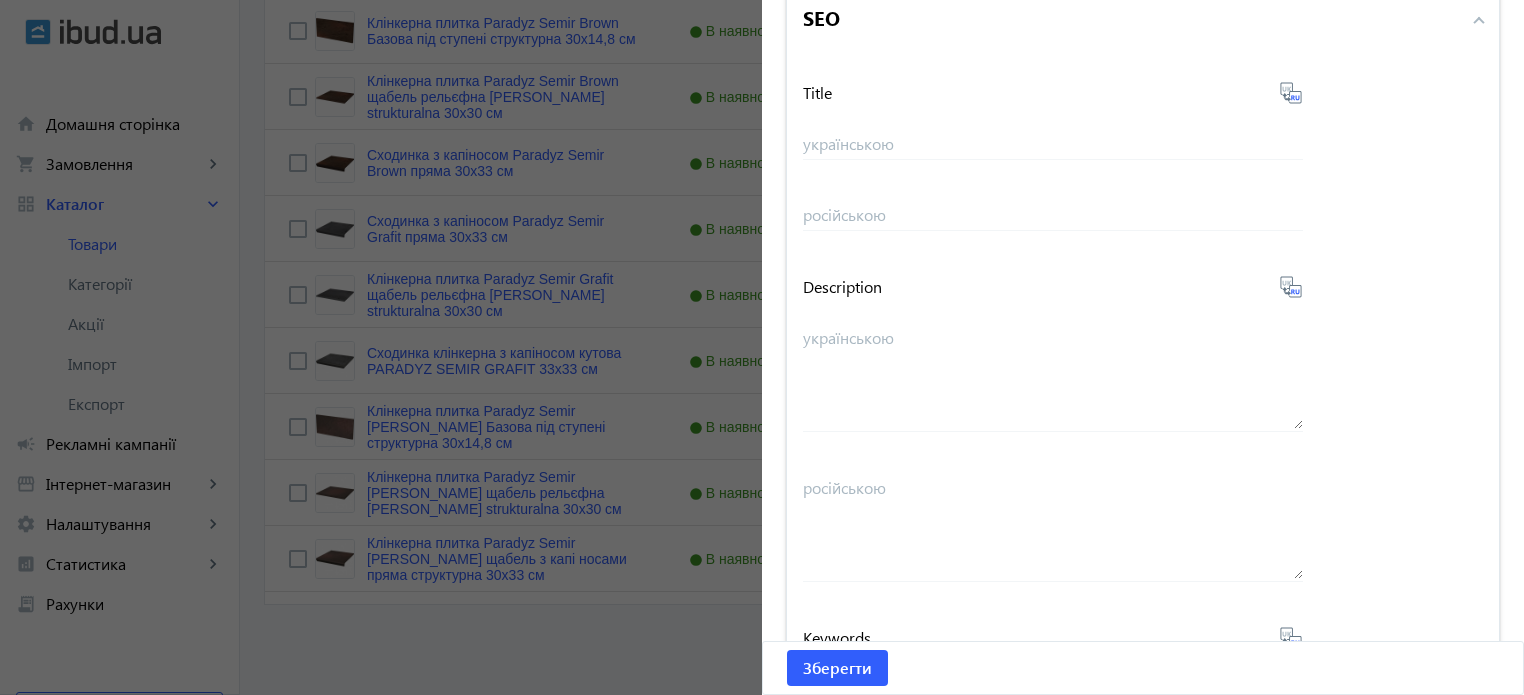 scroll, scrollTop: 1457, scrollLeft: 0, axis: vertical 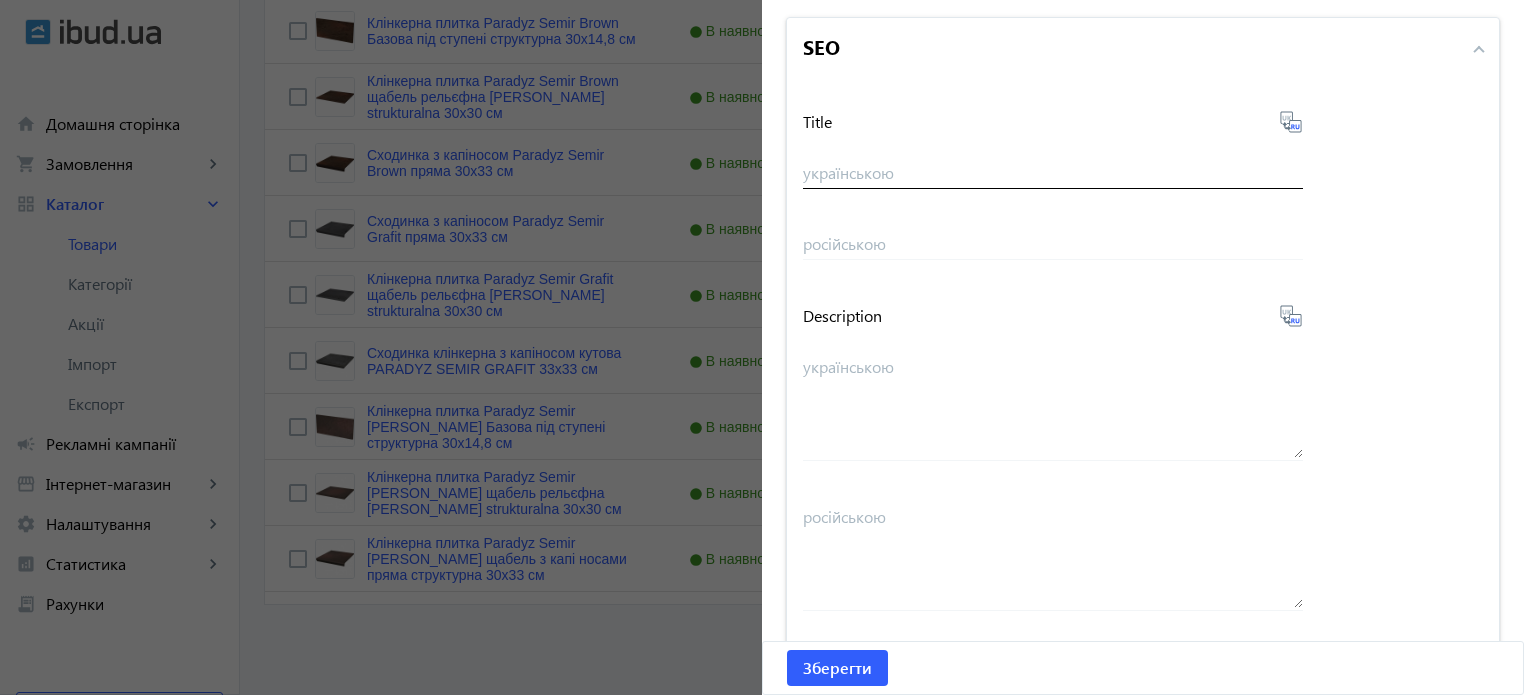 click on "українською" at bounding box center [1053, 172] 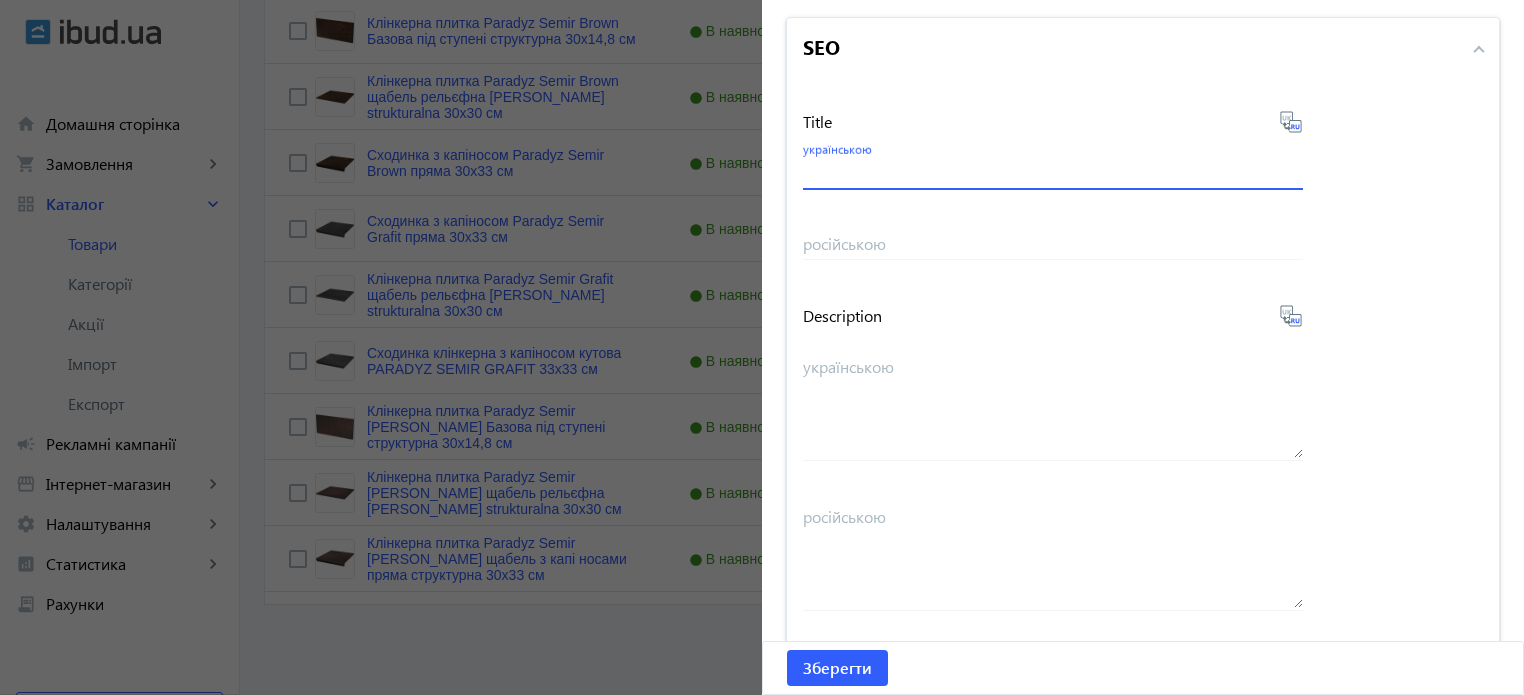 paste on "Сходинка з капіносом Paradyz Semir Rosa пряма 30х33 см купити" 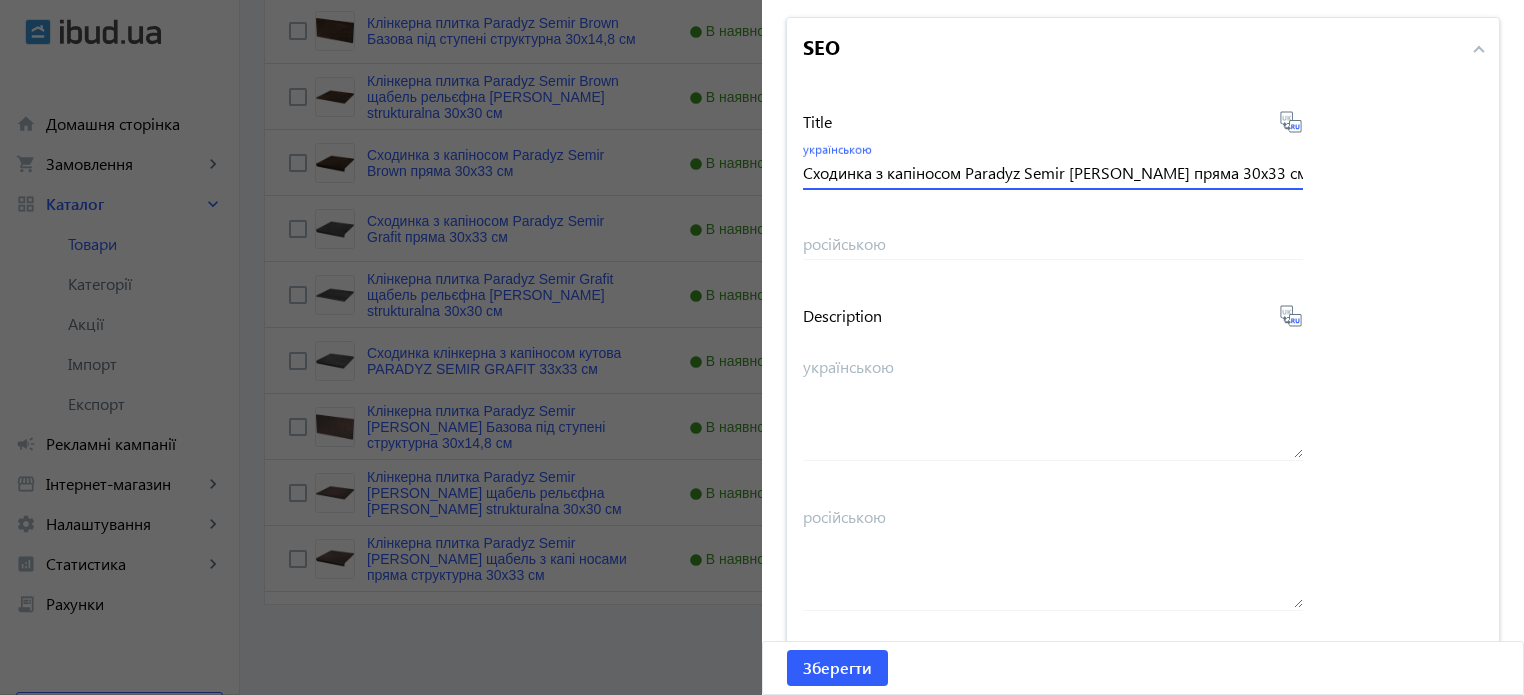 type on "Сходинка з капіносом Paradyz Semir [PERSON_NAME] пряма 30х33 см" 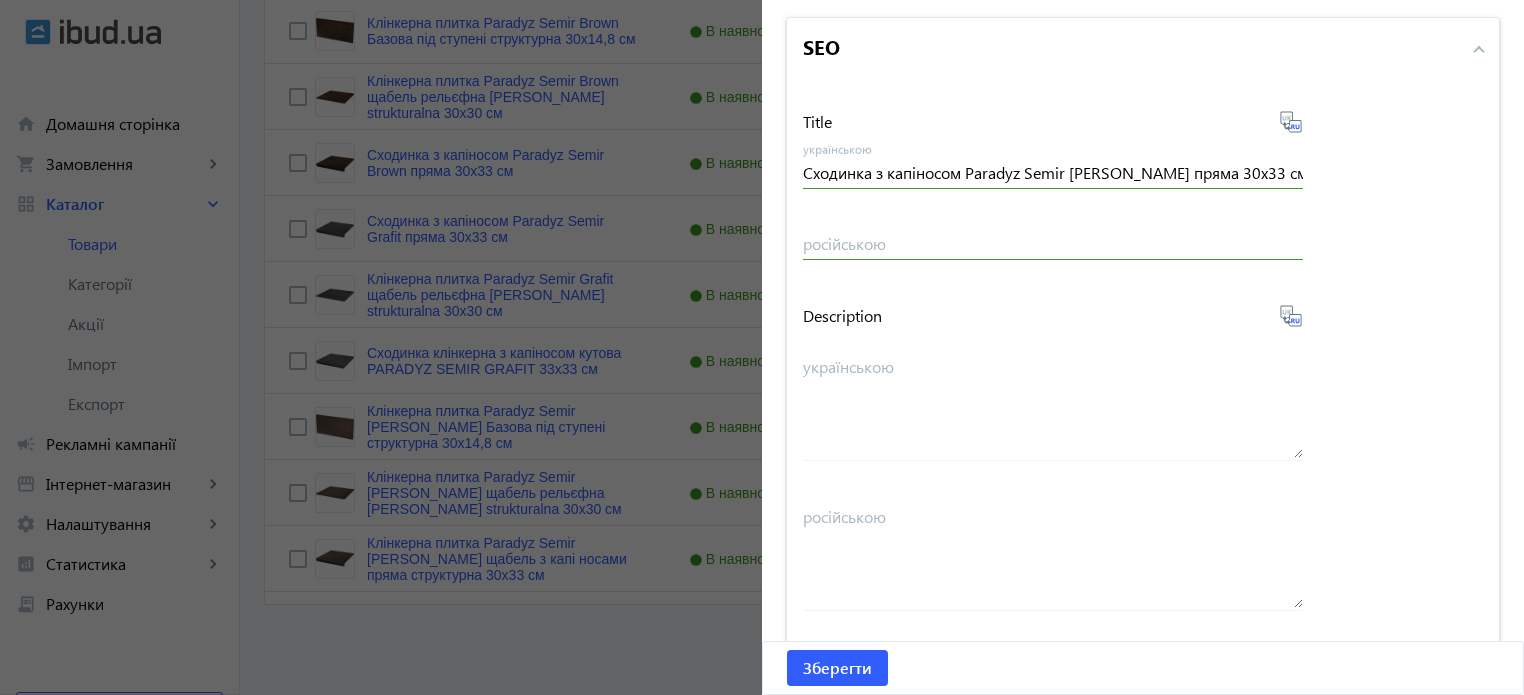 click 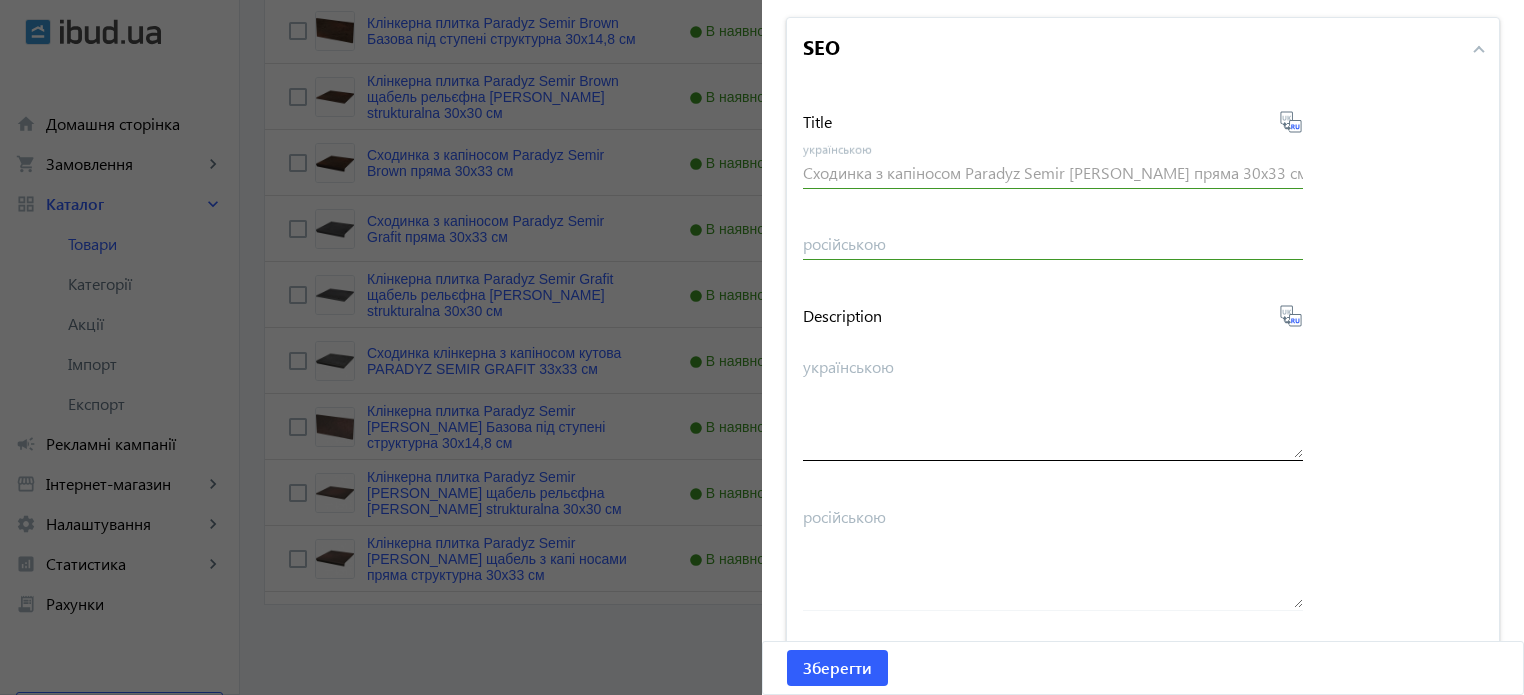 type on "Ступень с капиносом Paradyz Semir Rosa прямая 30х33 см" 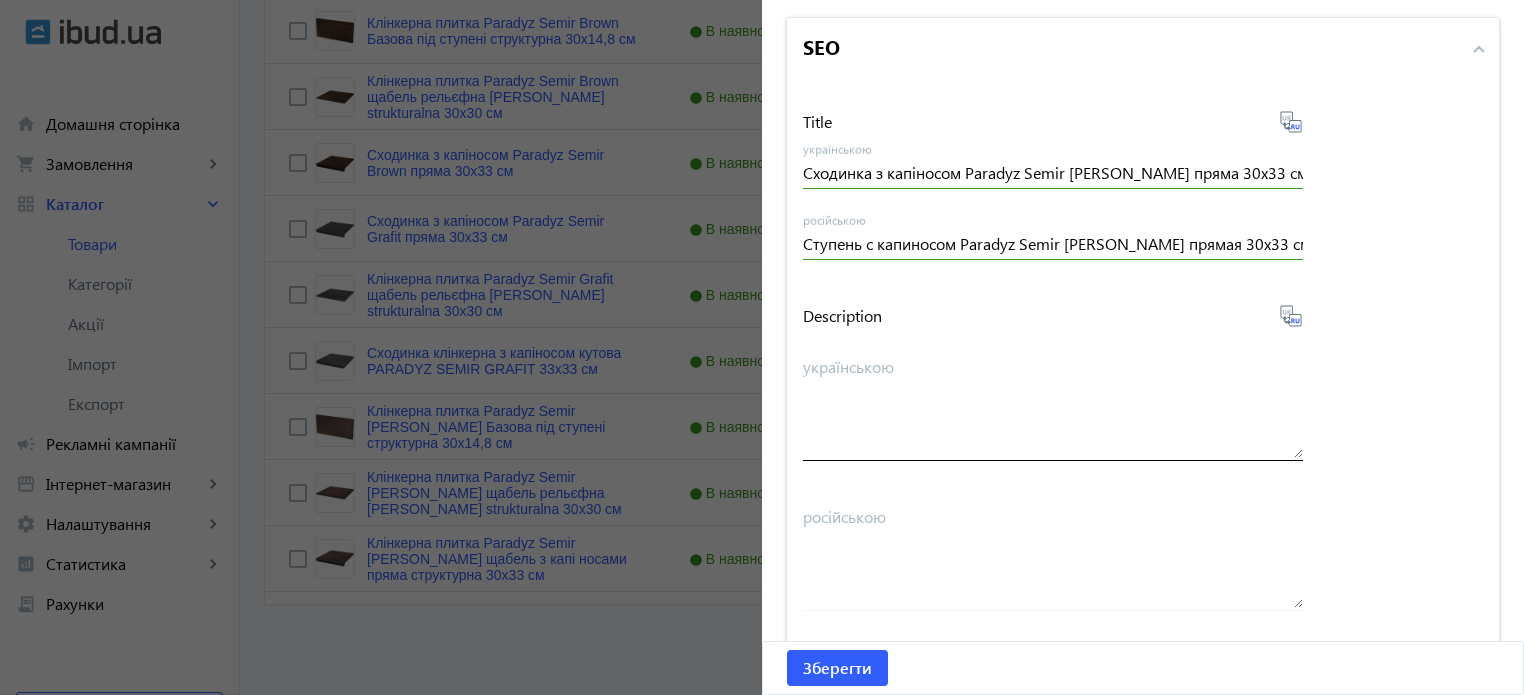 click on "українською" at bounding box center (1053, 406) 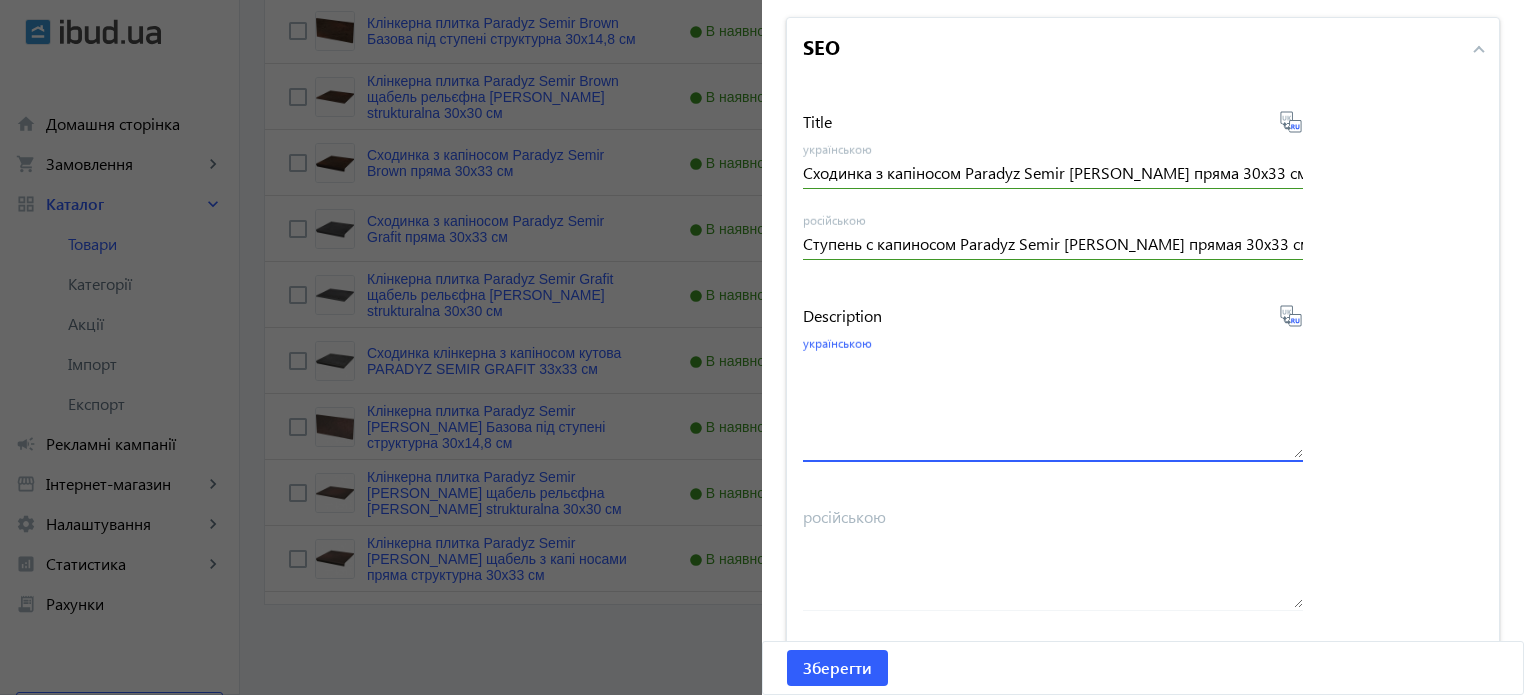 paste on "Сходинка з капіносом Paradyz Semir Rosa пряма 30х33 см купити" 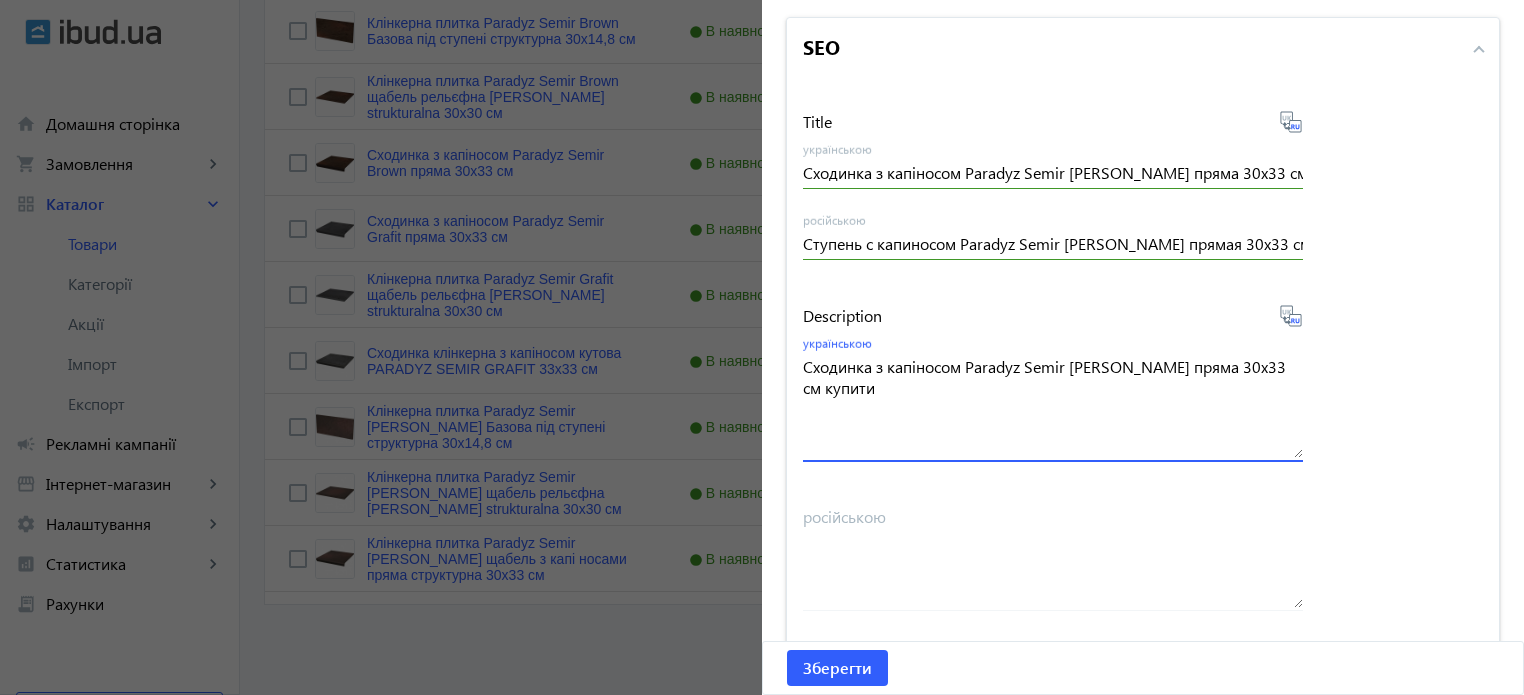 type on "Сходинка з капіносом Paradyz Semir Rosa пряма 30х33 см купити" 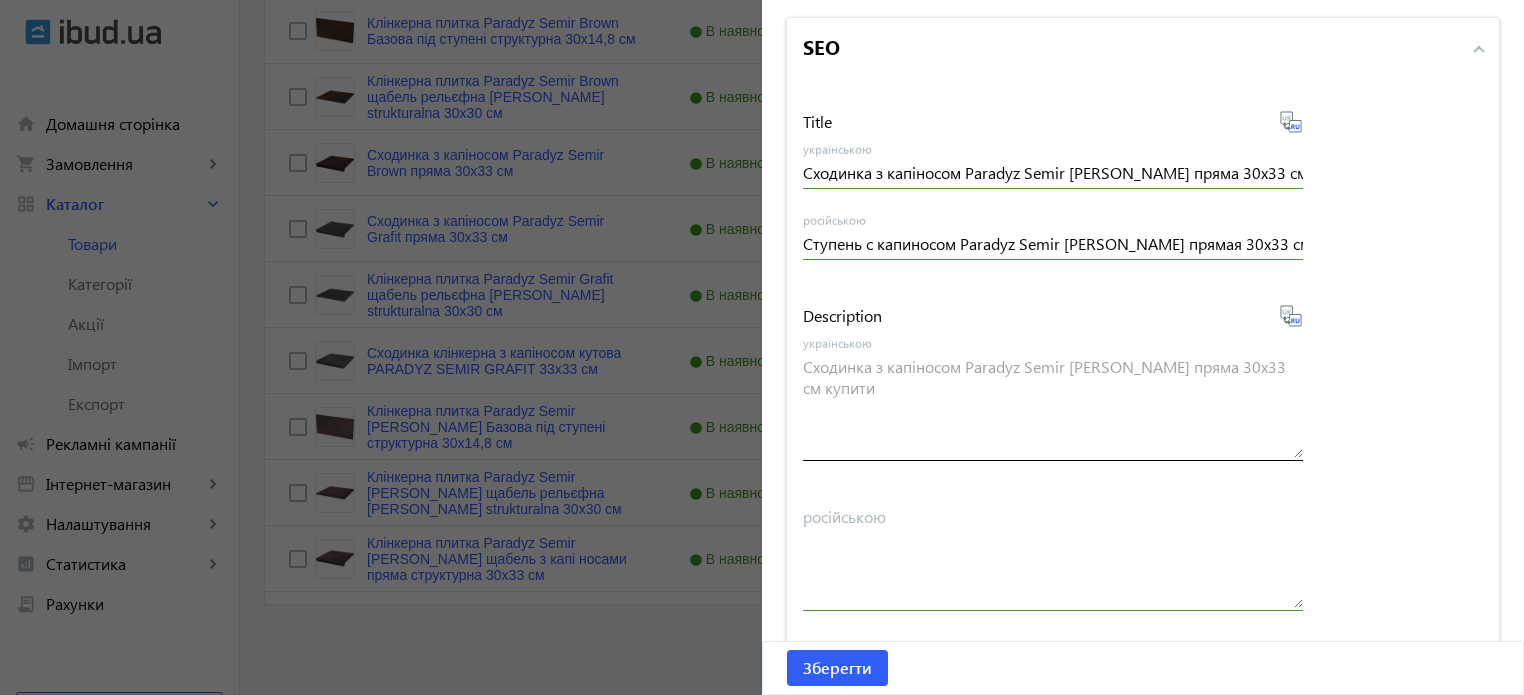 type on "Ступенька с капиносом Paradyz Semir Rosa прямая 30х33 см купить в Харькове" 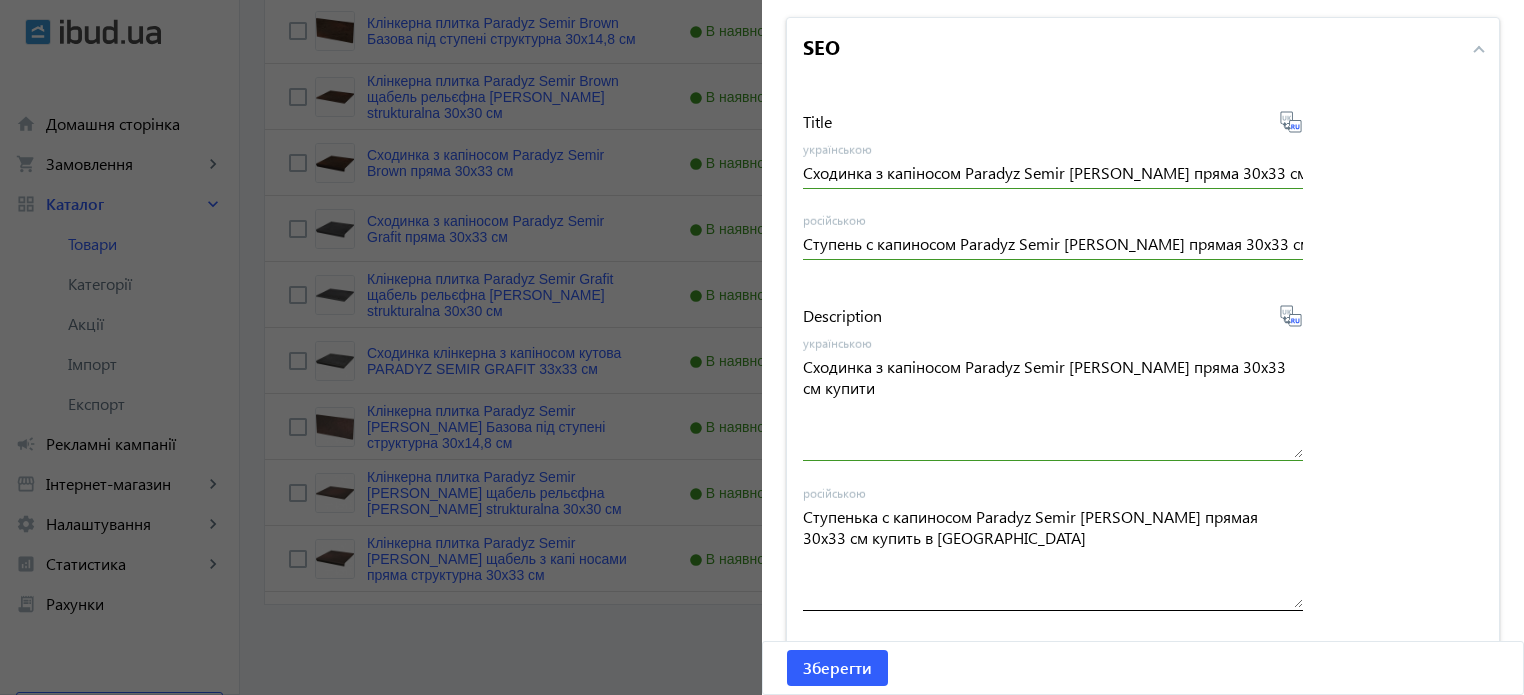 scroll, scrollTop: 1657, scrollLeft: 0, axis: vertical 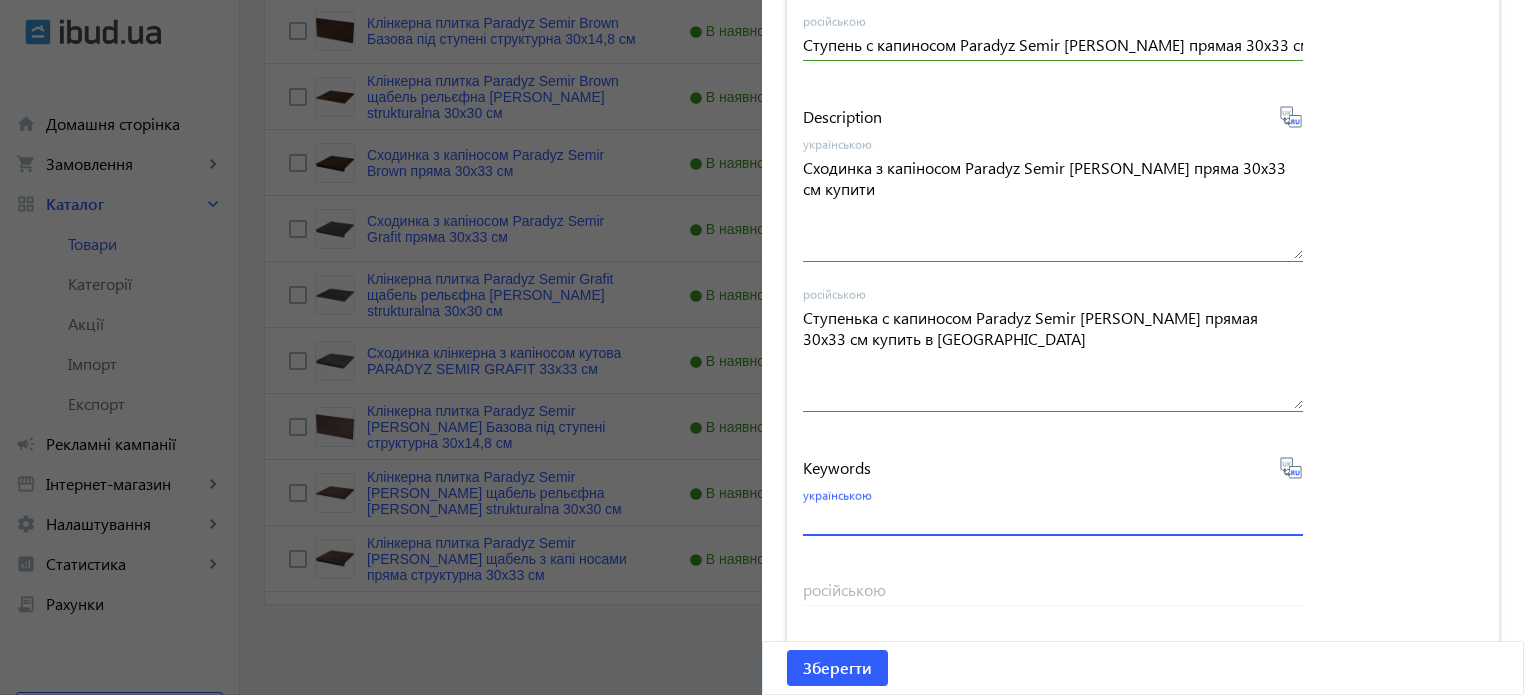 click on "українською" at bounding box center (1053, 518) 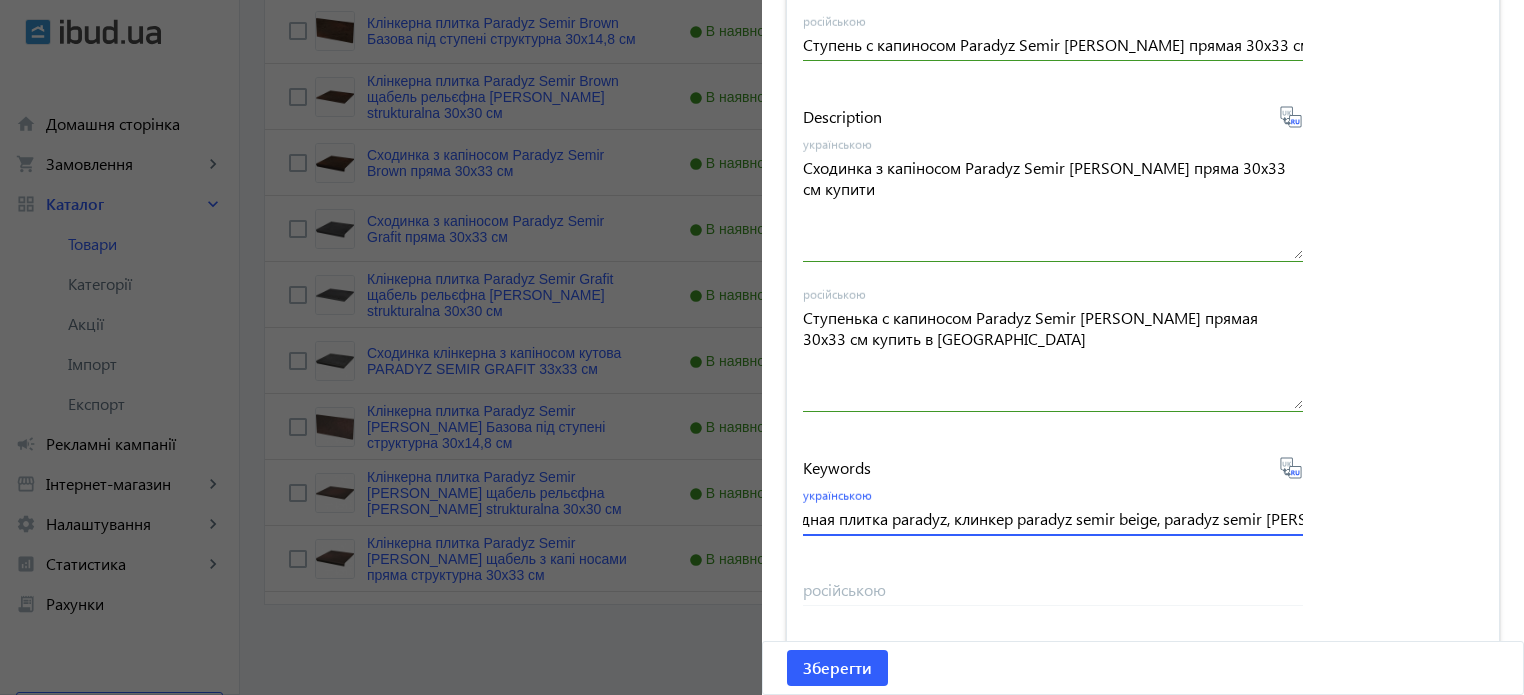 scroll, scrollTop: 0, scrollLeft: 362, axis: horizontal 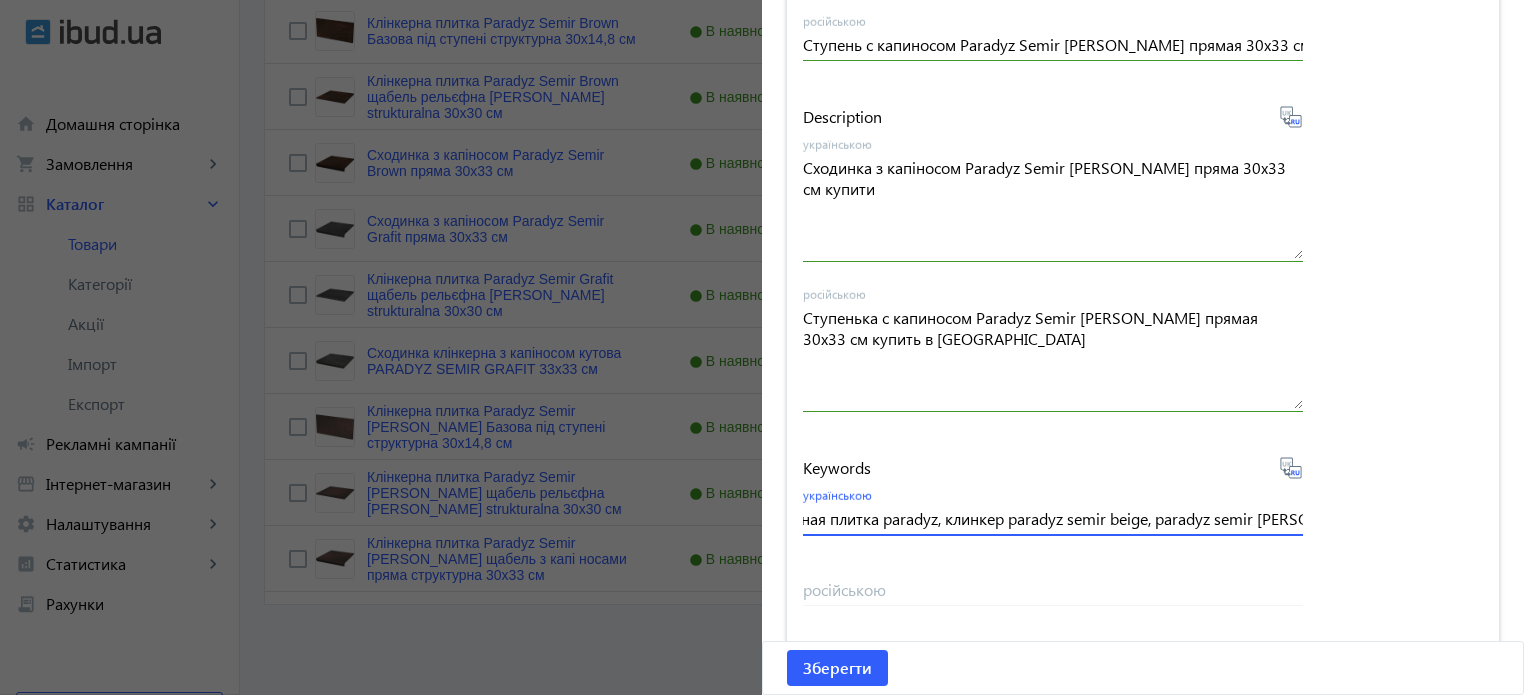 click on "ступенька с капиносом paradyz semir beige, фасадная плитка paradyz, клинкер paradyz semir beige, paradyz semir rosa" at bounding box center [1053, 518] 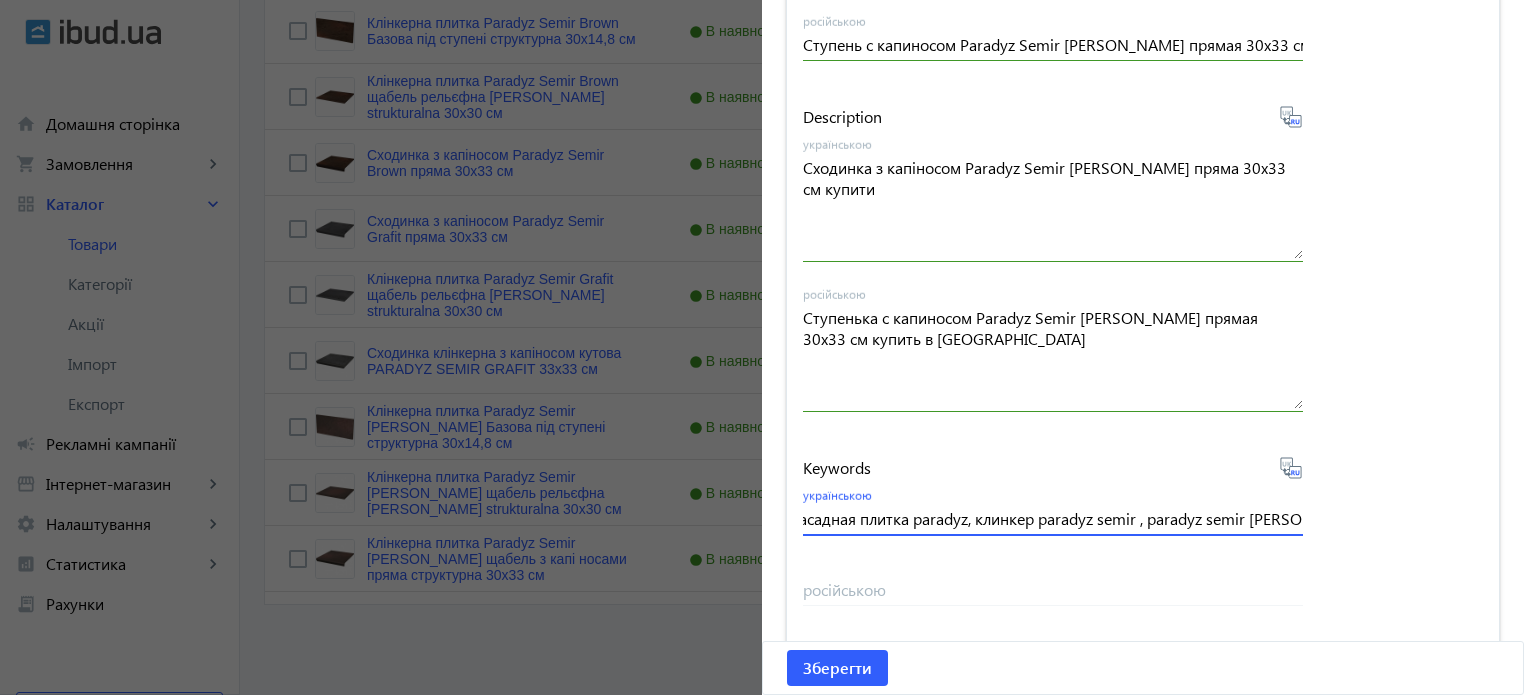 scroll, scrollTop: 0, scrollLeft: 322, axis: horizontal 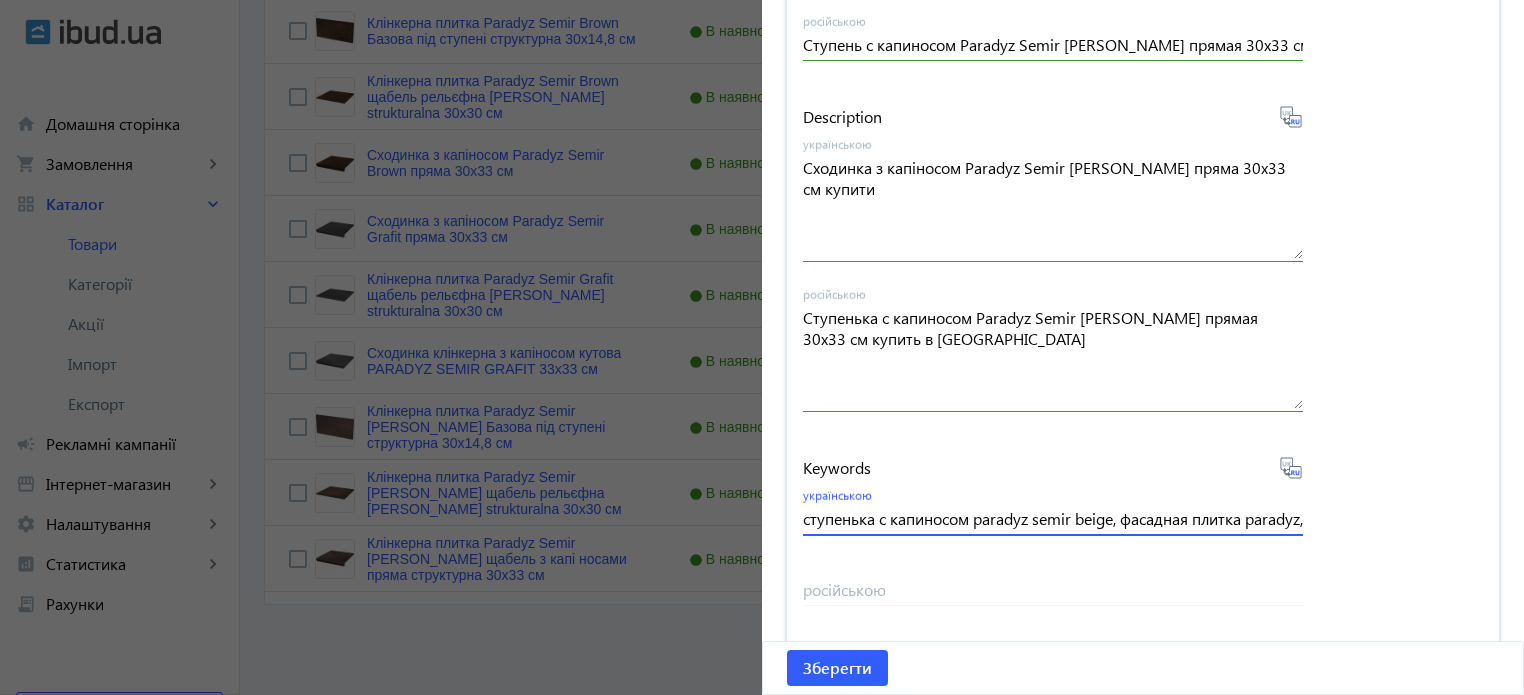 drag, startPoint x: 824, startPoint y: 521, endPoint x: 685, endPoint y: 514, distance: 139.17615 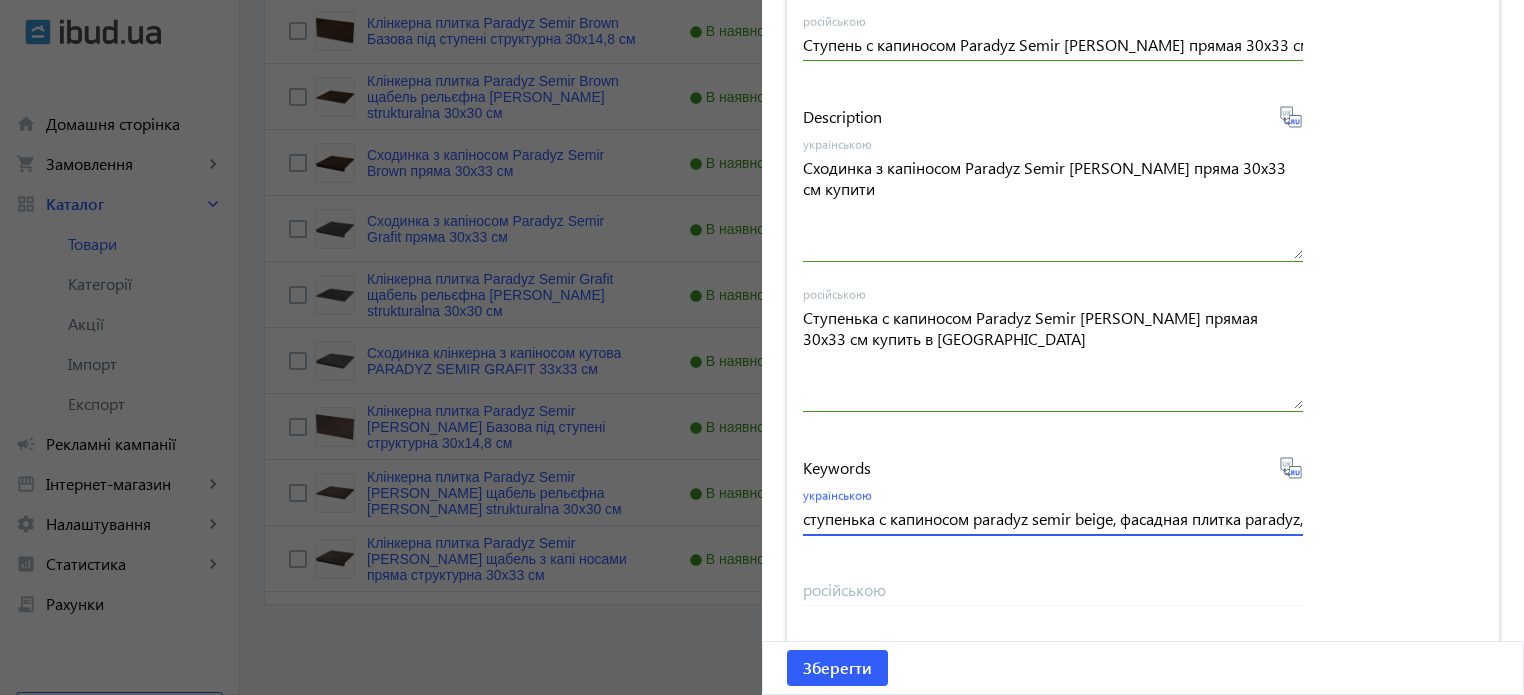 click on "ступенька с капиносом paradyz semir beige, фасадная плитка paradyz, клинкер paradyz semir rosa, paradyz semir rosa" at bounding box center [1053, 518] 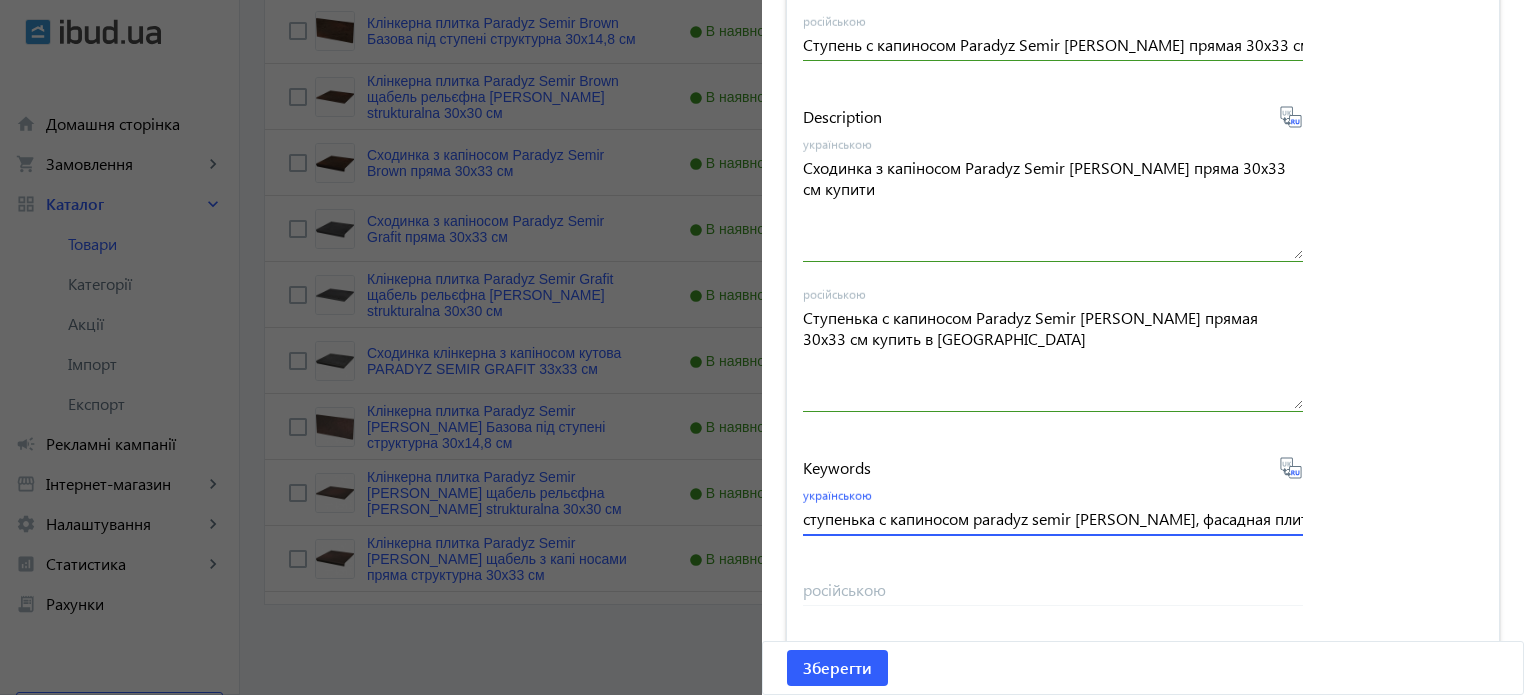 type on "ступенька с капиносом paradyz semir rosa, фасадная плитка paradyz, клинкер paradyz semir rosa, paradyz semir rosa" 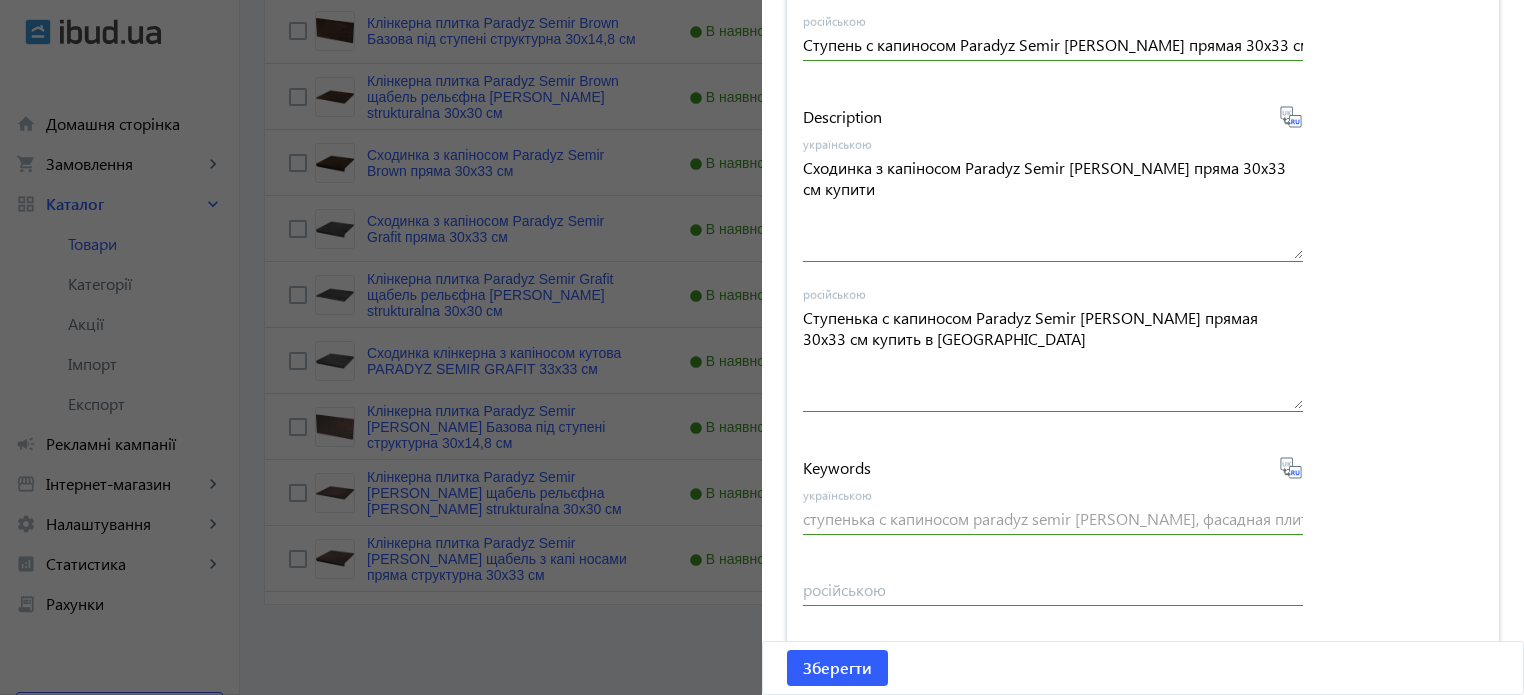 type on "ступенька с капиносом paradyz semir rosa, фасадная плитка paradyz, клинкер paradyz semir rosa, paradyz semir rosa" 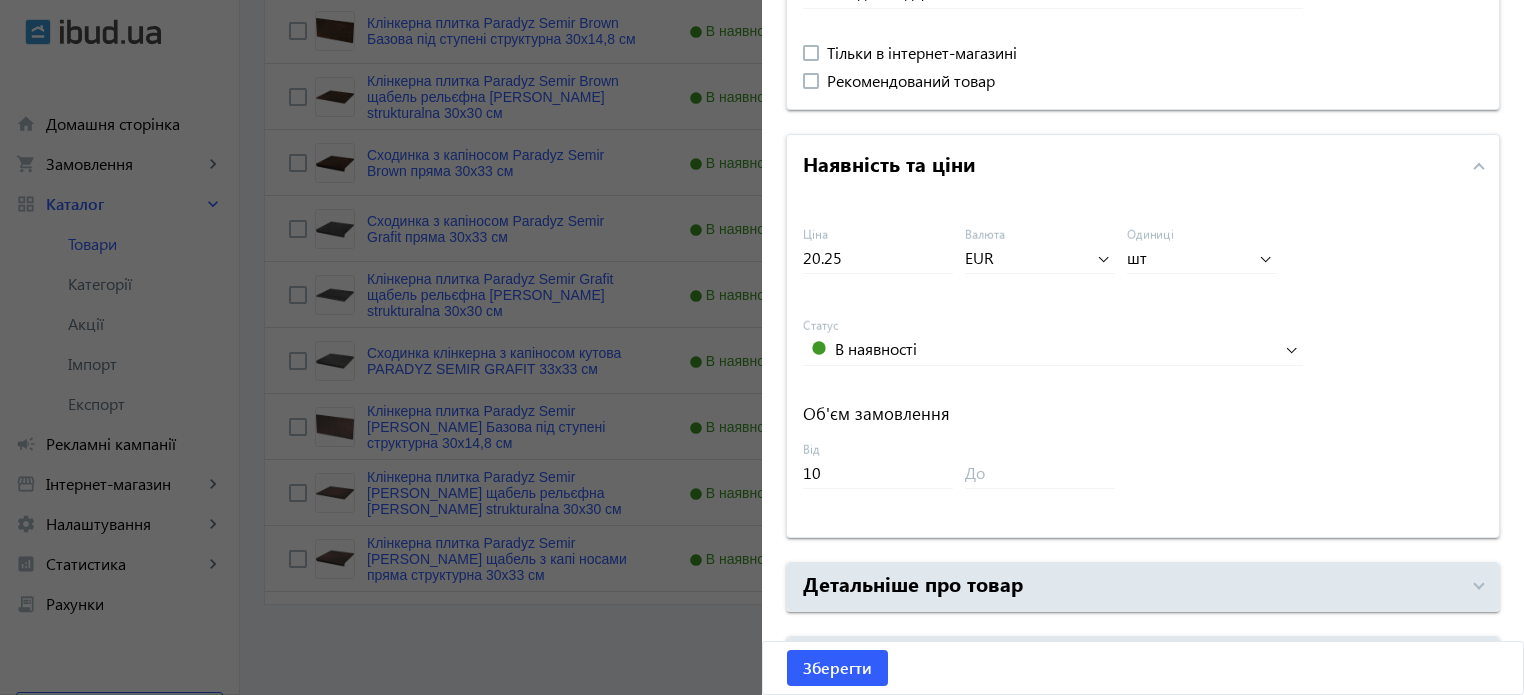 scroll, scrollTop: 757, scrollLeft: 0, axis: vertical 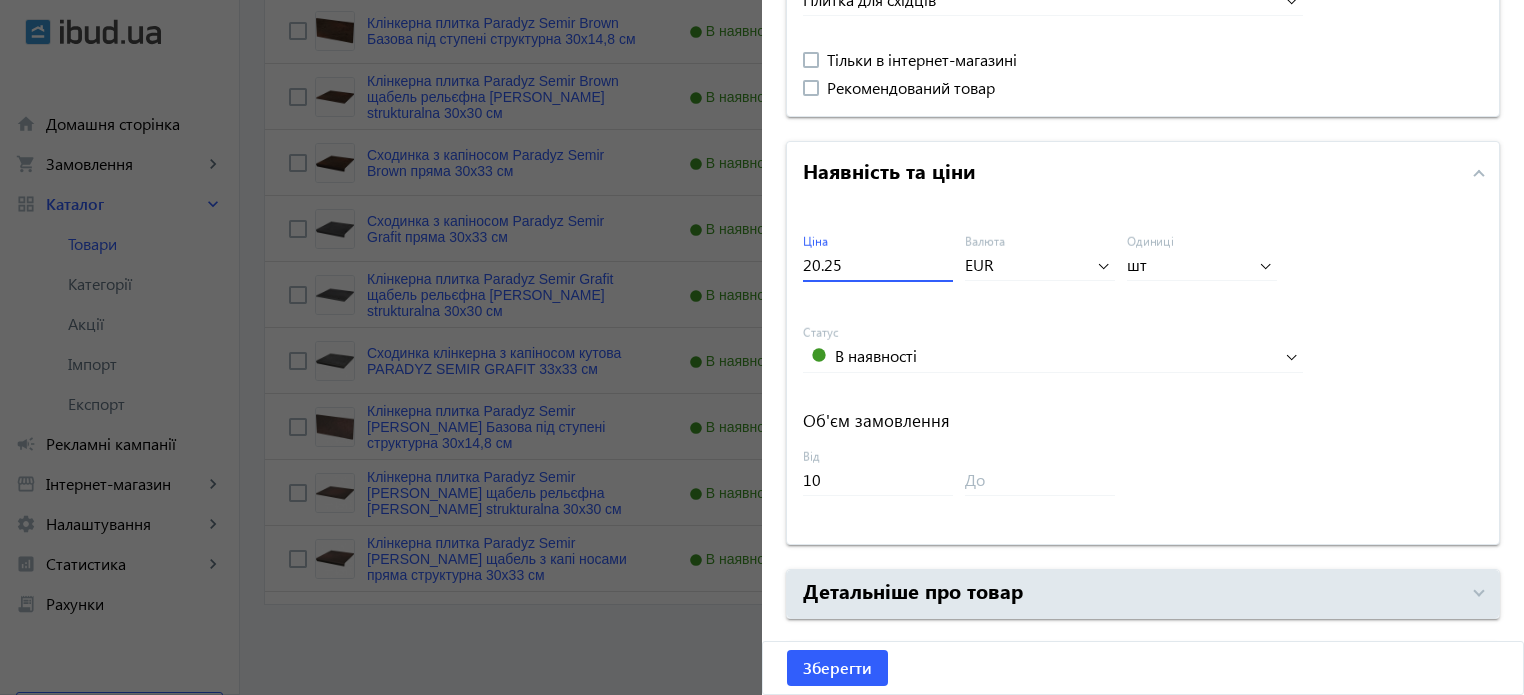 drag, startPoint x: 872, startPoint y: 273, endPoint x: 276, endPoint y: 151, distance: 608.35846 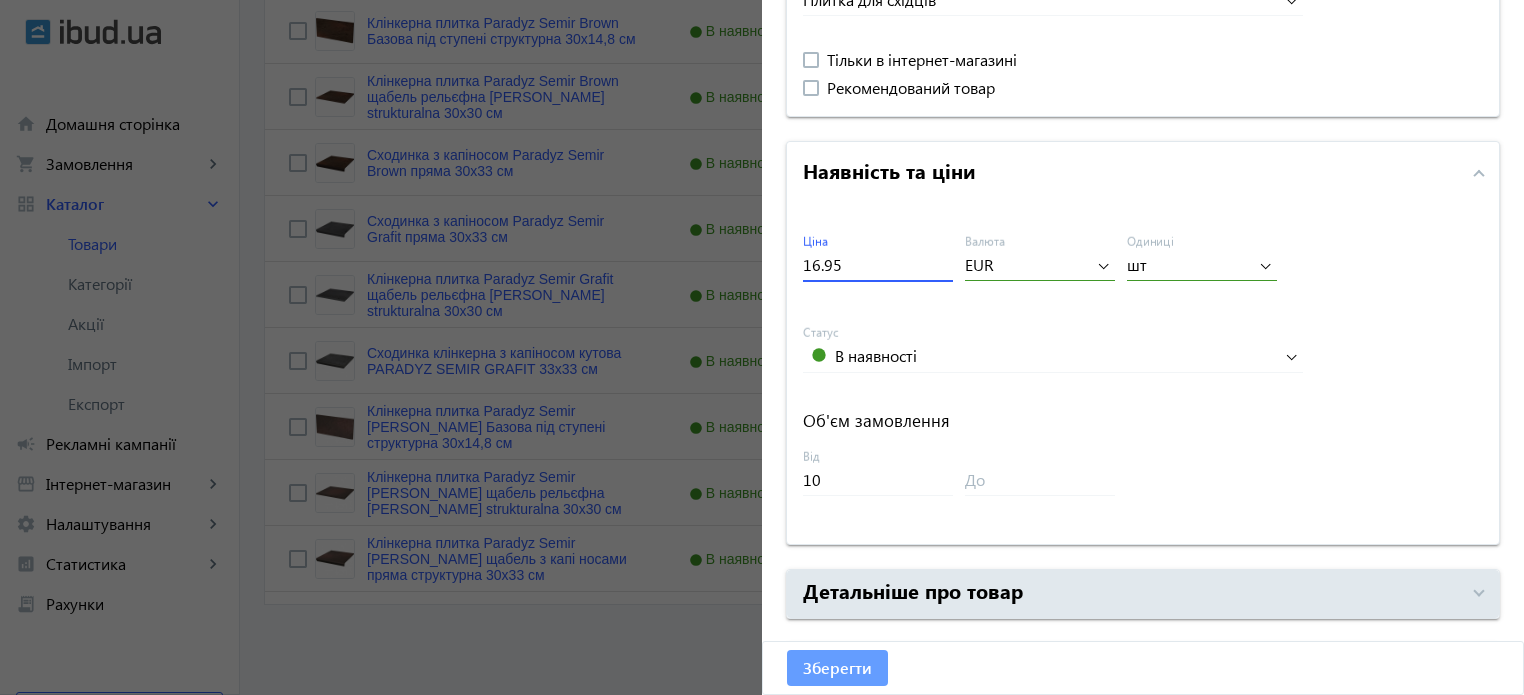 type on "16.95" 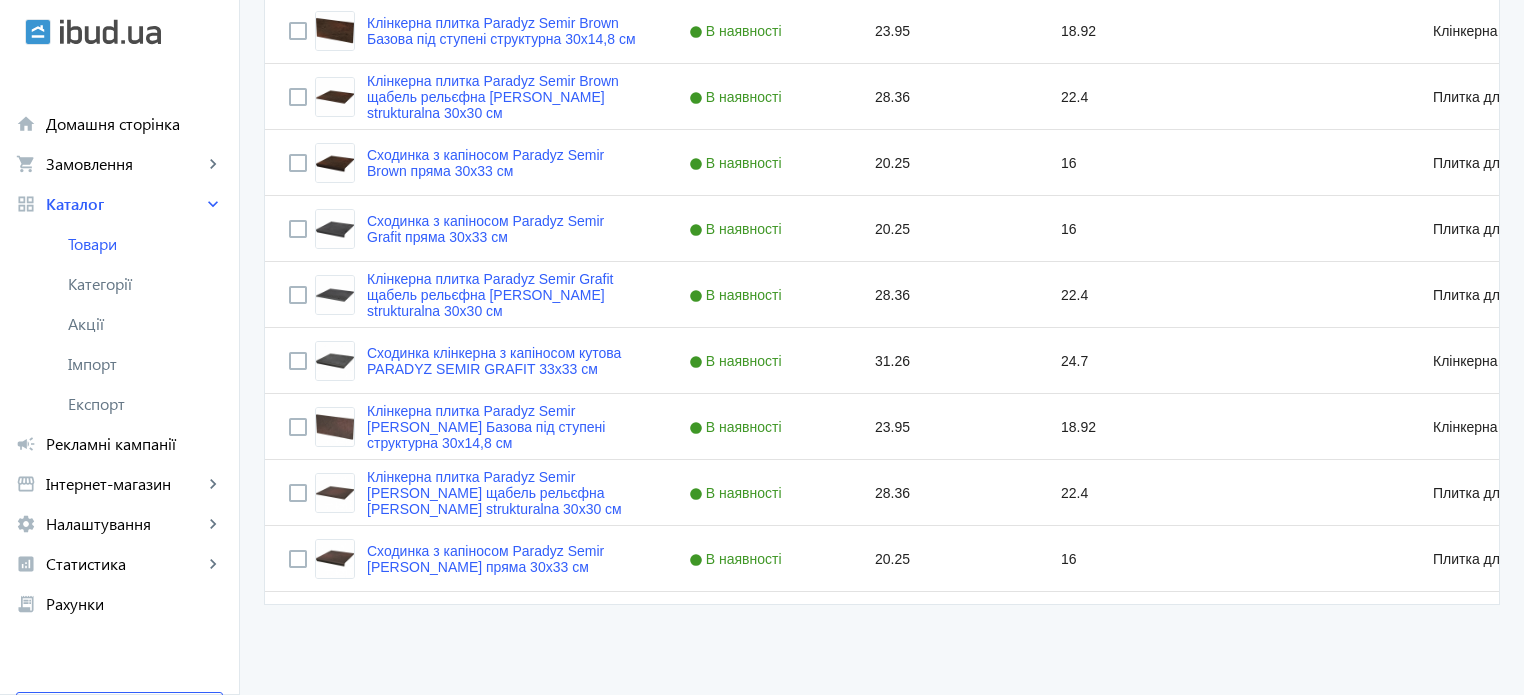 scroll, scrollTop: 0, scrollLeft: 0, axis: both 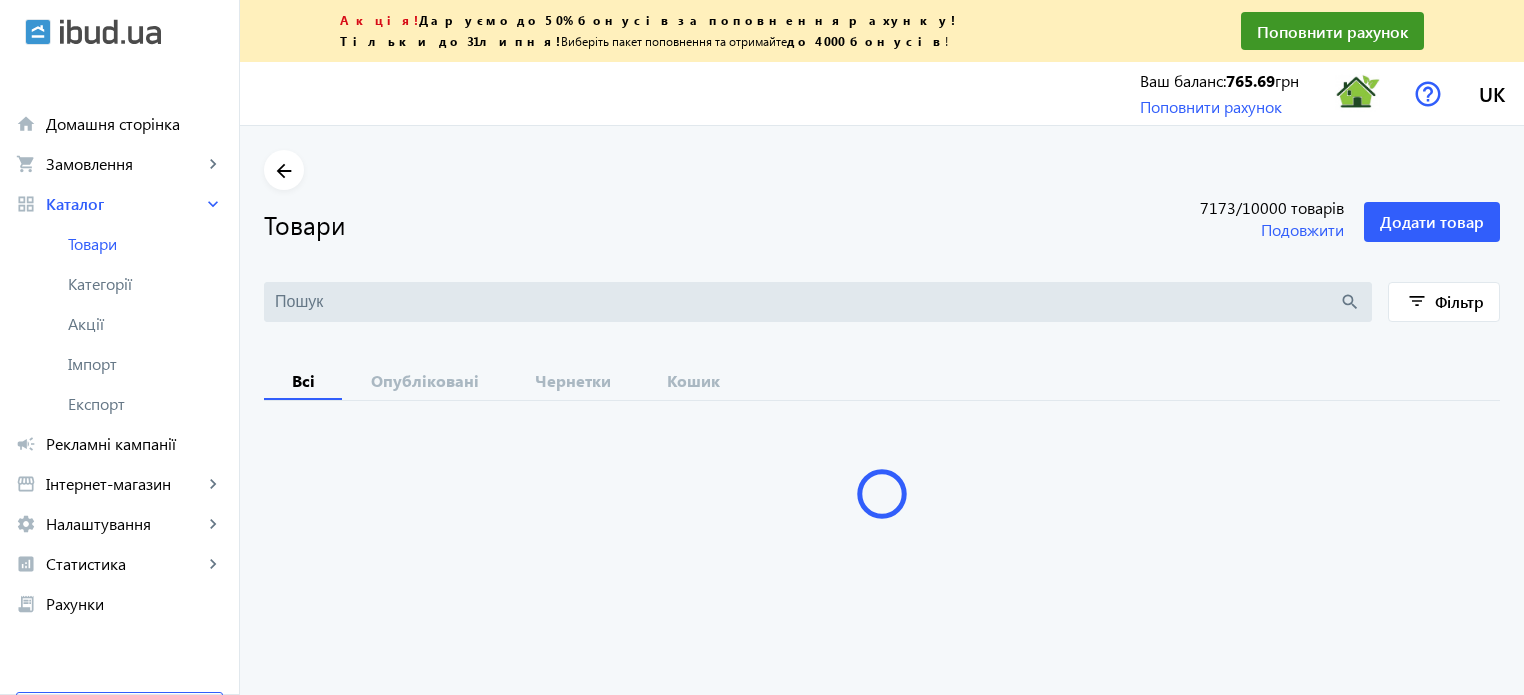type on "semir" 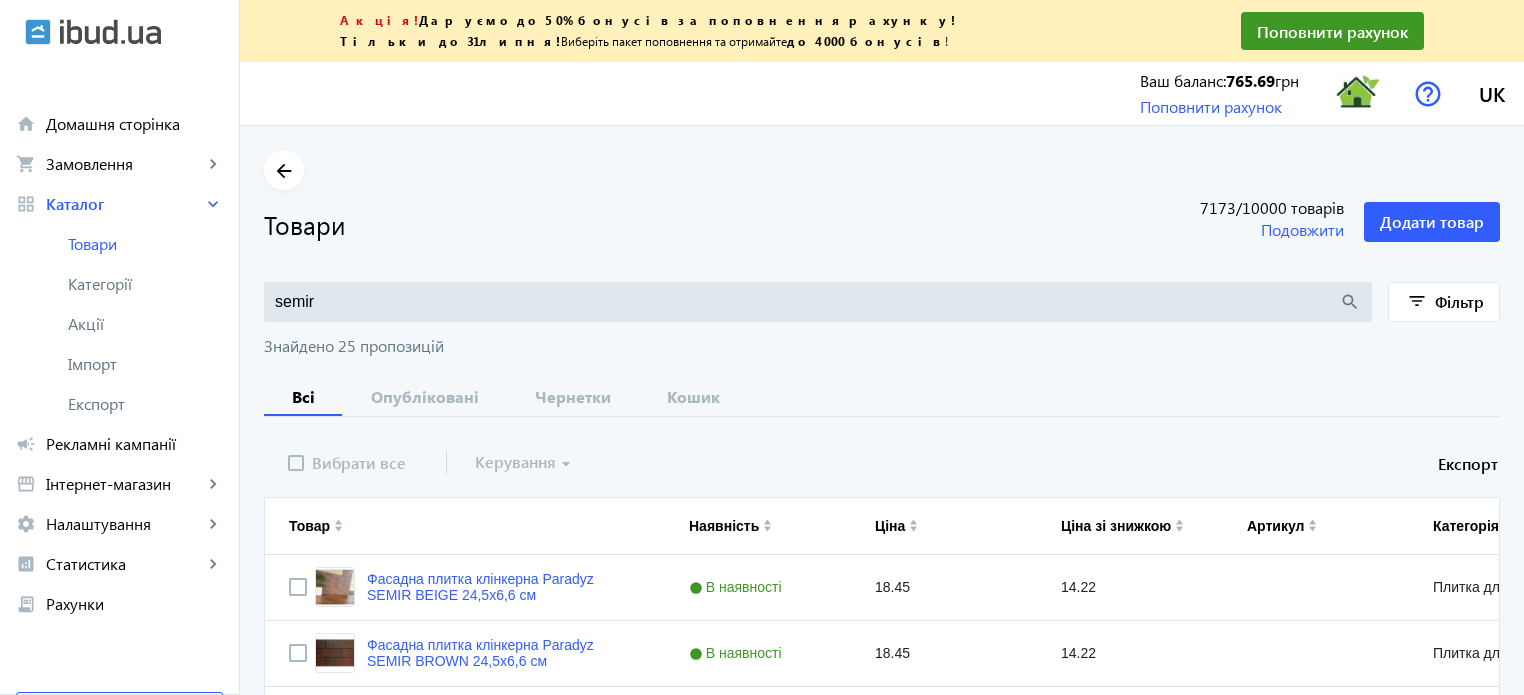 scroll, scrollTop: 0, scrollLeft: 0, axis: both 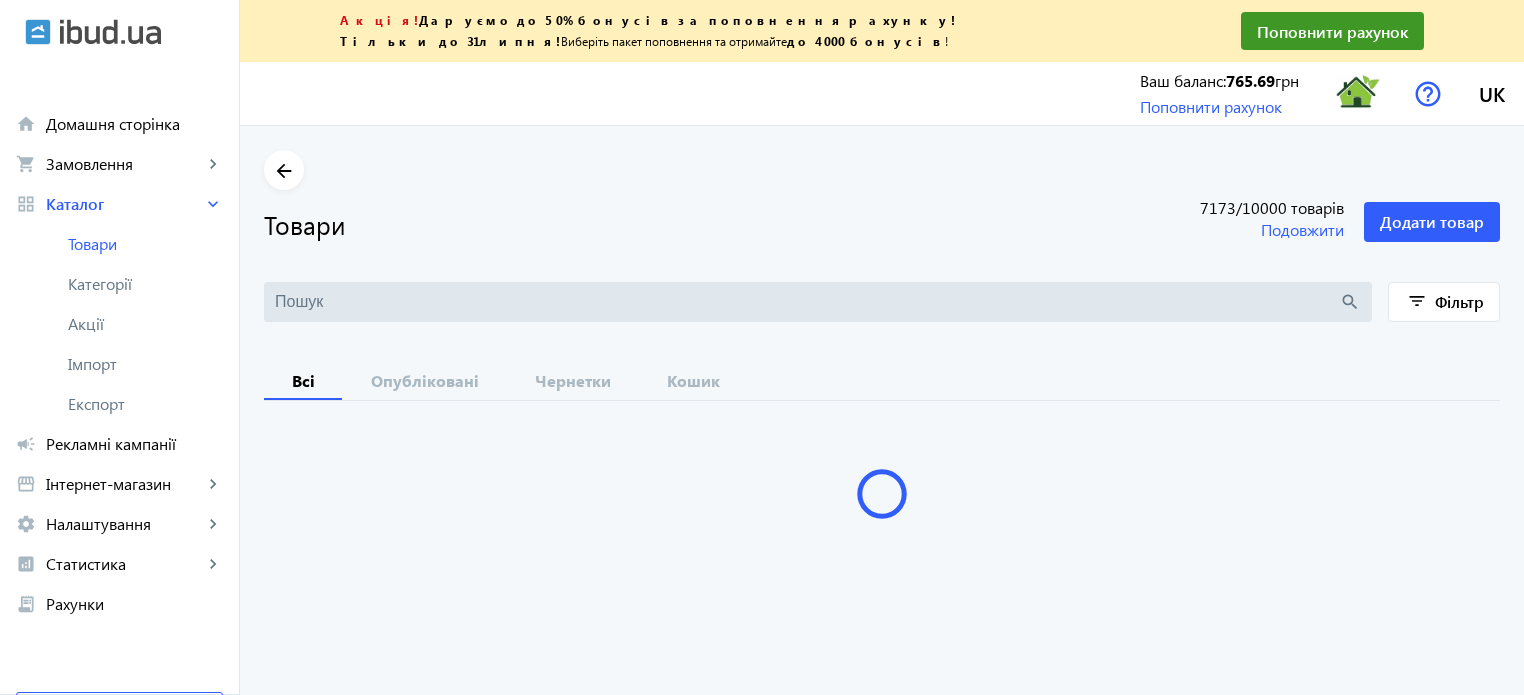 type on "semir" 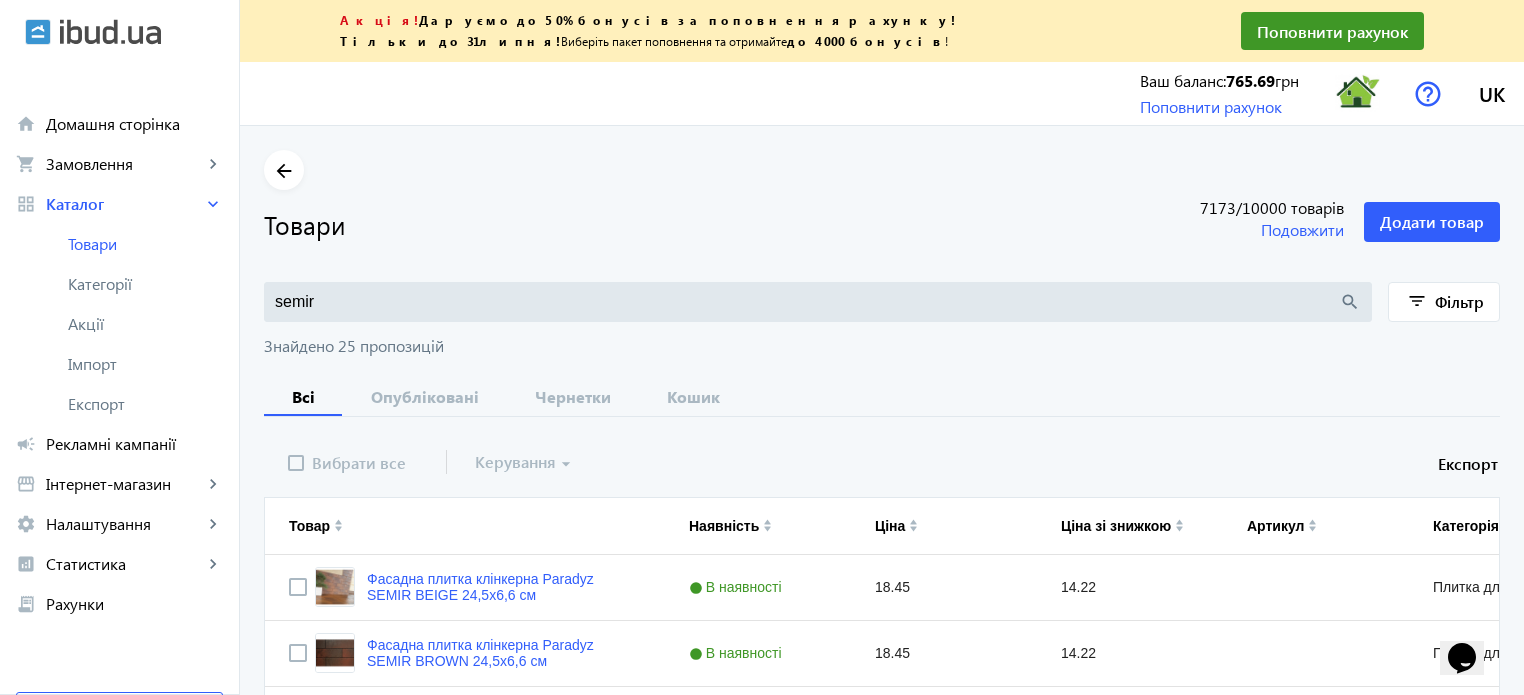 scroll, scrollTop: 0, scrollLeft: 0, axis: both 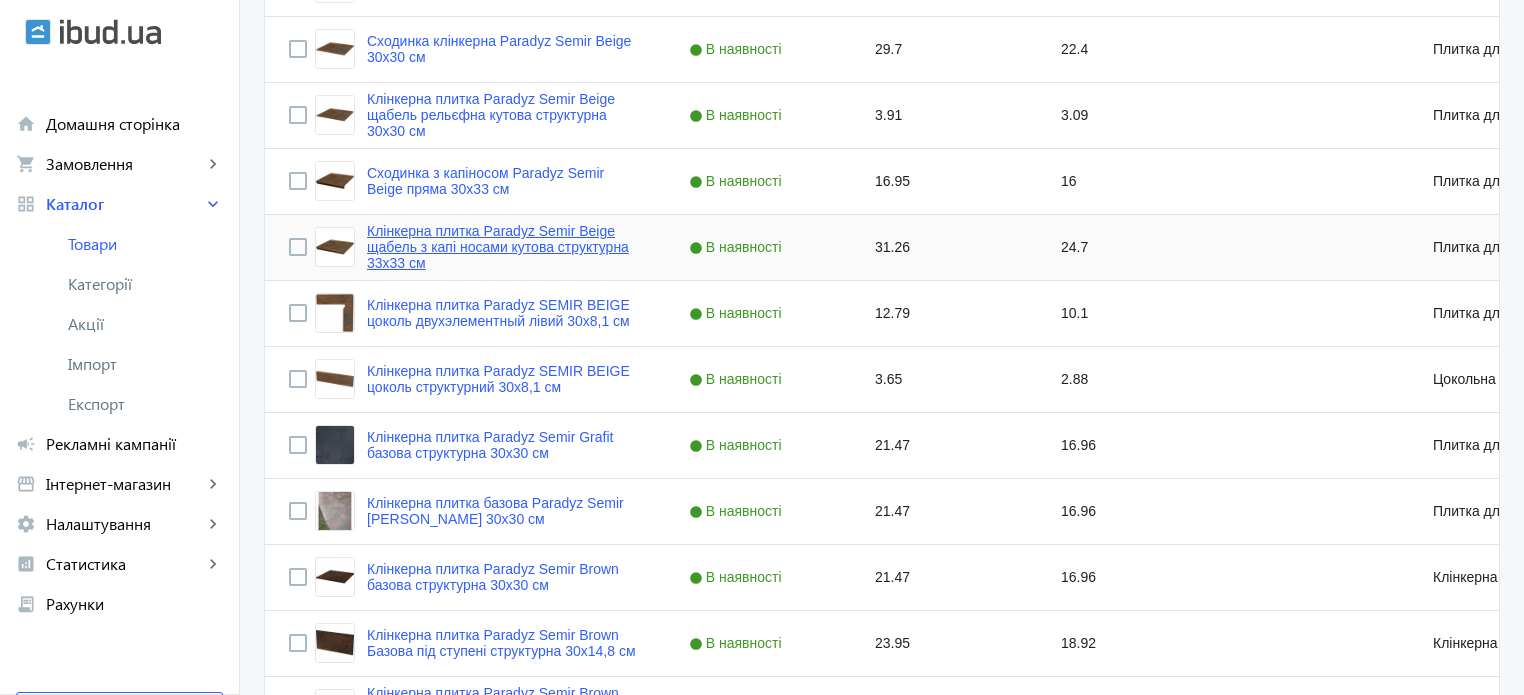 click on "Клінкерна плитка Paradyz Semir Beige щабель з капі носами кутова структурна 33х33 см" 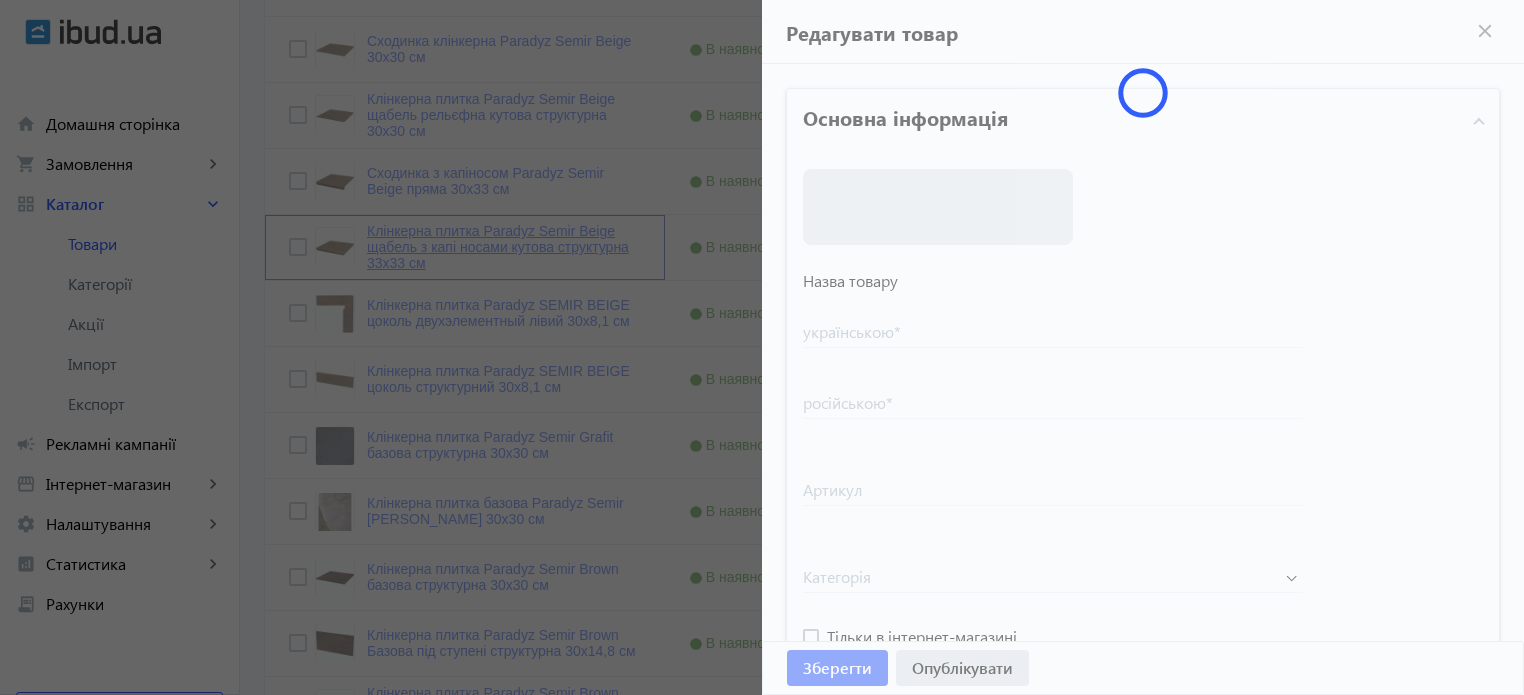 type on "Клінкерна плитка Paradyz Semir Beige щабель з капі носами кутова структурна 33х33 см" 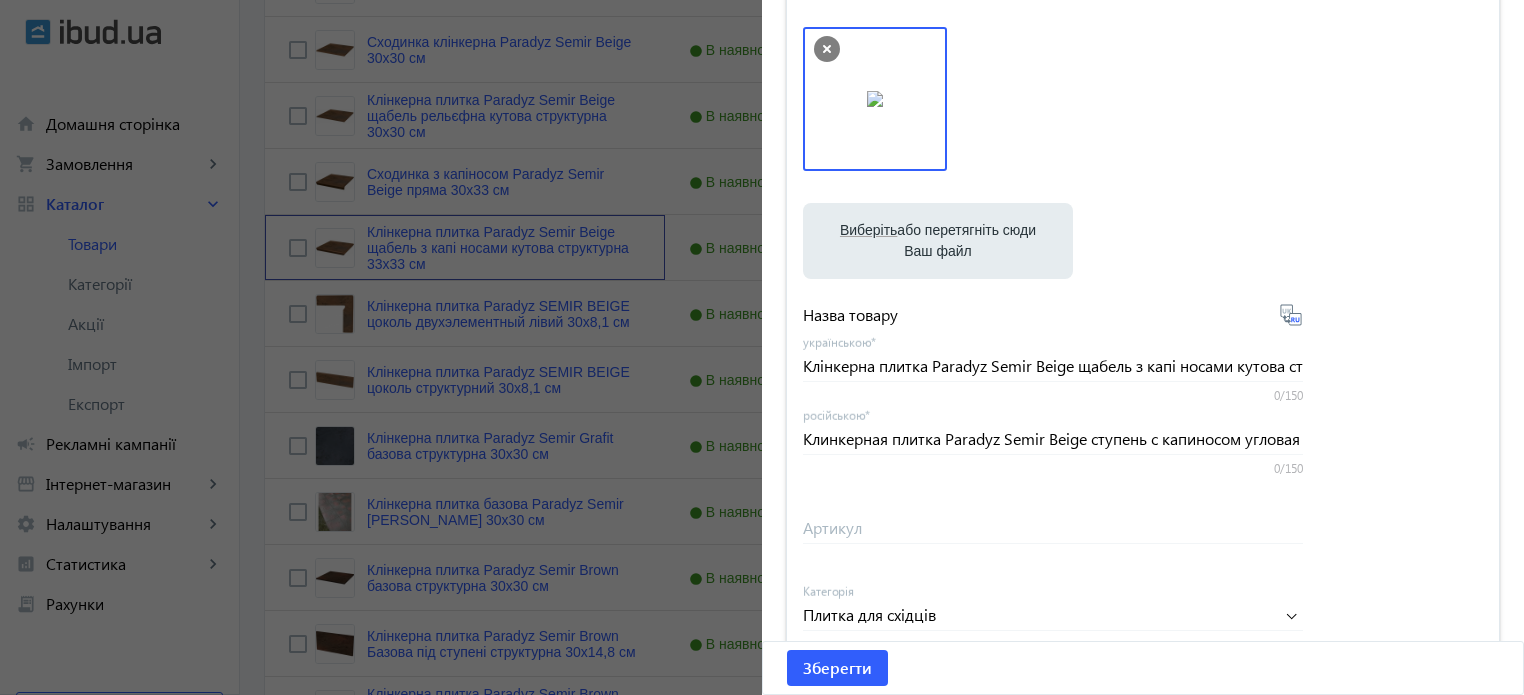 scroll, scrollTop: 0, scrollLeft: 0, axis: both 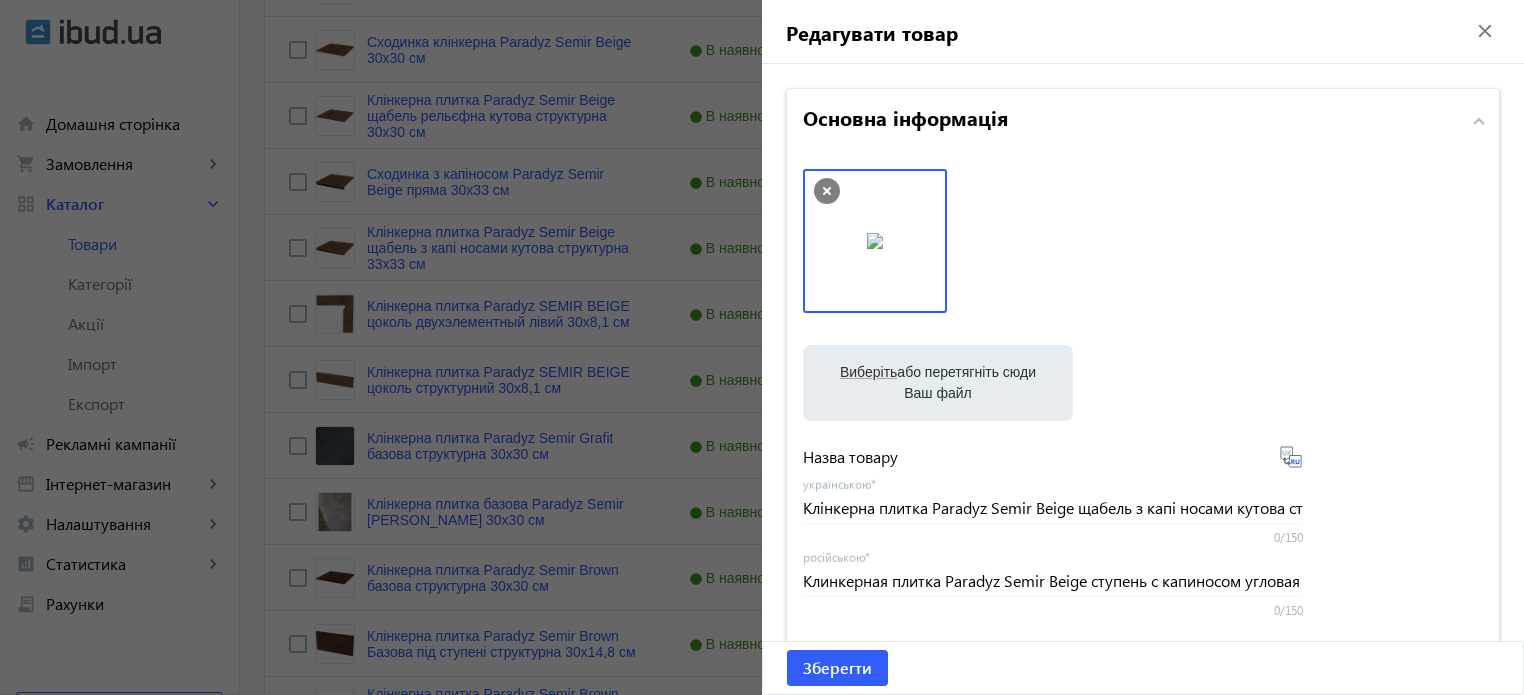click 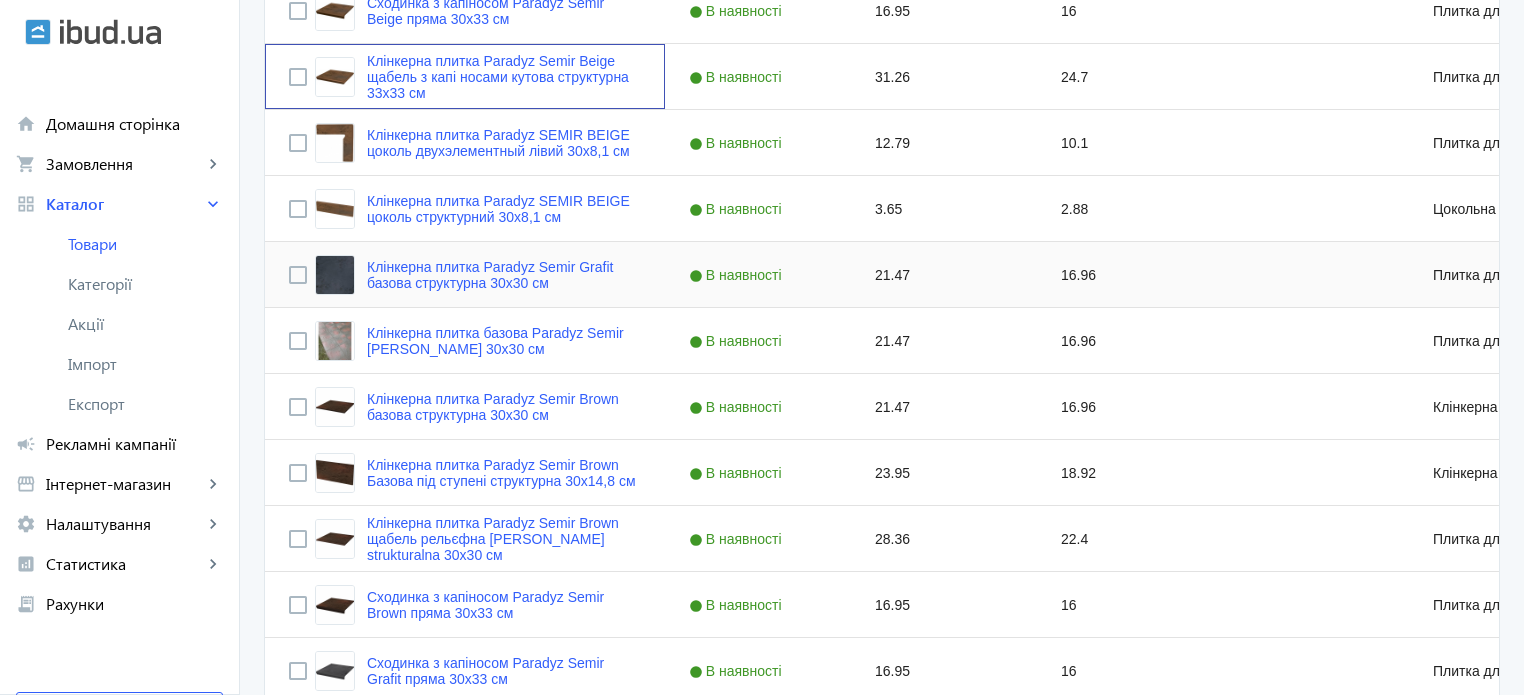 scroll, scrollTop: 1200, scrollLeft: 0, axis: vertical 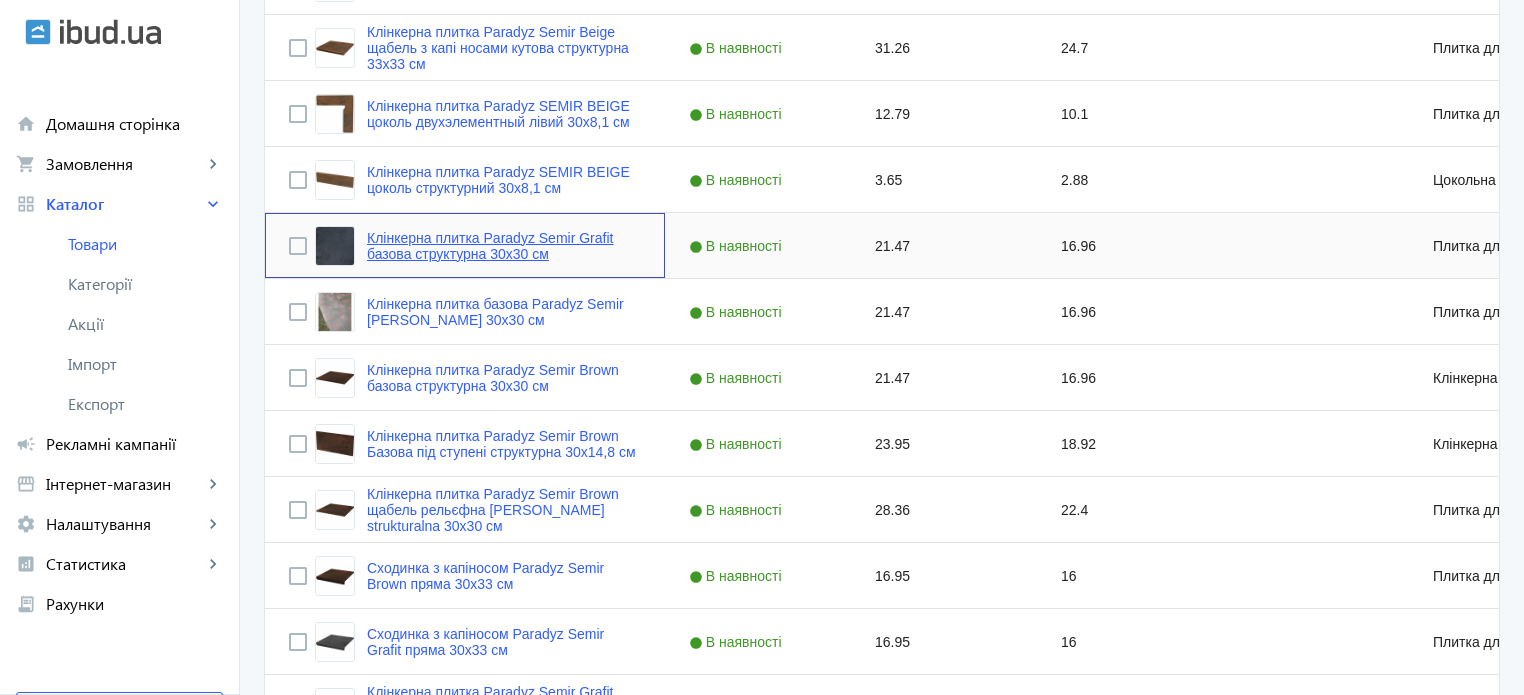 click on "Клінкерна плитка Paradyz Semir Grafit базова структурна 30x30 см" 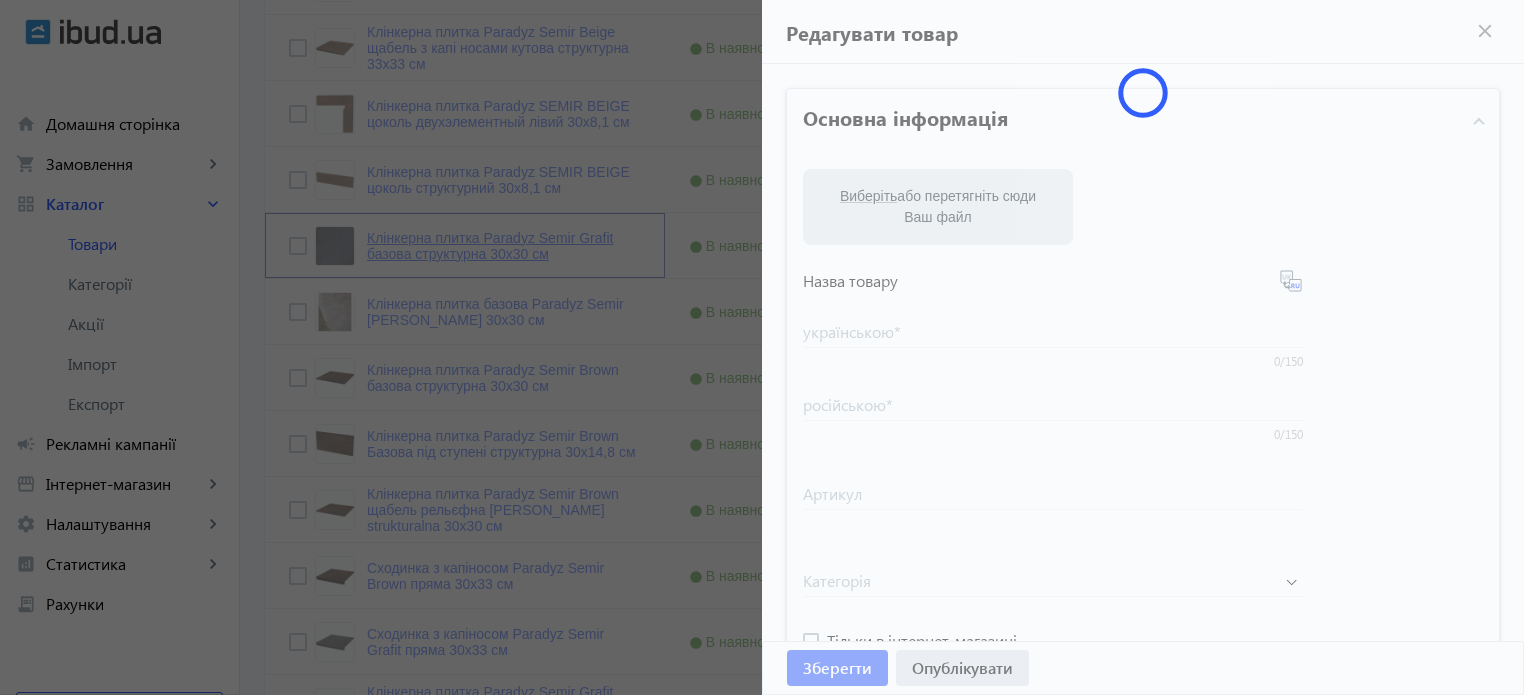 type on "Клінкерна плитка Paradyz Semir Grafit базова структурна 30x30 см" 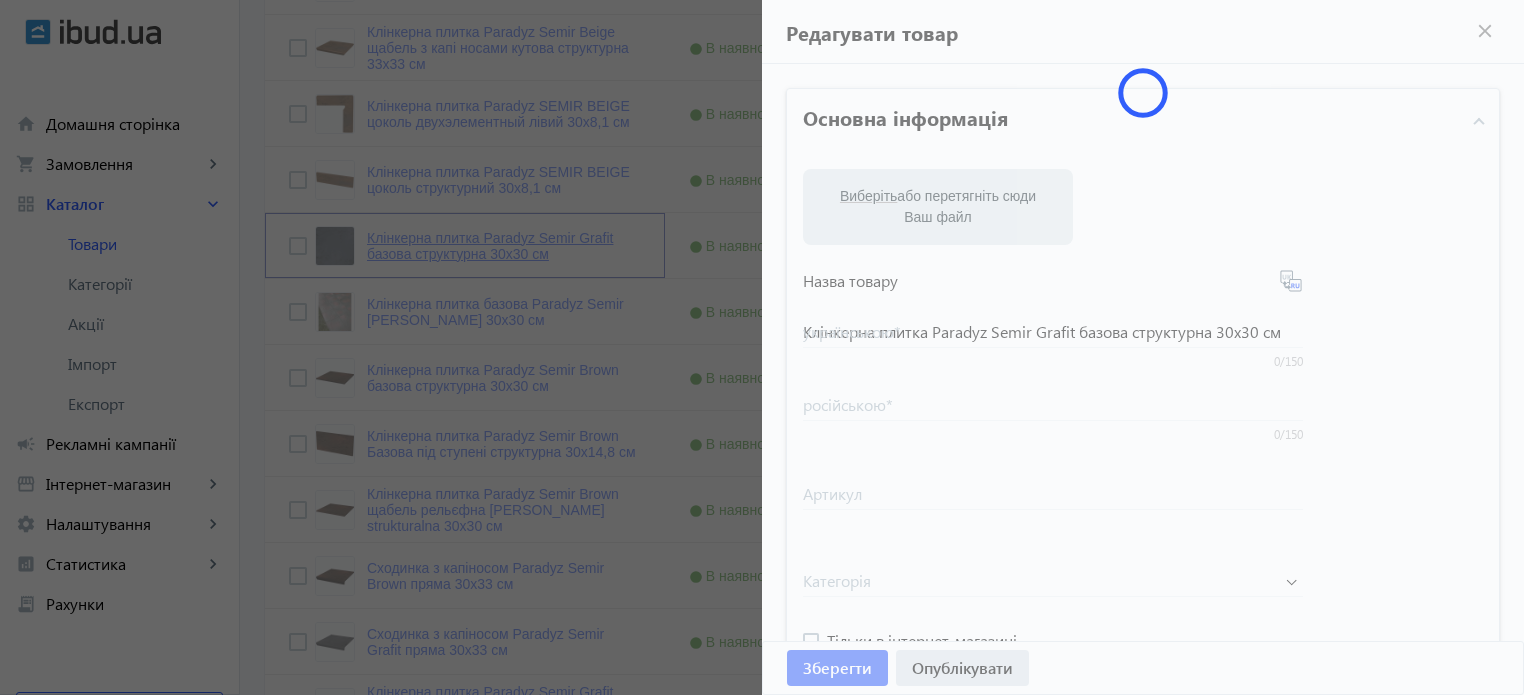 type on "Клинкерная плитка Paradyz Semir Grafit базовая структурная 30x30 см" 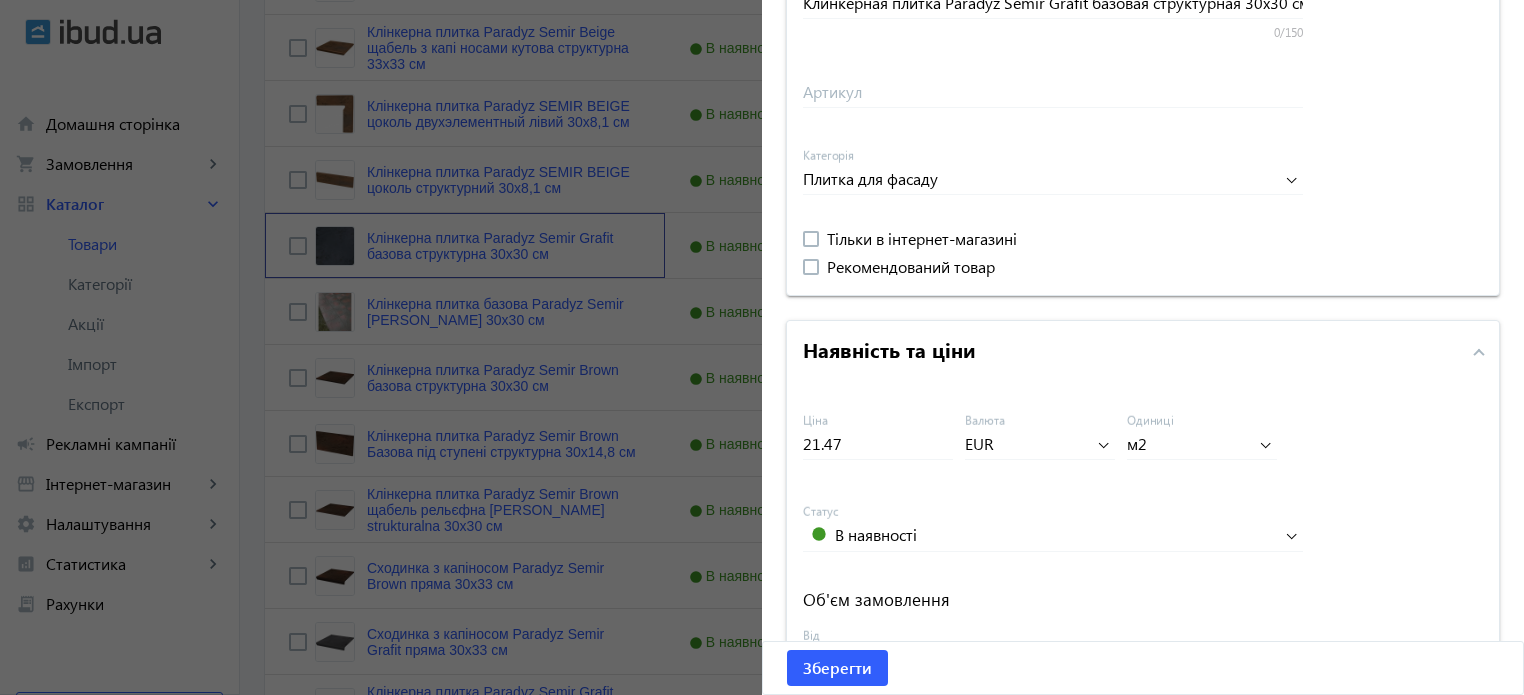 scroll, scrollTop: 600, scrollLeft: 0, axis: vertical 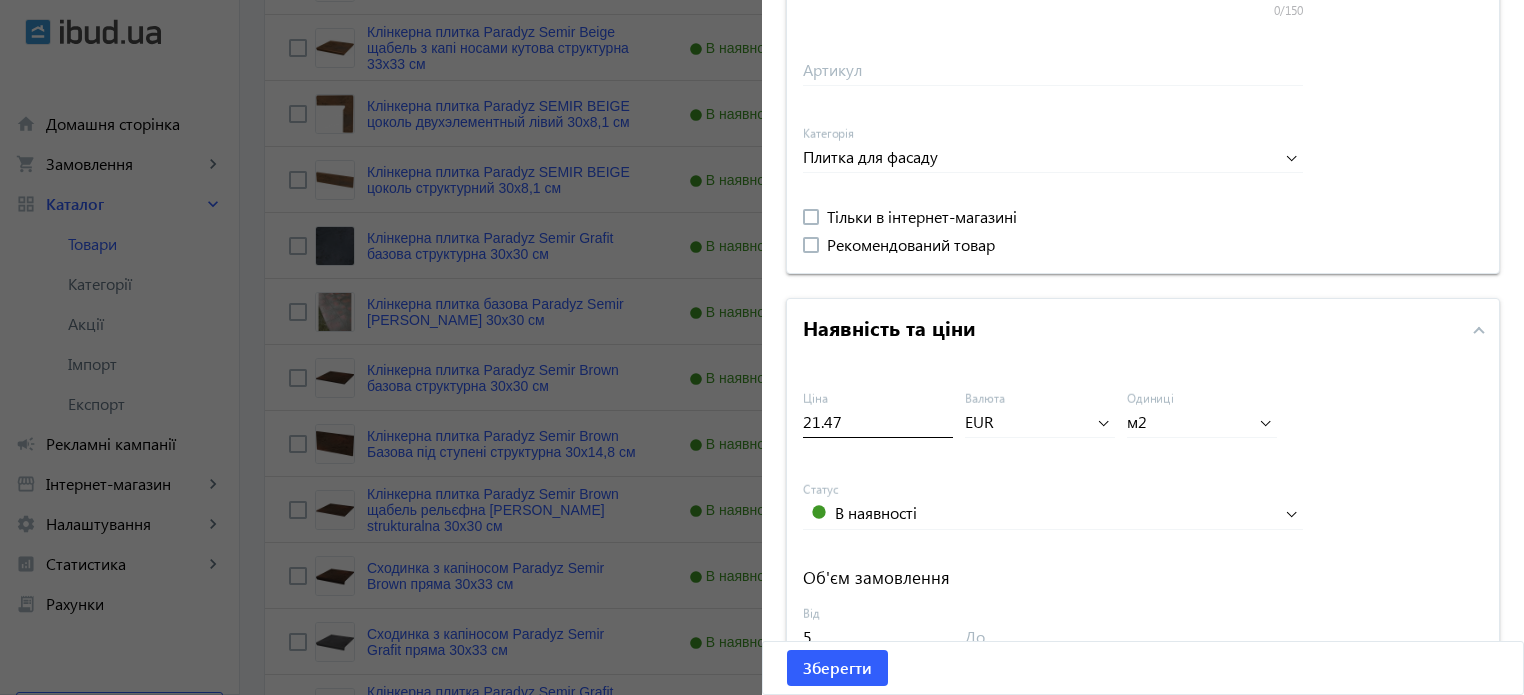 click on "21.47" at bounding box center (878, 421) 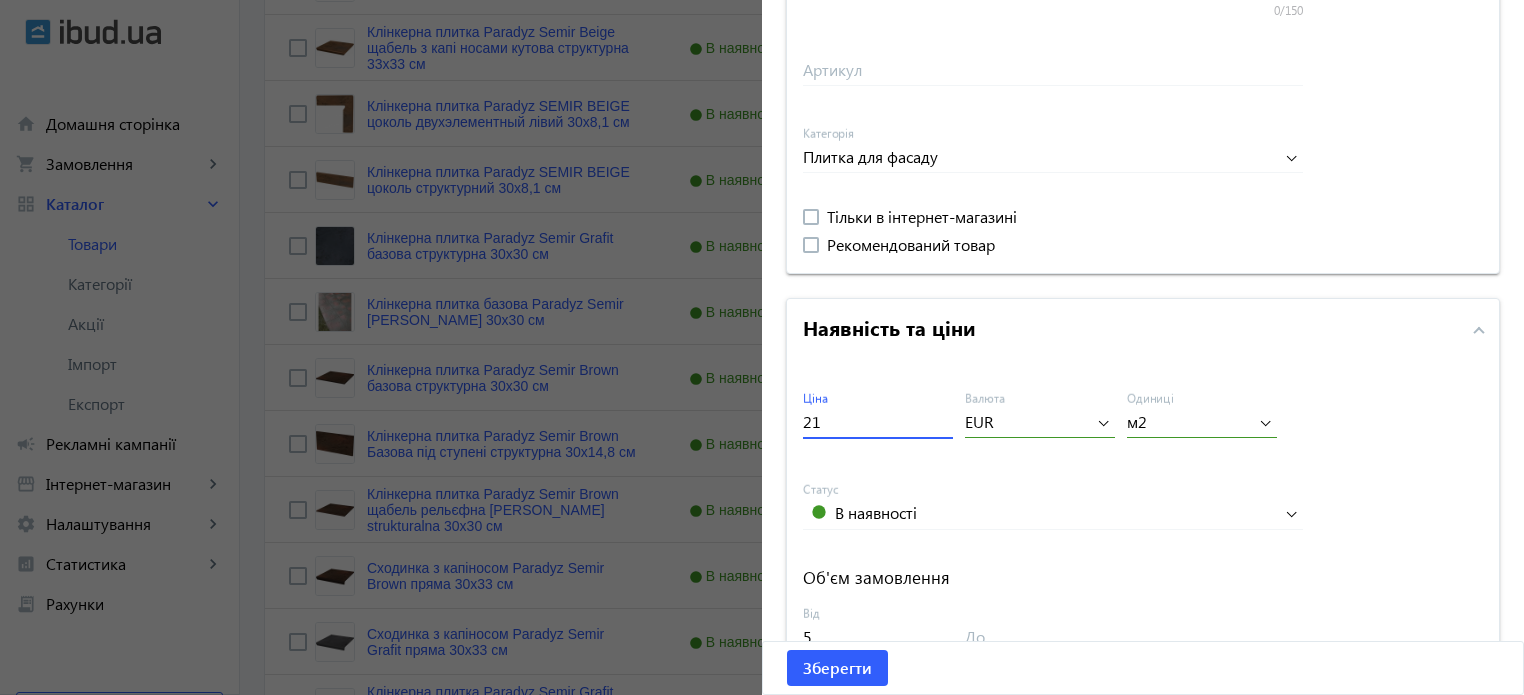 type on "2" 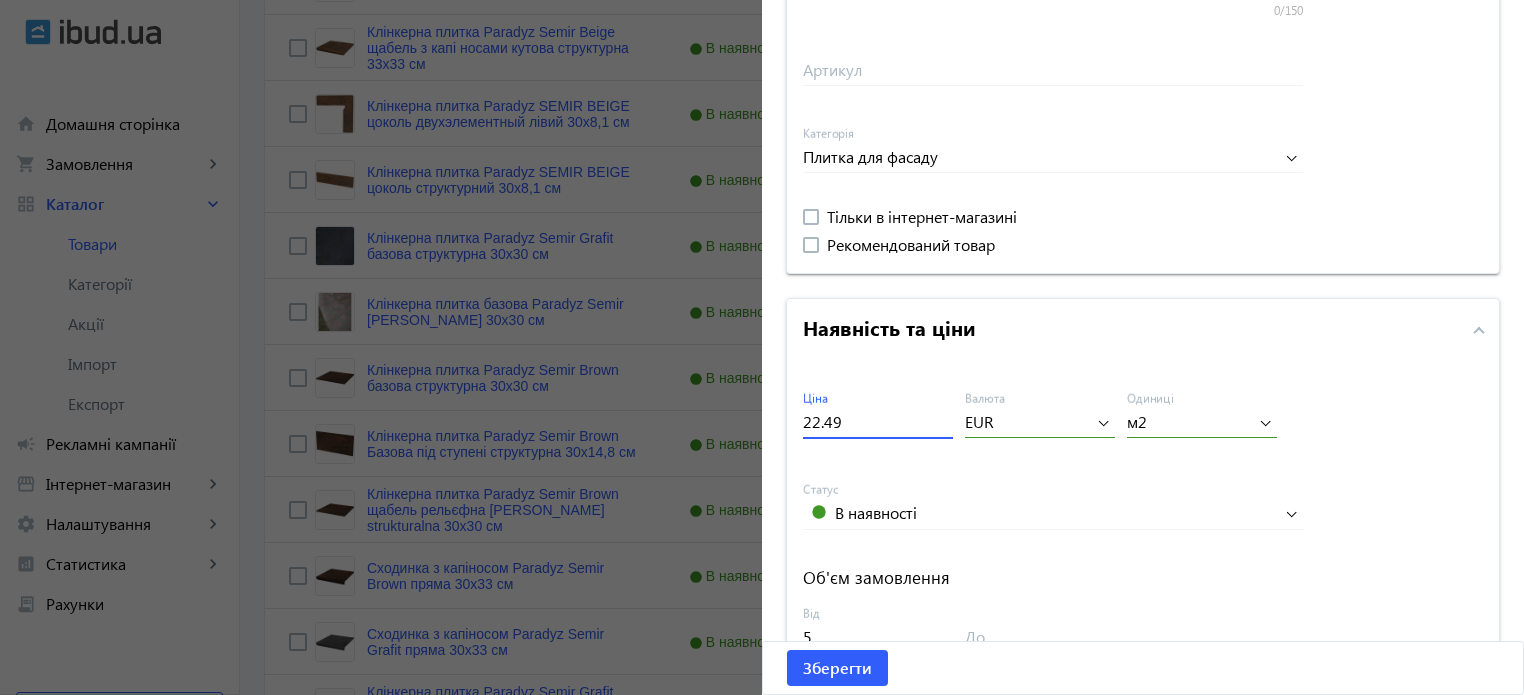 scroll, scrollTop: 892, scrollLeft: 0, axis: vertical 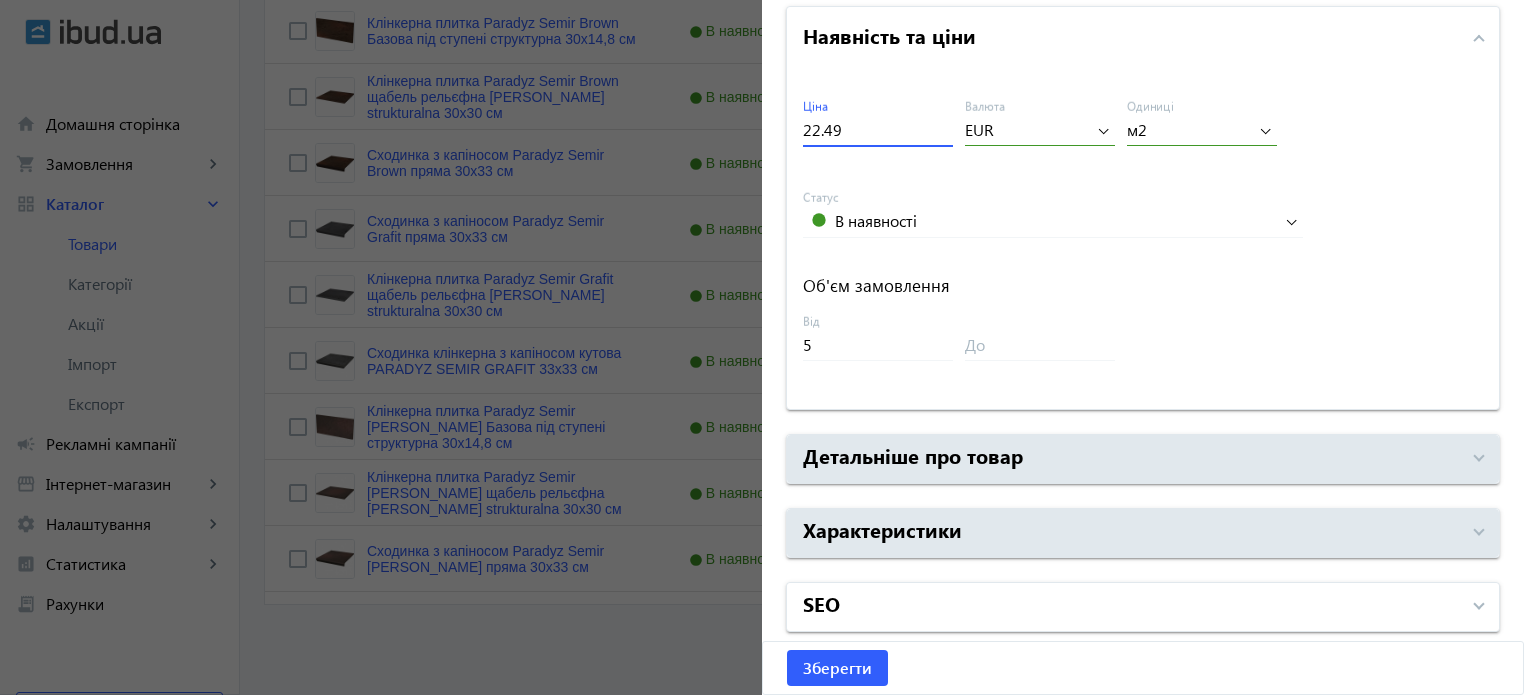 type on "22.49" 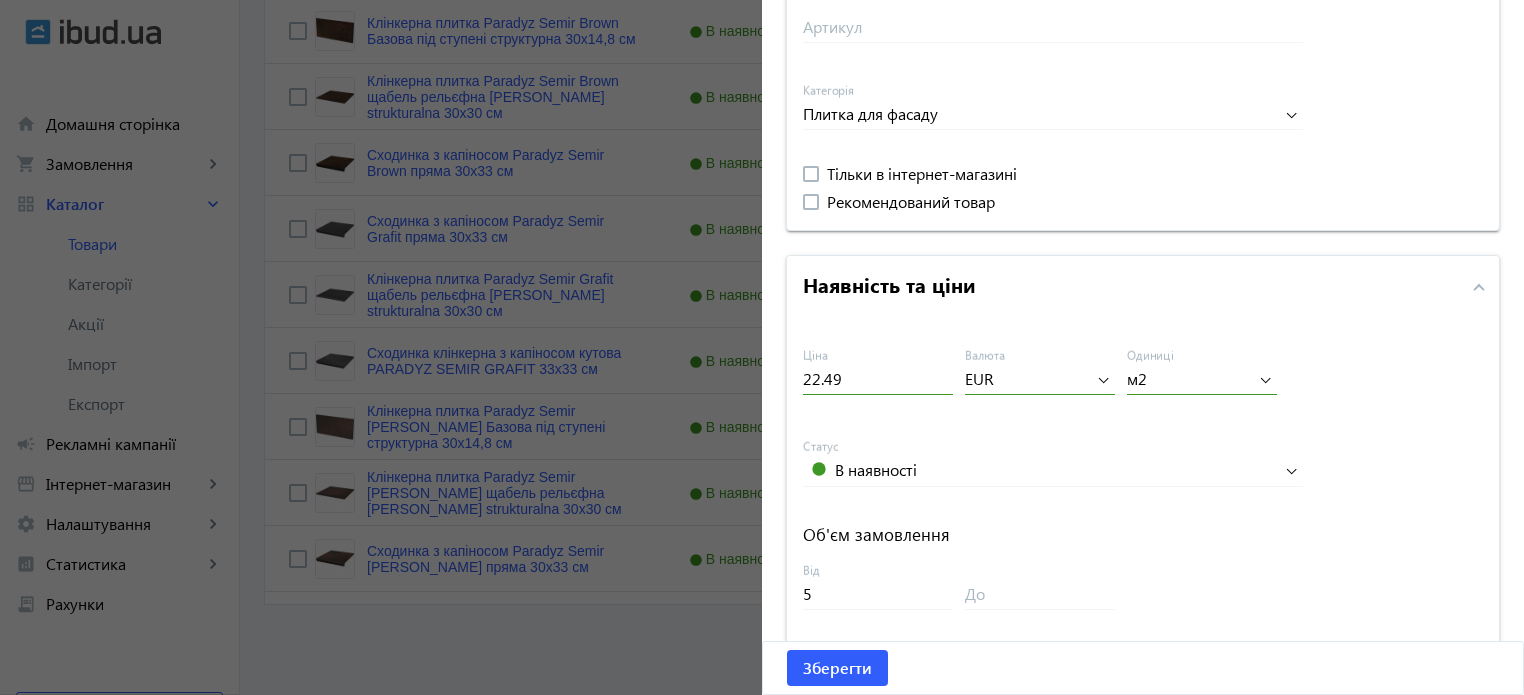 scroll, scrollTop: 0, scrollLeft: 0, axis: both 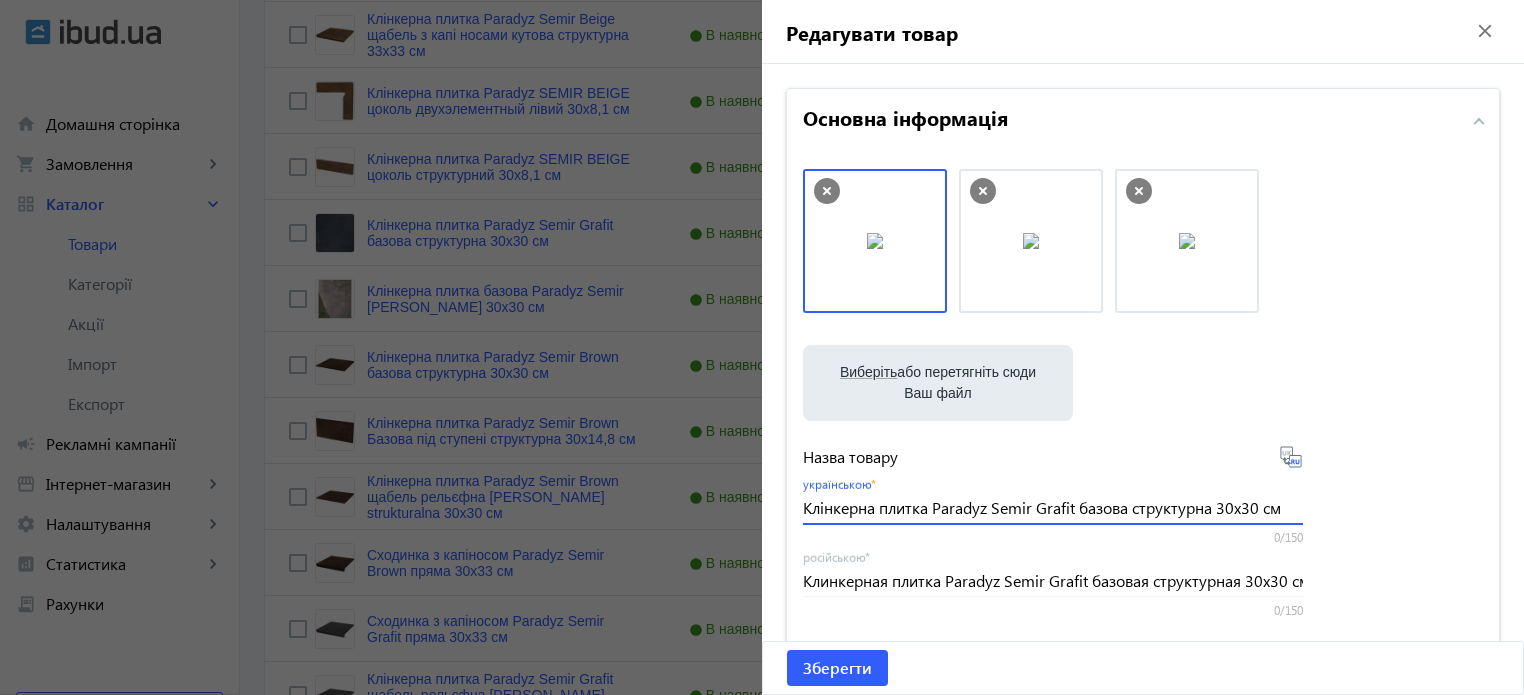drag, startPoint x: 802, startPoint y: 509, endPoint x: 973, endPoint y: 510, distance: 171.00293 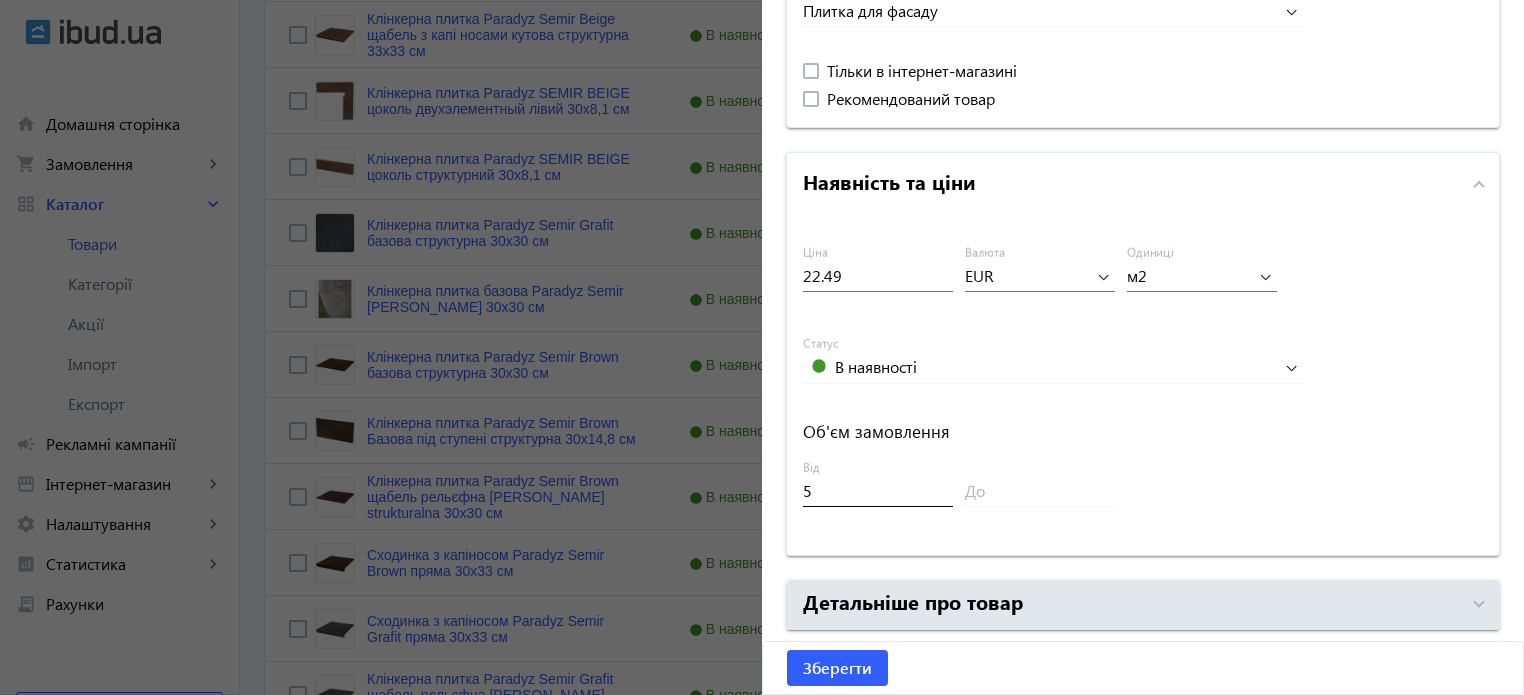 scroll, scrollTop: 600, scrollLeft: 0, axis: vertical 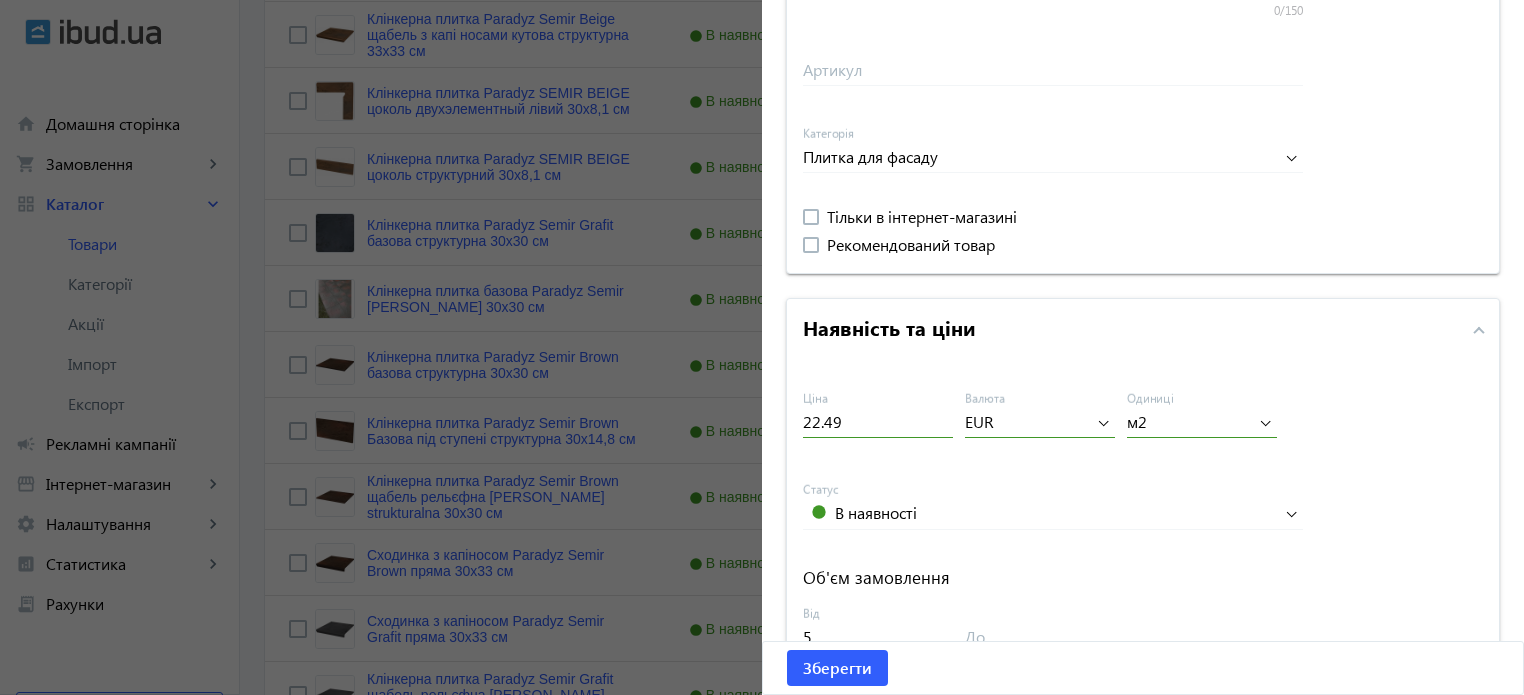 click 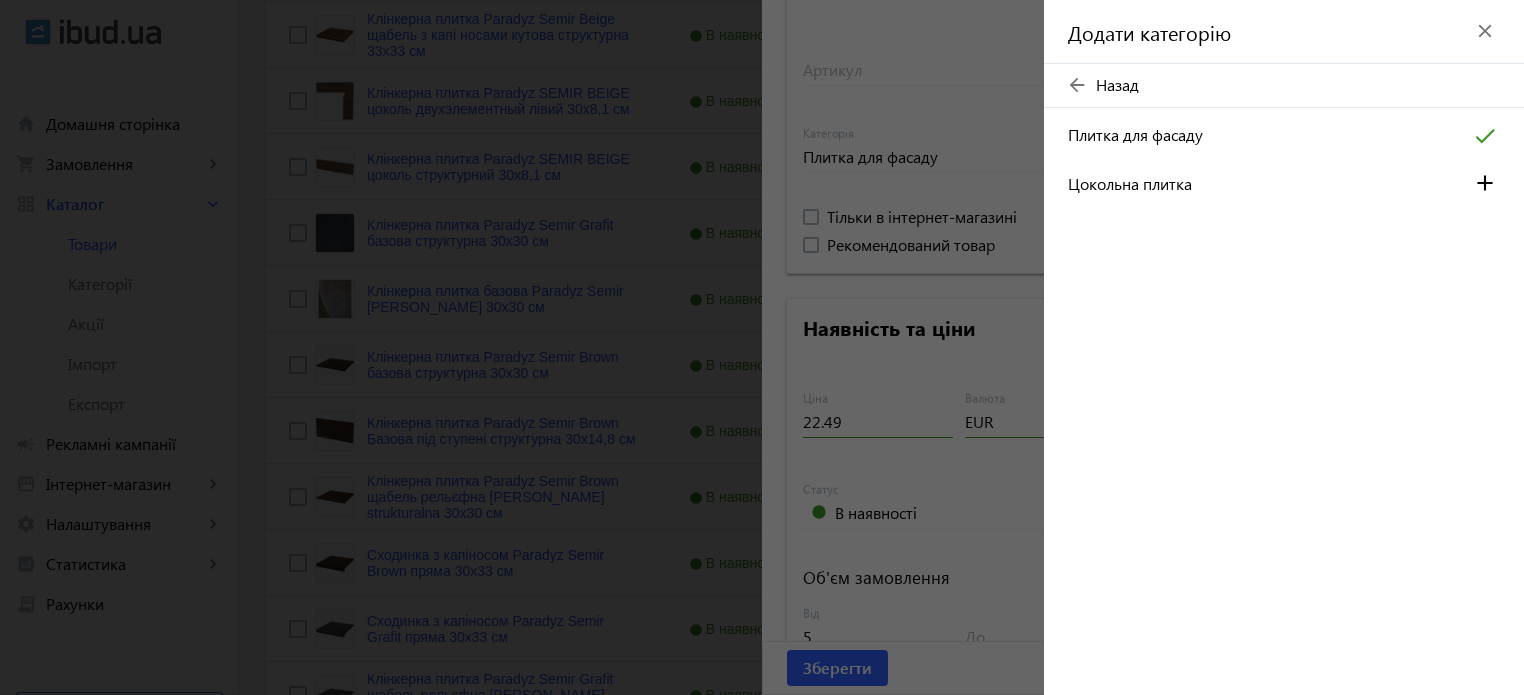 click on "arrow_back" 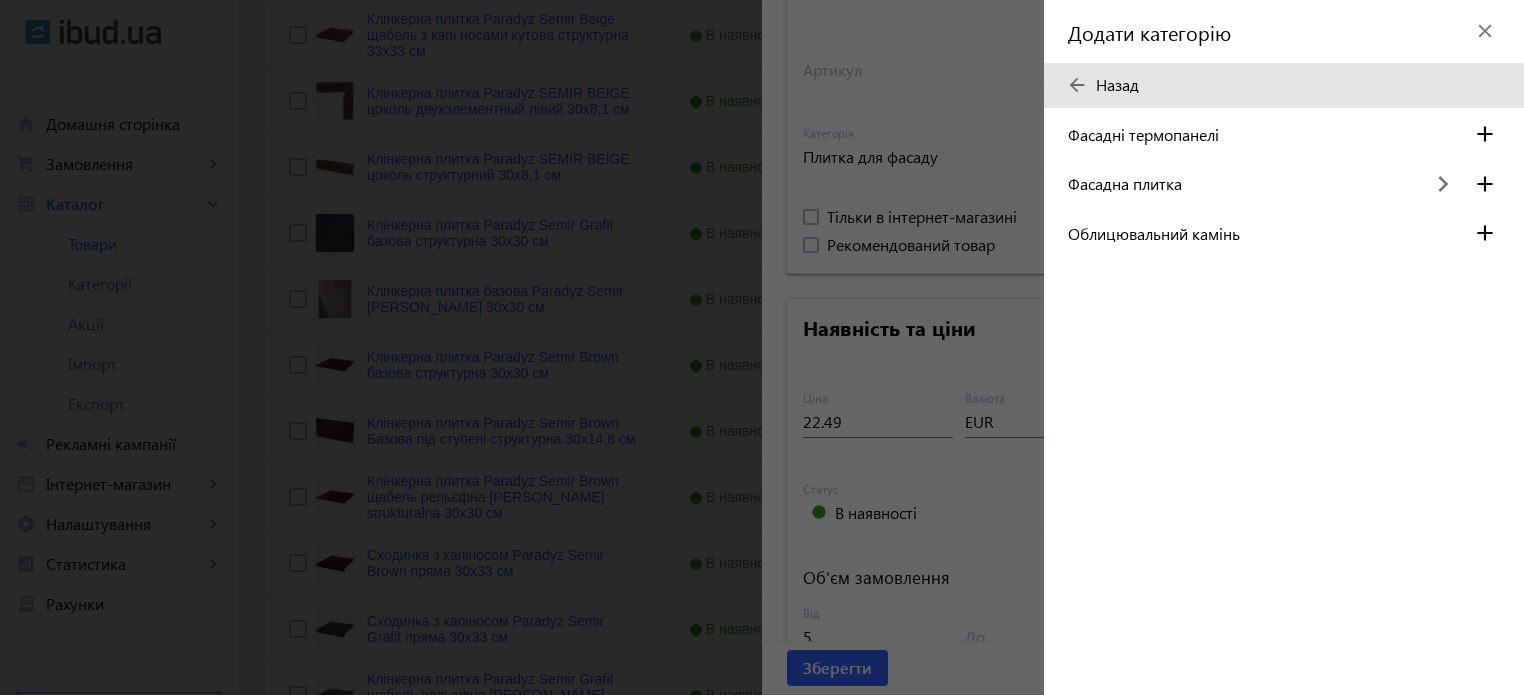 click on "arrow_back" 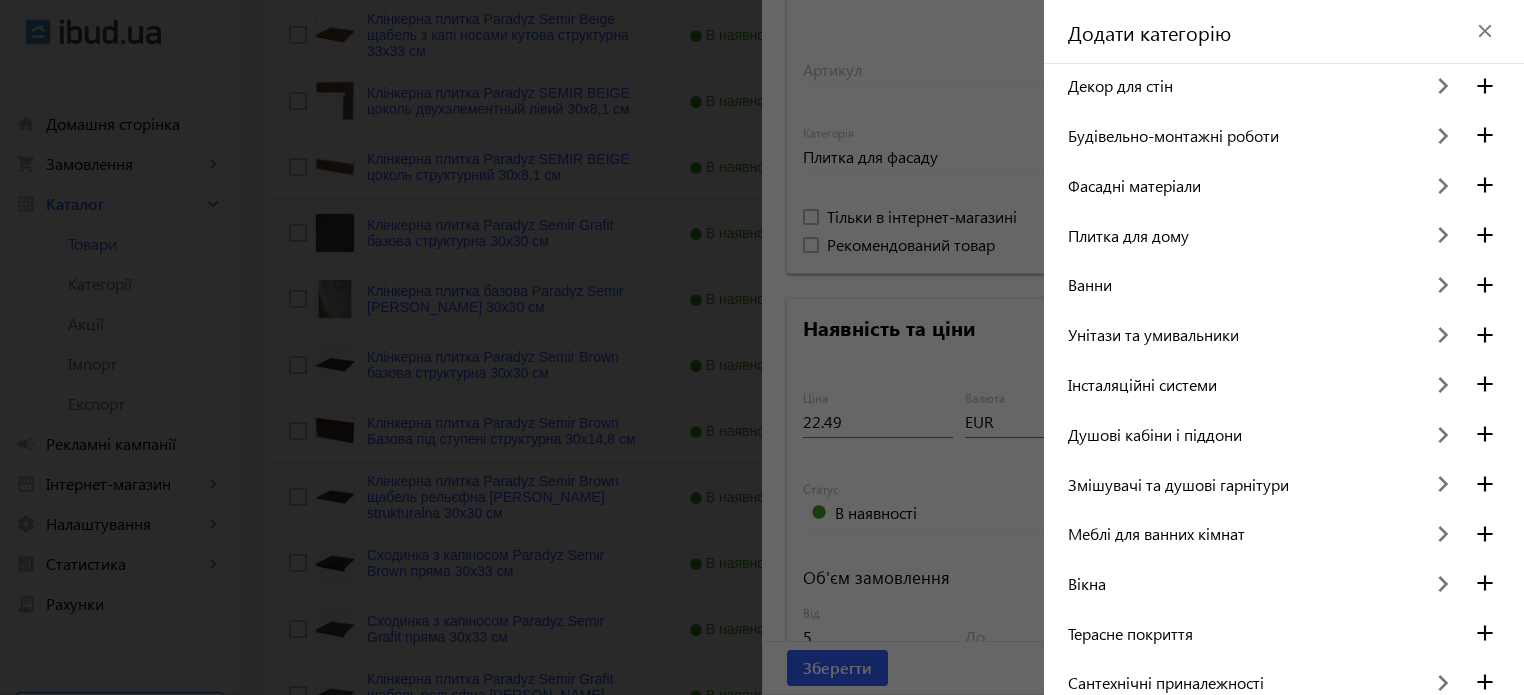 click on "keyboard_arrow_right" 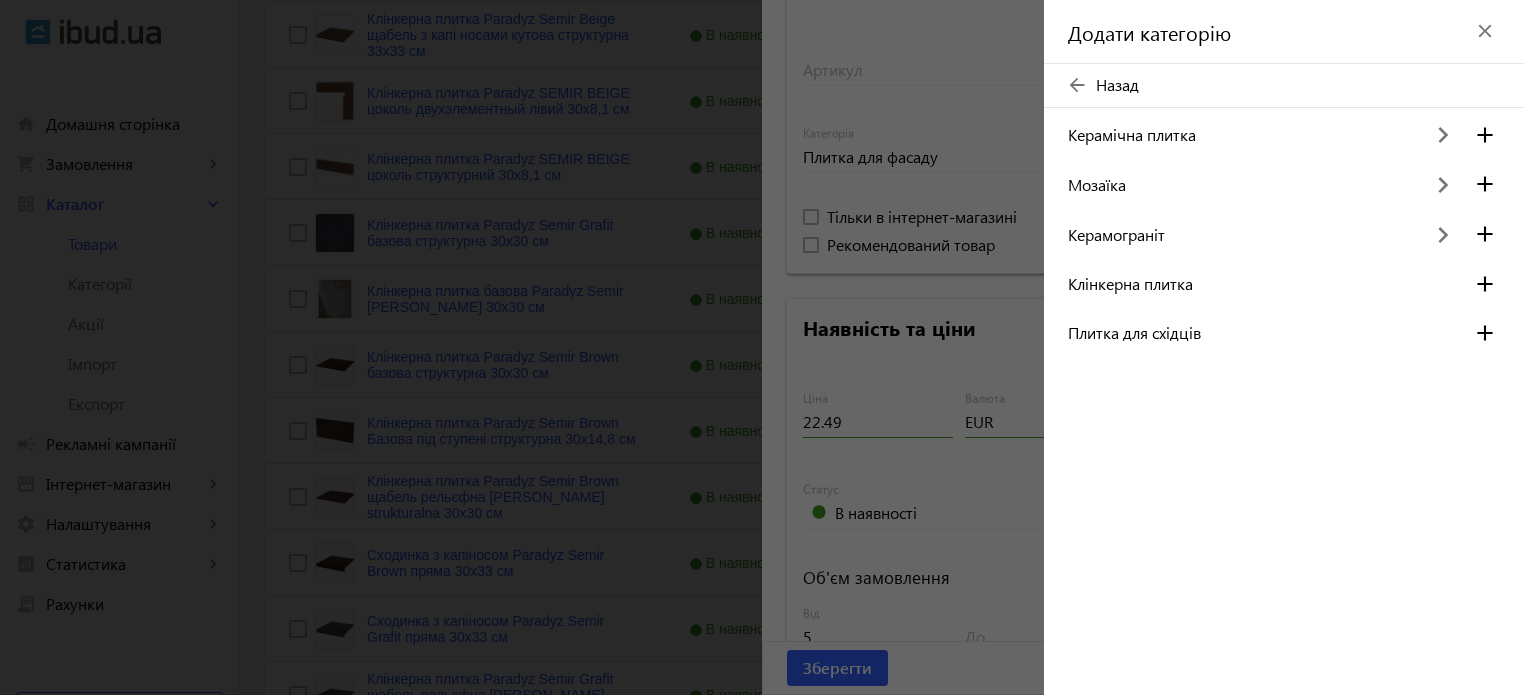 click on "add" 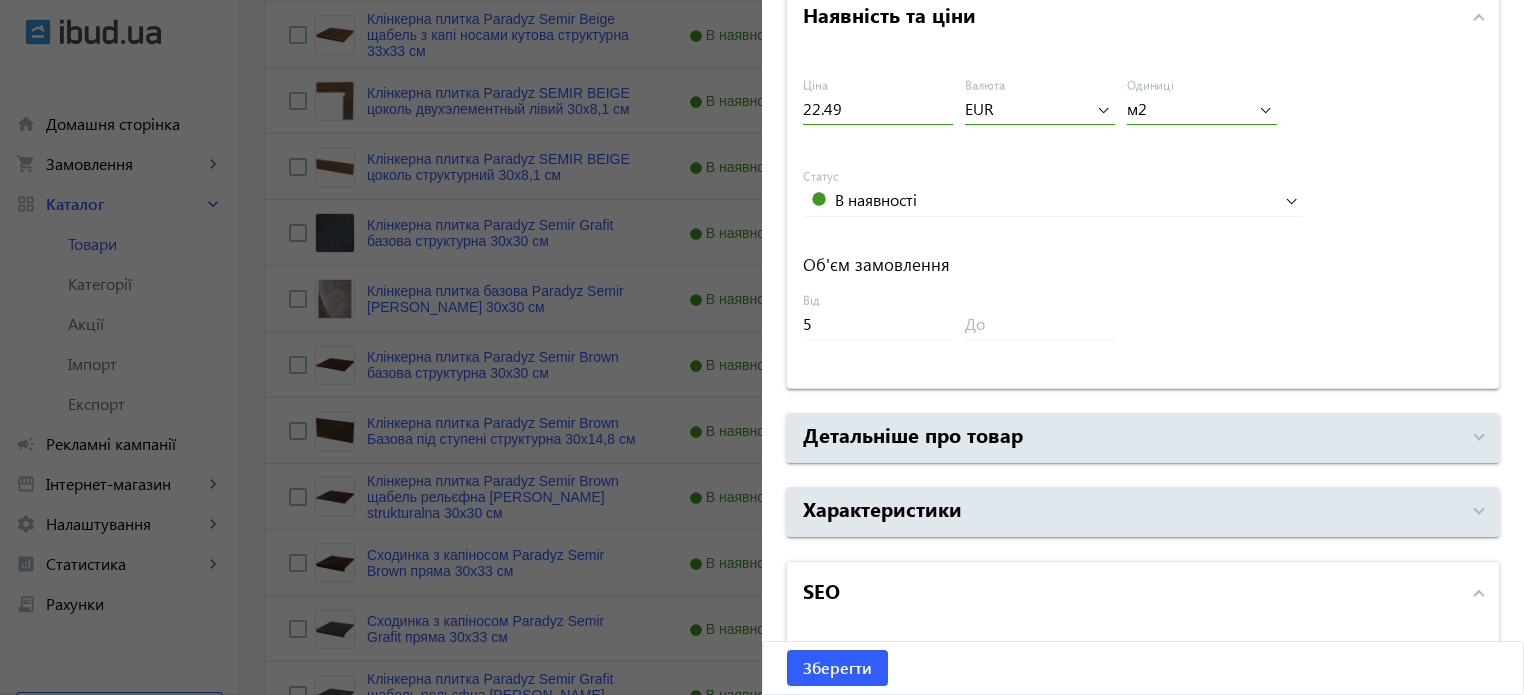 scroll, scrollTop: 1200, scrollLeft: 0, axis: vertical 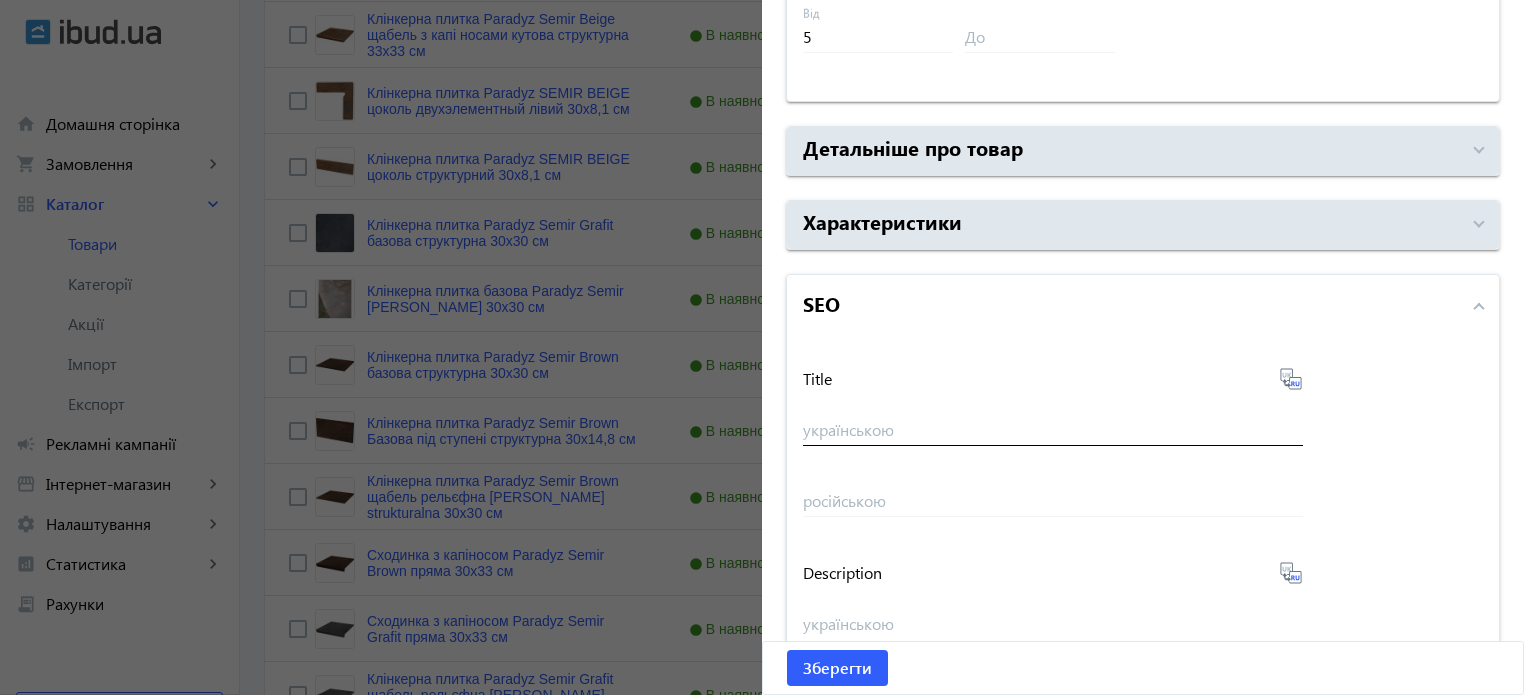 click on "українською" at bounding box center (1053, 422) 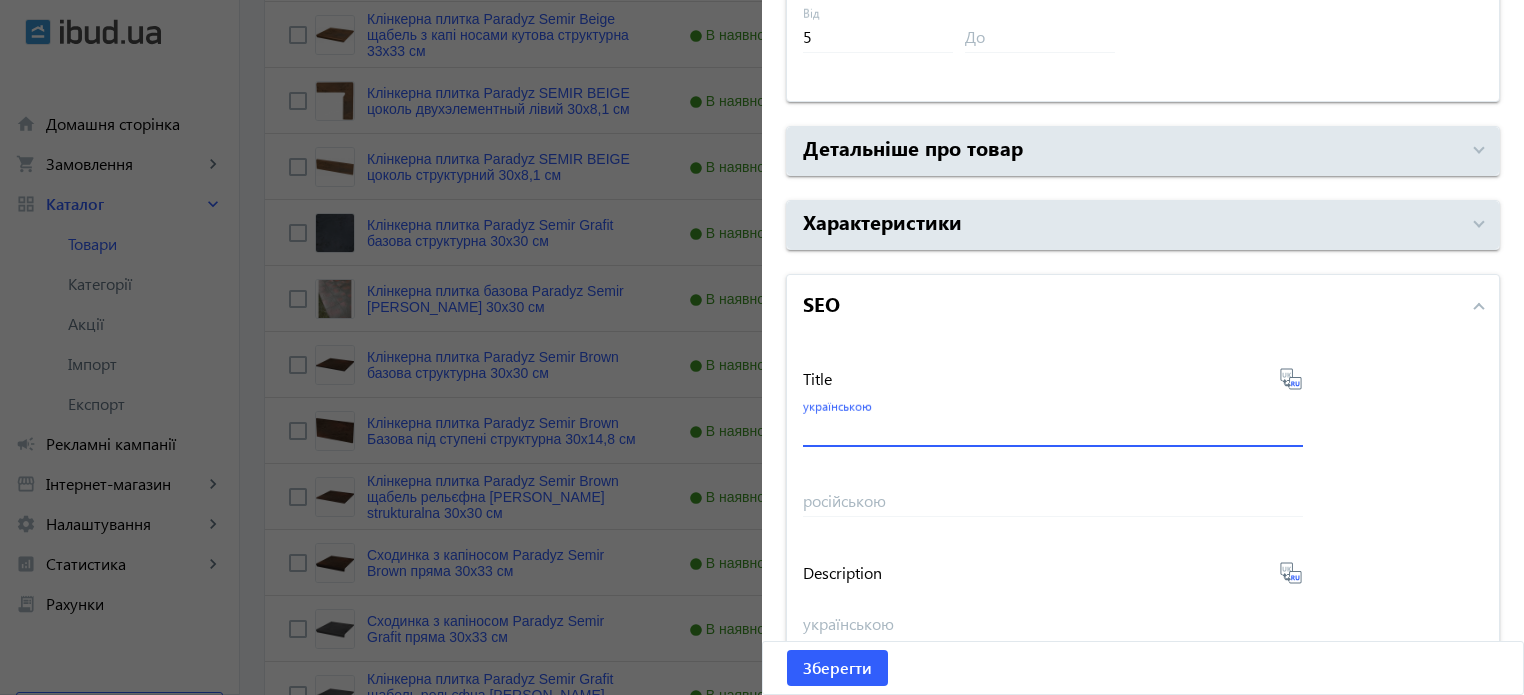 paste on "Клінкерна плитка Paradyz Semir Grafit базова структурна 30x30 см" 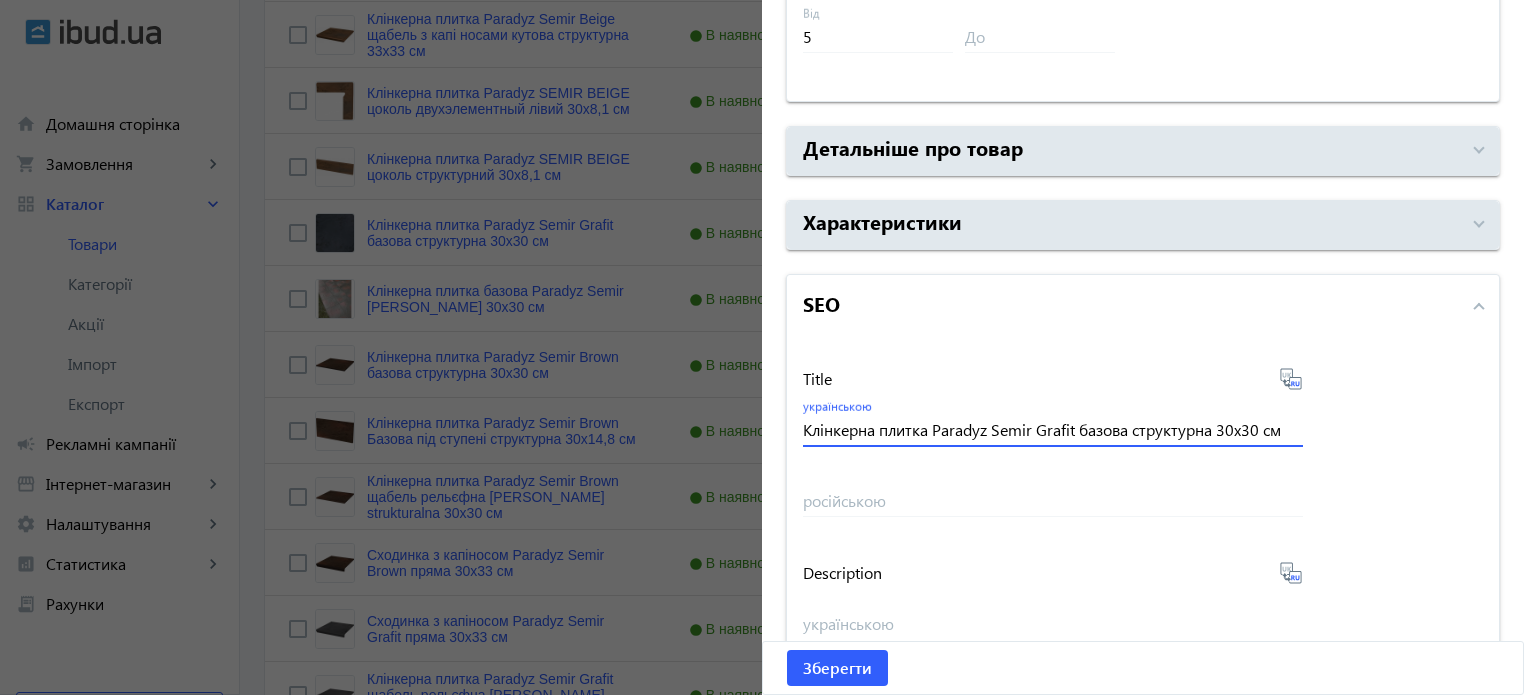 type on "Клінкерна плитка Paradyz Semir Grafit базова структурна 30x30 см" 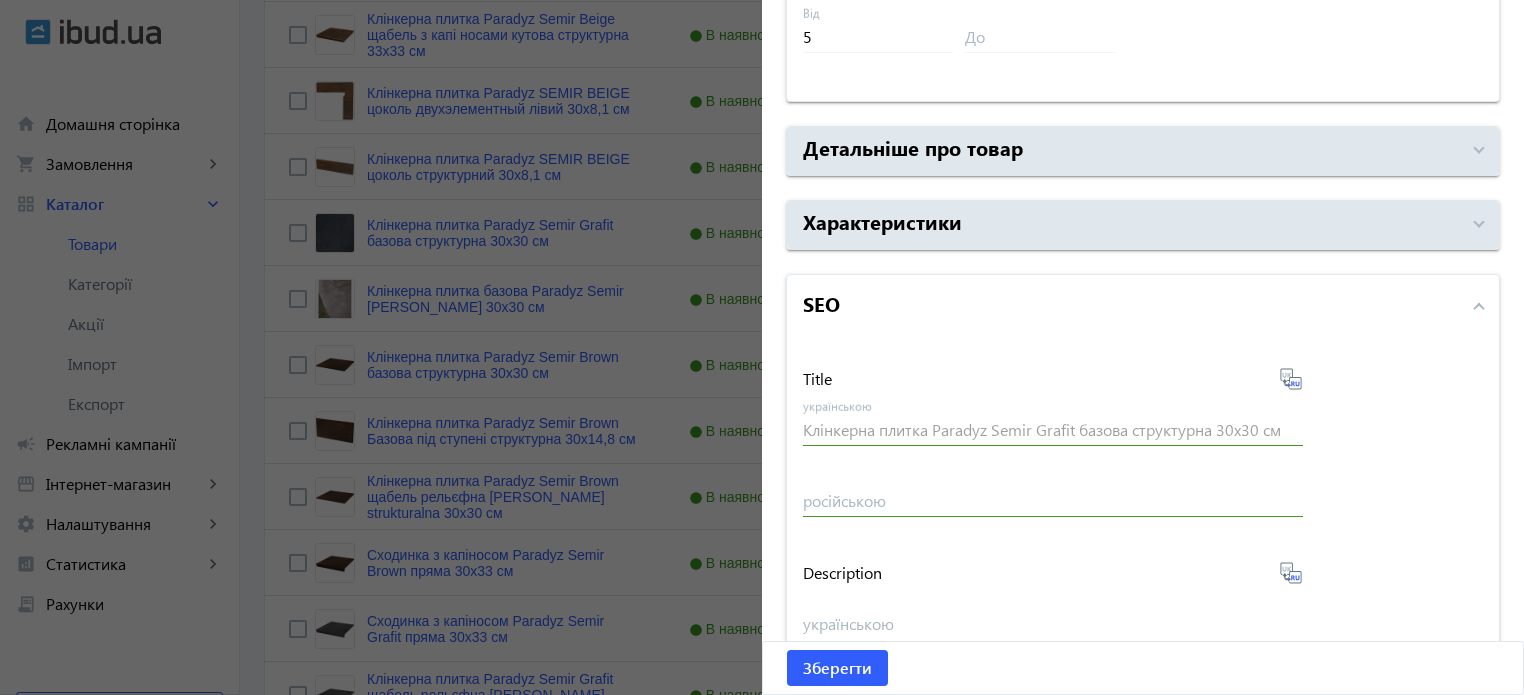 type on "Клинкерная плитка Paradyz Semir Grafit базовая структурная 30x30 см" 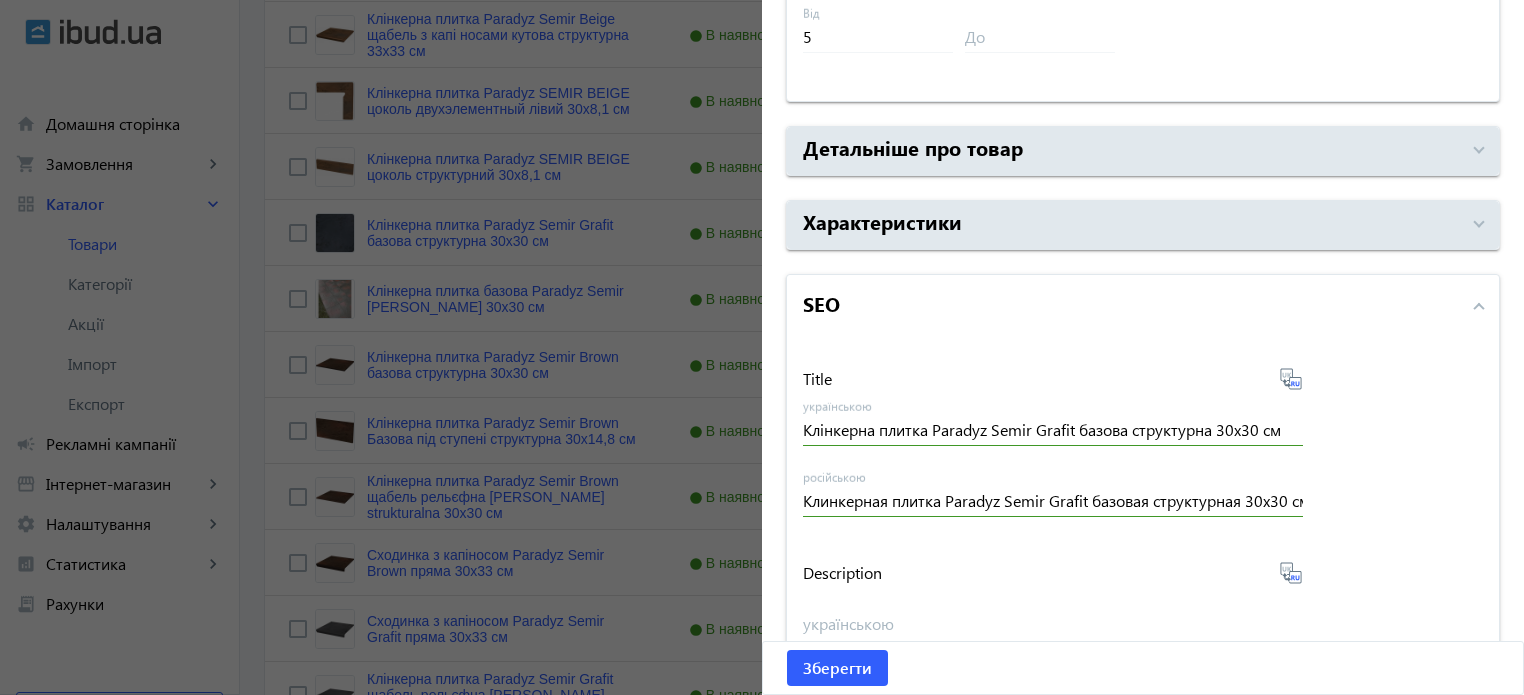 click on "Description" at bounding box center [1053, 573] 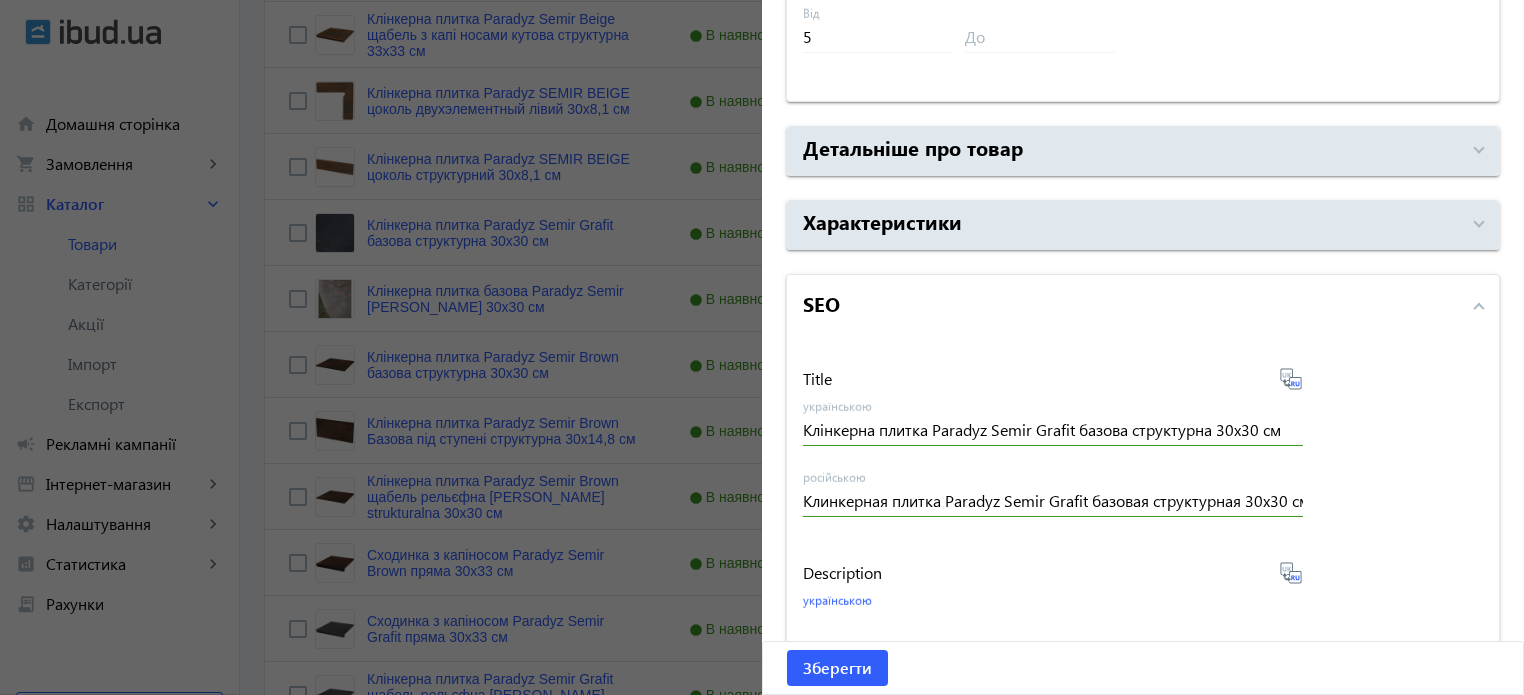 paste on "Клінкерна плитка Paradyz Semir Grafit базова структурна 30x30 см" 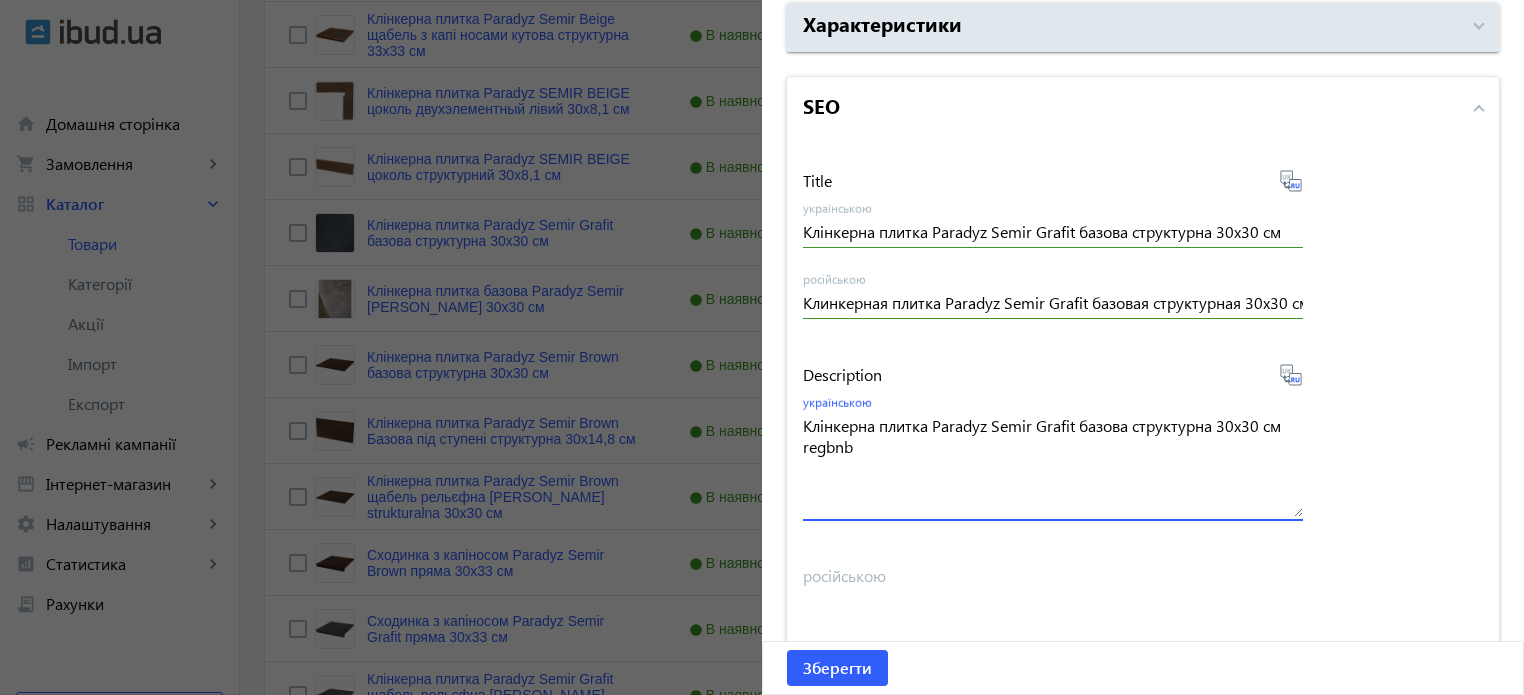 scroll, scrollTop: 1400, scrollLeft: 0, axis: vertical 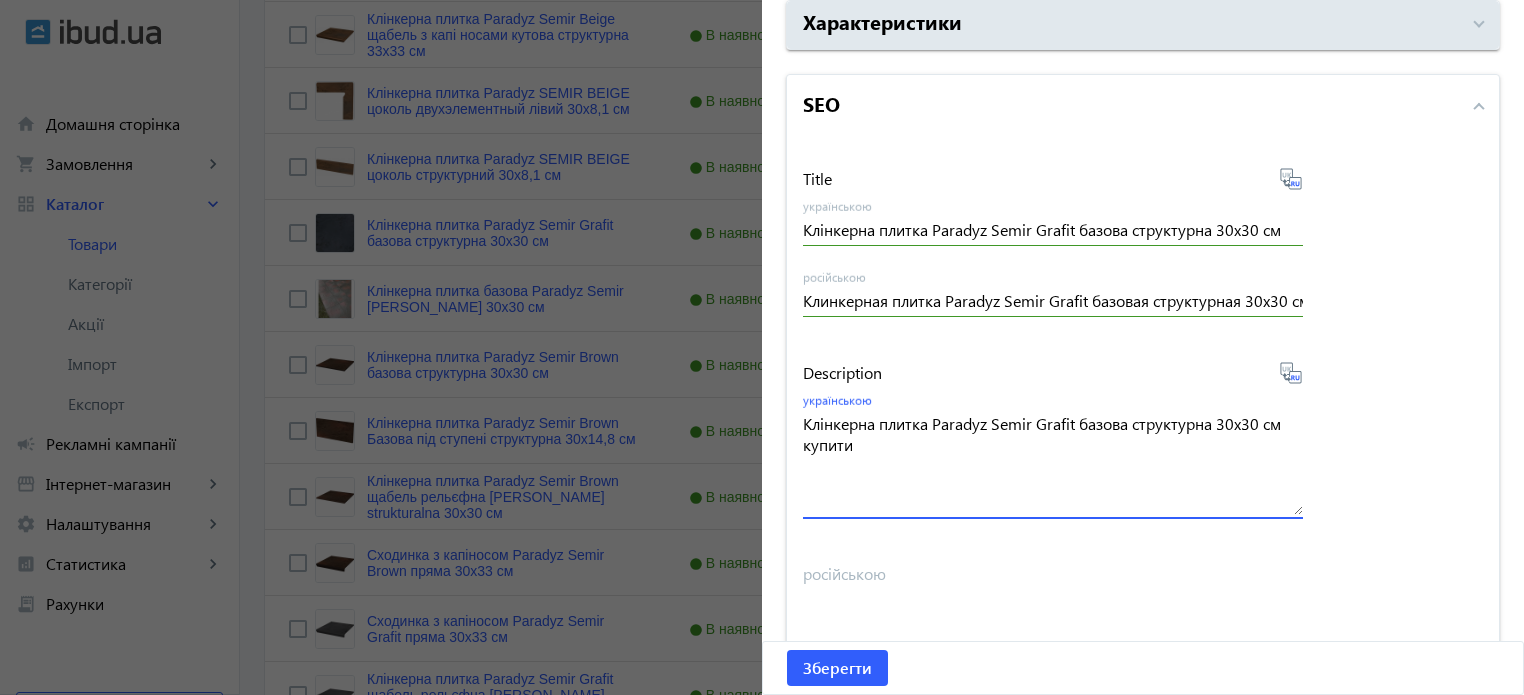 type on "Клінкерна плитка Paradyz Semir Grafit базова структурна 30x30 см купити" 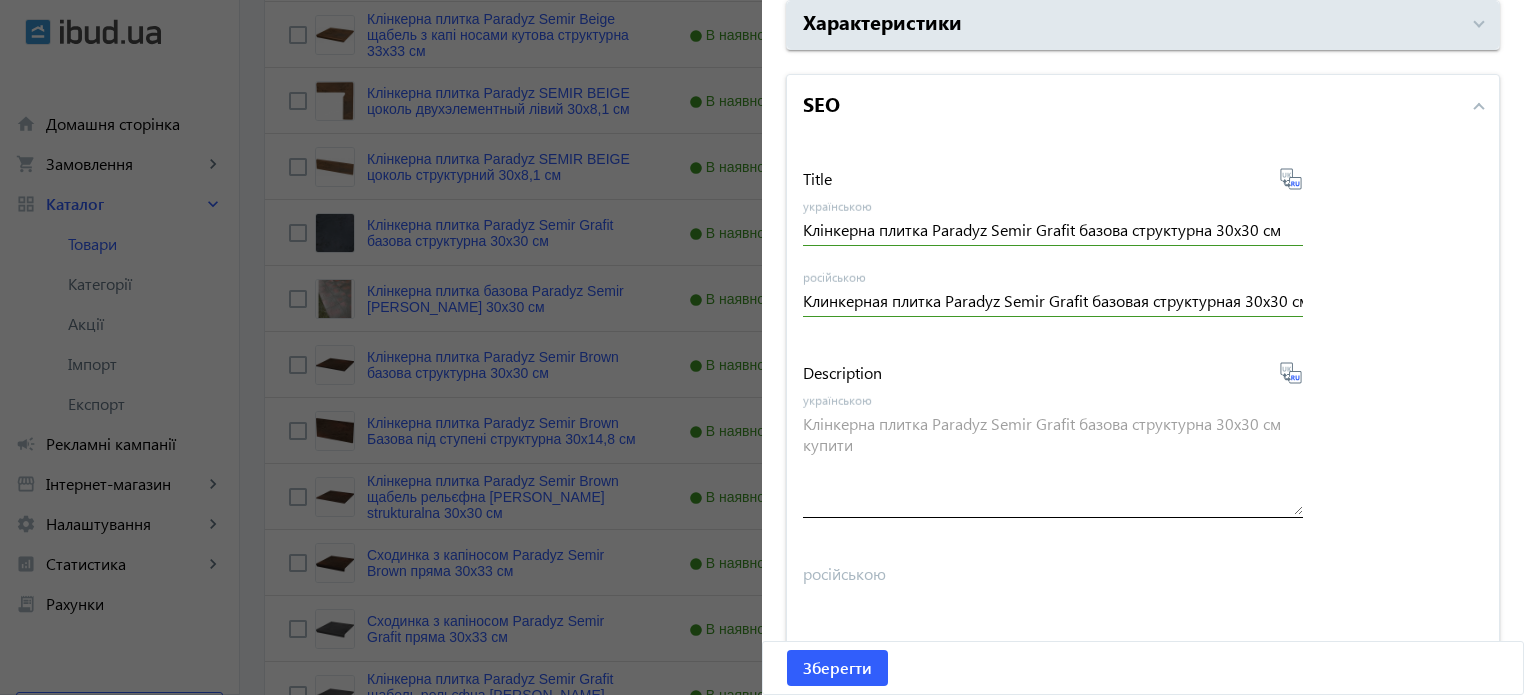 type on "Клинкерная плитка Paradyz Semir Grafit базовая структурная 30x30 см купить" 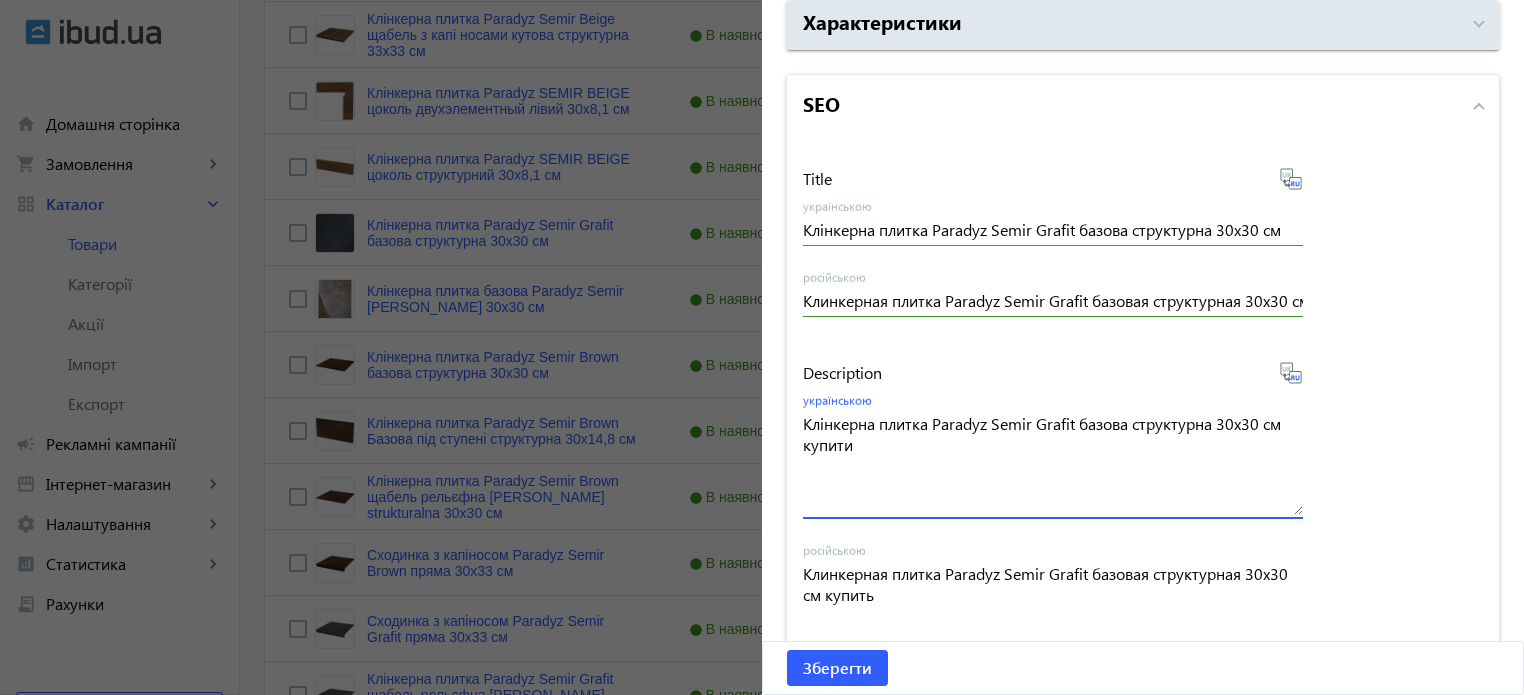 drag, startPoint x: 903, startPoint y: 450, endPoint x: 741, endPoint y: 404, distance: 168.40428 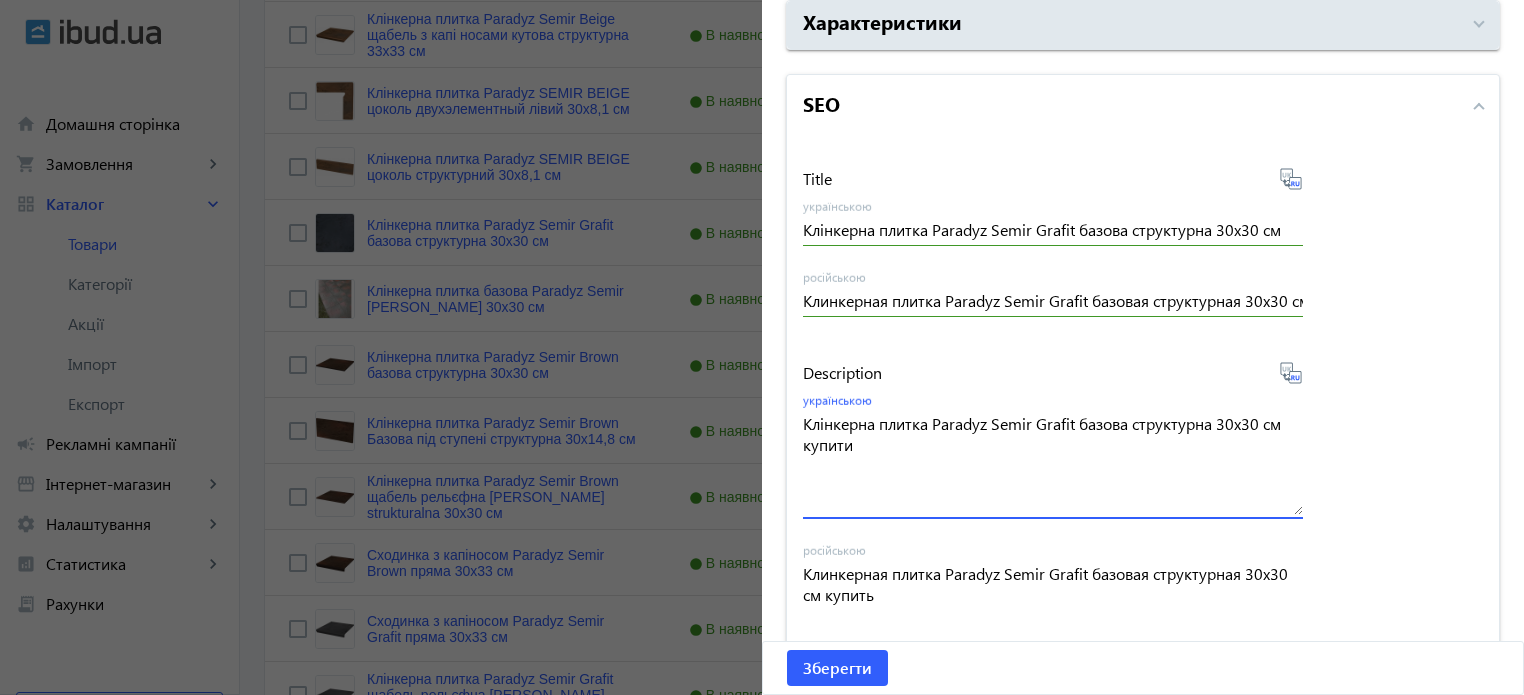click on "arrow_back Товари 7173  /10000 товарів Подовжити  Додати товар  semir search filter_list Фільтр Знайдено 25 пропозицій Всі Опубліковані Чернетки Кошик   Вибрати все  Керування  arrow_drop_down  Експорт
Товар
Наявність
Ціна
Ціна зі знижкою
2" 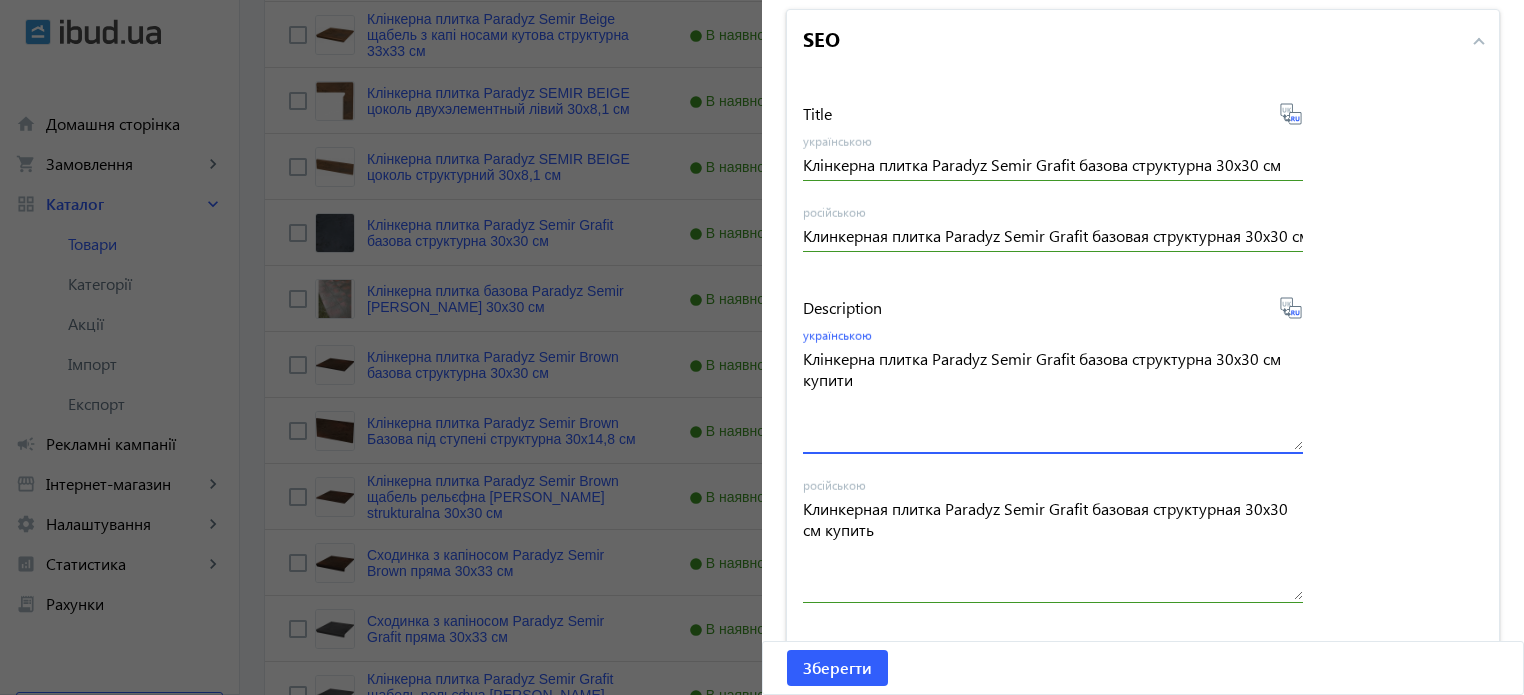 scroll, scrollTop: 1657, scrollLeft: 0, axis: vertical 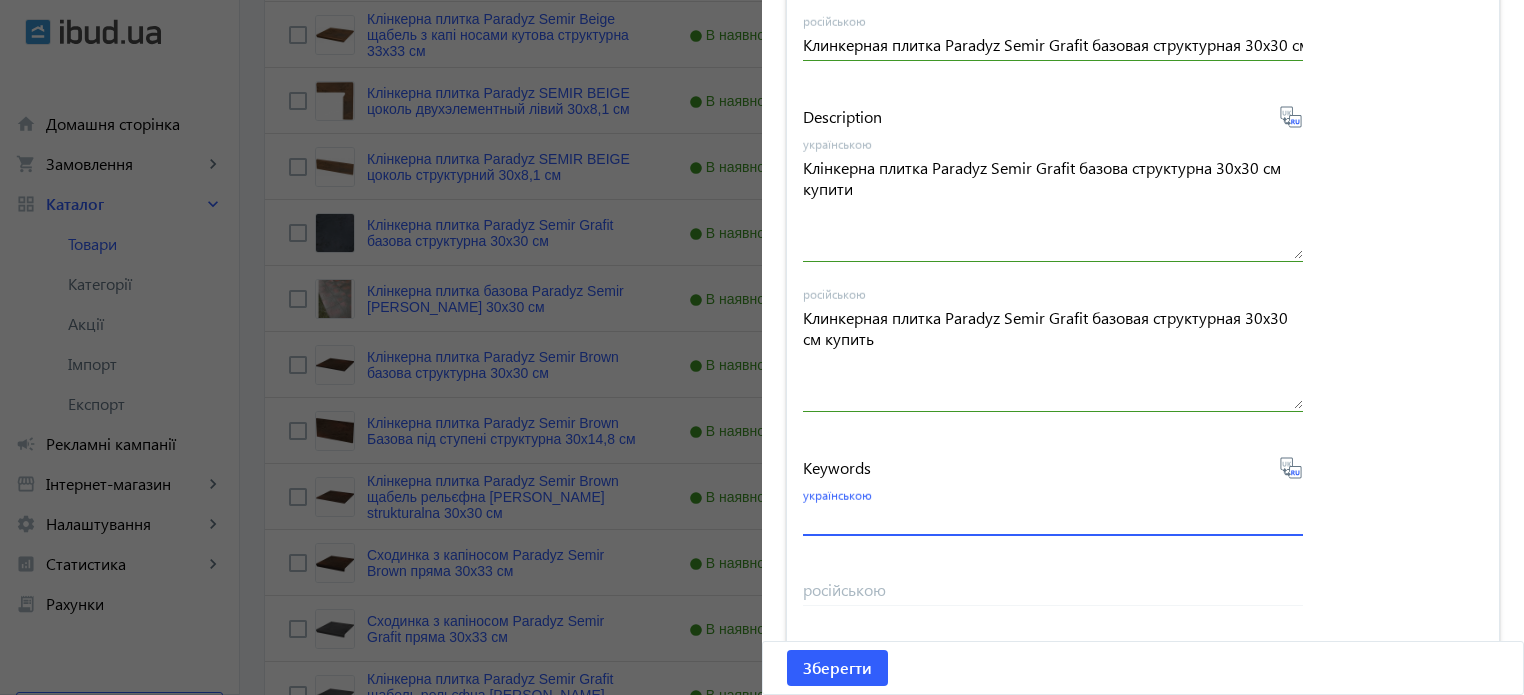click on "українською" at bounding box center (1053, 518) 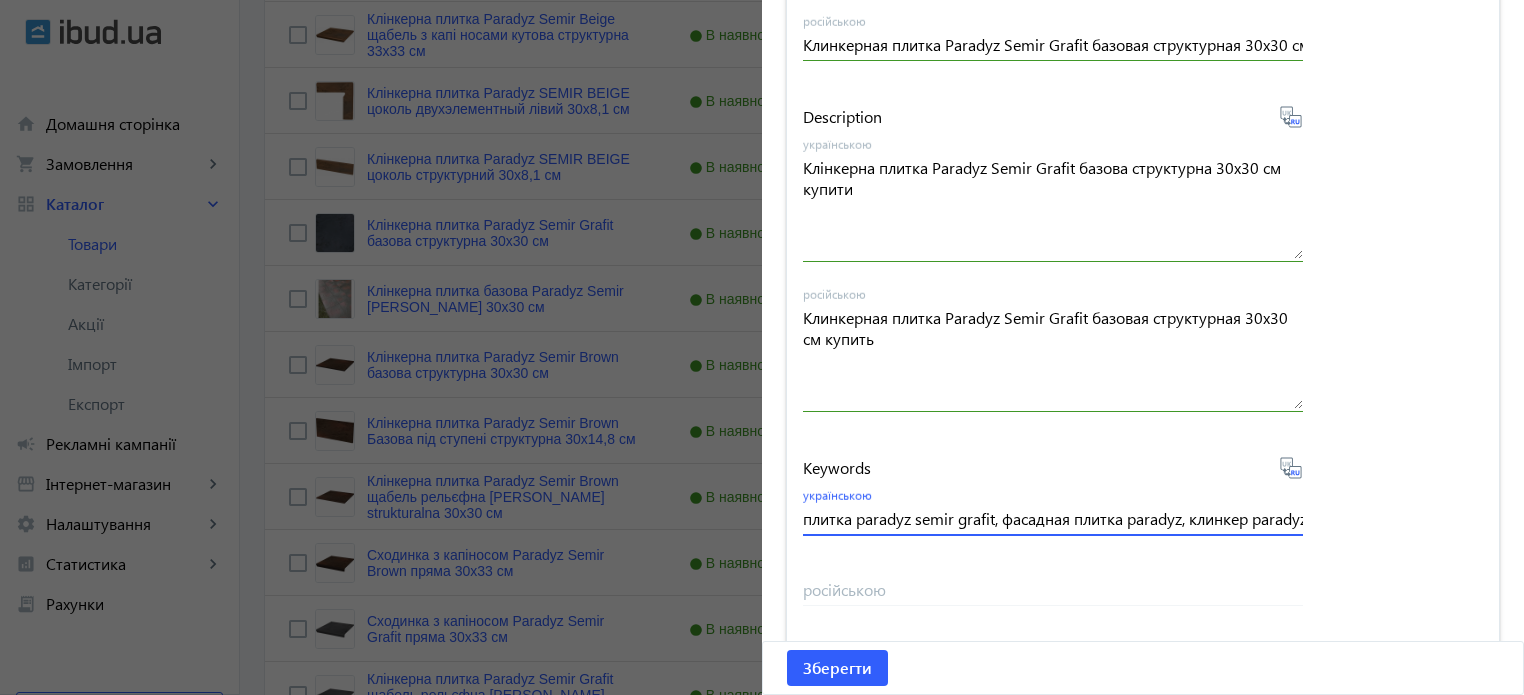 scroll, scrollTop: 0, scrollLeft: 244, axis: horizontal 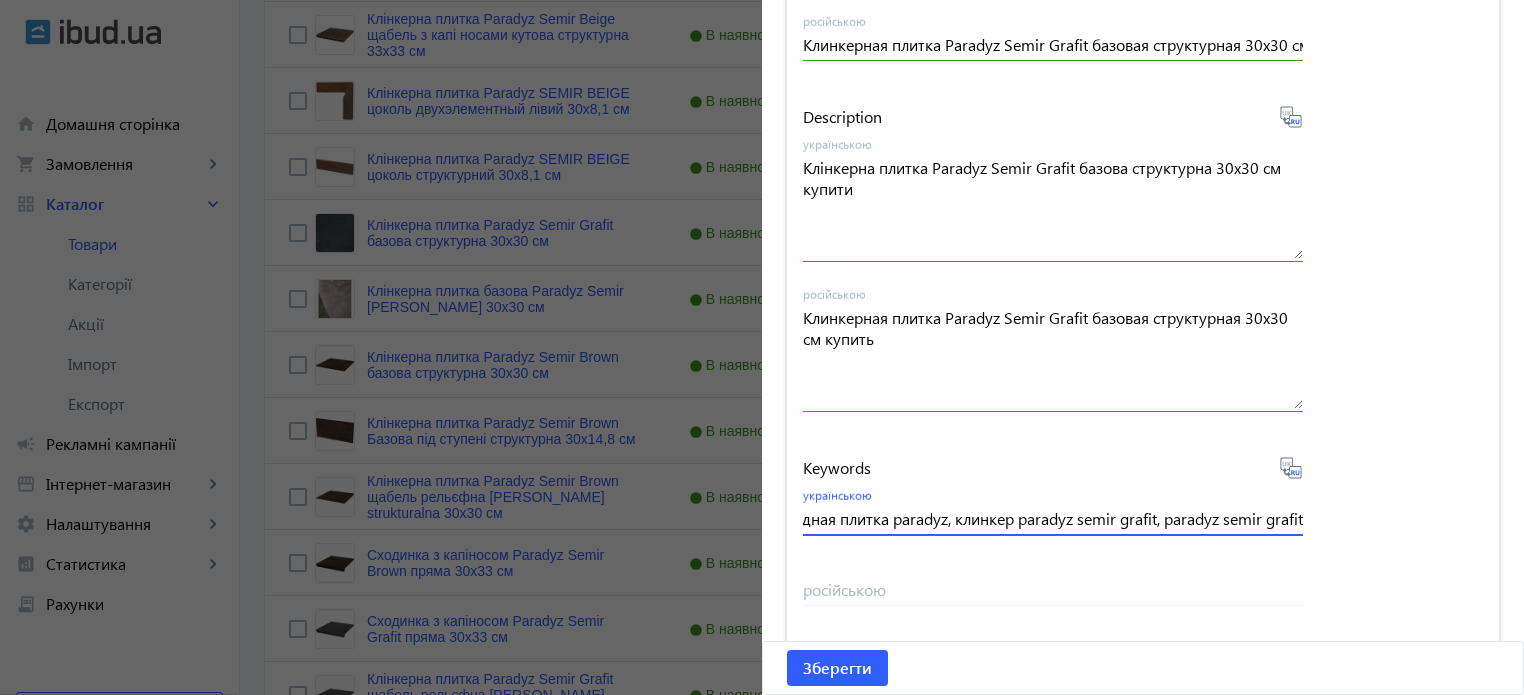 type on "плитка paradyz semir grafit, фасадная плитка paradyz, клинкер paradyz semir grafit, paradyz semir grafit" 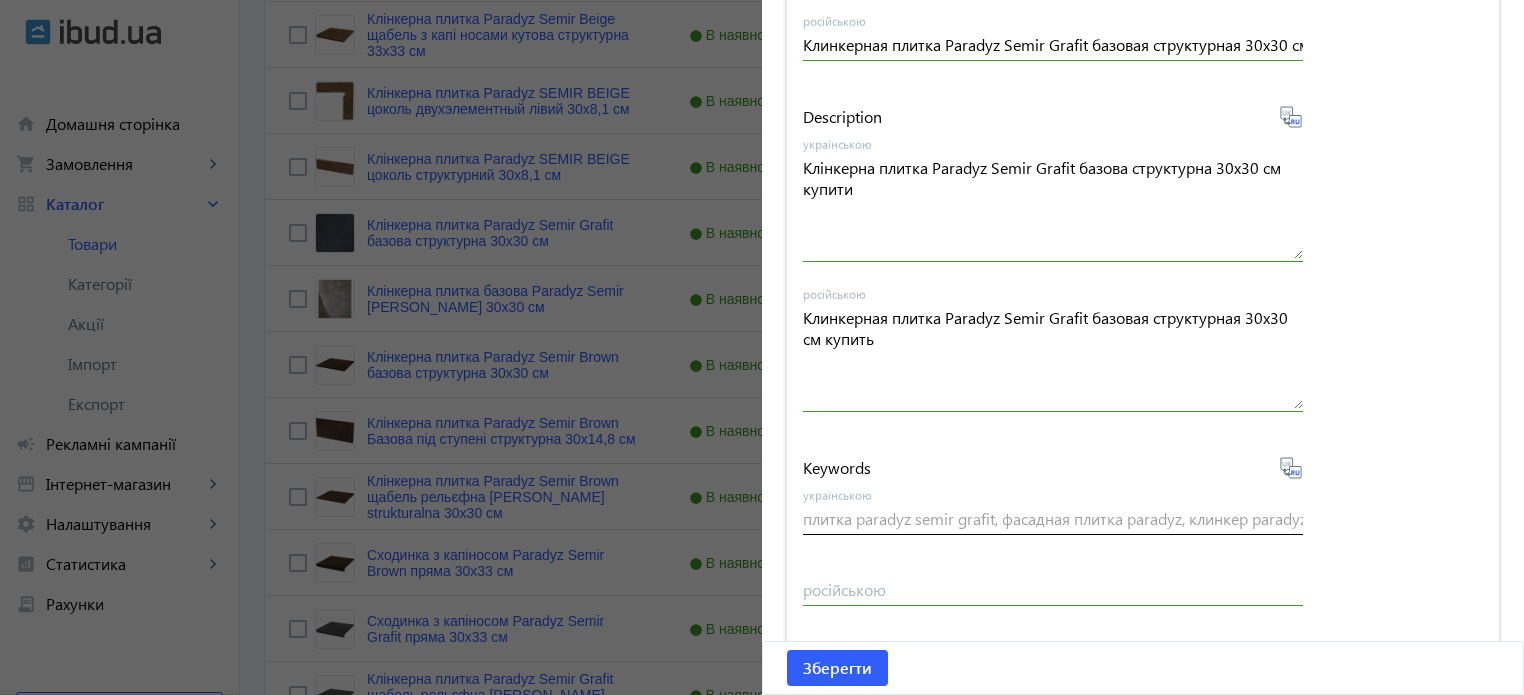 type on "плитка paradyz semir grafit, фасадная плитка paradyz, клинкер paradyz semir grafit, paradyz semir grafit" 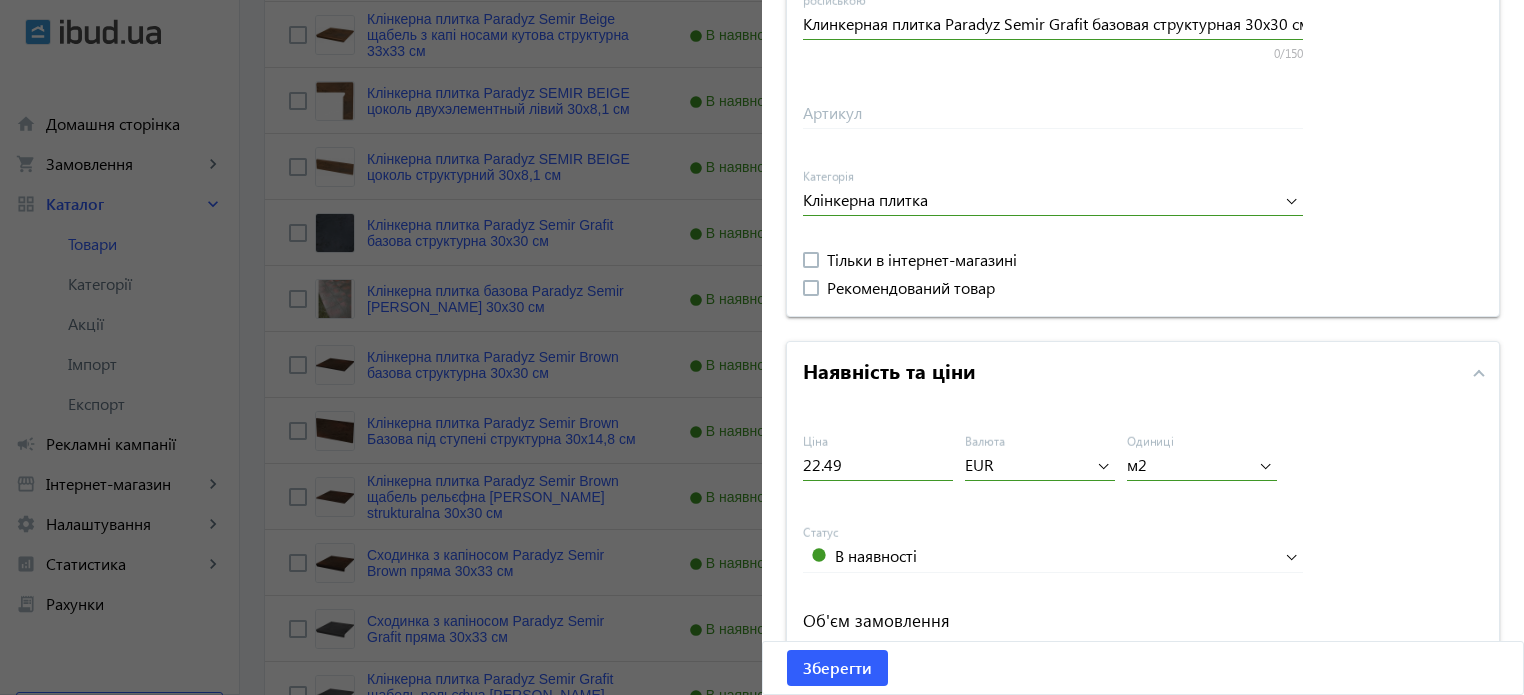 scroll, scrollTop: 457, scrollLeft: 0, axis: vertical 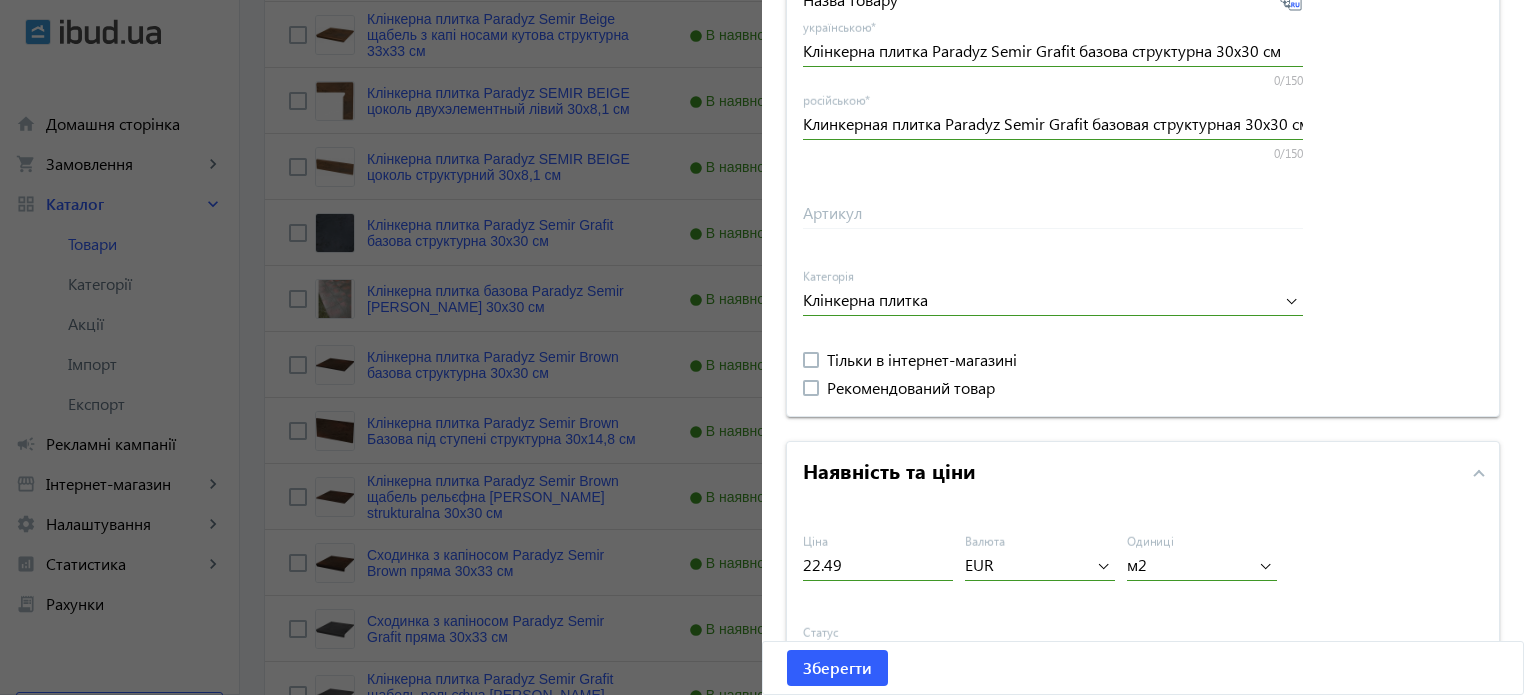 click at bounding box center (811, 388) 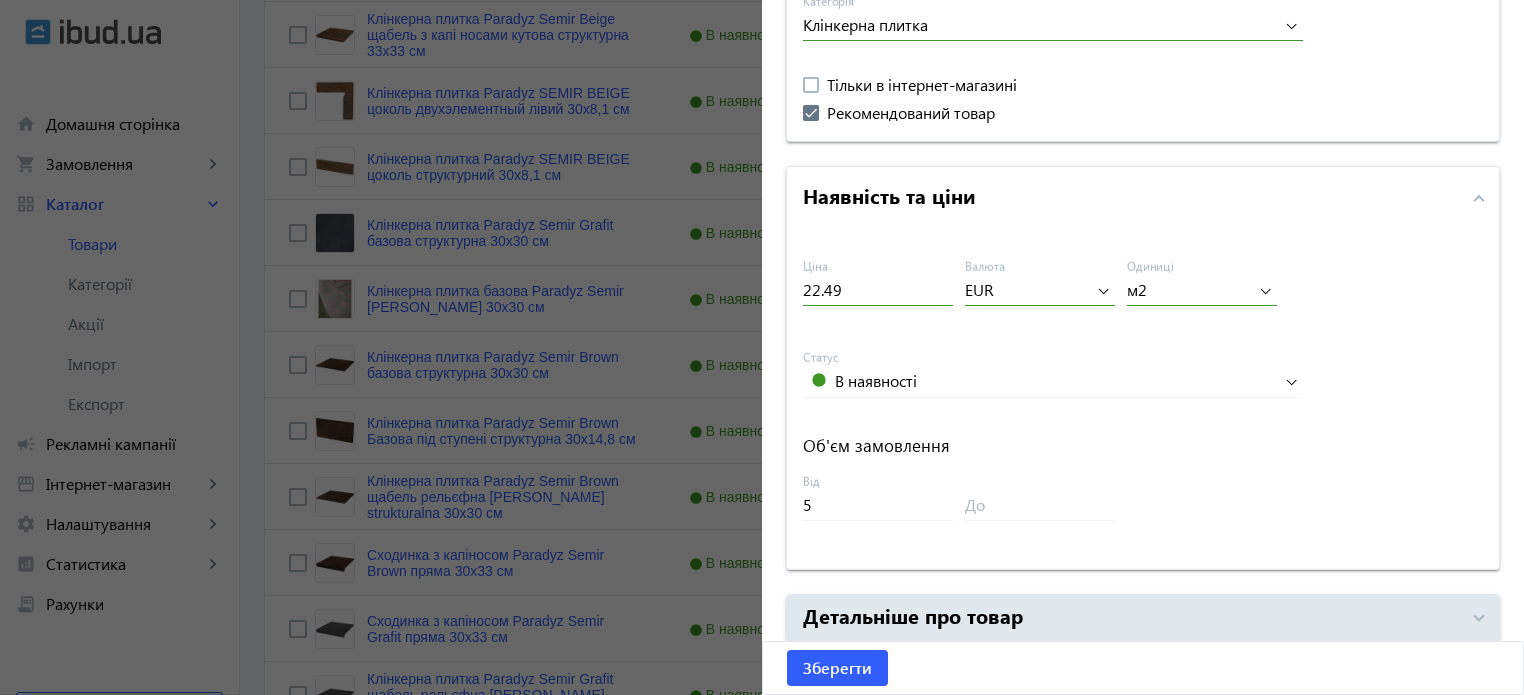 scroll, scrollTop: 957, scrollLeft: 0, axis: vertical 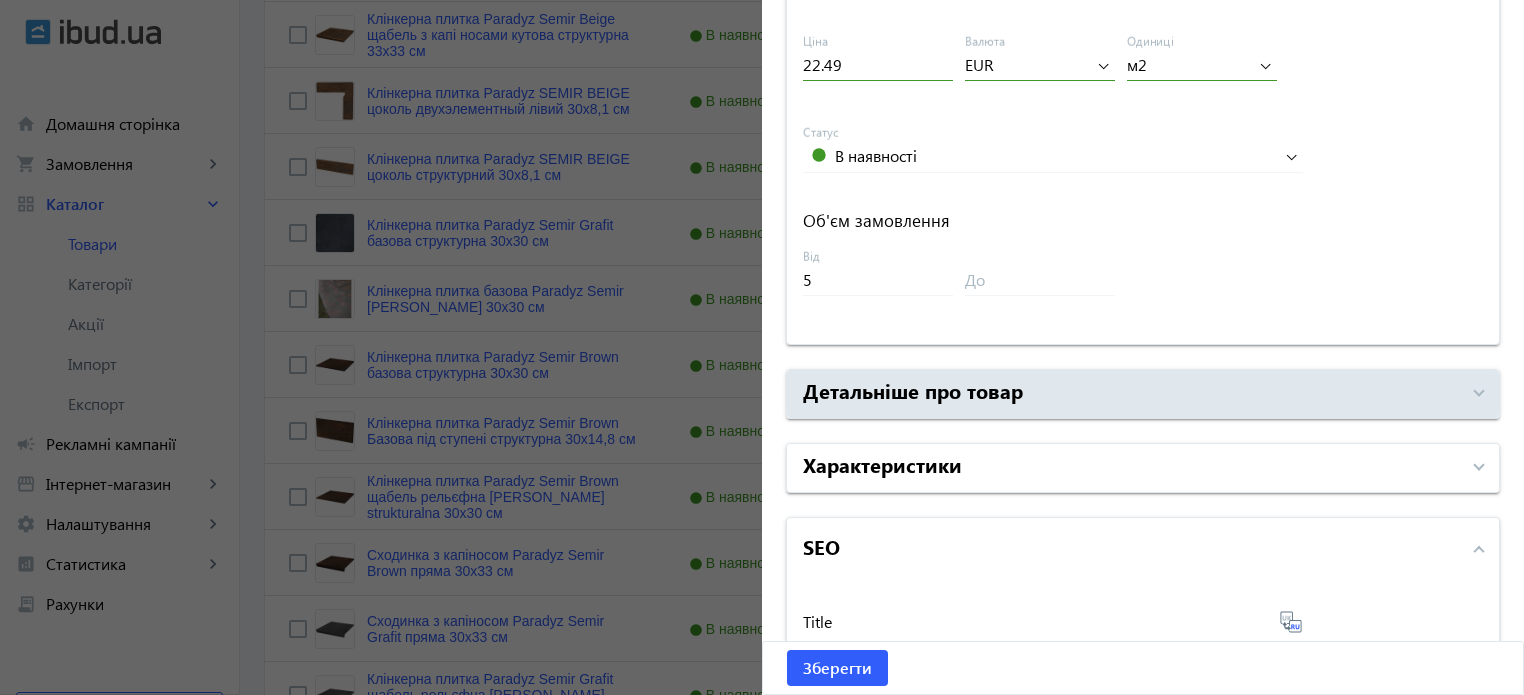 click on "Характеристики" at bounding box center (882, 464) 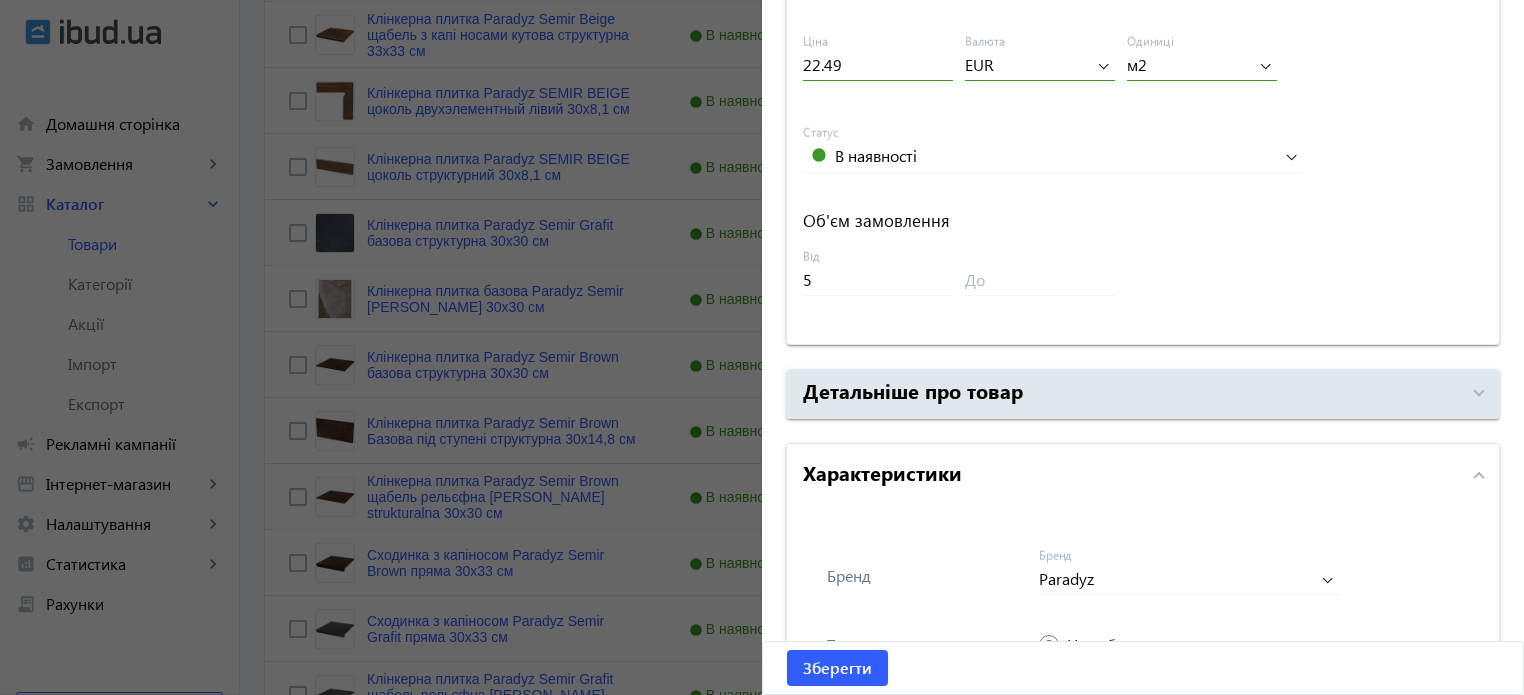 scroll, scrollTop: 1157, scrollLeft: 0, axis: vertical 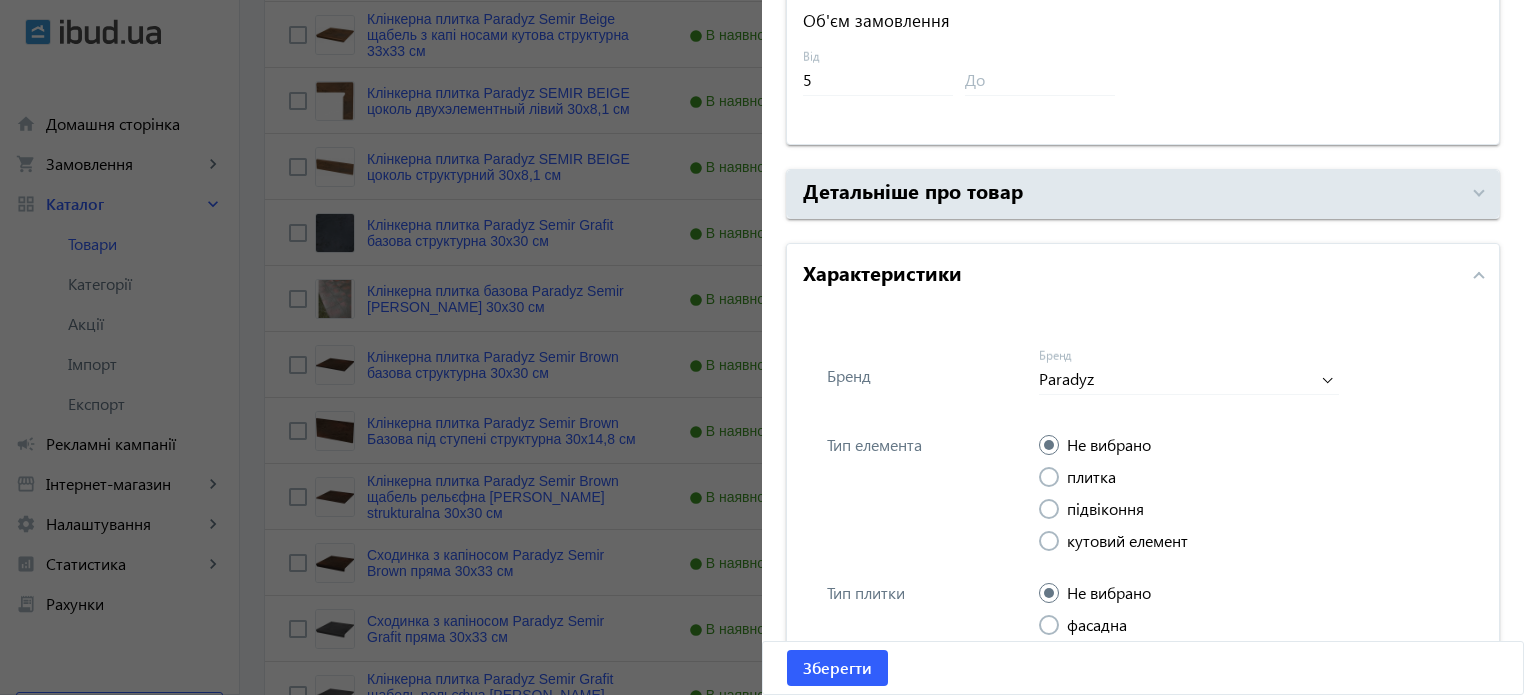 click at bounding box center [1049, 477] 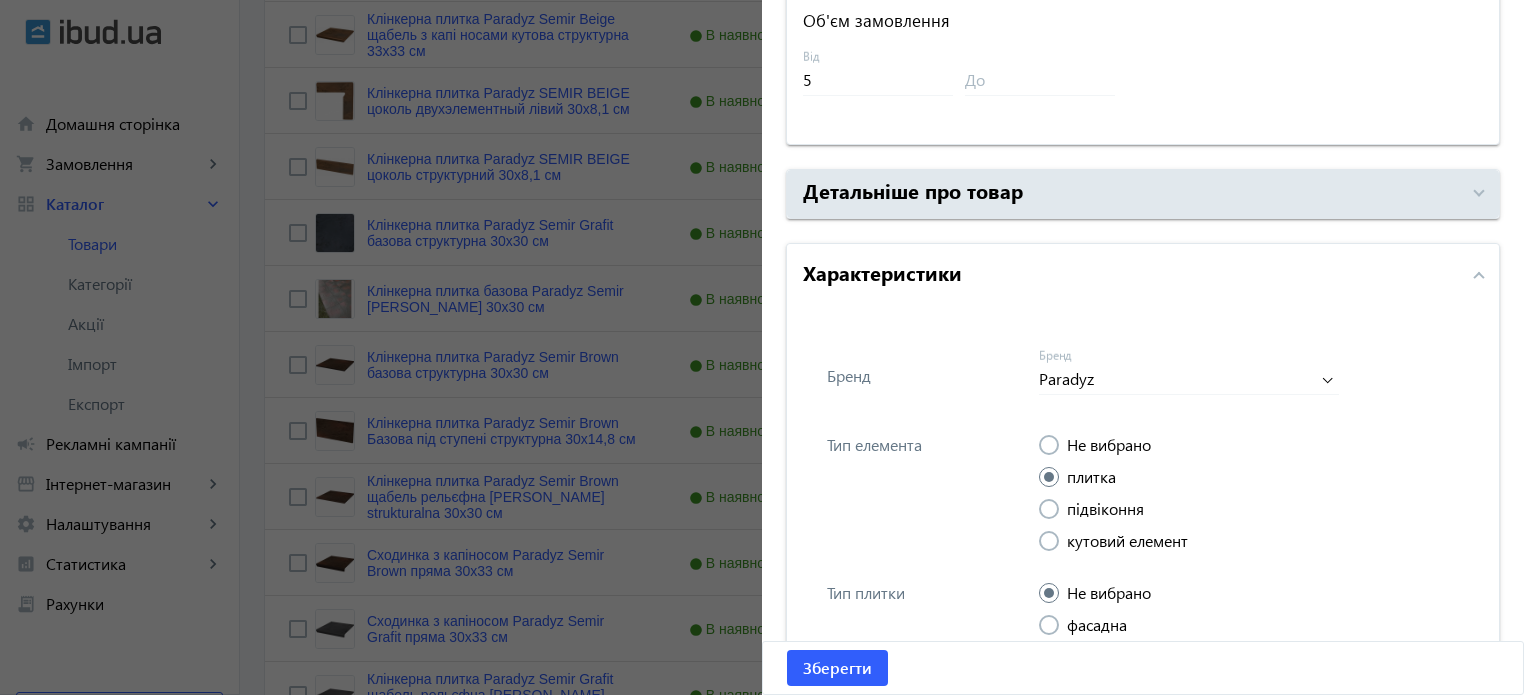 scroll, scrollTop: 1457, scrollLeft: 0, axis: vertical 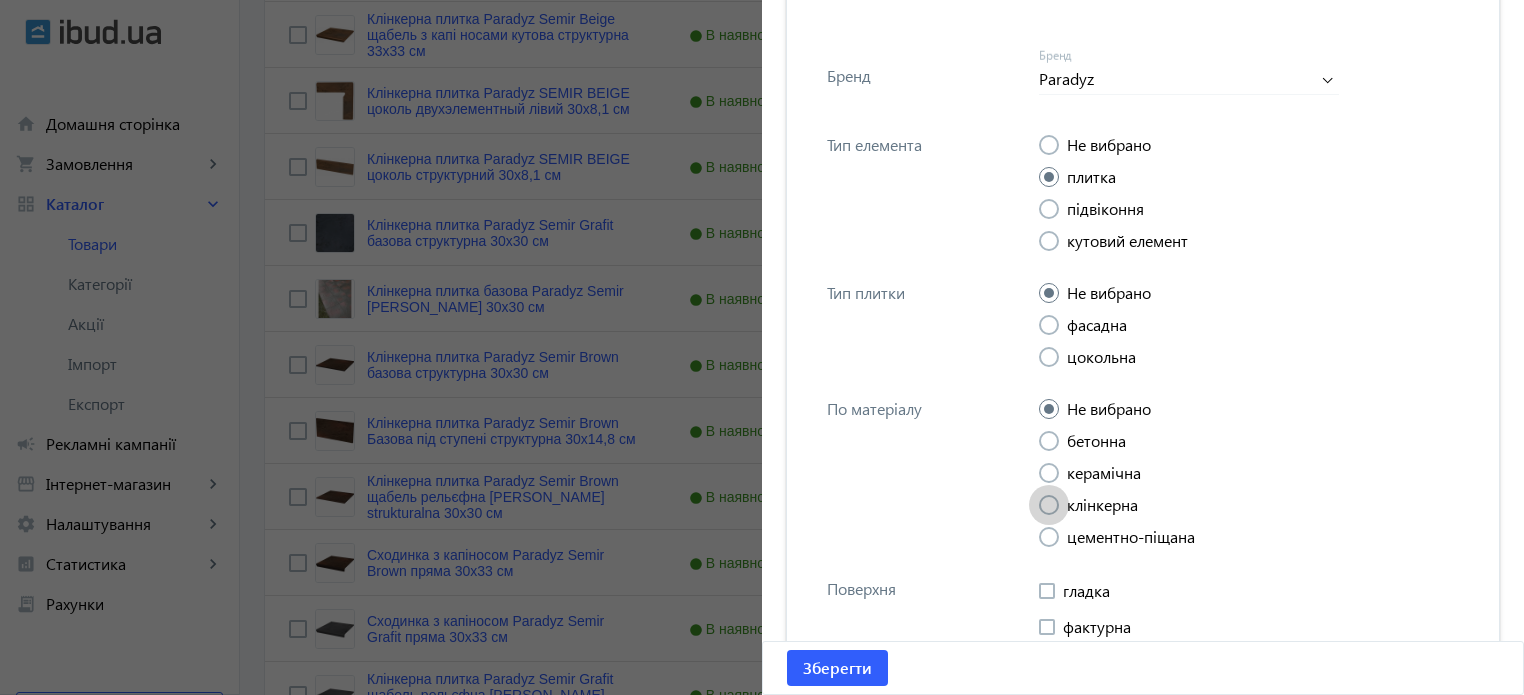 click at bounding box center [1049, 505] 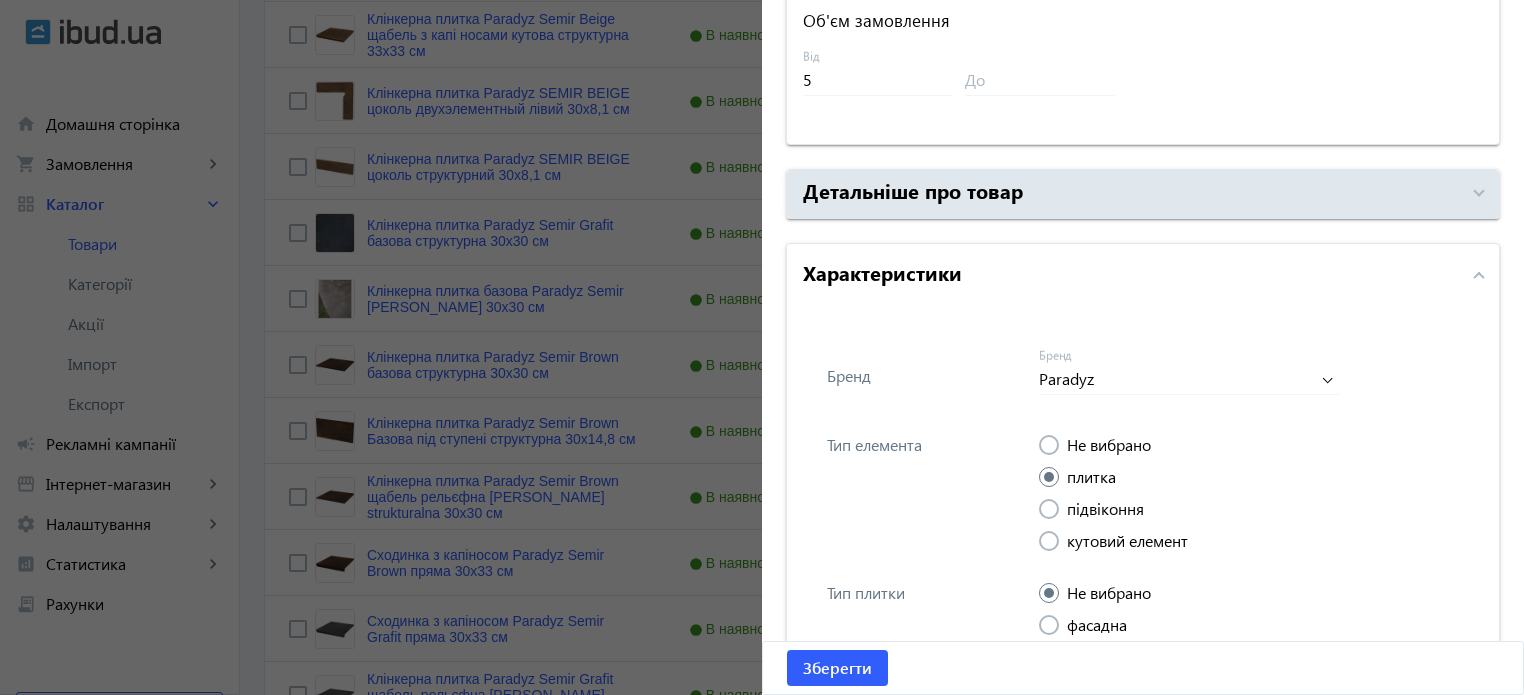scroll, scrollTop: 857, scrollLeft: 0, axis: vertical 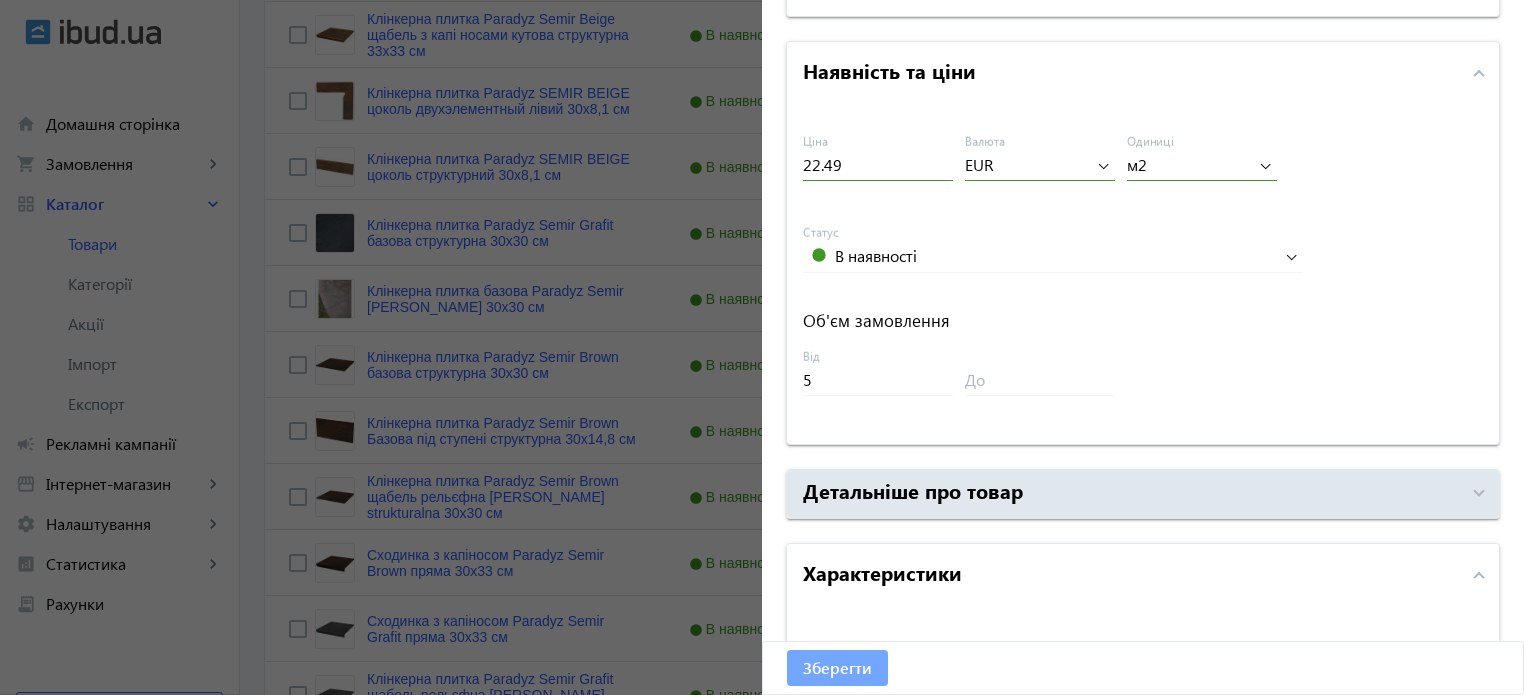 click on "Зберегти" 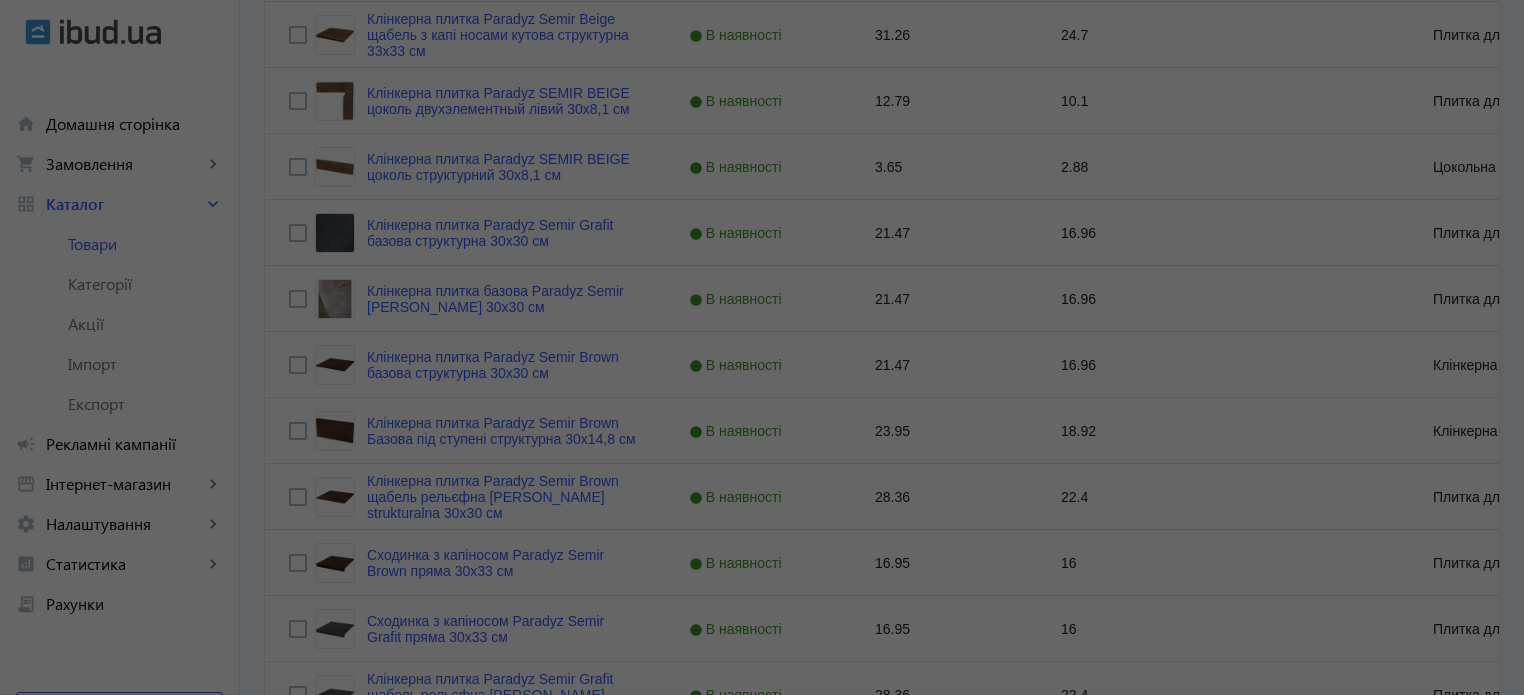scroll, scrollTop: 0, scrollLeft: 0, axis: both 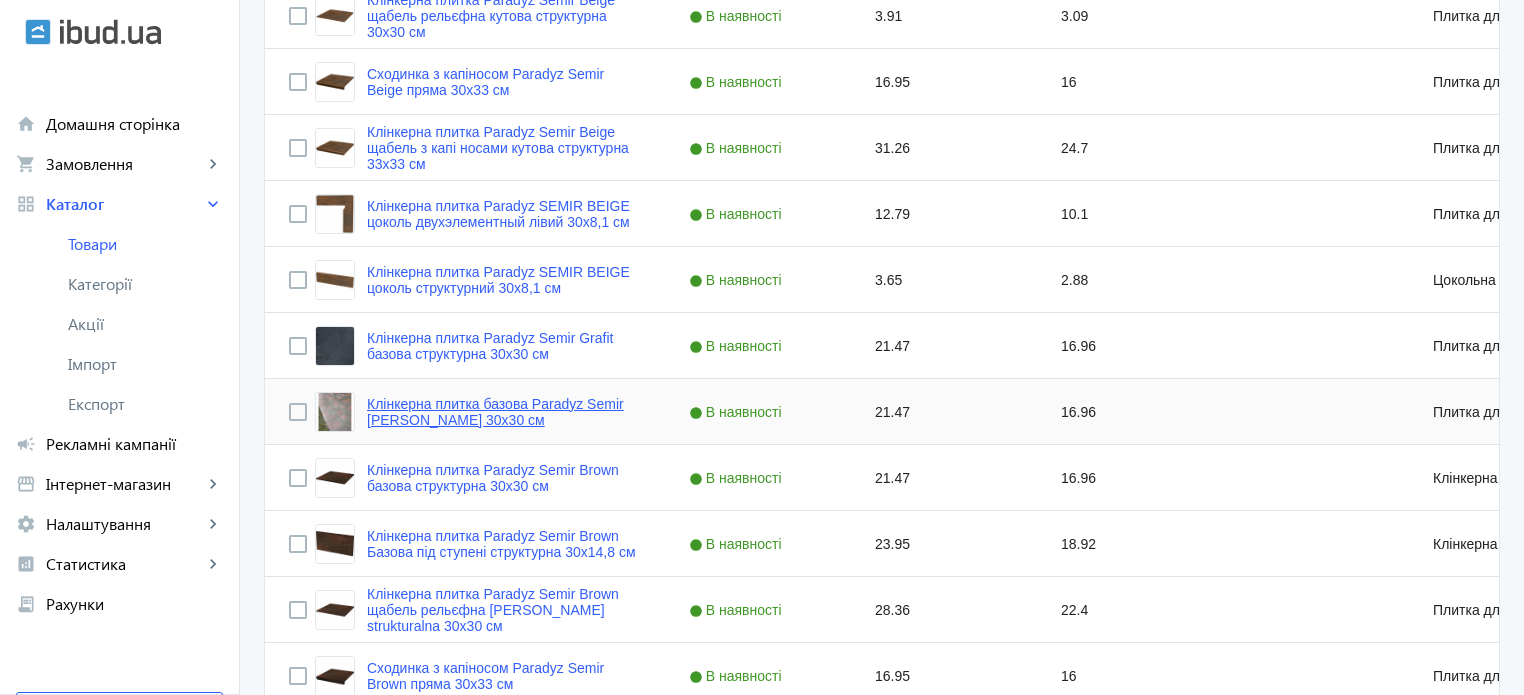 click on "Клінкерна плитка базова Paradyz Semir [PERSON_NAME] 30х30 см" 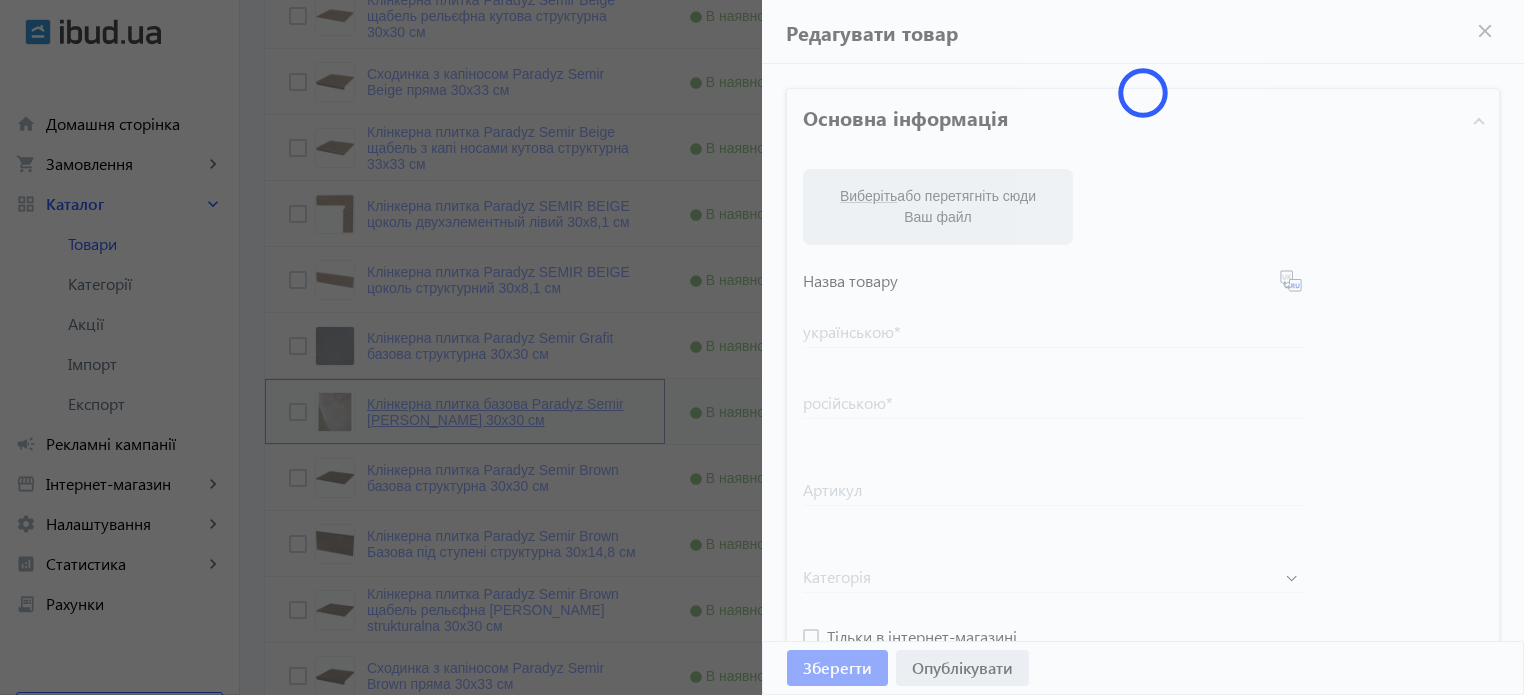 type on "Клінкерна плитка базова Paradyz Semir [PERSON_NAME] 30х30 см" 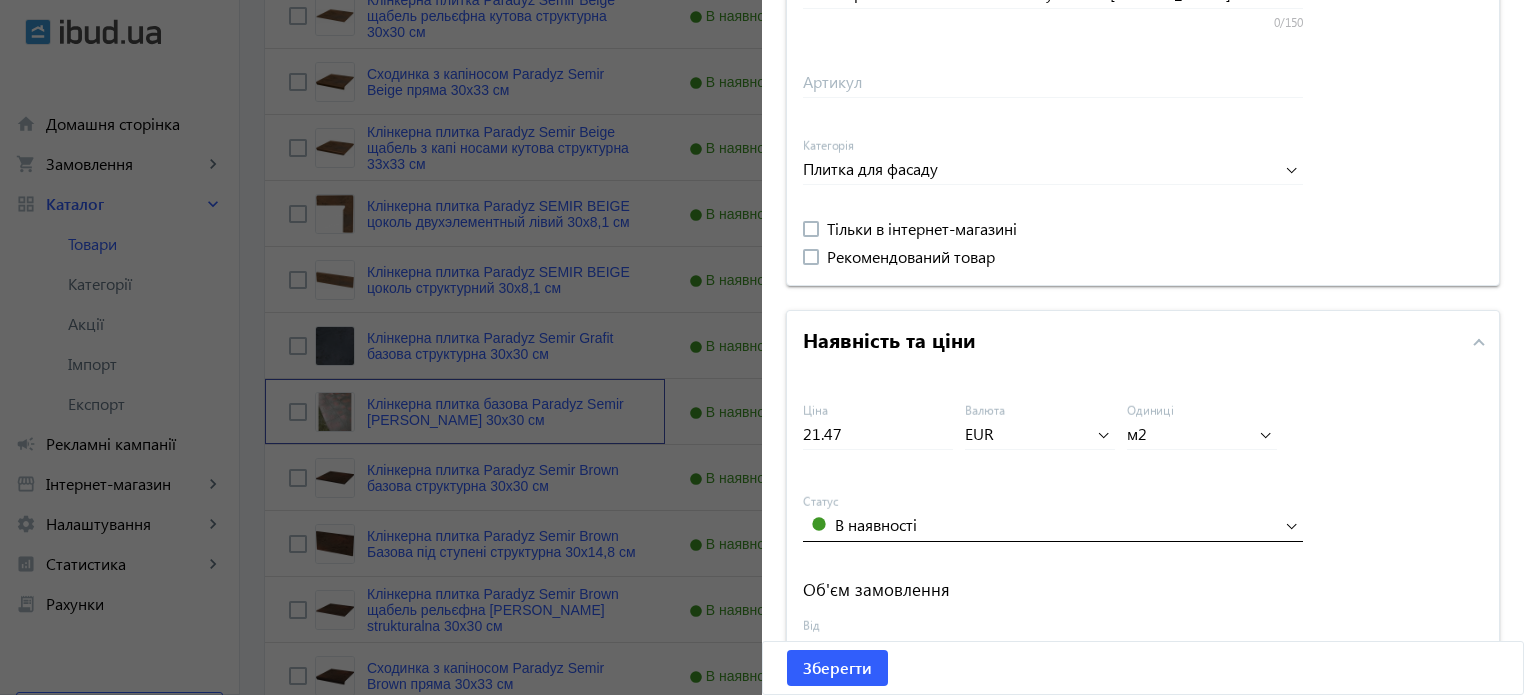scroll, scrollTop: 700, scrollLeft: 0, axis: vertical 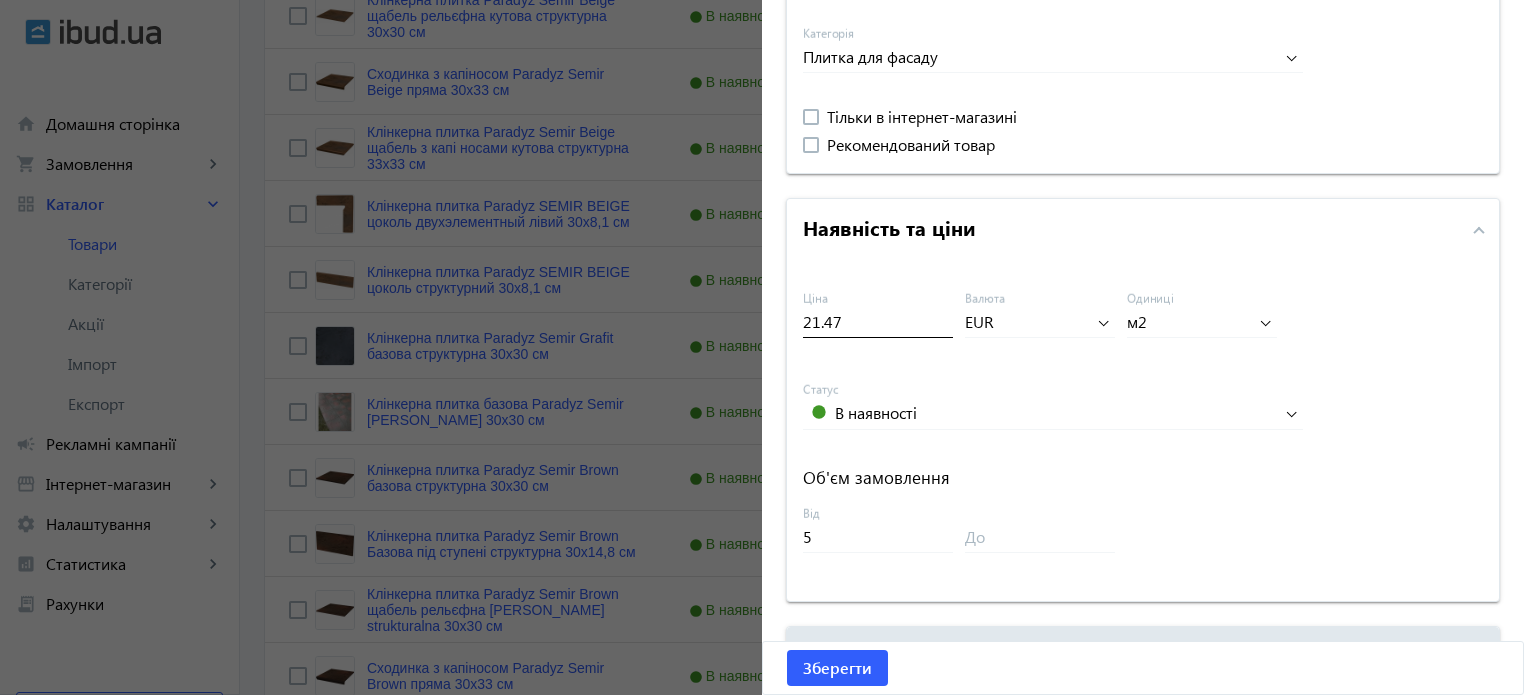 click on "21.47" at bounding box center (878, 321) 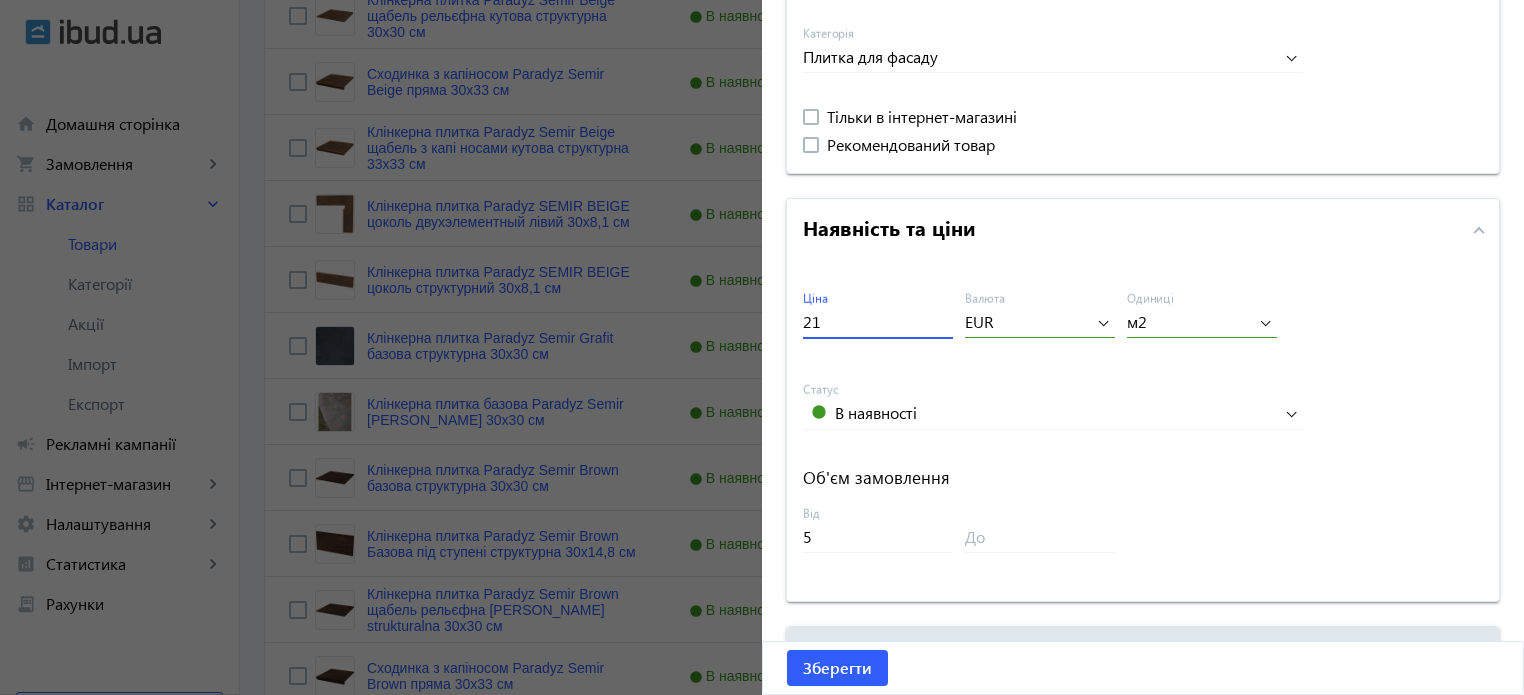 type on "2" 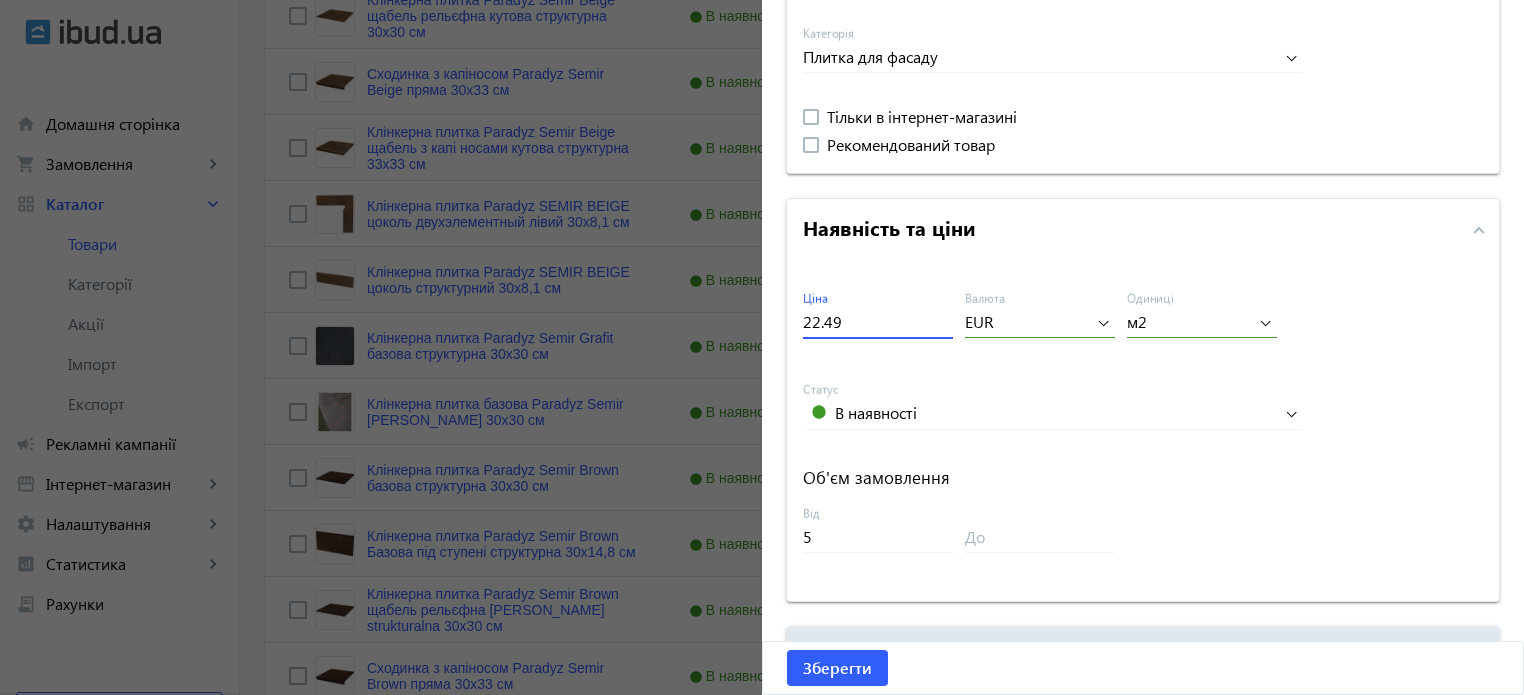 scroll, scrollTop: 300, scrollLeft: 0, axis: vertical 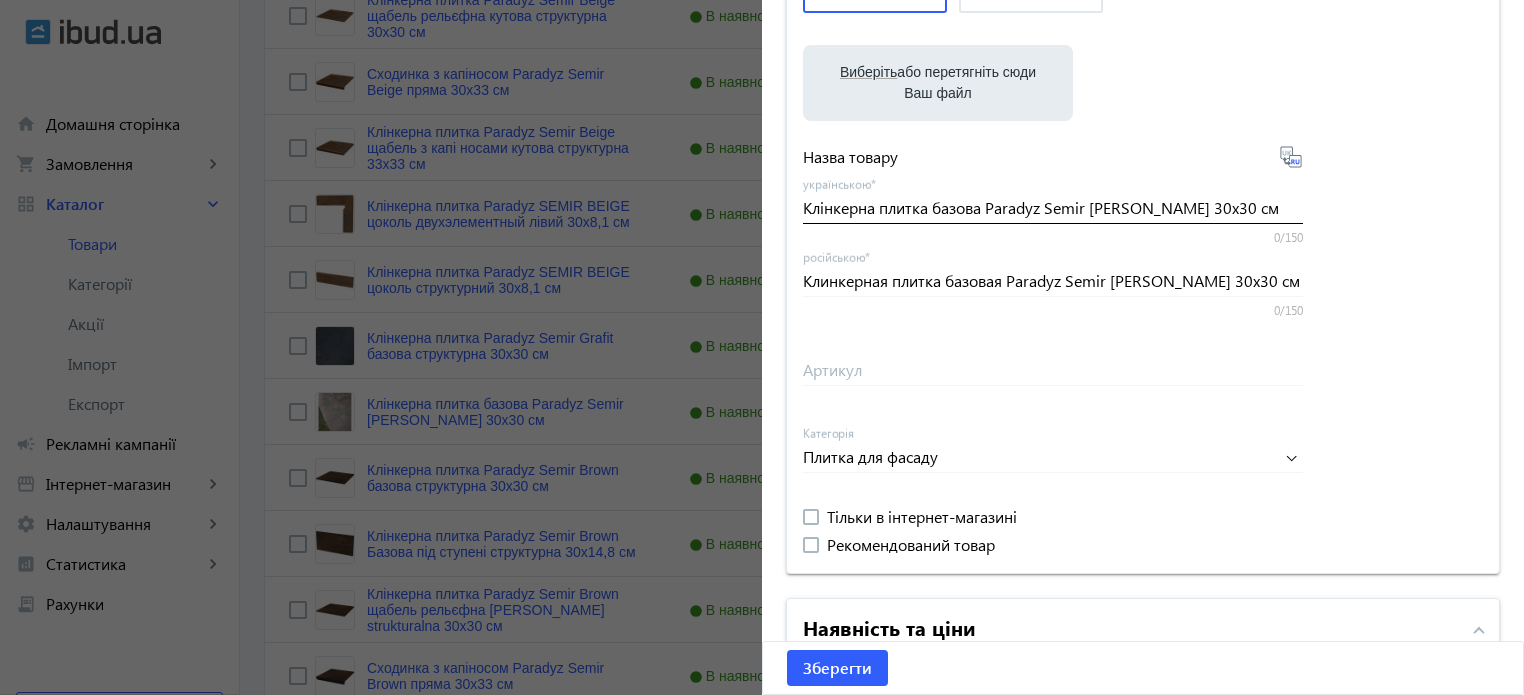type on "22.49" 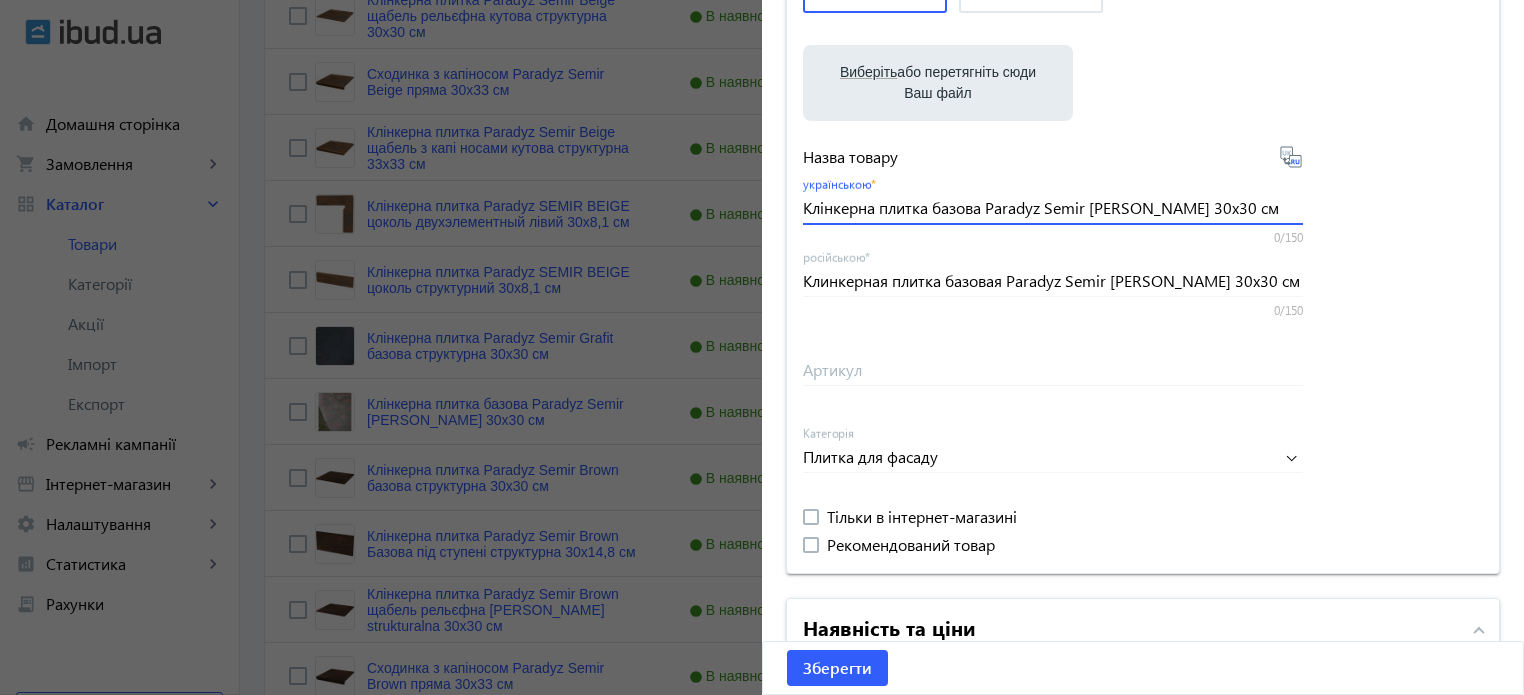drag, startPoint x: 1218, startPoint y: 207, endPoint x: 0, endPoint y: 44, distance: 1228.8584 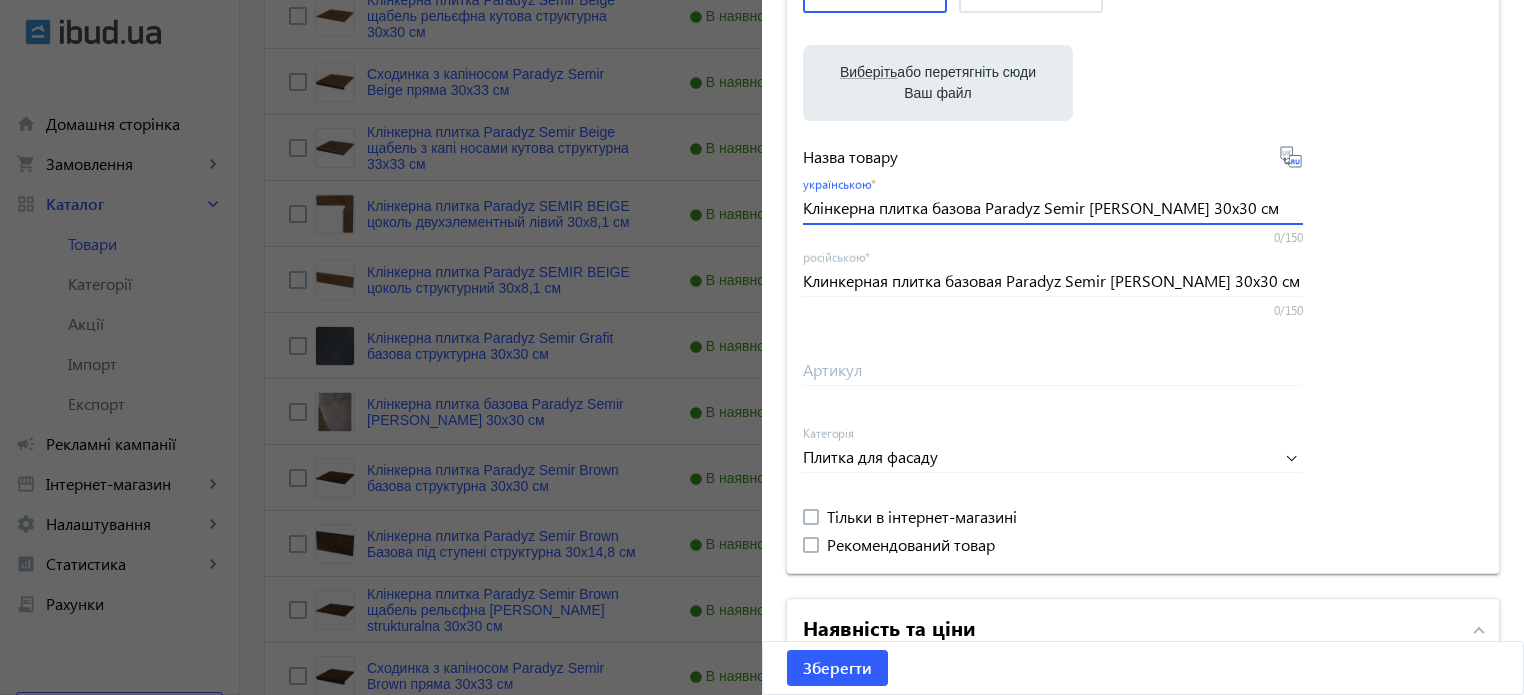 click 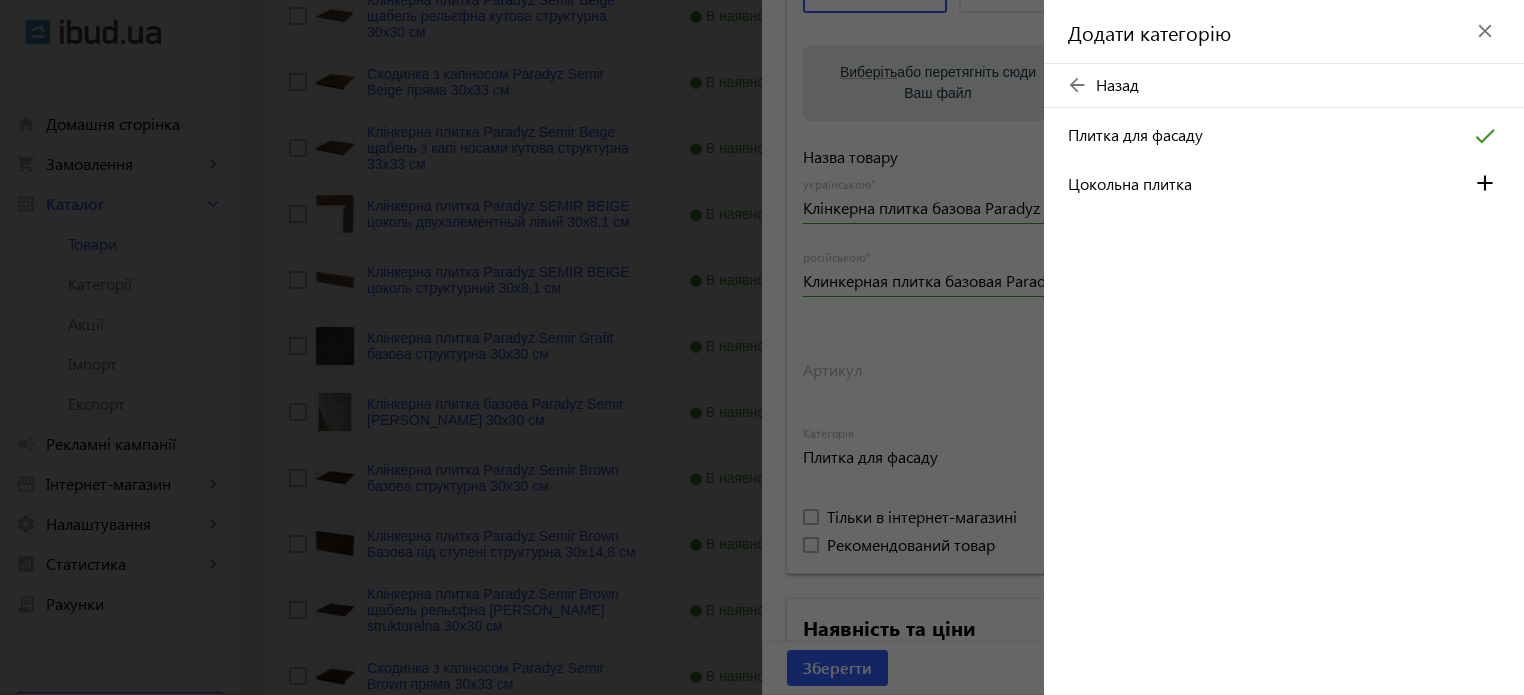 click on "arrow_back" 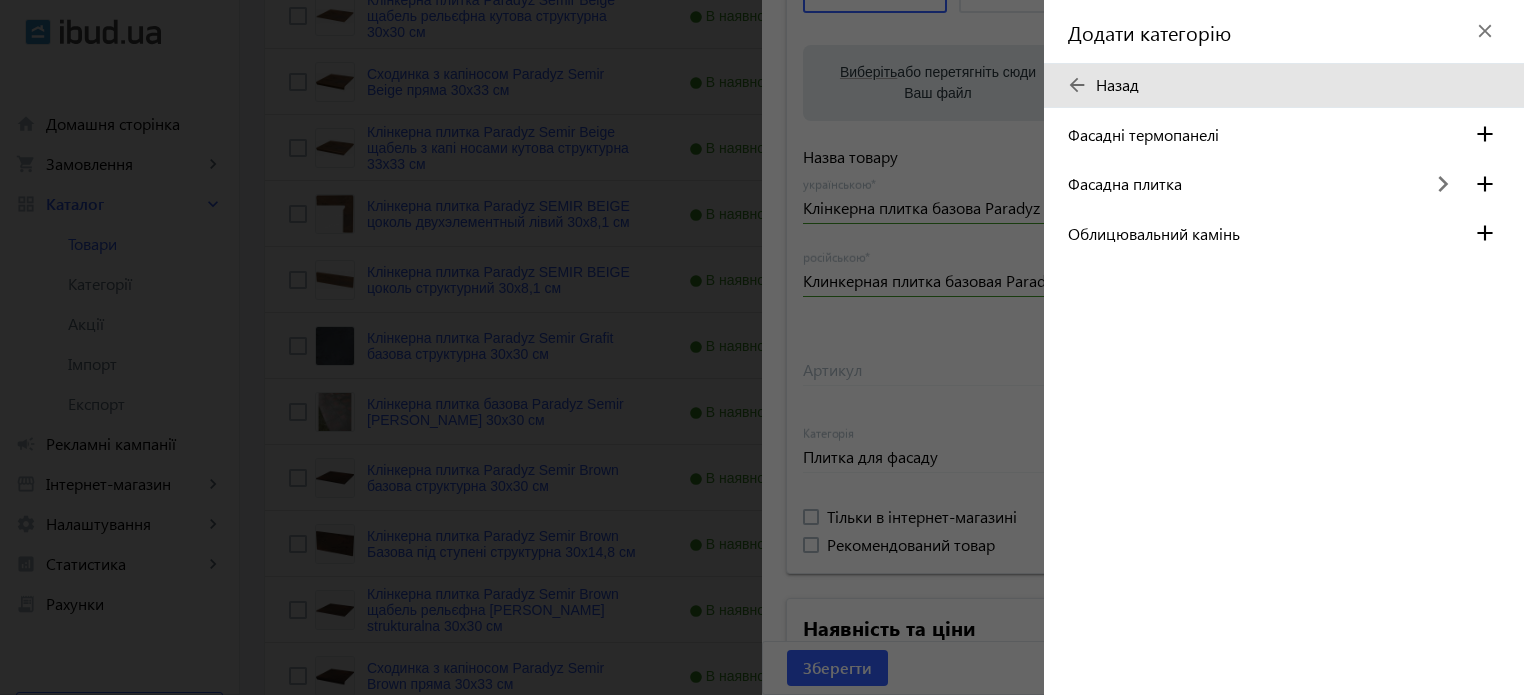 click on "arrow_back" 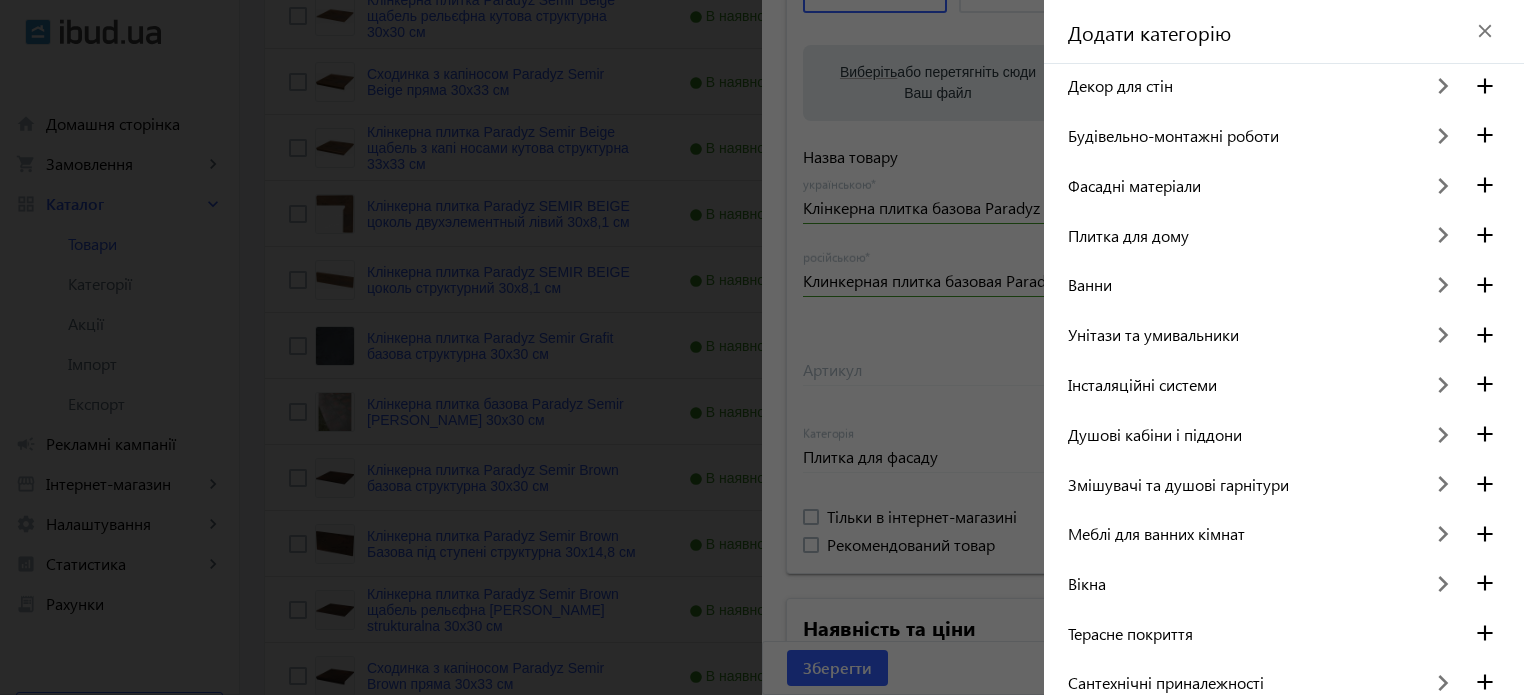 click on "keyboard_arrow_right" 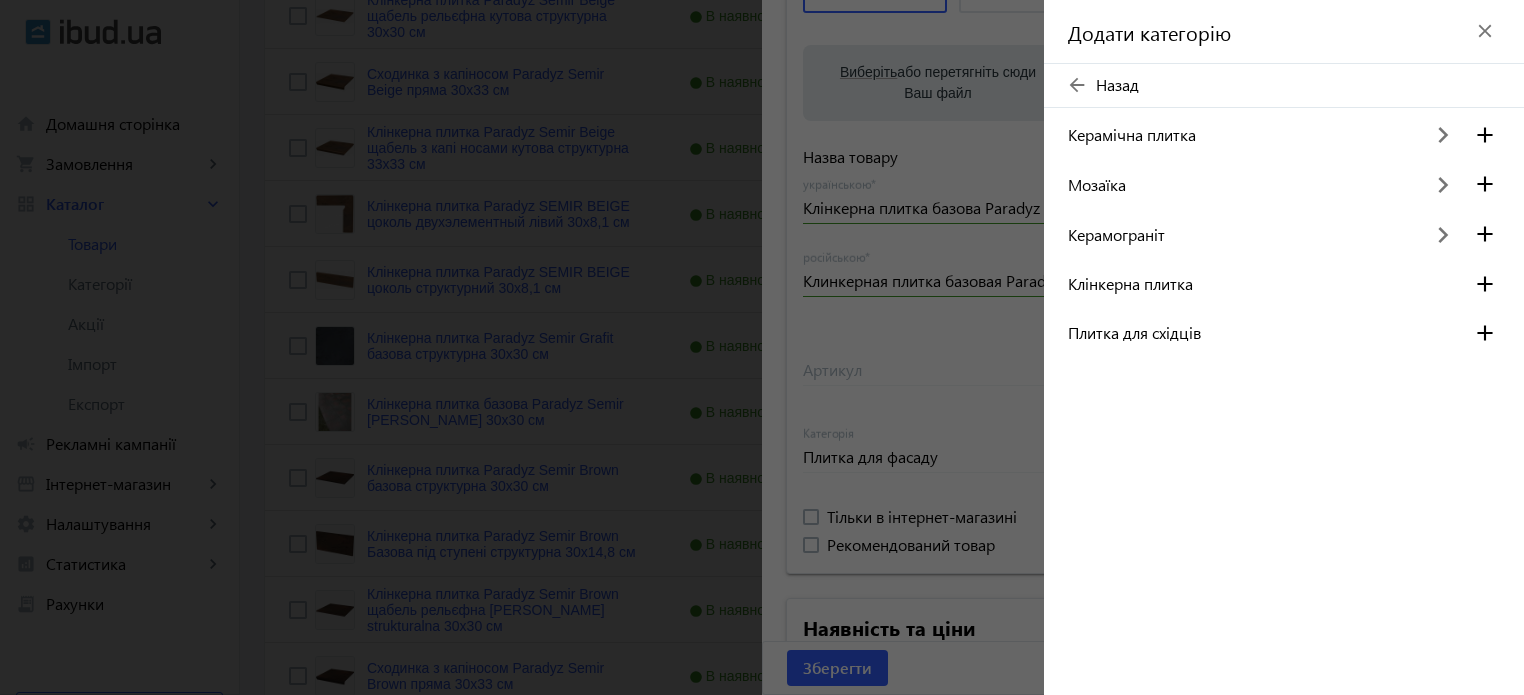 drag, startPoint x: 1485, startPoint y: 279, endPoint x: 1393, endPoint y: 311, distance: 97.406364 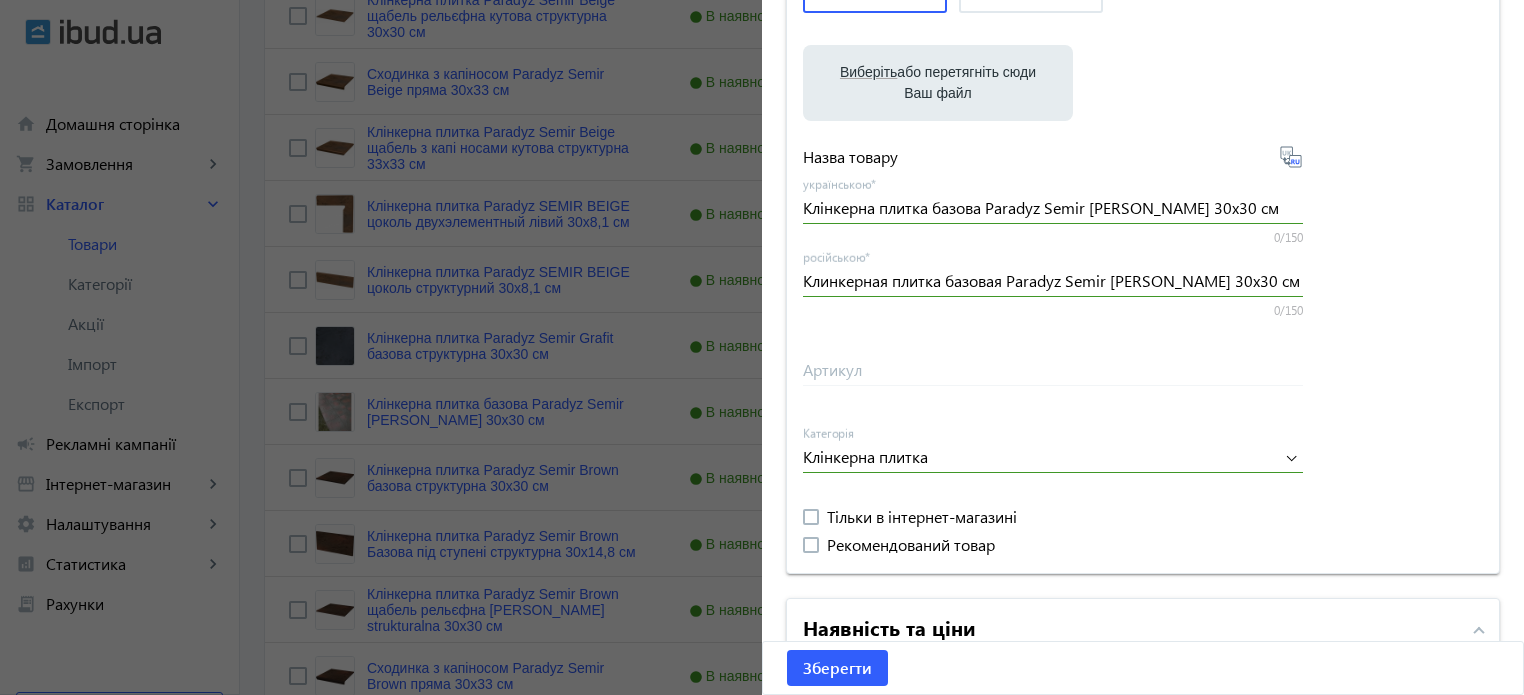 scroll, scrollTop: 892, scrollLeft: 0, axis: vertical 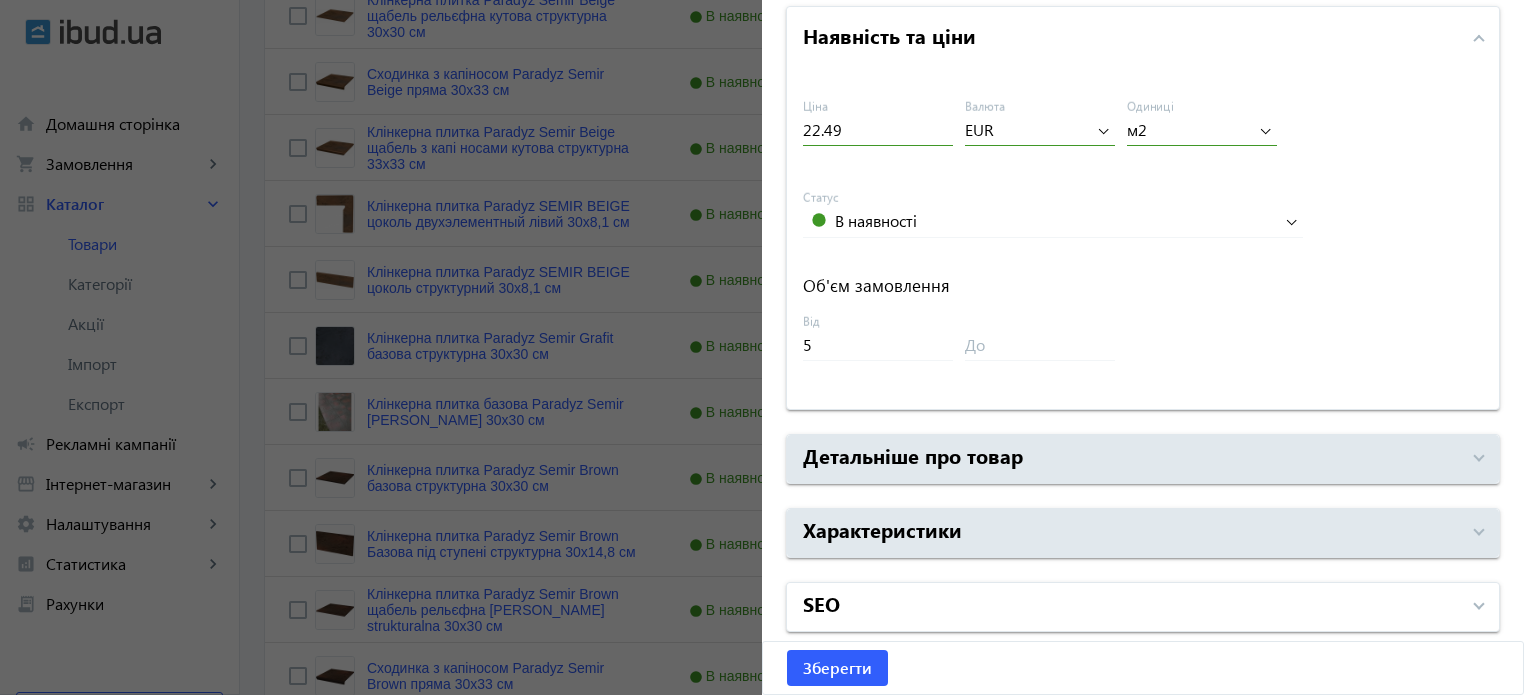 click on "SEO" at bounding box center (1131, 607) 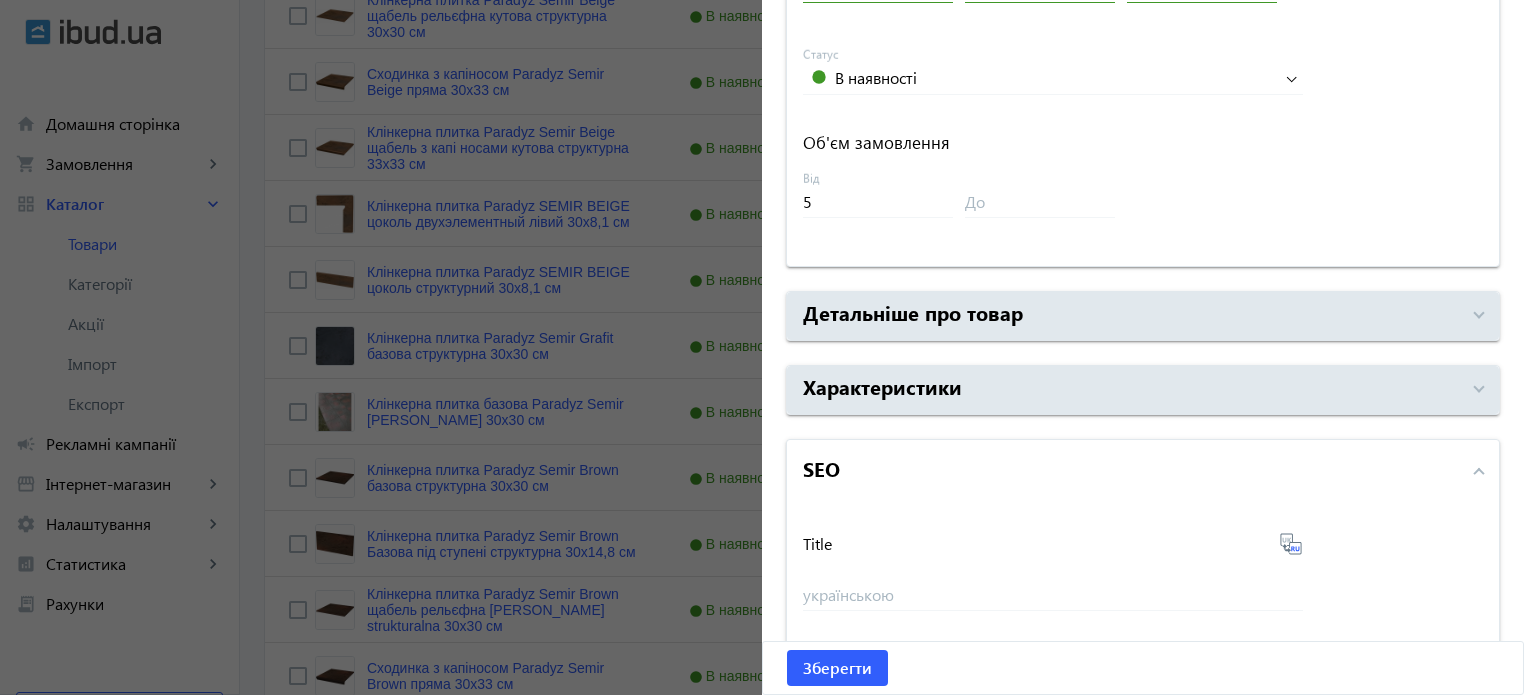 scroll, scrollTop: 1392, scrollLeft: 0, axis: vertical 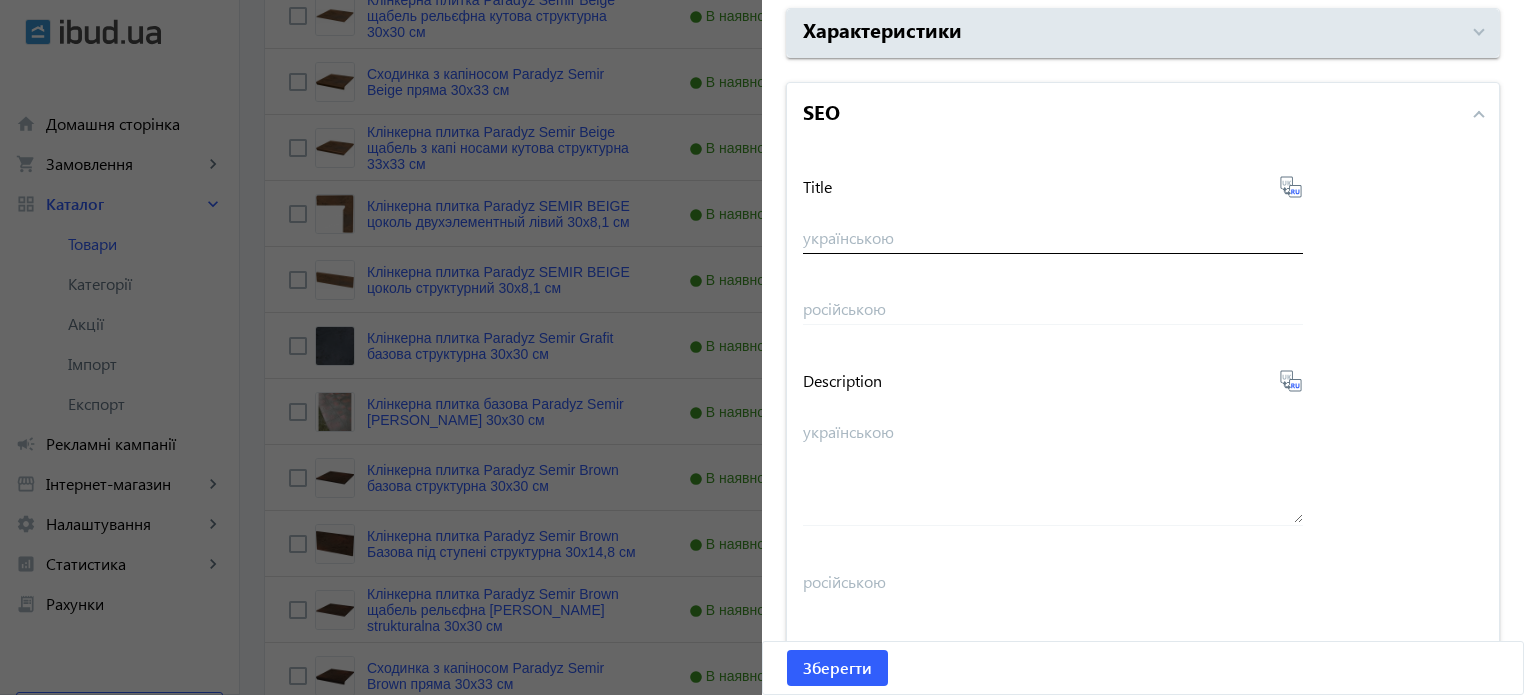 click on "українською" at bounding box center [1053, 230] 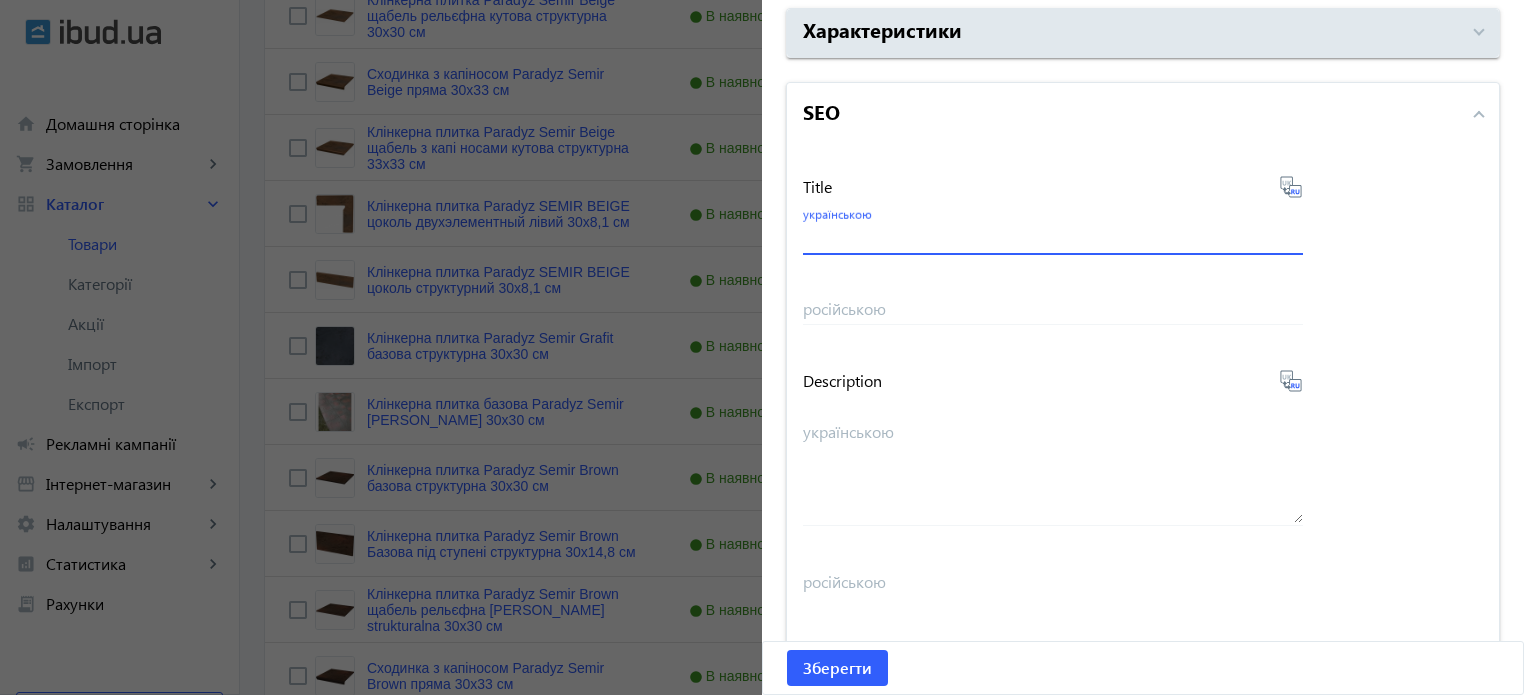 paste on "Клінкерна плитка базова Paradyz Semir [PERSON_NAME] 30х30 см" 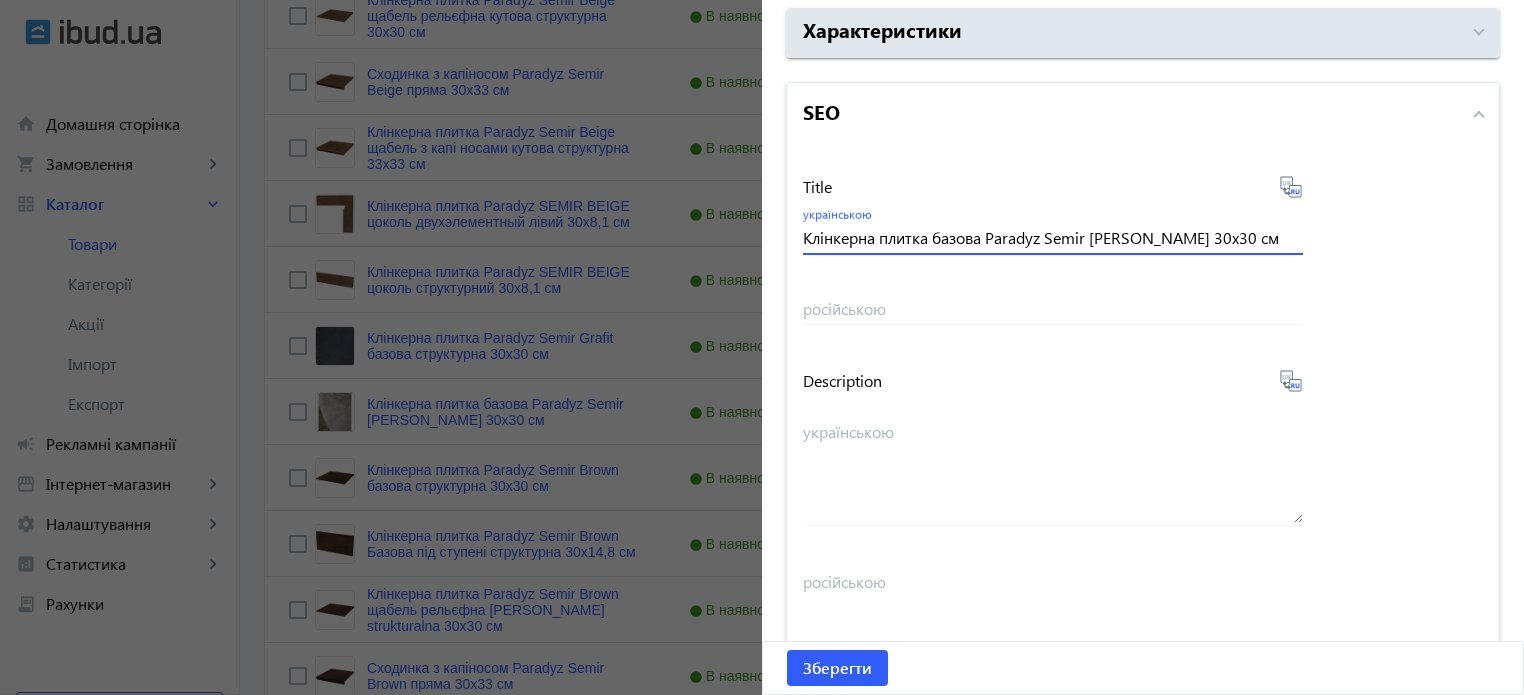 type on "Клінкерна плитка базова Paradyz Semir [PERSON_NAME] 30х30 см" 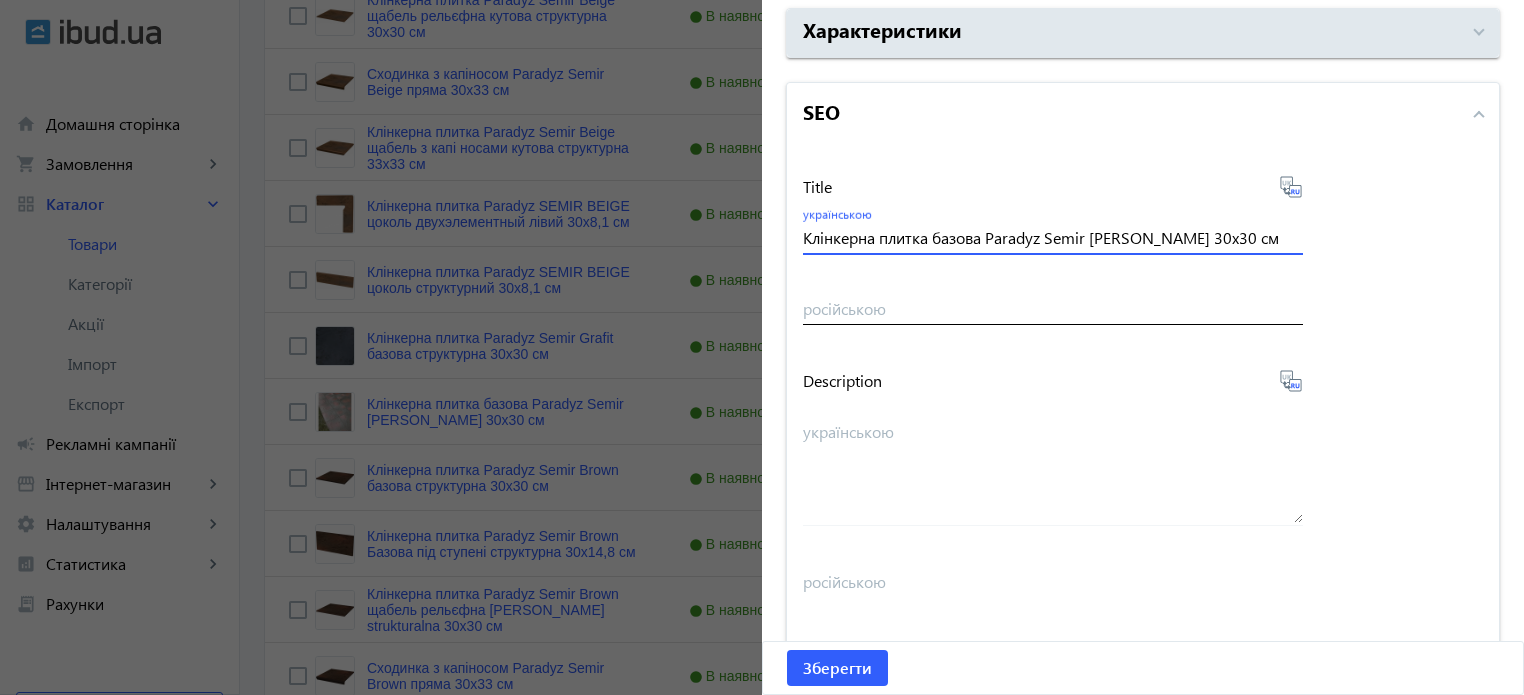 drag, startPoint x: 1287, startPoint y: 189, endPoint x: 1108, endPoint y: 279, distance: 200.35219 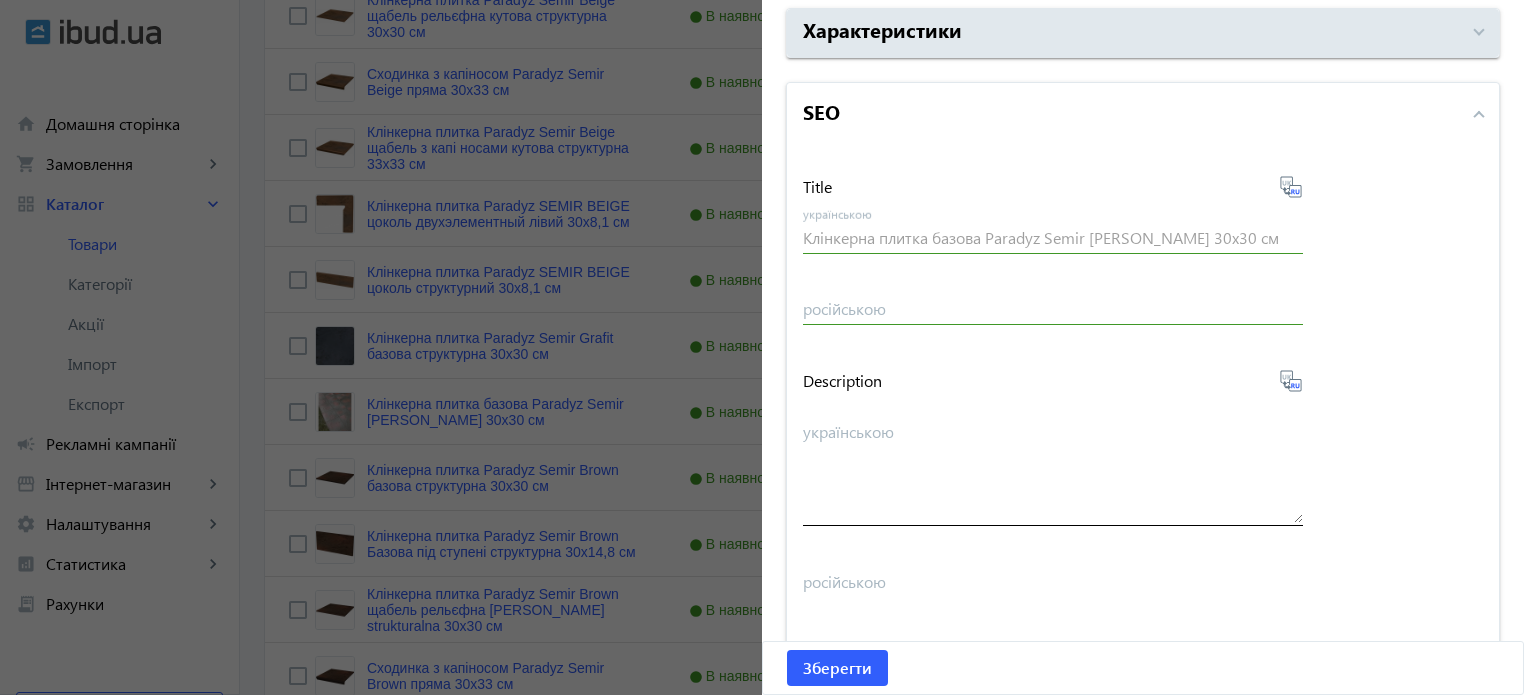 type on "Клинкерная плитка базовая Paradyz Semir Rosa 30х30 см" 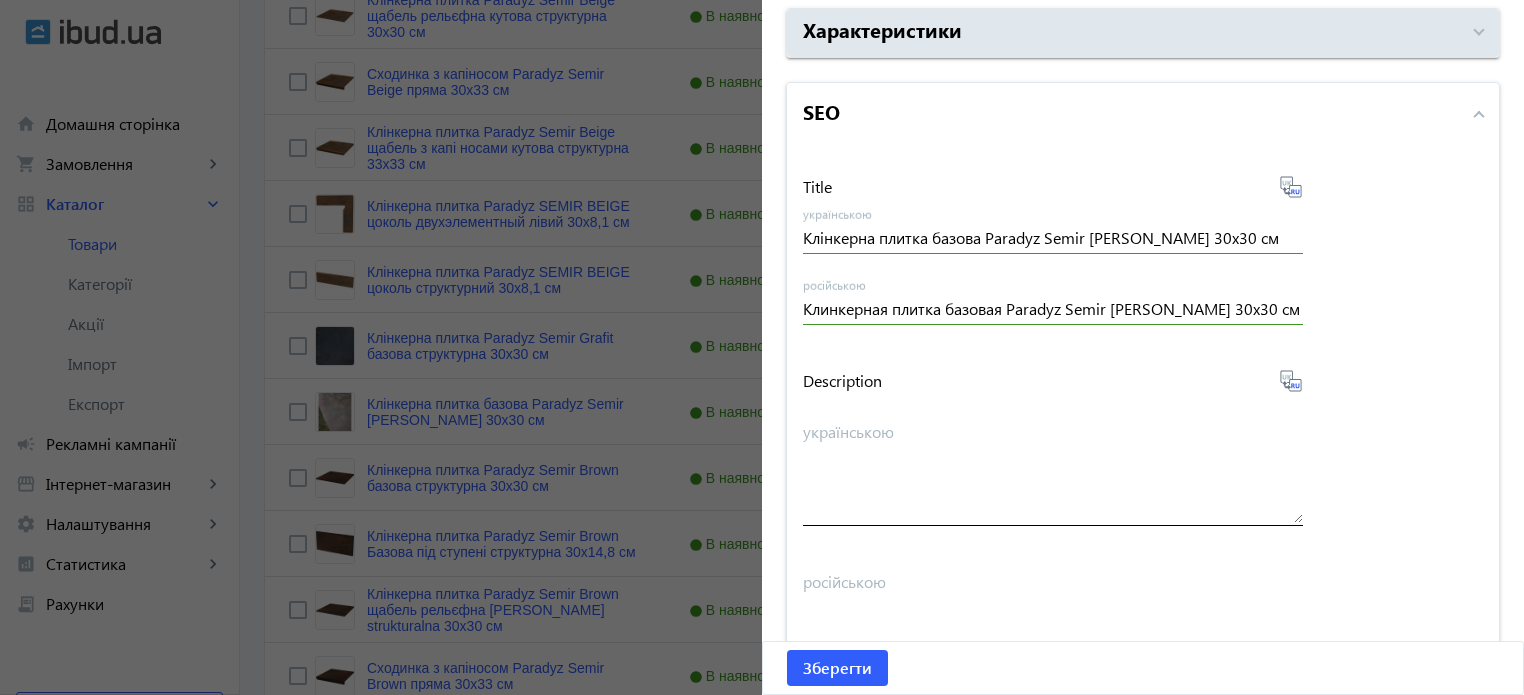 click on "українською" at bounding box center (1053, 471) 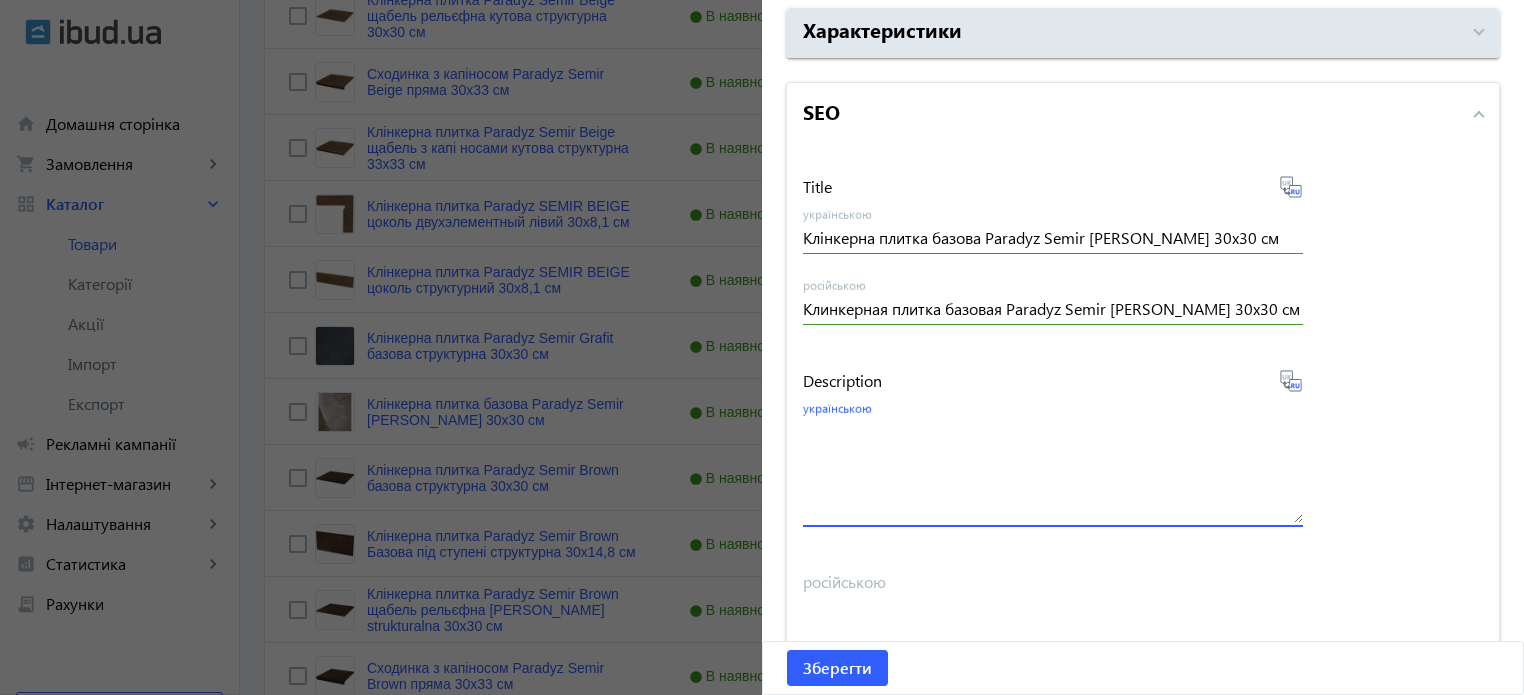 paste on "Клінкерна плитка базова Paradyz Semir [PERSON_NAME] 30х30 см" 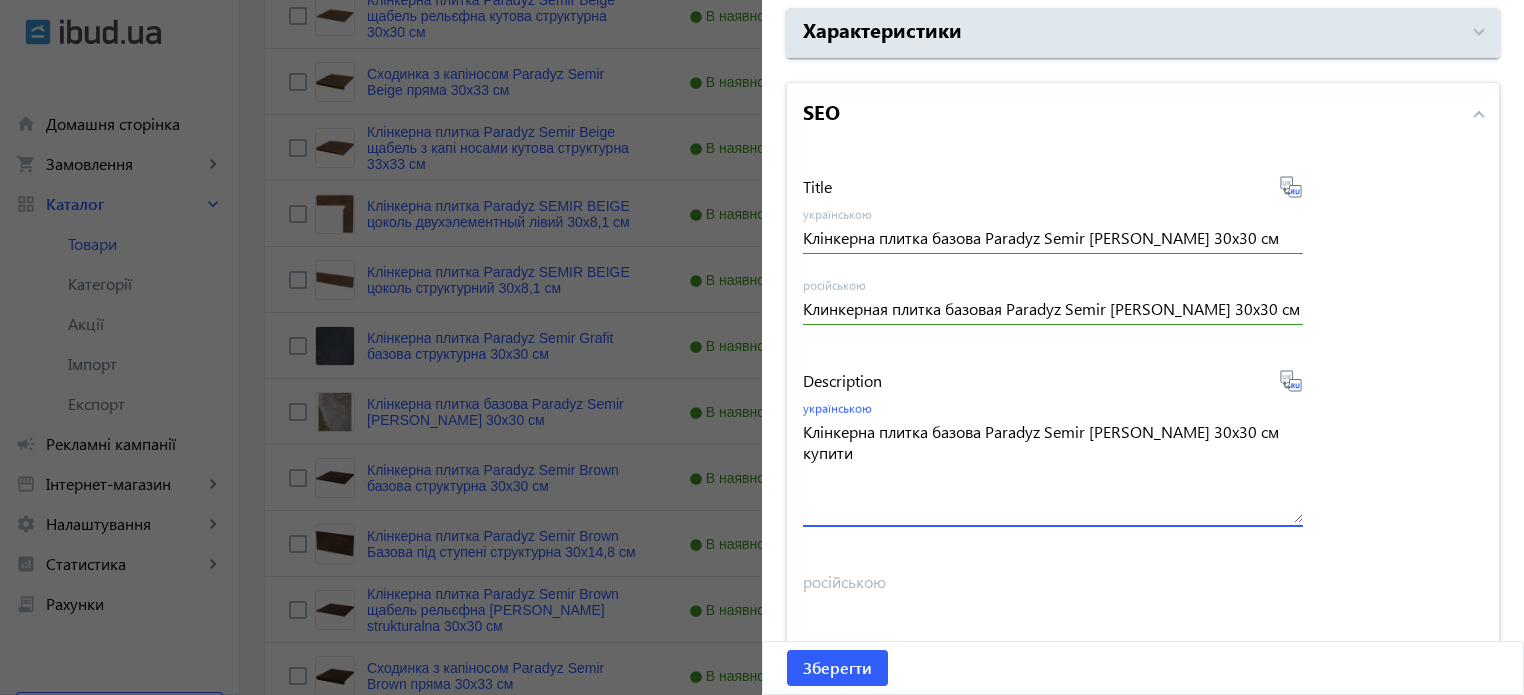 type on "Клінкерна плитка базова Paradyz Semir Rosa 30х30 см купити" 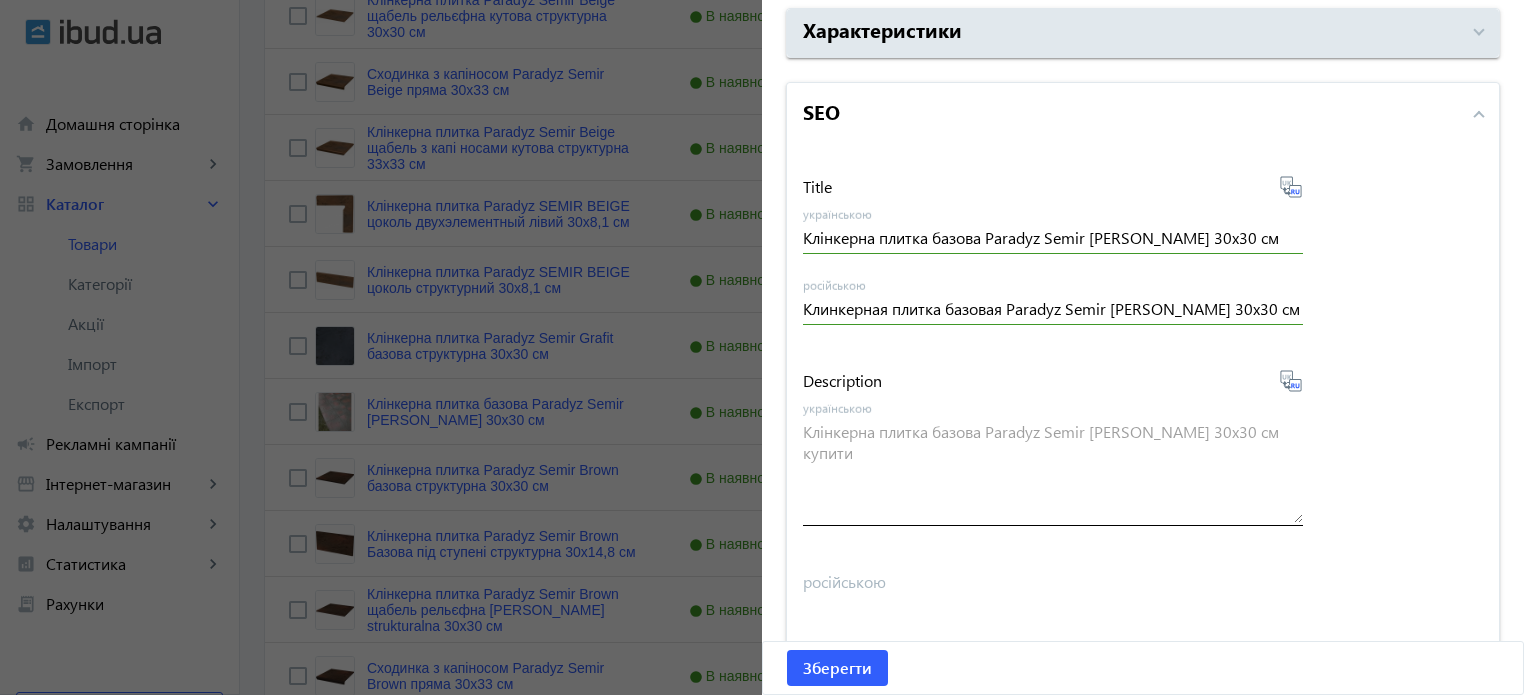 type on "Клинкерная плитка базовая Paradyz Semir Rosa 30х30 см купить" 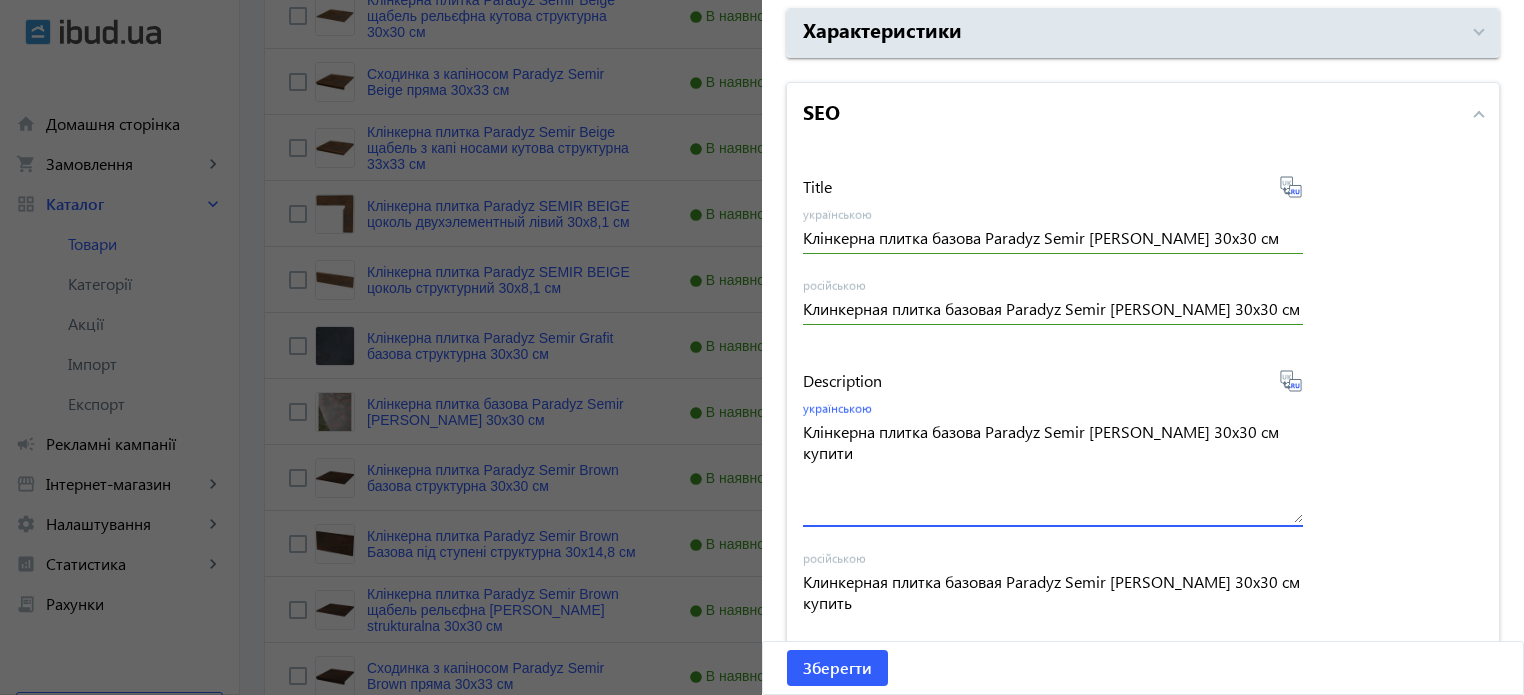 drag, startPoint x: 1254, startPoint y: 435, endPoint x: 0, endPoint y: 378, distance: 1255.2948 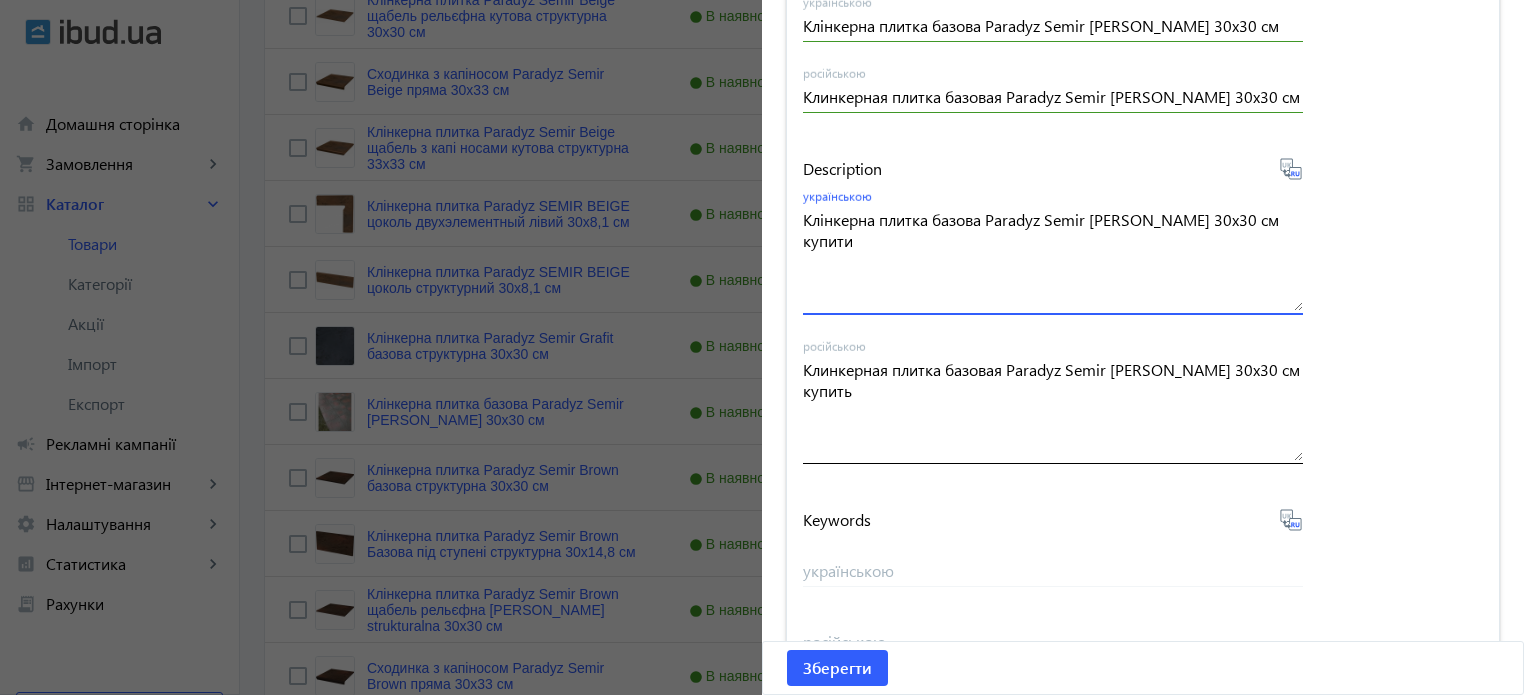 scroll, scrollTop: 1657, scrollLeft: 0, axis: vertical 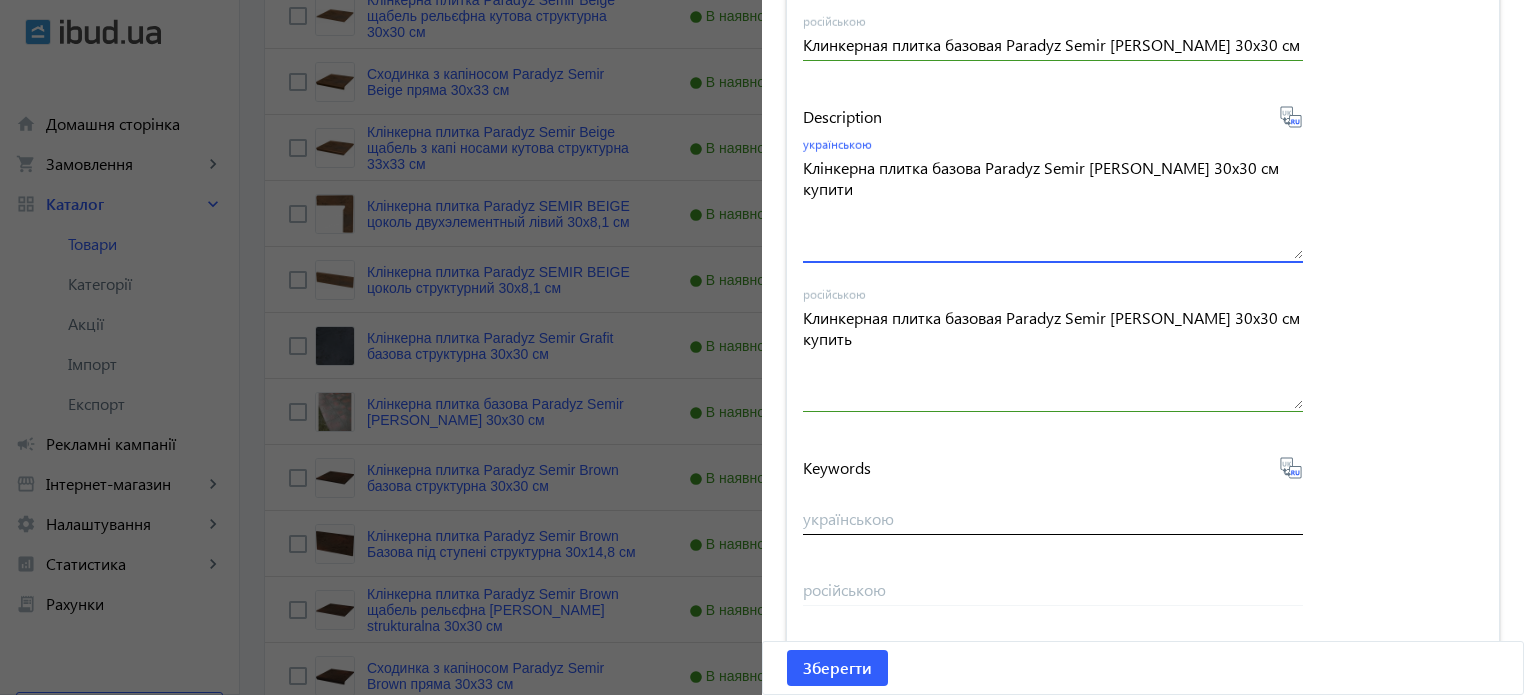 click on "українською" at bounding box center (1053, 518) 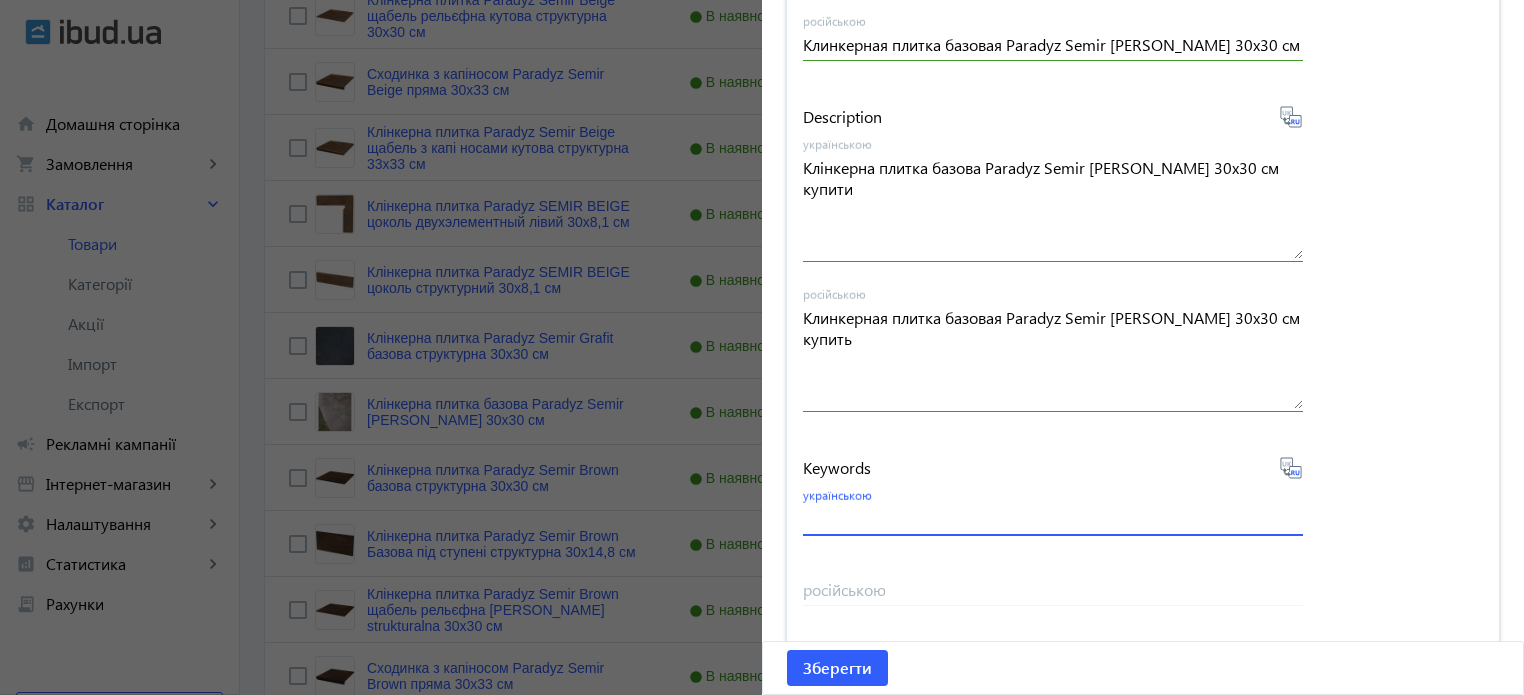 paste on "плитка paradyz semir rosa, фасадная плитка paradyz, клинкер paradyz semir rosa, paradyz semir rosa" 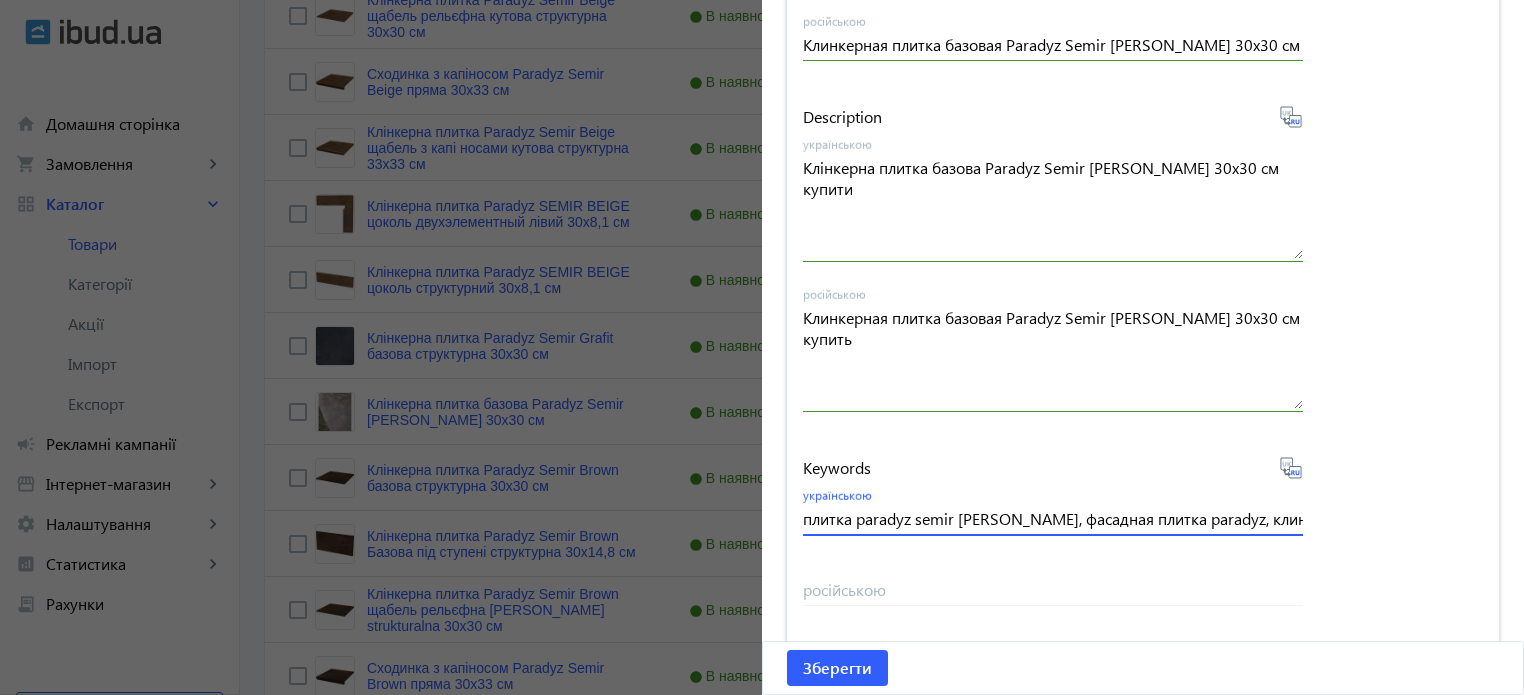 scroll, scrollTop: 0, scrollLeft: 221, axis: horizontal 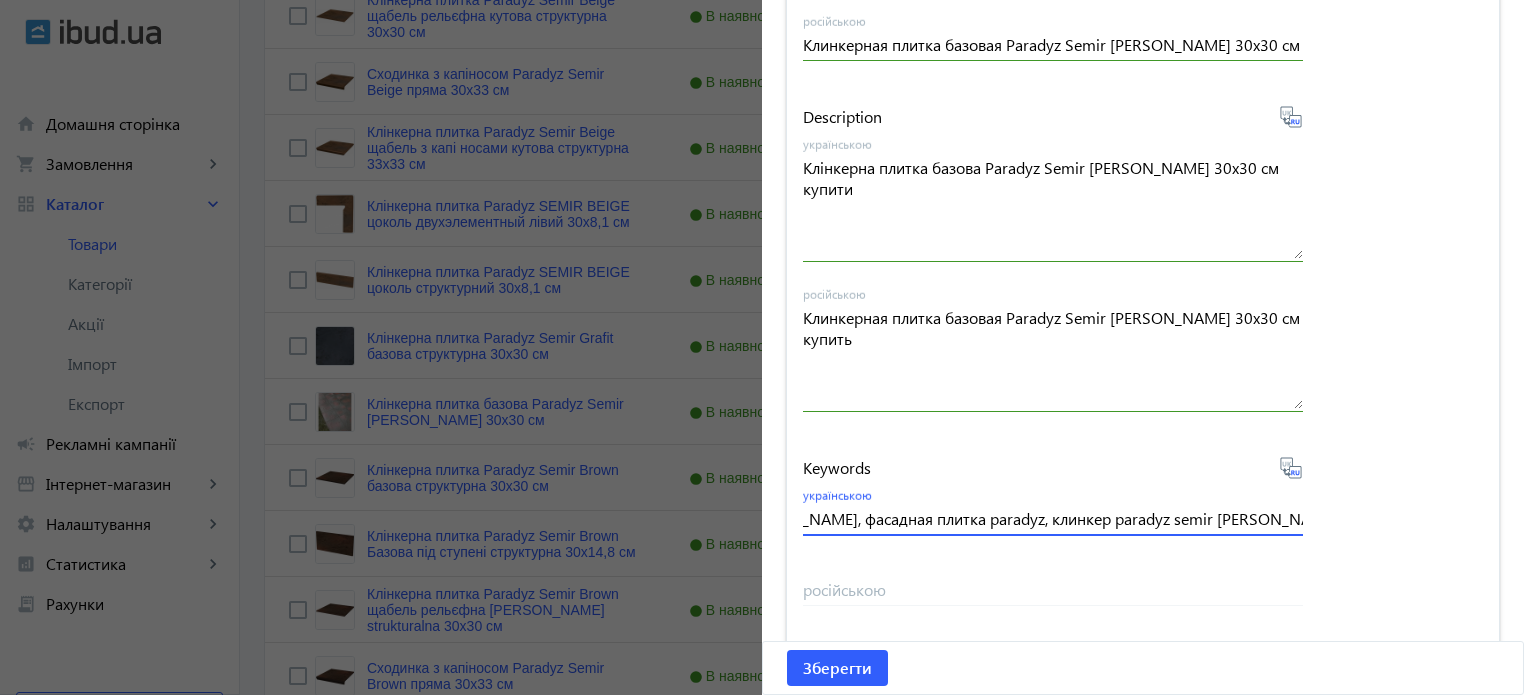 type on "плитка paradyz semir rosa, фасадная плитка paradyz, клинкер paradyz semir rosa, paradyz semir rosa" 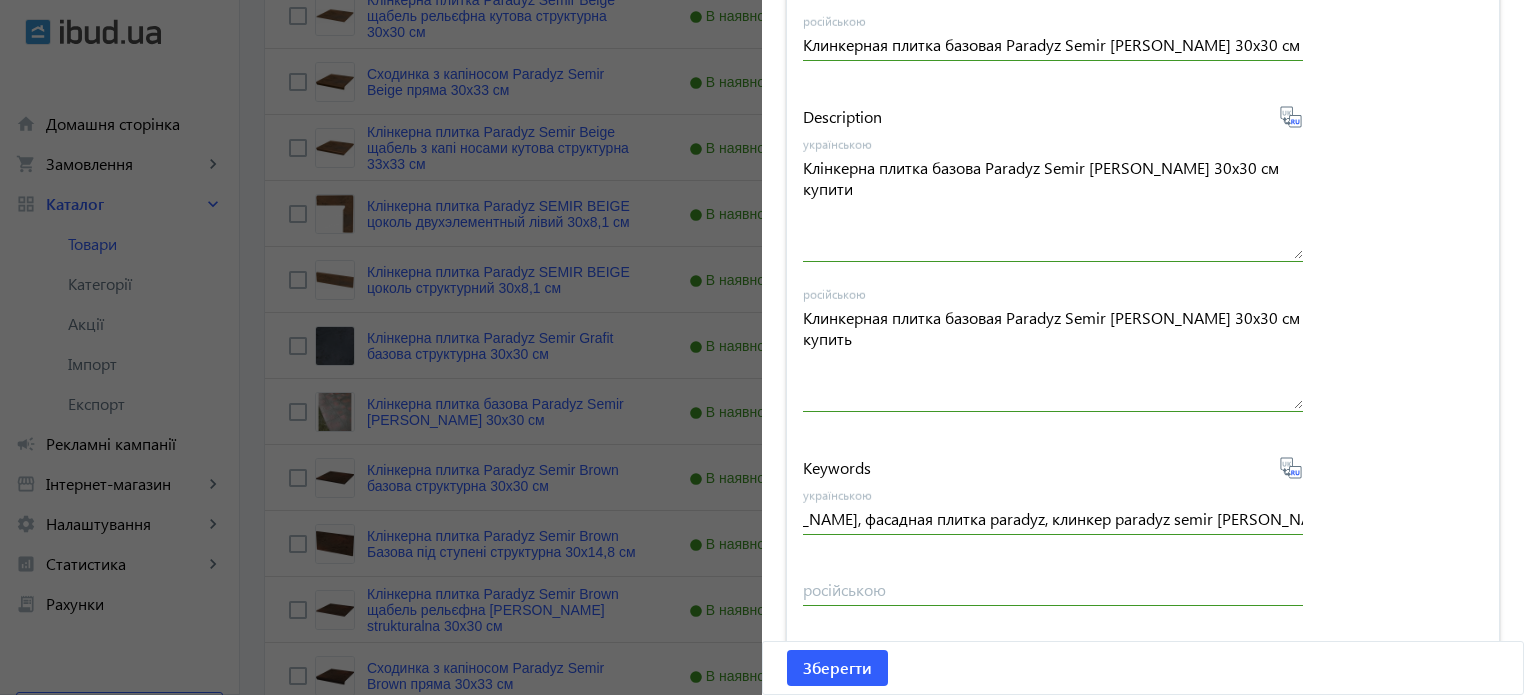 click 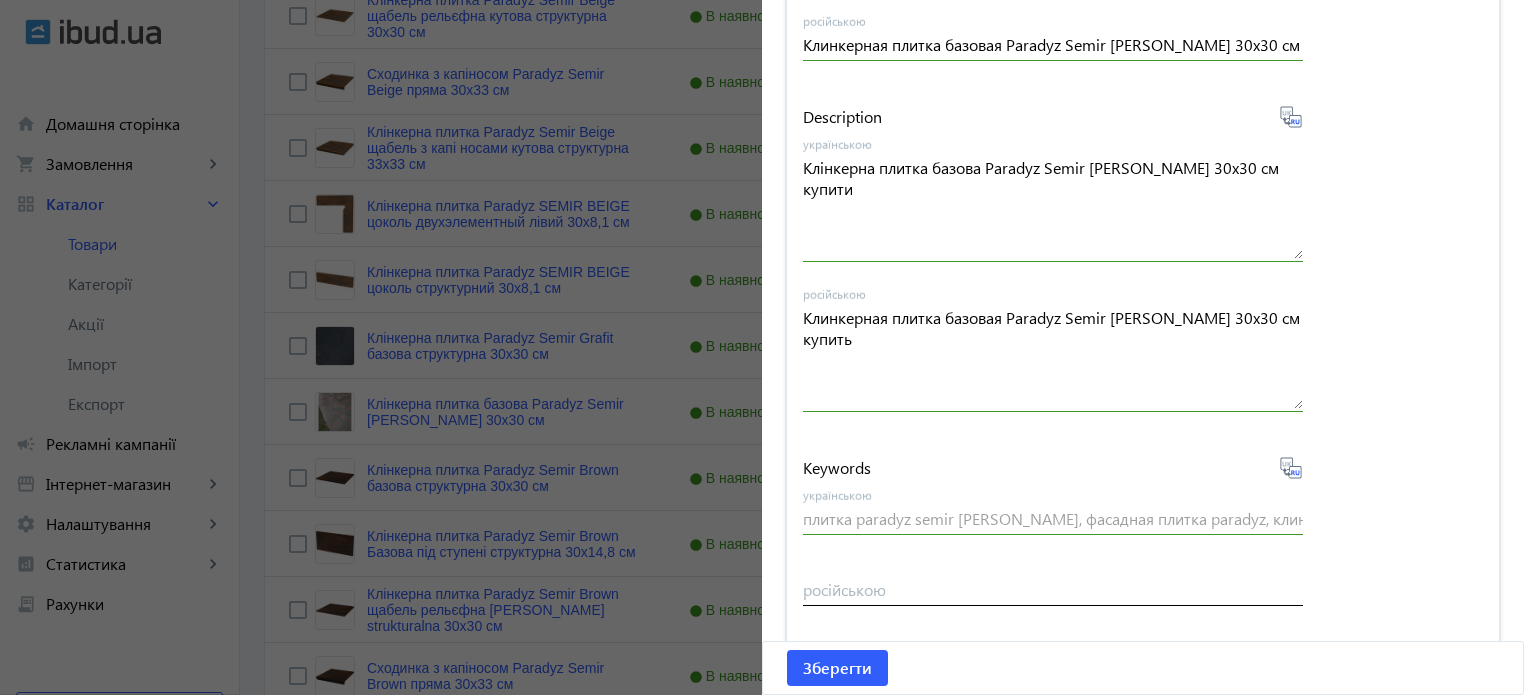 type on "плитка paradyz semir rosa, фасадная плитка paradyz, клинкер paradyz semir rosa, paradyz semir rosa" 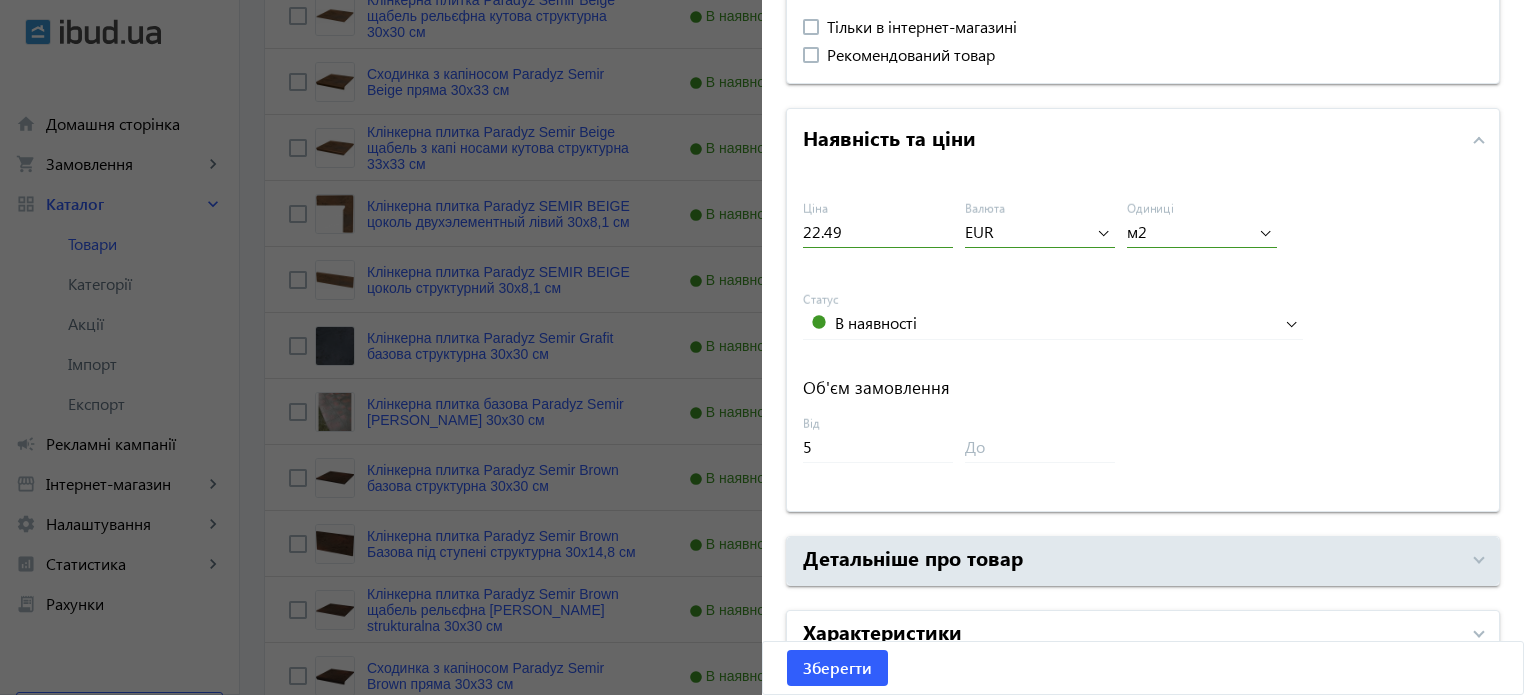 scroll, scrollTop: 757, scrollLeft: 0, axis: vertical 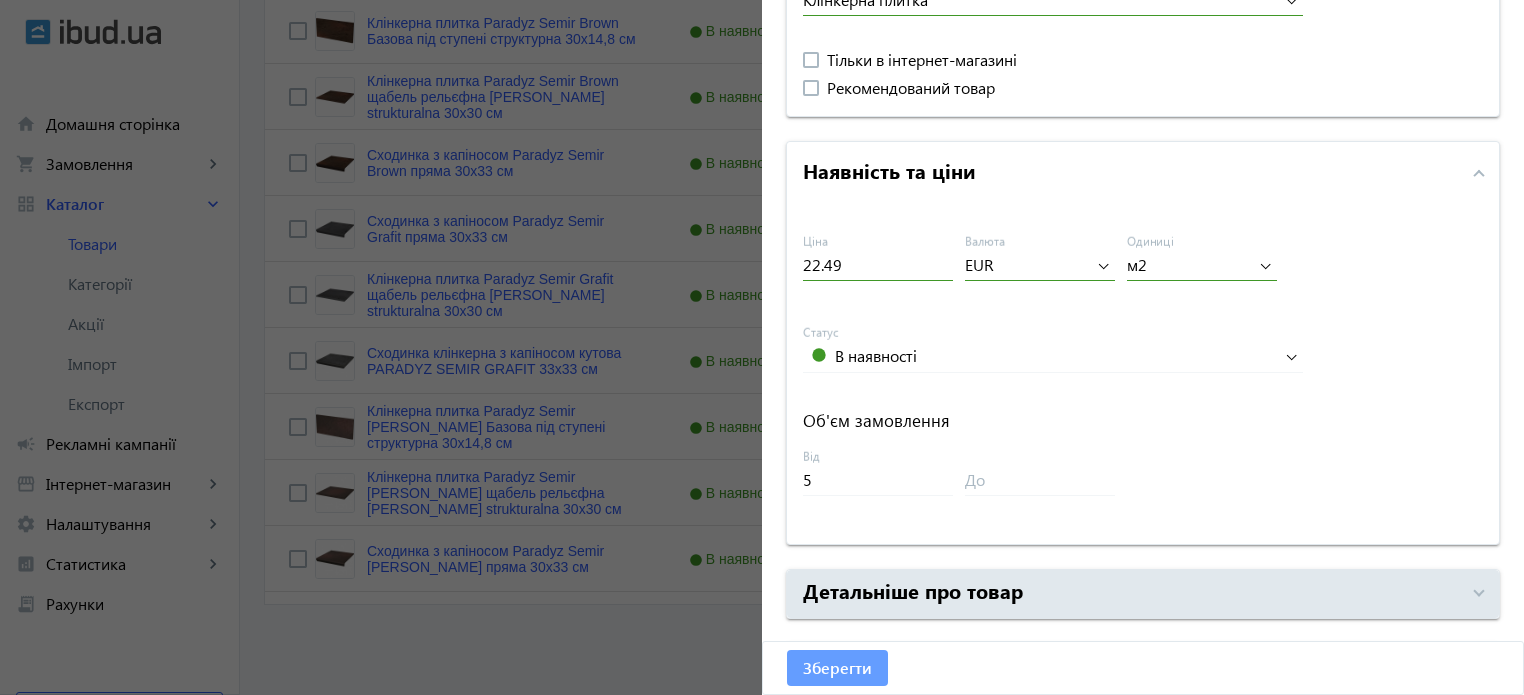 click on "Зберегти" 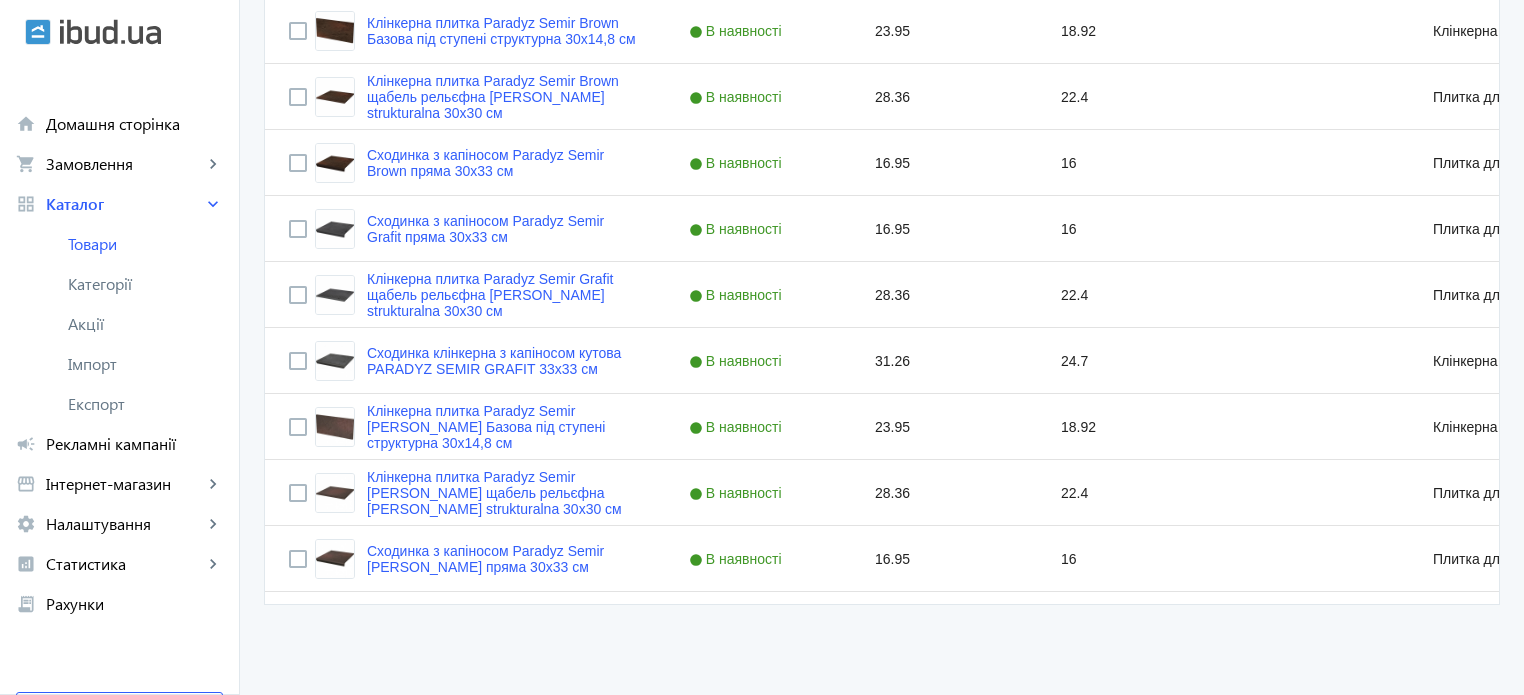 scroll, scrollTop: 0, scrollLeft: 0, axis: both 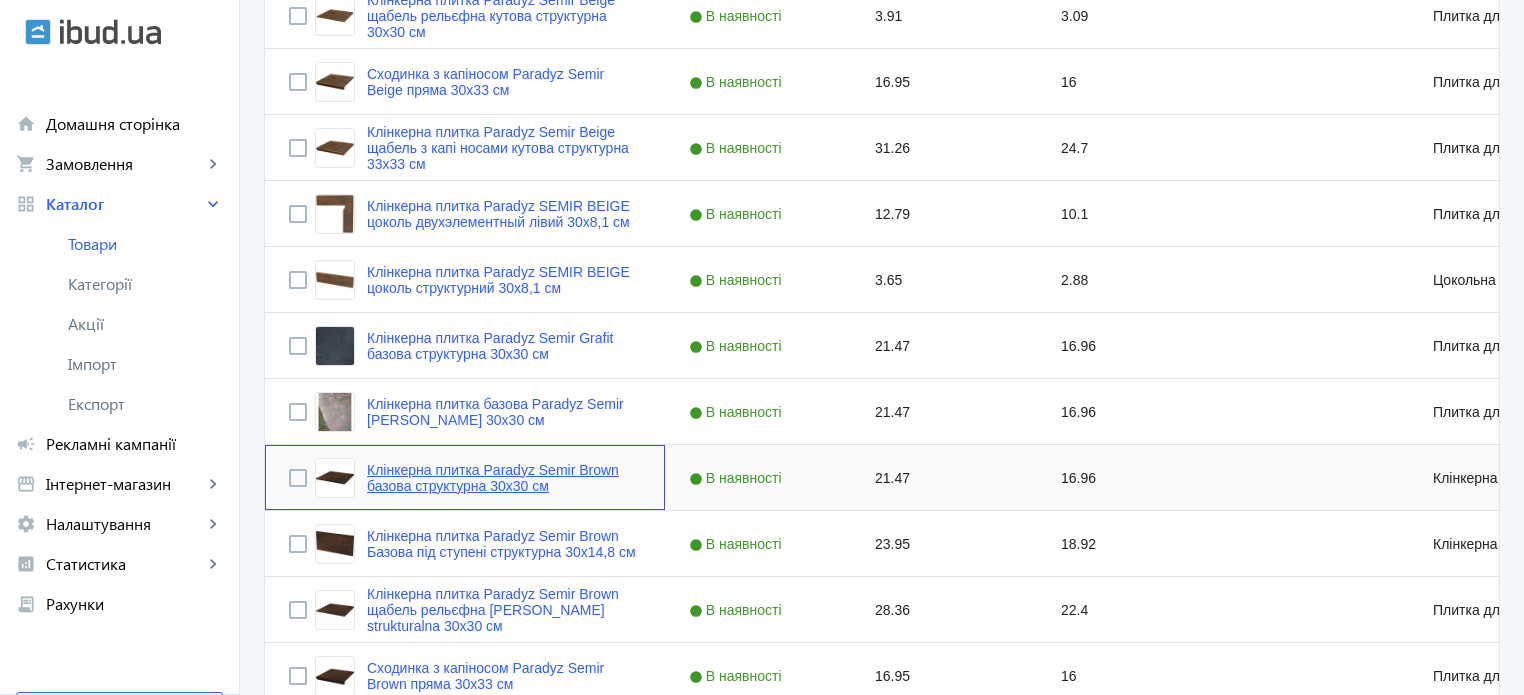 click on "Клінкерна плитка Paradyz Semir Brown базова структурна 30x30 см" 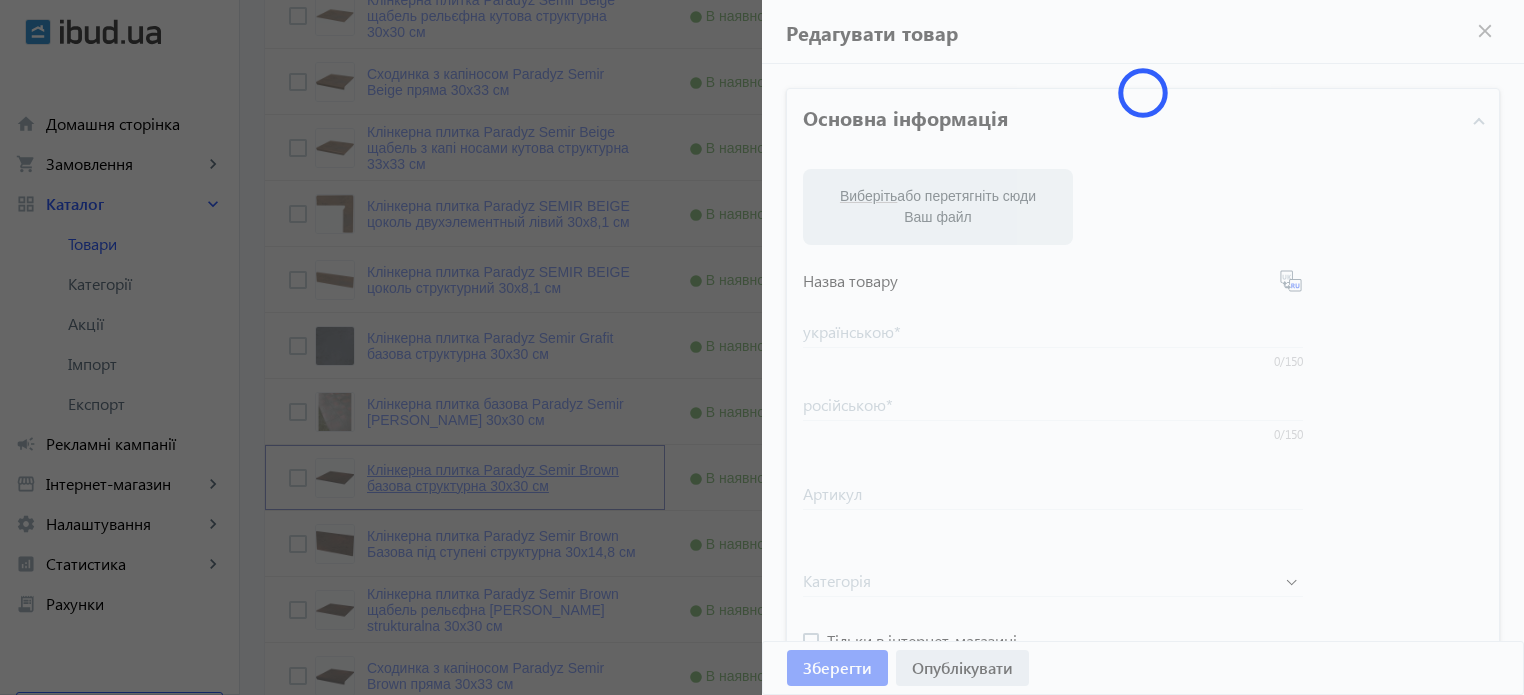 type on "Клінкерна плитка Paradyz Semir Brown базова структурна 30x30 см" 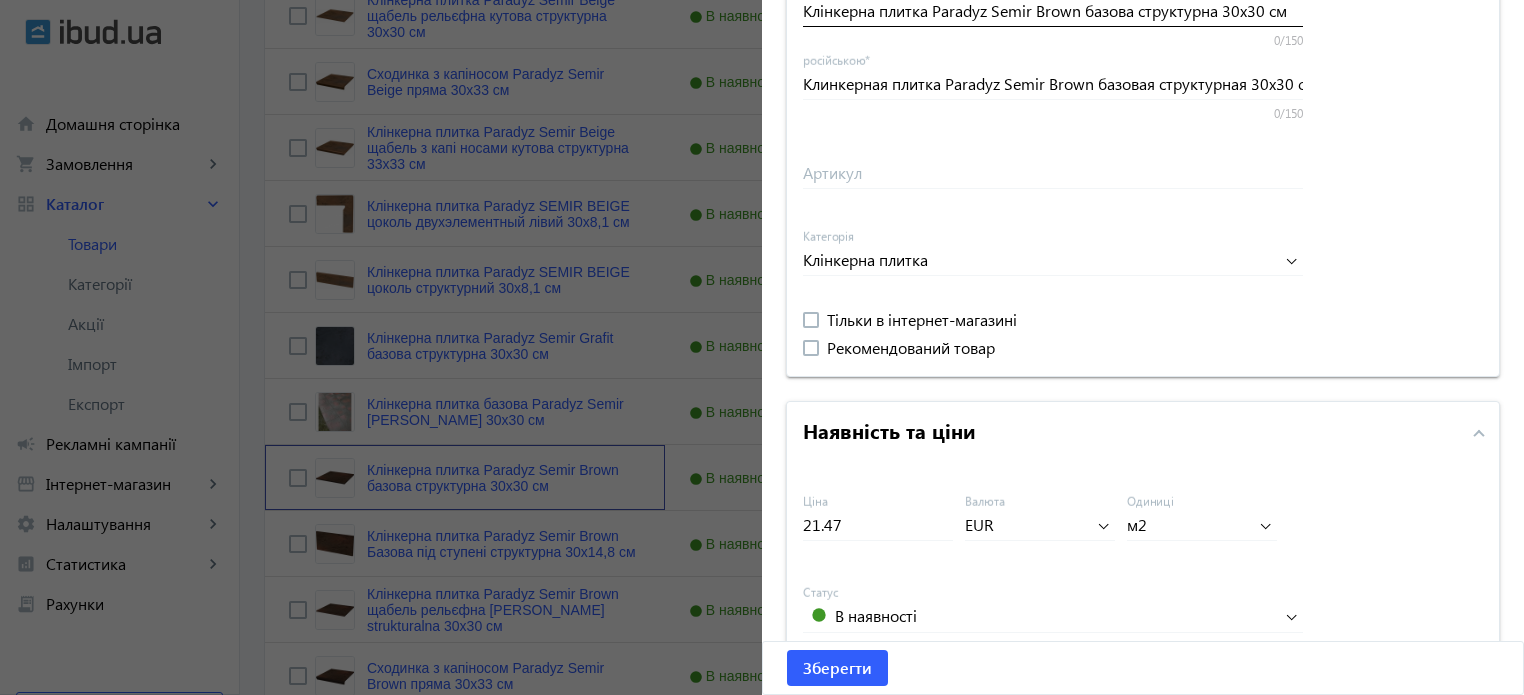 scroll, scrollTop: 500, scrollLeft: 0, axis: vertical 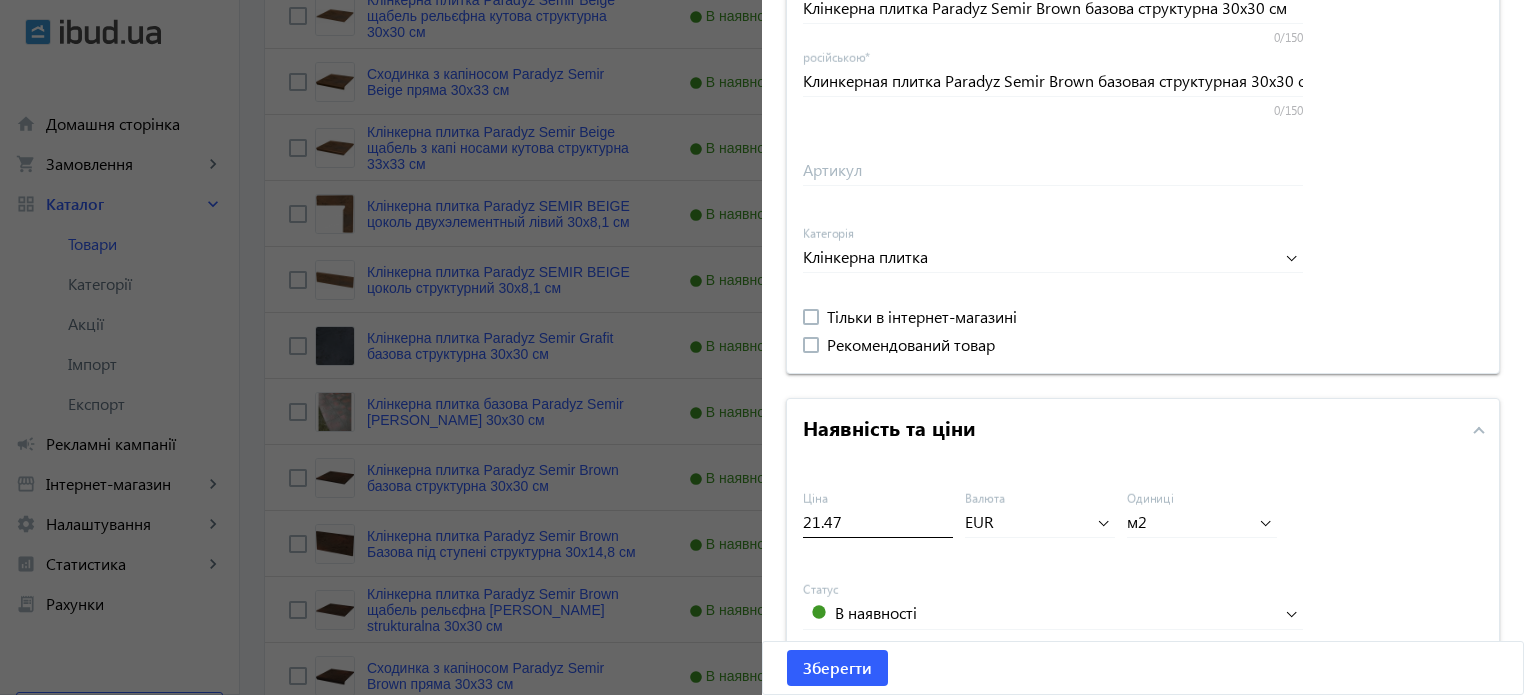 click on "21.47" at bounding box center [878, 521] 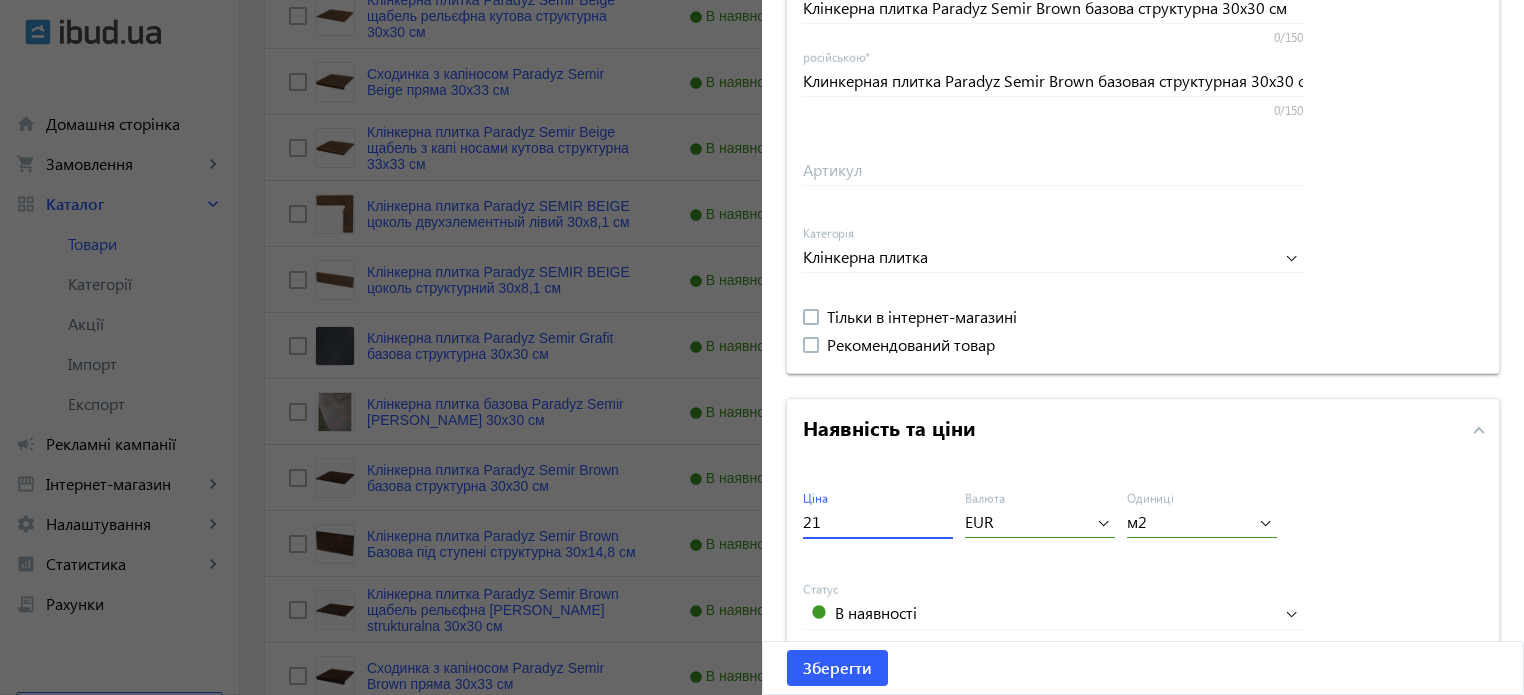 type on "2" 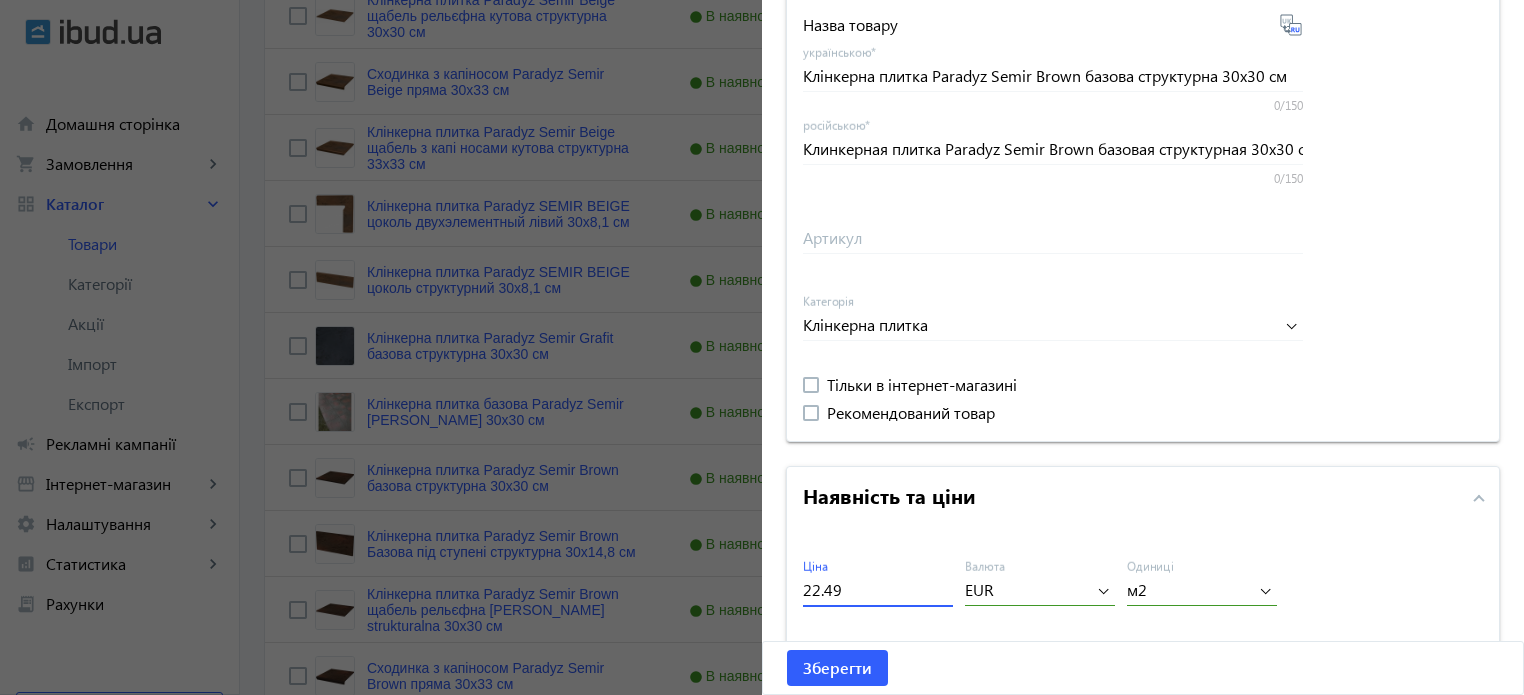 scroll, scrollTop: 400, scrollLeft: 0, axis: vertical 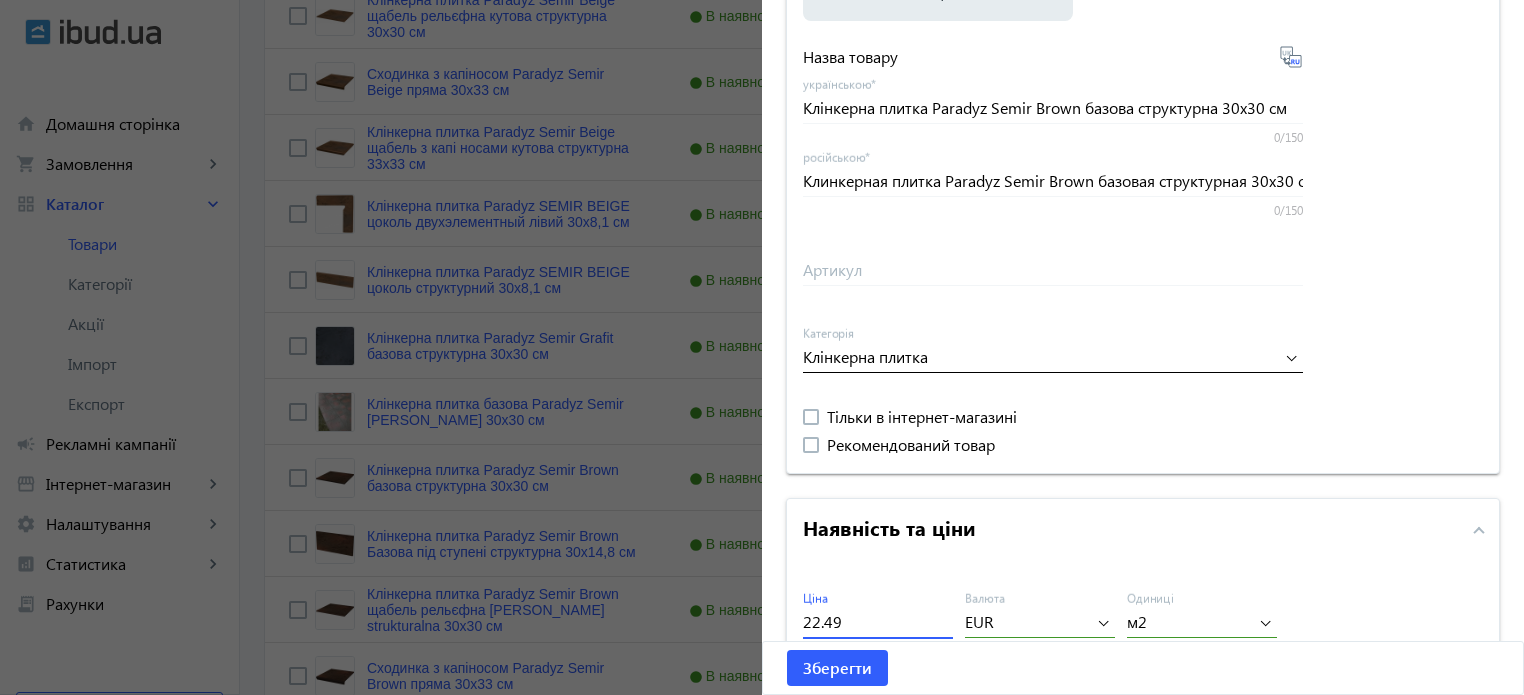 type on "22.49" 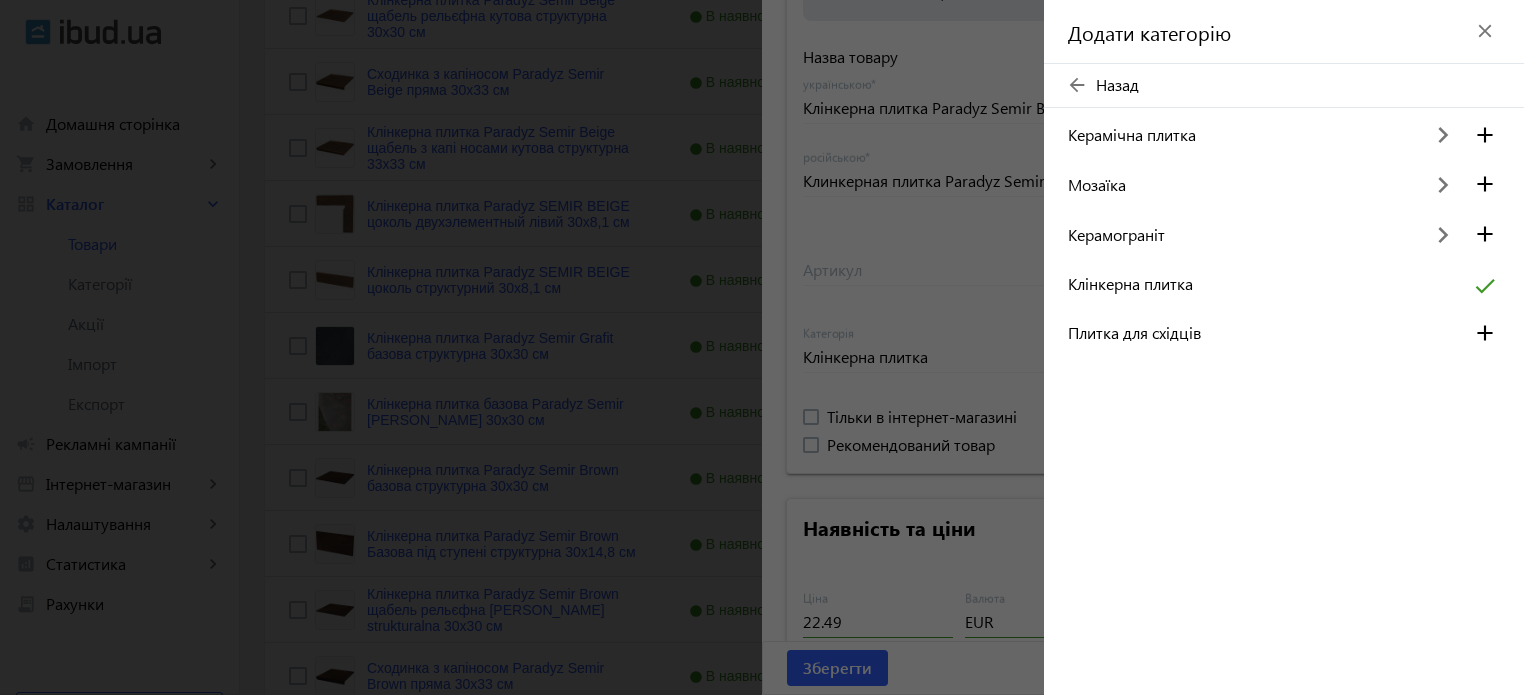 click 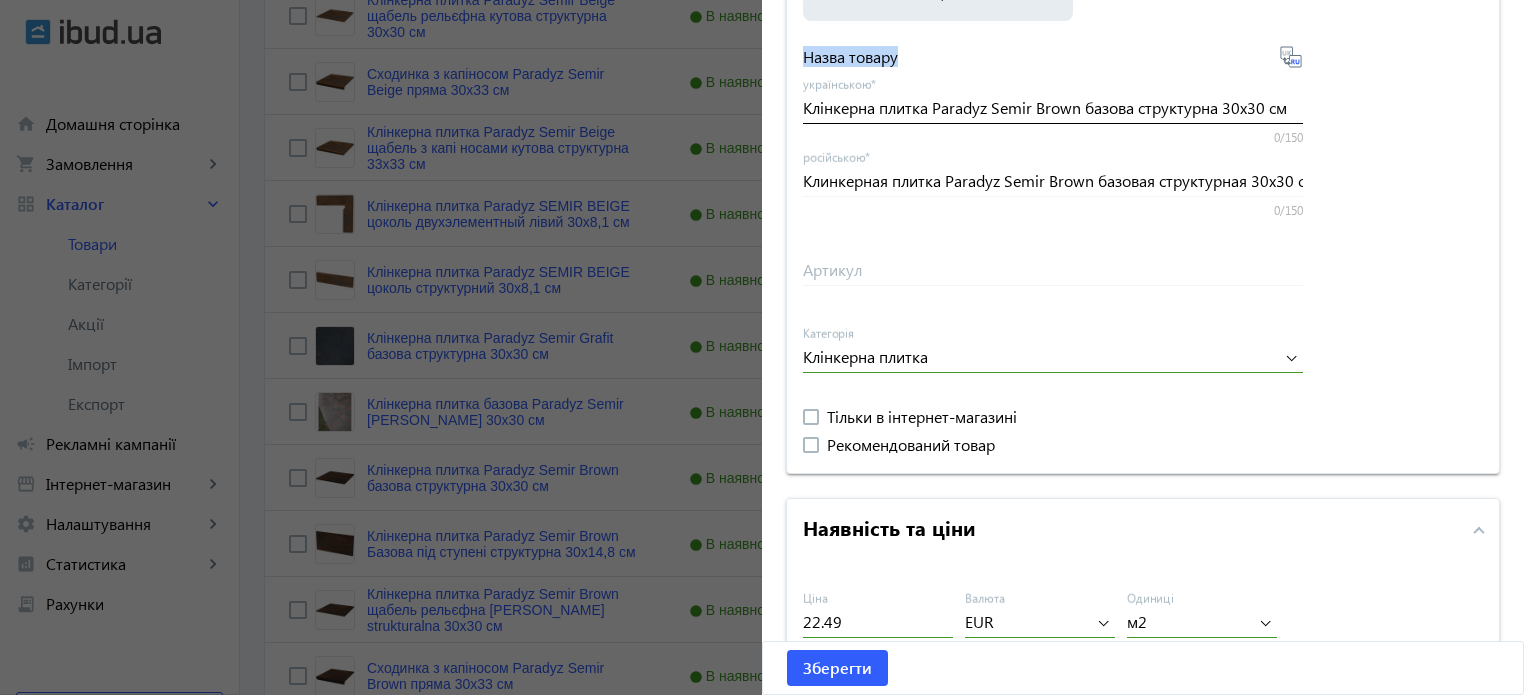 drag, startPoint x: 795, startPoint y: 104, endPoint x: 836, endPoint y: 117, distance: 43.011627 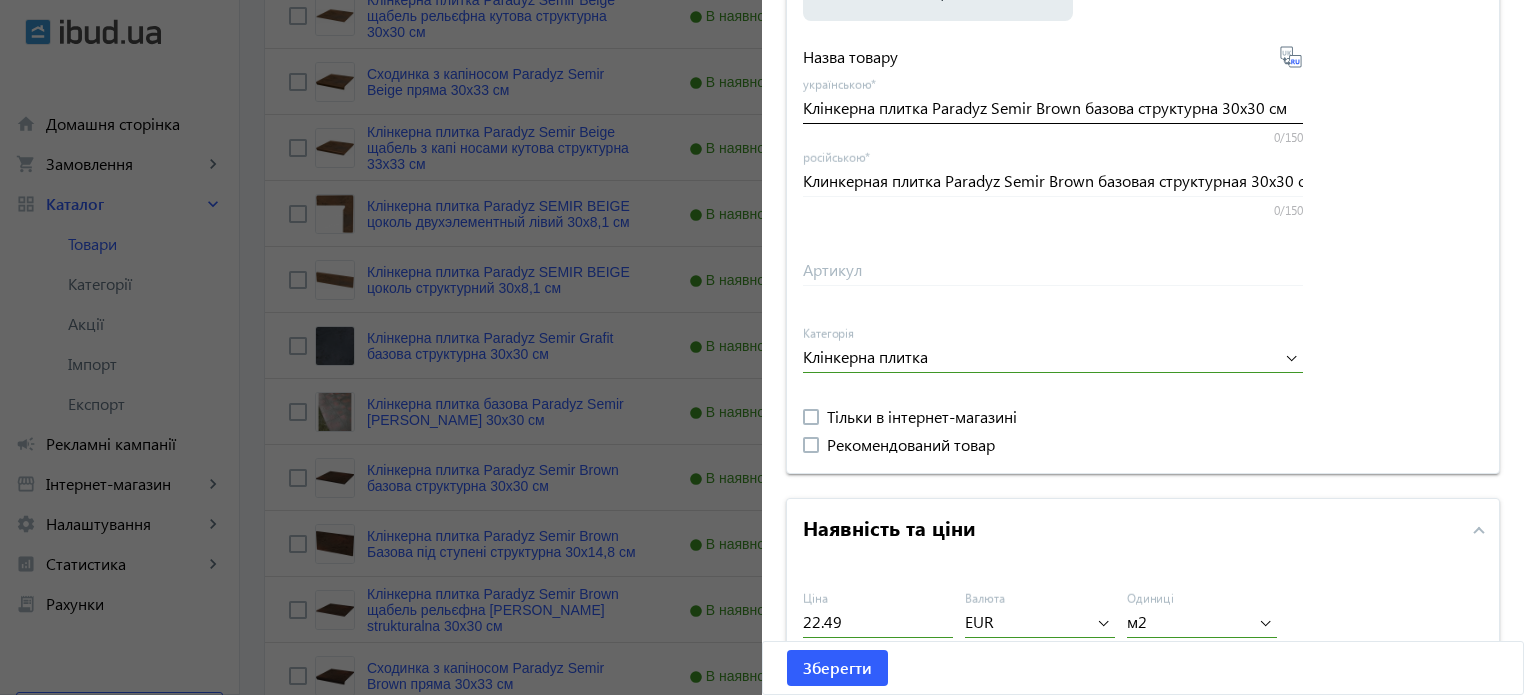 drag, startPoint x: 850, startPoint y: 157, endPoint x: 837, endPoint y: 135, distance: 25.553865 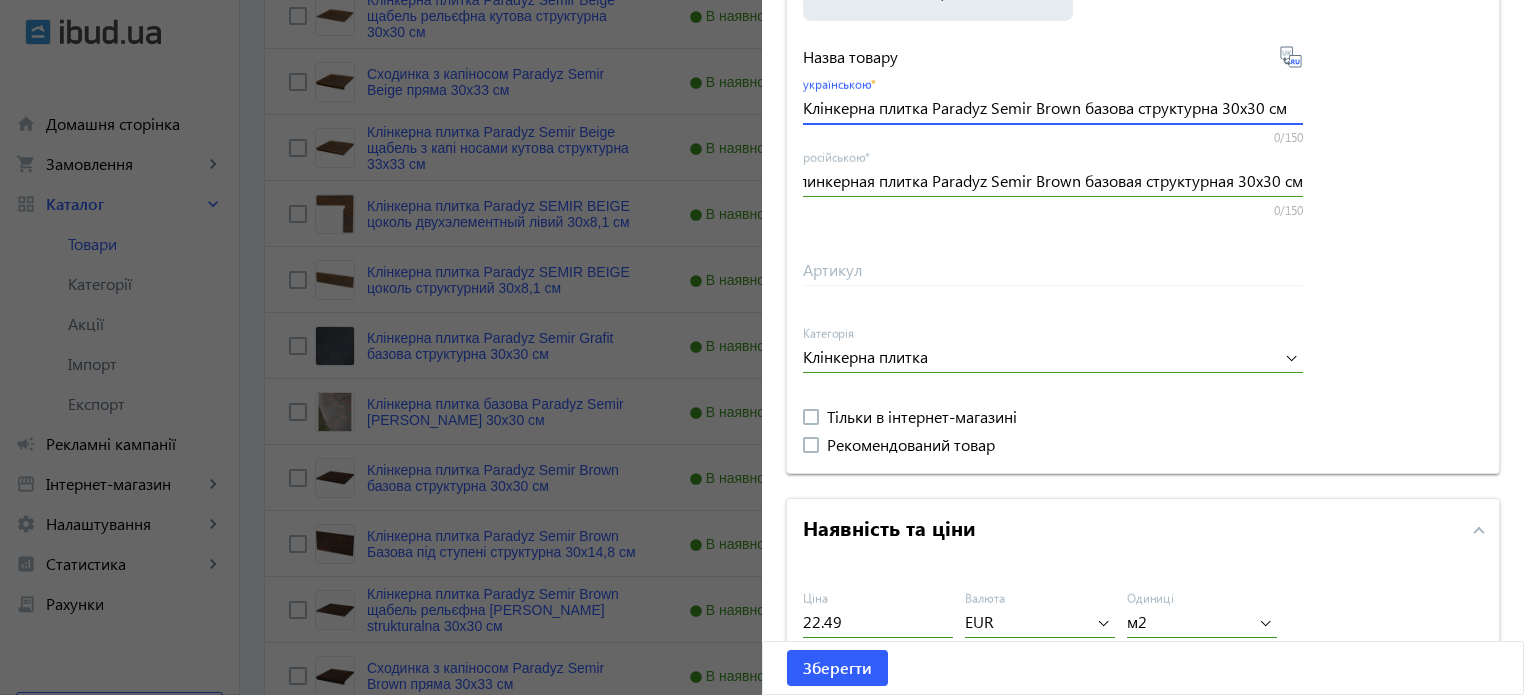 scroll, scrollTop: 0, scrollLeft: 0, axis: both 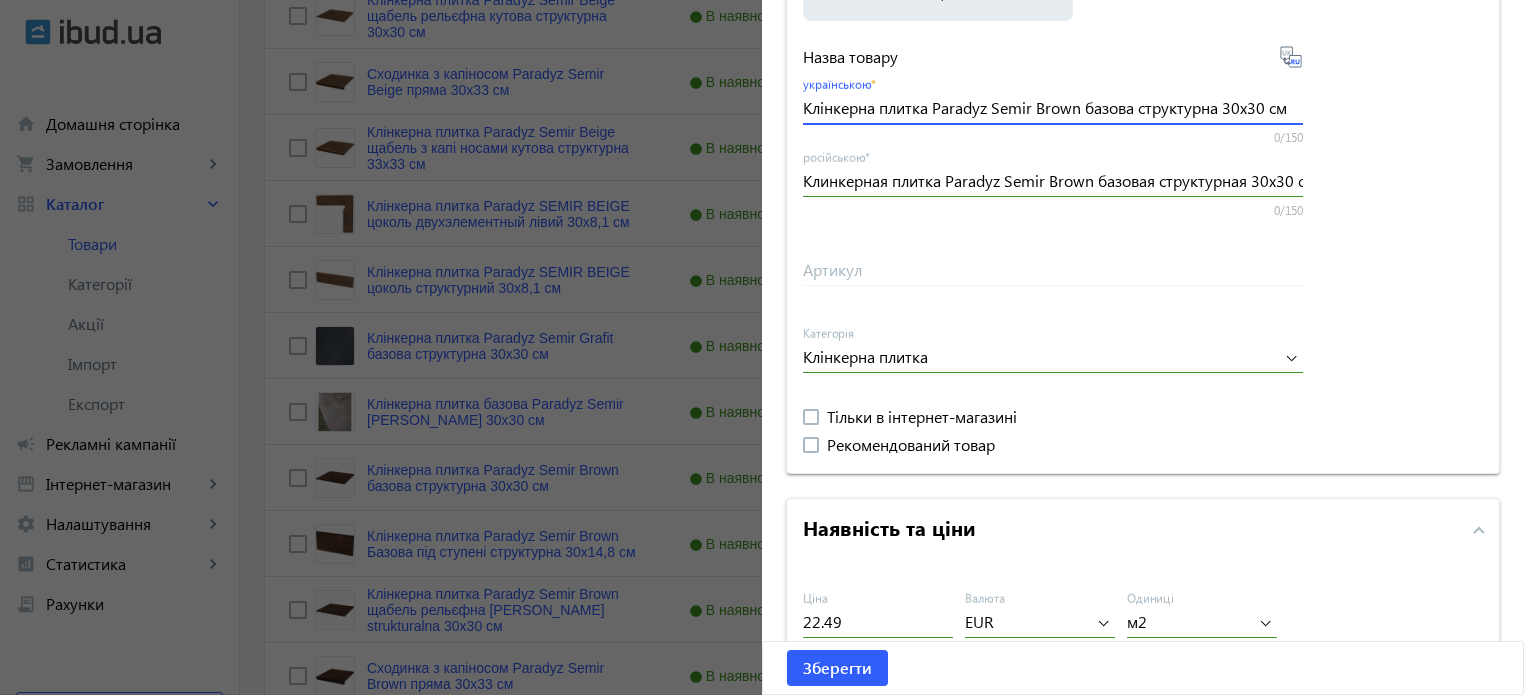 drag, startPoint x: 798, startPoint y: 103, endPoint x: 1535, endPoint y: 73, distance: 737.61035 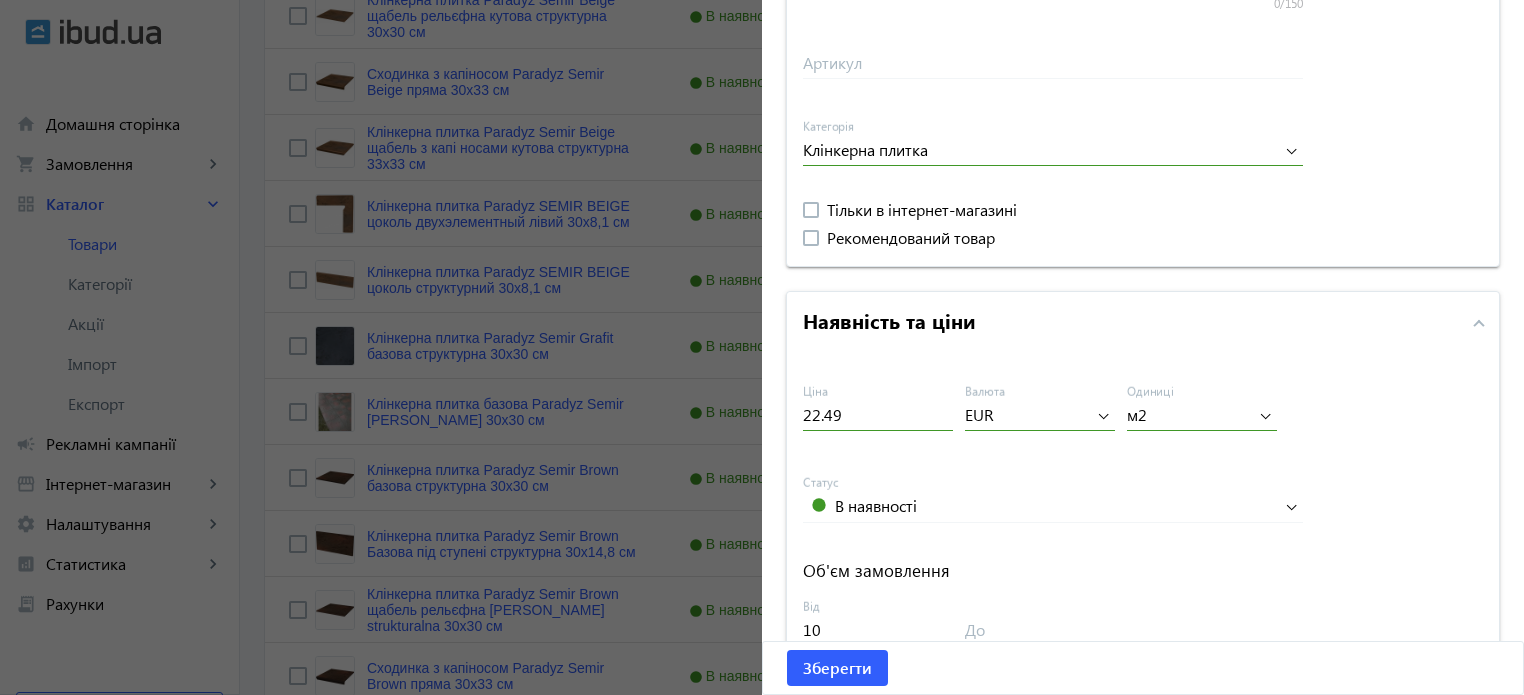 scroll, scrollTop: 892, scrollLeft: 0, axis: vertical 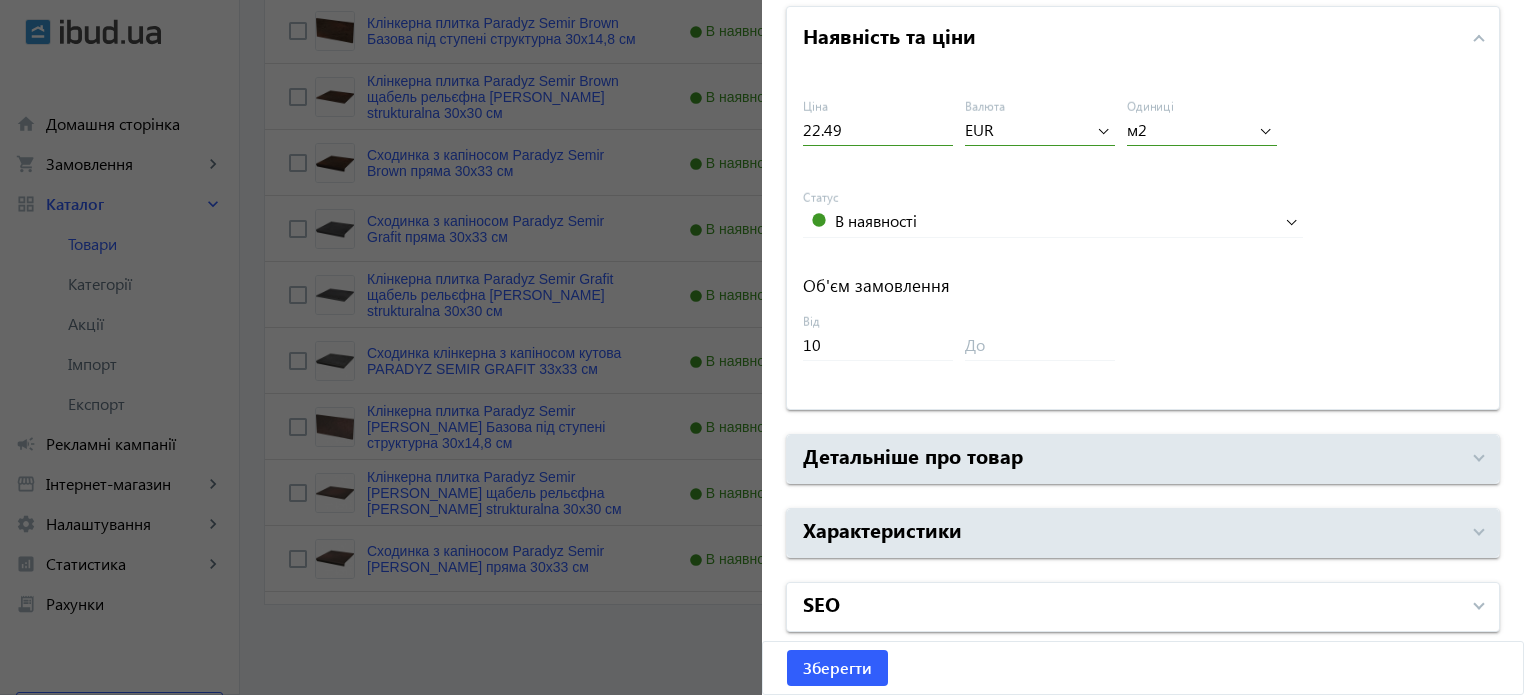 click on "SEO" at bounding box center (1131, 607) 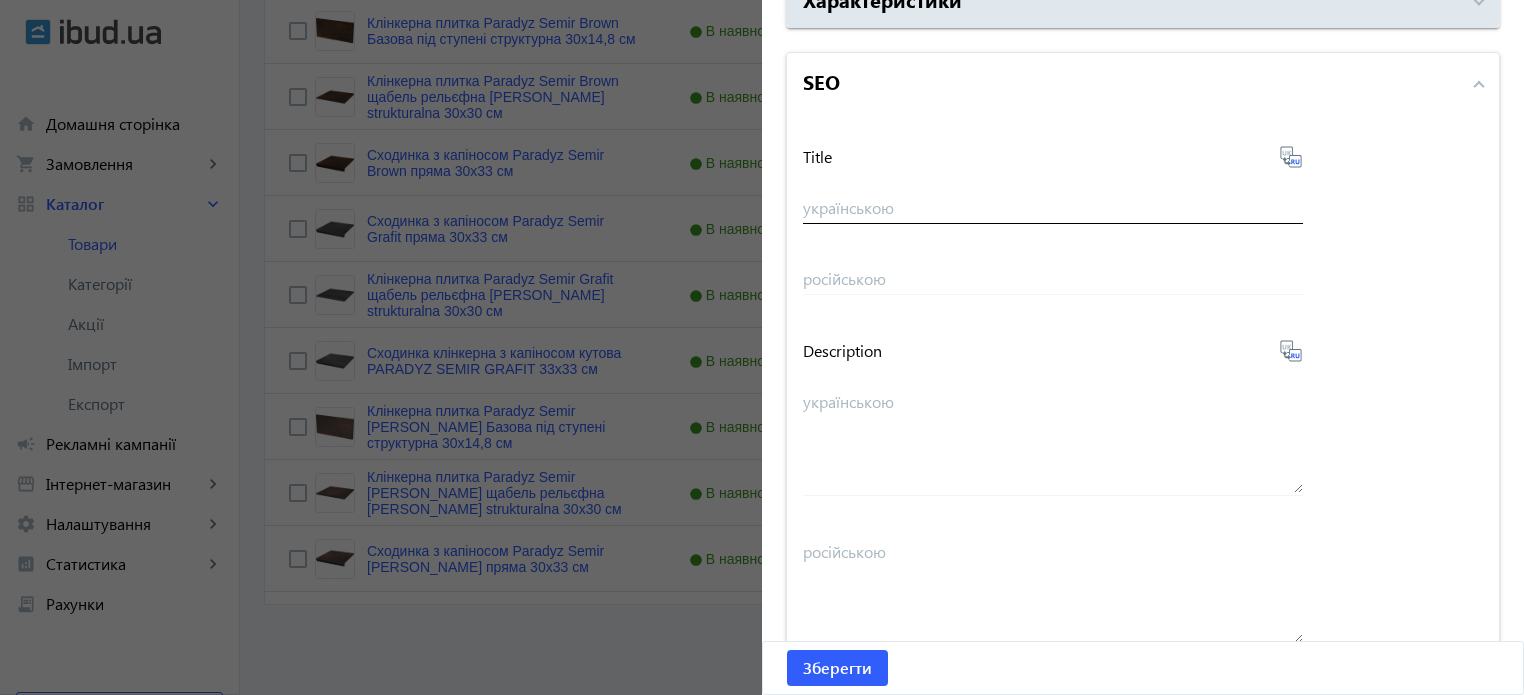 scroll, scrollTop: 1392, scrollLeft: 0, axis: vertical 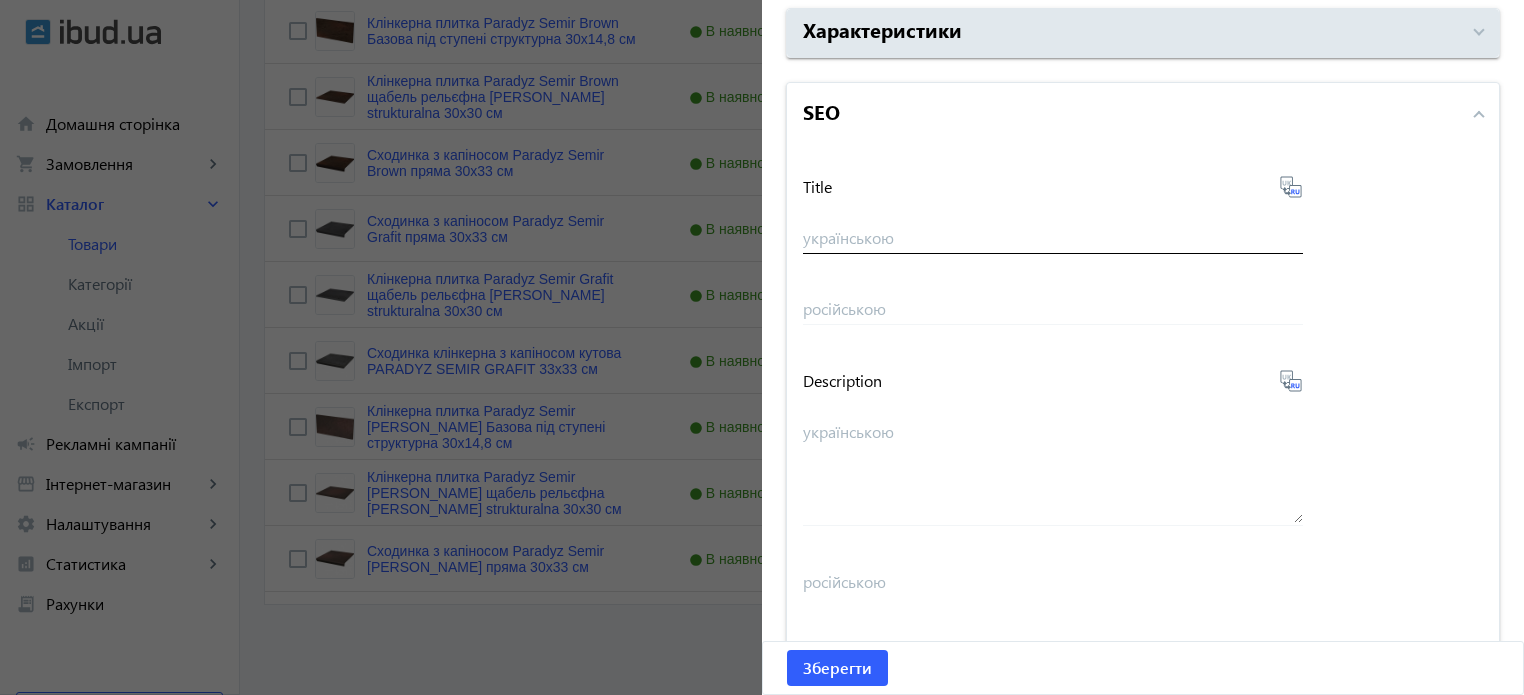 click on "українською" at bounding box center [1053, 237] 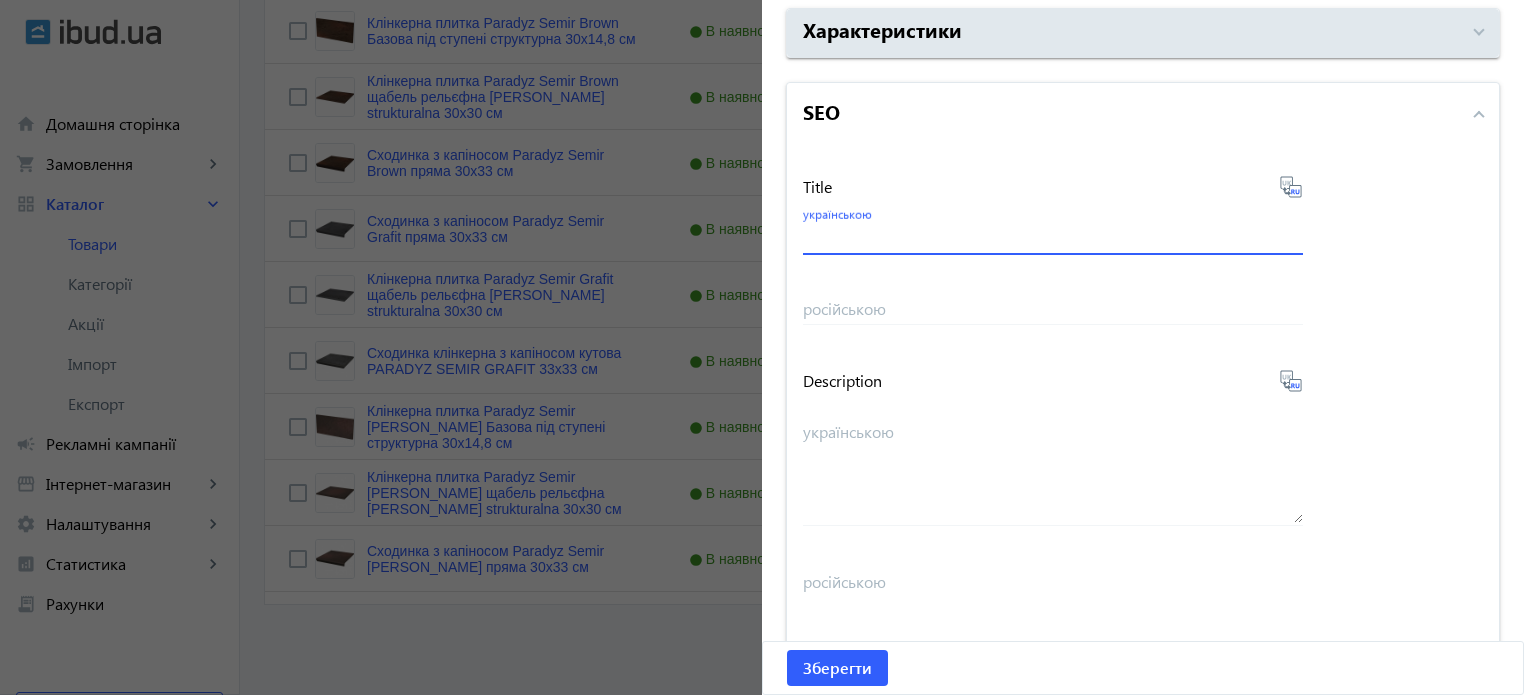 paste on "Клінкерна плитка Paradyz Semir Brown базова структурна 30x30 см" 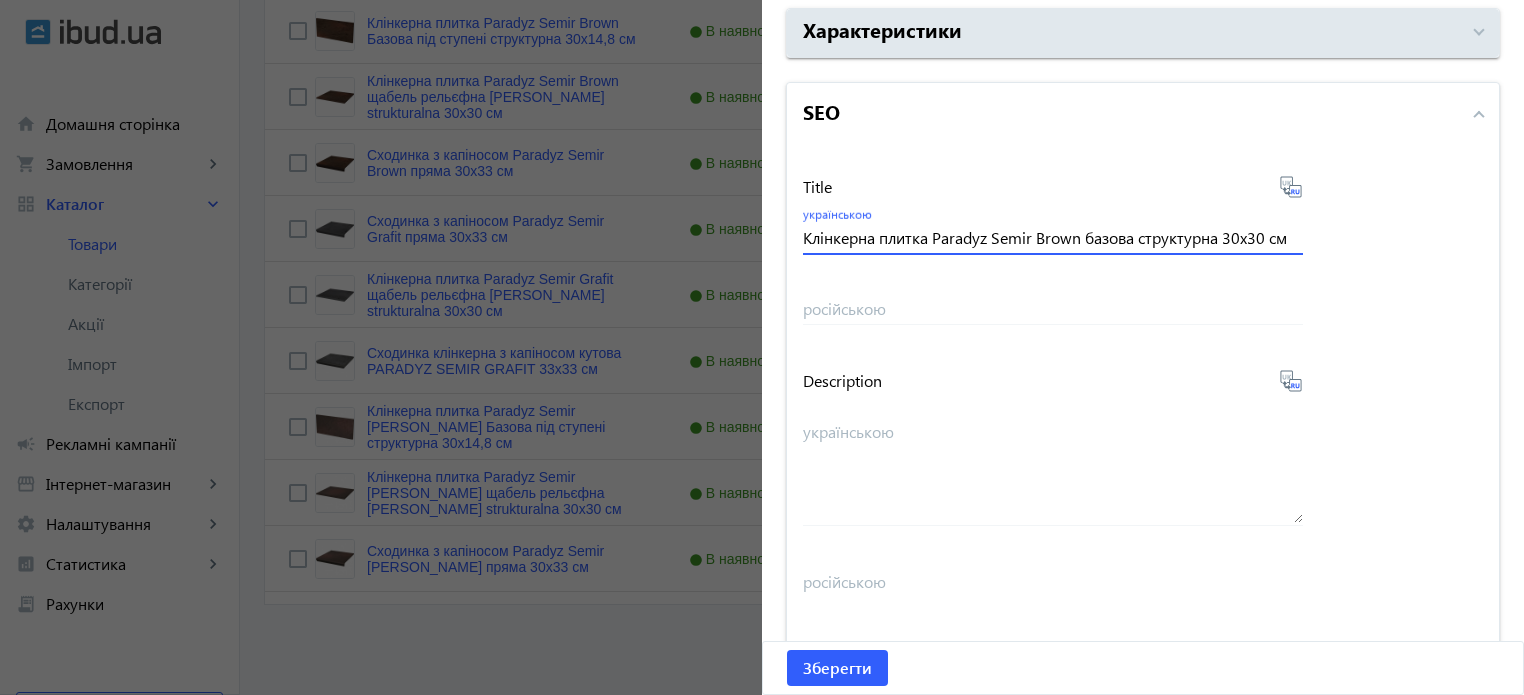 type on "Клінкерна плитка Paradyz Semir Brown базова структурна 30x30 см" 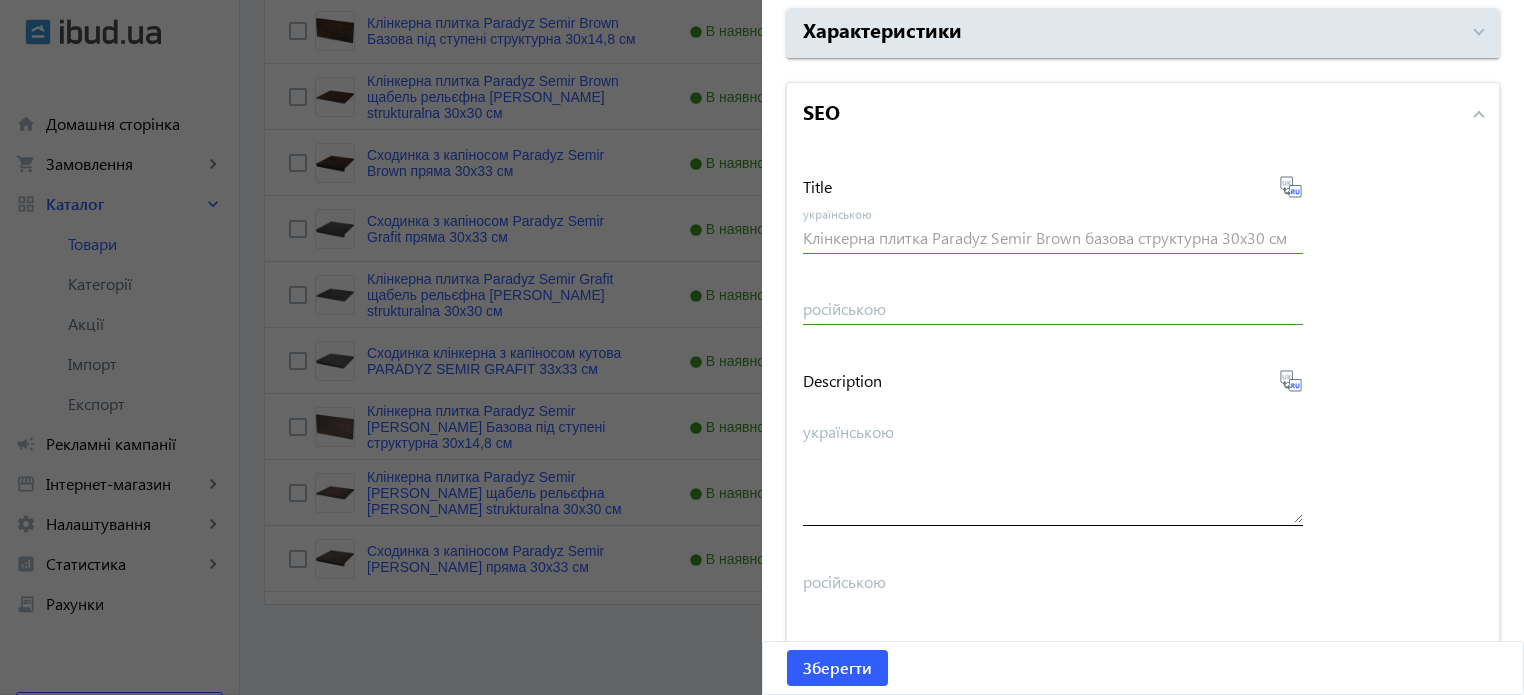 type on "Клинкерная плитка Paradyz Semir Brown базовая структурная 30x30 см" 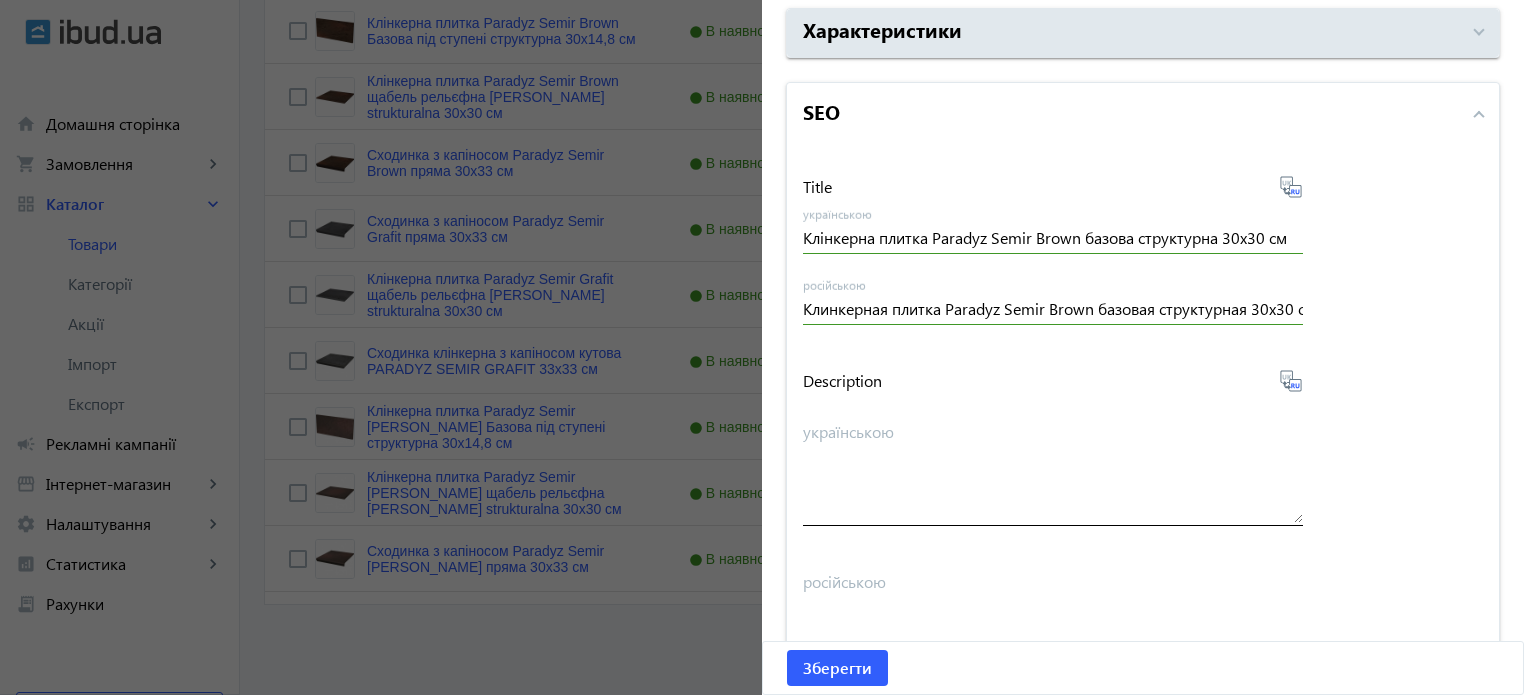 click on "українською" at bounding box center (1053, 471) 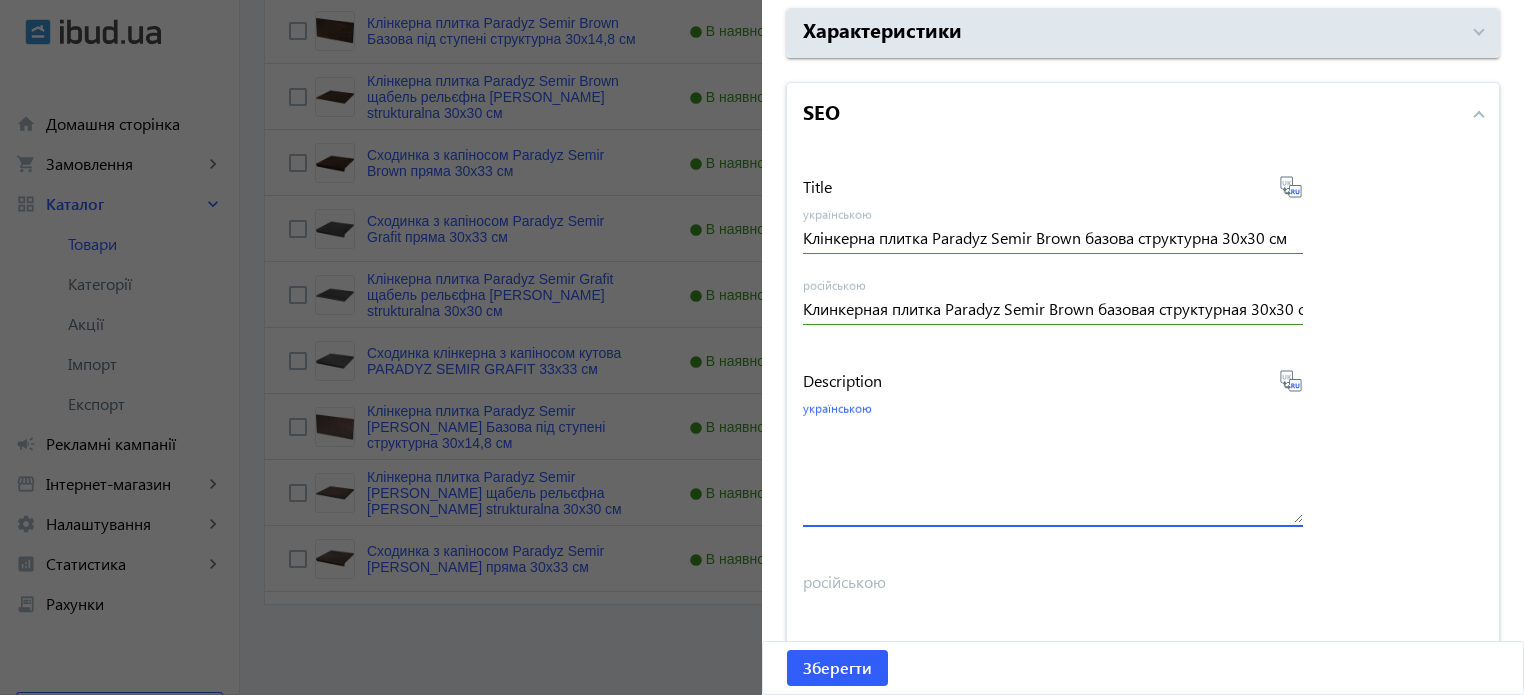 paste on "Клінкерна плитка Paradyz Semir Brown базова структурна 30x30 см" 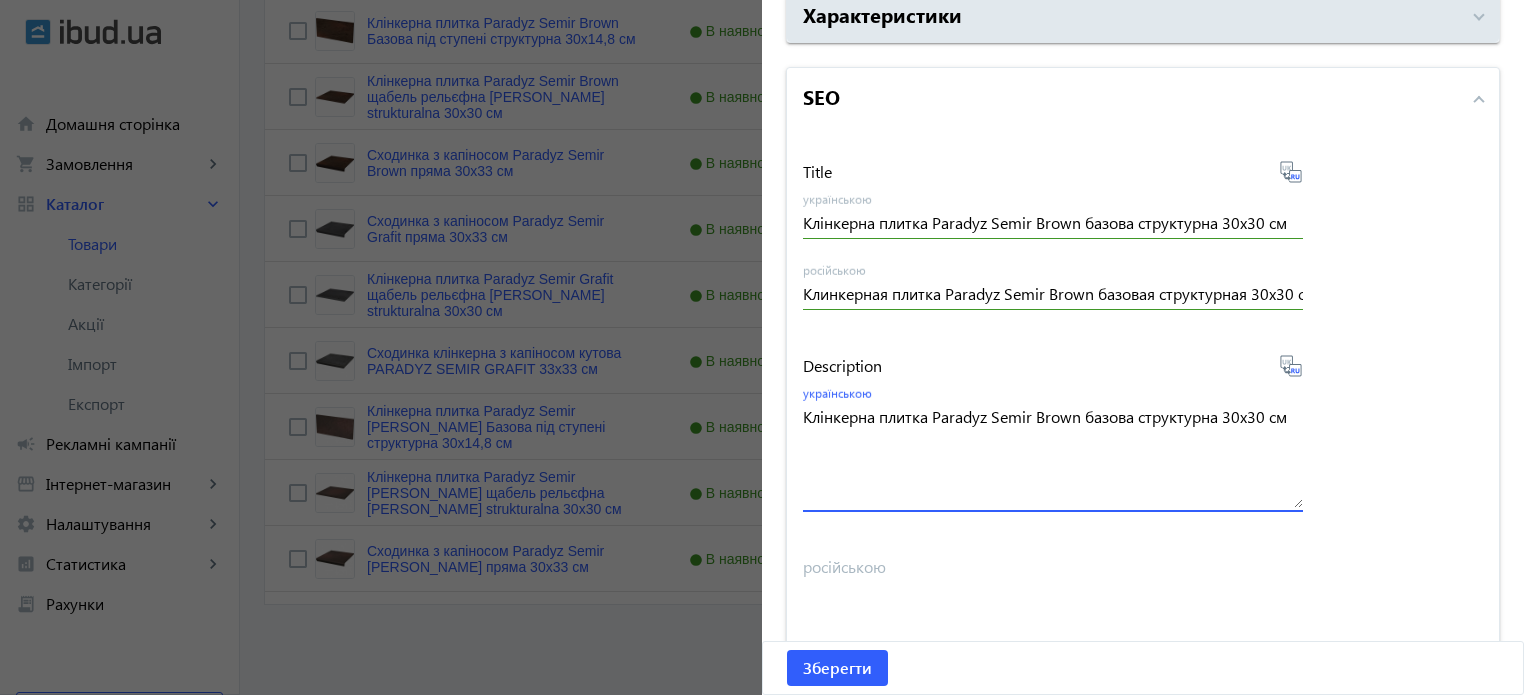 scroll, scrollTop: 1057, scrollLeft: 0, axis: vertical 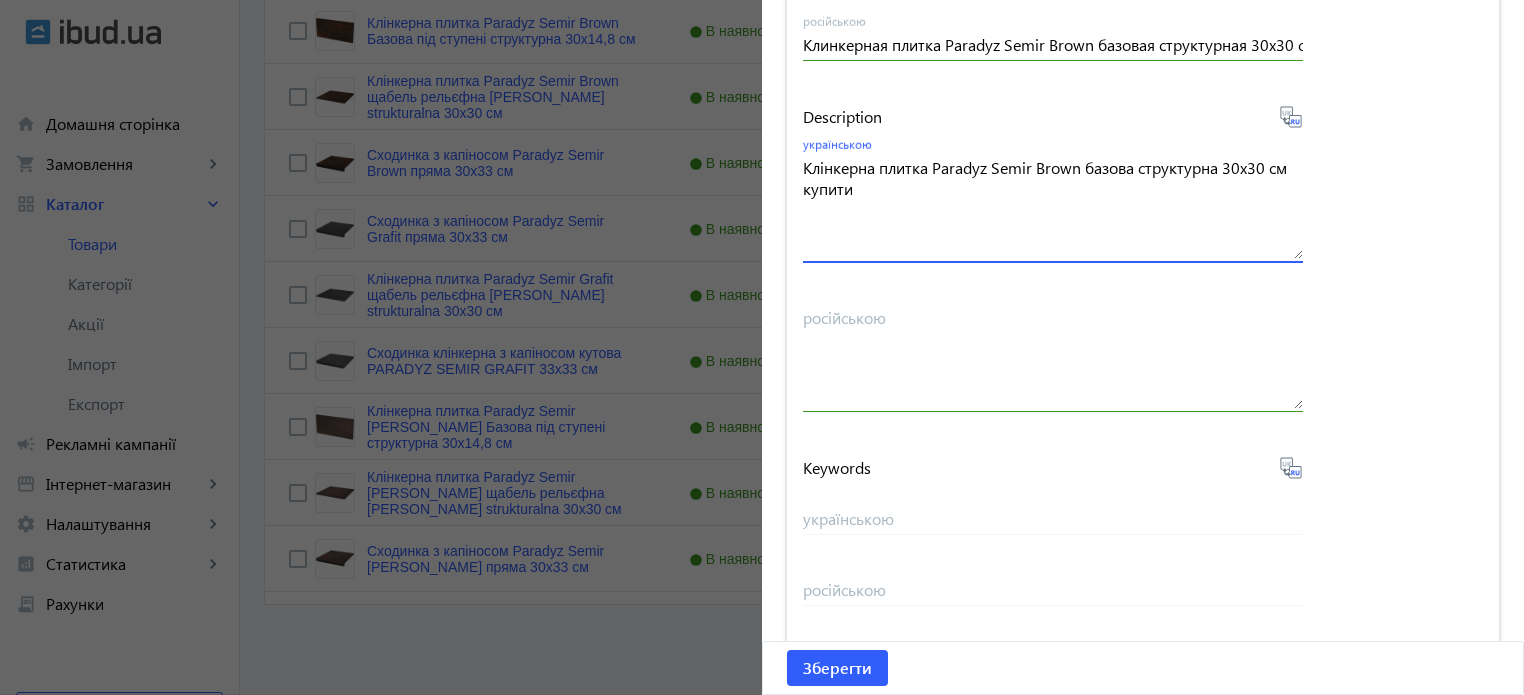 type on "Клінкерна плитка Paradyz Semir Brown базова структурна 30x30 см  купити" 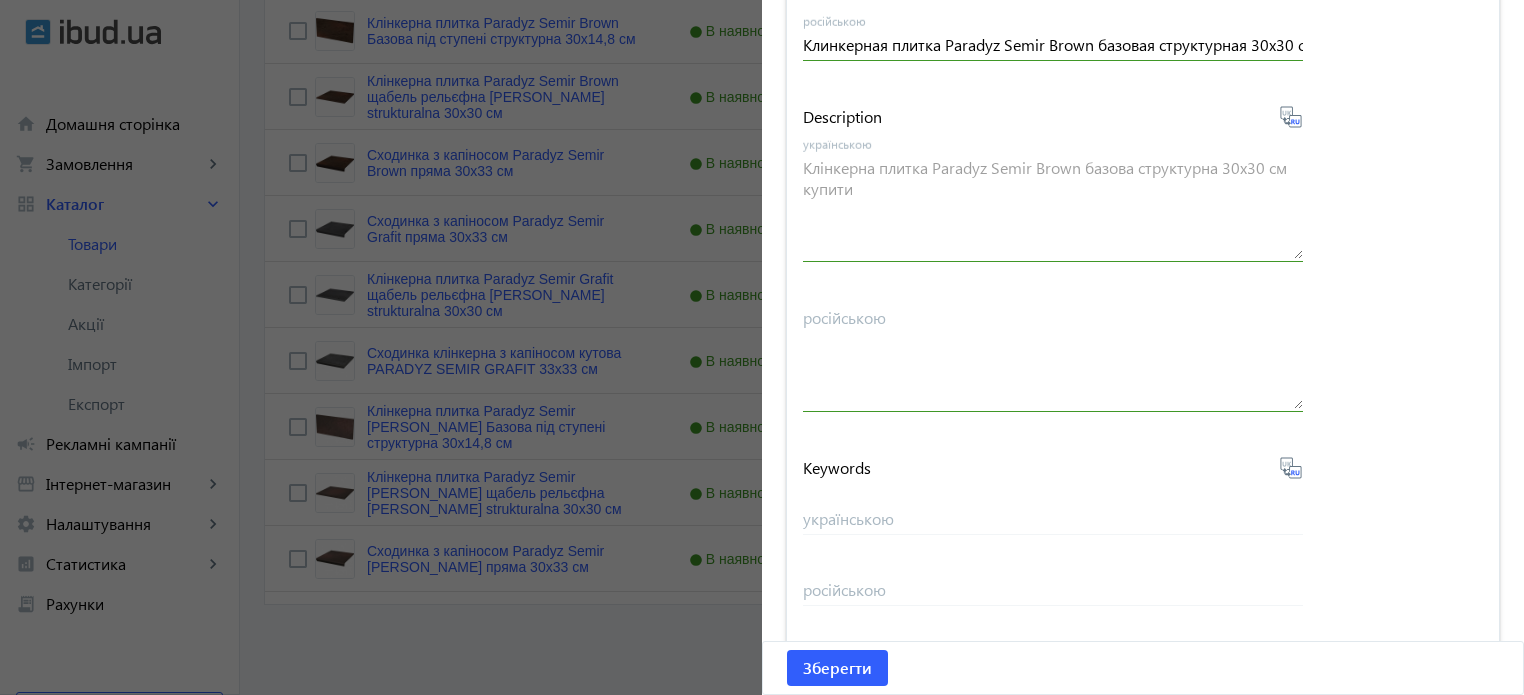 type on "Клинкерная плитка Paradyz Semir Brown базовая структурная 30x30 см купить" 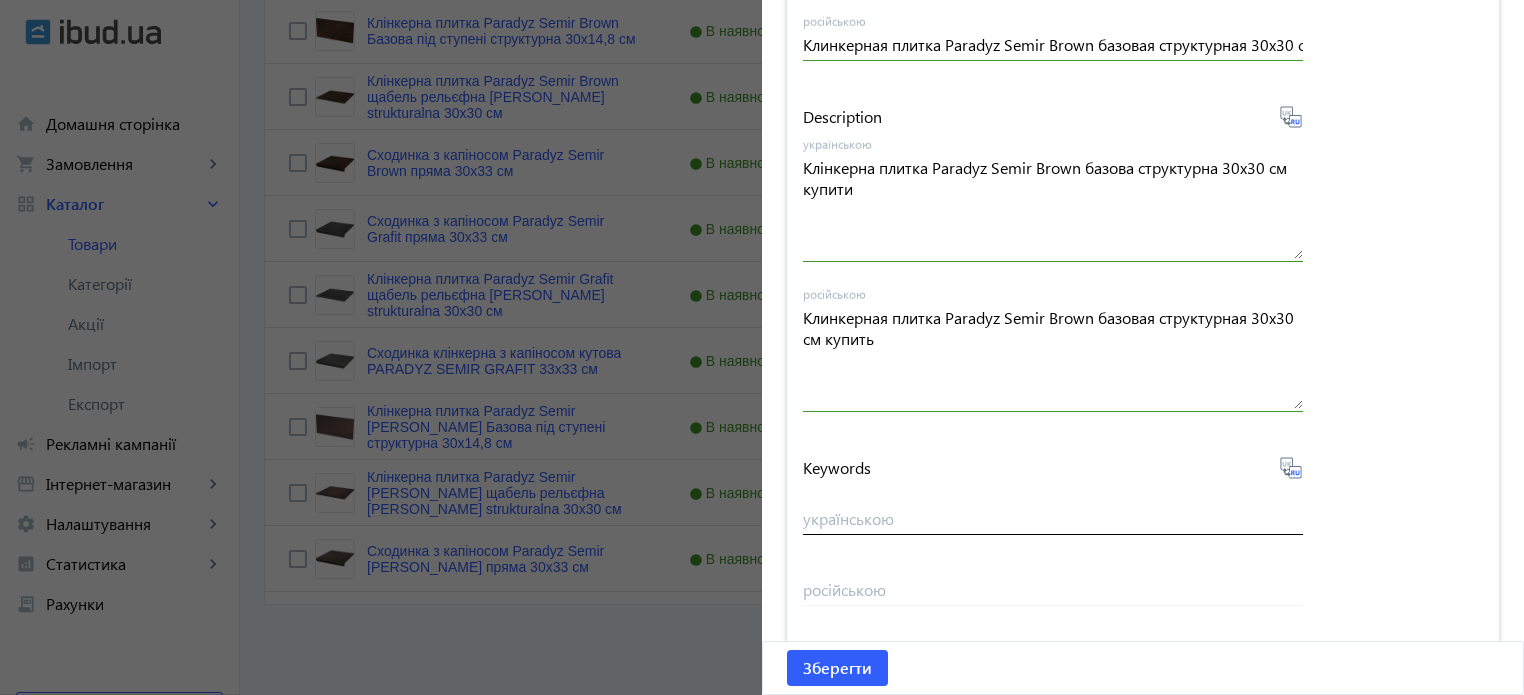 click on "українською" at bounding box center (1053, 518) 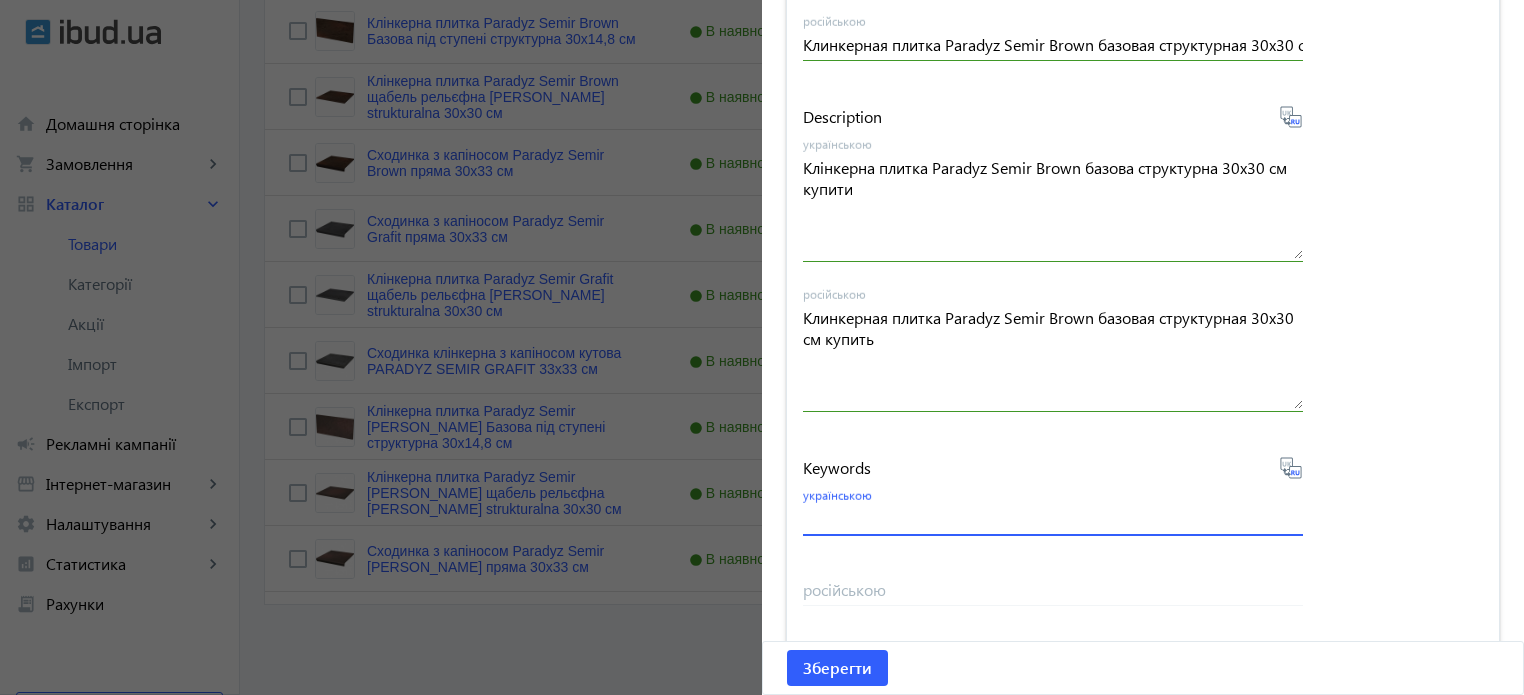 paste on "плитка paradyz semir brown, фасадная плитка paradyz, клинкер paradyz semir brown, paradyz semir brown" 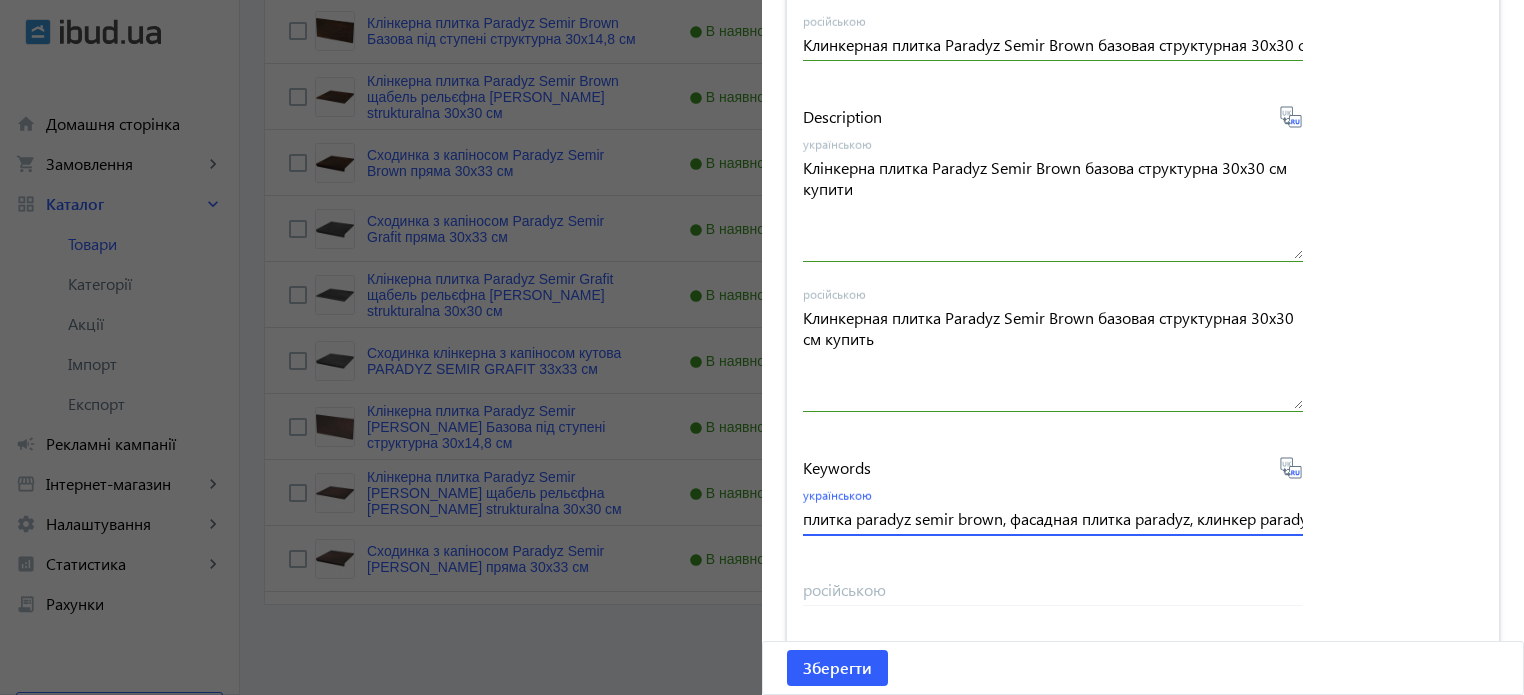 scroll, scrollTop: 0, scrollLeft: 267, axis: horizontal 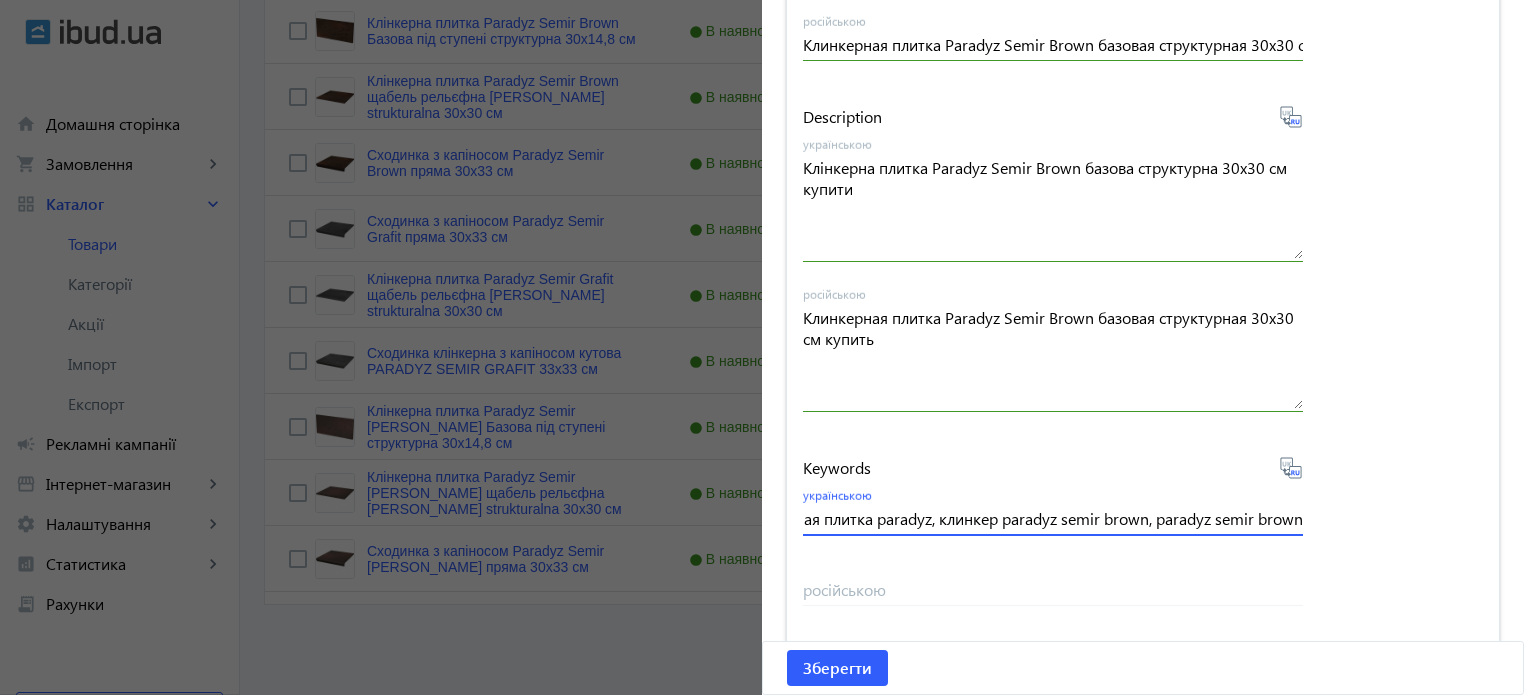 type on "плитка paradyz semir brown, фасадная плитка paradyz, клинкер paradyz semir brown, paradyz semir brown" 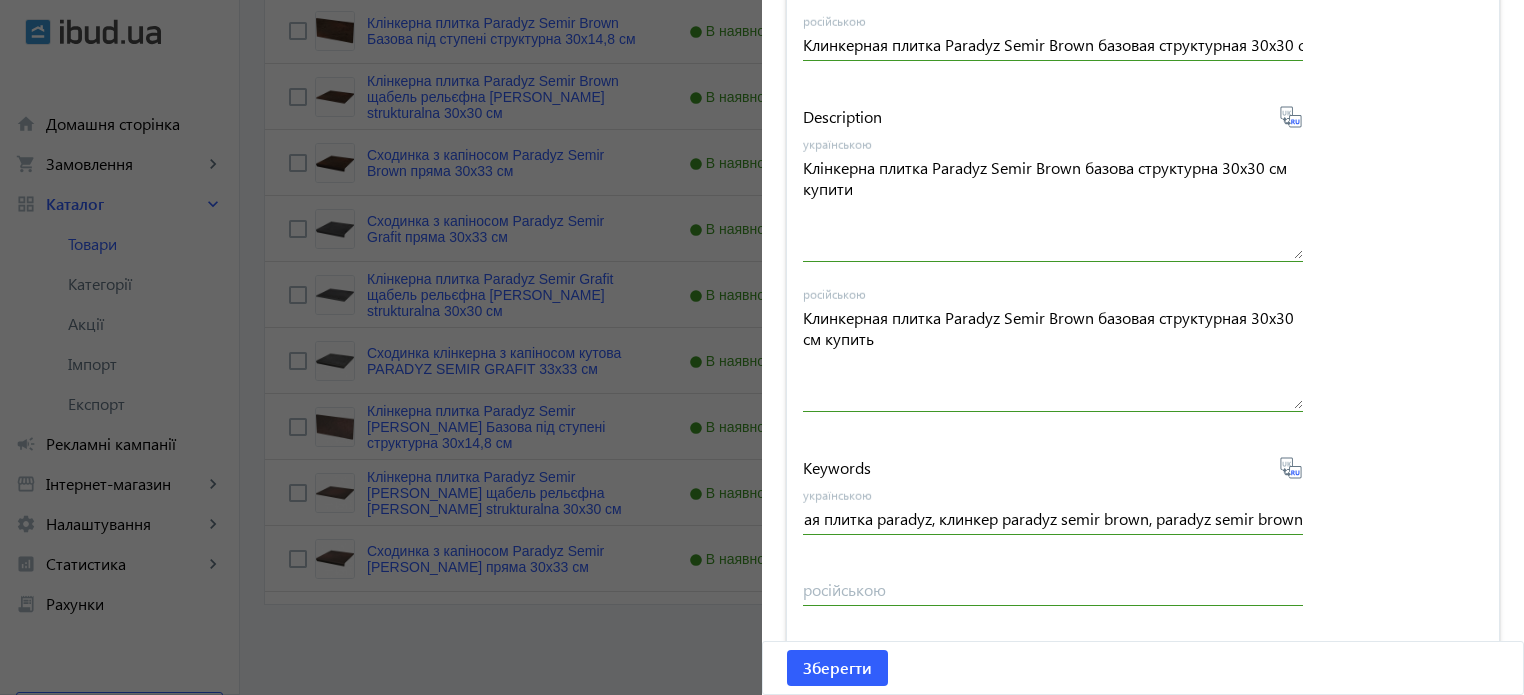 click 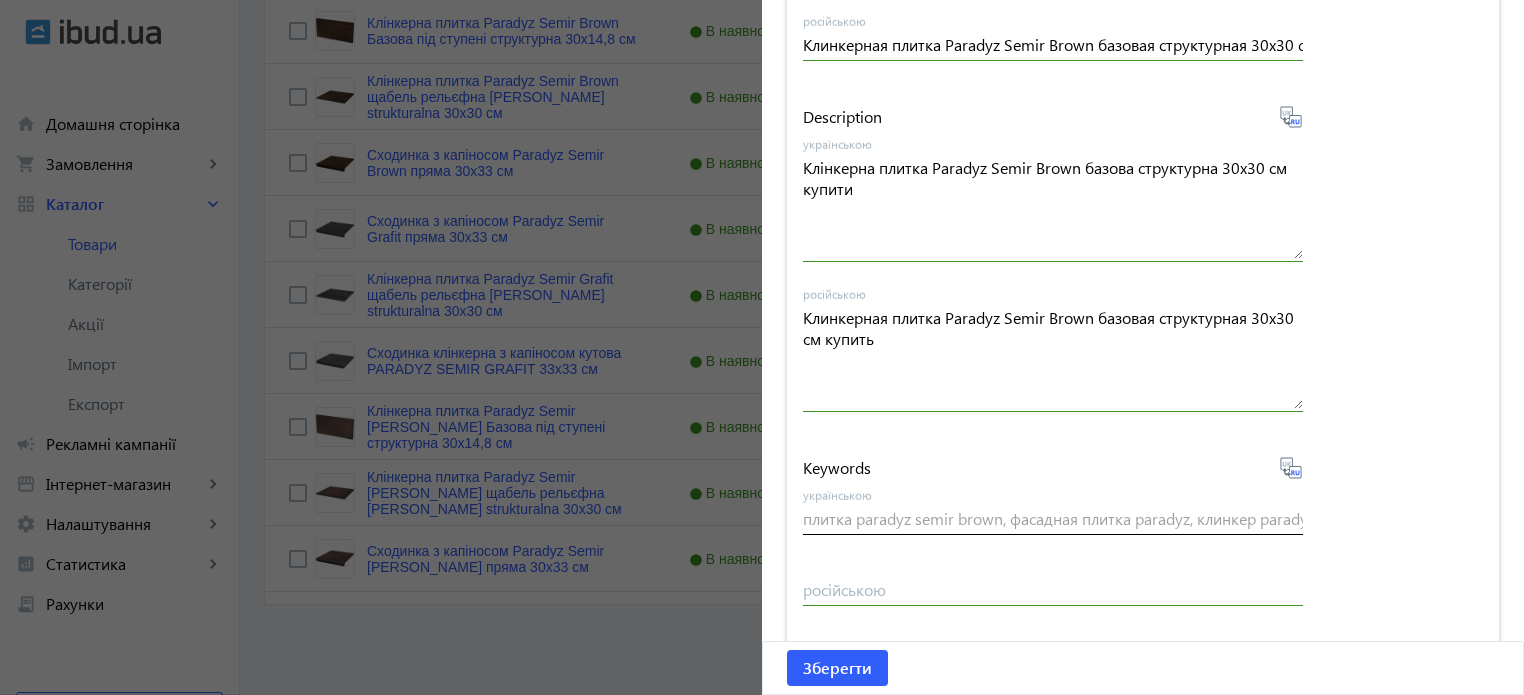 type on "плитка paradyz semir brown, фасадная плитка paradyz, клинкер paradyz semir brown, paradyz semir brown" 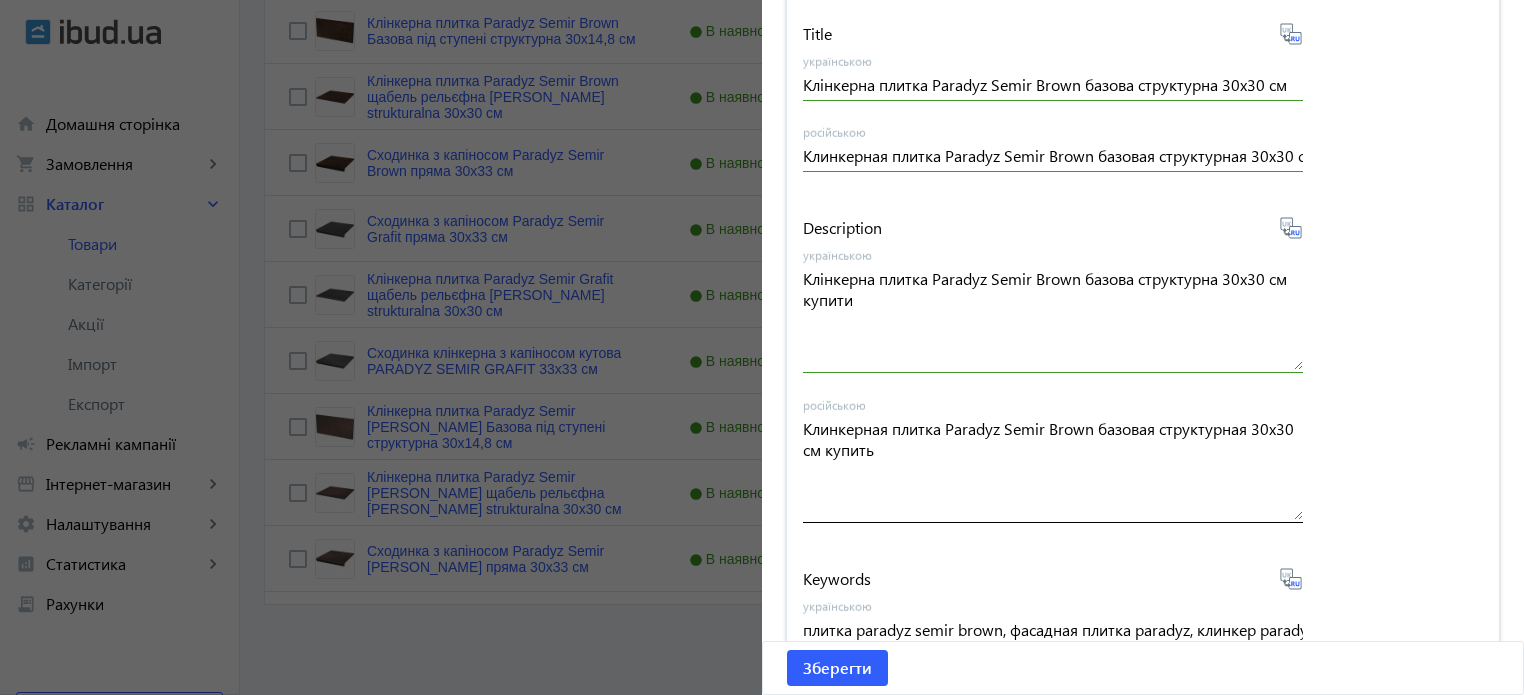 scroll, scrollTop: 1657, scrollLeft: 0, axis: vertical 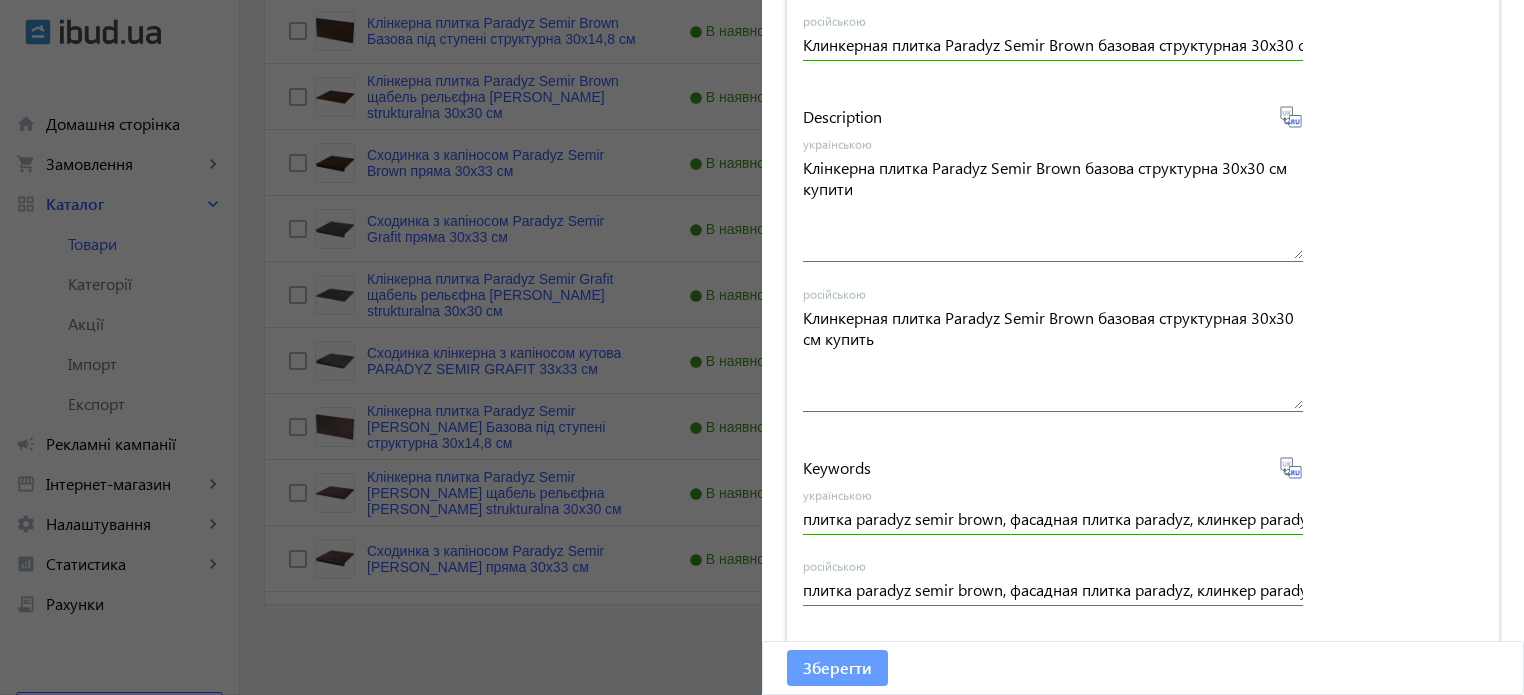 click on "Зберегти" 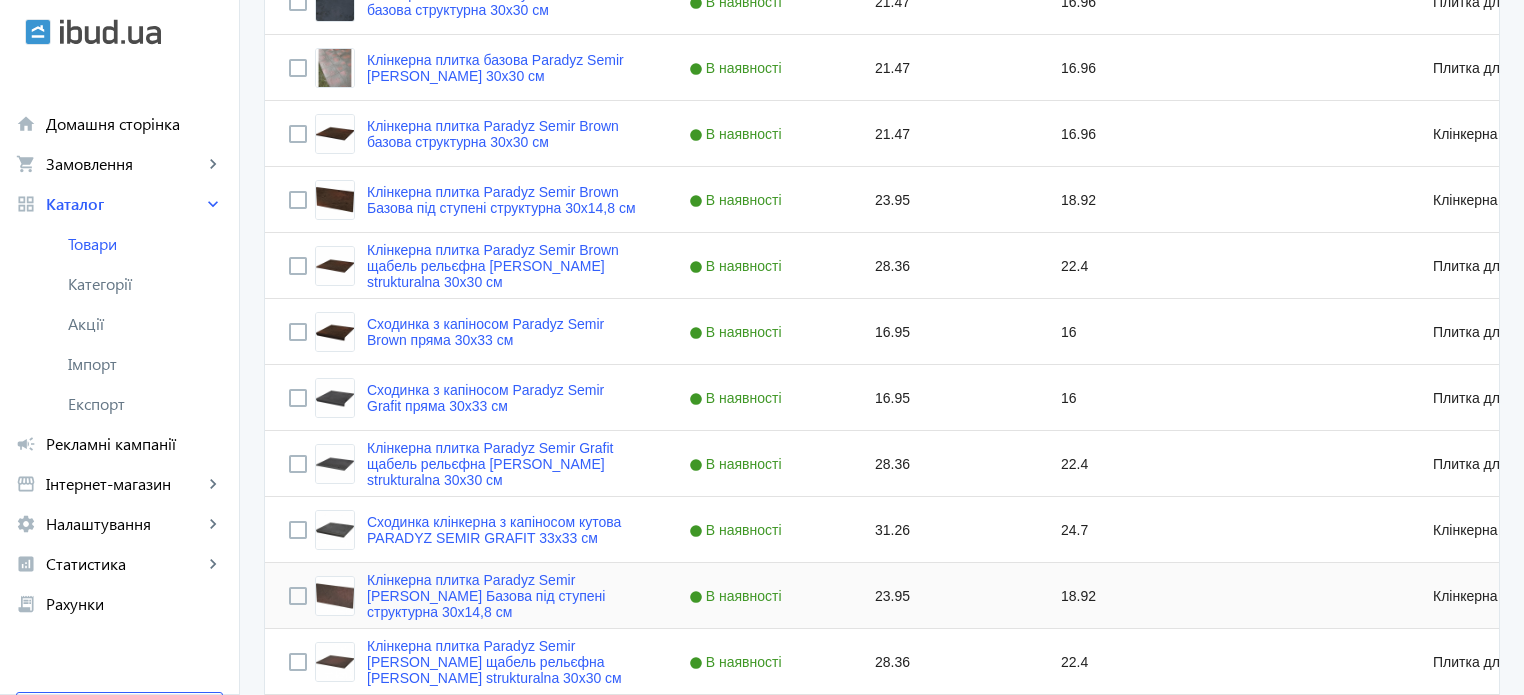 scroll, scrollTop: 1413, scrollLeft: 0, axis: vertical 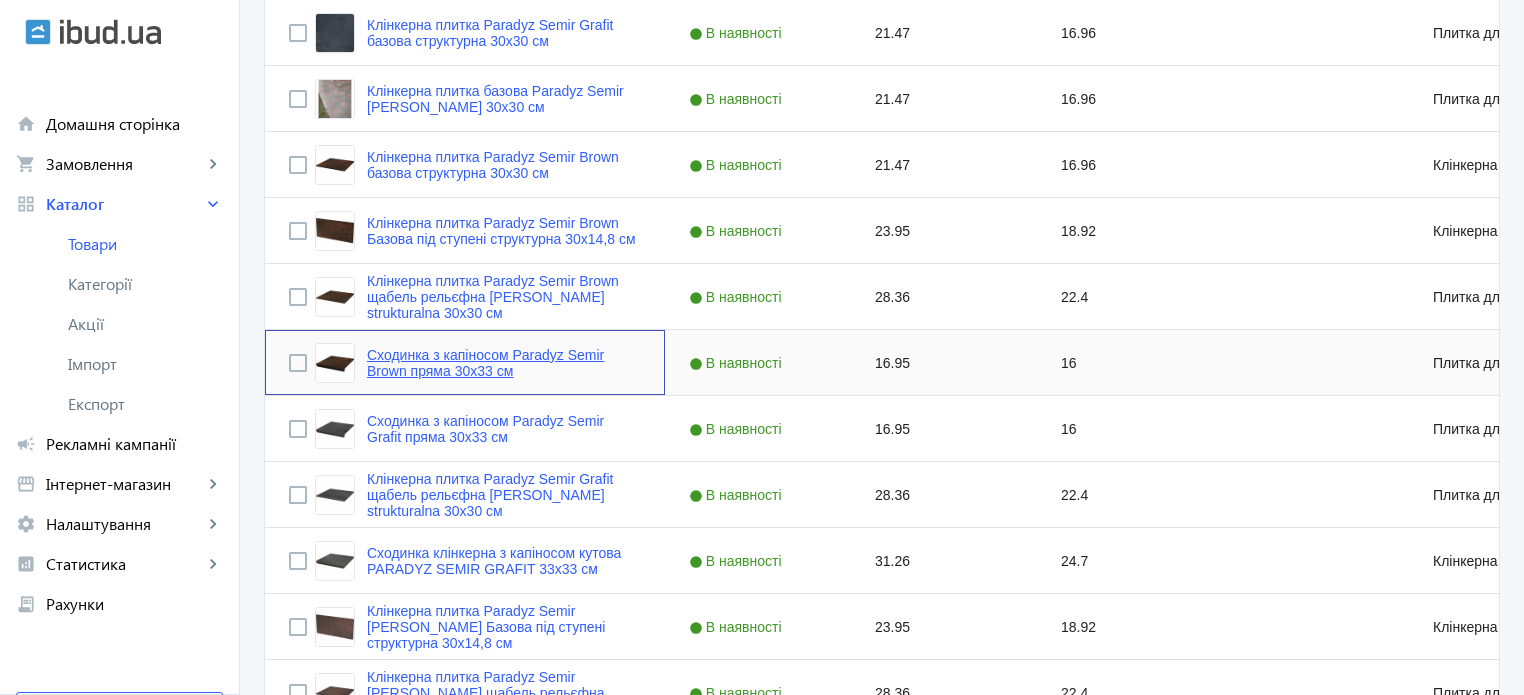 click on "Сходинка з капіносом Paradyz Semir Brown пряма 30х33 см" 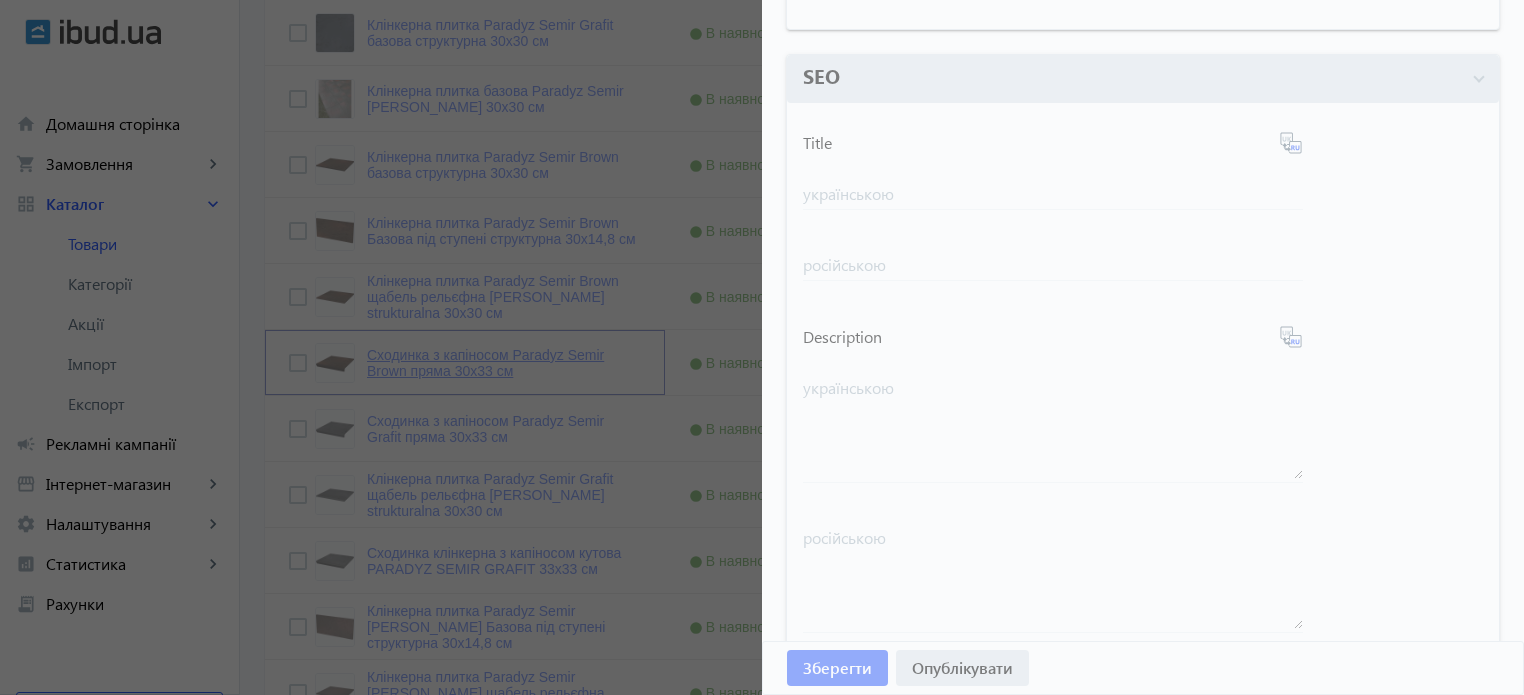 type on "Сходинка з капіносом Paradyz Semir Brown пряма 30х33 см" 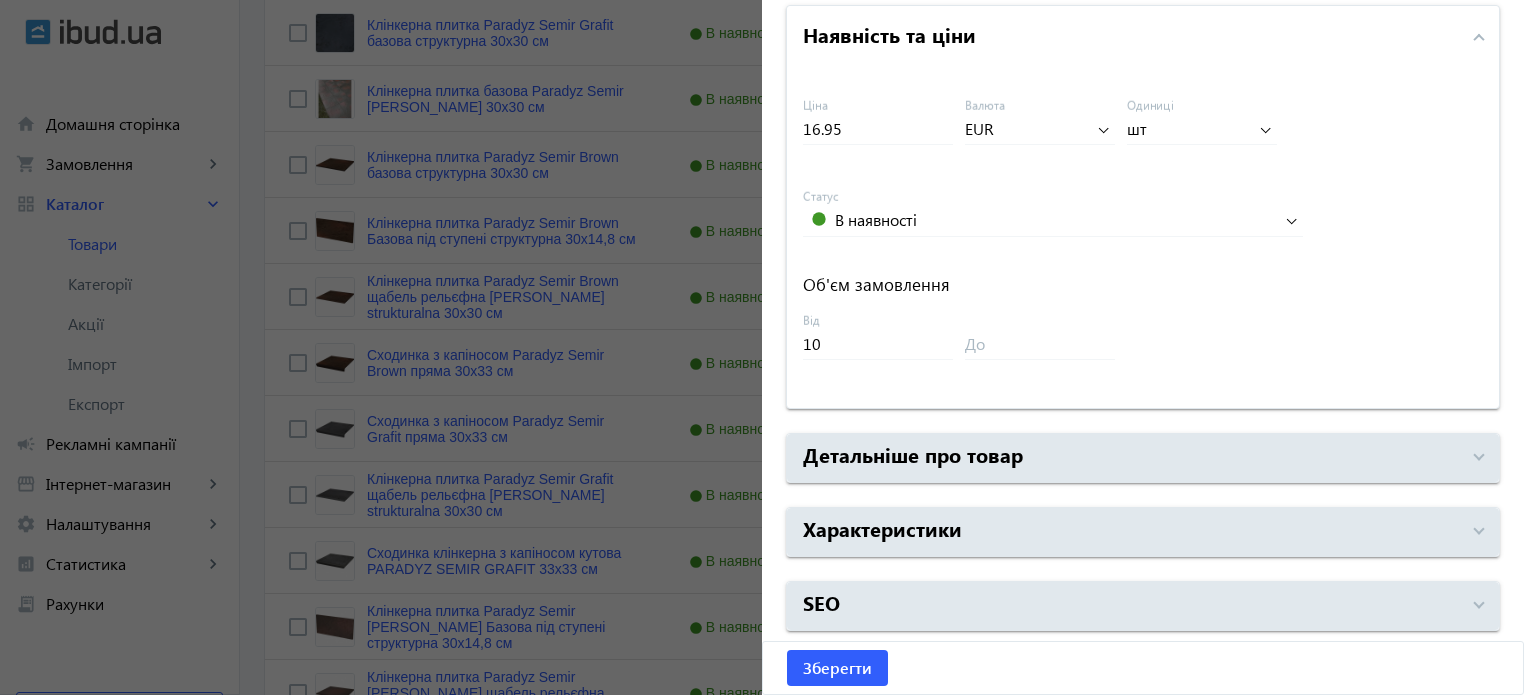 drag, startPoint x: 799, startPoint y: 505, endPoint x: 1535, endPoint y: 444, distance: 738.5235 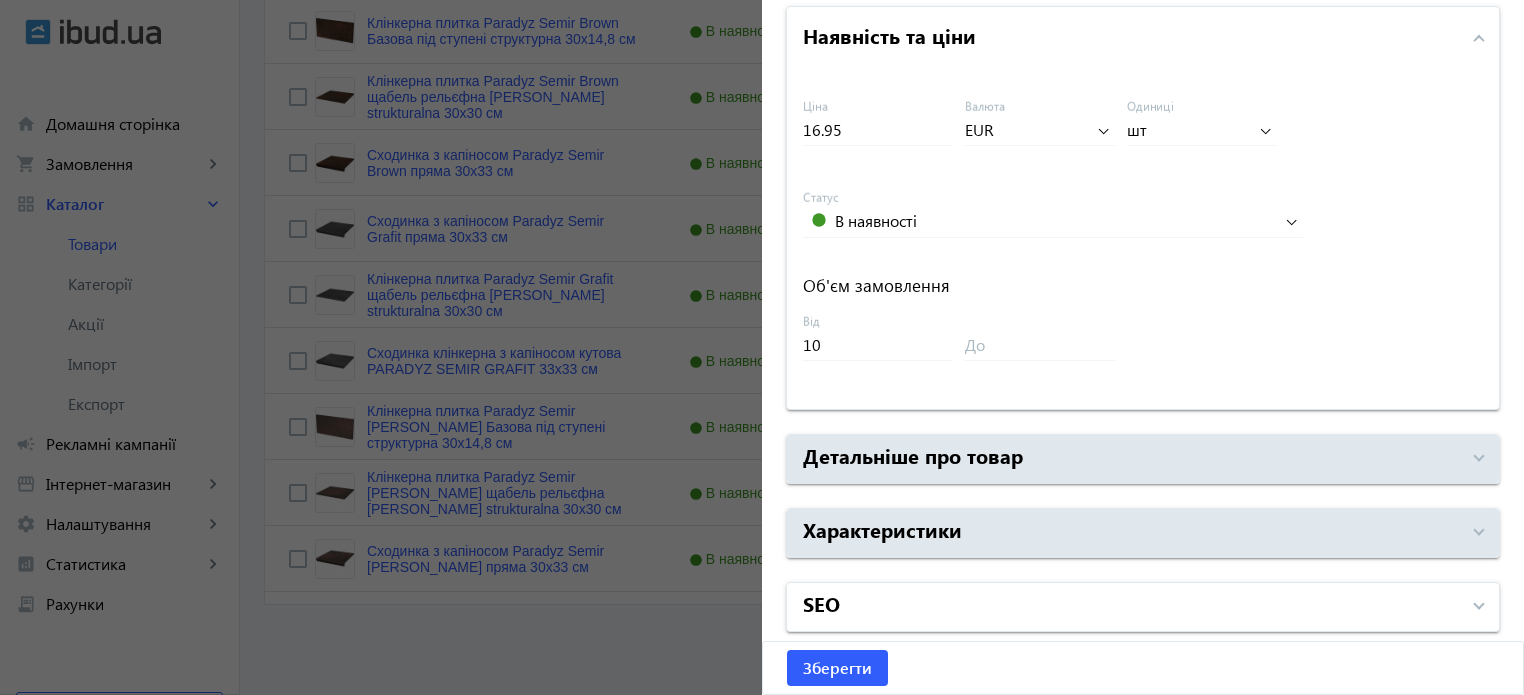 click on "SEO" at bounding box center (1131, 607) 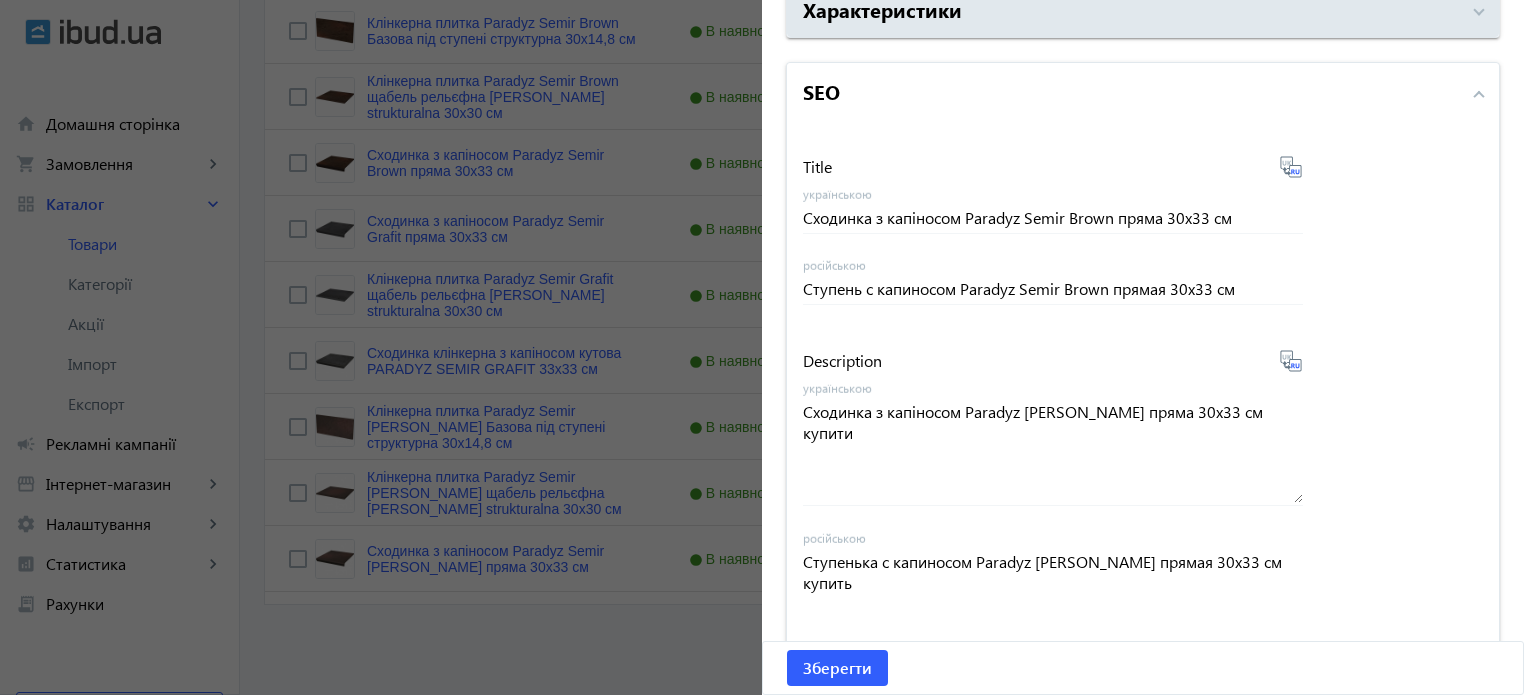 scroll, scrollTop: 1657, scrollLeft: 0, axis: vertical 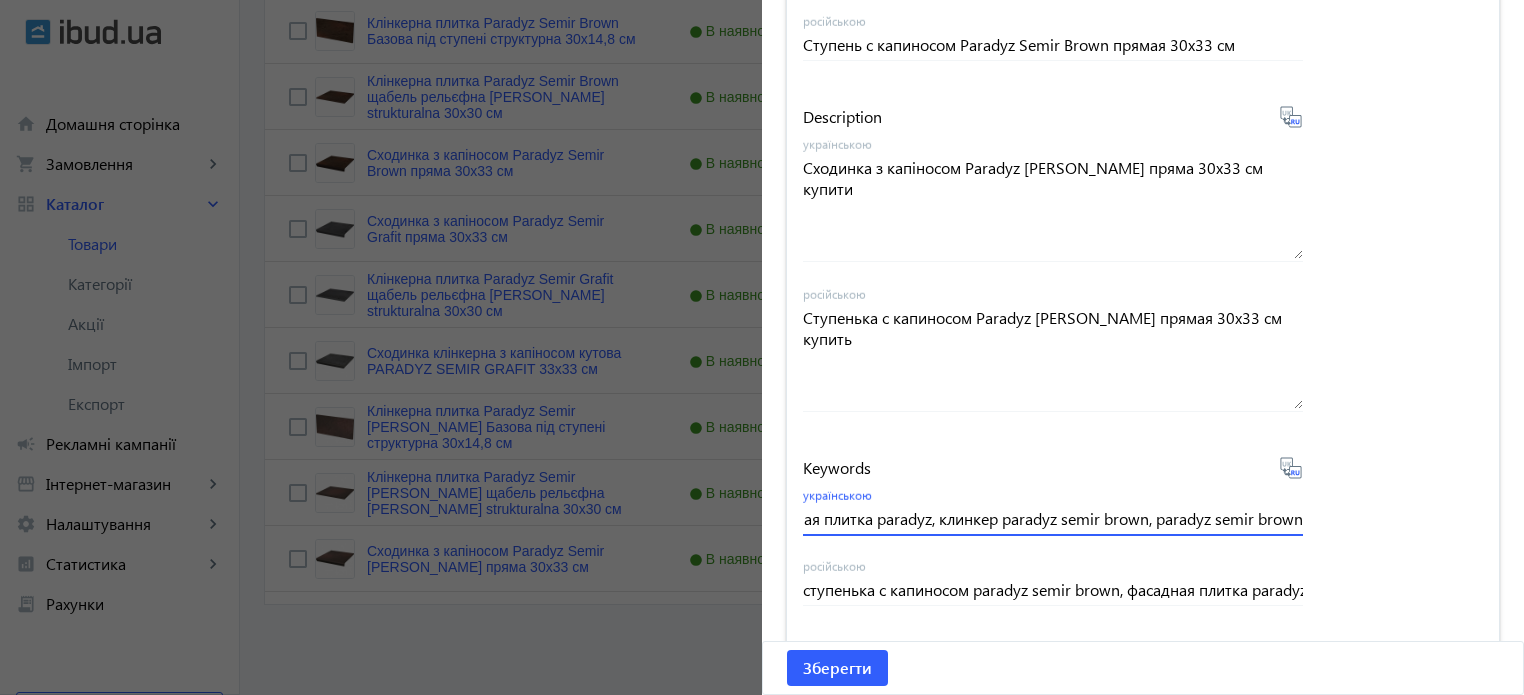 drag, startPoint x: 796, startPoint y: 521, endPoint x: 1535, endPoint y: 495, distance: 739.4572 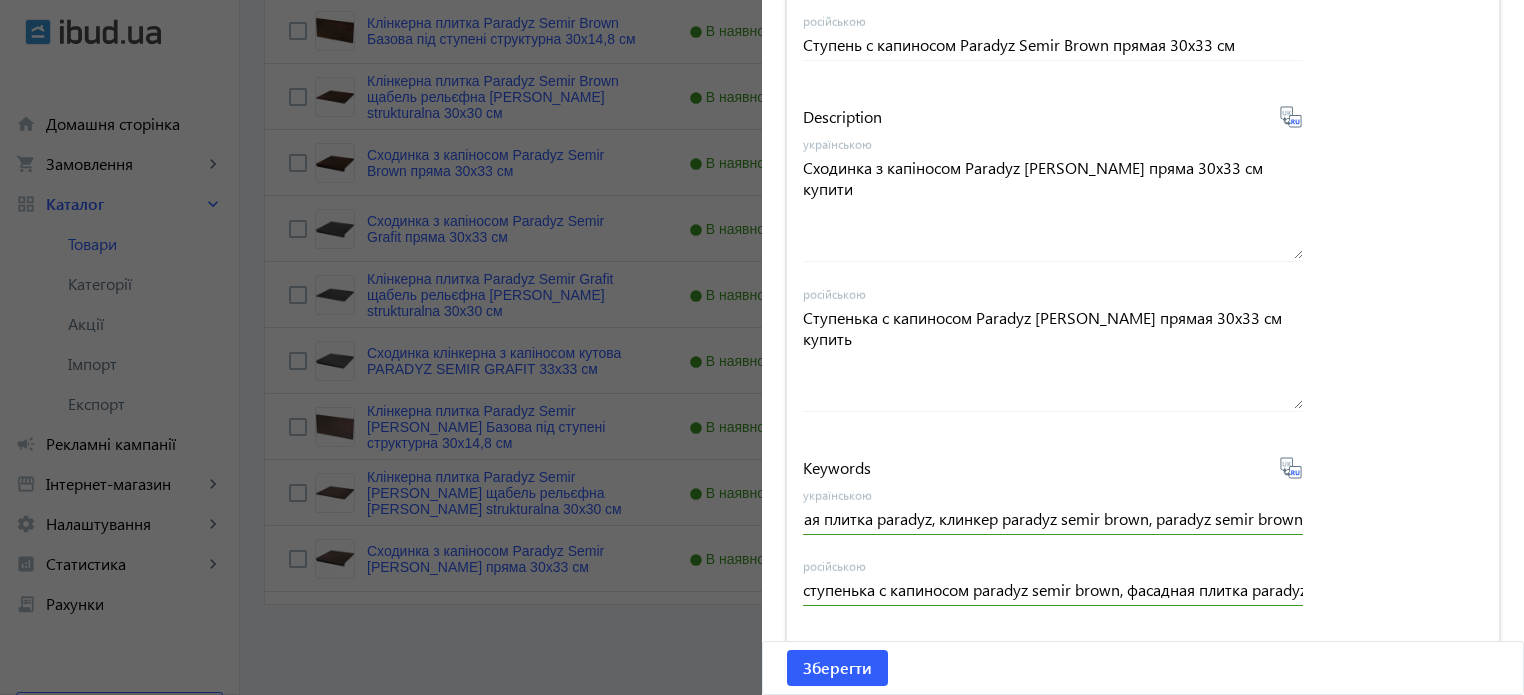 scroll, scrollTop: 0, scrollLeft: 0, axis: both 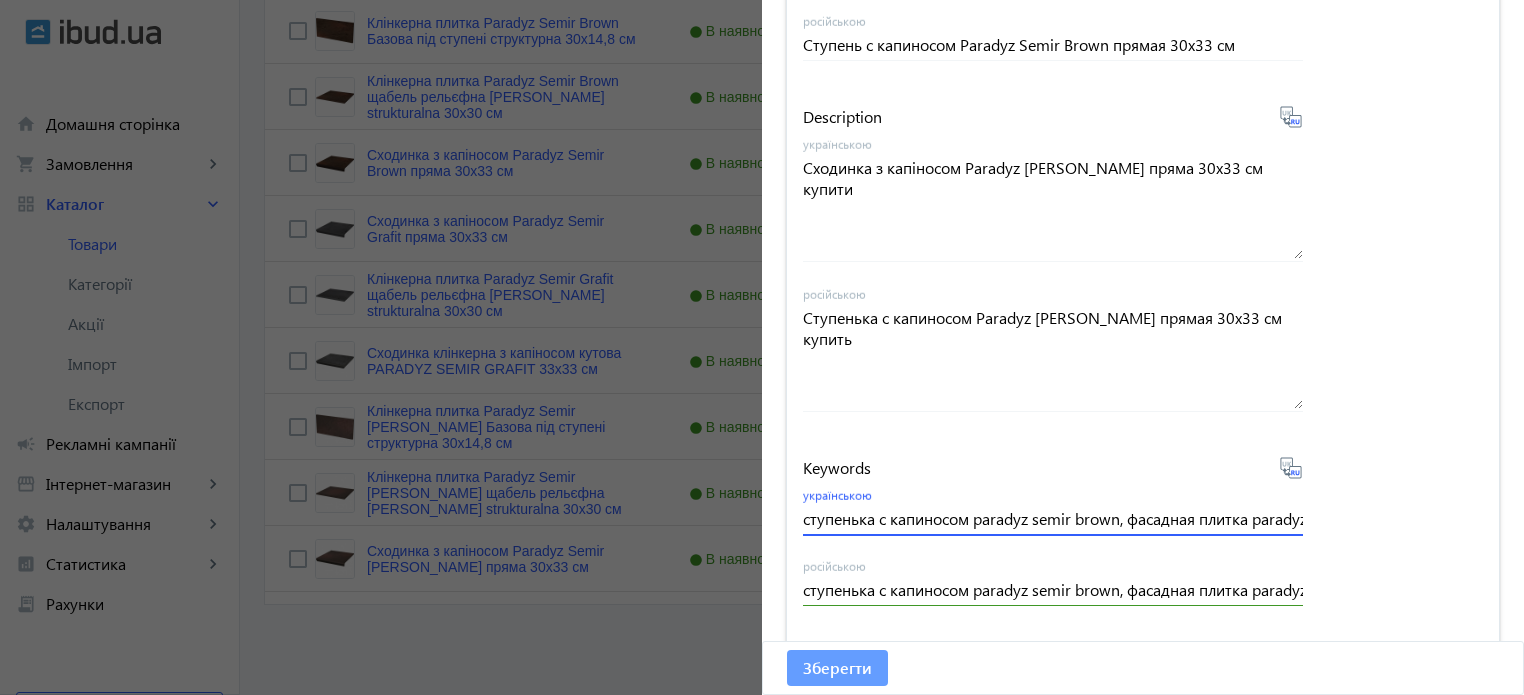 click on "Зберегти" 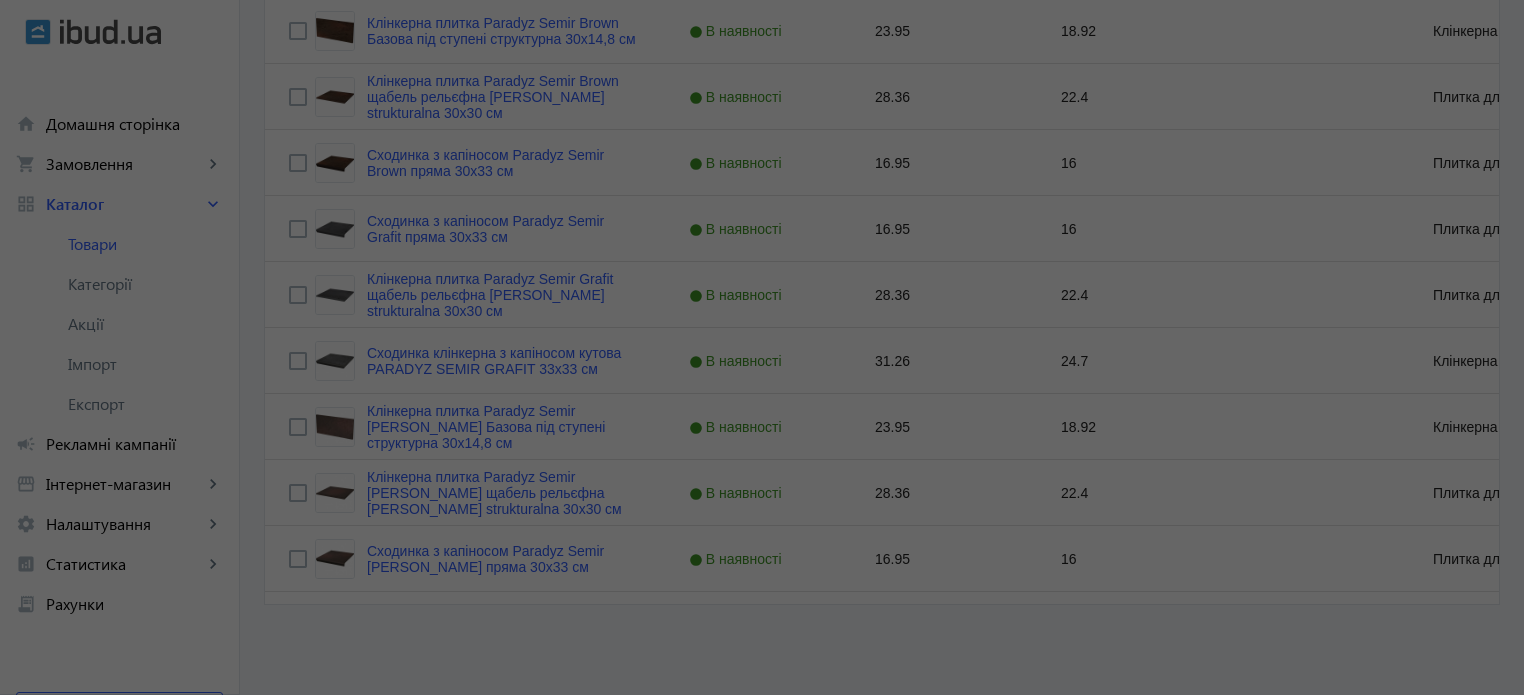scroll, scrollTop: 0, scrollLeft: 0, axis: both 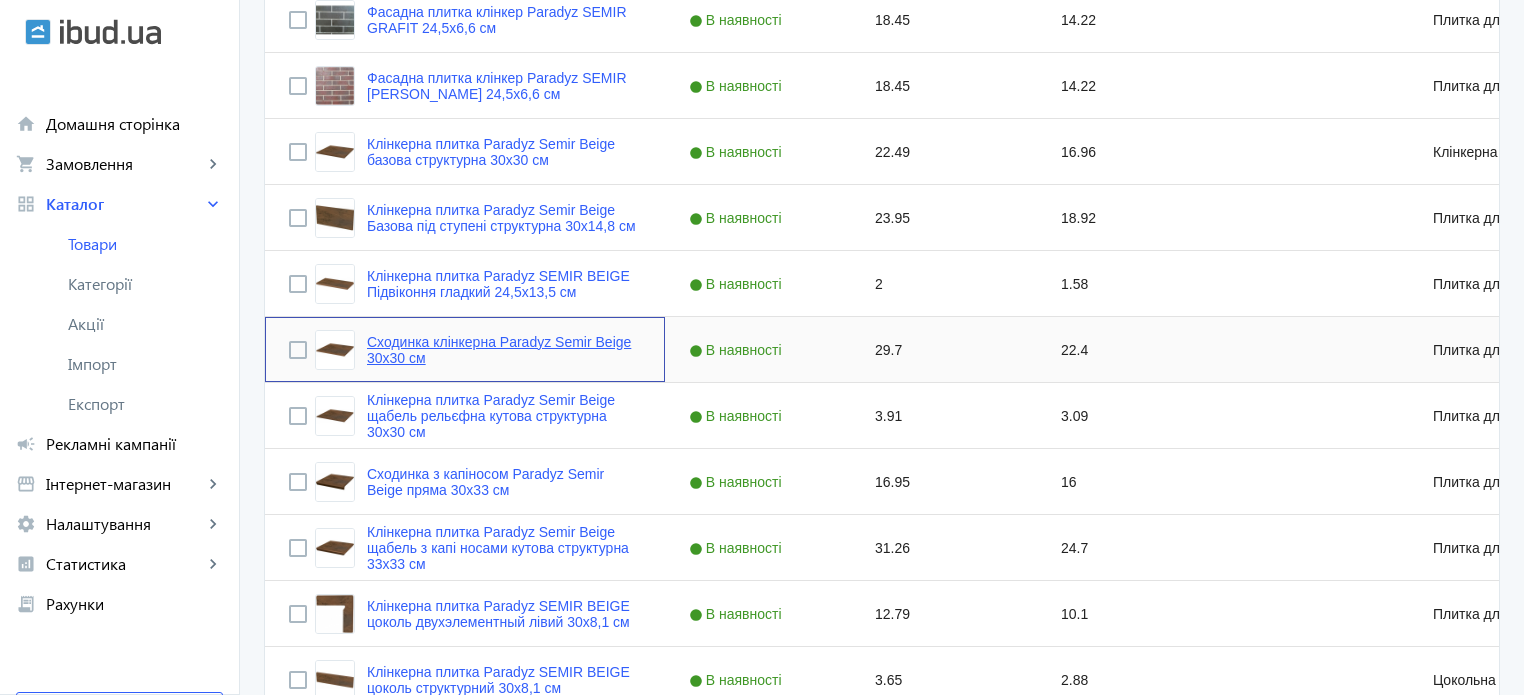 click on "Сходинка клінкерна Paradyz Semir Beige 30х30 см" 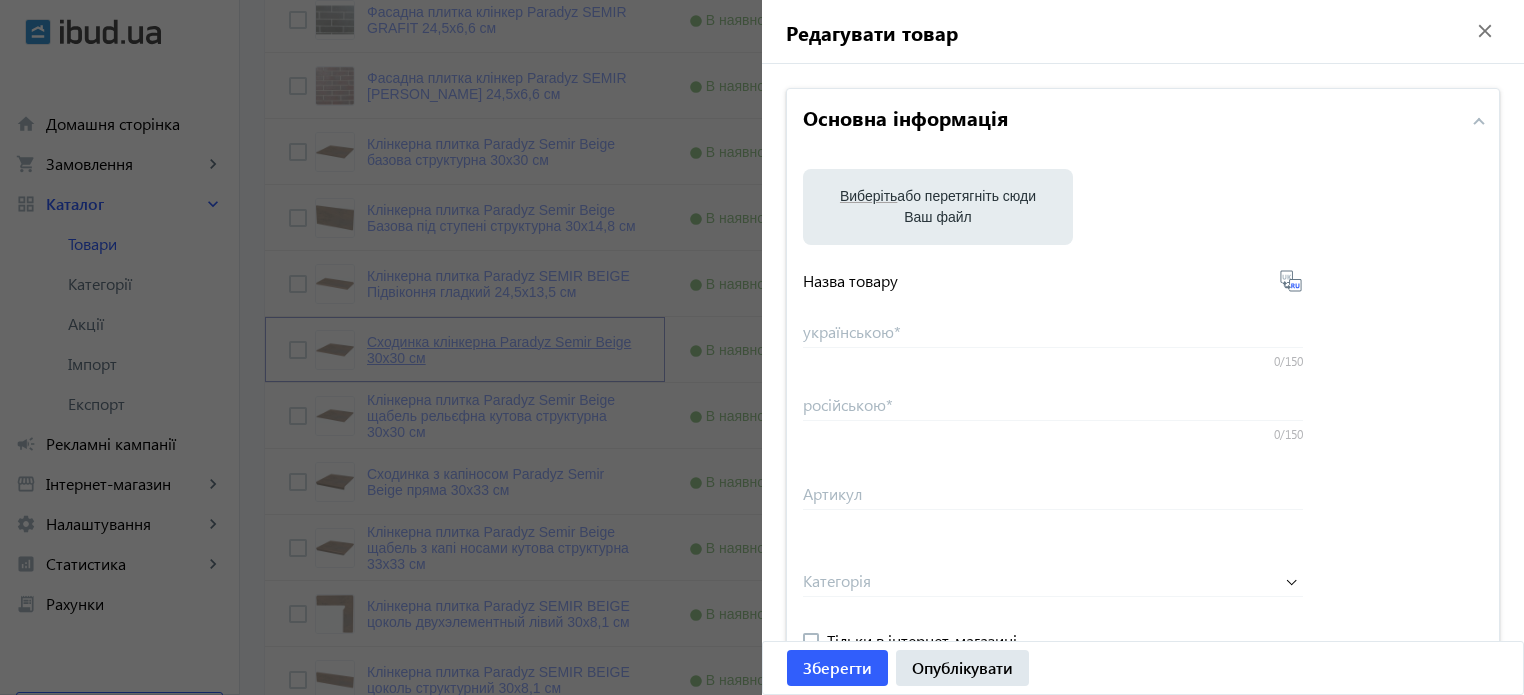 type on "Сходинка клінкерна Paradyz Semir Beige 30х30 см" 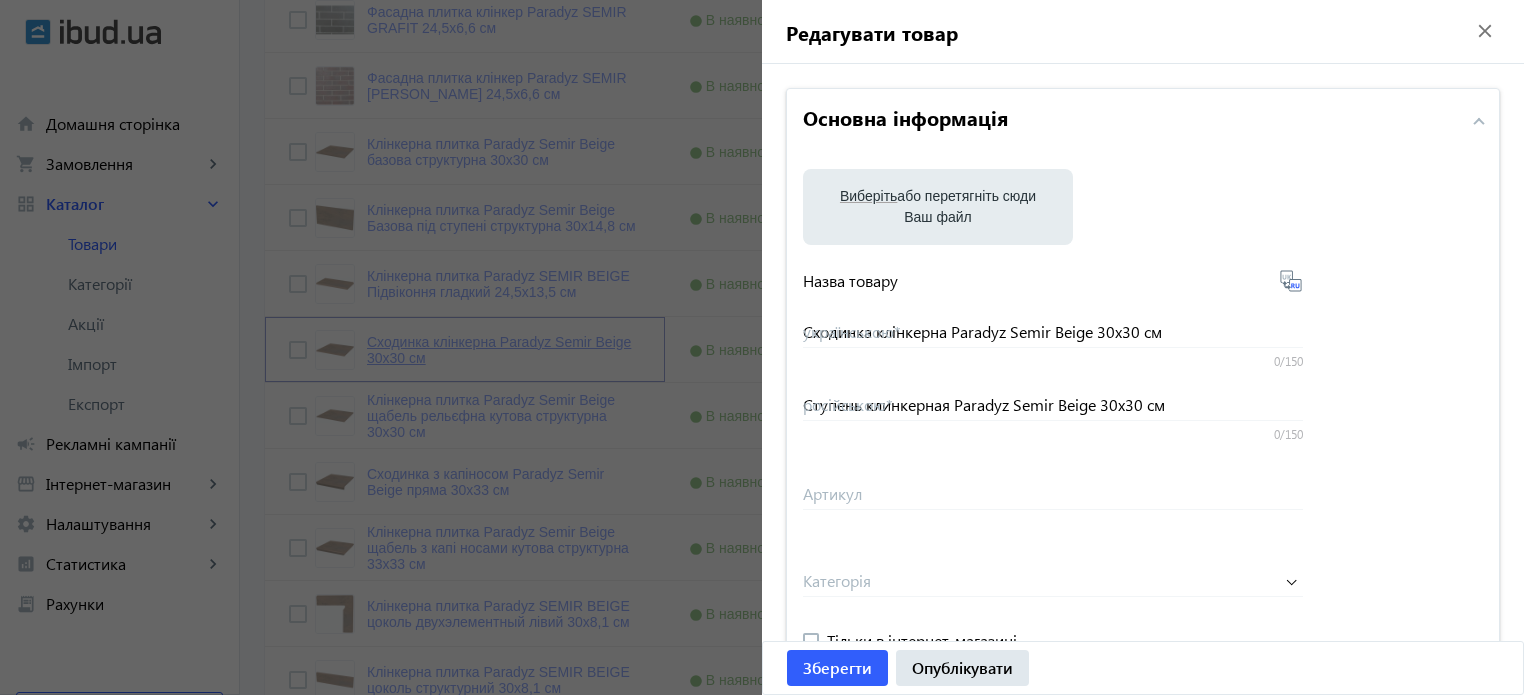 type on "10" 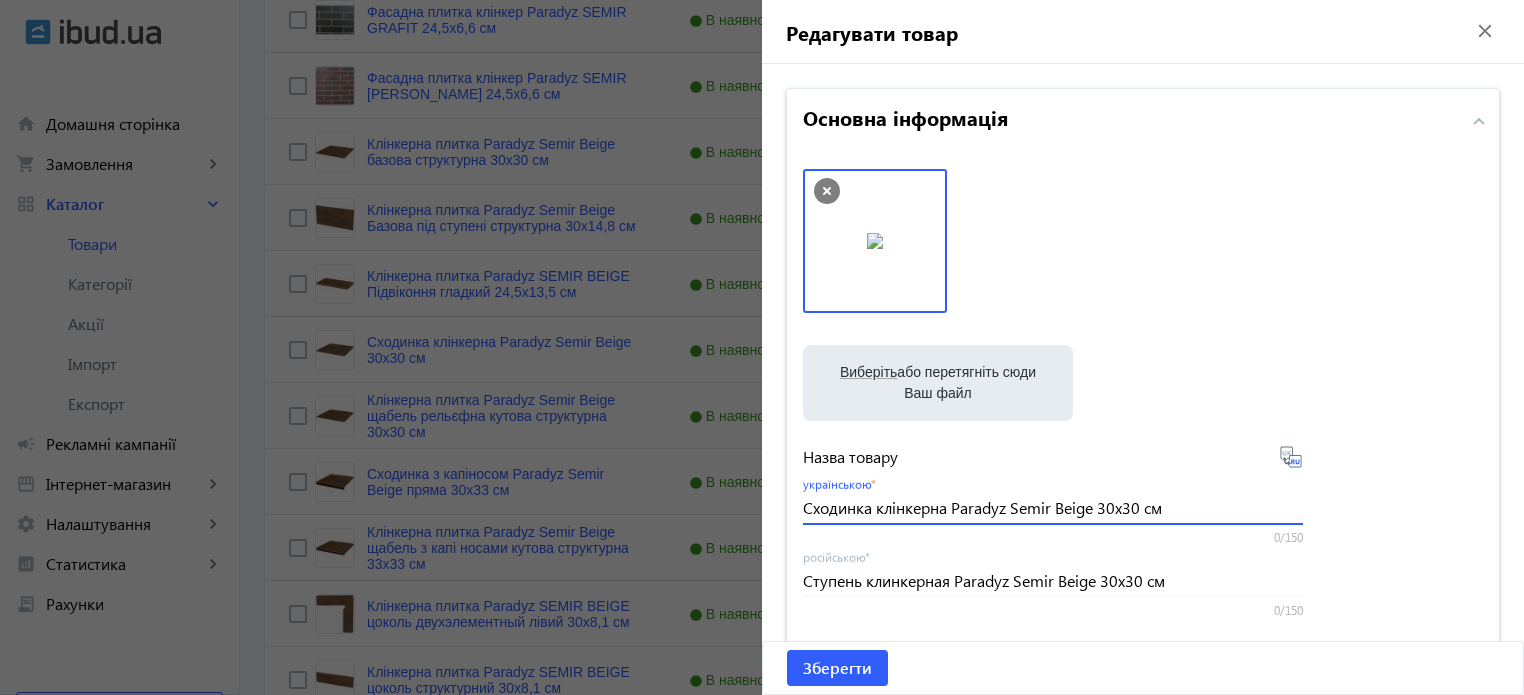 drag, startPoint x: 800, startPoint y: 507, endPoint x: 1535, endPoint y: 473, distance: 735.78595 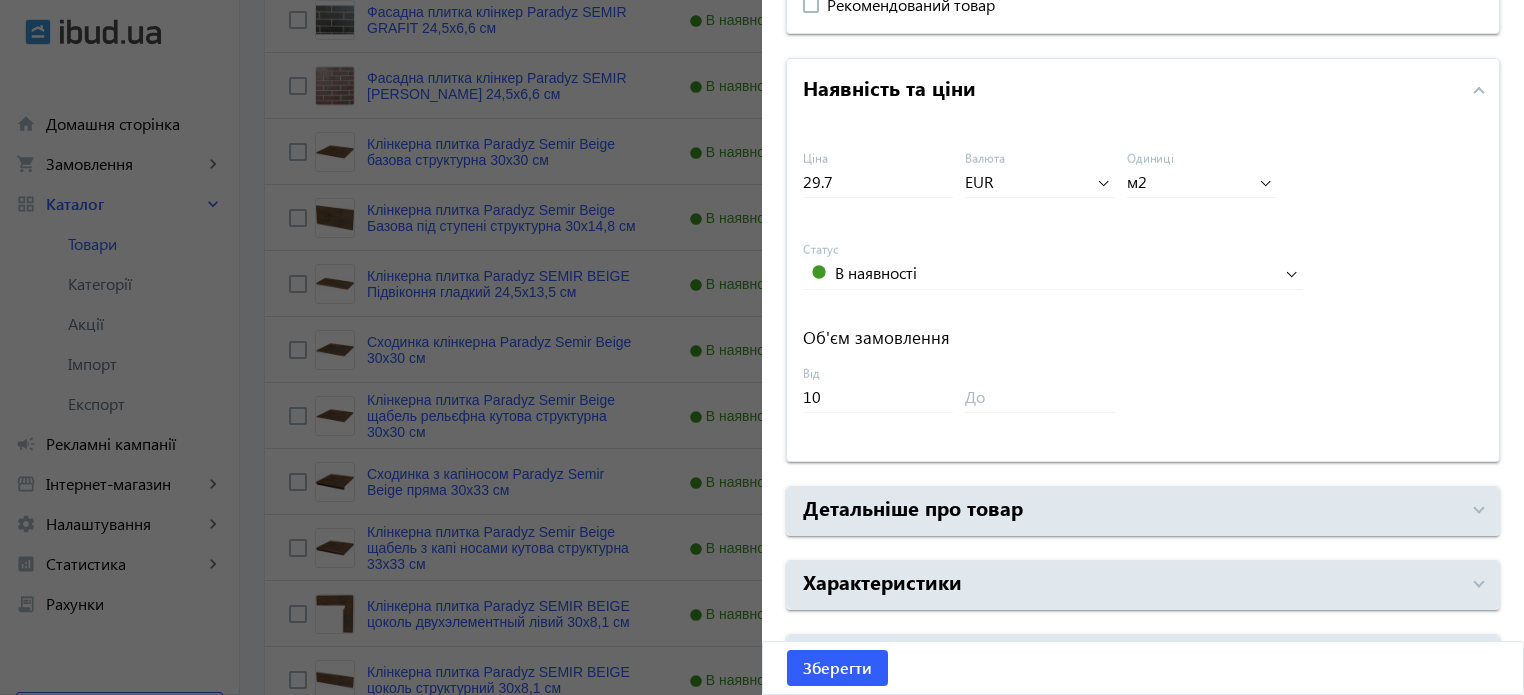 scroll, scrollTop: 892, scrollLeft: 0, axis: vertical 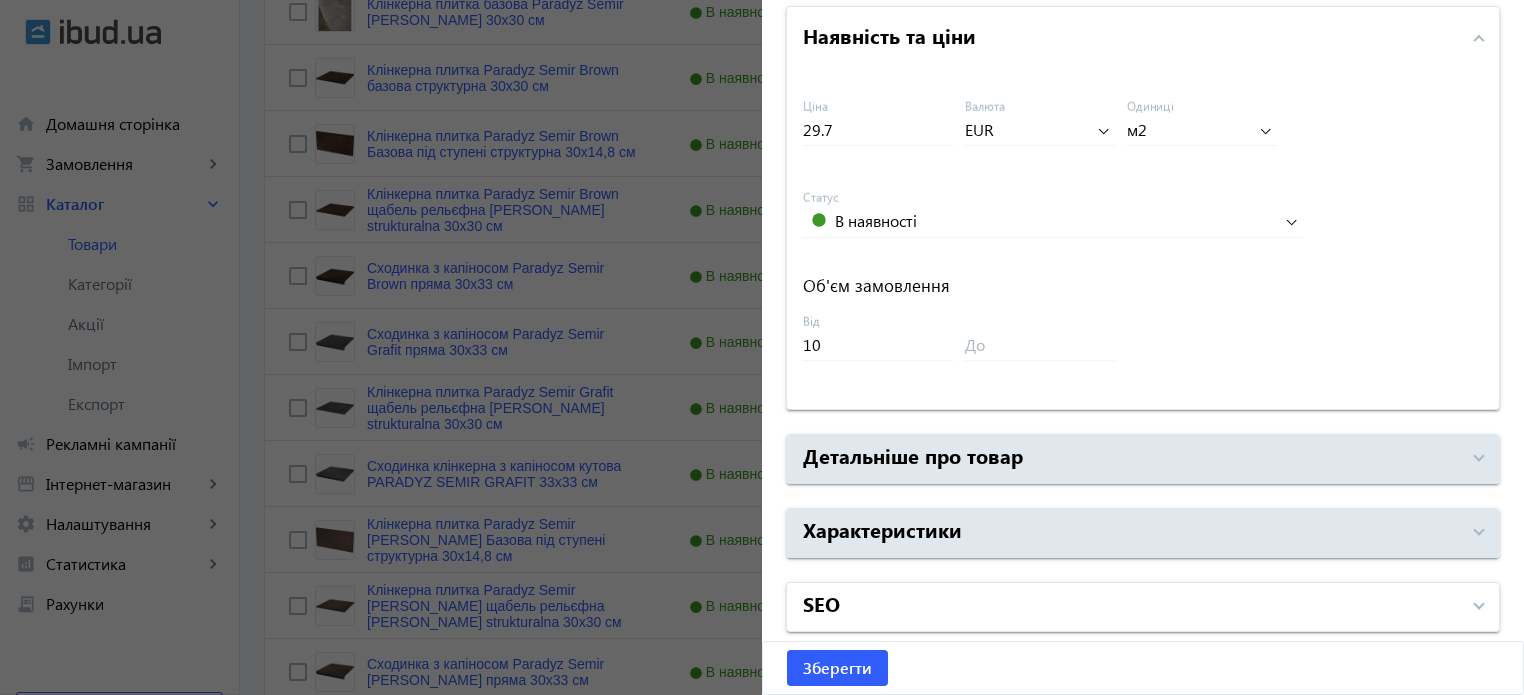click on "SEO" at bounding box center (1131, 607) 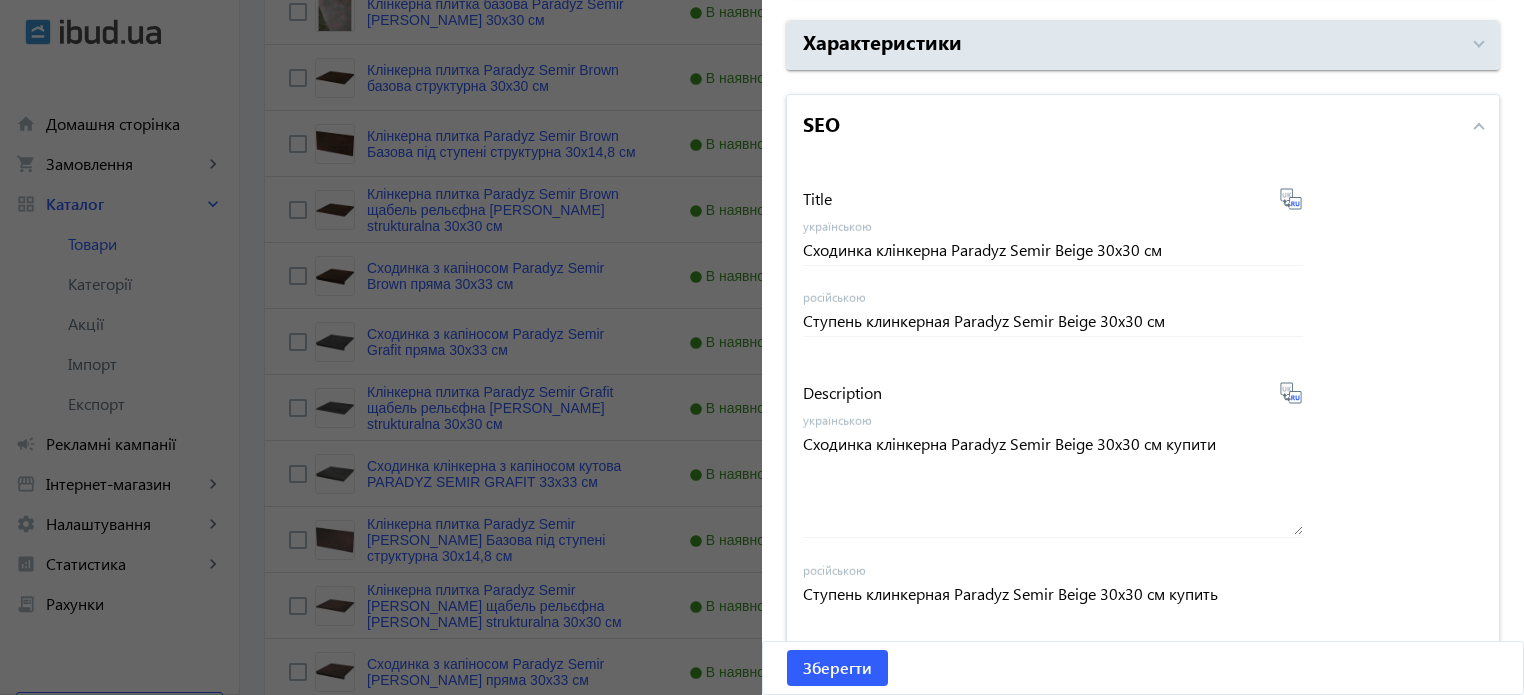 scroll, scrollTop: 1657, scrollLeft: 0, axis: vertical 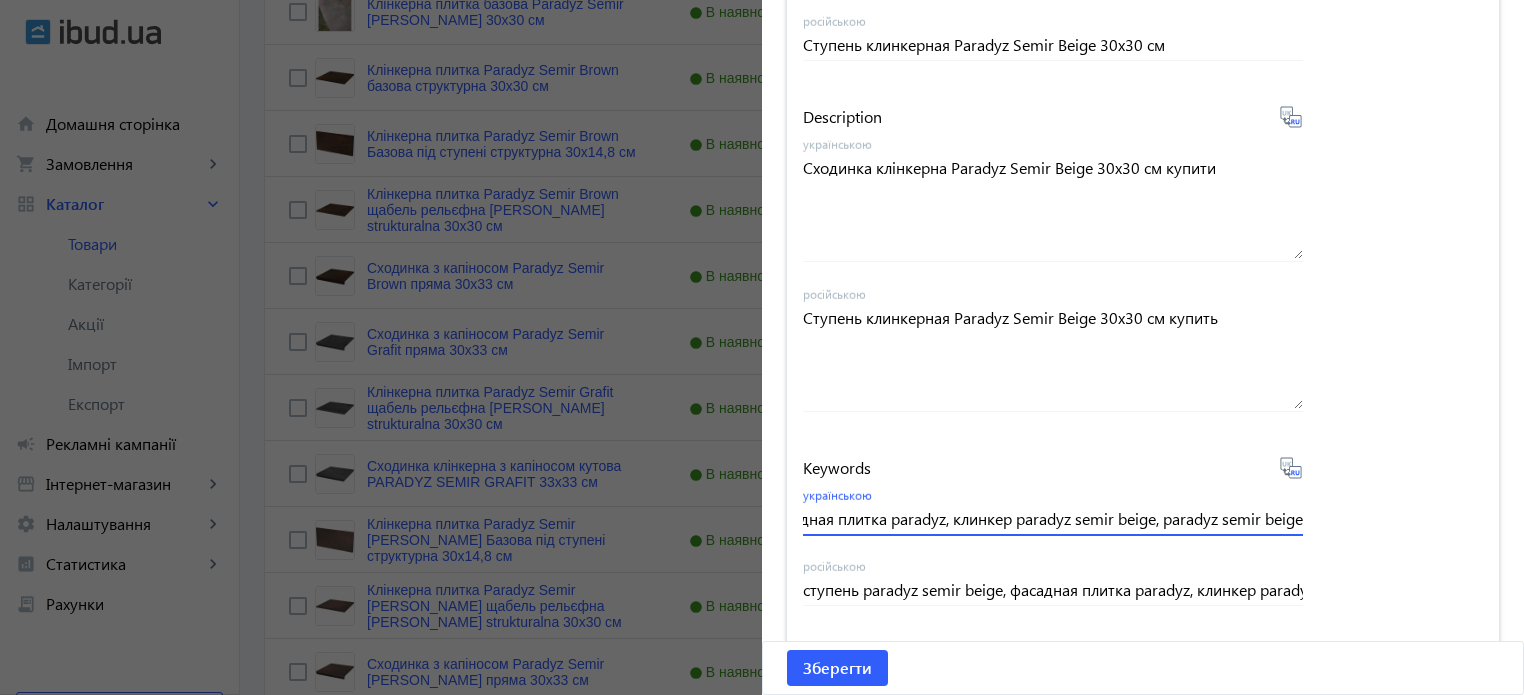 drag, startPoint x: 799, startPoint y: 522, endPoint x: 1535, endPoint y: 536, distance: 736.1331 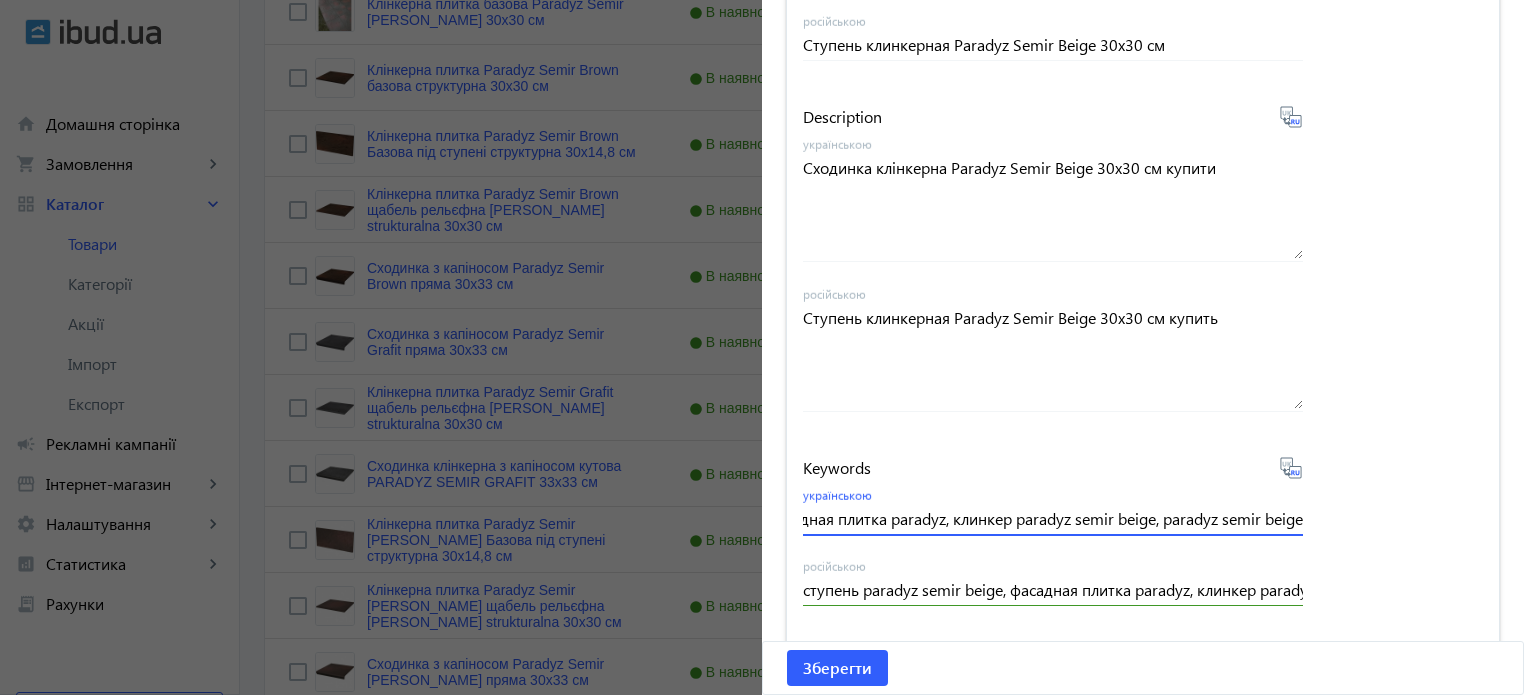 scroll, scrollTop: 0, scrollLeft: 0, axis: both 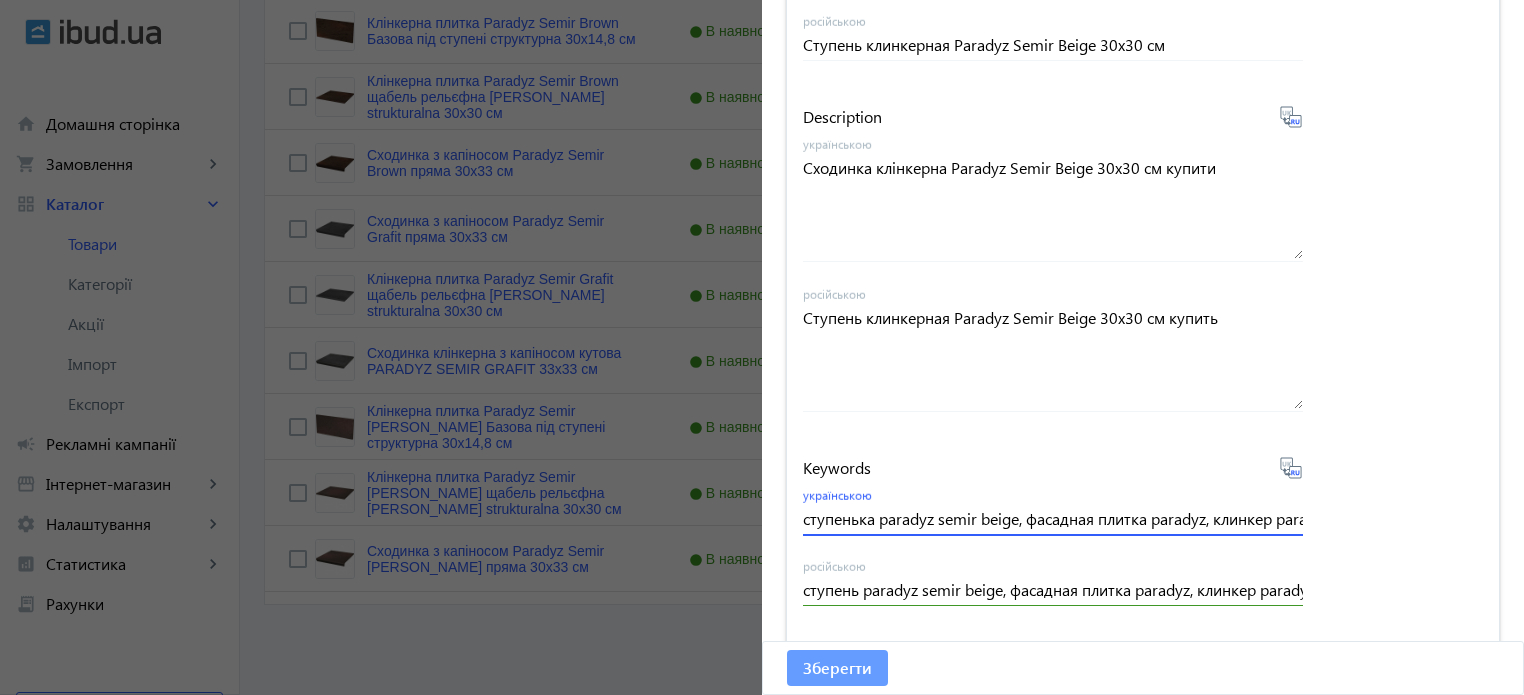 click on "Зберегти" 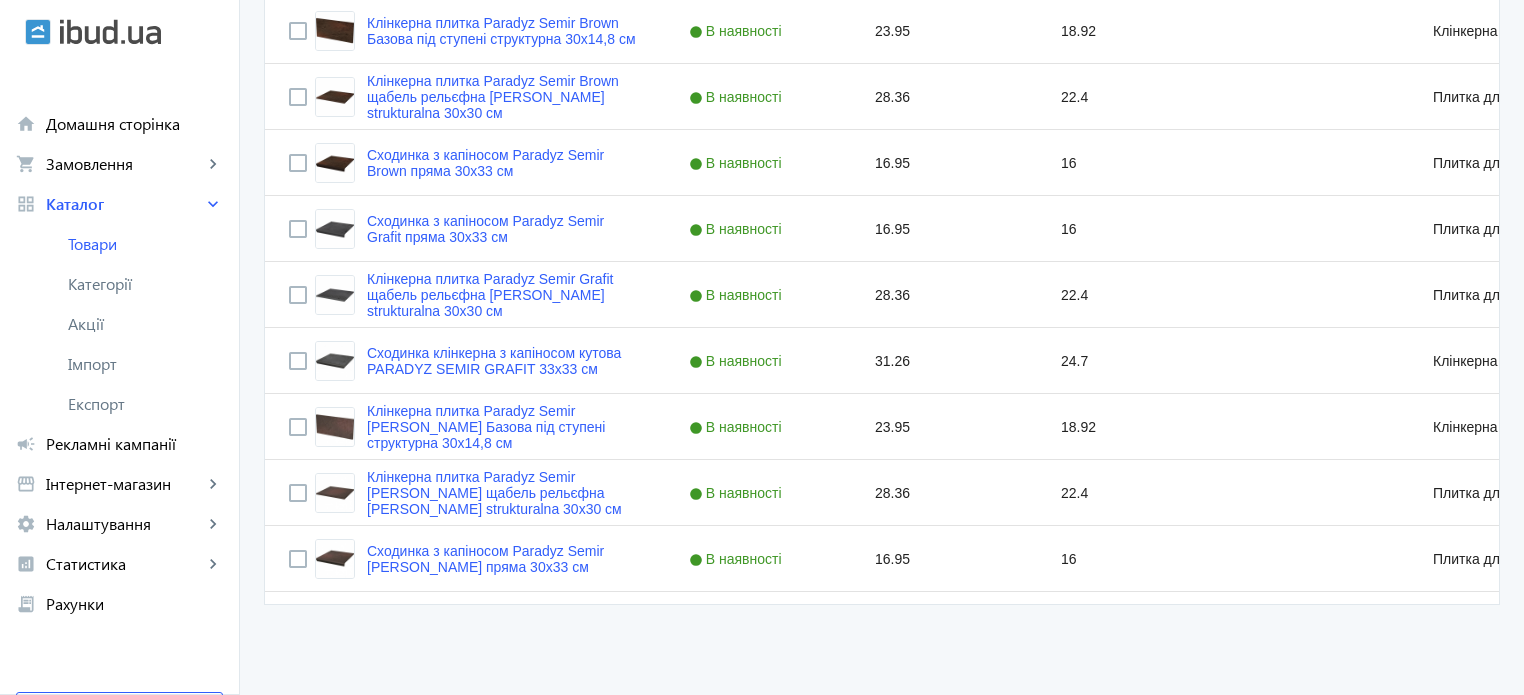 scroll, scrollTop: 0, scrollLeft: 0, axis: both 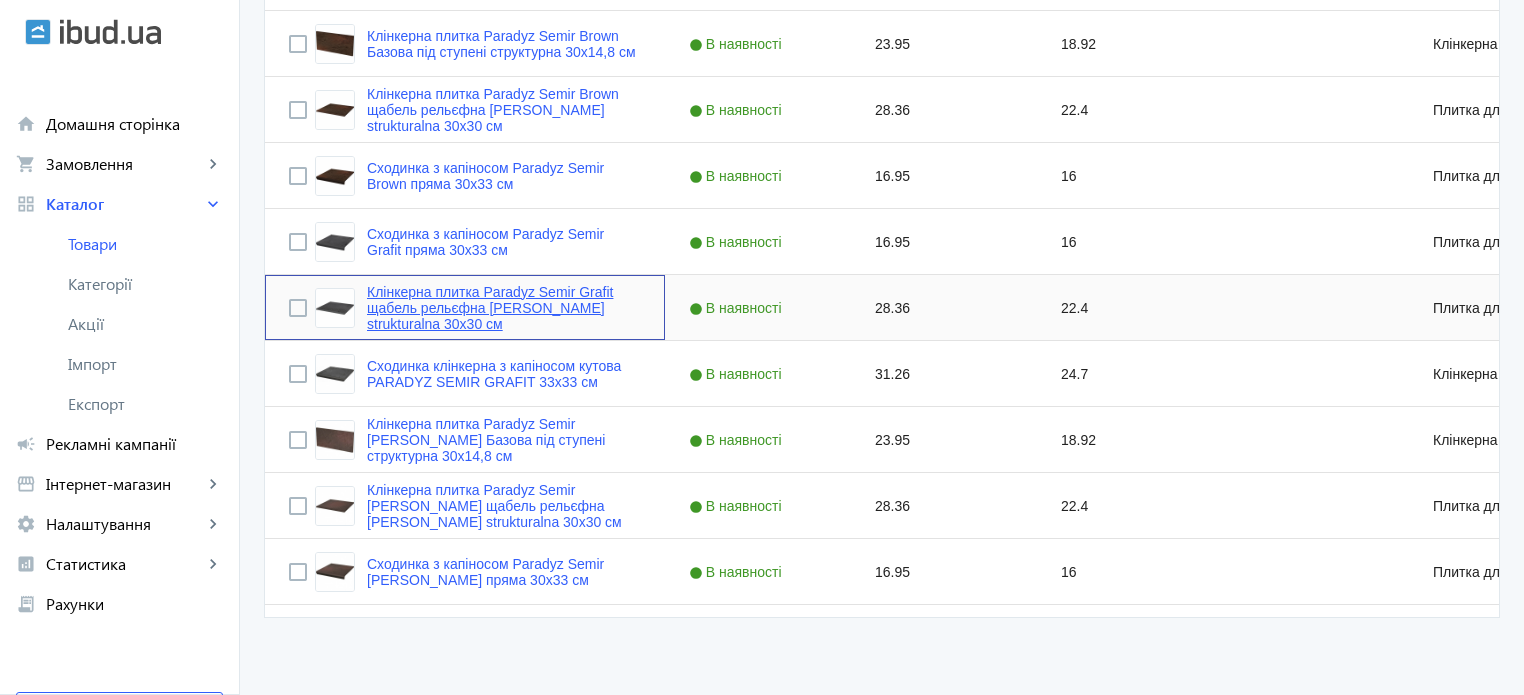click on "Клінкерна плитка Paradyz Semir Grafit щабель рельєфна prosta strukturalna 30х30 см" 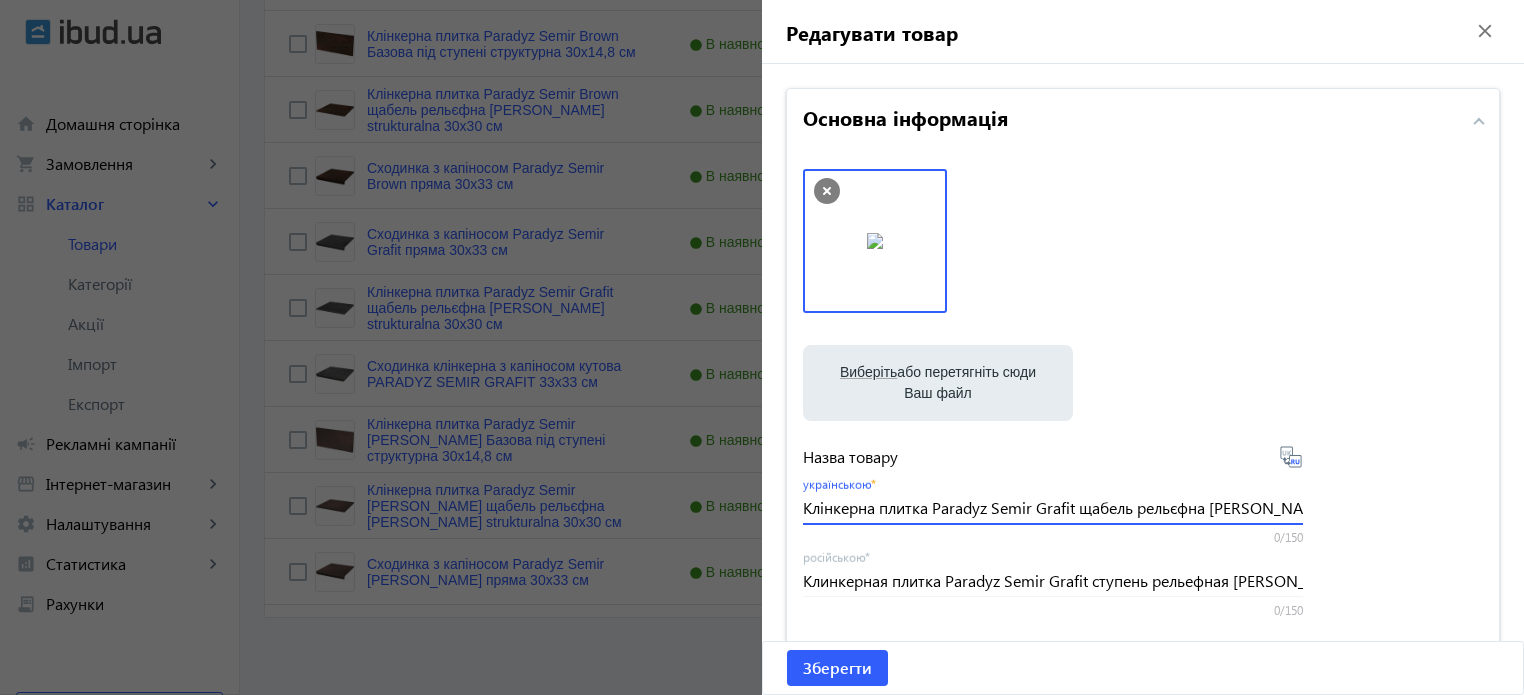 scroll, scrollTop: 0, scrollLeft: 116, axis: horizontal 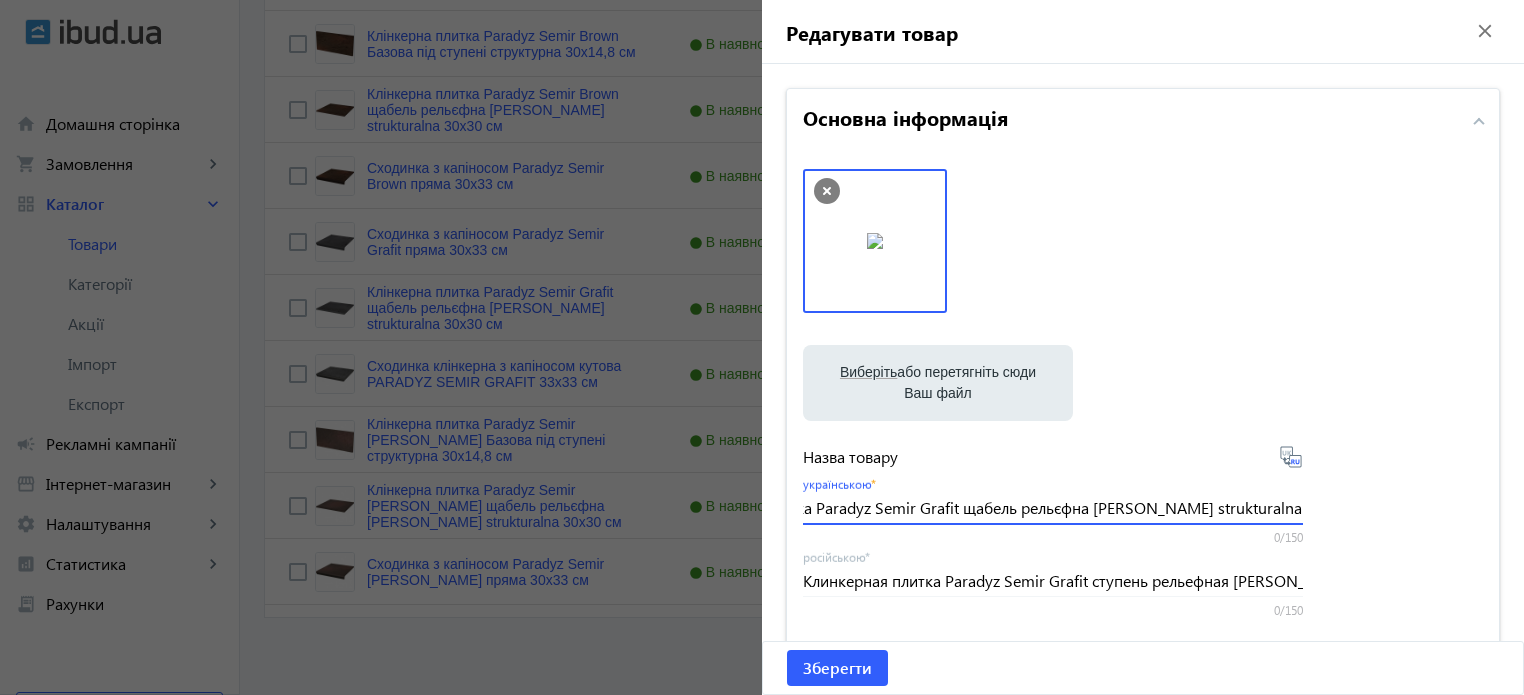 drag, startPoint x: 799, startPoint y: 503, endPoint x: 1535, endPoint y: 503, distance: 736 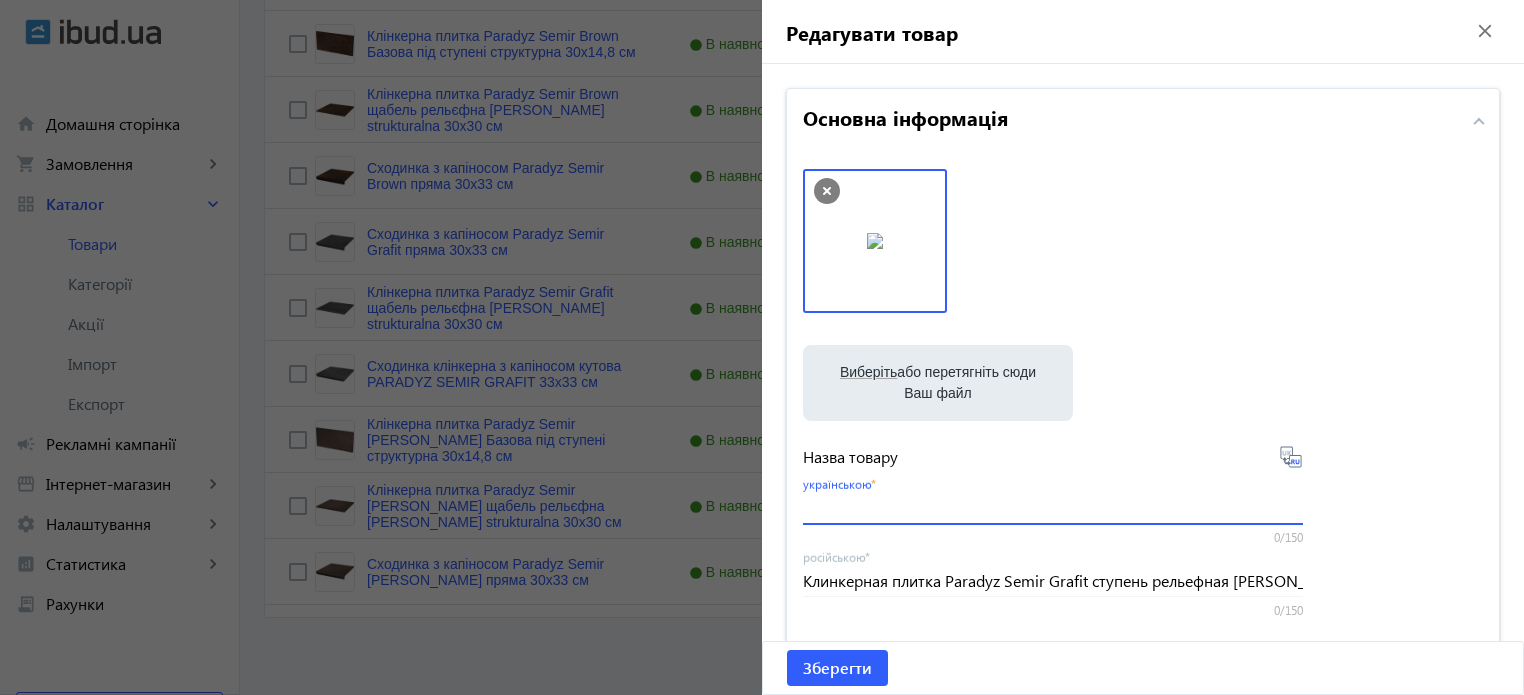 scroll, scrollTop: 0, scrollLeft: 0, axis: both 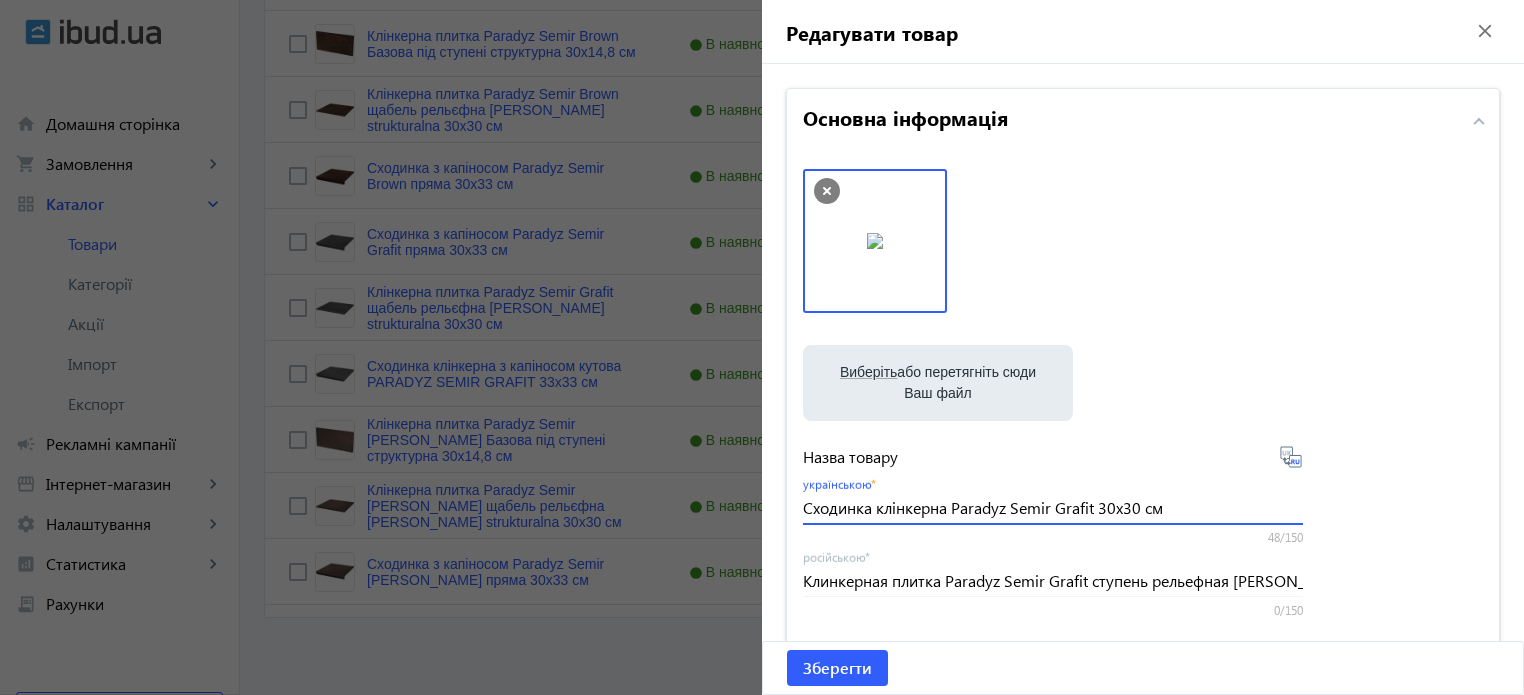 type on "Сходинка клінкерна Paradyz Semir Grafit 30х30 см" 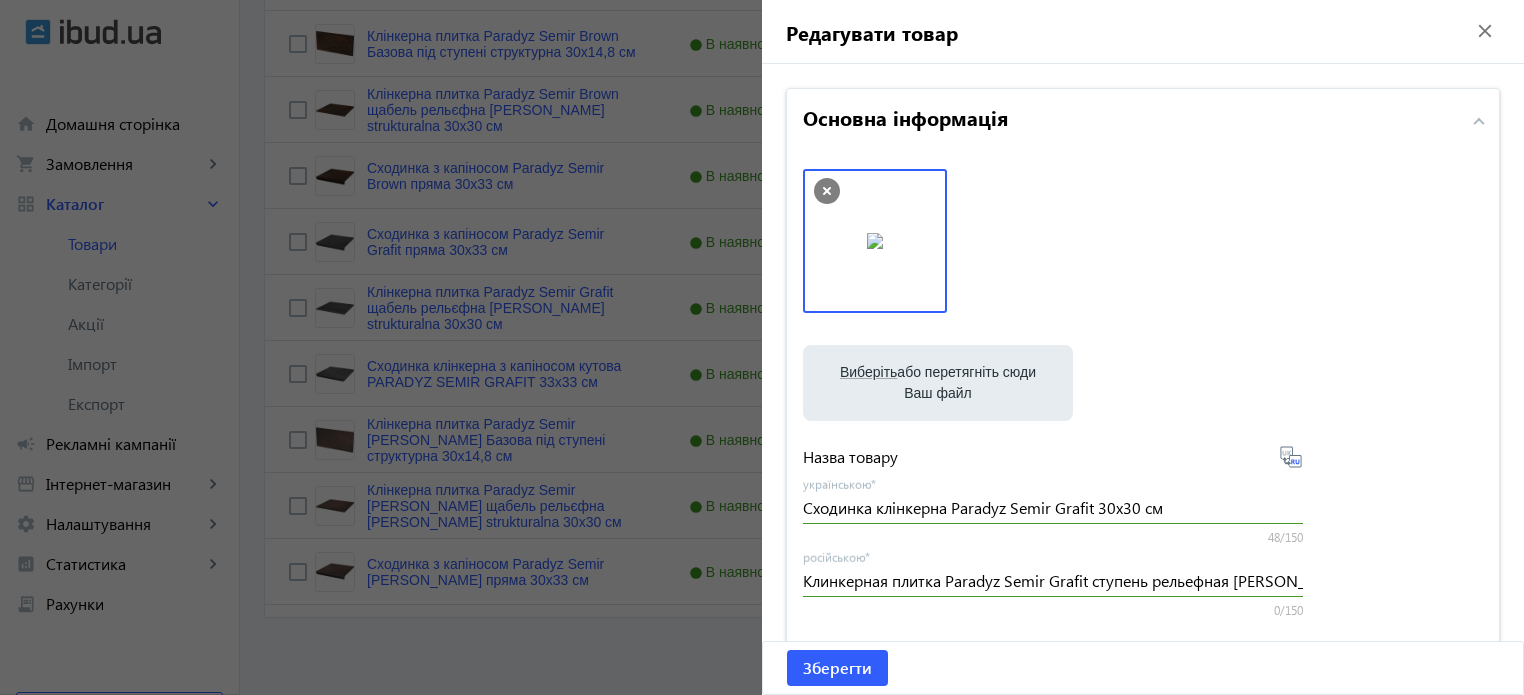 click 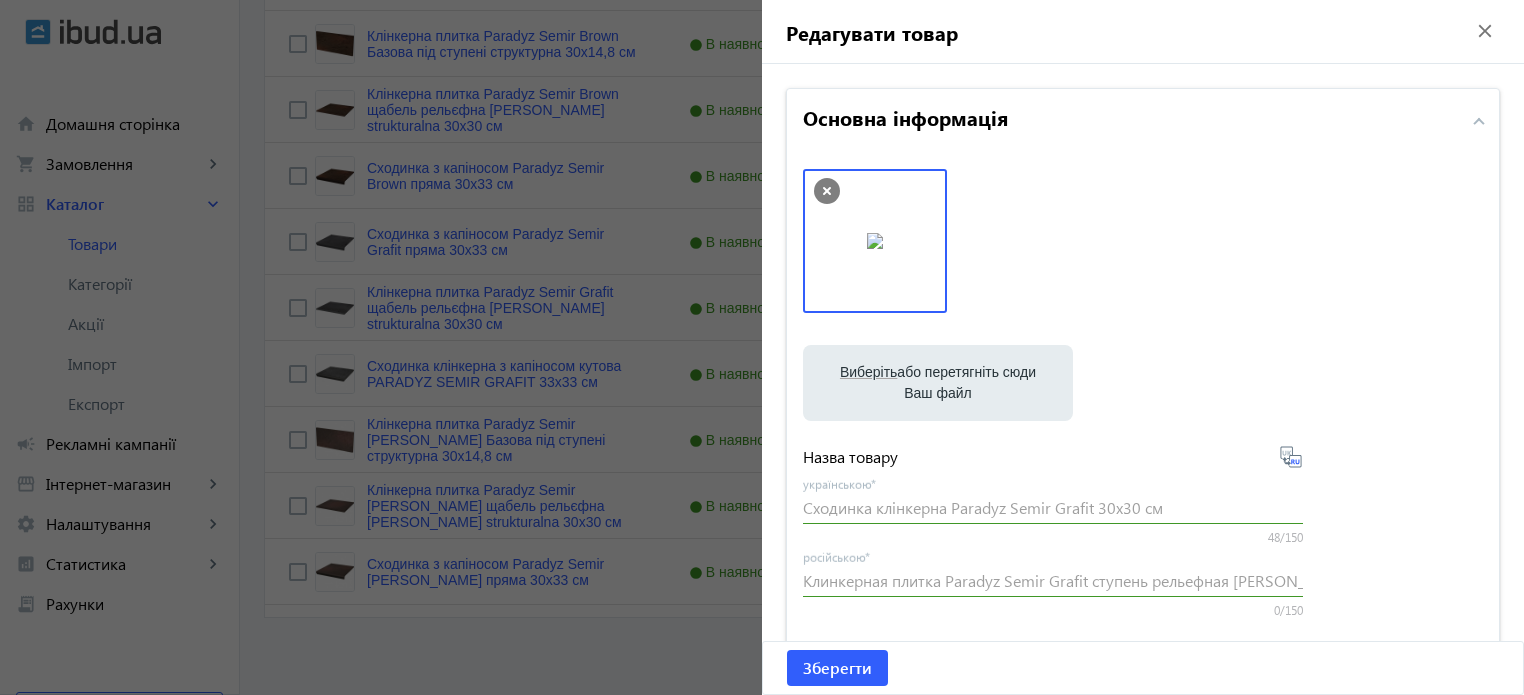 type on "Ступень клинкерная Paradyz Semir Grafit 30х30 см" 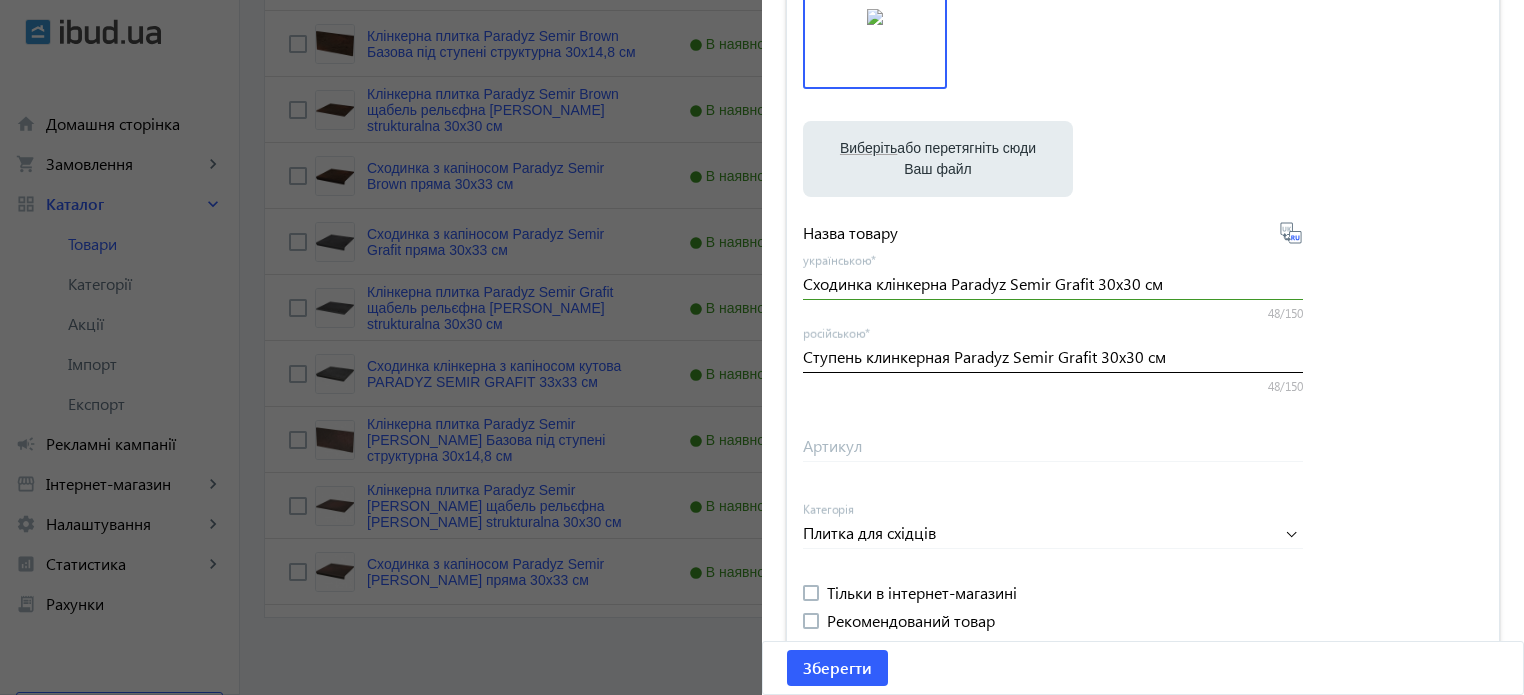 scroll, scrollTop: 400, scrollLeft: 0, axis: vertical 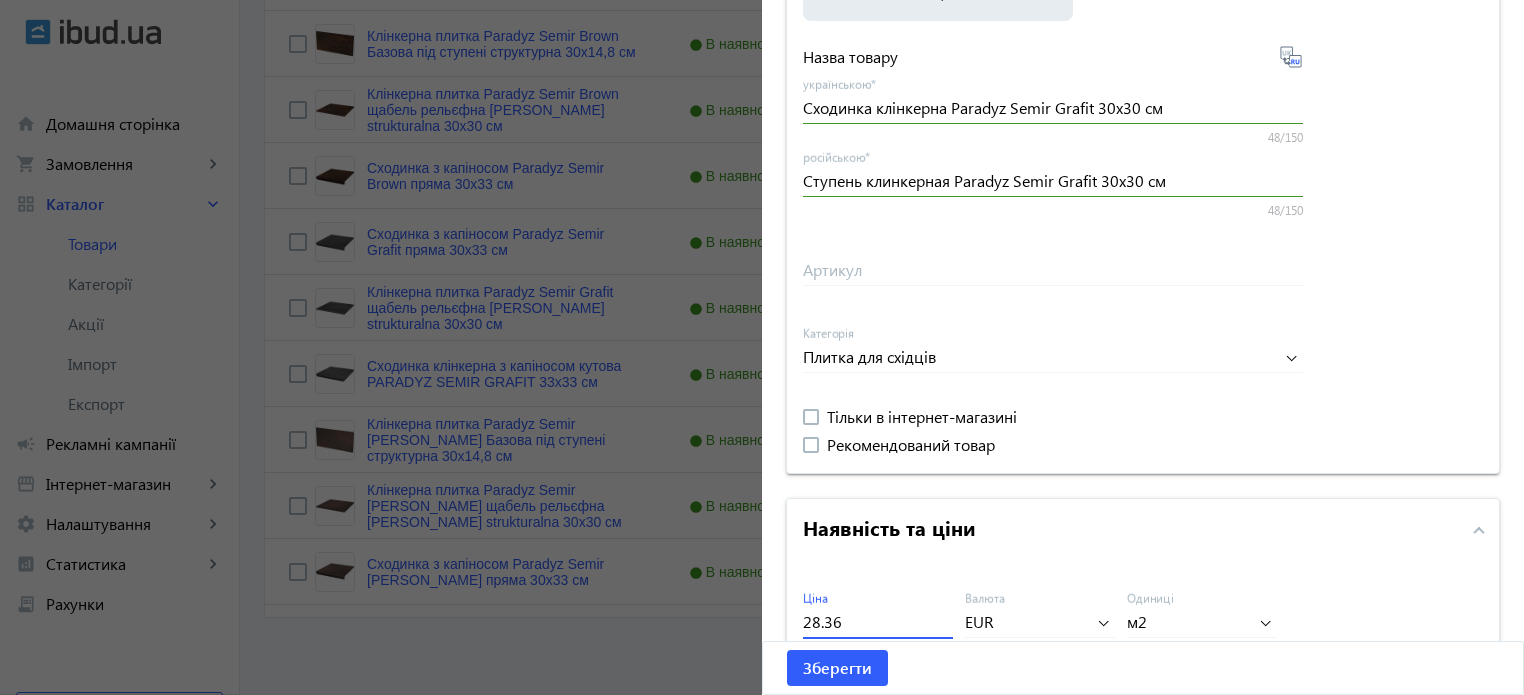 drag, startPoint x: 828, startPoint y: 611, endPoint x: 397, endPoint y: 433, distance: 466.31 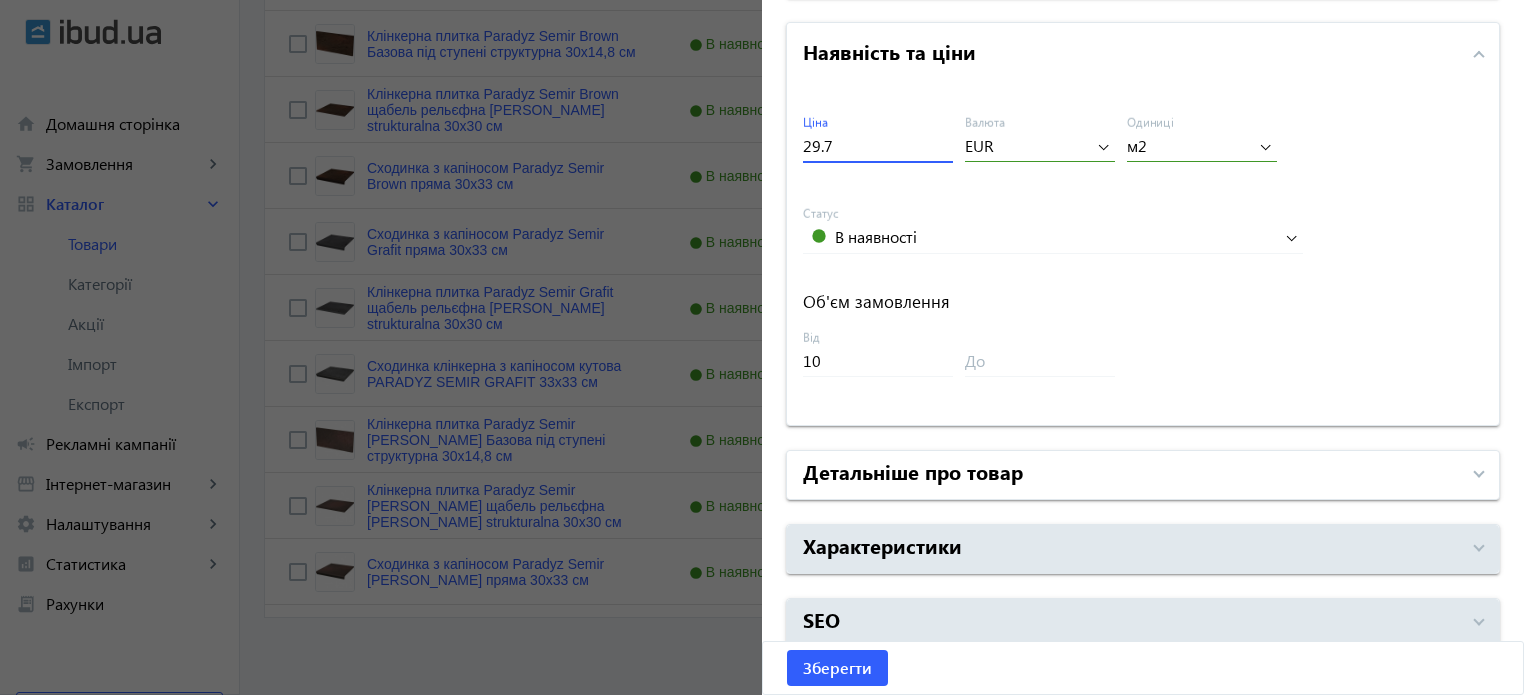 scroll, scrollTop: 892, scrollLeft: 0, axis: vertical 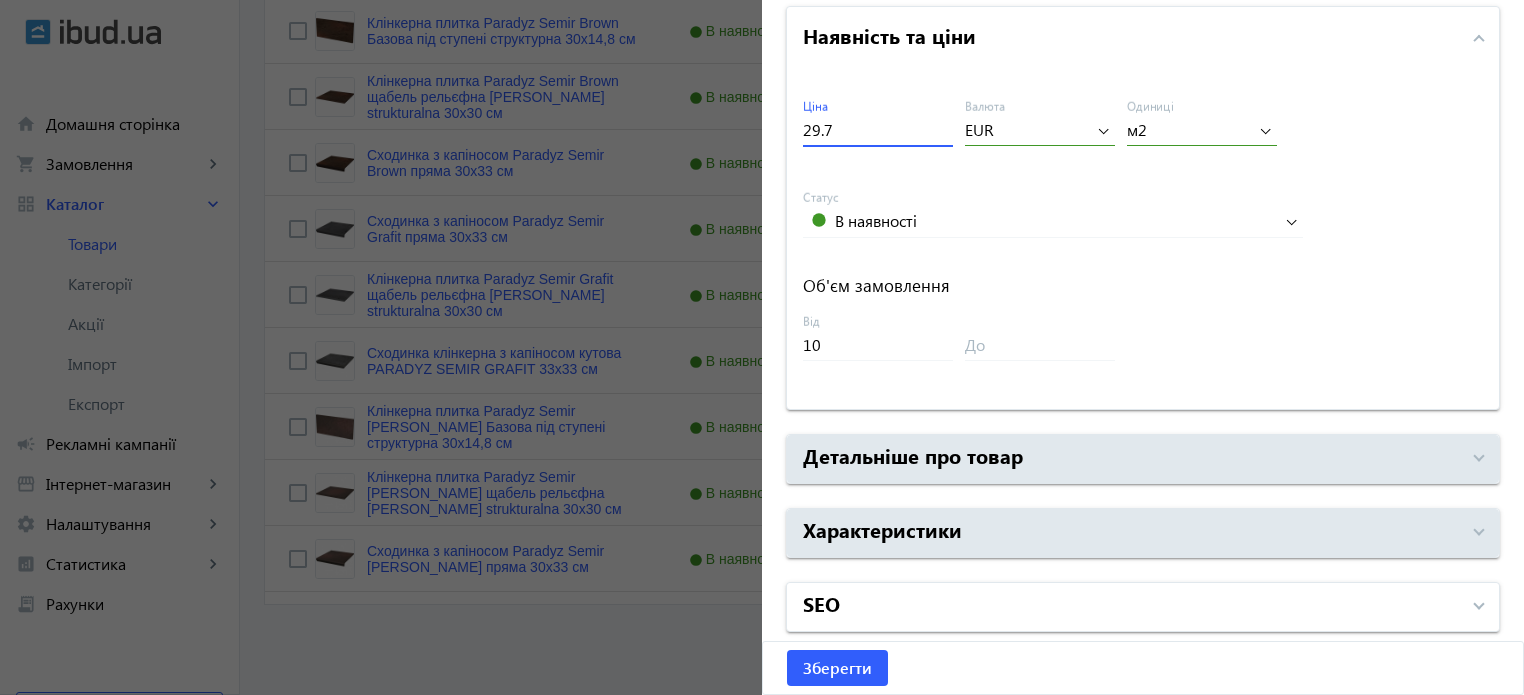 type on "29.7" 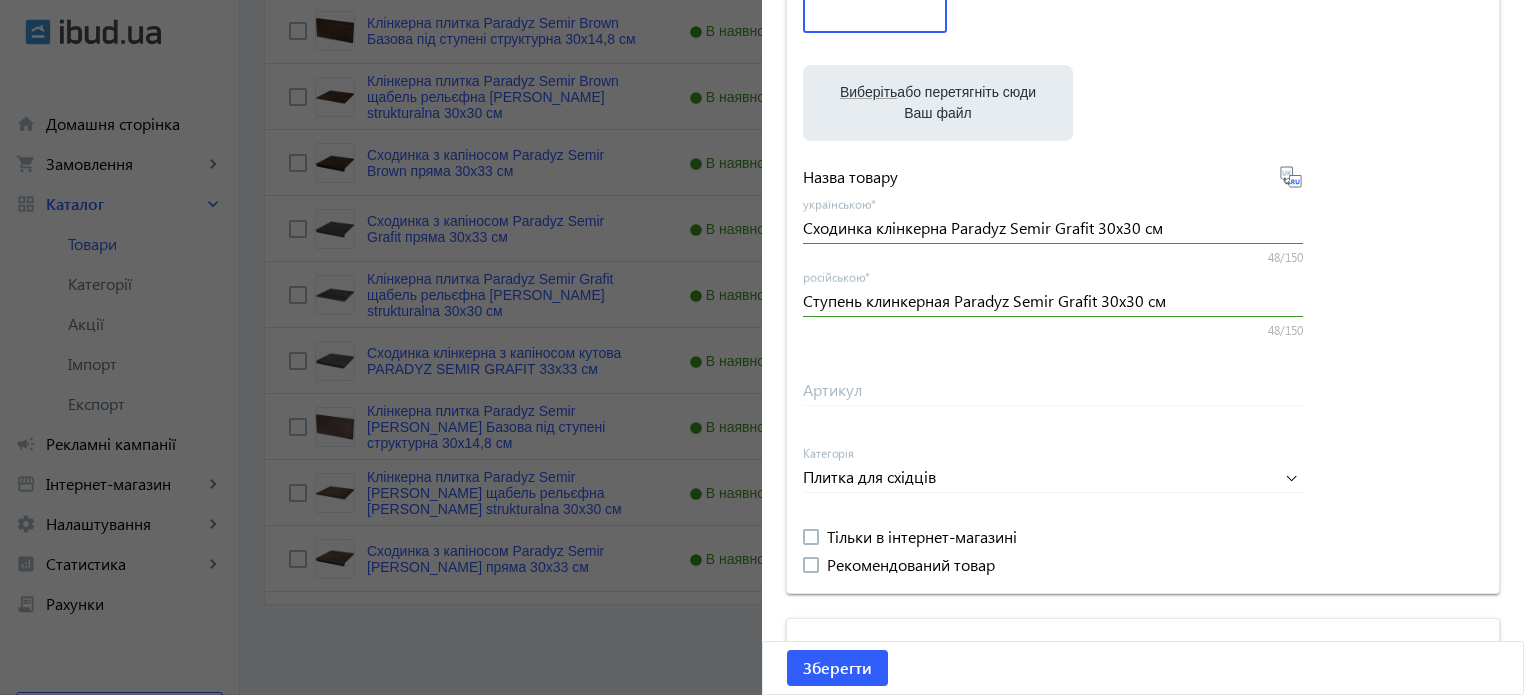 scroll, scrollTop: 192, scrollLeft: 0, axis: vertical 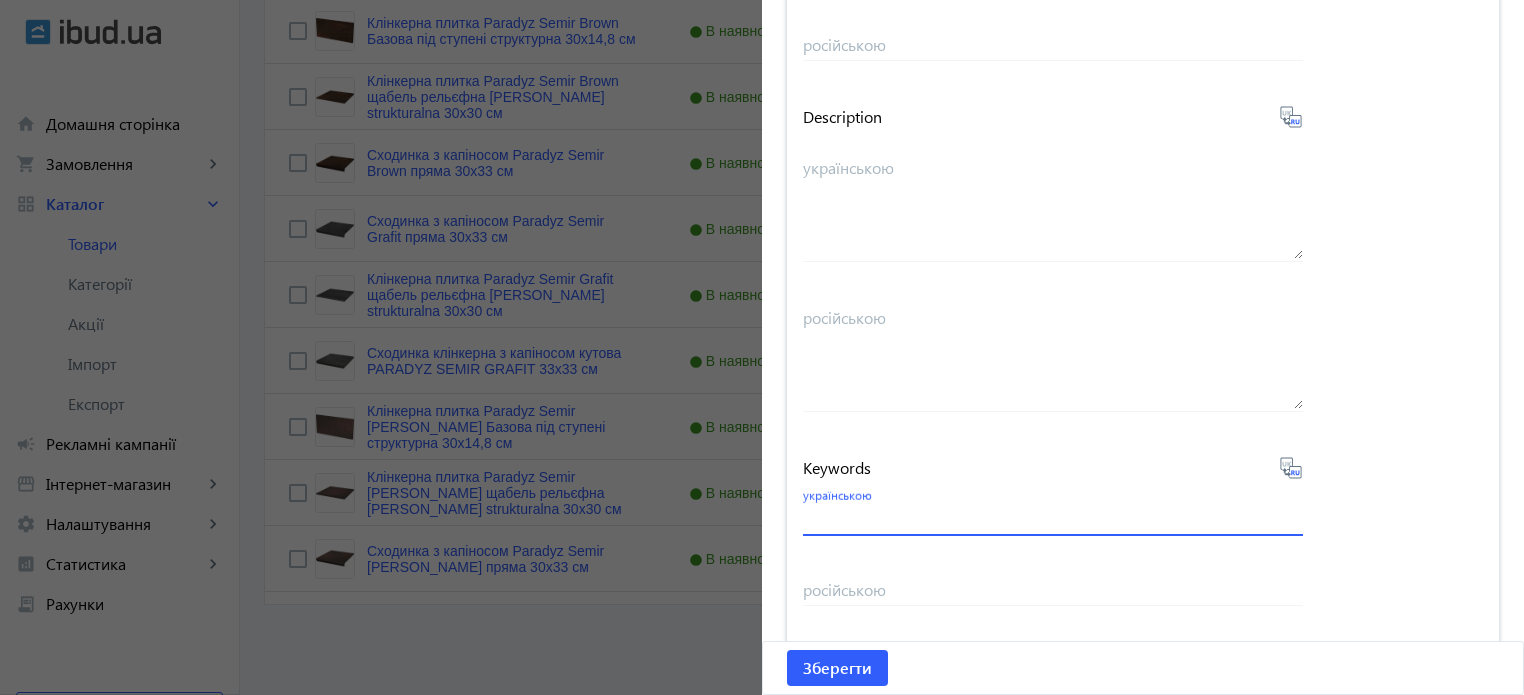 click on "українською" at bounding box center (1053, 518) 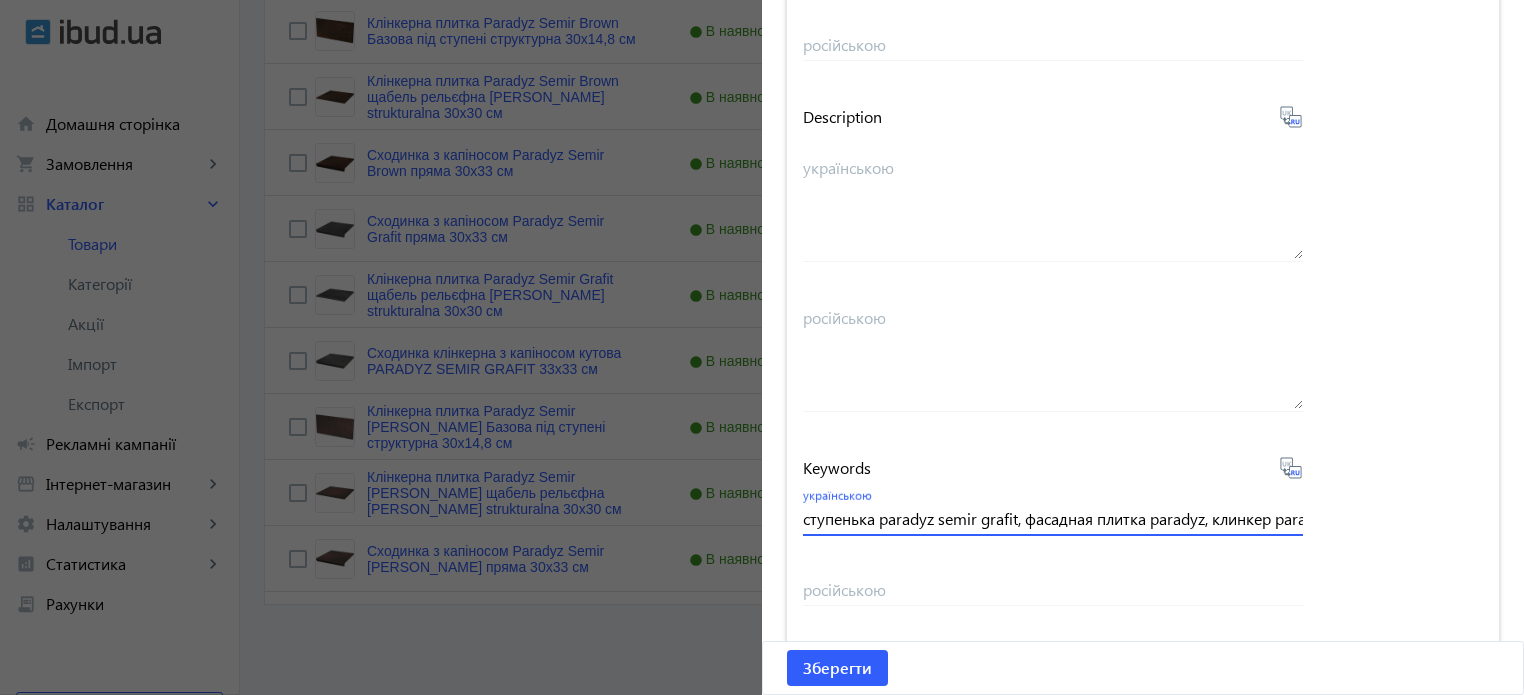 scroll, scrollTop: 0, scrollLeft: 268, axis: horizontal 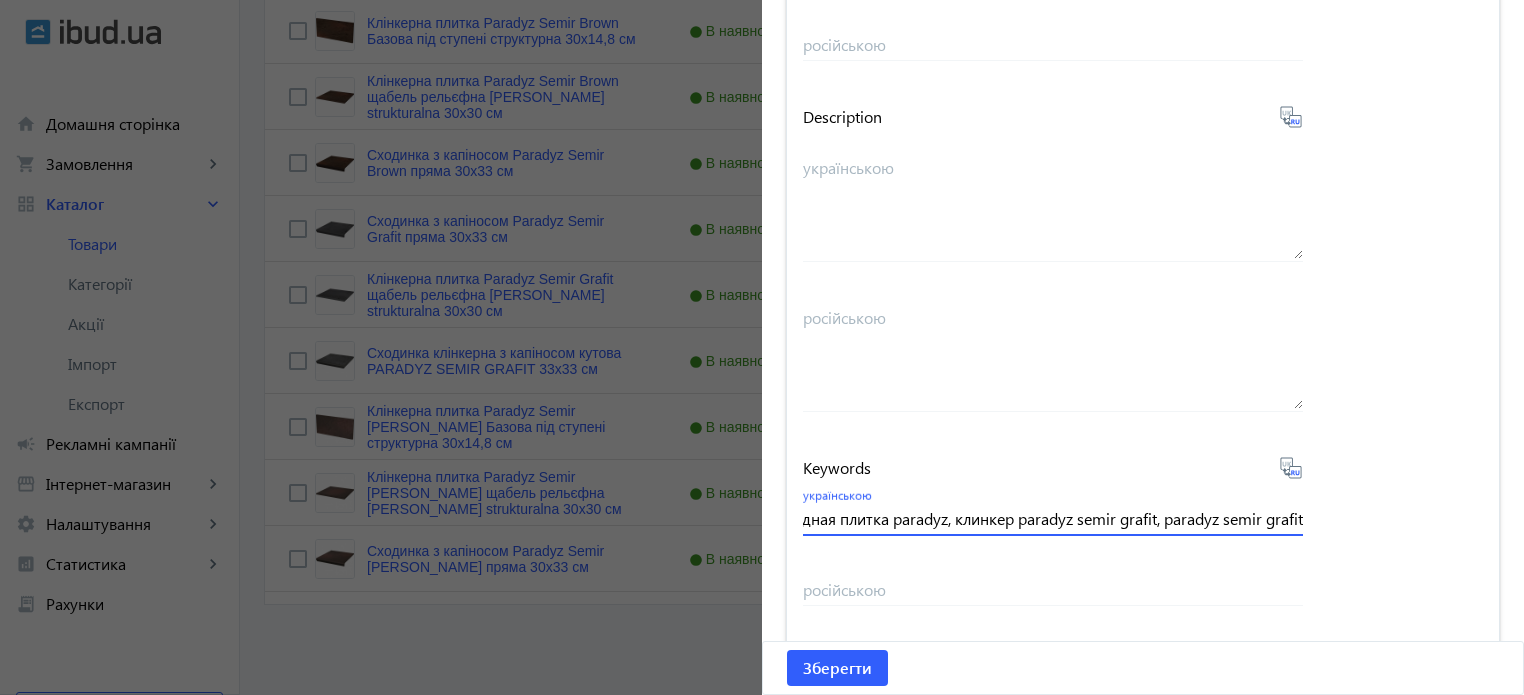 type on "ступенька paradyz semir grafit, фасадная плитка paradyz, клинкер paradyz semir grafit, paradyz semir grafit" 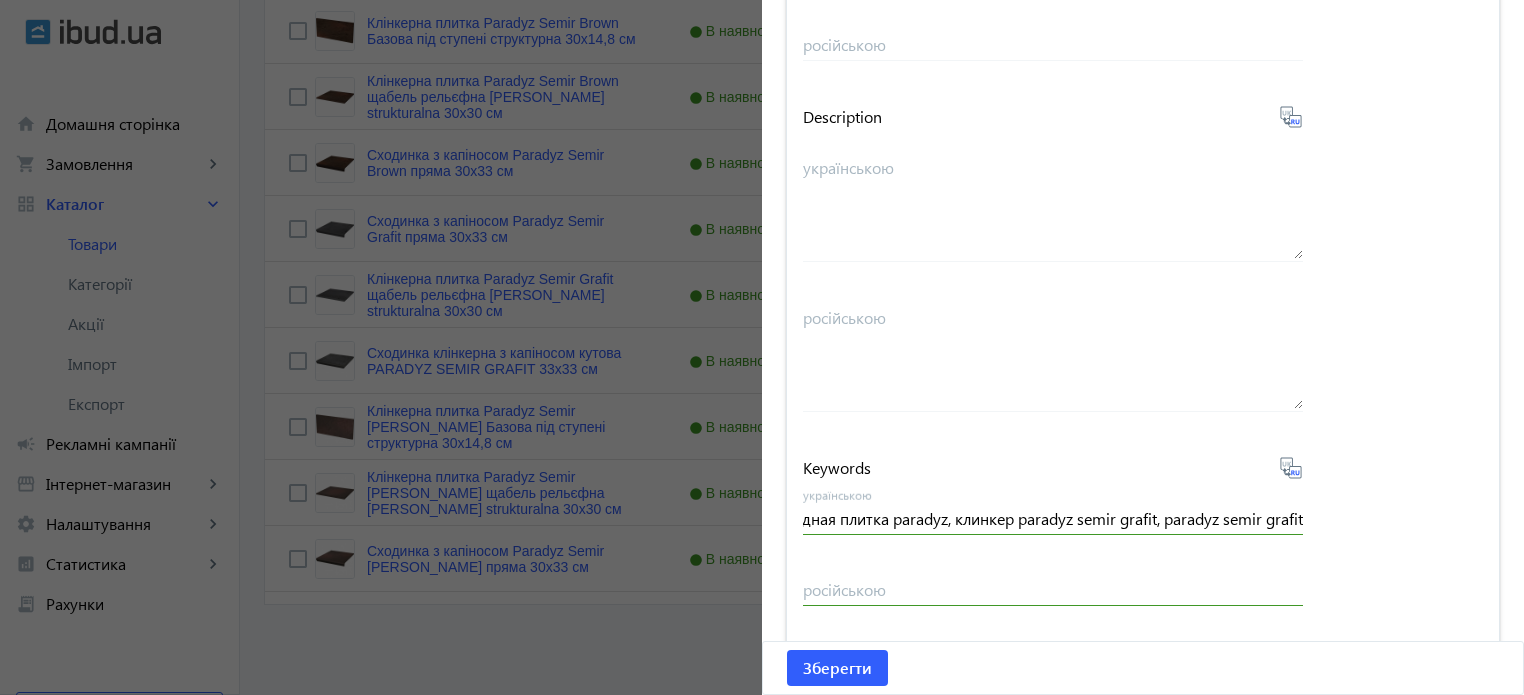 click on "Keywords
ступенька paradyz semir grafit, фасадная плитка paradyz, клинкер paradyz semir grafit, paradyz semir grafit українською російською" at bounding box center [1053, 541] 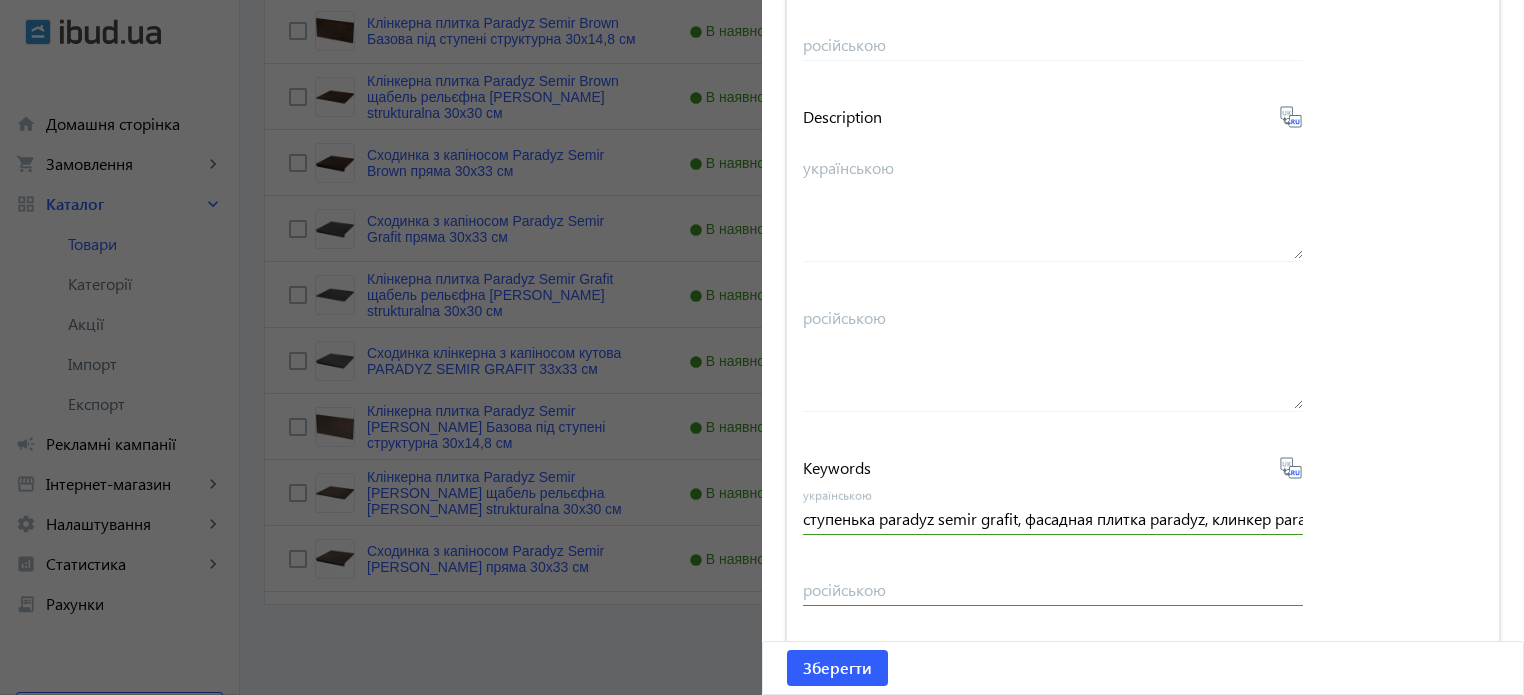 click 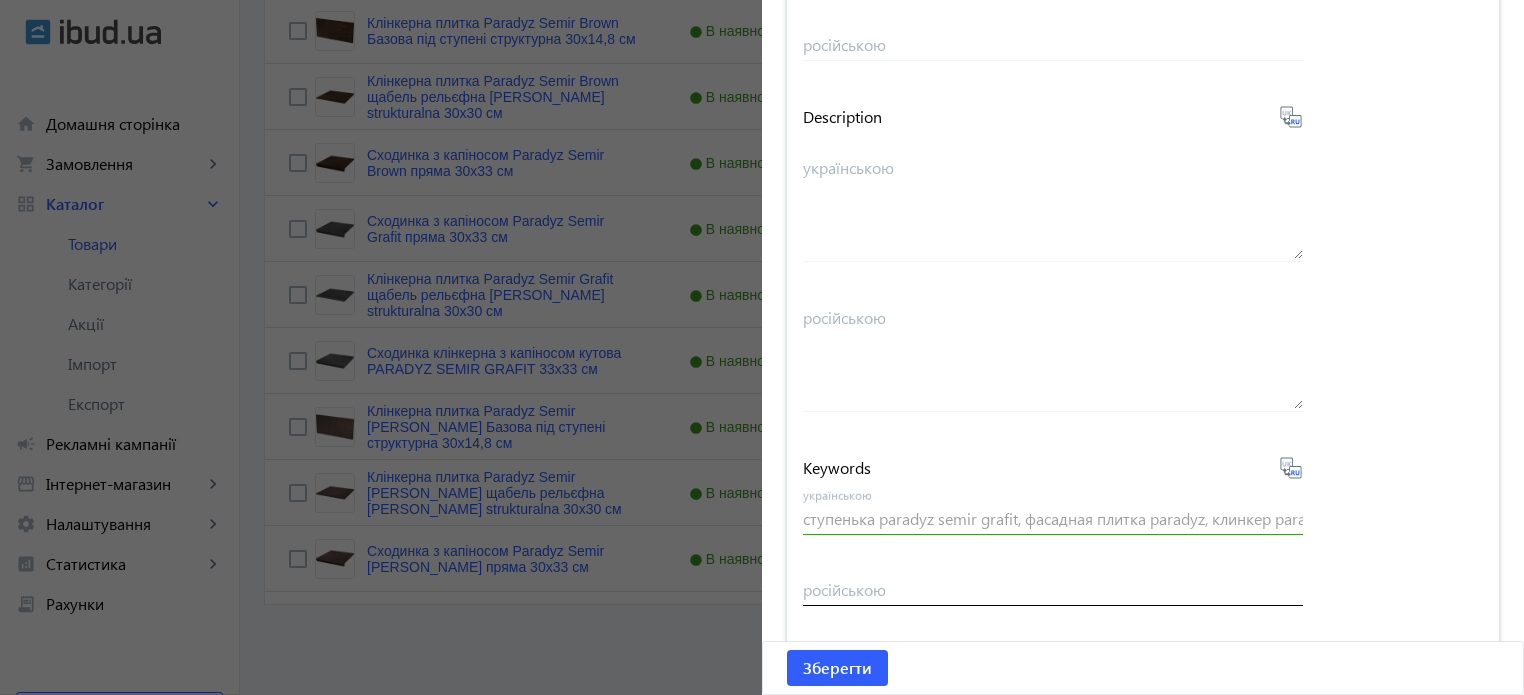 type on "ступень paradyz semir grafit, фасадная плитка paradyz, клинкер paradyz semir grafit, paradyz semir grafit" 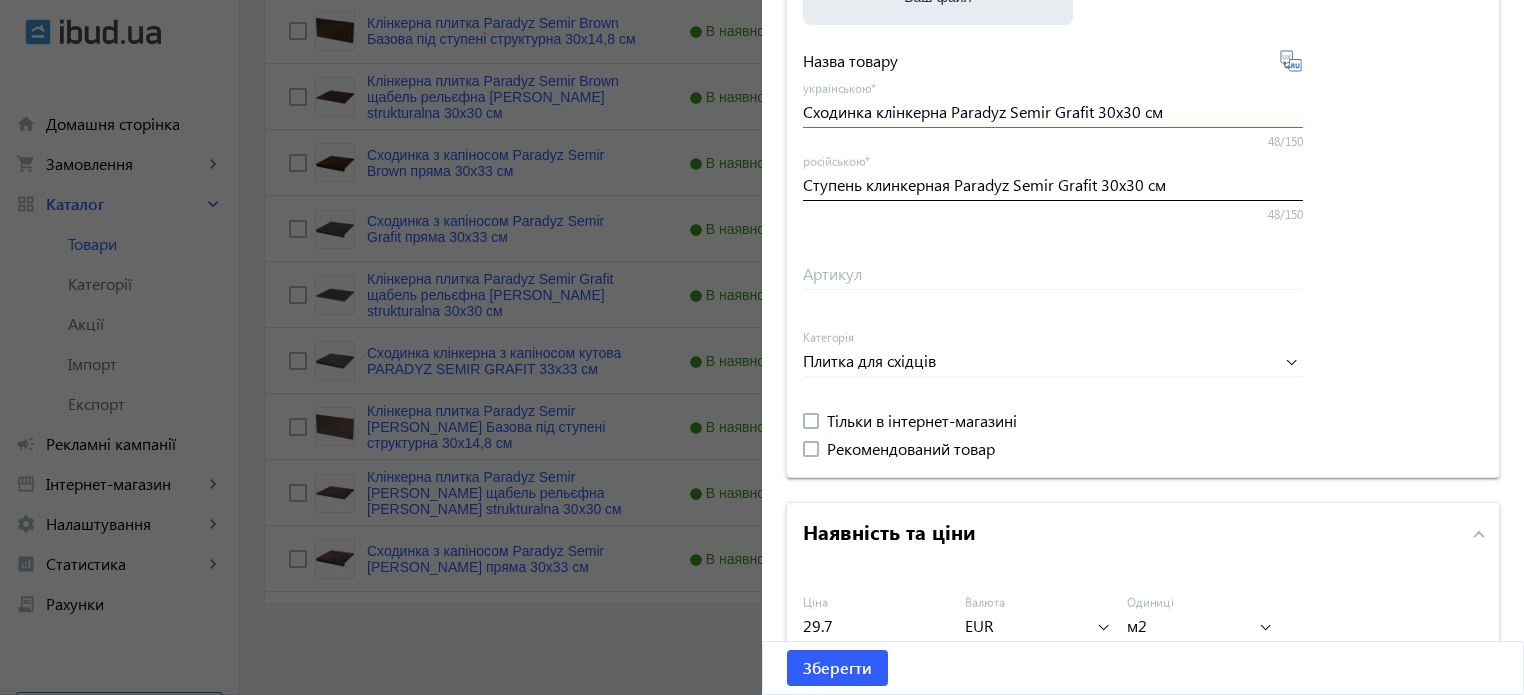 scroll, scrollTop: 157, scrollLeft: 0, axis: vertical 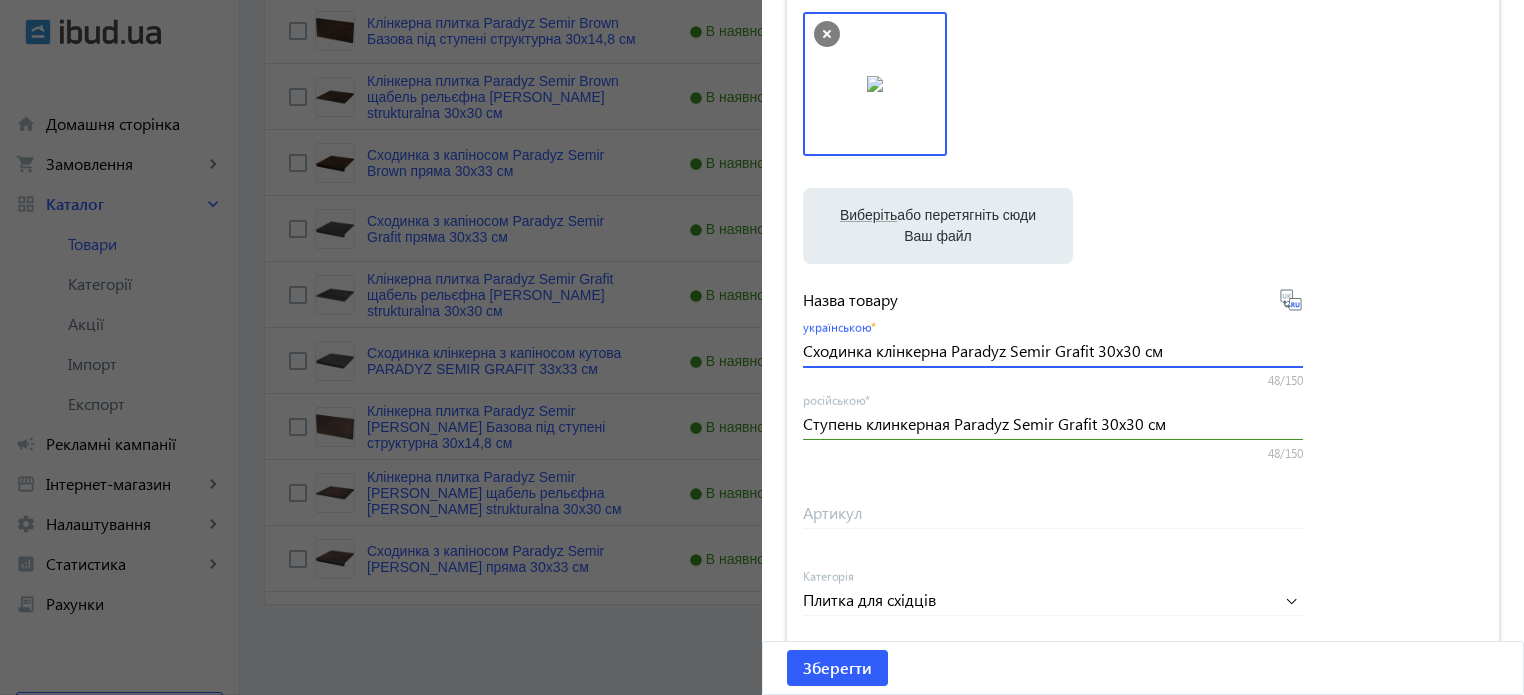 drag, startPoint x: 1197, startPoint y: 354, endPoint x: 0, endPoint y: 149, distance: 1214.4275 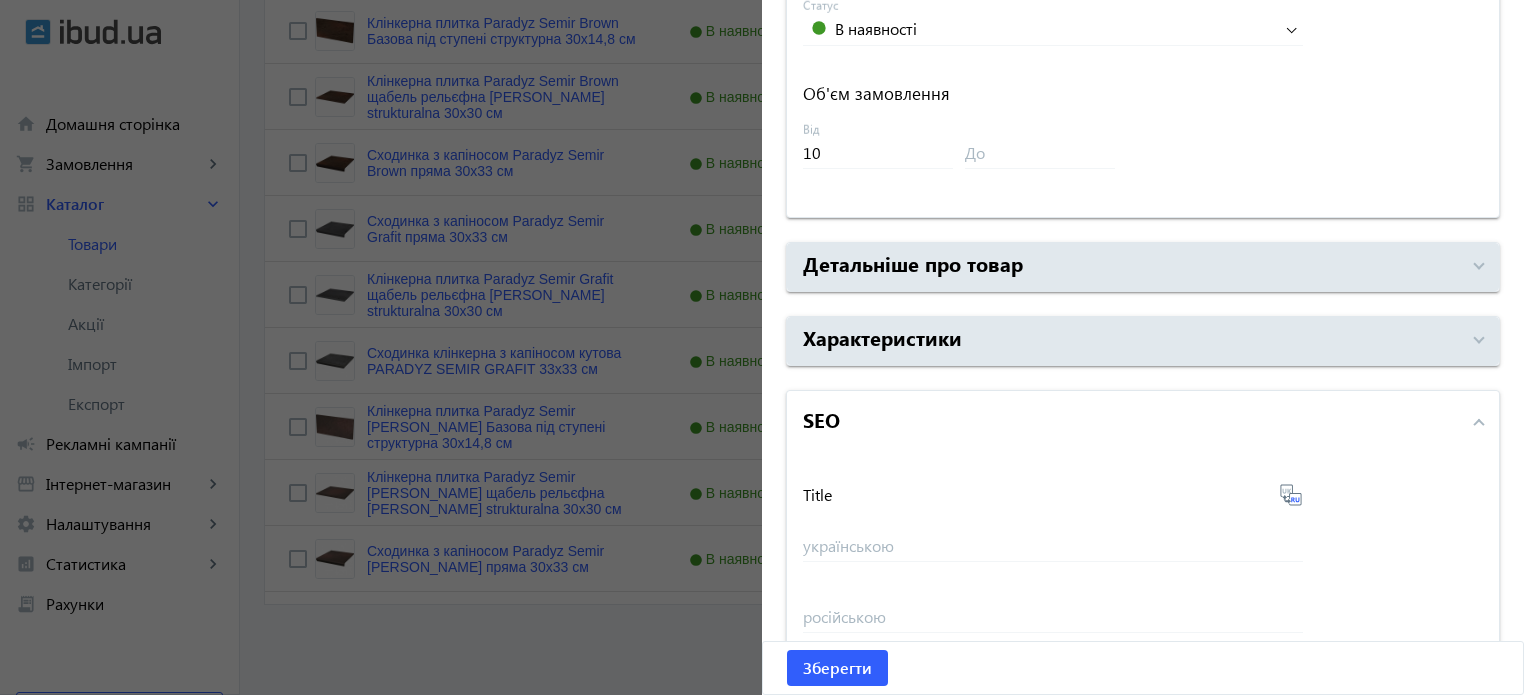 scroll, scrollTop: 1457, scrollLeft: 0, axis: vertical 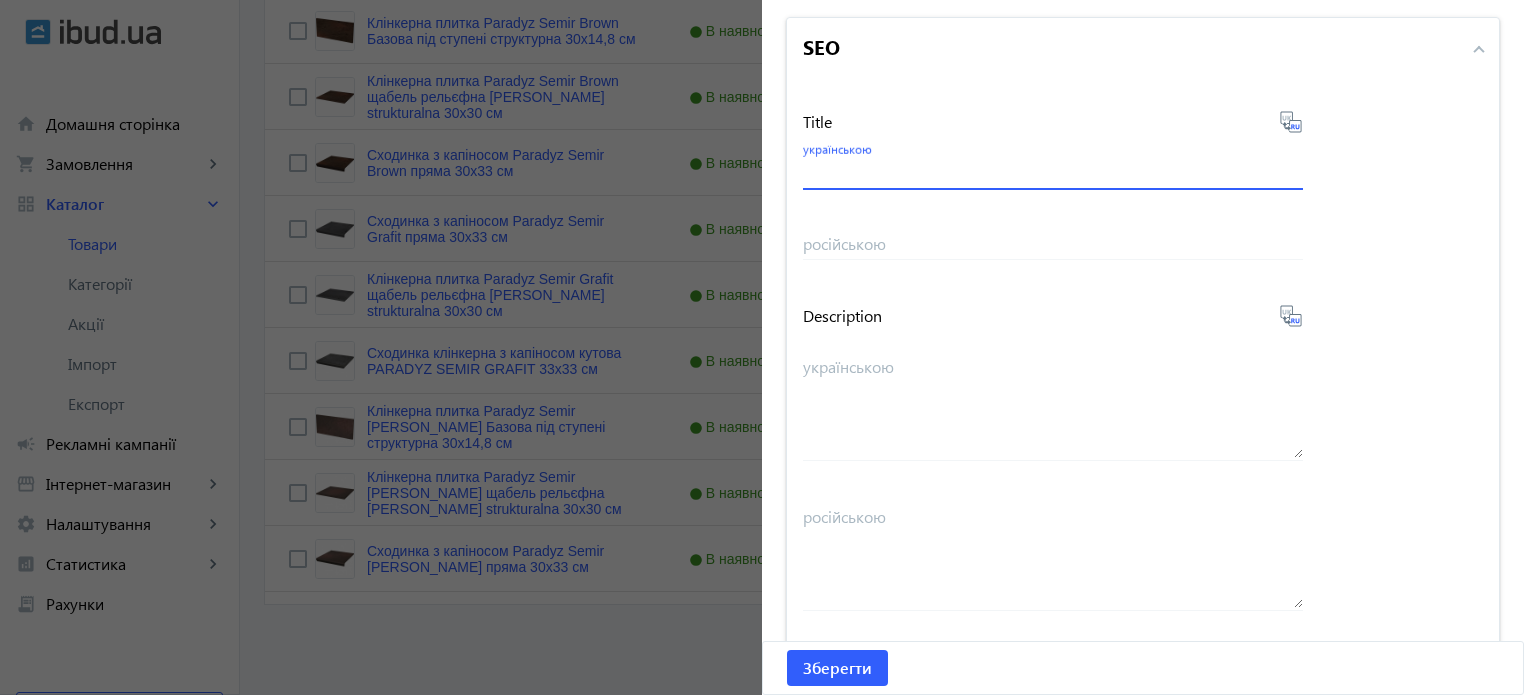 click on "українською" at bounding box center [1053, 172] 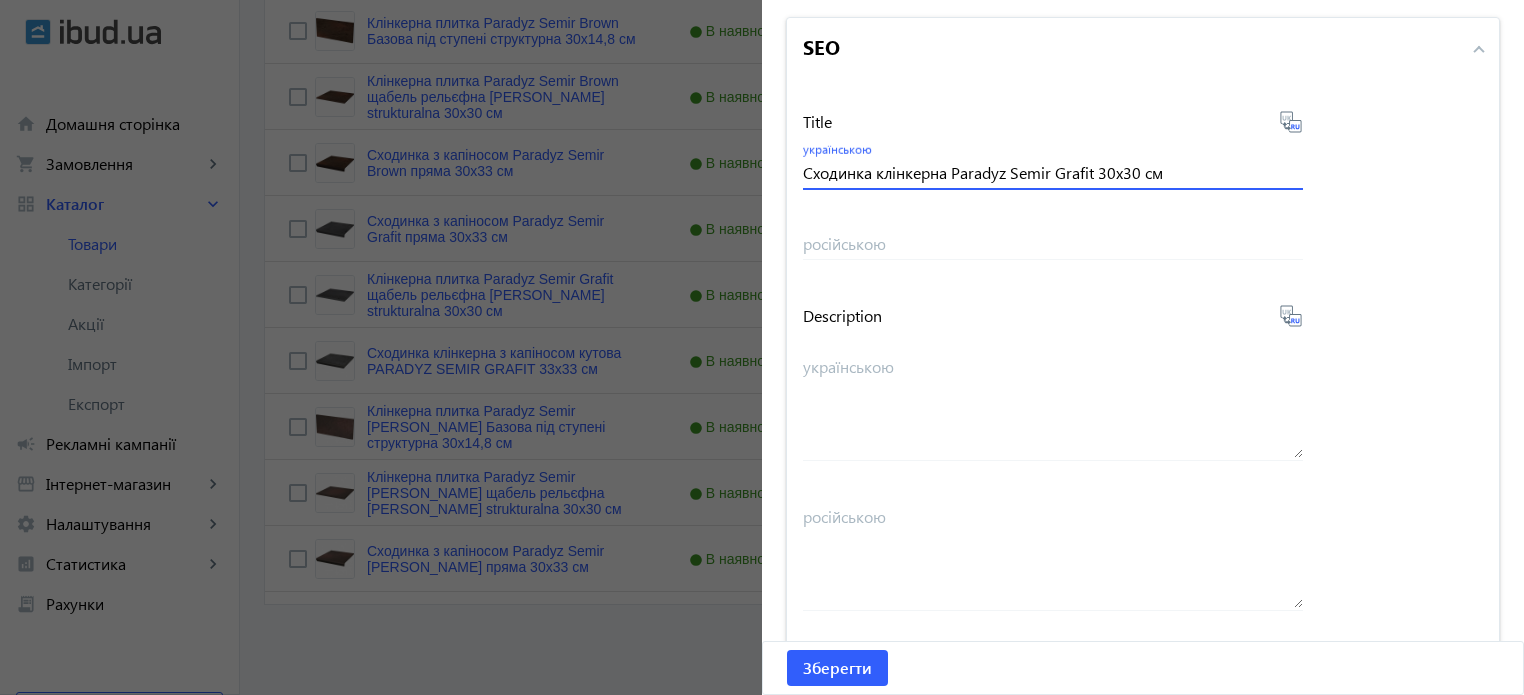 type on "Сходинка клінкерна Paradyz Semir Grafit 30х30 см" 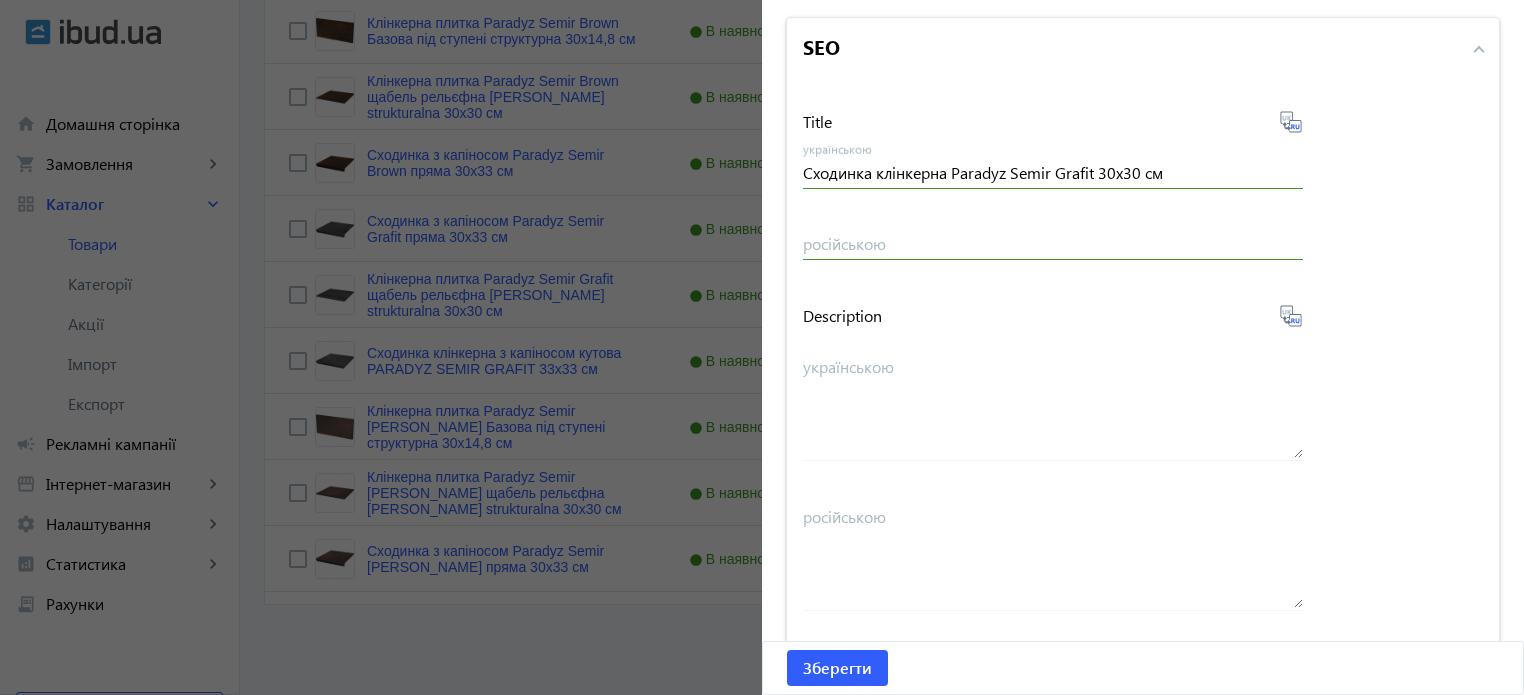 click 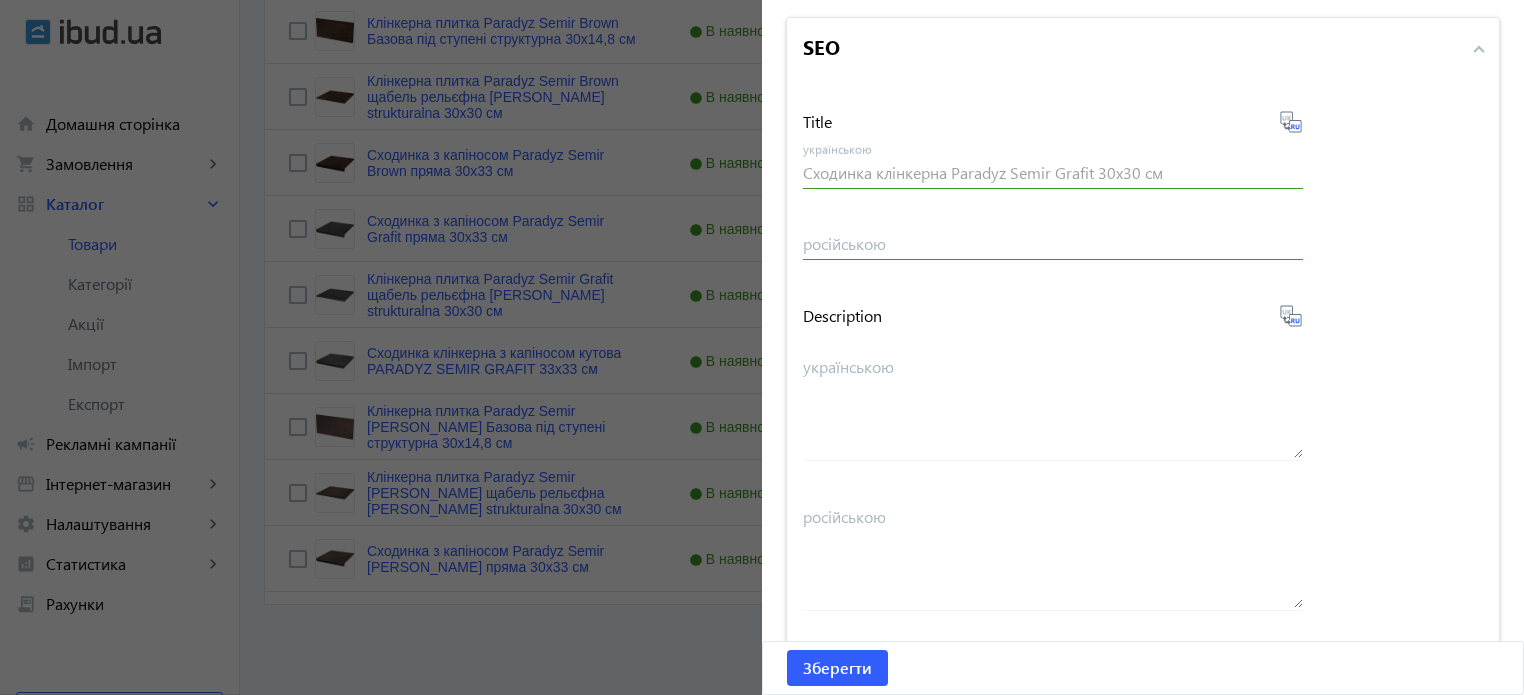 type on "Ступень клинкерная Paradyz Semir Grafit 30х30 см" 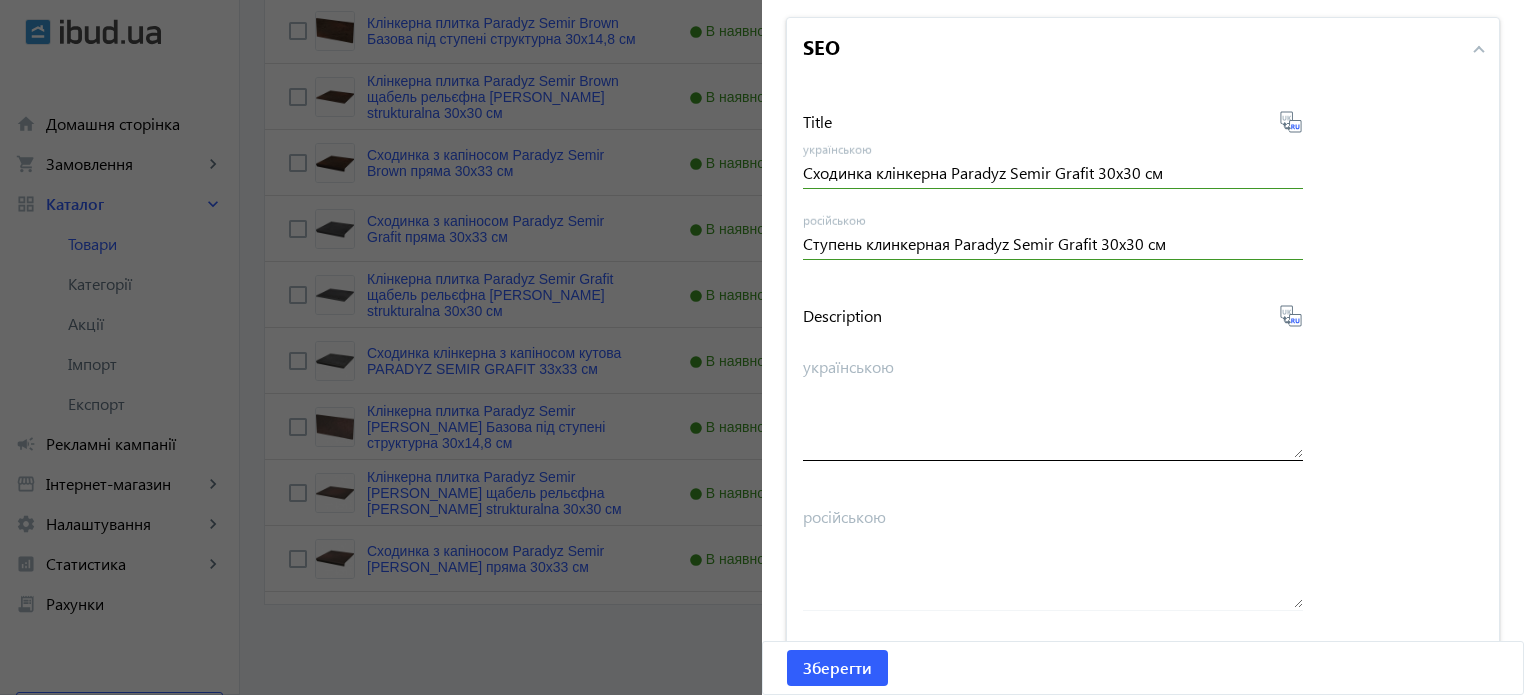 click on "українською" at bounding box center (1053, 399) 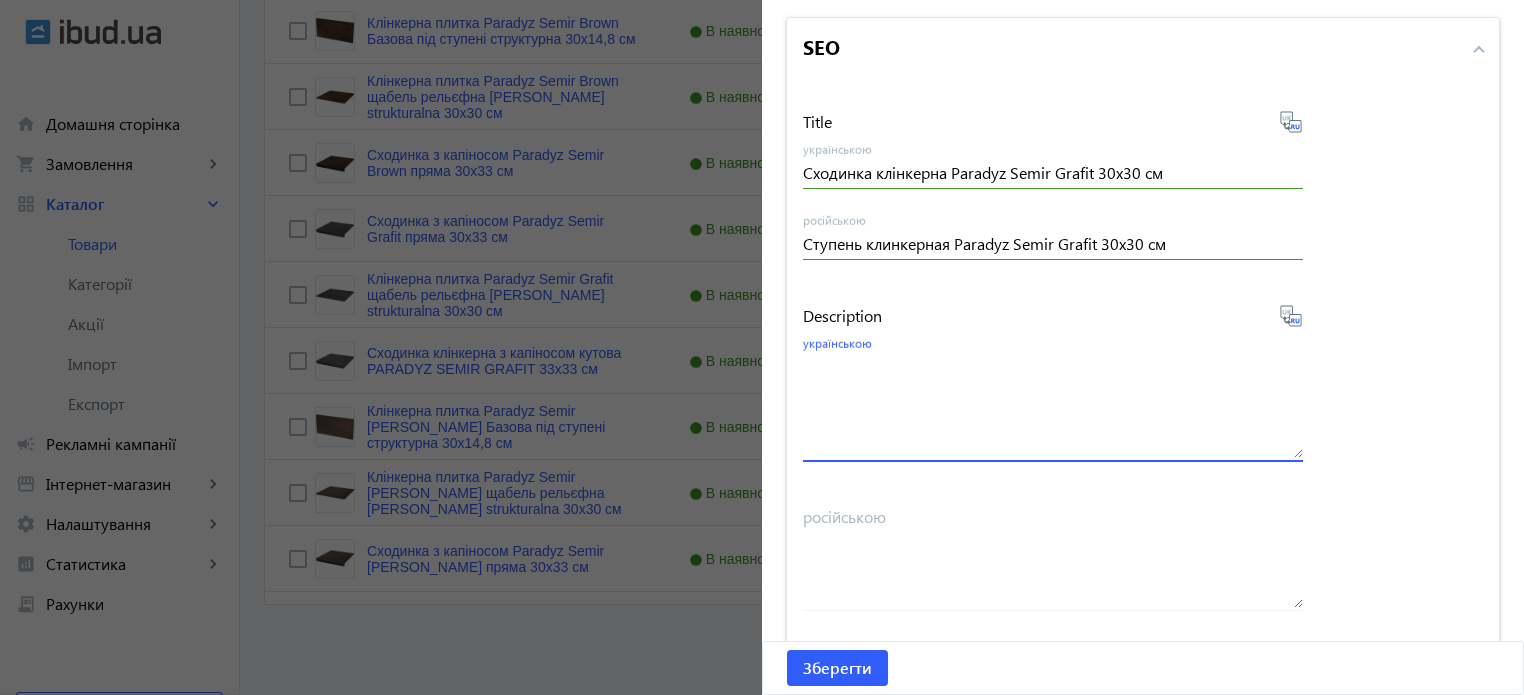 paste on "Сходинка клінкерна Paradyz Semir Grafit 30х30 см" 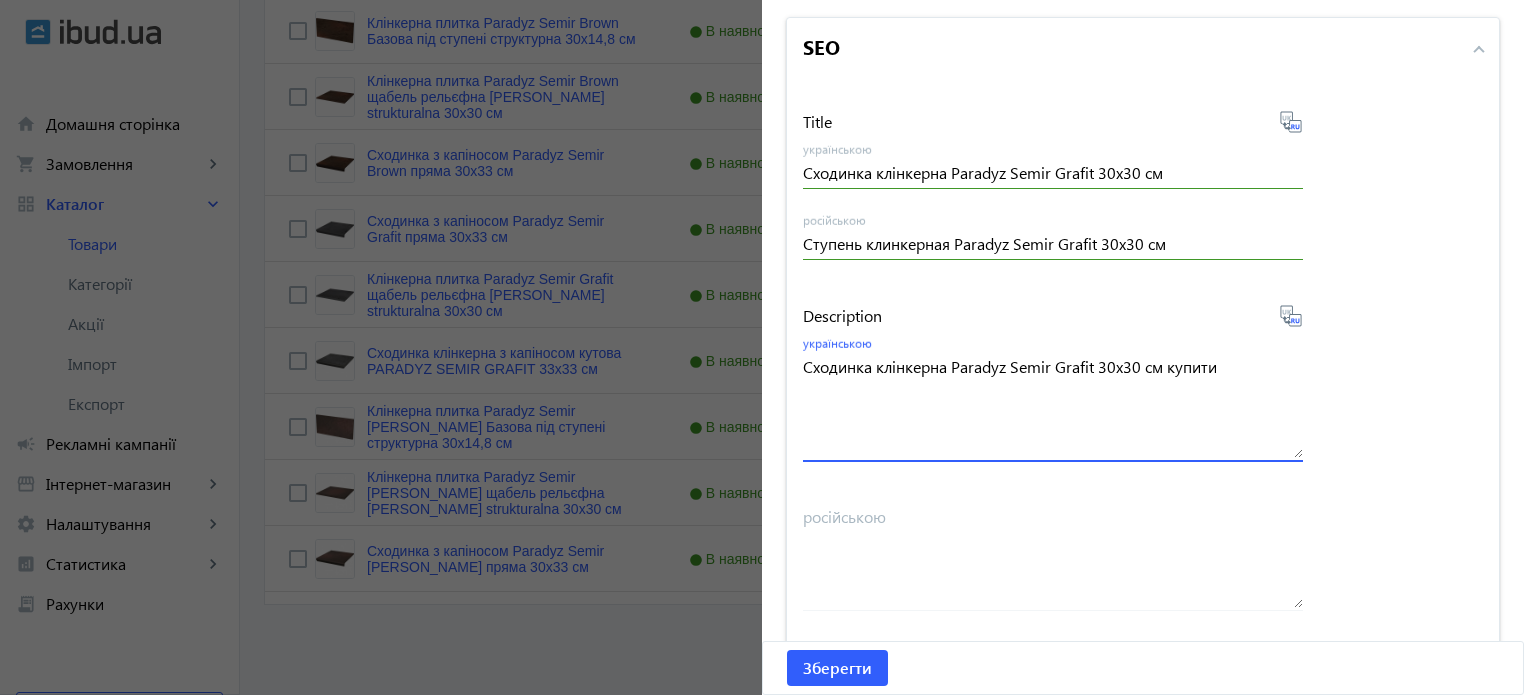 type on "Сходинка клінкерна Paradyz Semir Grafit 30х30 см купити" 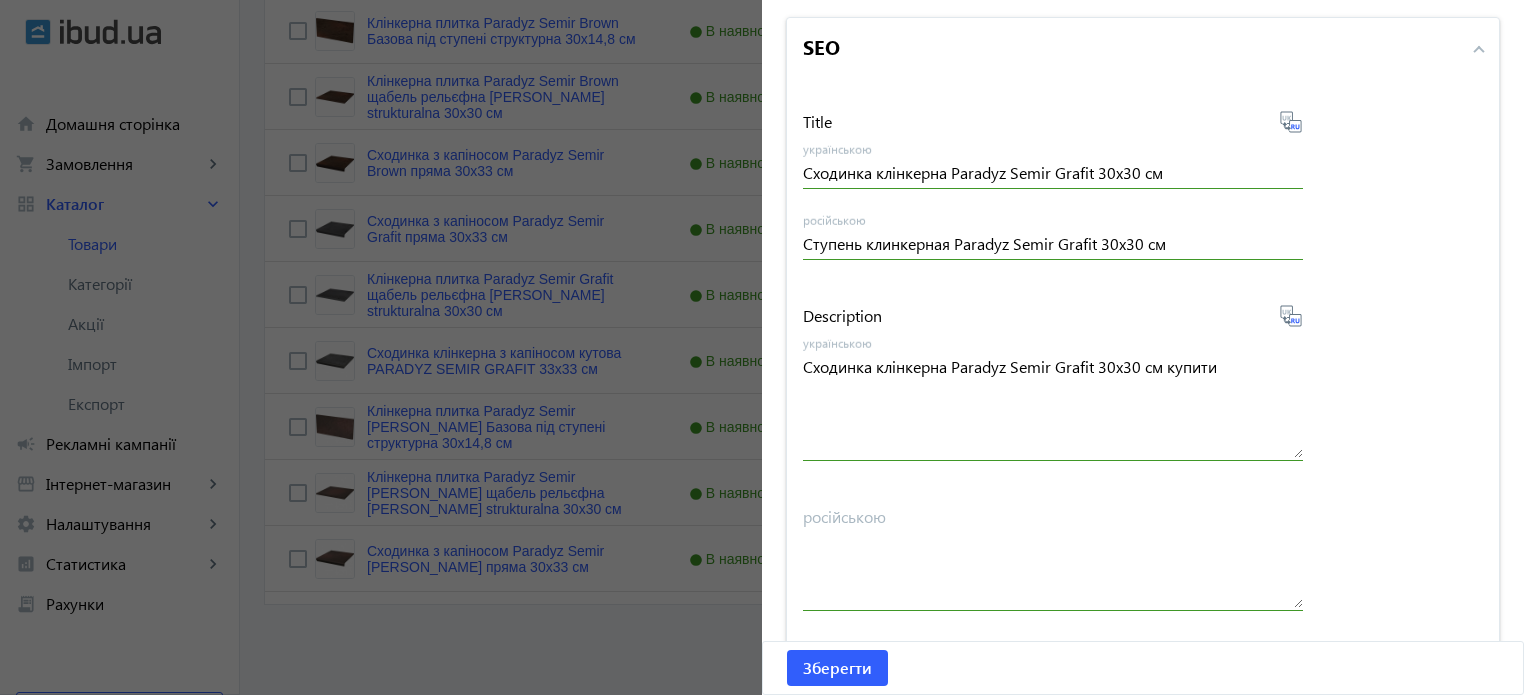 click 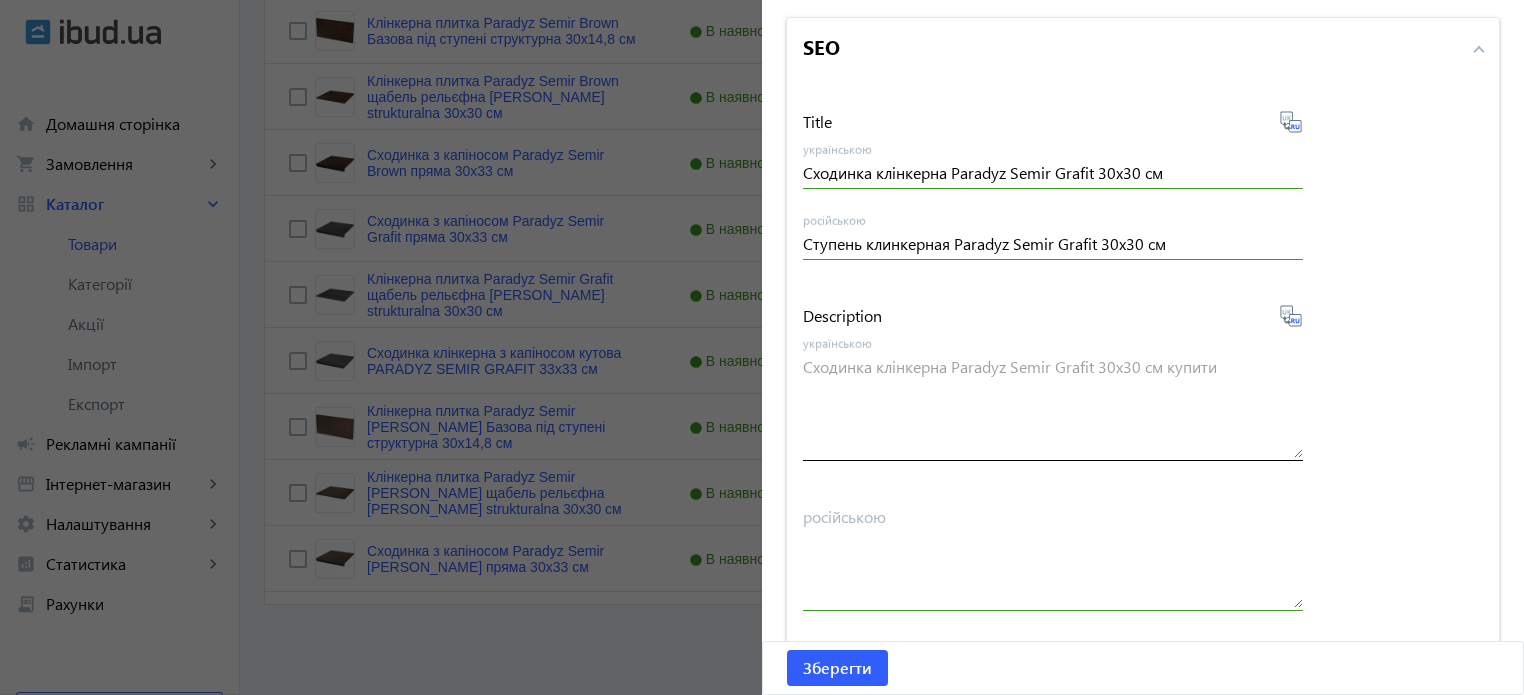 type on "Ступень клинкерная Paradyz Semir Grafit 30х30 см купить" 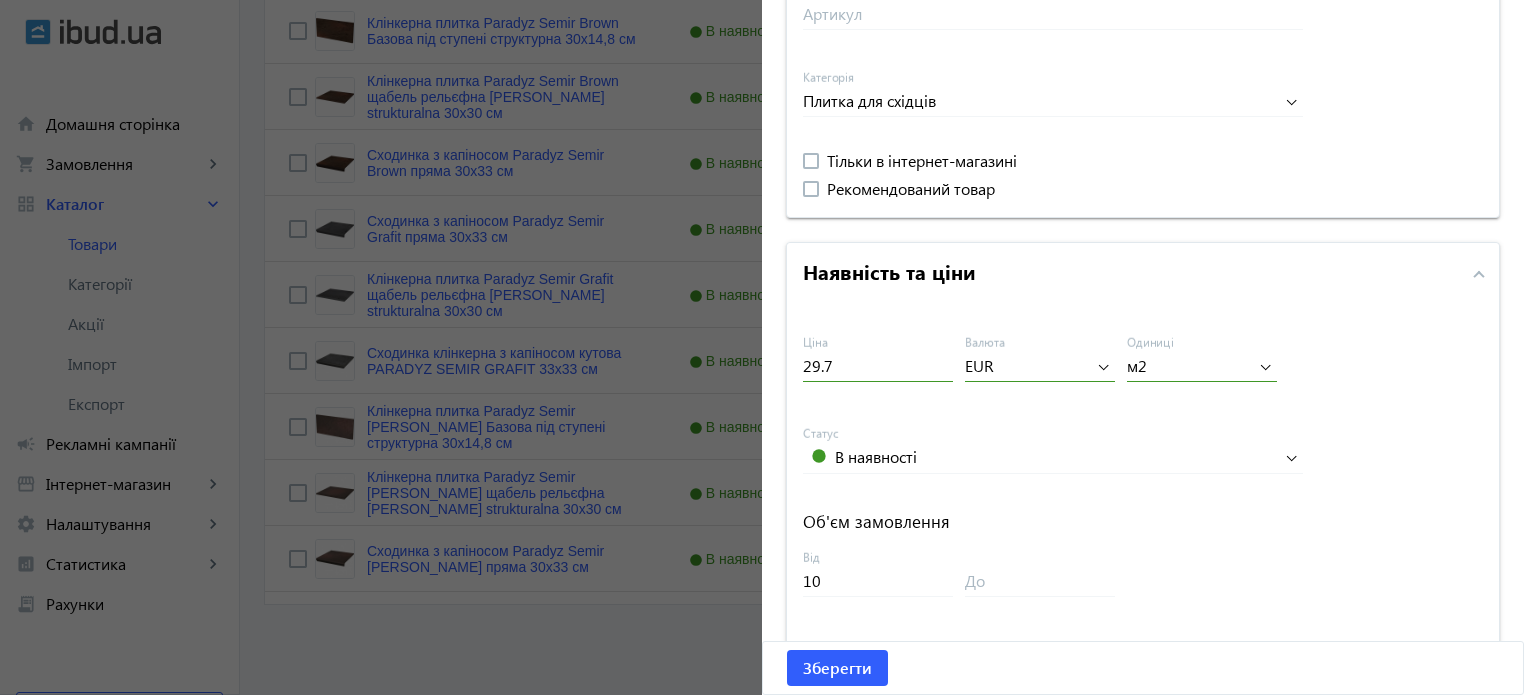 scroll, scrollTop: 957, scrollLeft: 0, axis: vertical 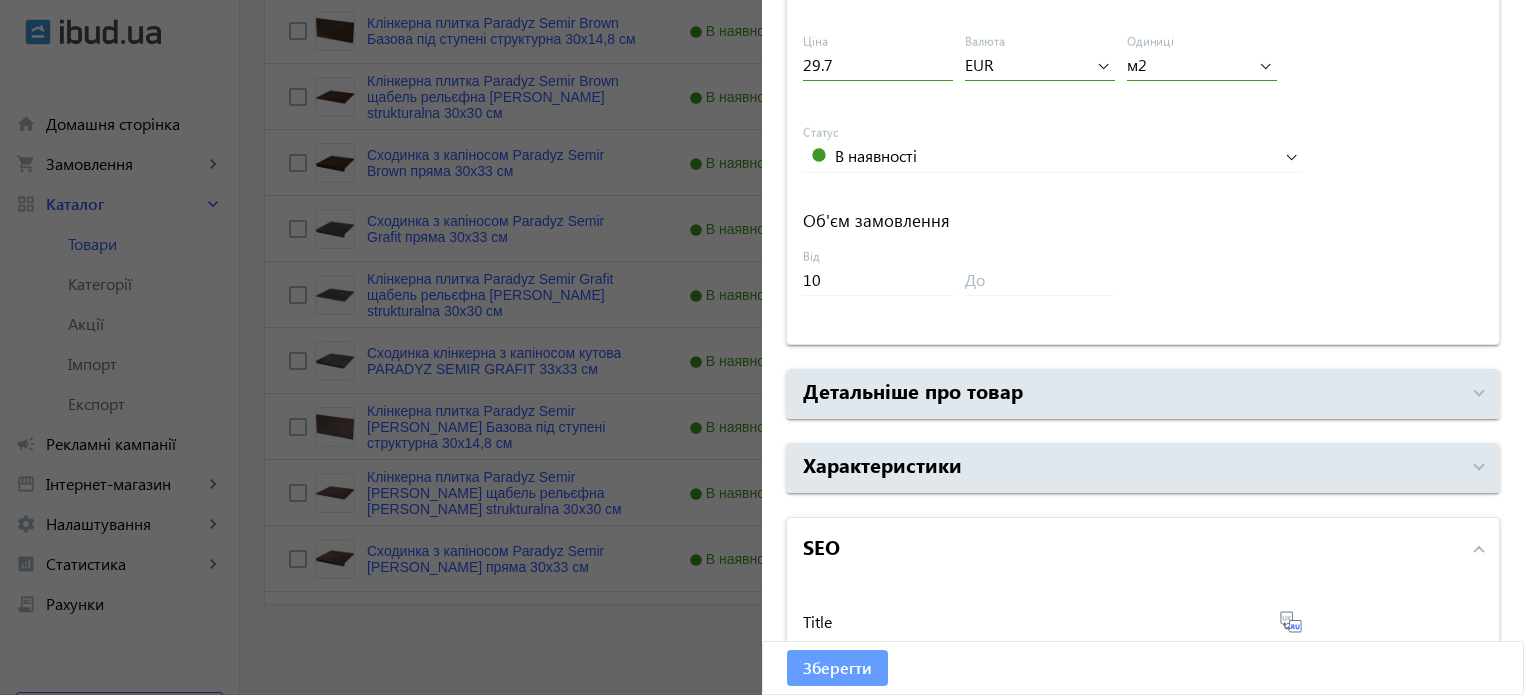 click on "Зберегти" 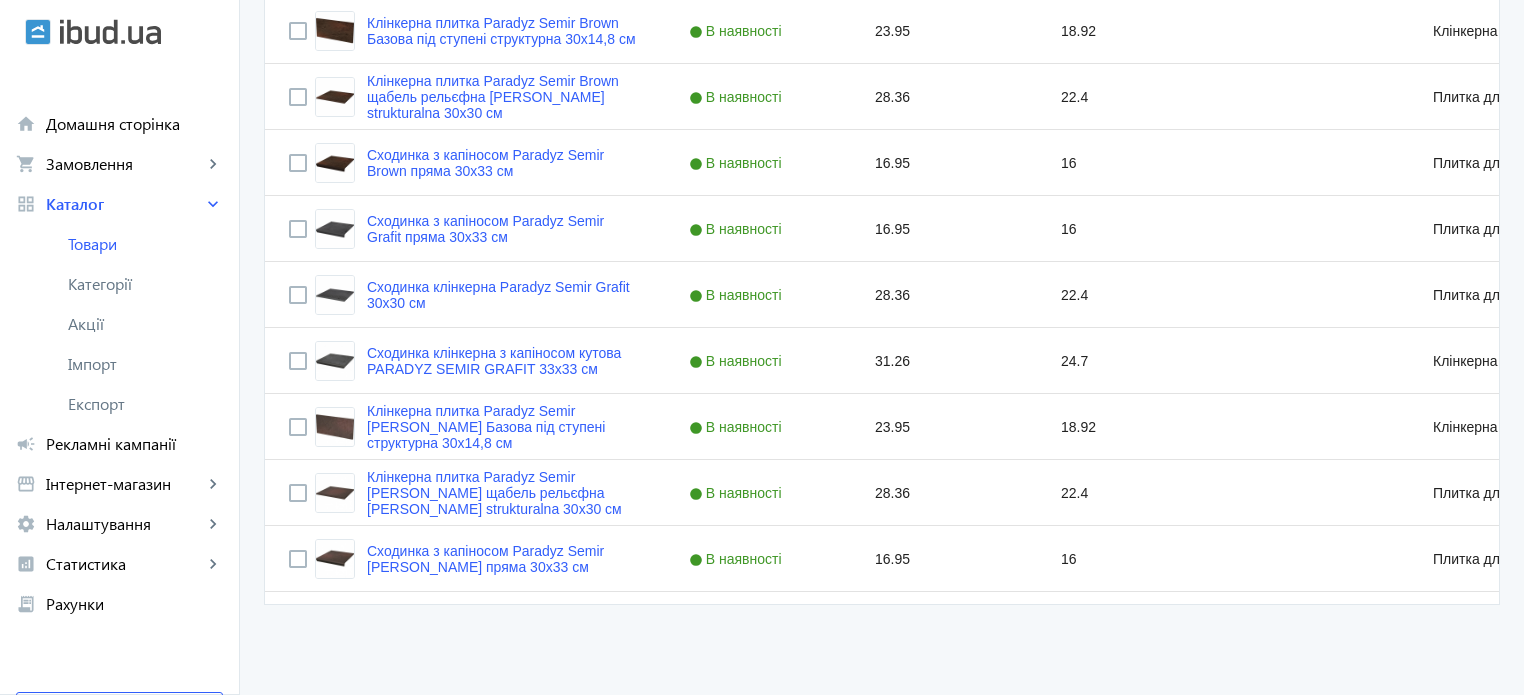 scroll, scrollTop: 0, scrollLeft: 0, axis: both 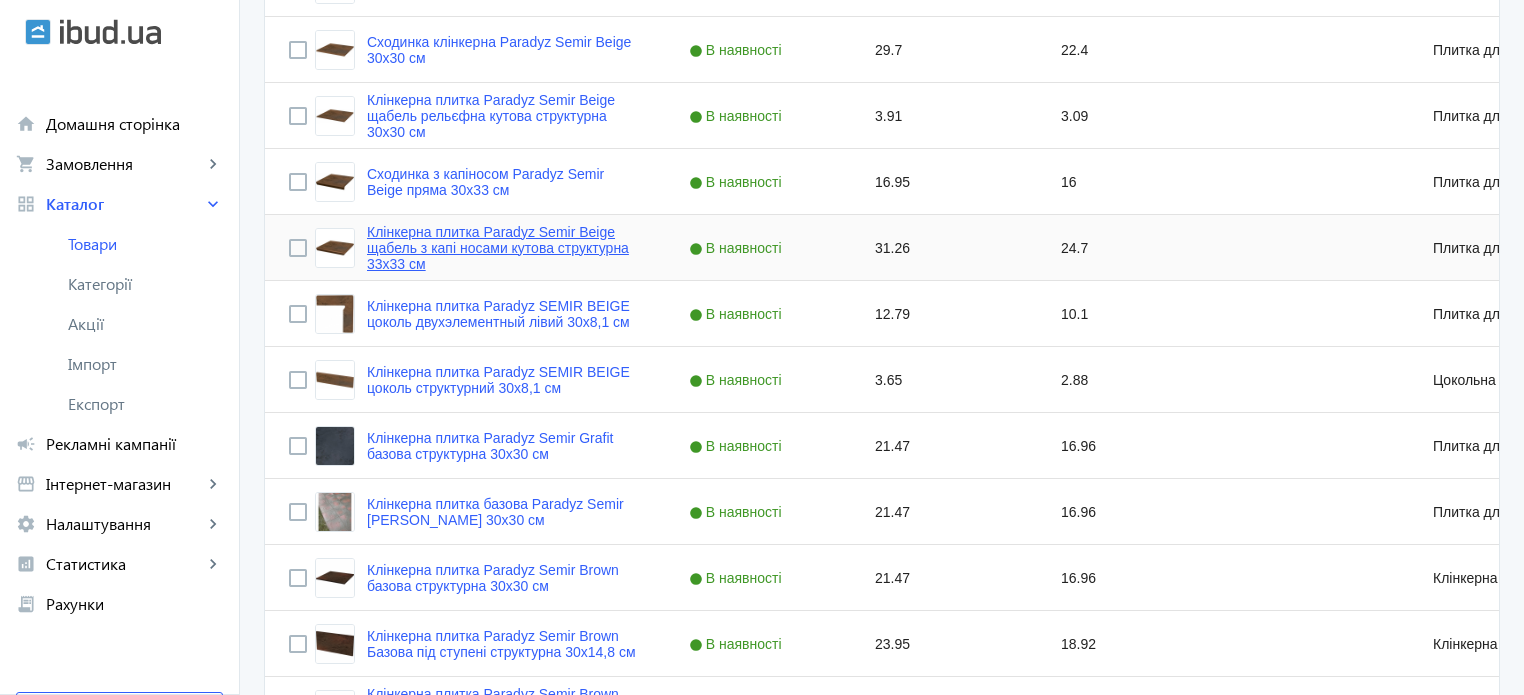 click on "Клінкерна плитка Paradyz Semir Beige щабель з капі носами кутова структурна 33х33 см" 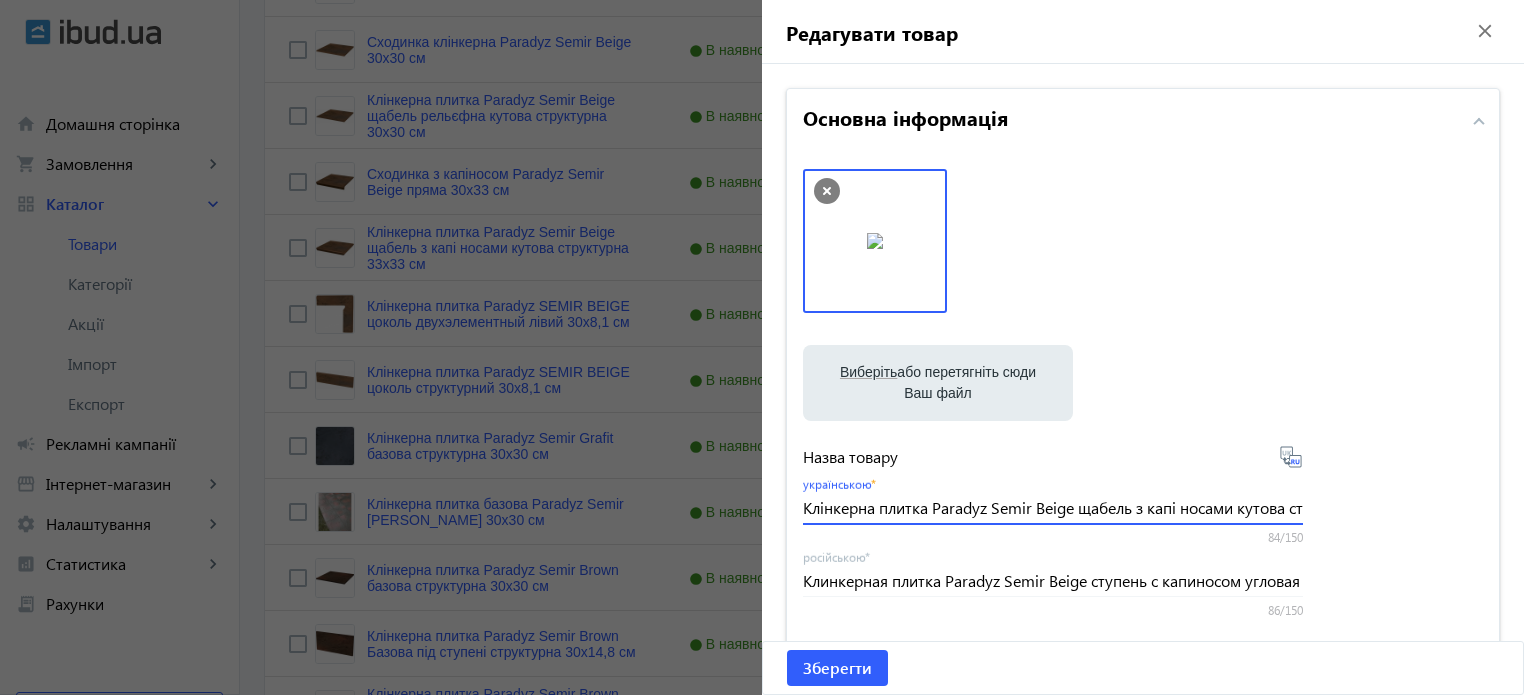 drag, startPoint x: 925, startPoint y: 510, endPoint x: 0, endPoint y: 485, distance: 925.33777 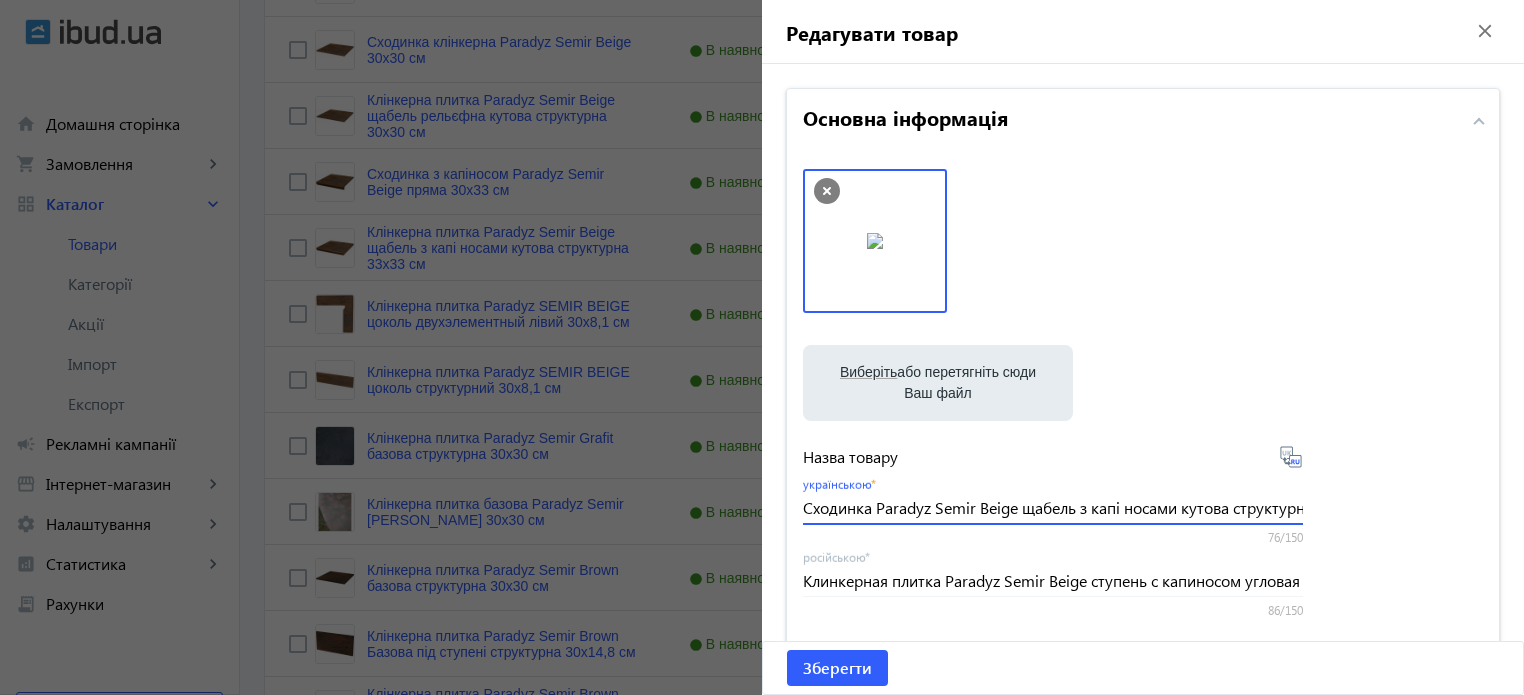 drag, startPoint x: 1020, startPoint y: 506, endPoint x: 1071, endPoint y: 508, distance: 51.0392 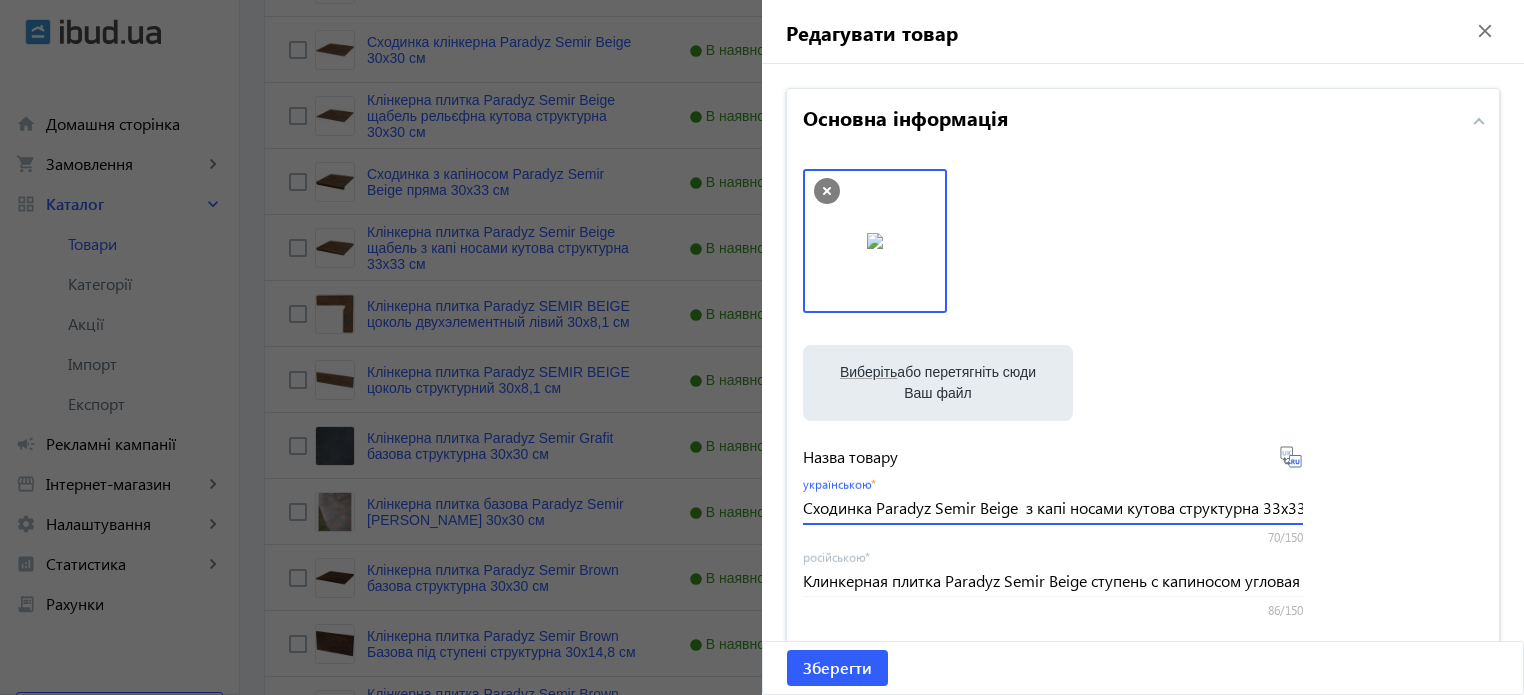 click on "Сходинка Paradyz Semir Beige  з капі носами кутова структурна 33х33 см" at bounding box center (1053, 507) 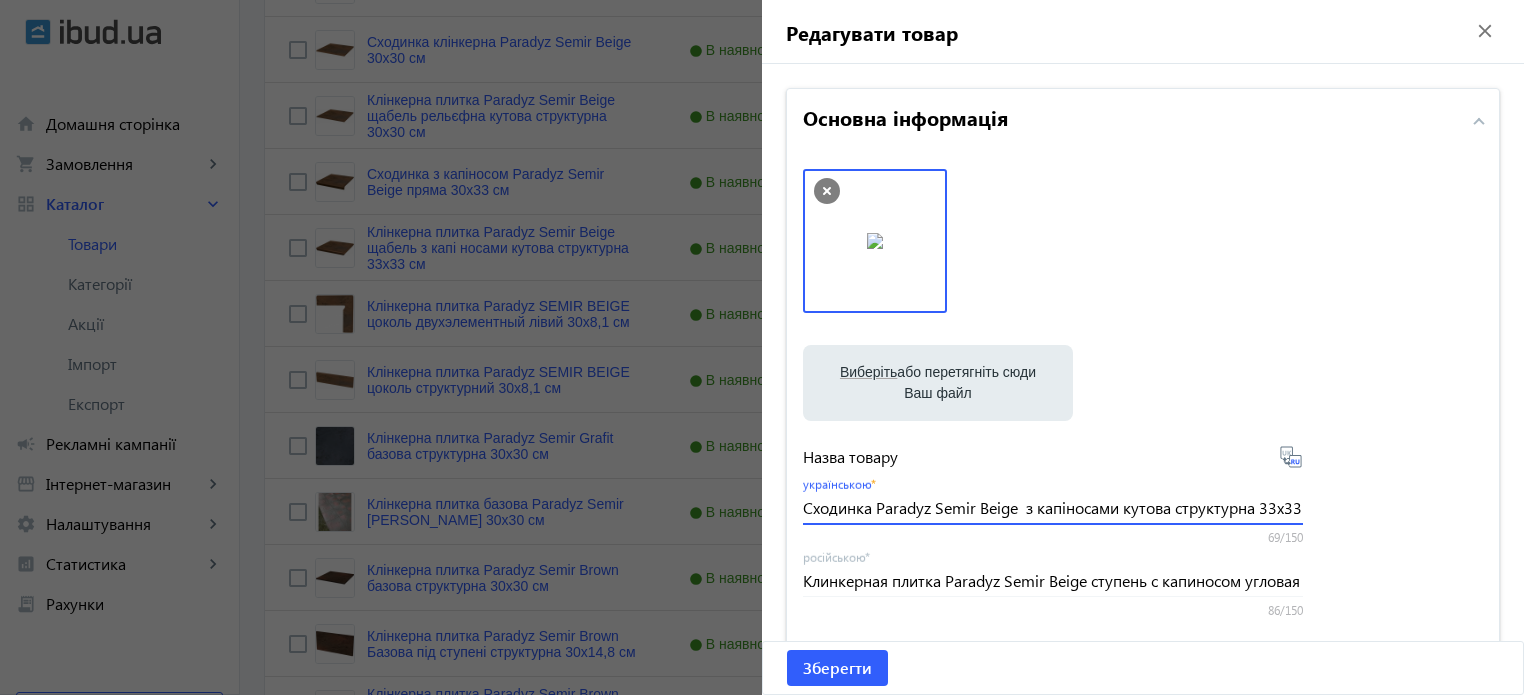 click on "Сходинка Paradyz Semir Beige  з капіносами кутова структурна 33х33 см" at bounding box center (1053, 507) 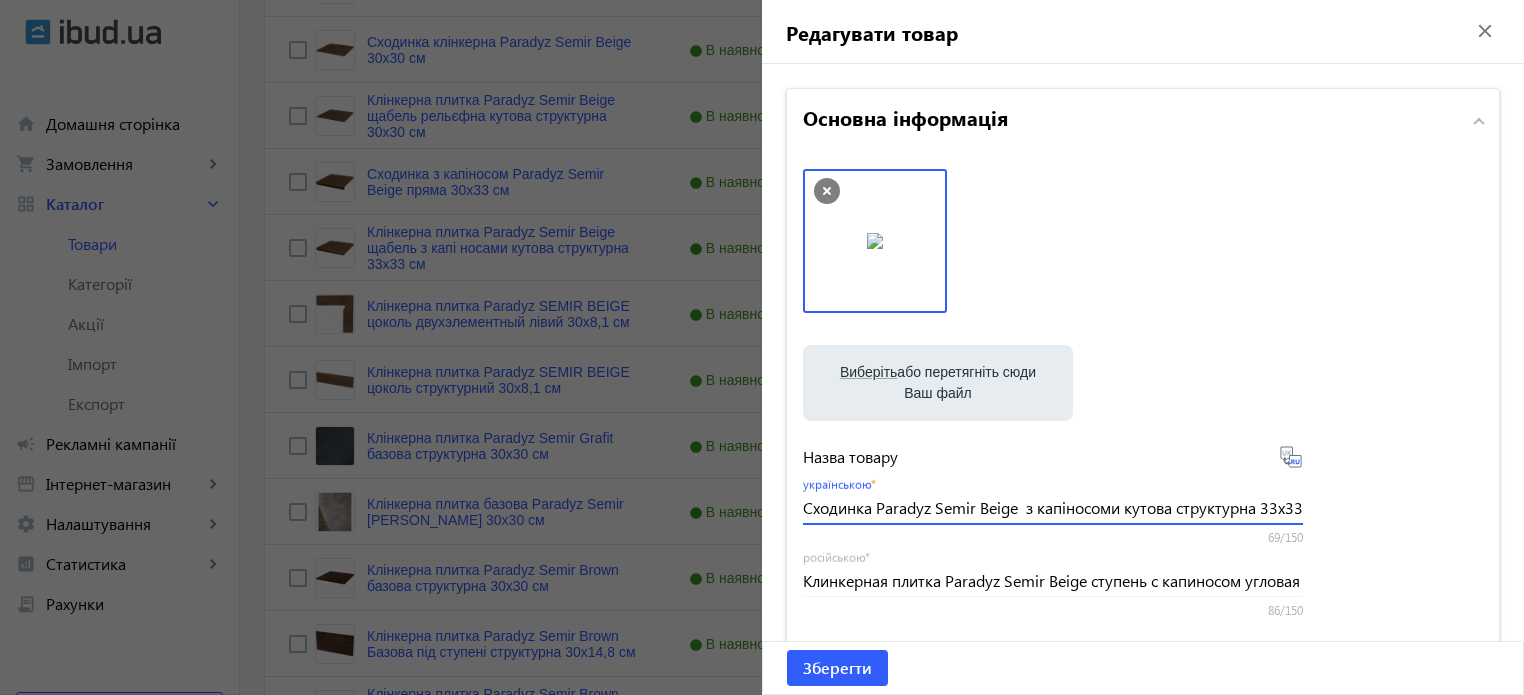 click on "Сходинка Paradyz Semir Beige  з капіносоми кутова структурна 33х33 см" at bounding box center (1053, 507) 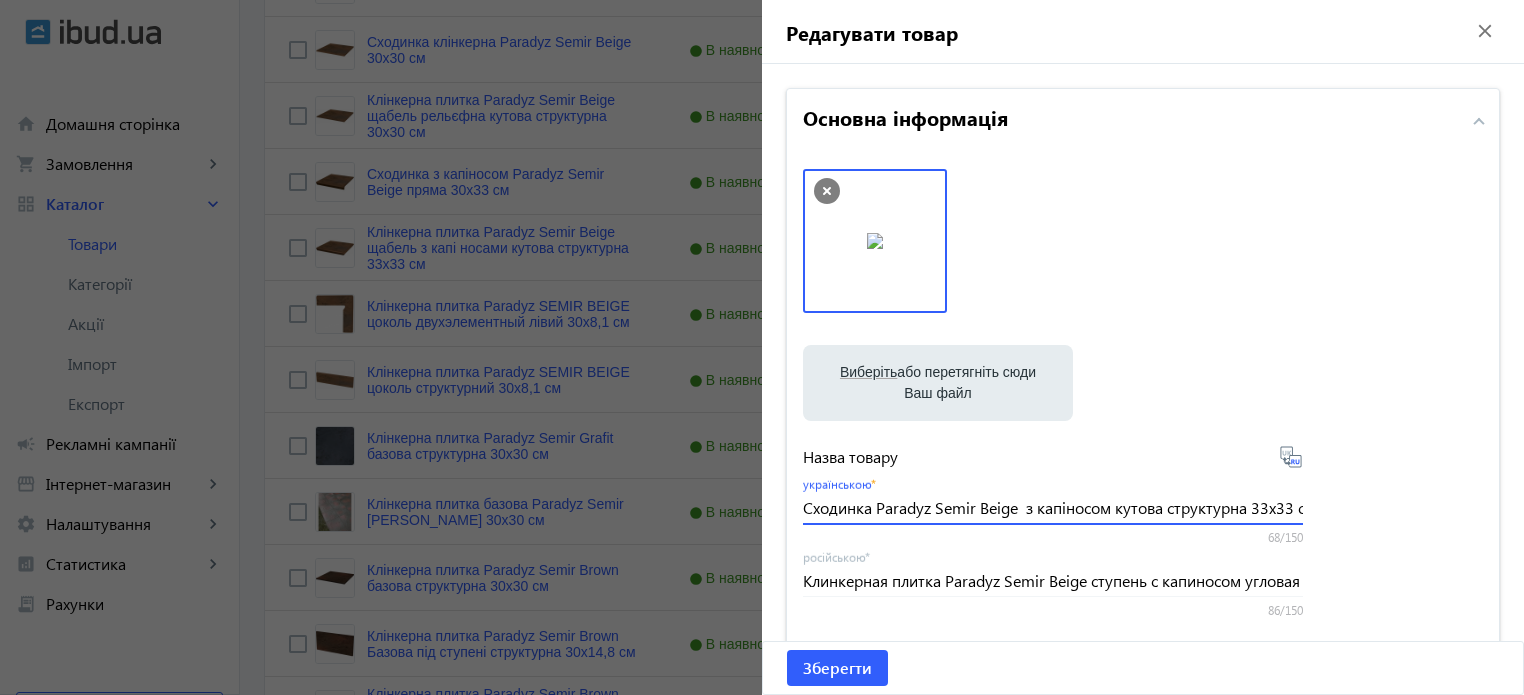 drag, startPoint x: 1168, startPoint y: 507, endPoint x: 1246, endPoint y: 517, distance: 78.63841 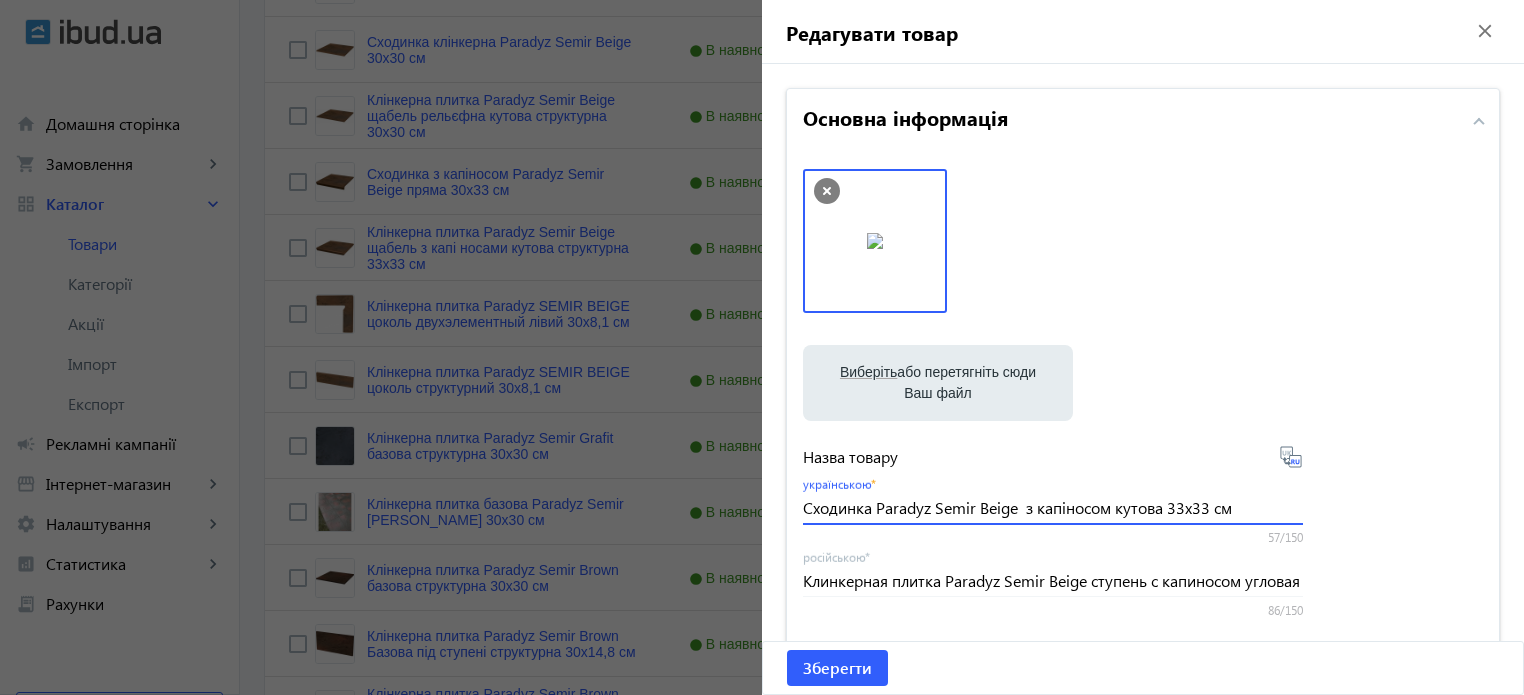 type on "Сходинка Paradyz Semir Beige  з капіносом кутова 33х33 см" 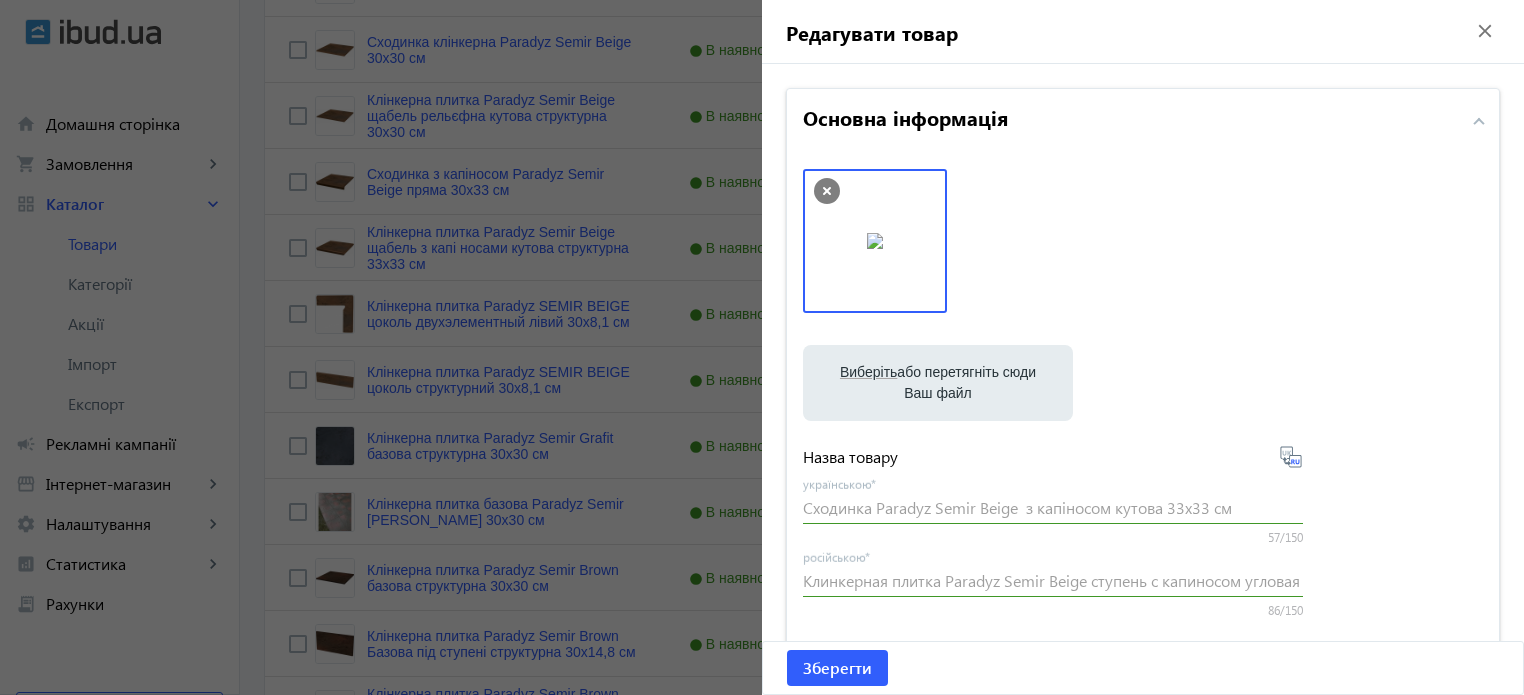 type on "Ступень Paradyz Semir Beige с капиносом угловая 33х33 см" 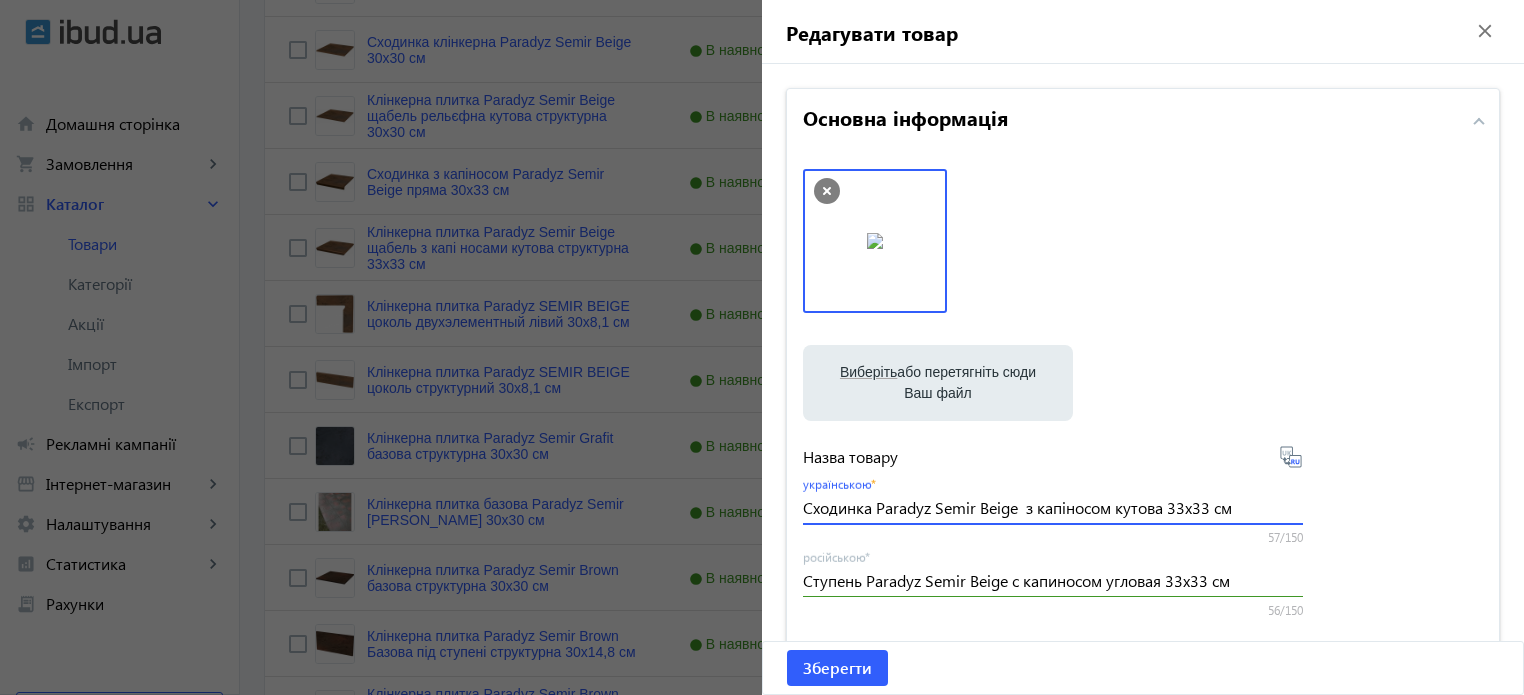 drag, startPoint x: 1236, startPoint y: 510, endPoint x: 332, endPoint y: 468, distance: 904.97516 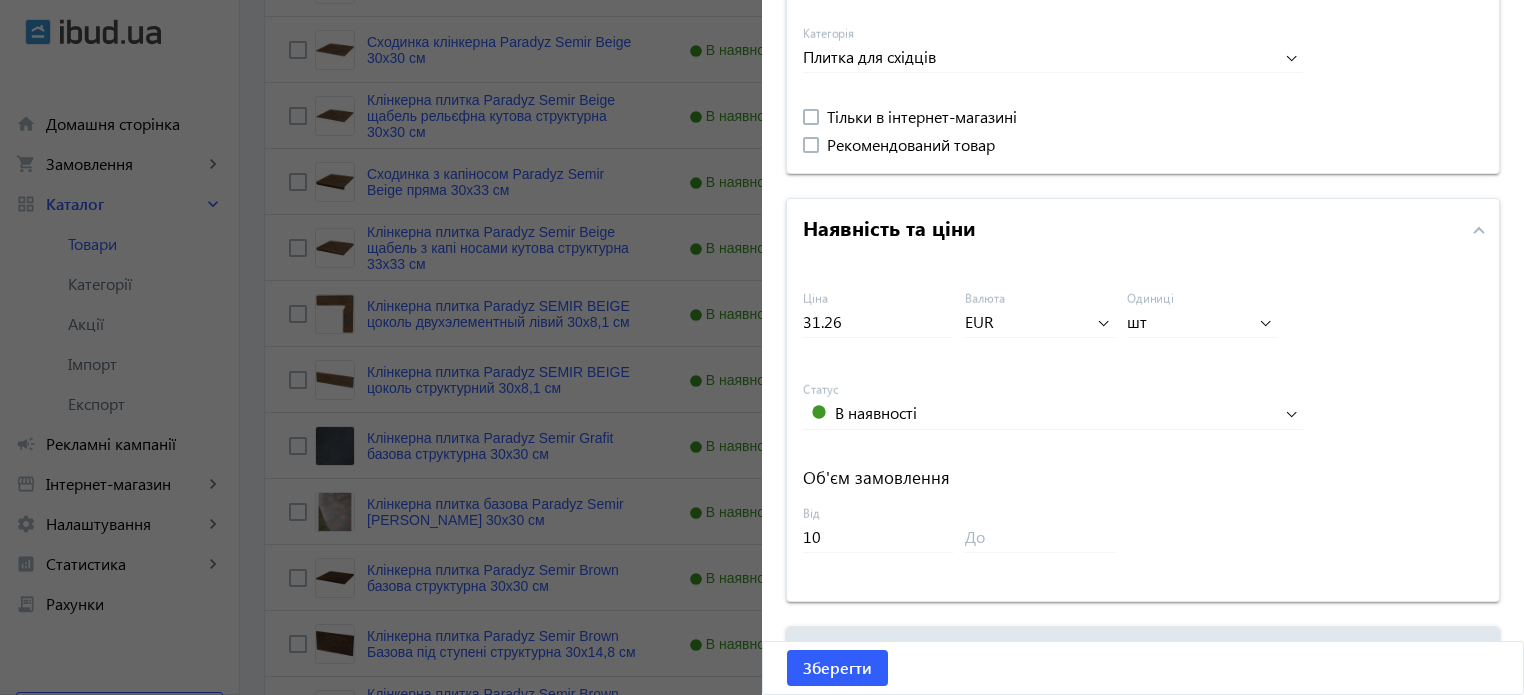 scroll, scrollTop: 892, scrollLeft: 0, axis: vertical 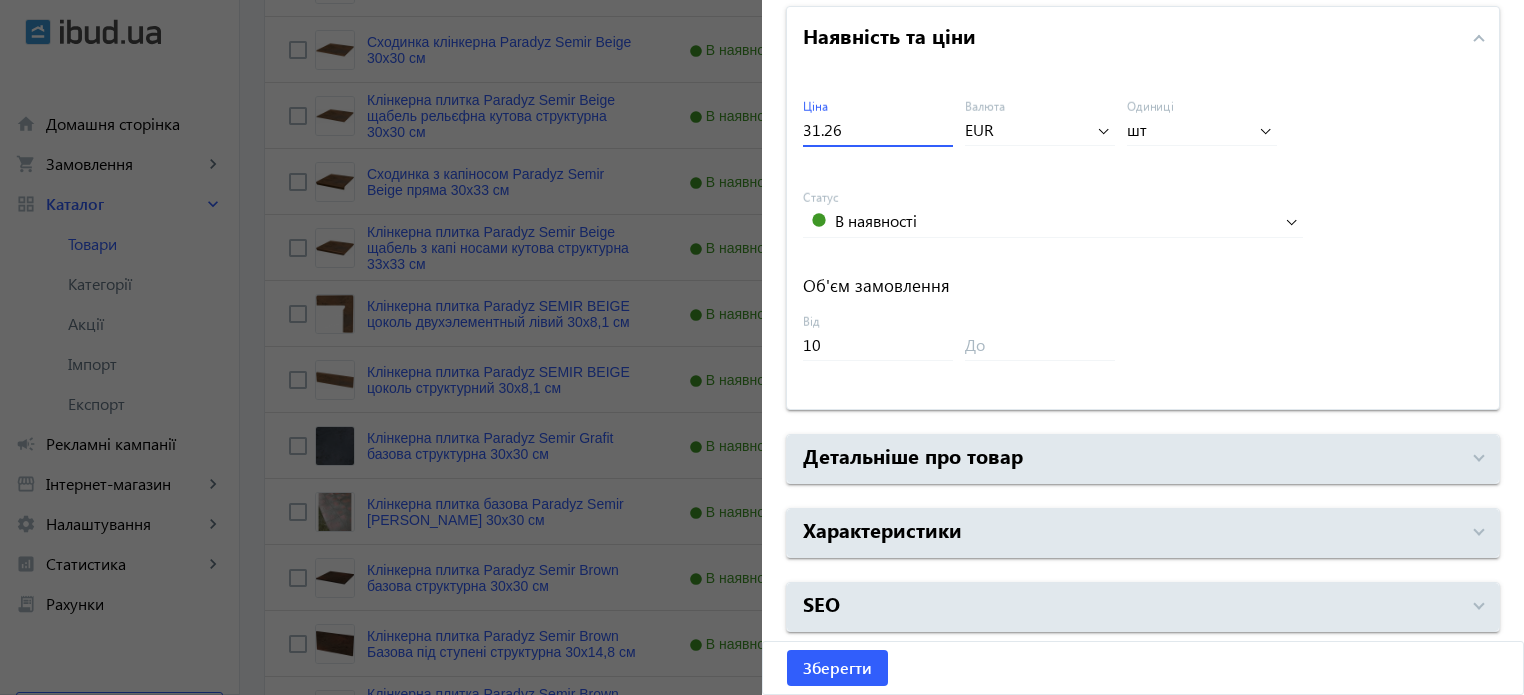 drag, startPoint x: 860, startPoint y: 128, endPoint x: 244, endPoint y: 57, distance: 620.07825 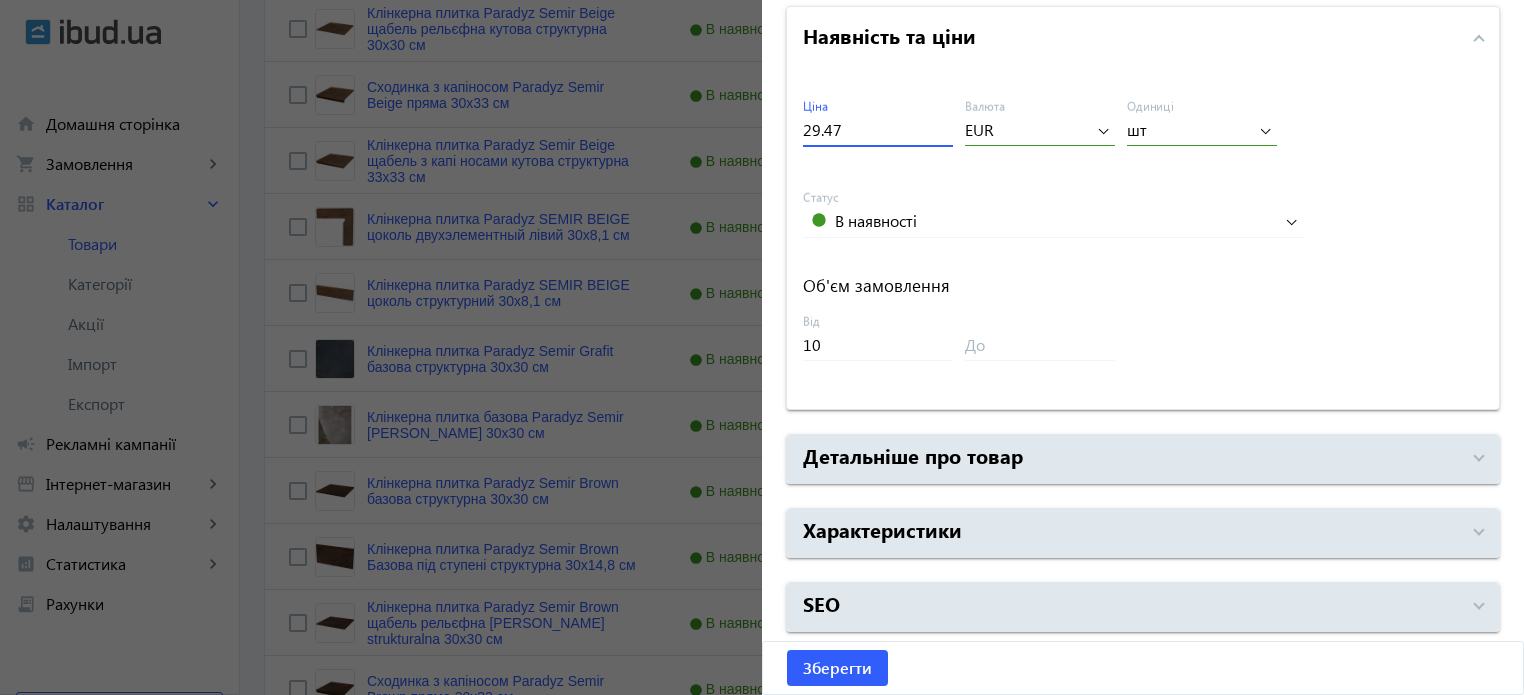 scroll, scrollTop: 1400, scrollLeft: 0, axis: vertical 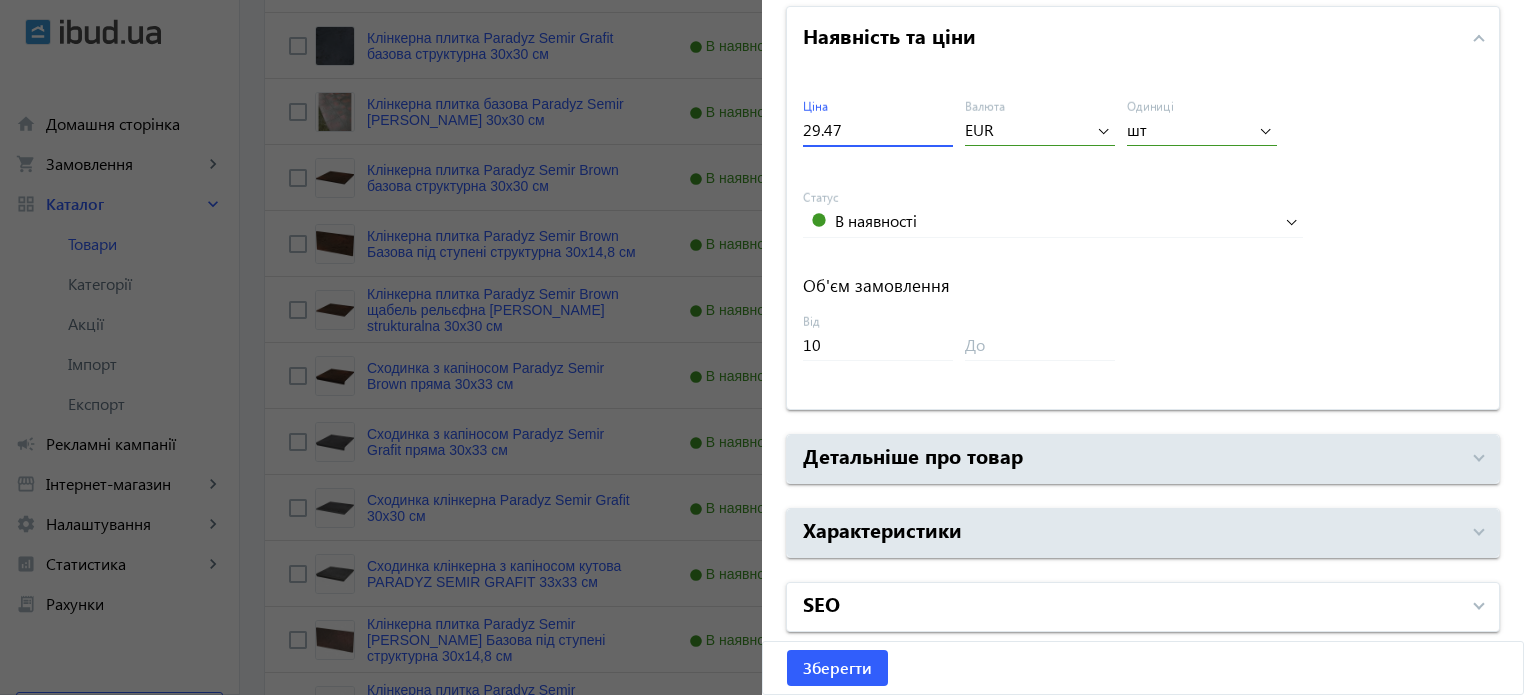 type on "29.47" 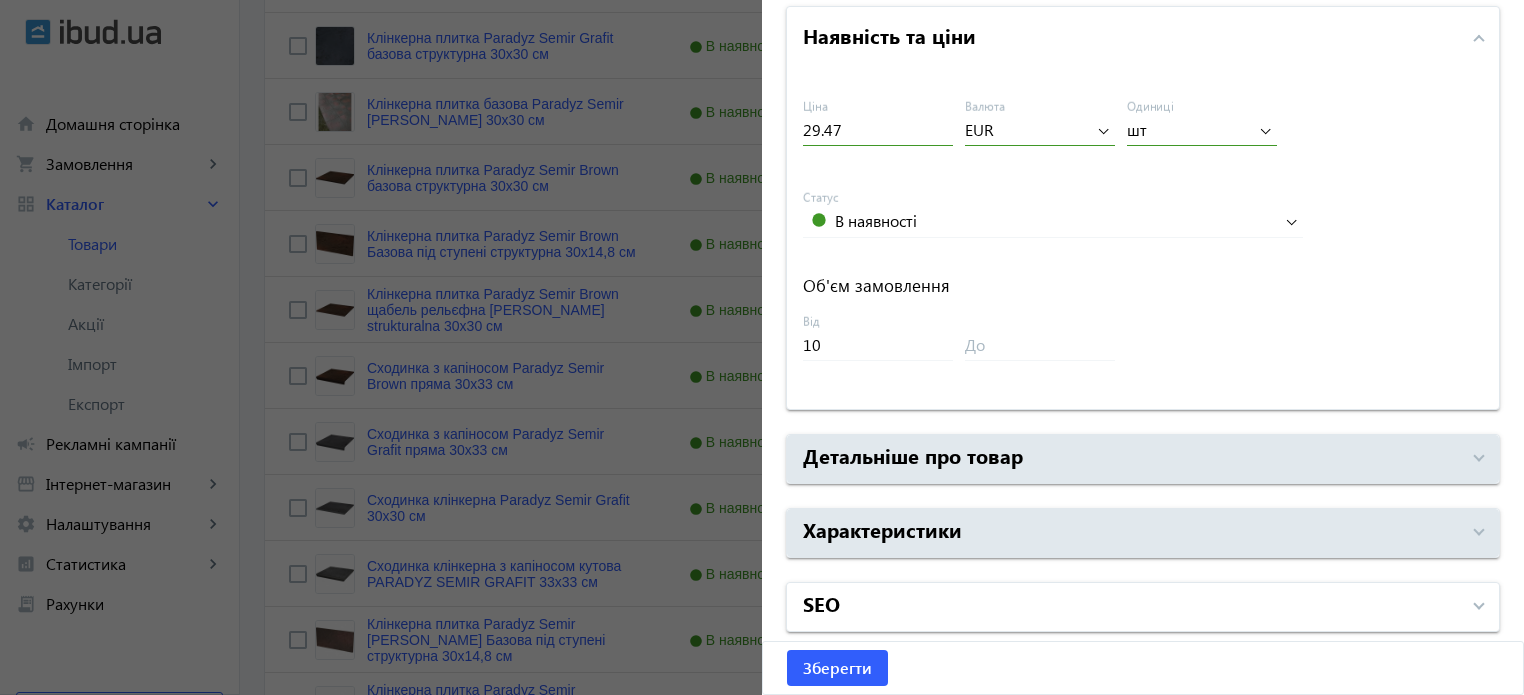click on "SEO" at bounding box center [1131, 607] 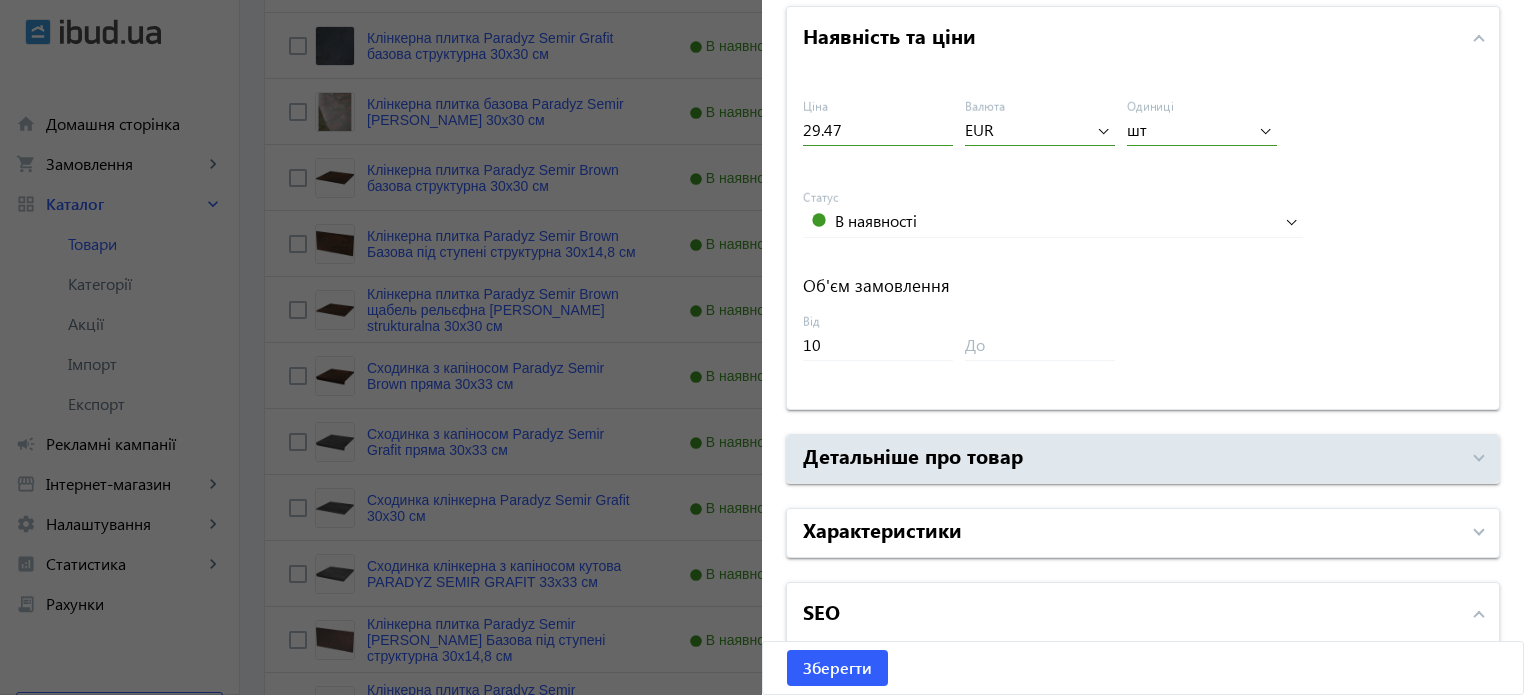 scroll, scrollTop: 1392, scrollLeft: 0, axis: vertical 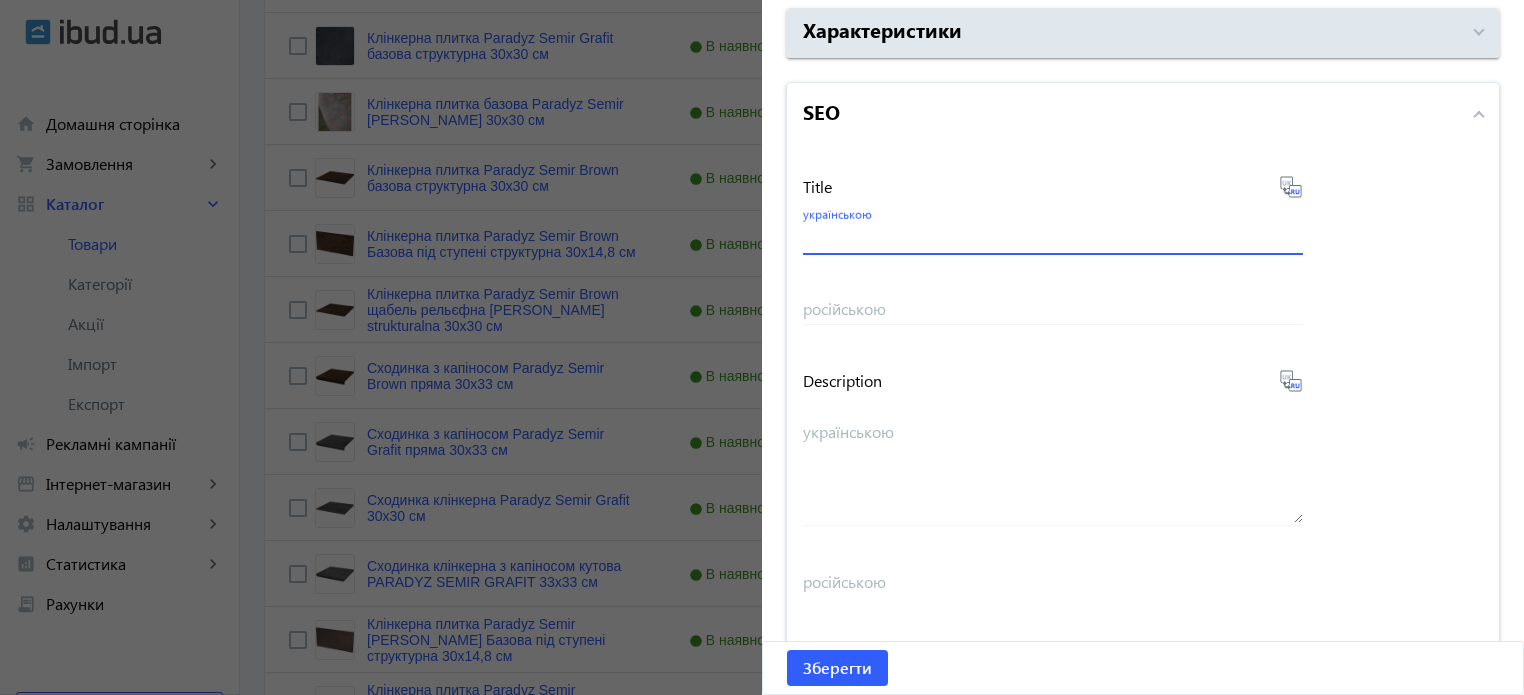 click on "українською" at bounding box center [1053, 237] 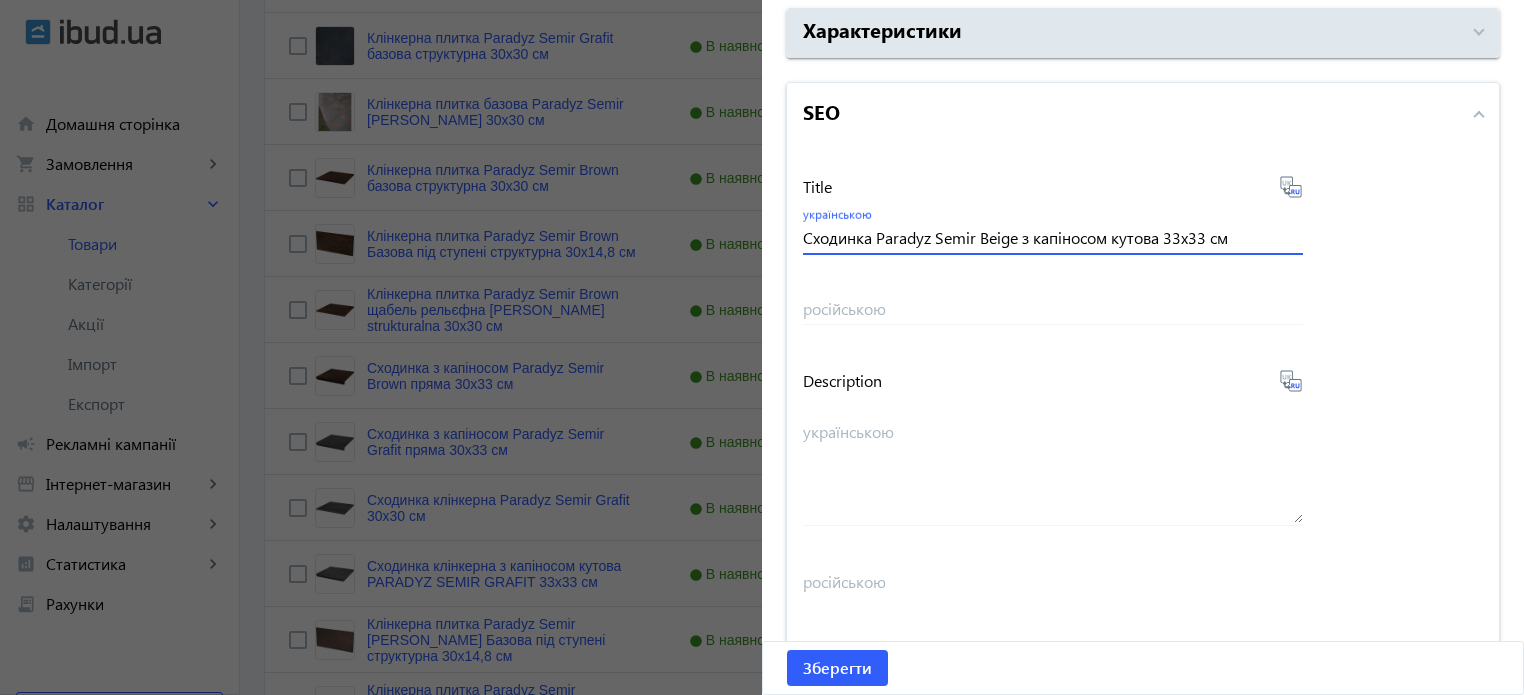 type on "Сходинка Paradyz Semir Beige з капіносом кутова 33х33 см" 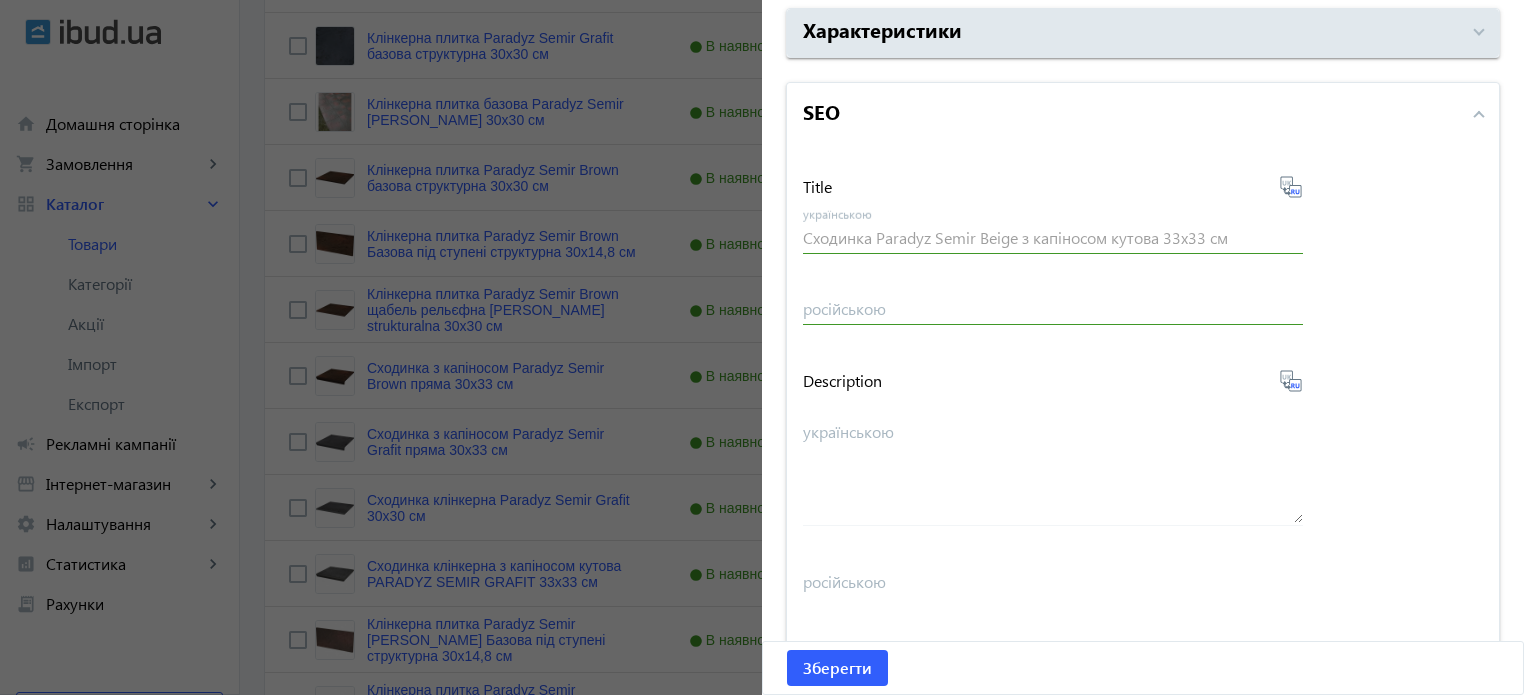 type on "Ступень Paradyz Semir Beige с капиносом угловая 33х33 см" 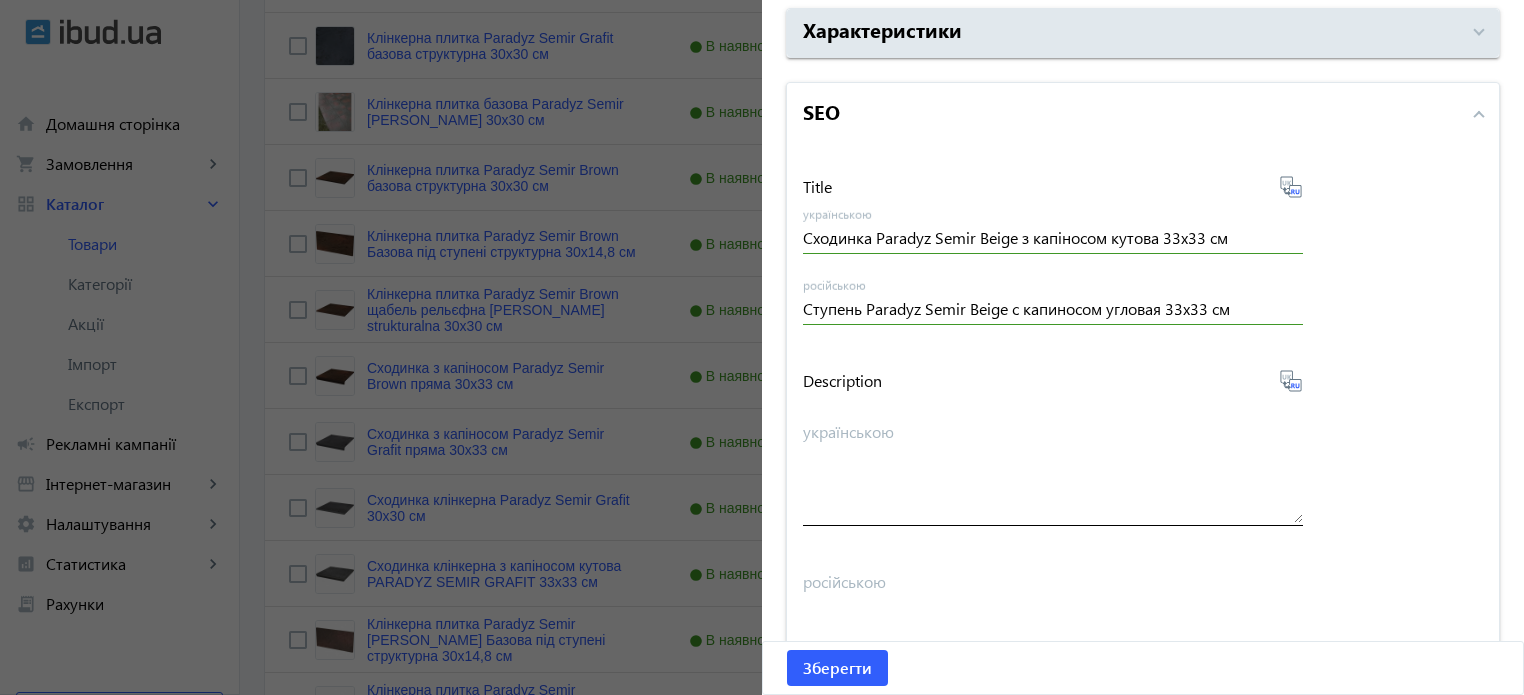 click on "українською" at bounding box center (1053, 464) 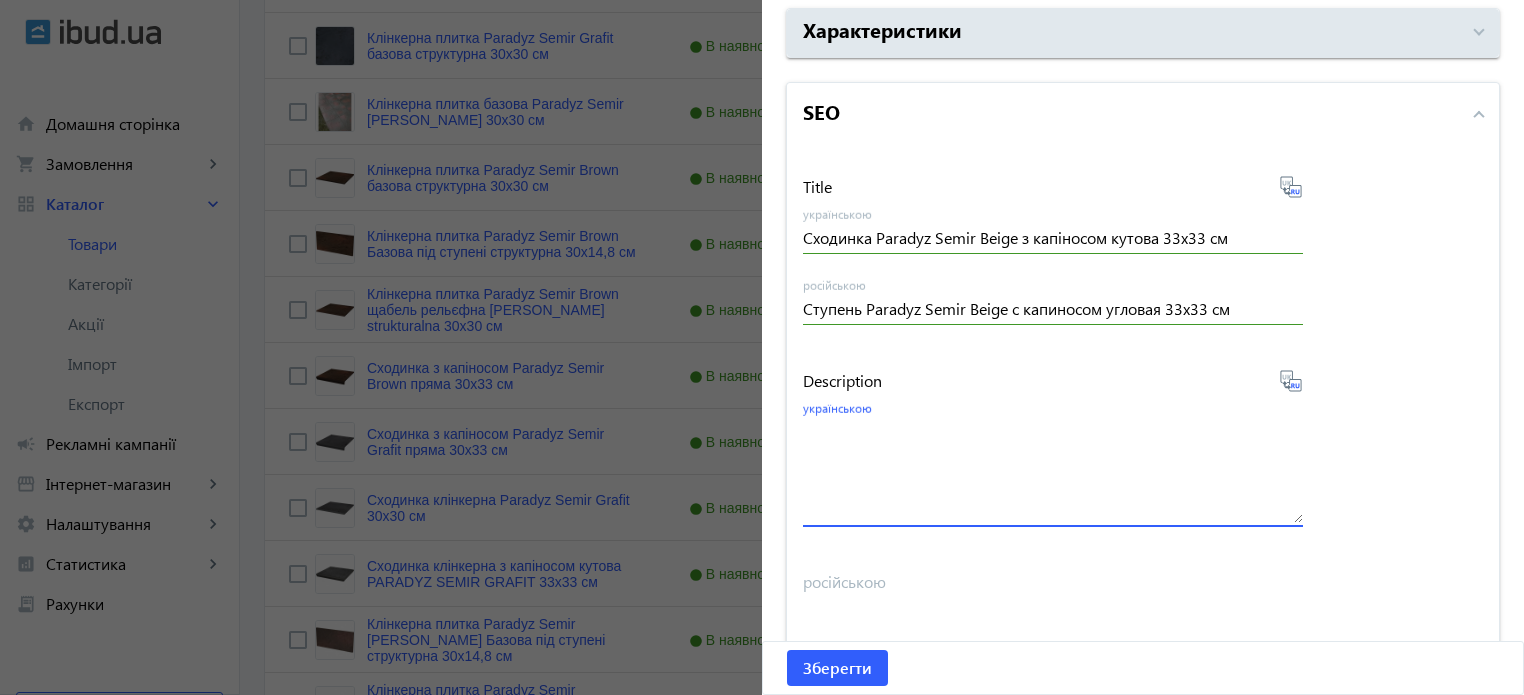 paste on "Сходинка Paradyz Semir Beige з капіносом кутова 33х33 см" 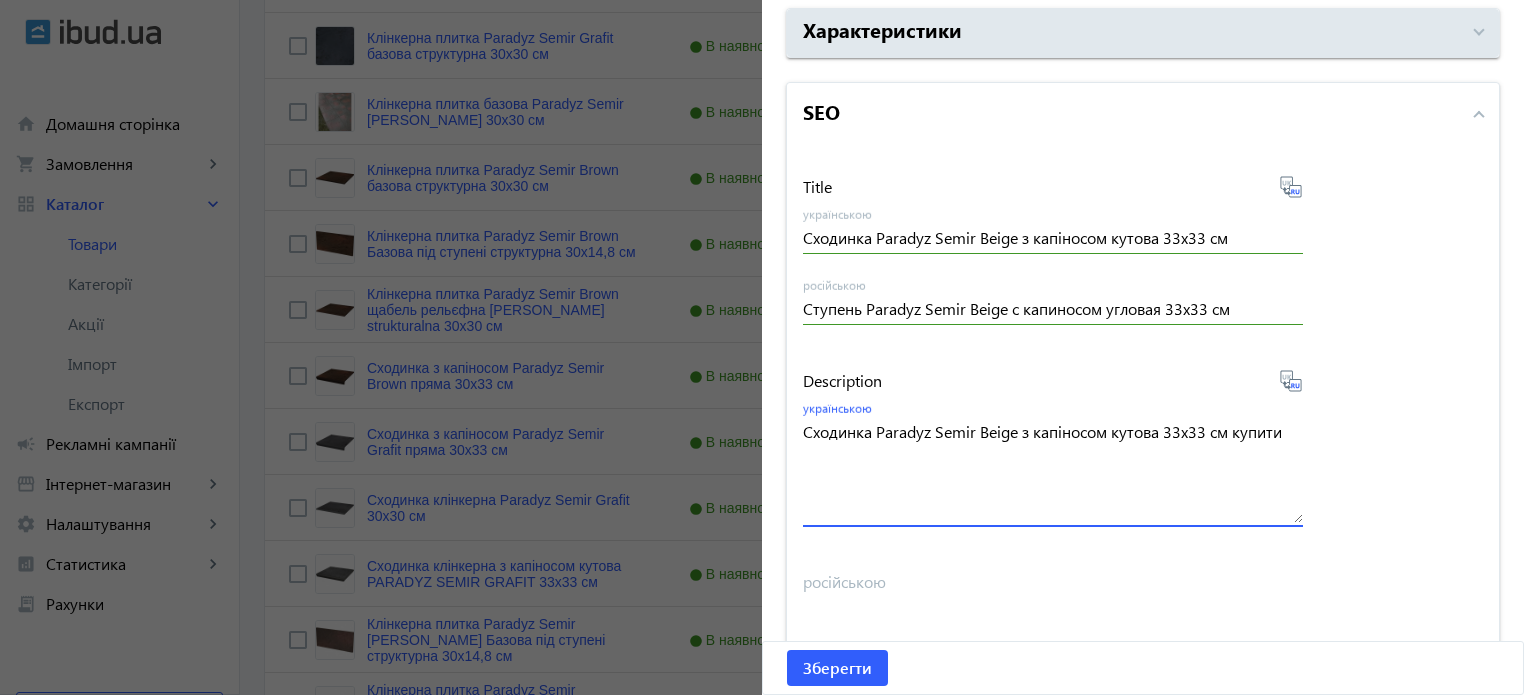 type on "Сходинка Paradyz Semir Beige з капіносом кутова 33х33 см купити" 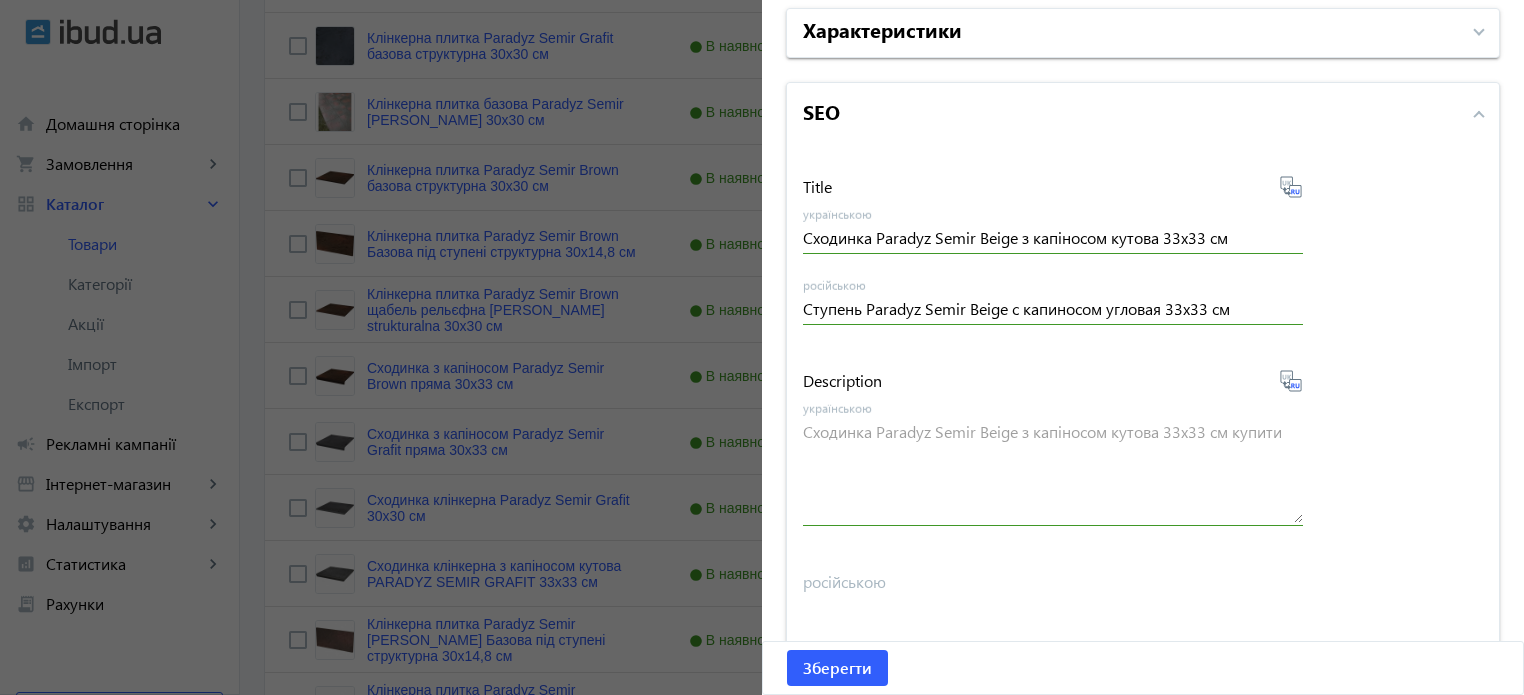 type on "Ступень Paradyz Semir Beige с капиносом угловая 33х33 см купить" 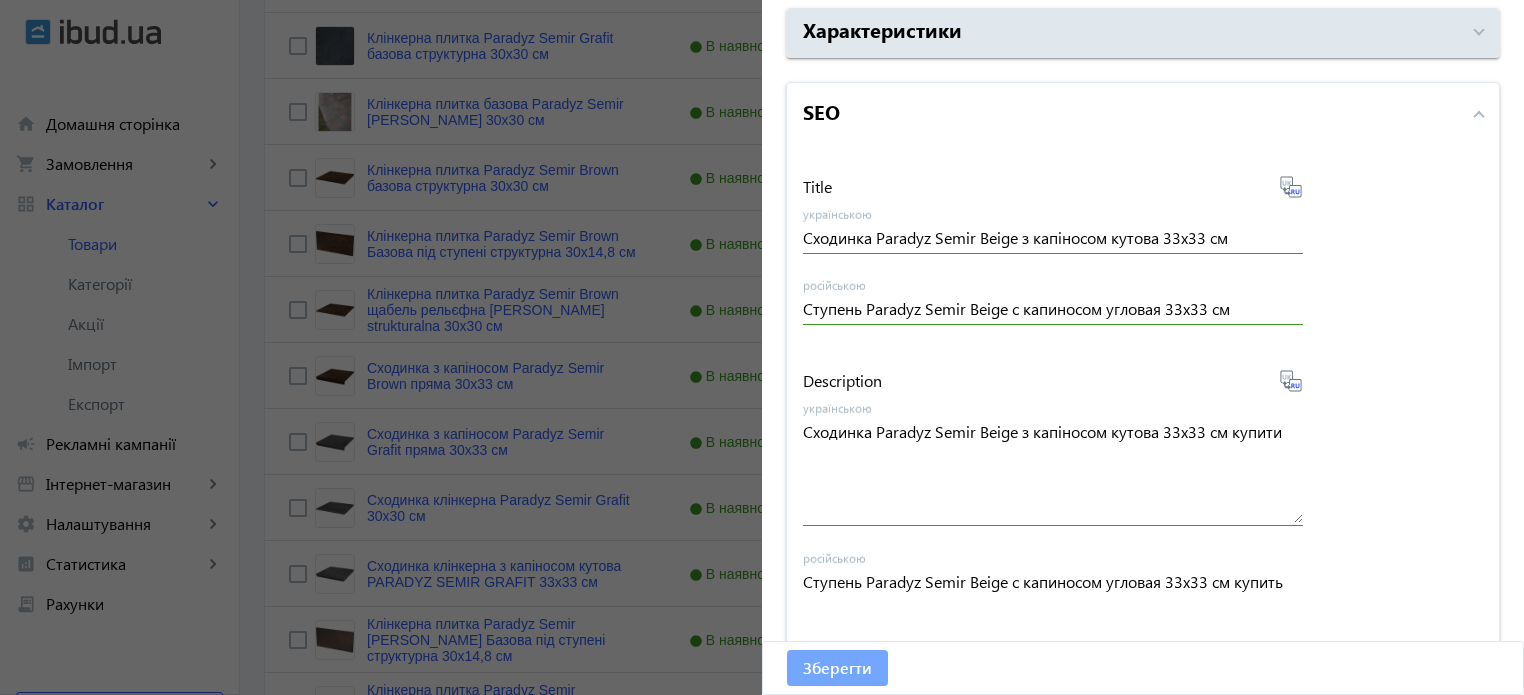click on "Зберегти" 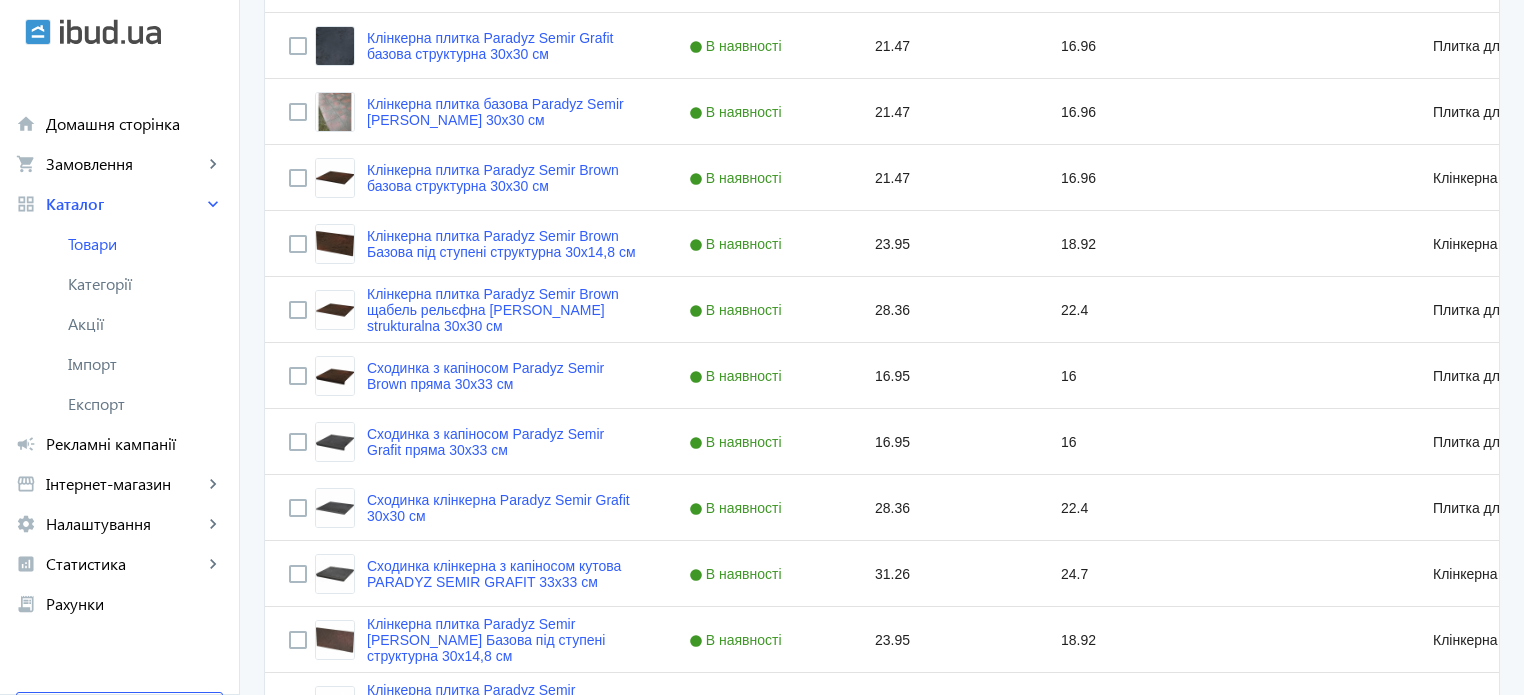 scroll, scrollTop: 0, scrollLeft: 0, axis: both 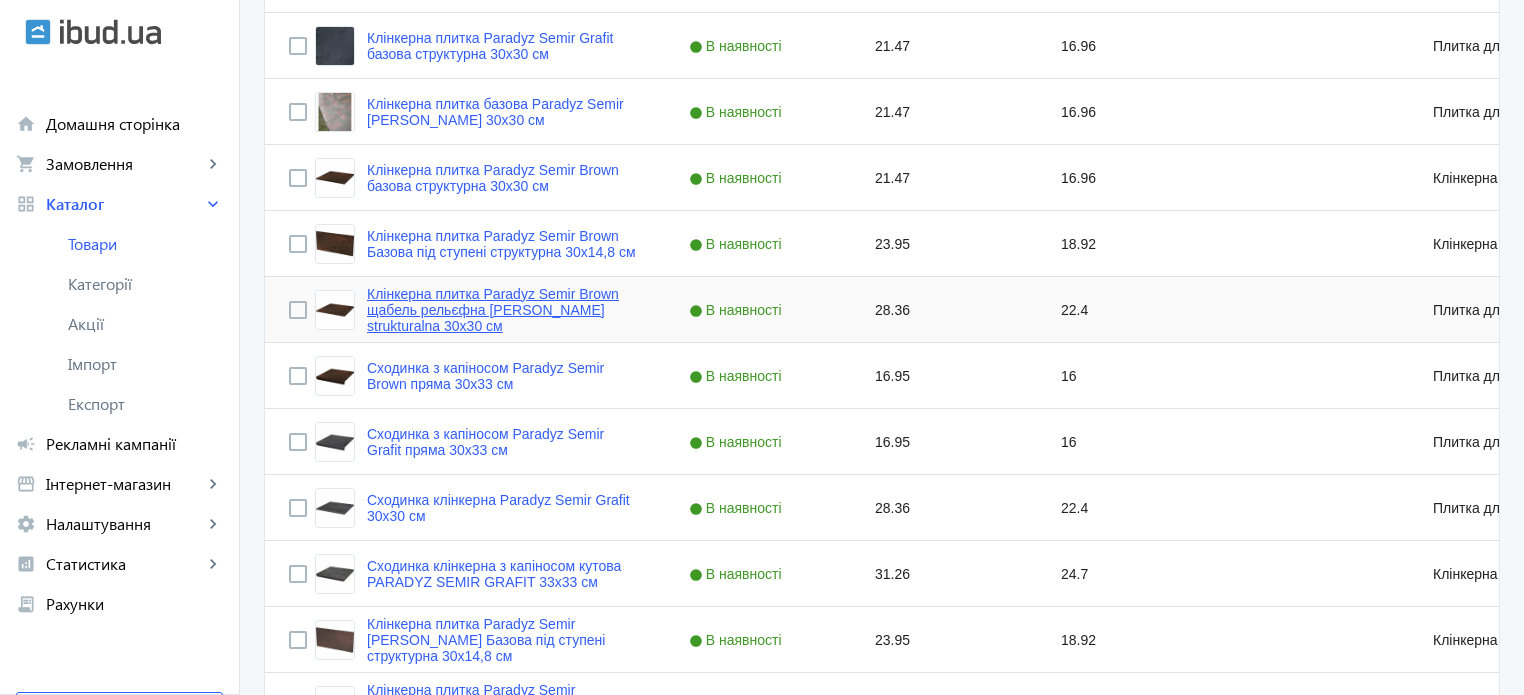 click on "Клінкерна плитка Paradyz Semir Brown щабель рельєфна prosta strukturalna 30х30 см" 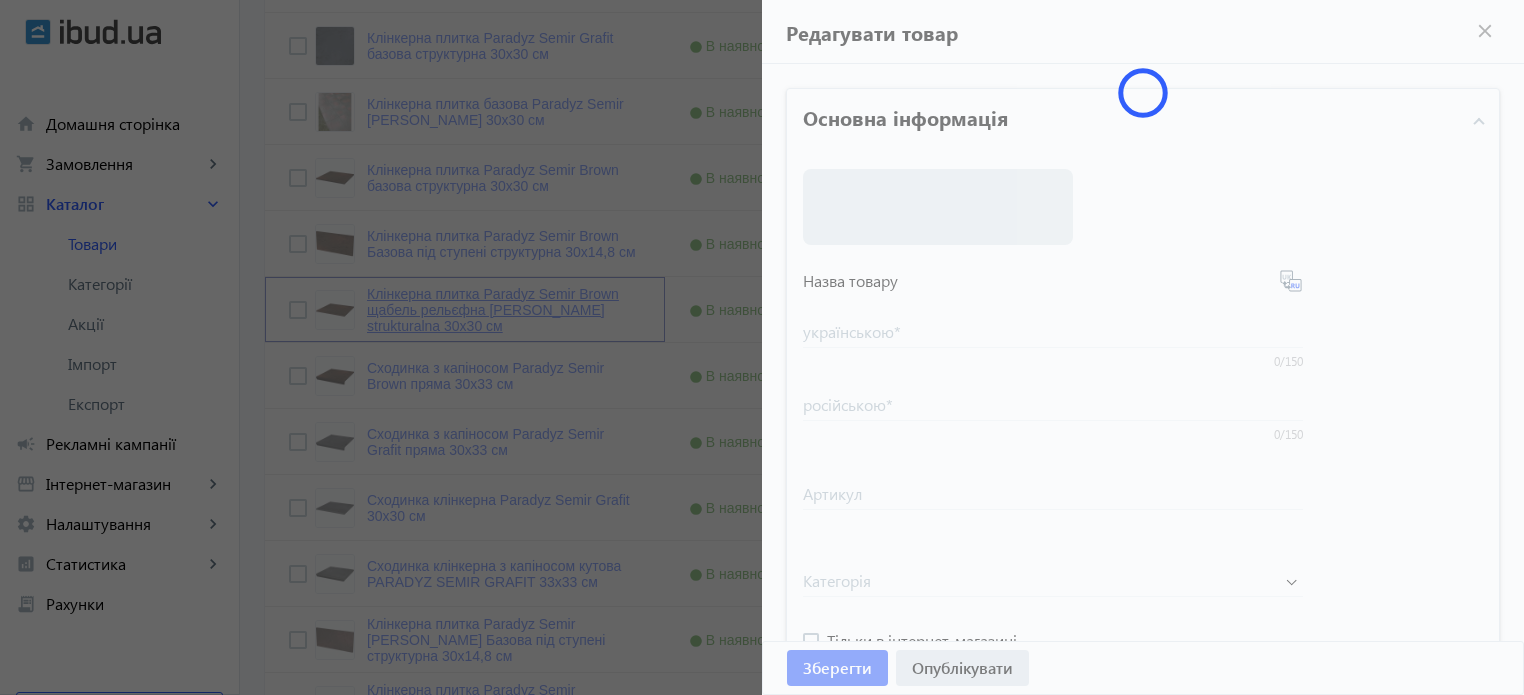 type on "Клінкерна плитка Paradyz Semir Brown щабель рельєфна prosta strukturalna 30х30 см" 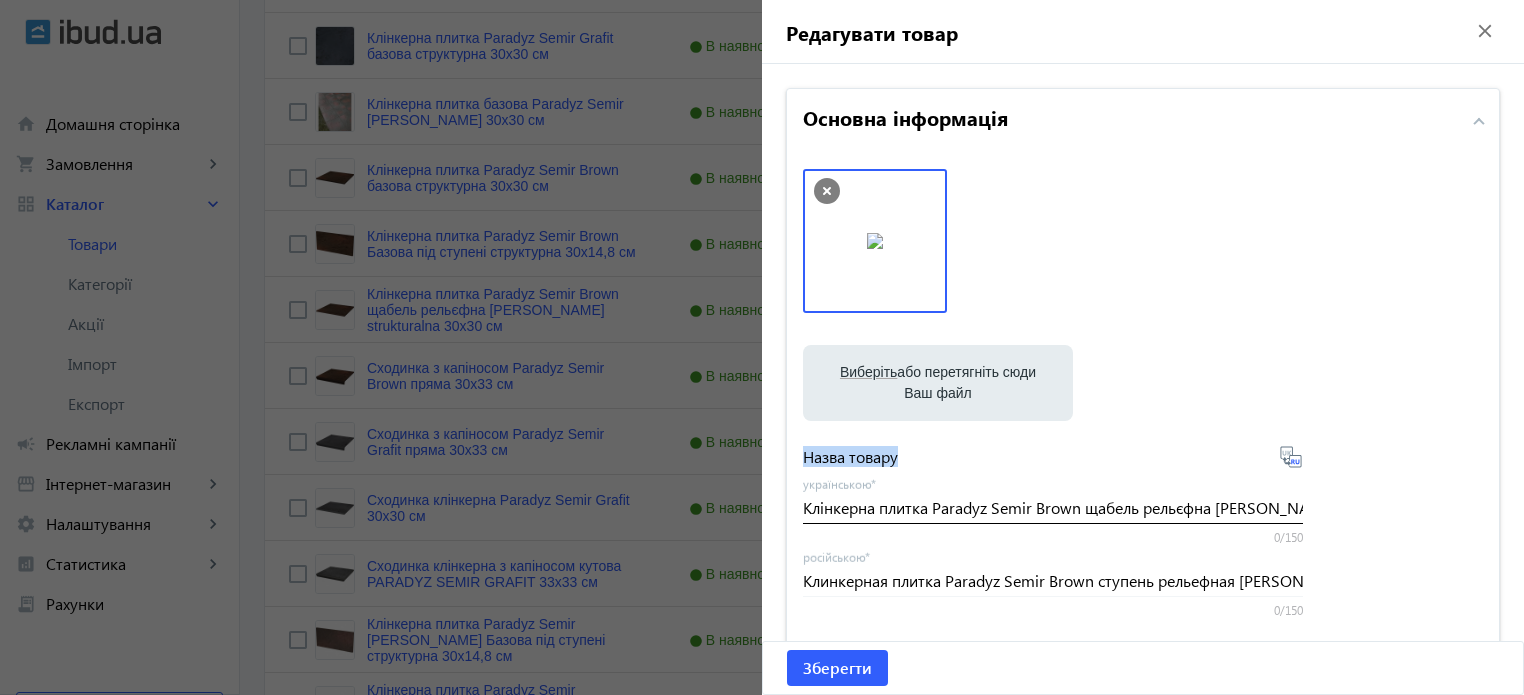 click on "Виберіть  або перетягніть сюди Ваш файл 5873f9085dc0c7016-PARADYZ-PROSTA-STRUKTURALNA-SEMIR-BEIGE.png 5873f9085dc0c7016-PARADYZ-PROSTA-STRUKTURALNA-SEMIR-BEIGE.png 129 KB Назва товару
Клінкерна плитка Paradyz Semir Brown щабель рельєфна prosta strukturalna 30х30 см українською  * 0/150 Клинкерная плитка Paradyz Semir Brown ступень рельефная prosta strukturalna 30х30 см російською  * 0/150 Артикул Плитка для східців Категорія   Тільки в інтернет-магазині   Рекомендований товар" at bounding box center (1143, 513) 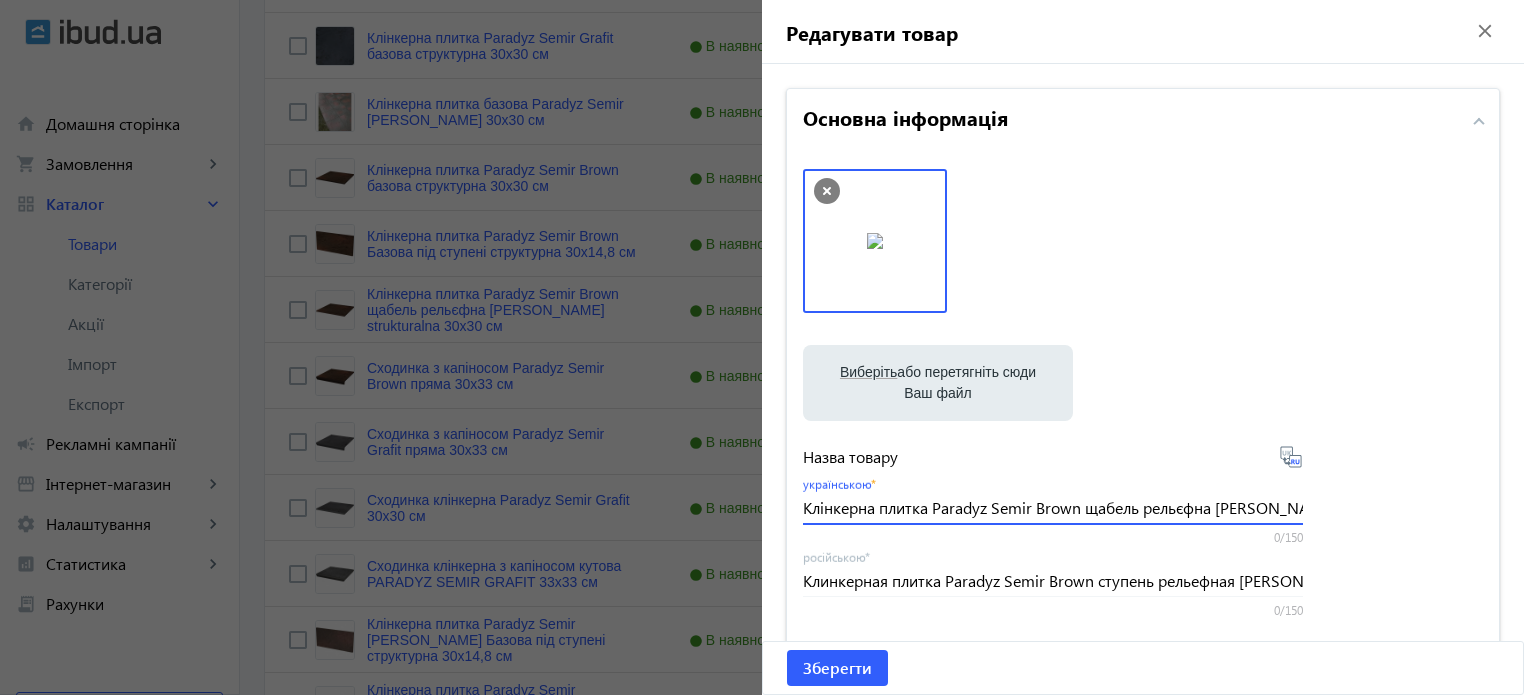 scroll, scrollTop: 0, scrollLeft: 121, axis: horizontal 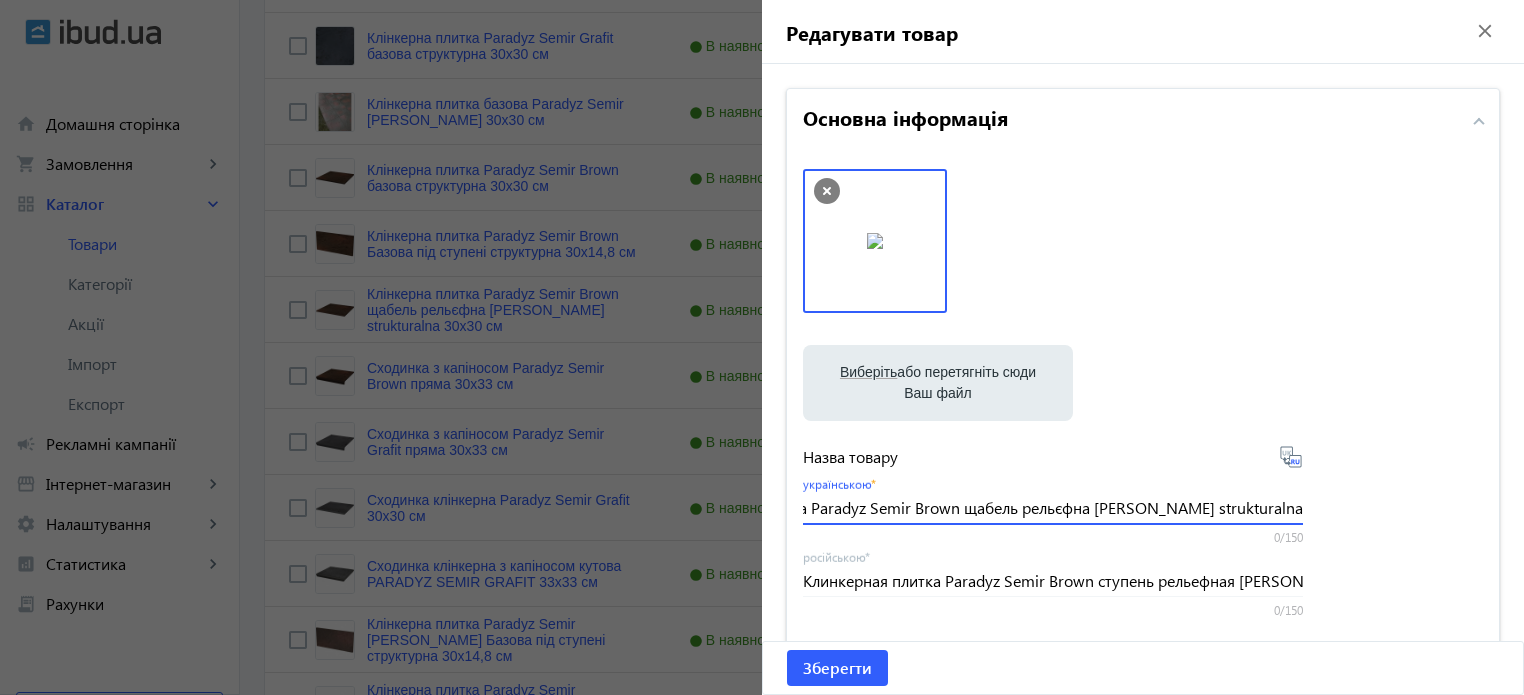 drag, startPoint x: 797, startPoint y: 508, endPoint x: 1535, endPoint y: 476, distance: 738.6934 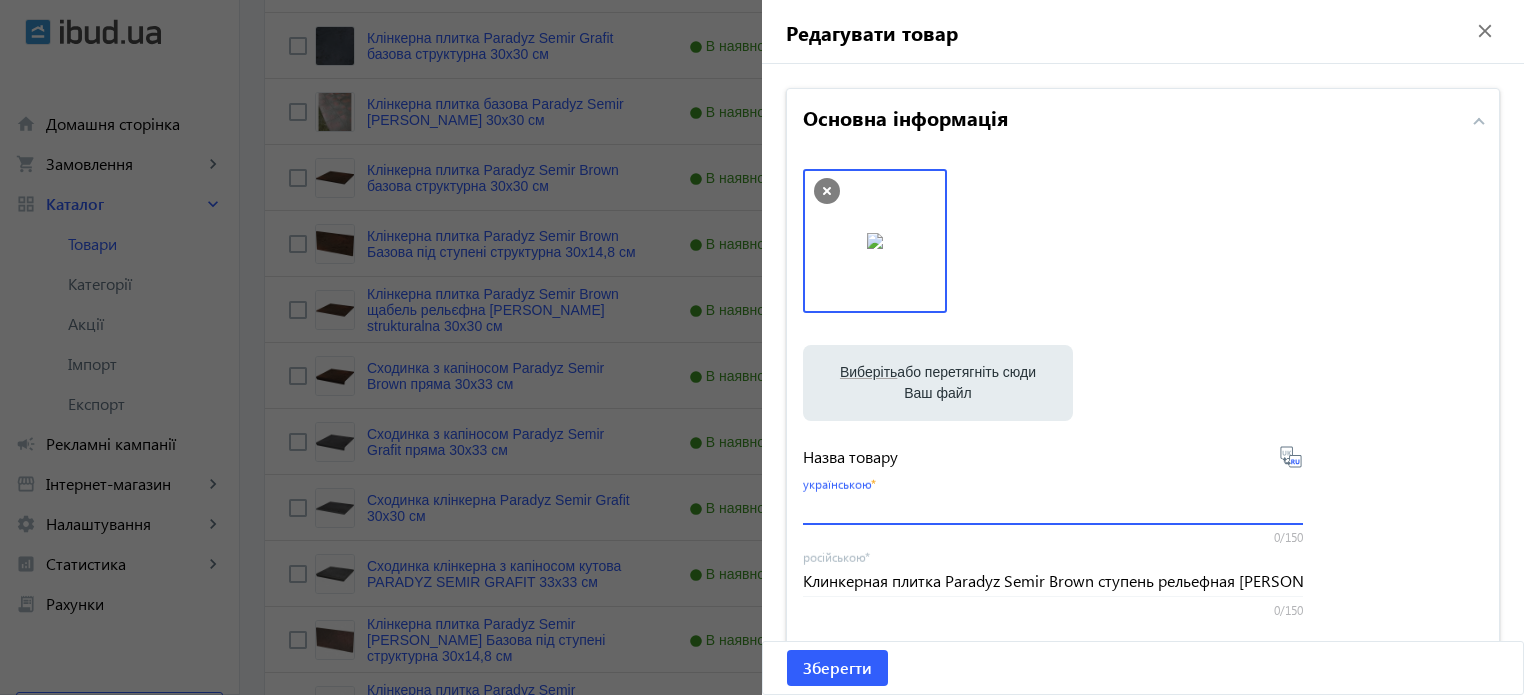 scroll, scrollTop: 0, scrollLeft: 0, axis: both 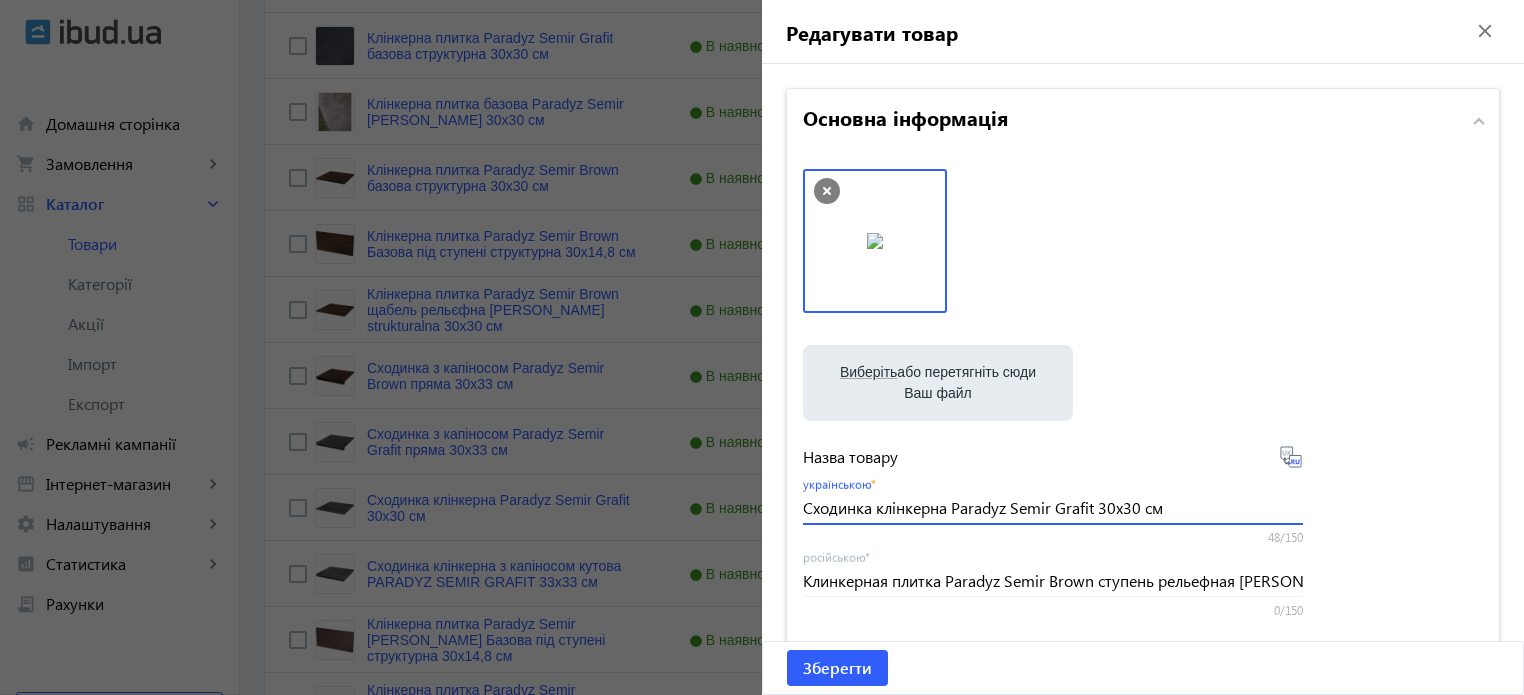 click on "Сходинка клінкерна Paradyz Semir Grafit 30х30 см" at bounding box center (1053, 507) 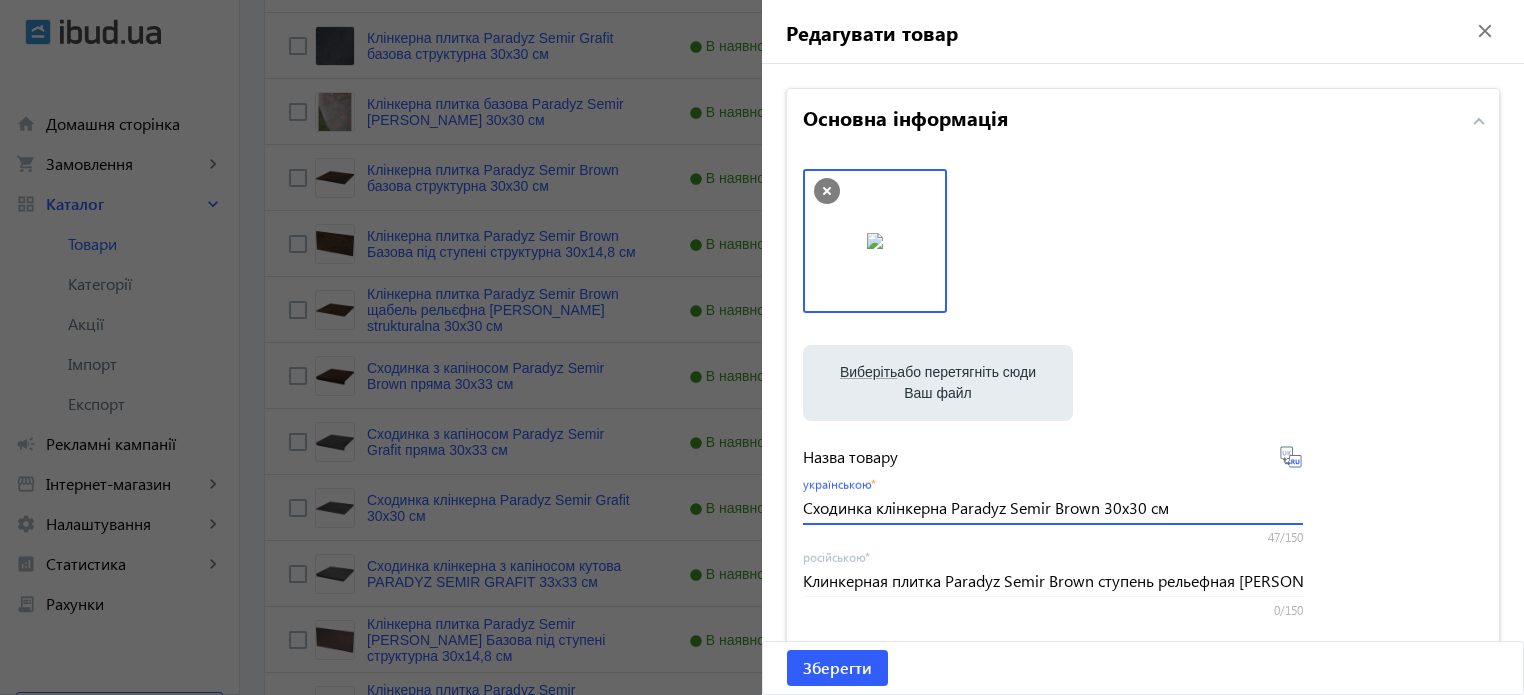 type on "Сходинка клінкерна Paradyz Semir Brown 30х30 см" 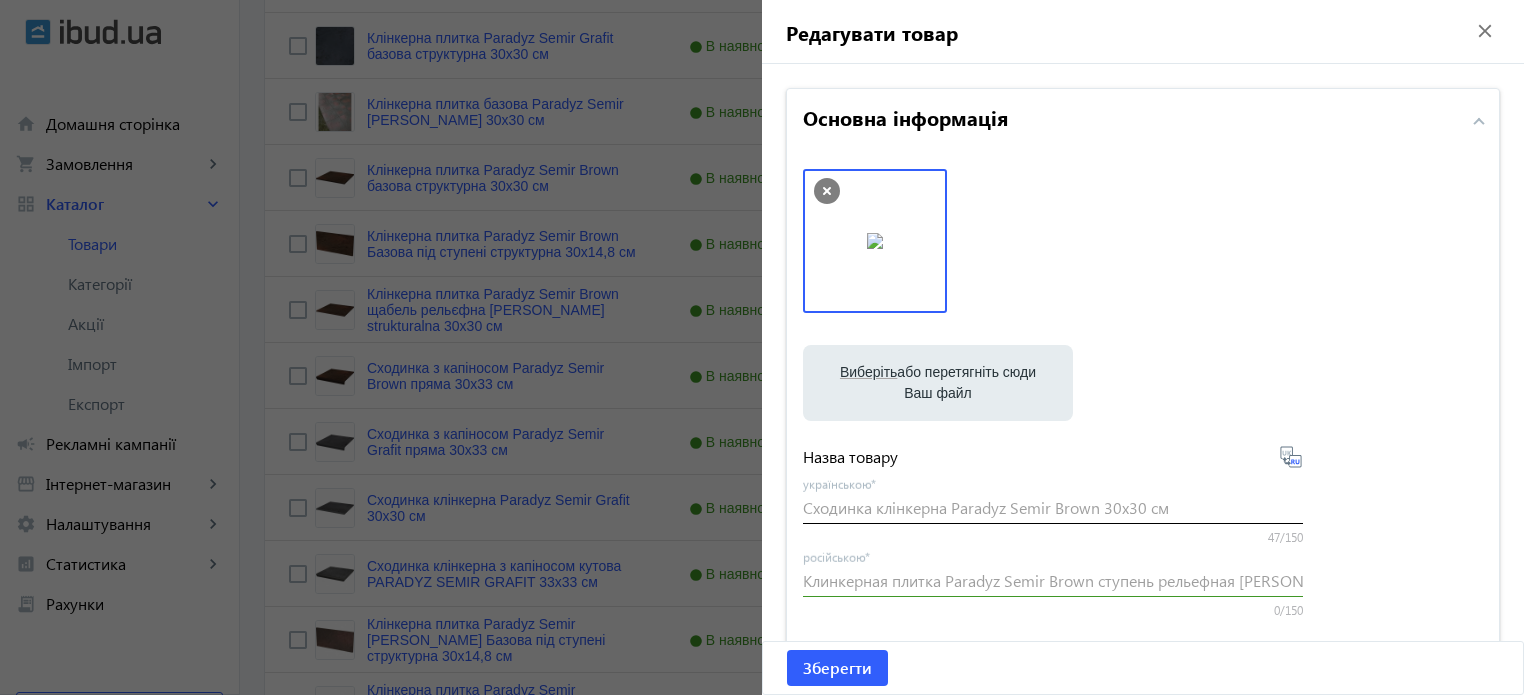 type on "Ступень клинкерная Paradyz Semir Brown 30х30 см" 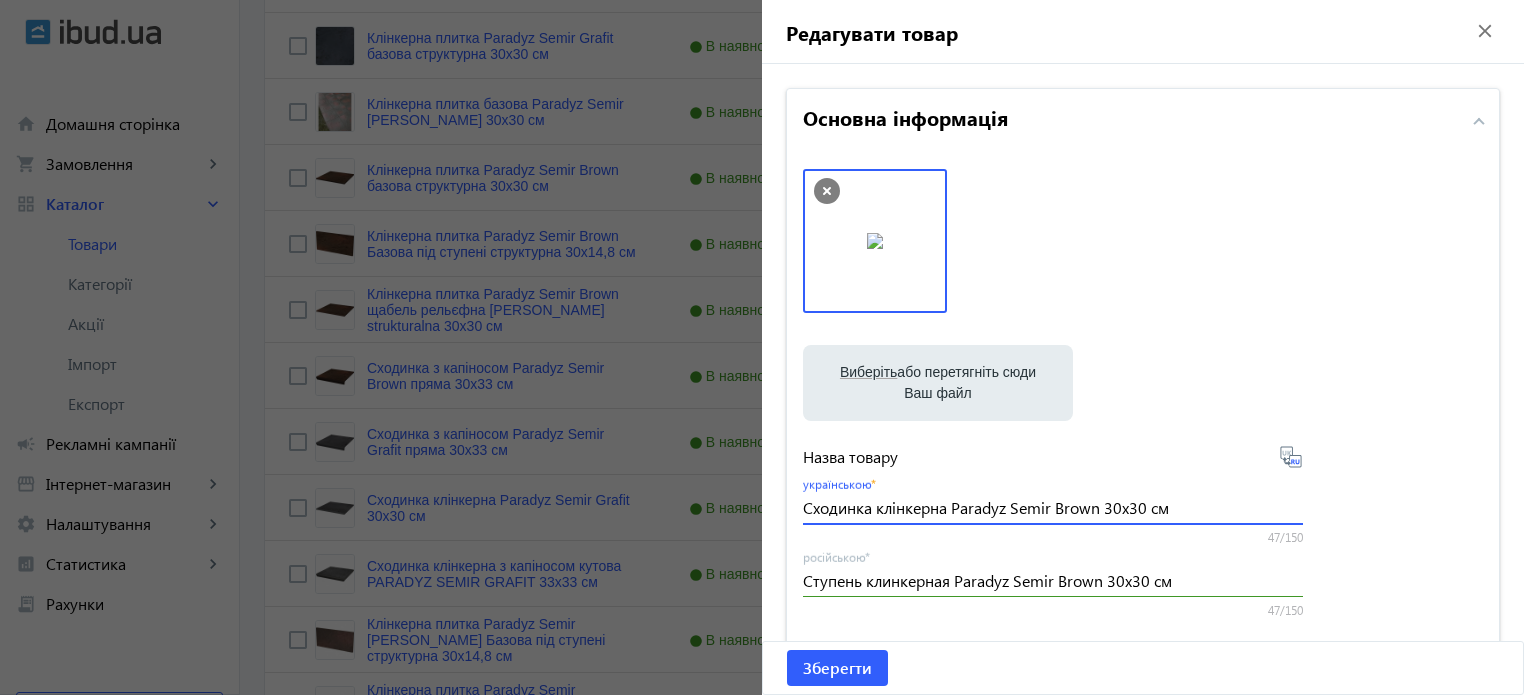 drag, startPoint x: 1190, startPoint y: 508, endPoint x: 36, endPoint y: 295, distance: 1173.4927 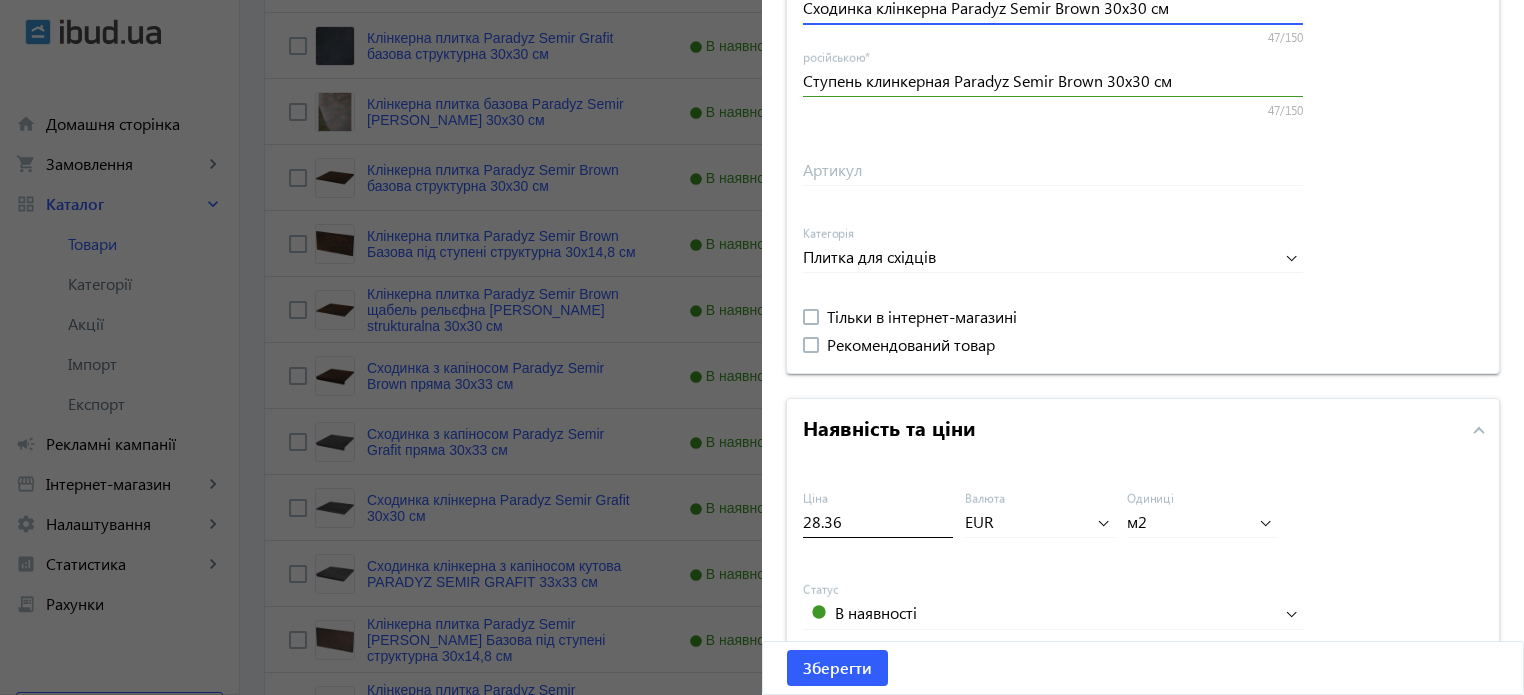 scroll, scrollTop: 600, scrollLeft: 0, axis: vertical 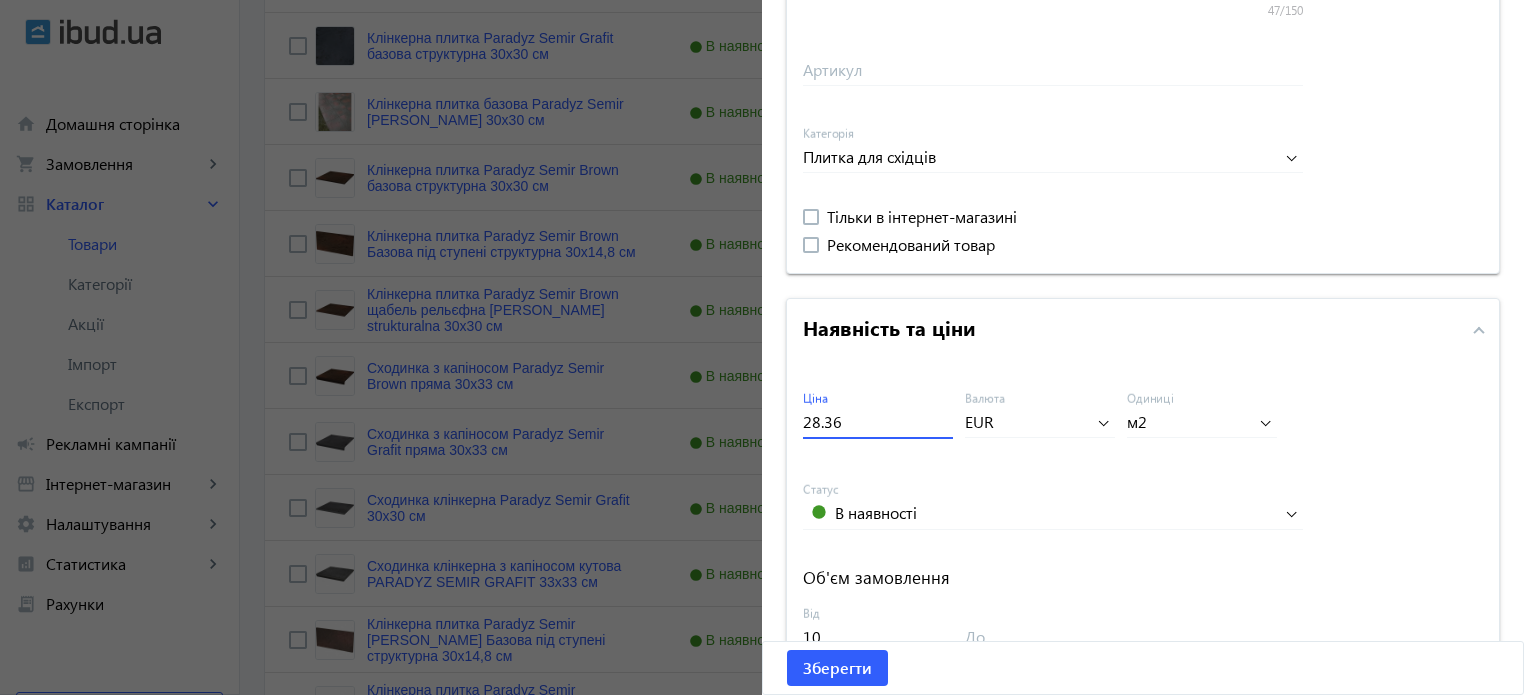 drag, startPoint x: 869, startPoint y: 431, endPoint x: 403, endPoint y: 314, distance: 480.46332 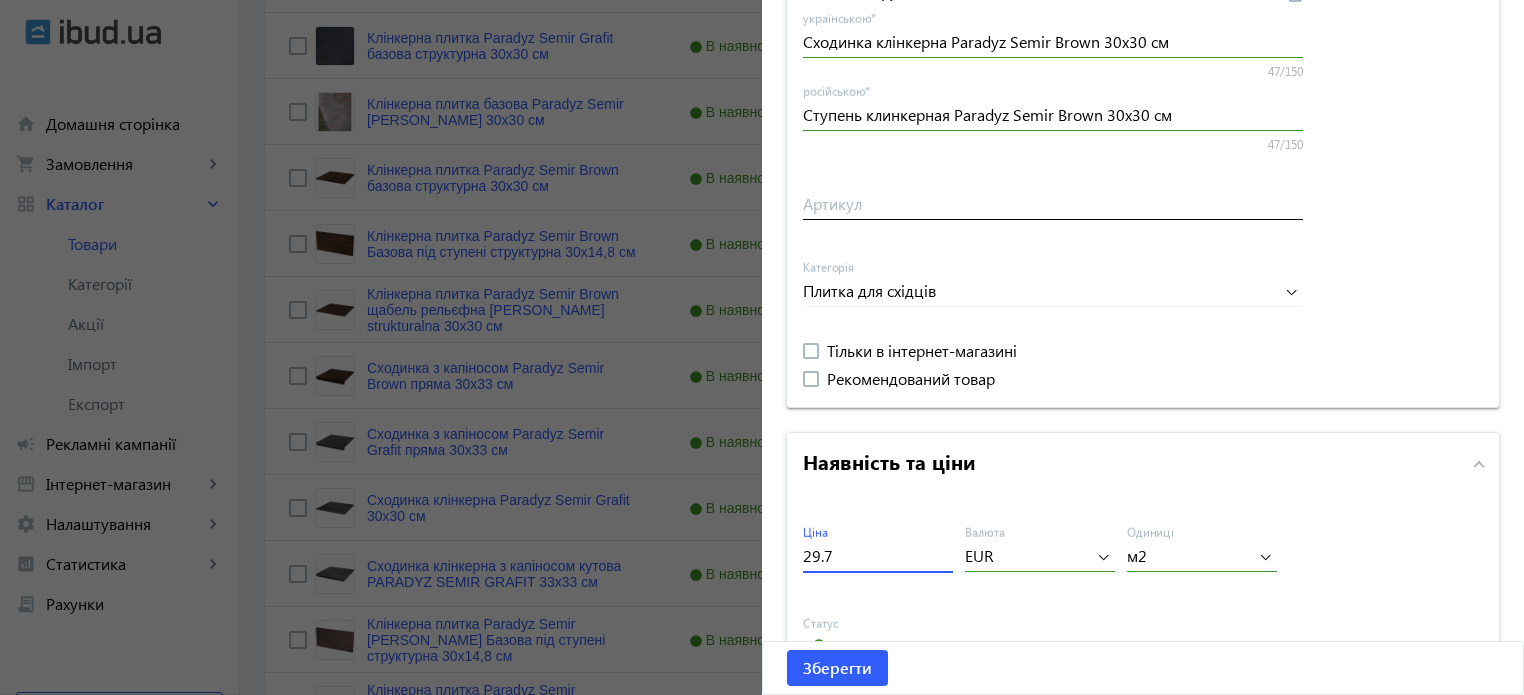 scroll, scrollTop: 300, scrollLeft: 0, axis: vertical 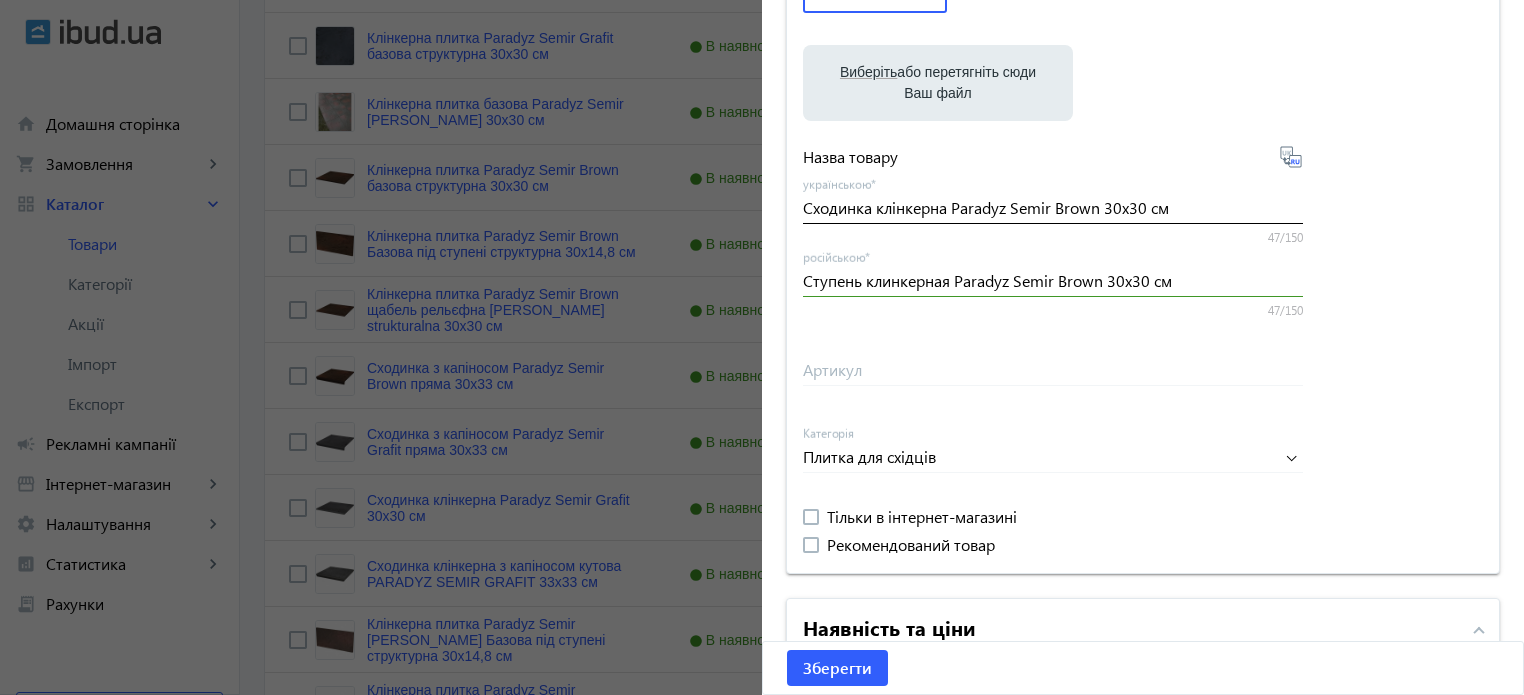 type on "29.7" 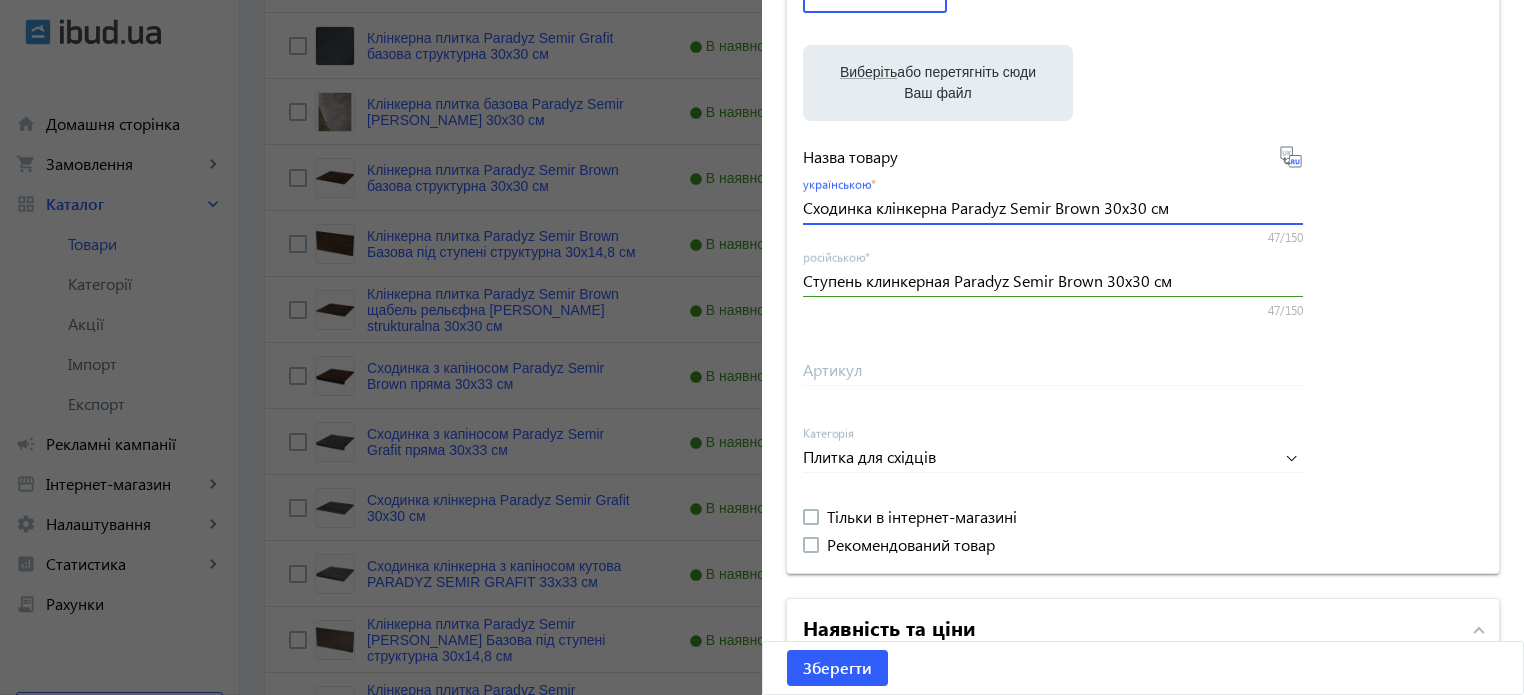 drag, startPoint x: 1195, startPoint y: 212, endPoint x: 0, endPoint y: 129, distance: 1197.8789 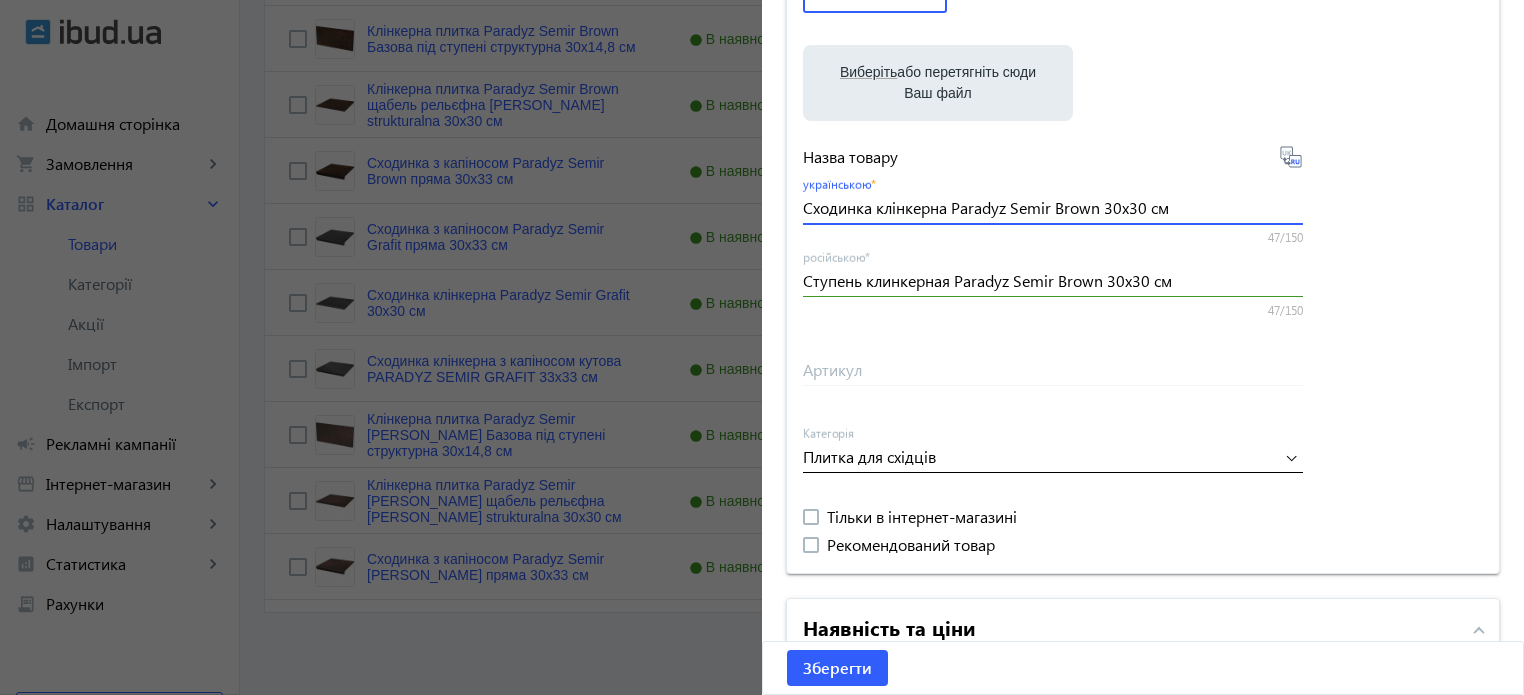 scroll, scrollTop: 1613, scrollLeft: 0, axis: vertical 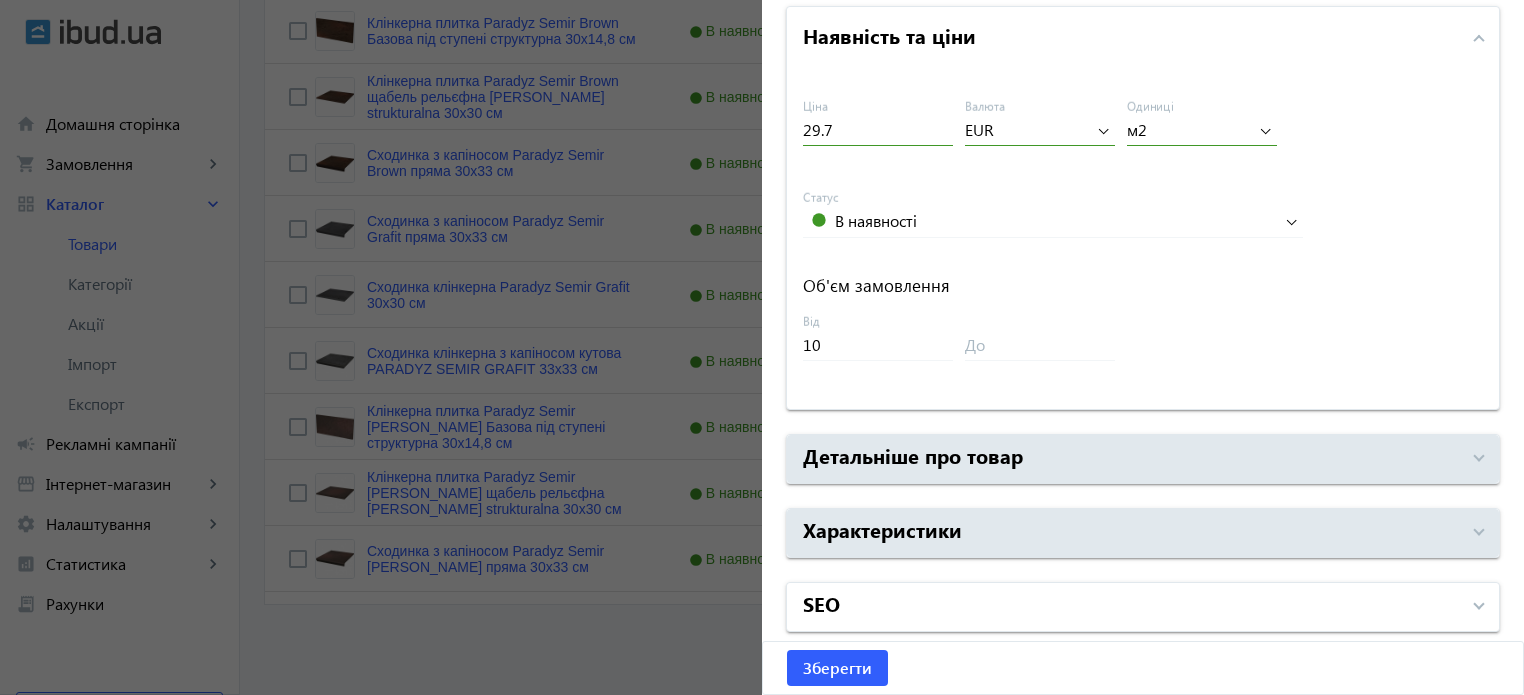 click on "SEO" at bounding box center (1131, 607) 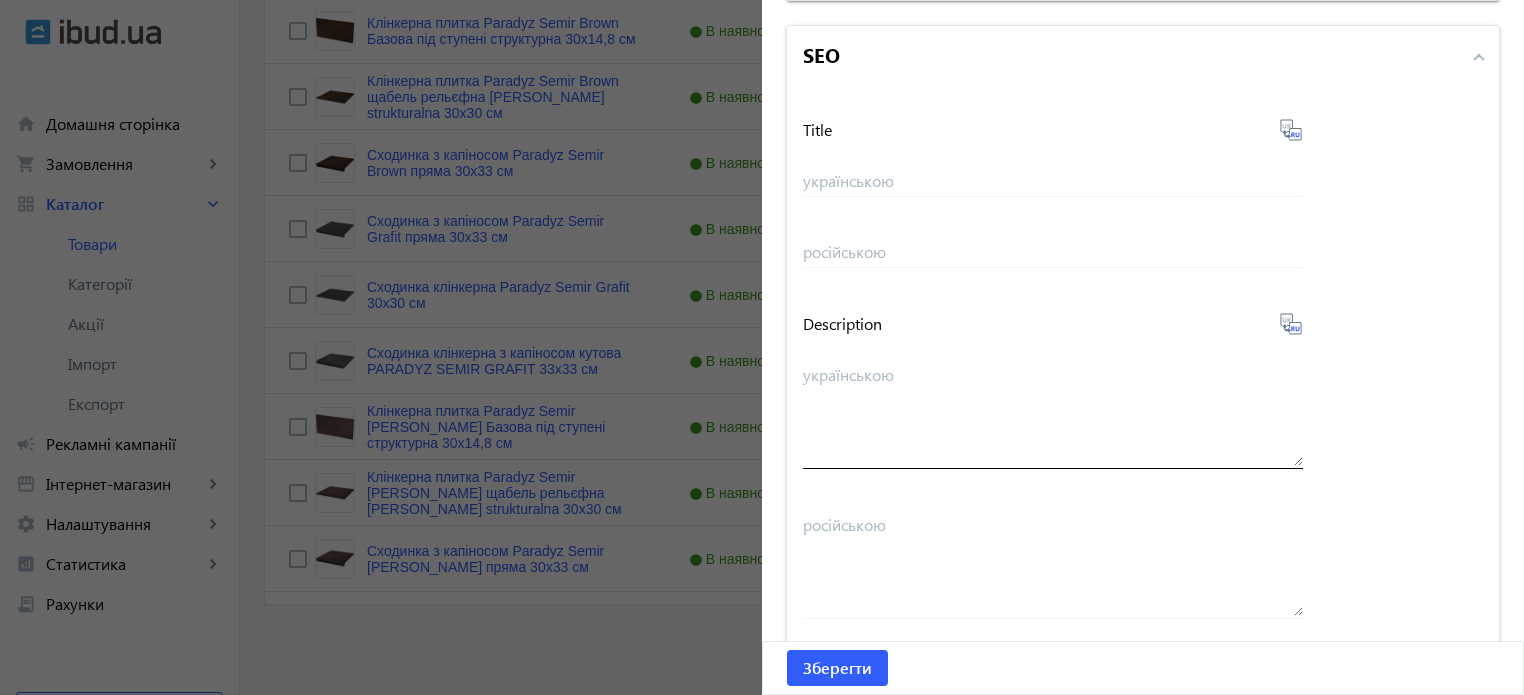 scroll, scrollTop: 1492, scrollLeft: 0, axis: vertical 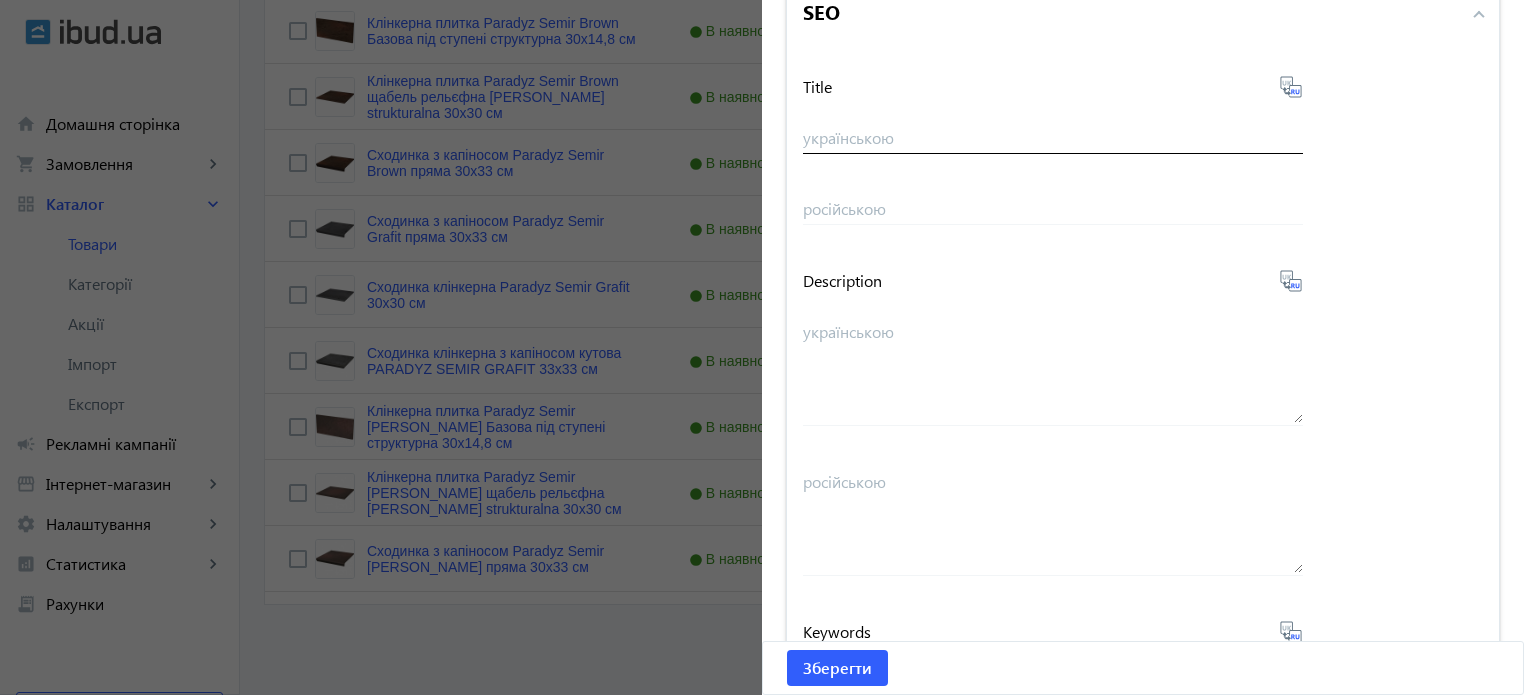 click on "українською" at bounding box center [1053, 140] 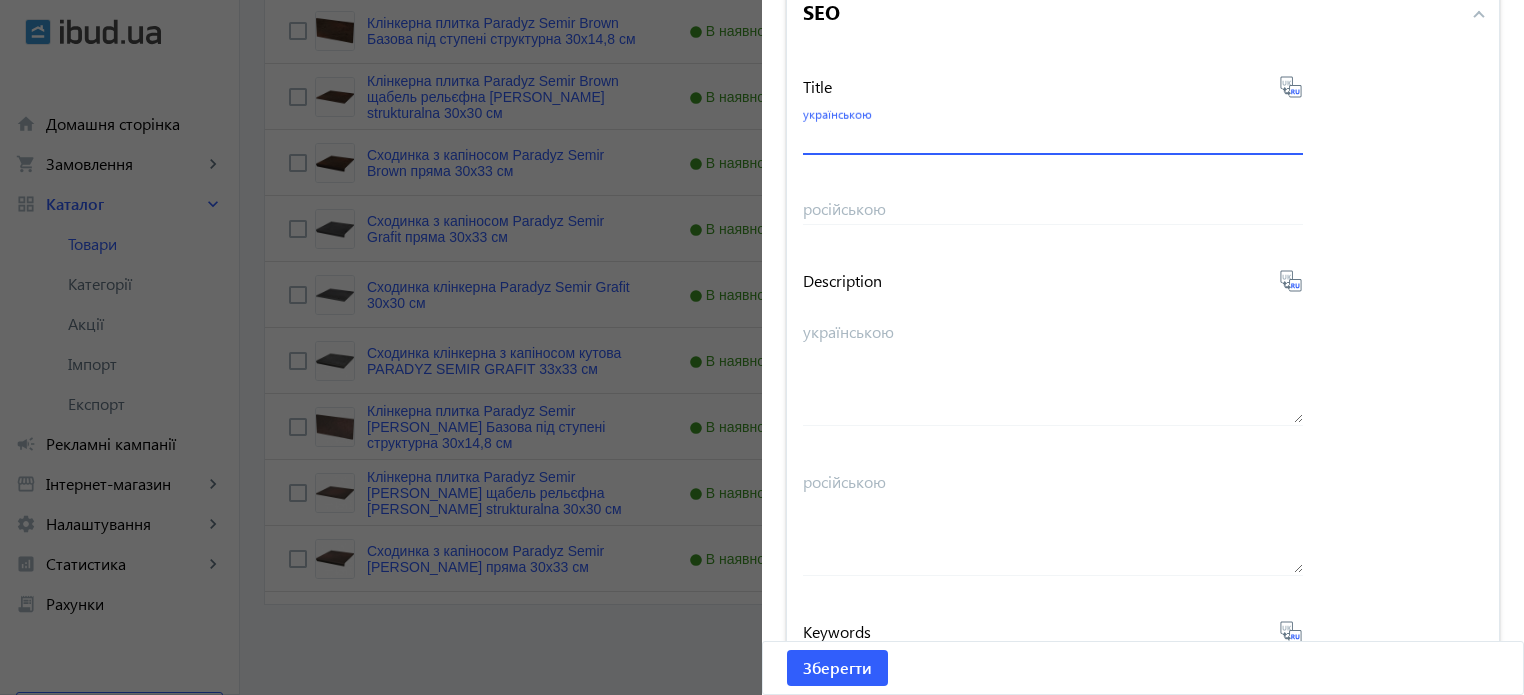 paste on "Сходинка клінкерна Paradyz Semir Brown 30х30 см" 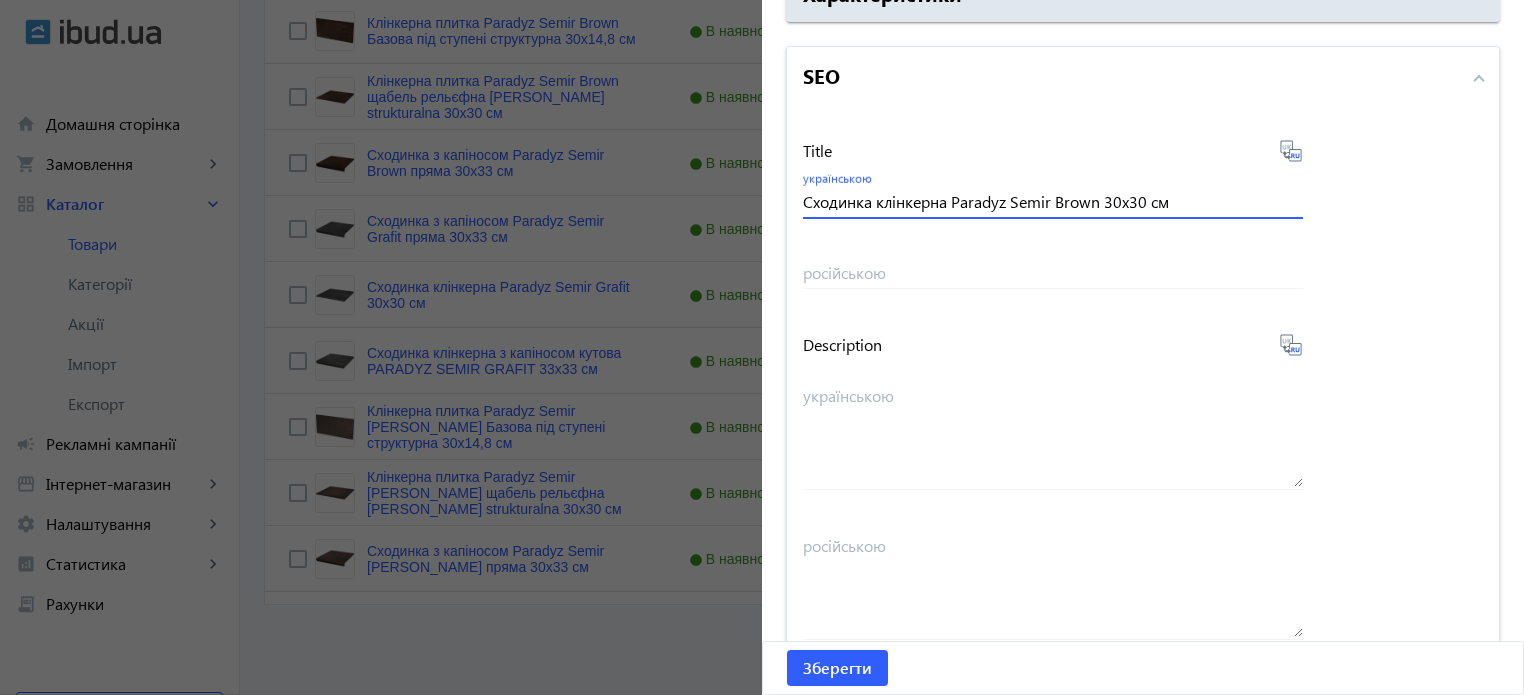 scroll, scrollTop: 1257, scrollLeft: 0, axis: vertical 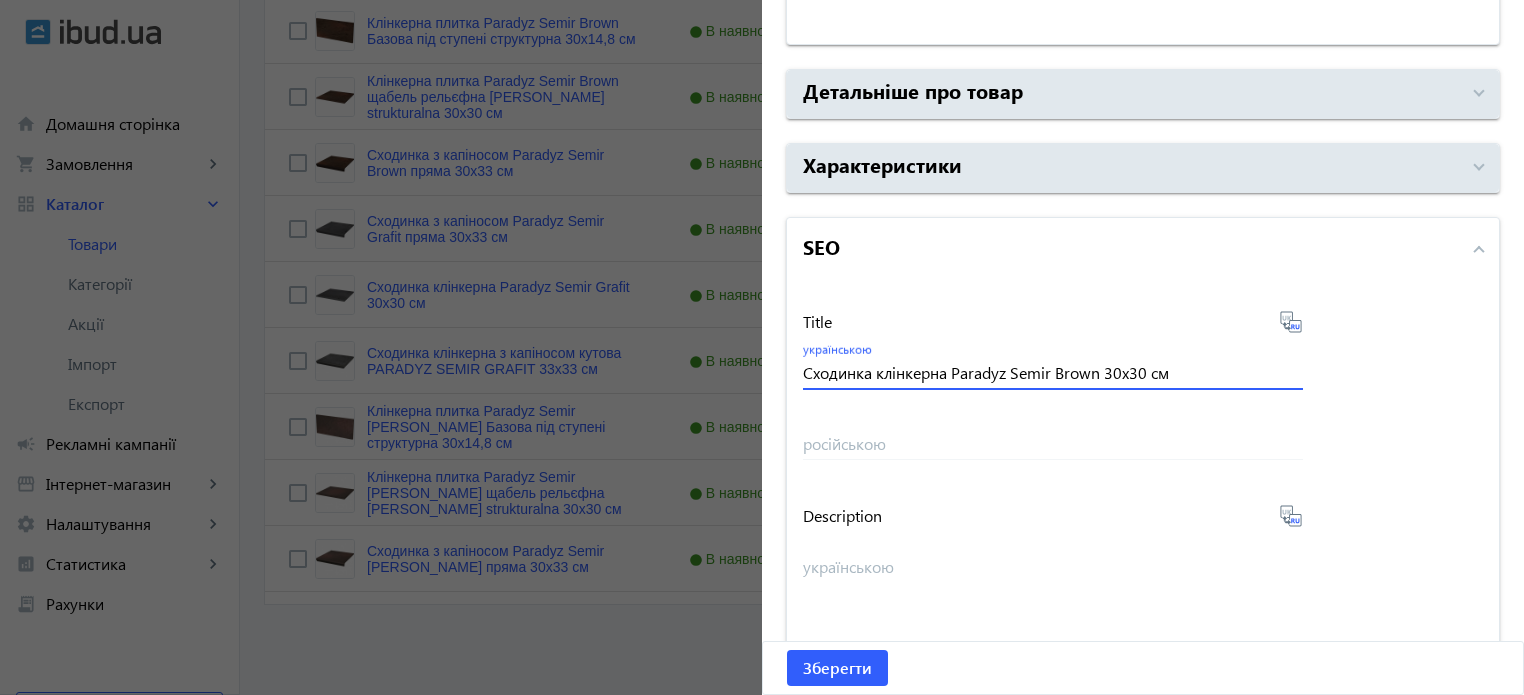 type on "Сходинка клінкерна Paradyz Semir Brown 30х30 см" 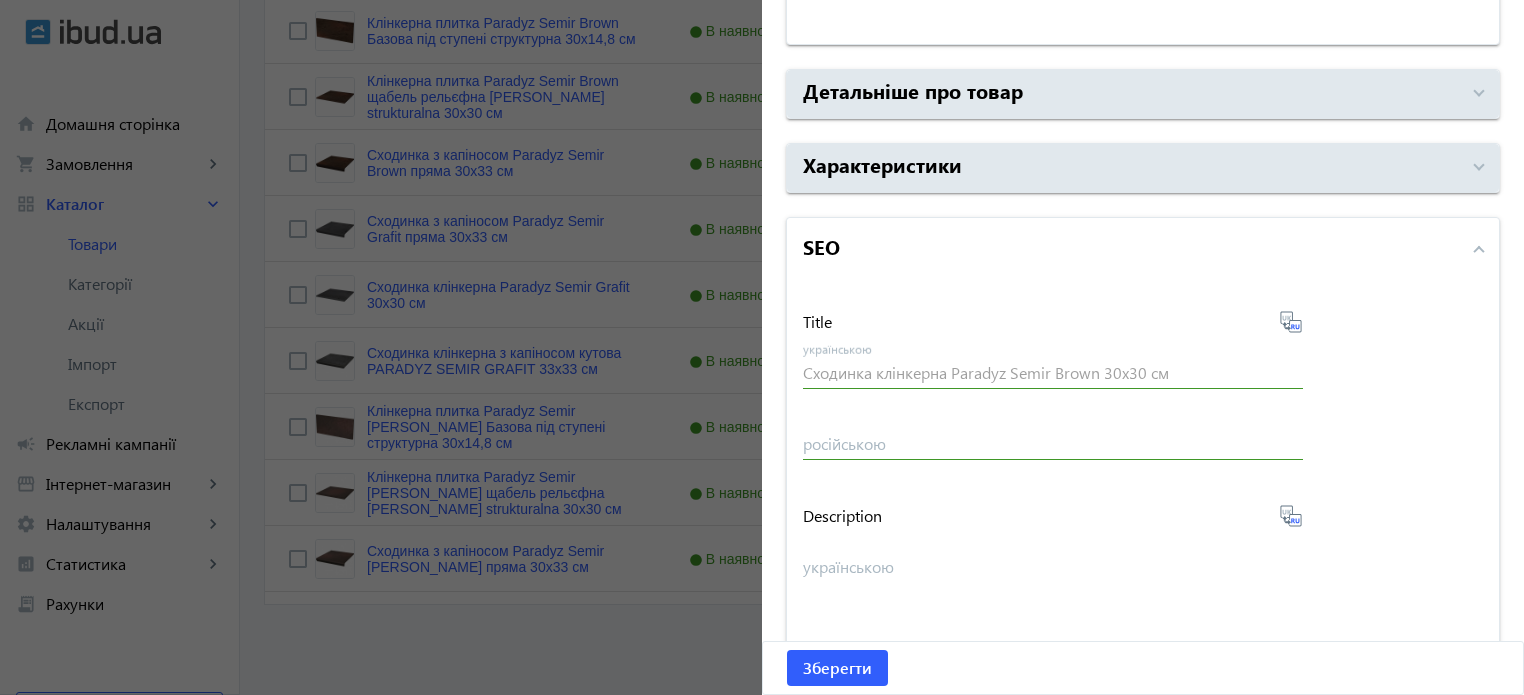 type on "Ступень клинкерная Paradyz Semir Brown 30х30 см" 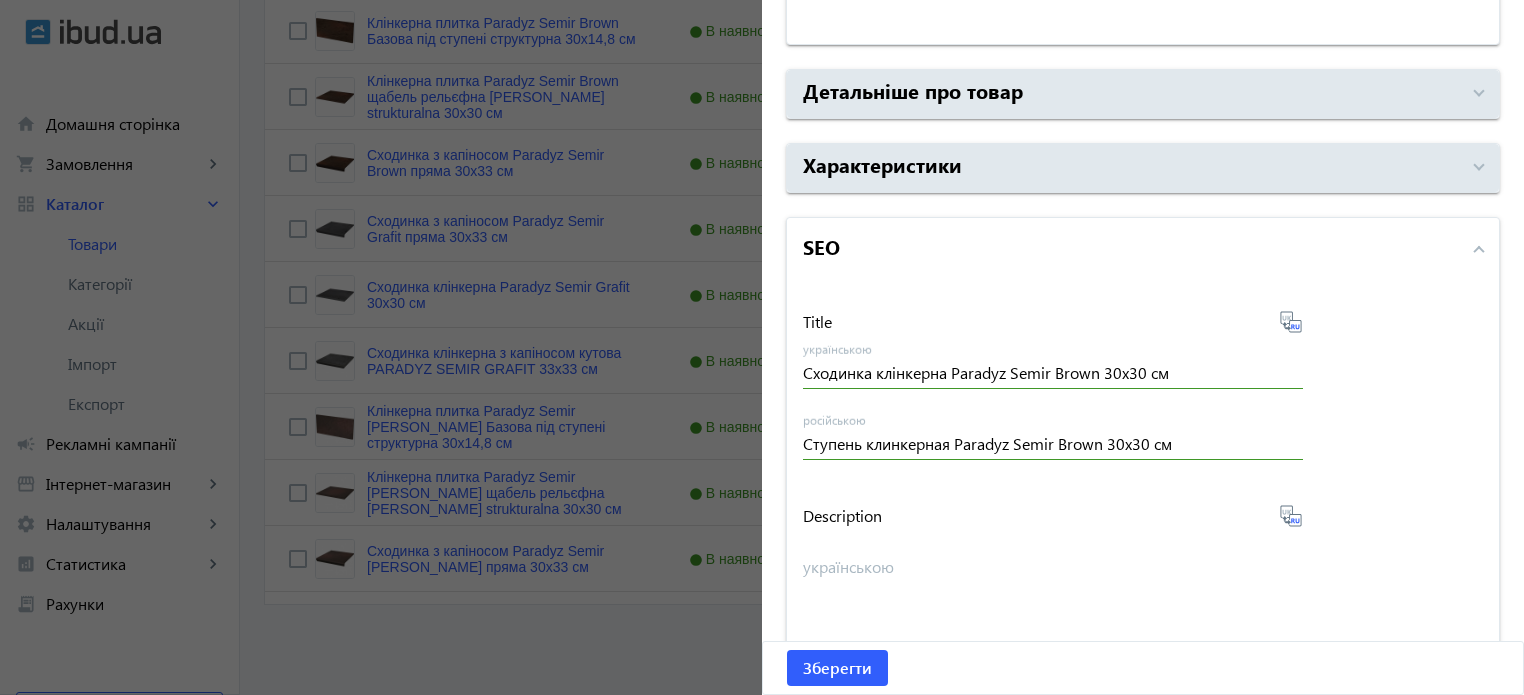 click on "українською" at bounding box center [1053, 606] 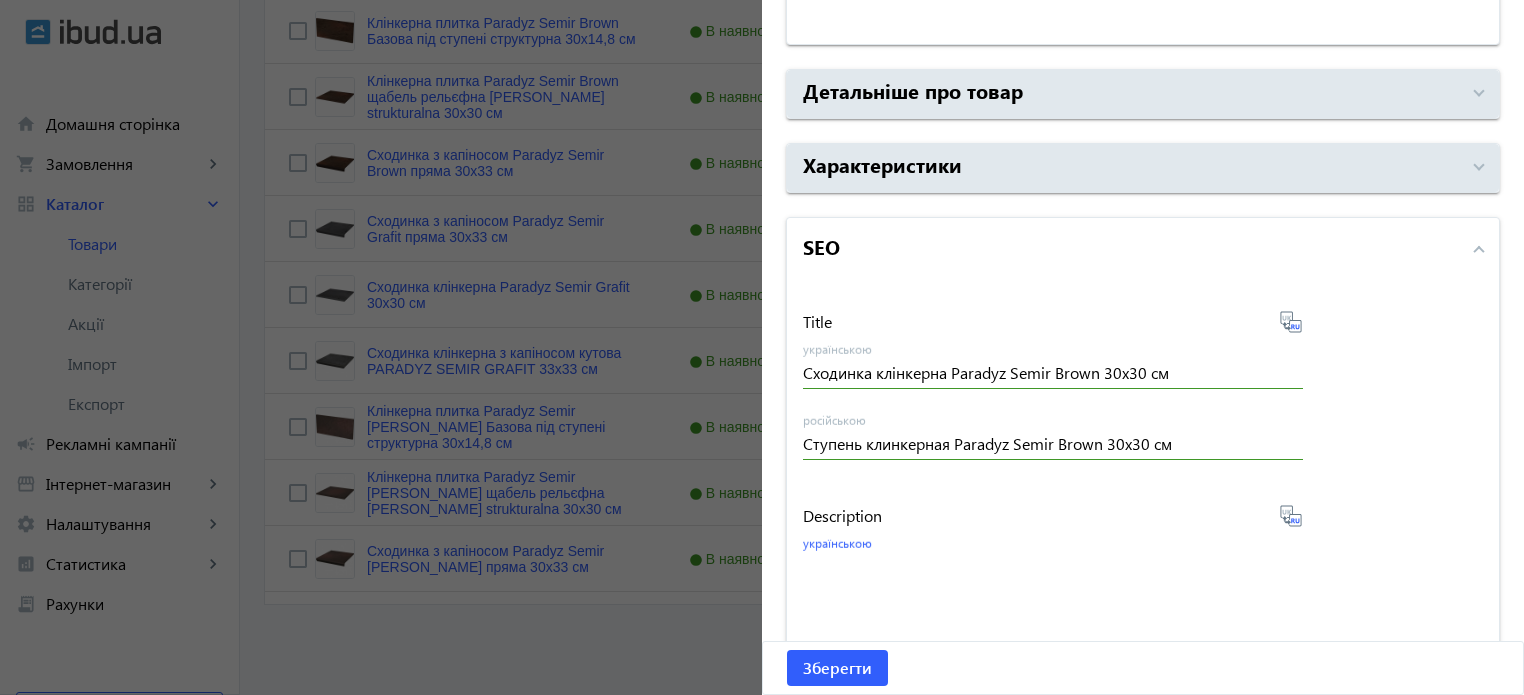 paste on "Сходинка клінкерна Paradyz Semir Brown 30х30 см" 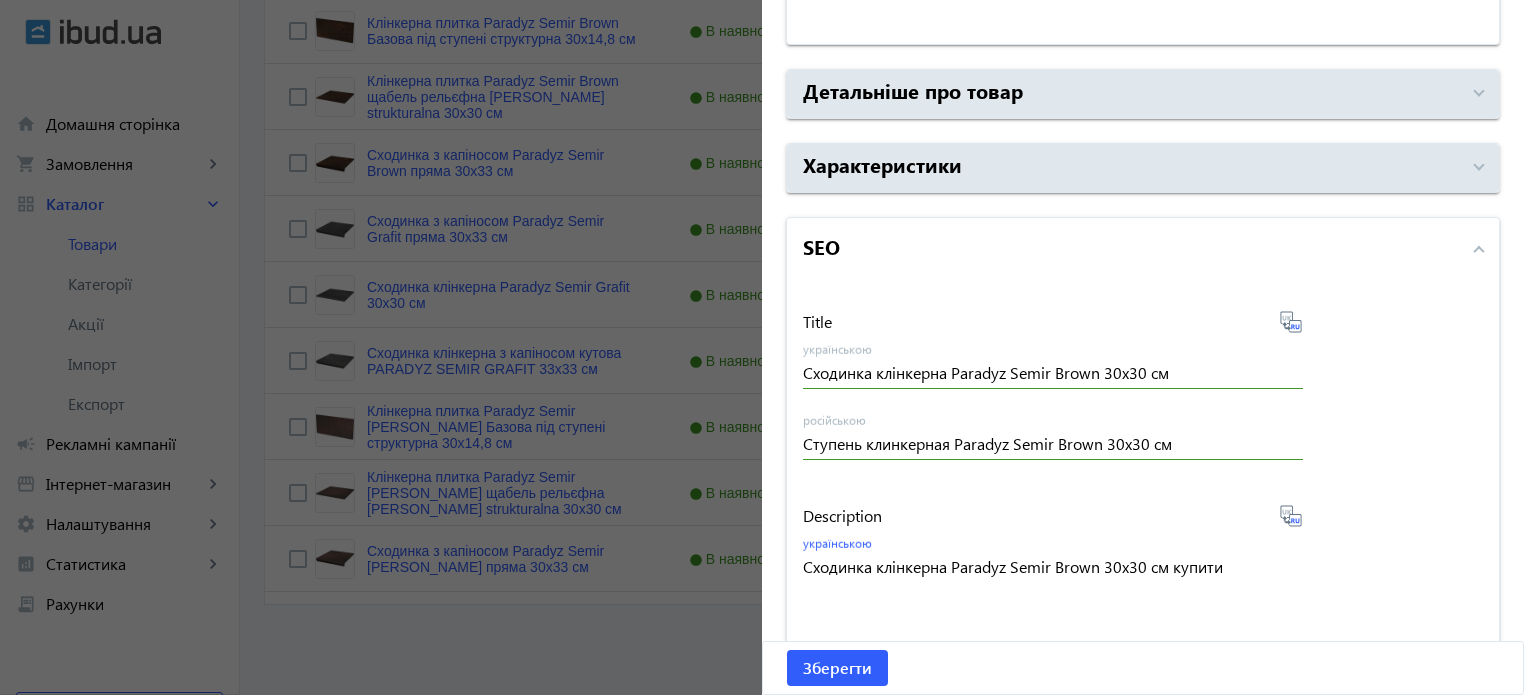 type on "Сходинка клінкерна Paradyz Semir Brown 30х30 см купити" 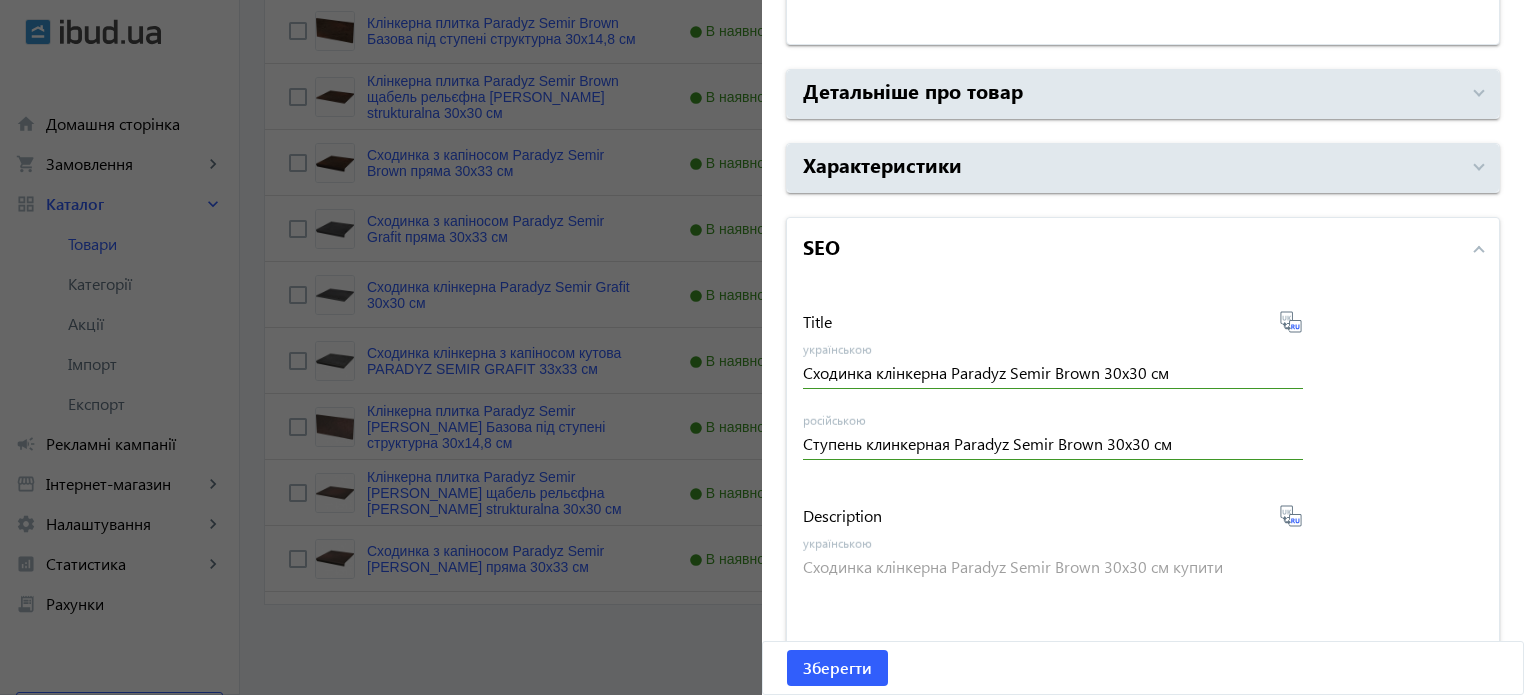 type on "Ступень клинкерная Paradyz Semir Brown 30х30 см купить" 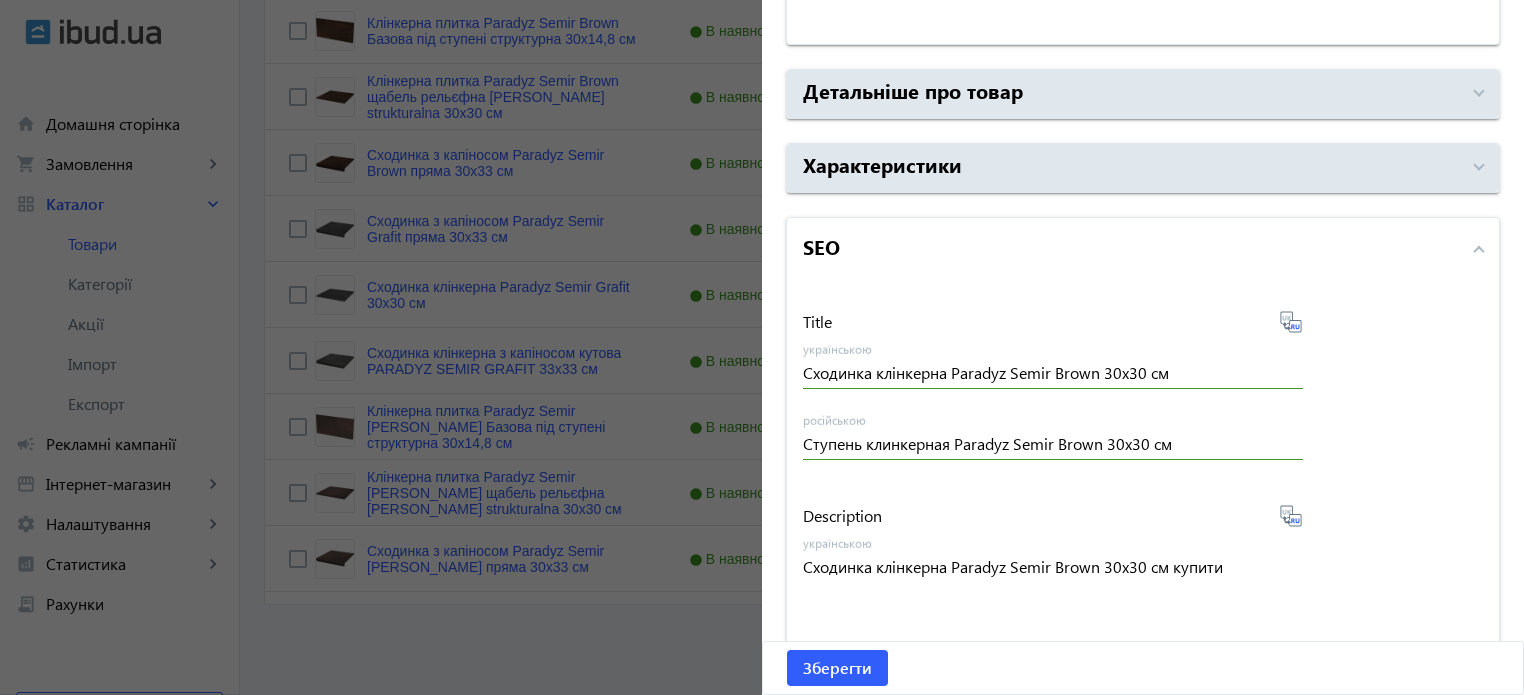 scroll, scrollTop: 1657, scrollLeft: 0, axis: vertical 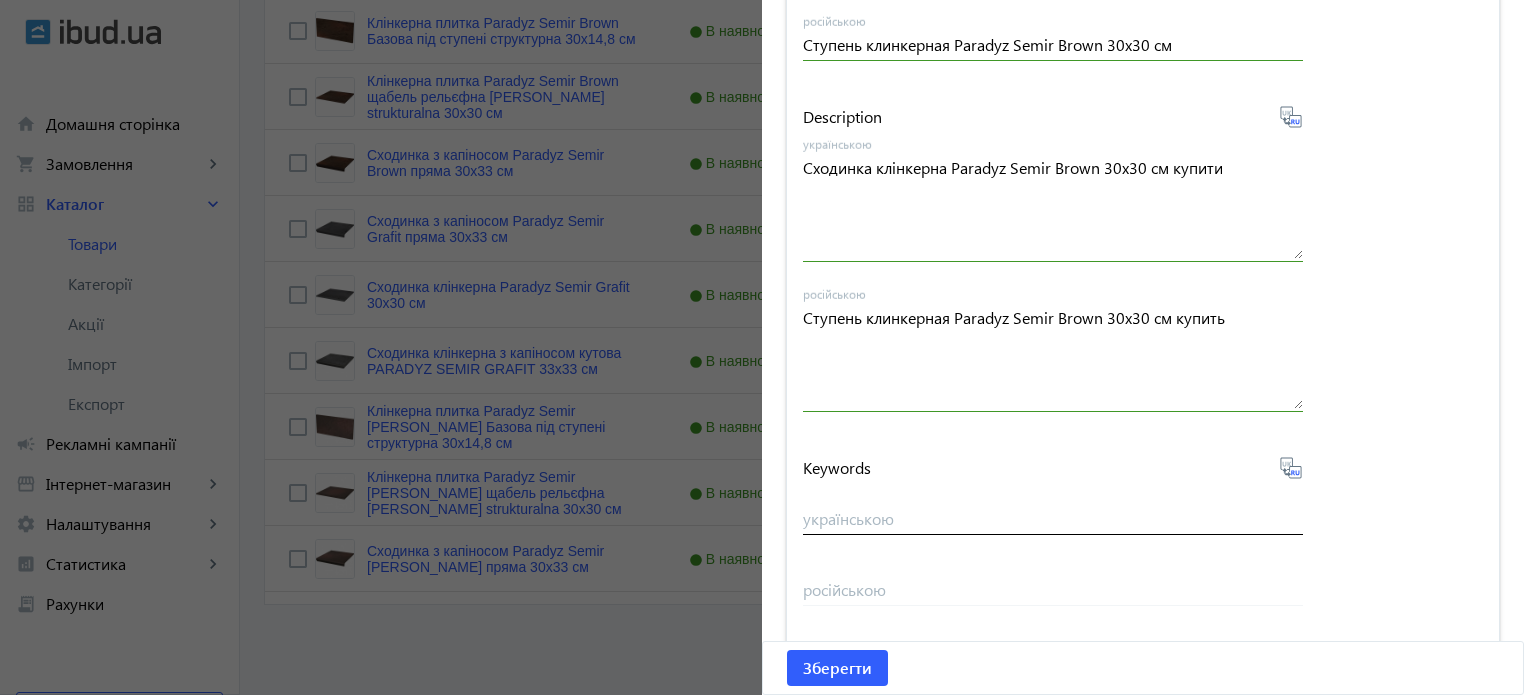 click on "українською" at bounding box center [1053, 518] 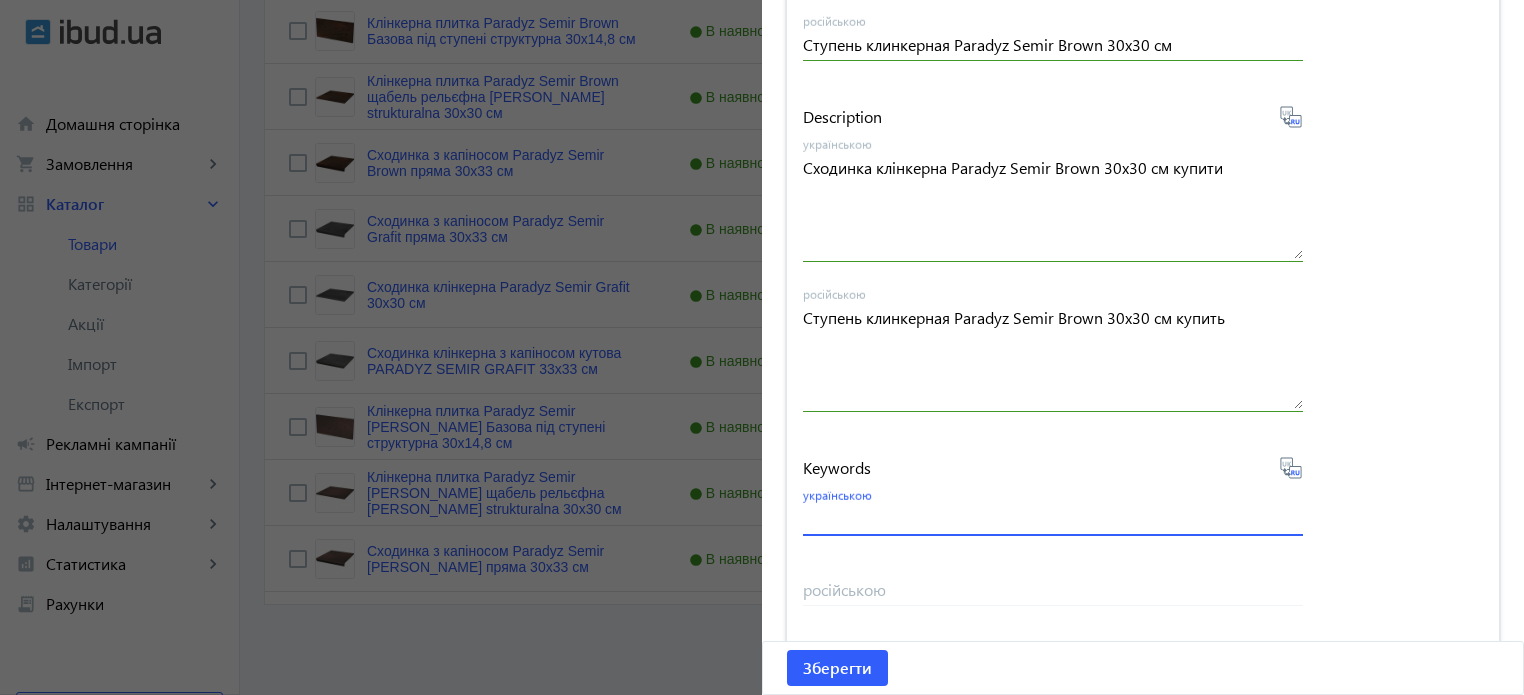 paste on "ступенька с капиносом paradyz semir brown, фасадная плитка paradyz, клинкер paradyz semir brown, paradyz semir brown" 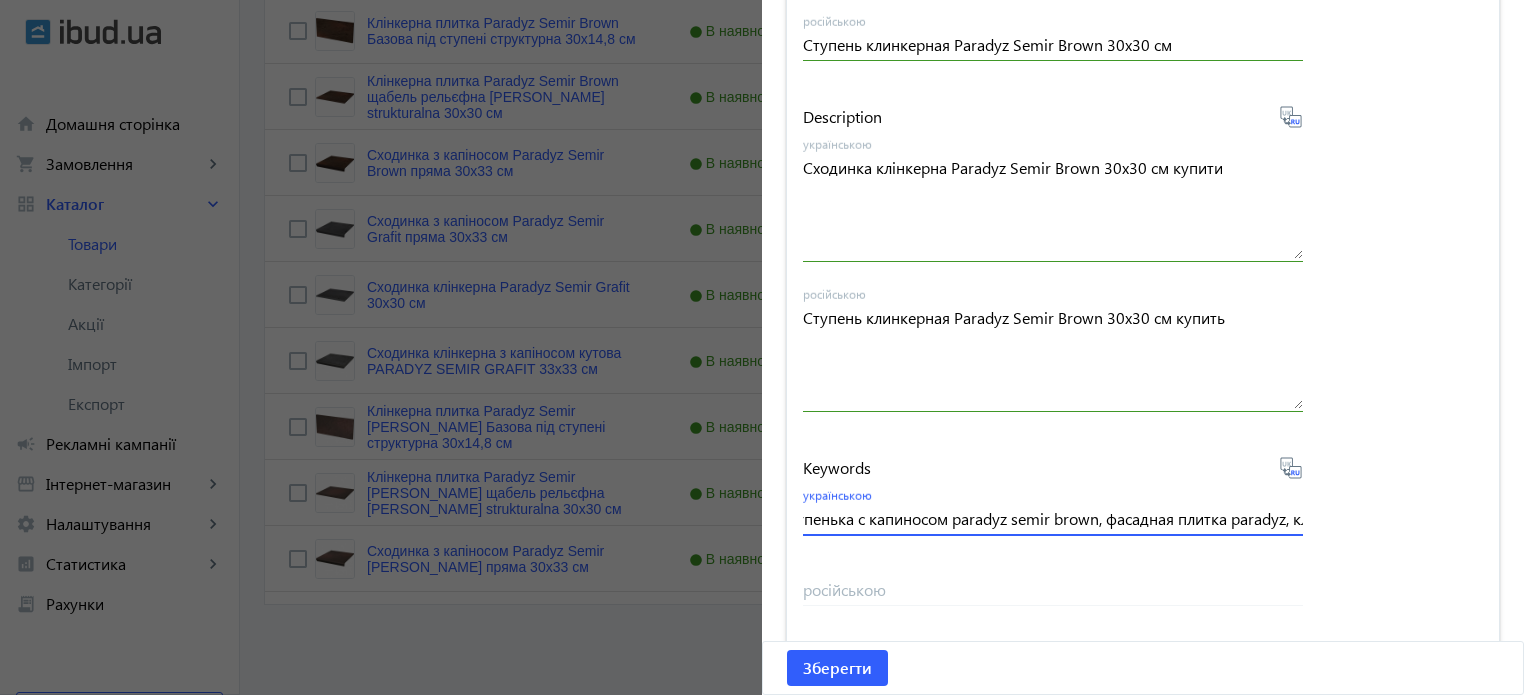 scroll, scrollTop: 0, scrollLeft: 0, axis: both 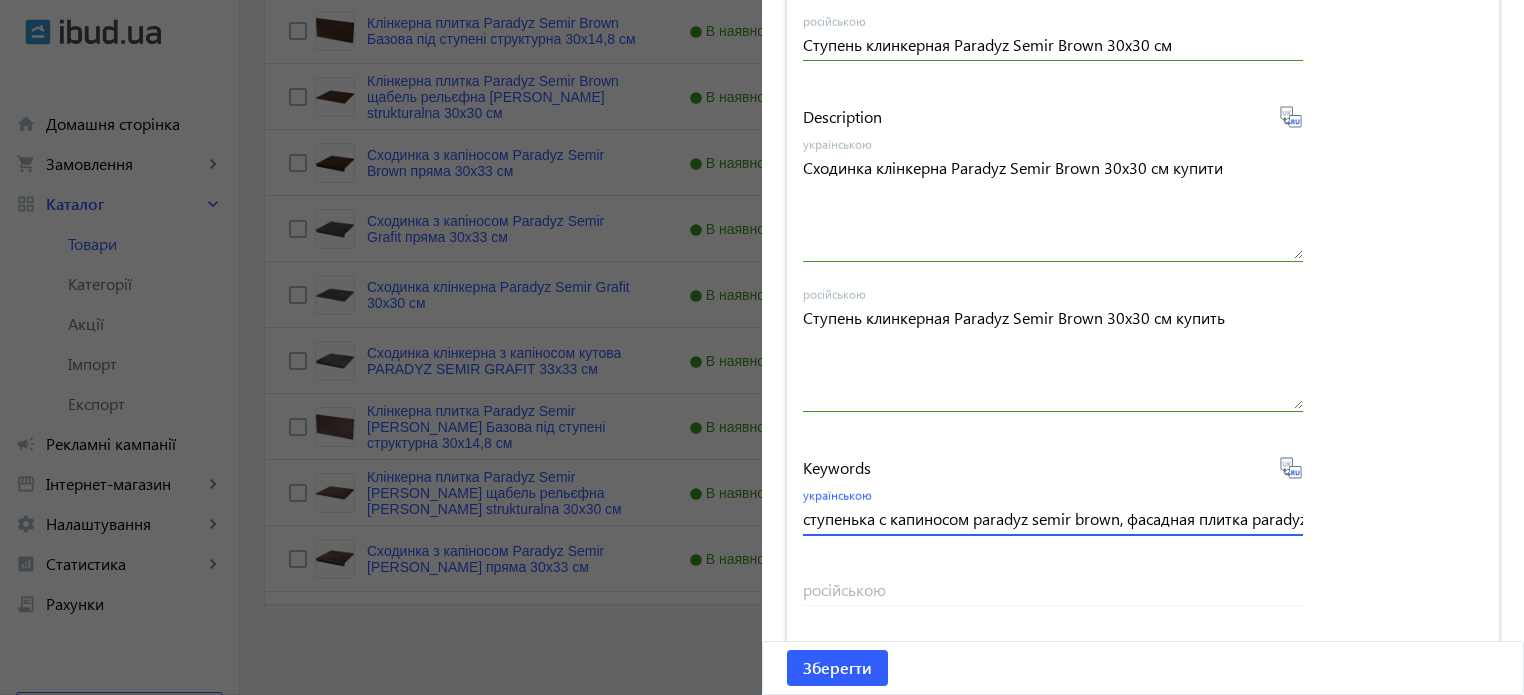 drag, startPoint x: 875, startPoint y: 513, endPoint x: 965, endPoint y: 517, distance: 90.088844 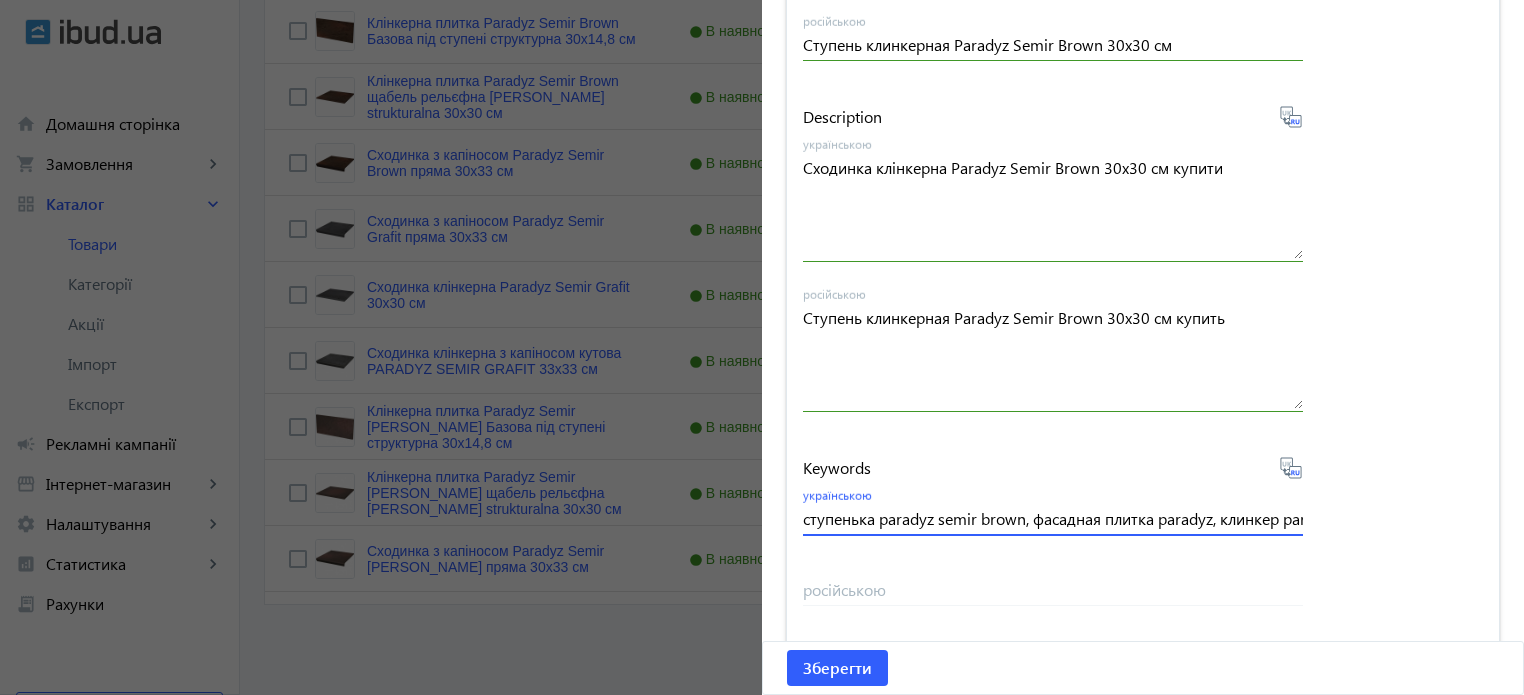 type on "ступенька paradyz semir brown, фасадная плитка paradyz, клинкер paradyz semir brown, paradyz semir brown" 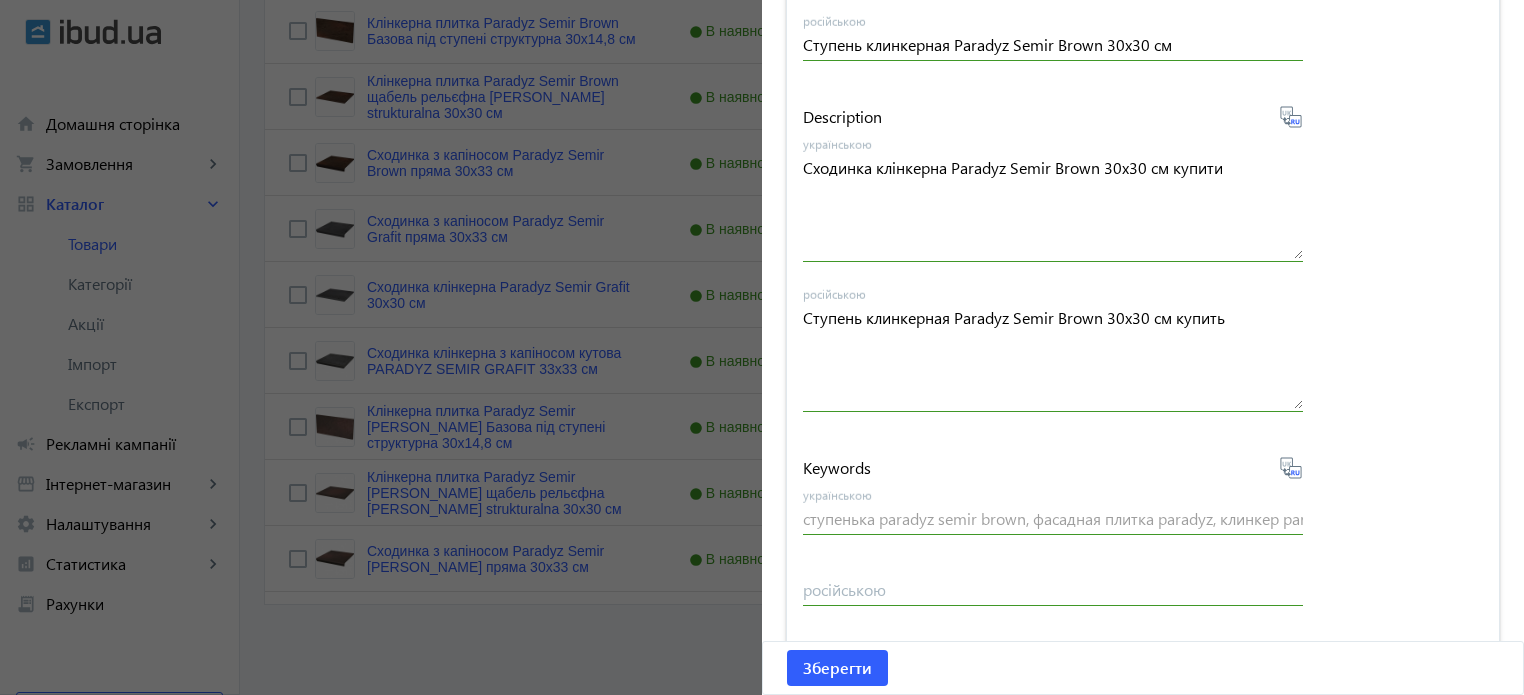 type on "ступень paradyz semir brown, фасадная плитка paradyz, клинкер paradyz semir brown, paradyz semir brown" 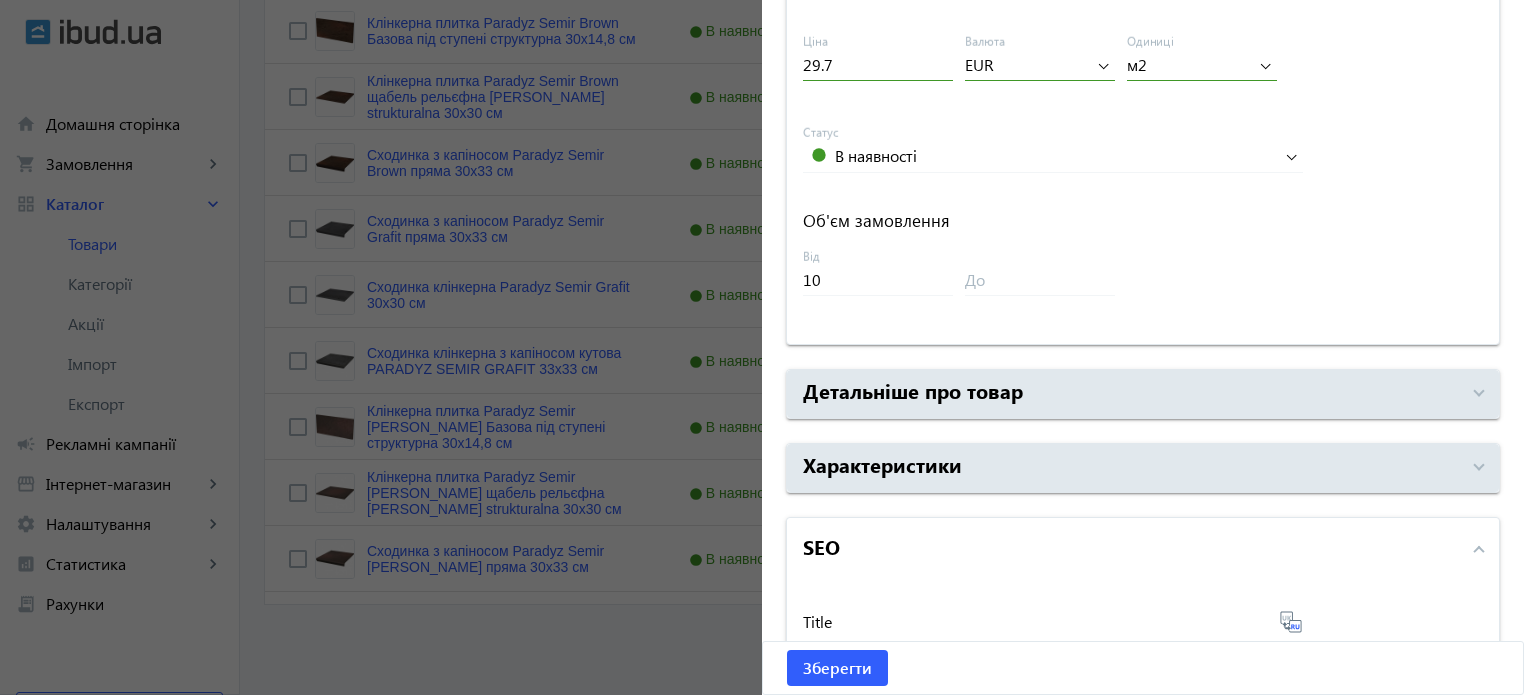 scroll, scrollTop: 857, scrollLeft: 0, axis: vertical 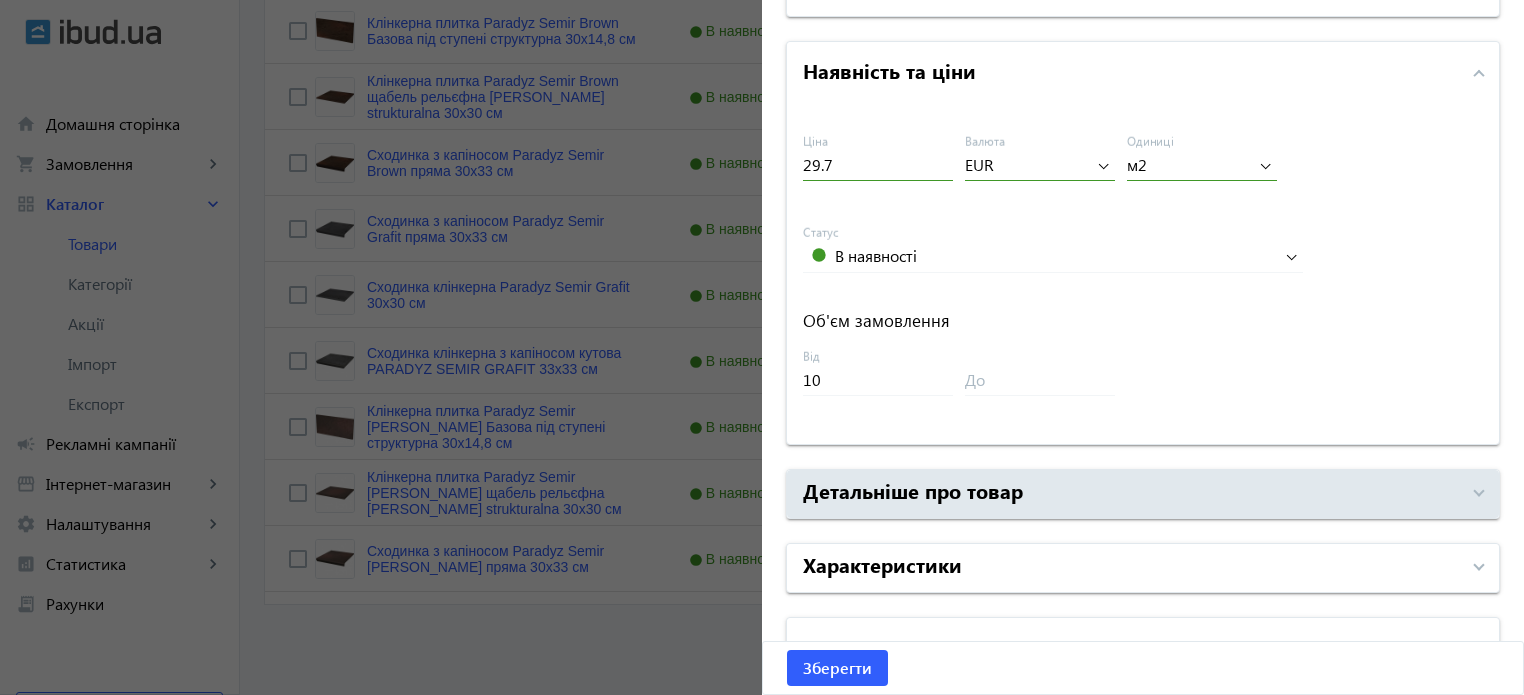 click on "Характеристики" at bounding box center (882, 564) 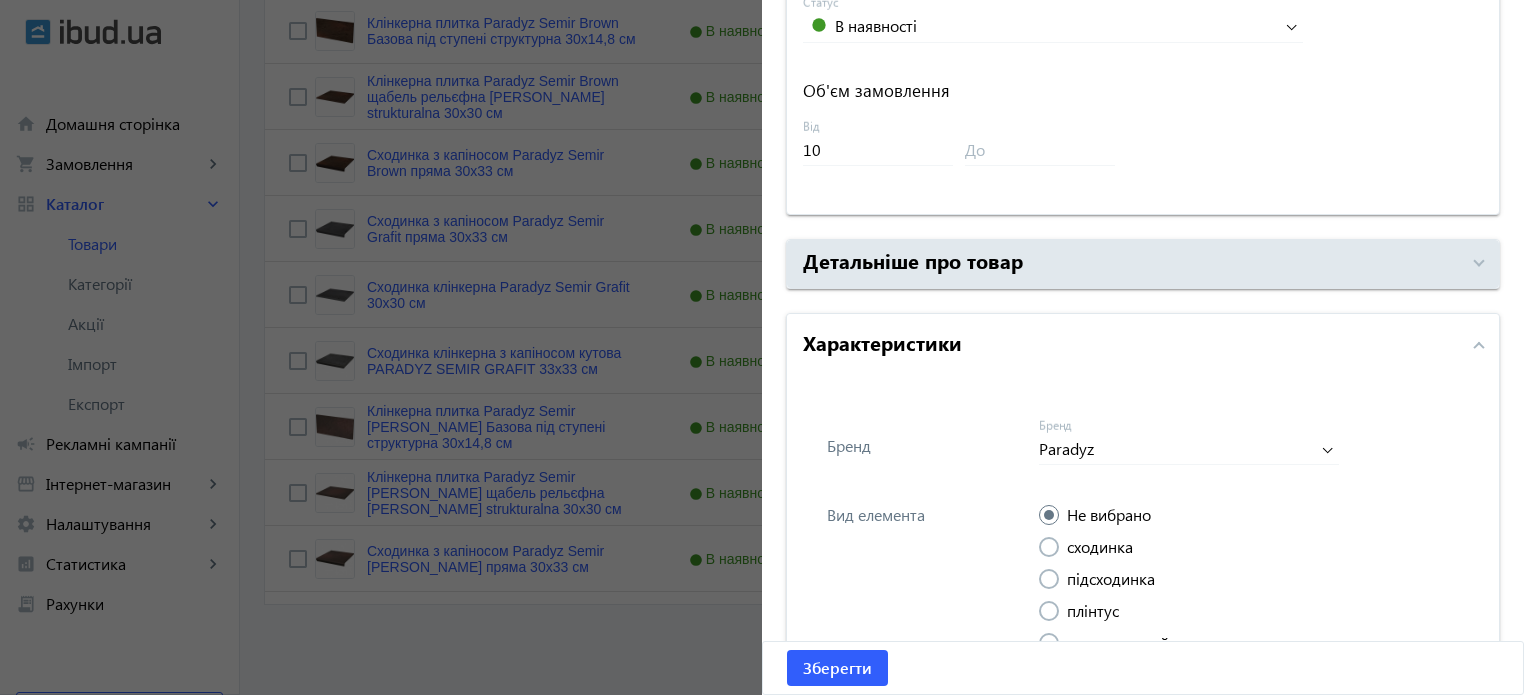 scroll, scrollTop: 1257, scrollLeft: 0, axis: vertical 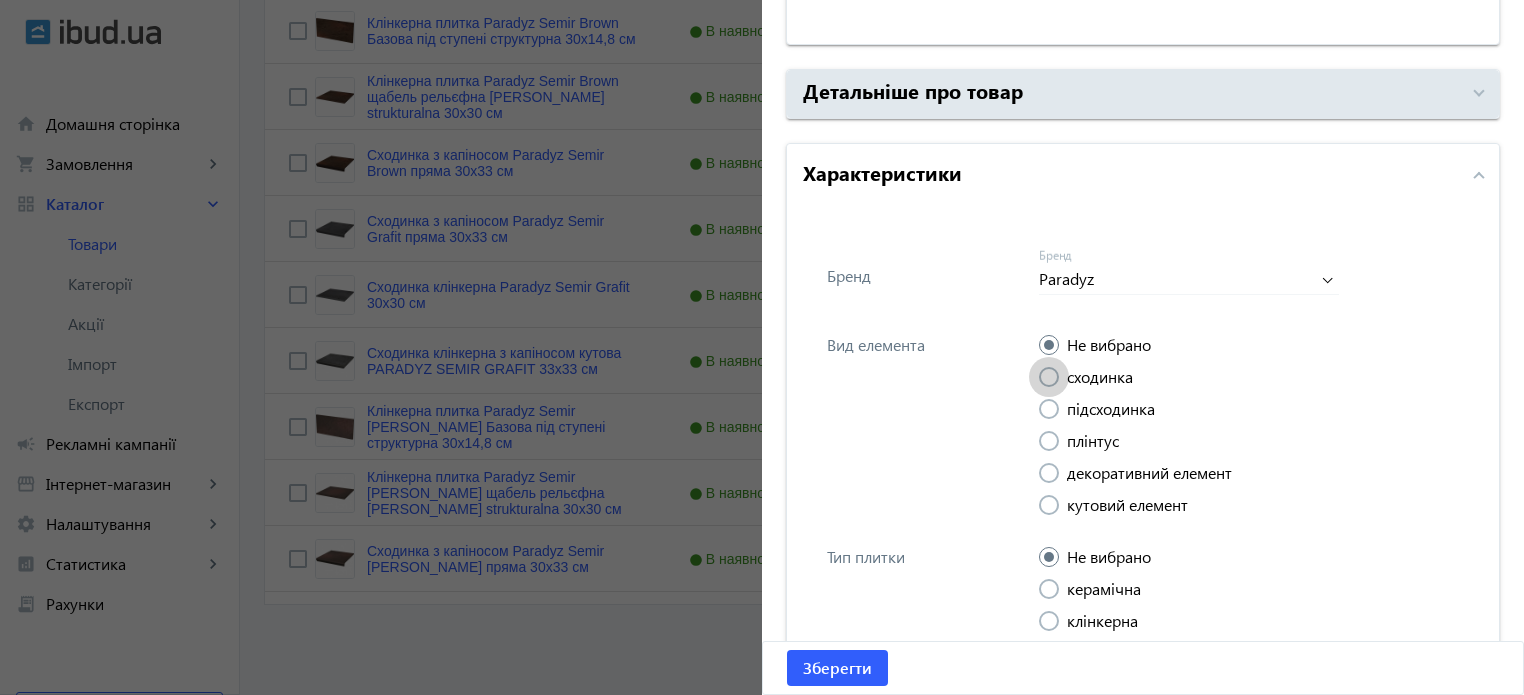 click at bounding box center [1049, 377] 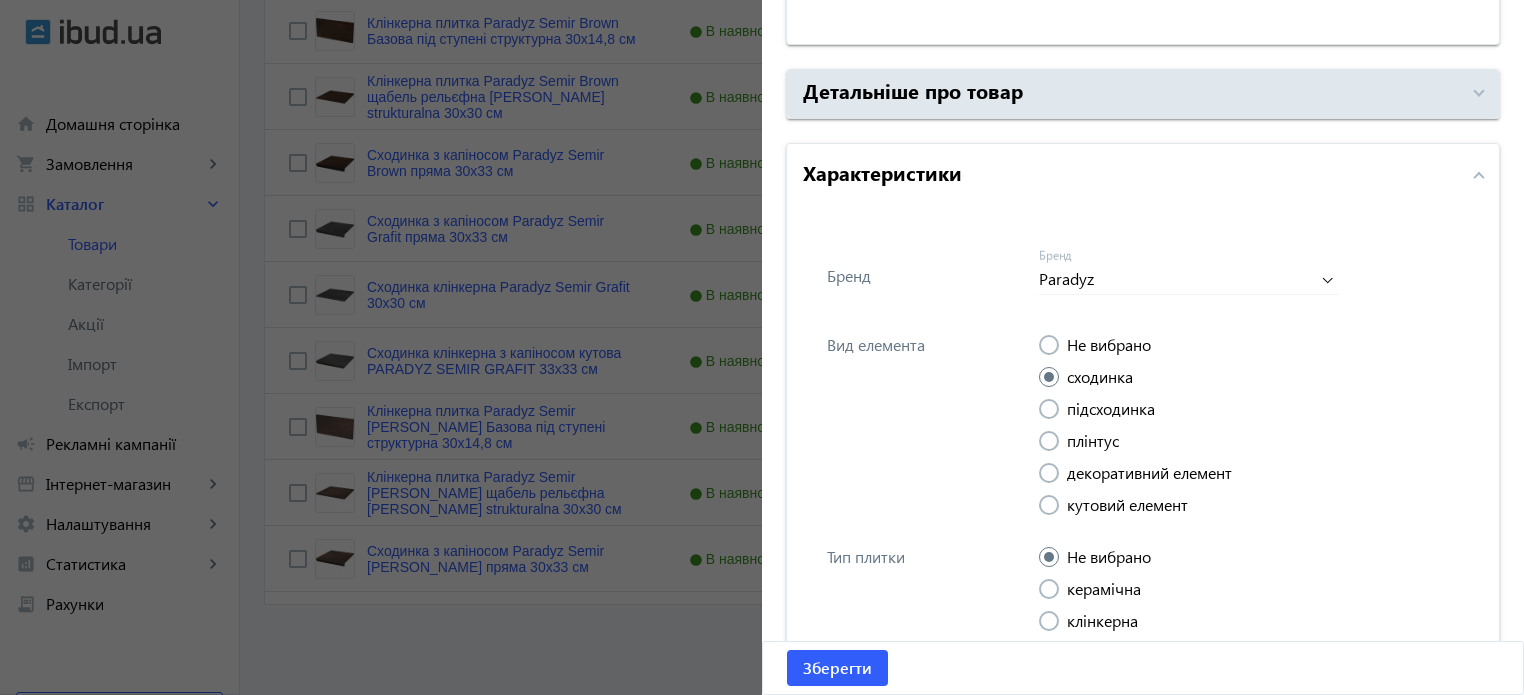 click at bounding box center (1049, 621) 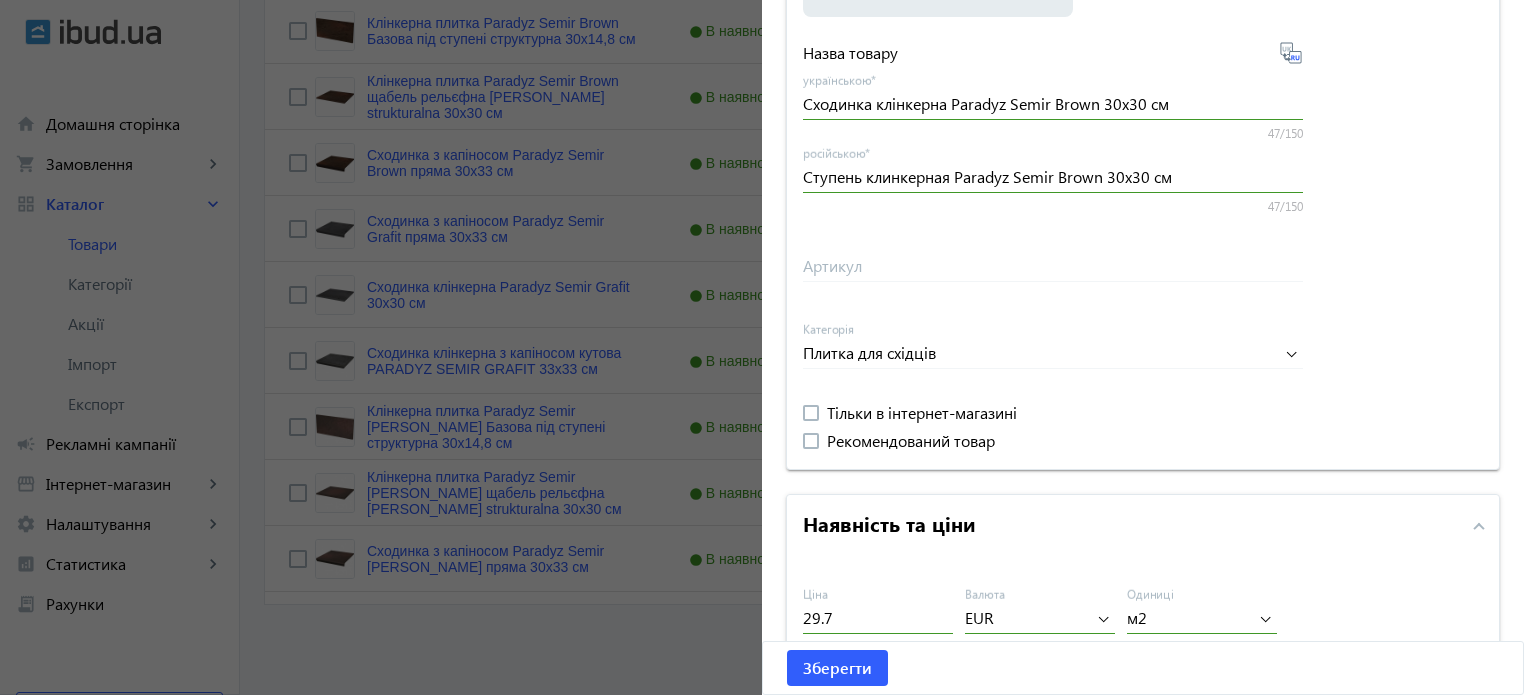 scroll, scrollTop: 600, scrollLeft: 0, axis: vertical 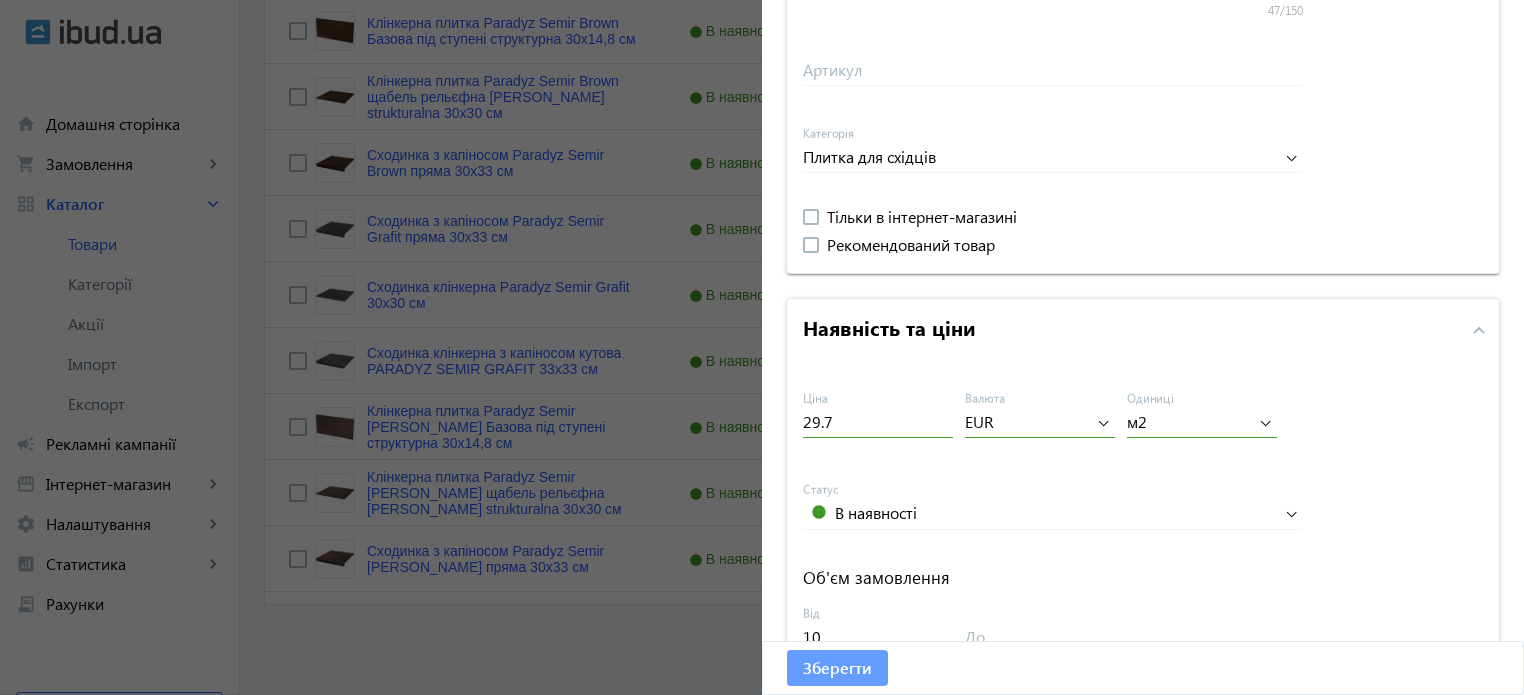 click on "Зберегти" 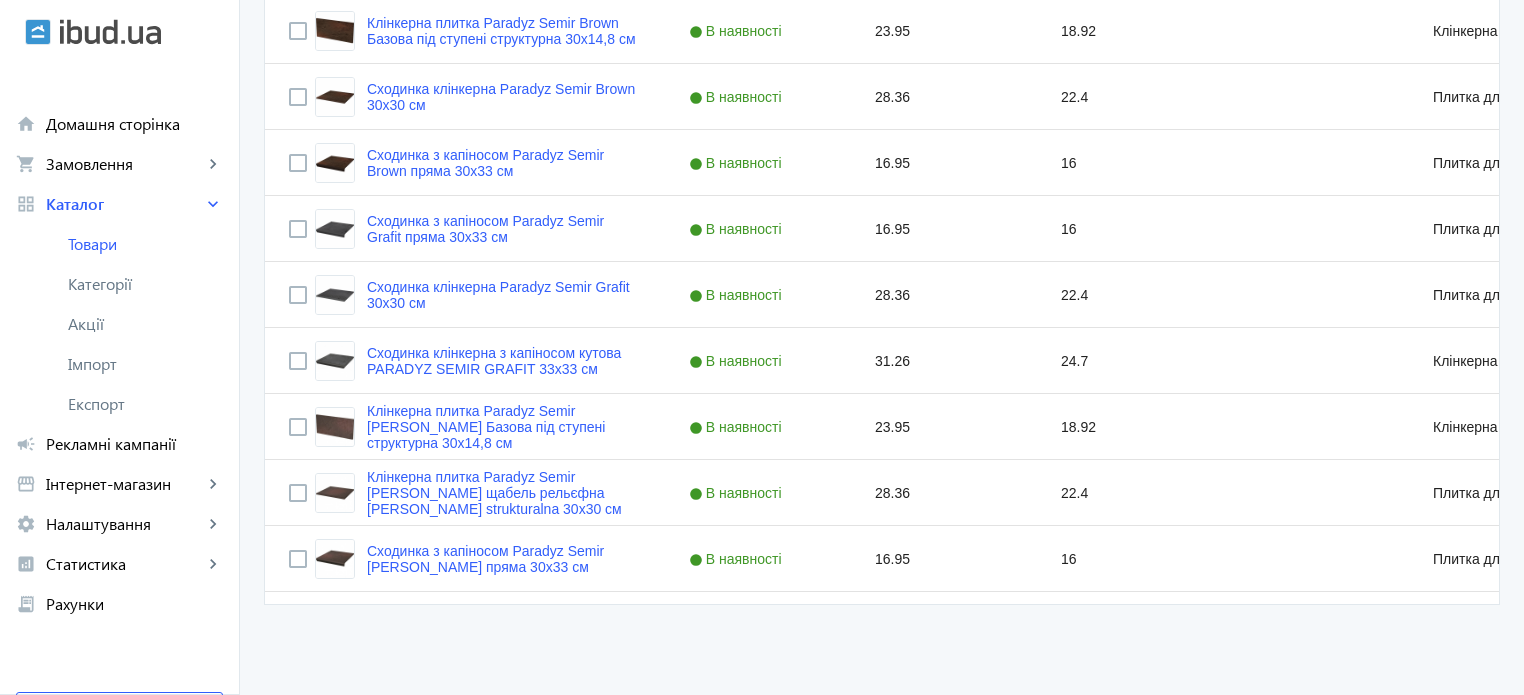 scroll, scrollTop: 0, scrollLeft: 0, axis: both 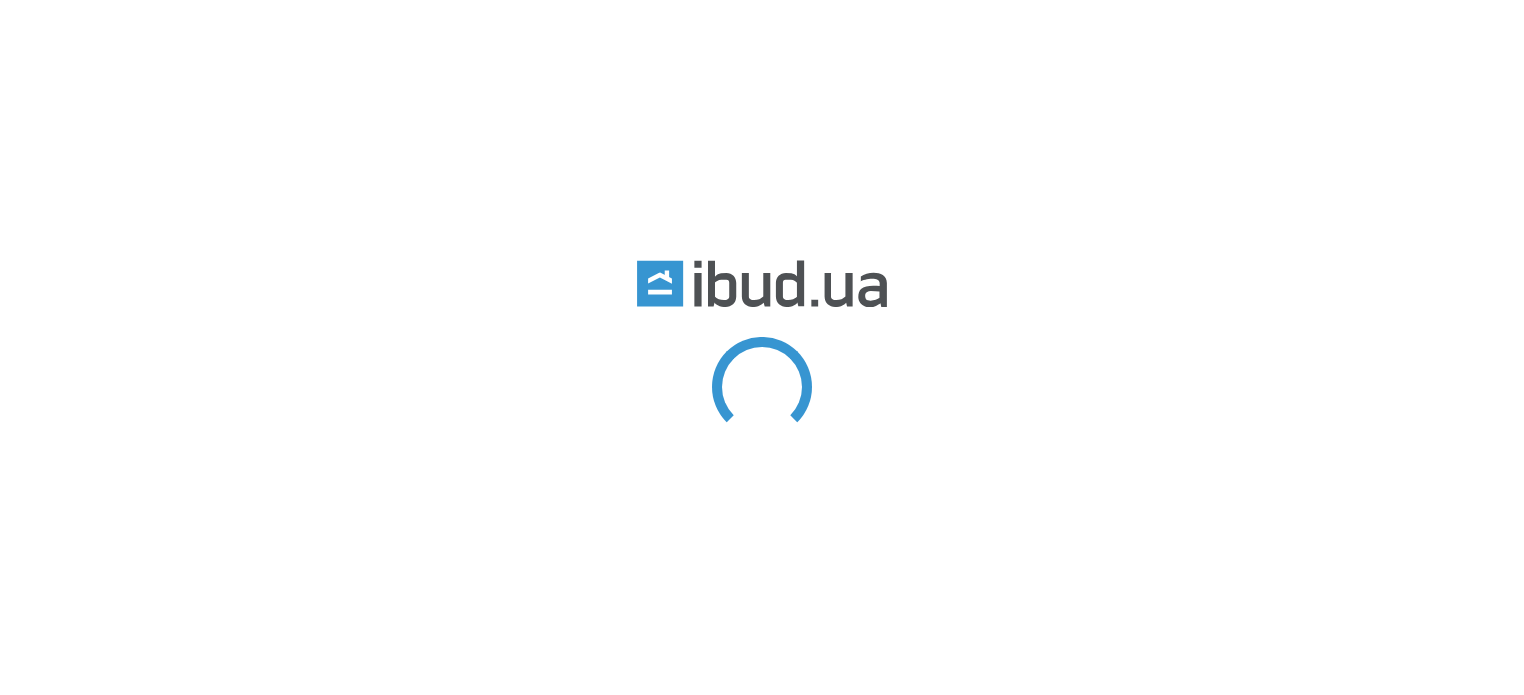 type on "semir" 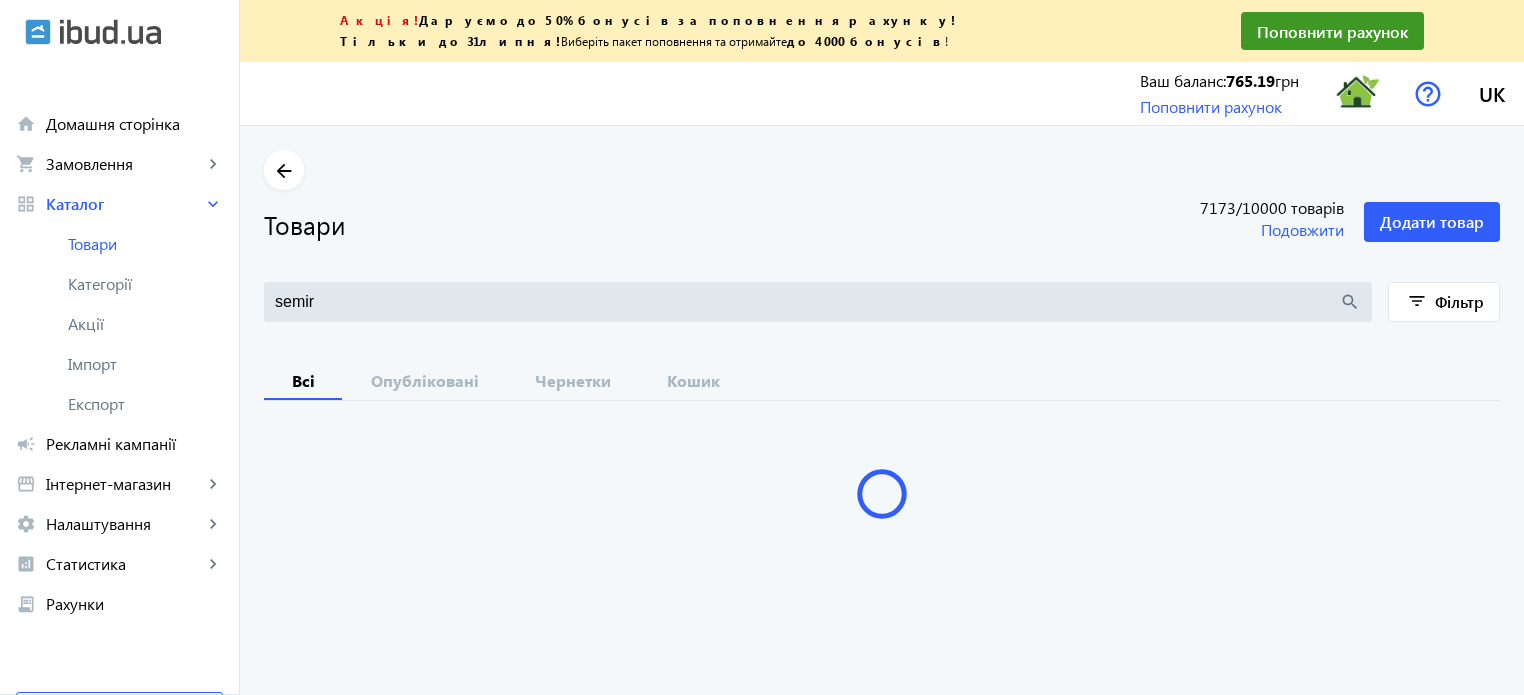 scroll, scrollTop: 0, scrollLeft: 0, axis: both 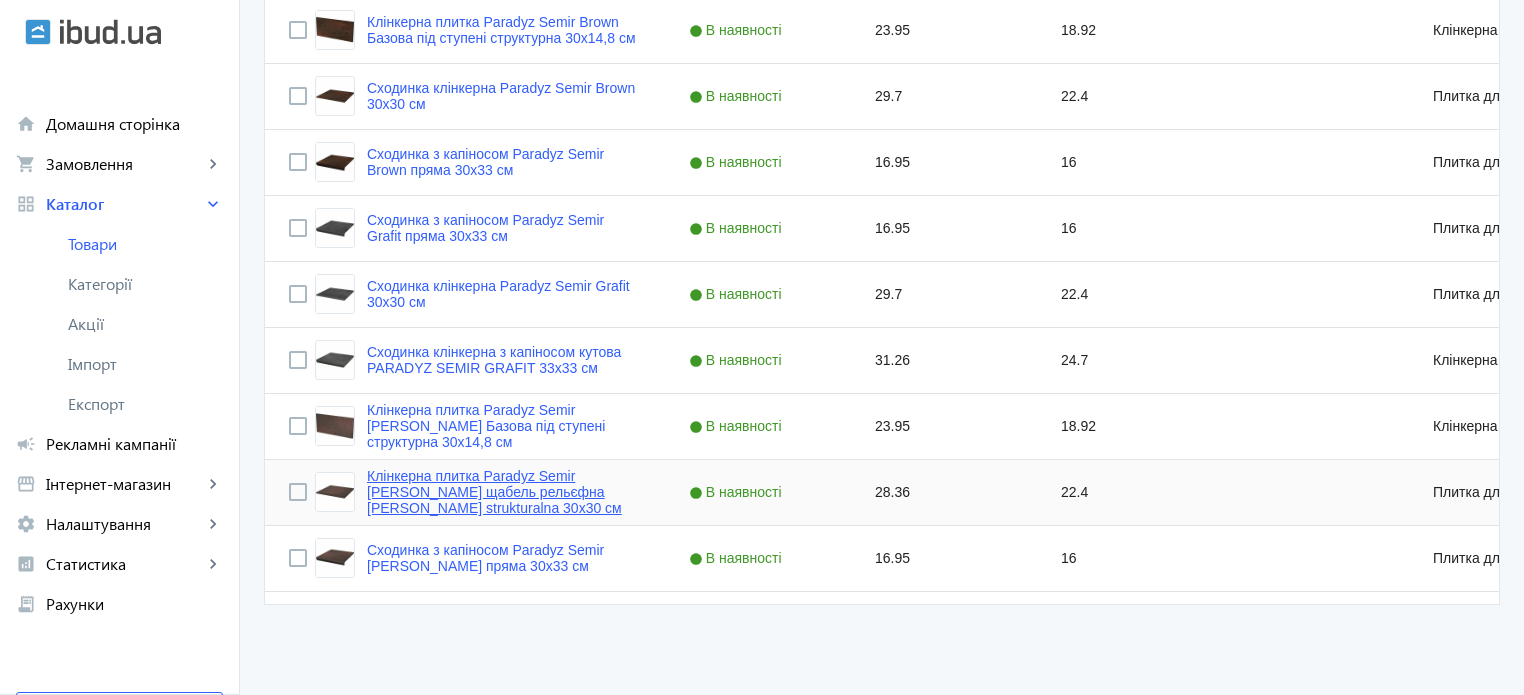 click on "Клінкерна плитка Paradyz Semir [PERSON_NAME] щабель рельєфна [PERSON_NAME] strukturalna 30х30 см" 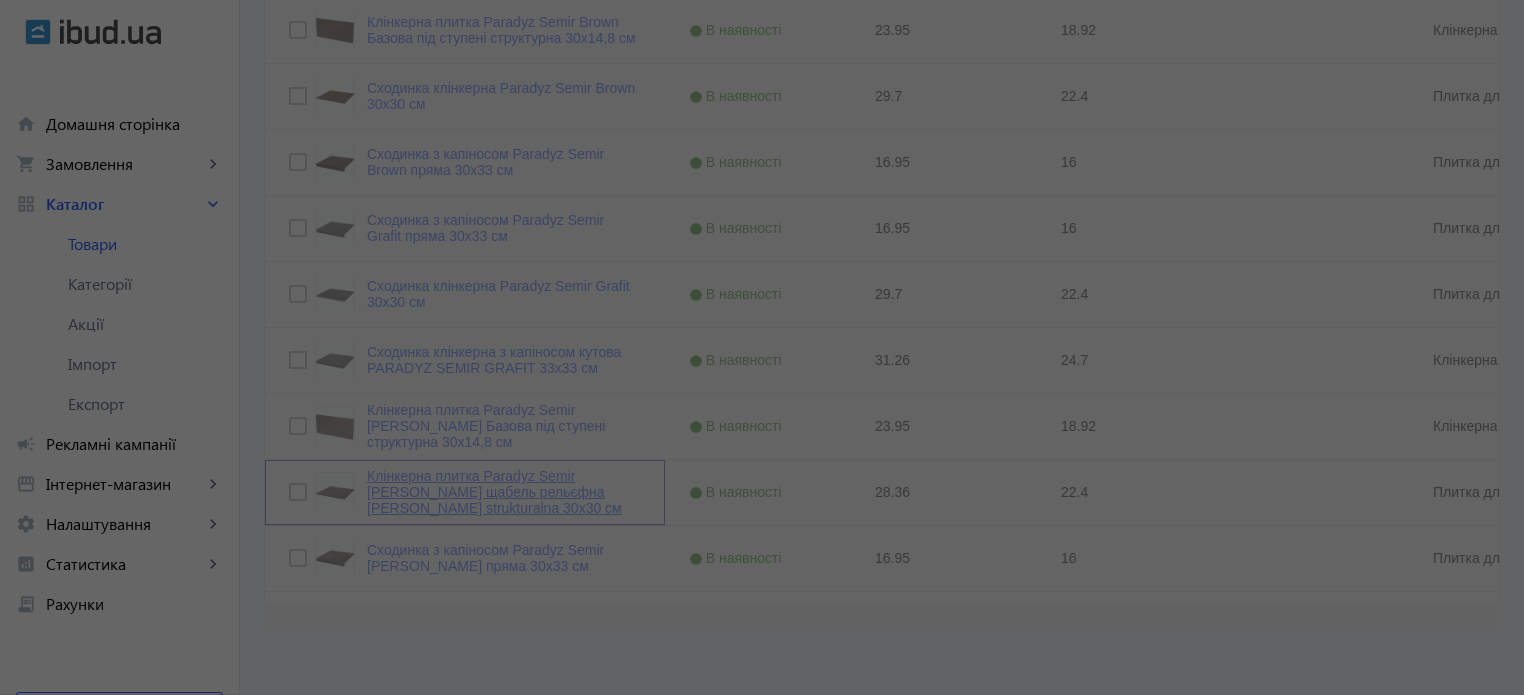 type on "Клінкерна плитка Paradyz Semir [PERSON_NAME] щабель рельєфна [PERSON_NAME] strukturalna 30х30 см" 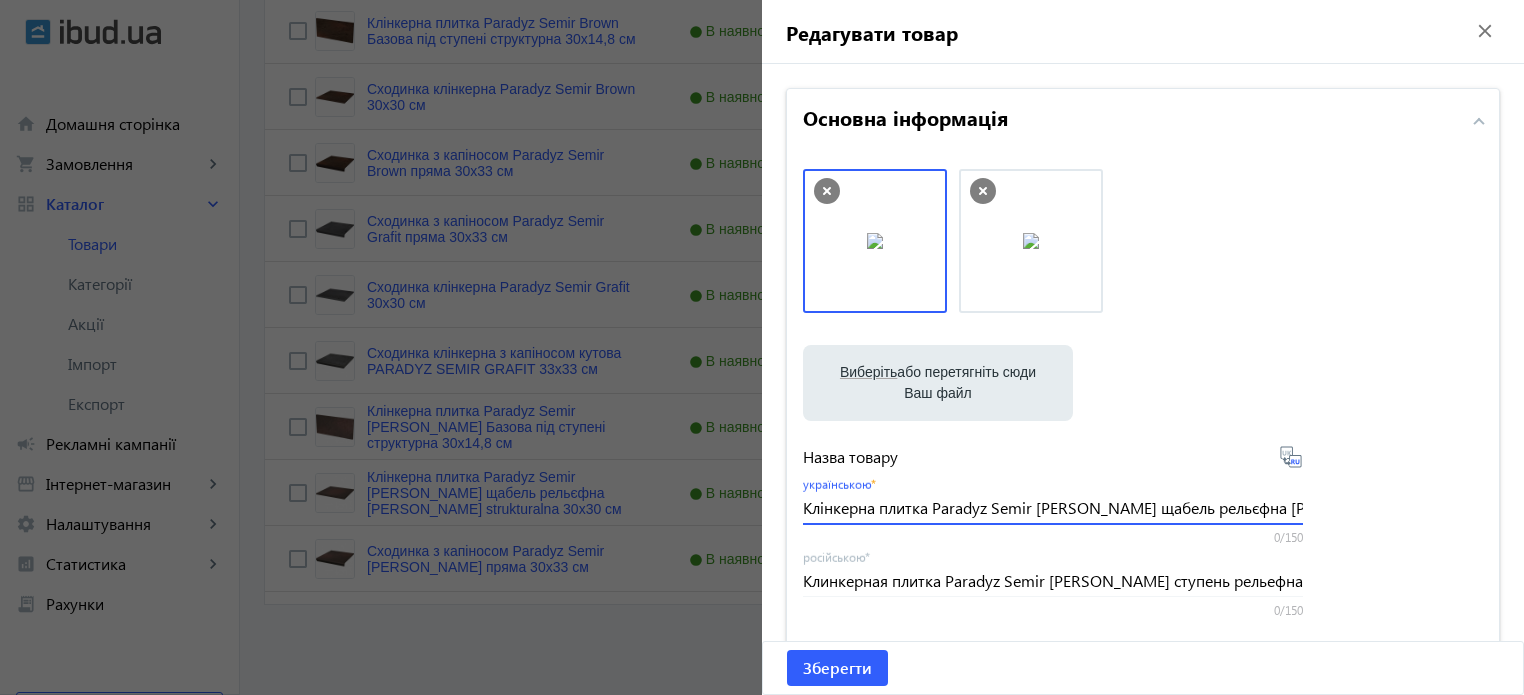 scroll, scrollTop: 0, scrollLeft: 110, axis: horizontal 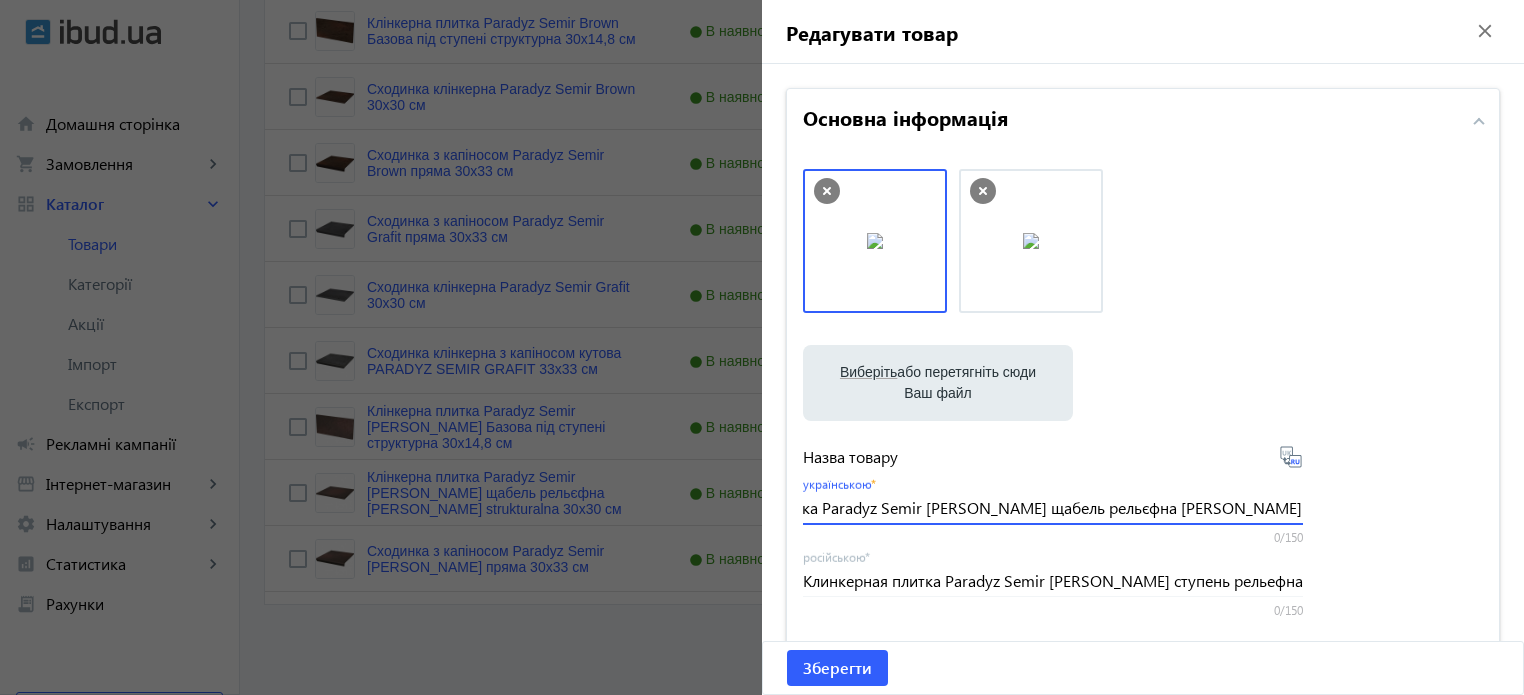 drag, startPoint x: 799, startPoint y: 506, endPoint x: 1535, endPoint y: 447, distance: 738.361 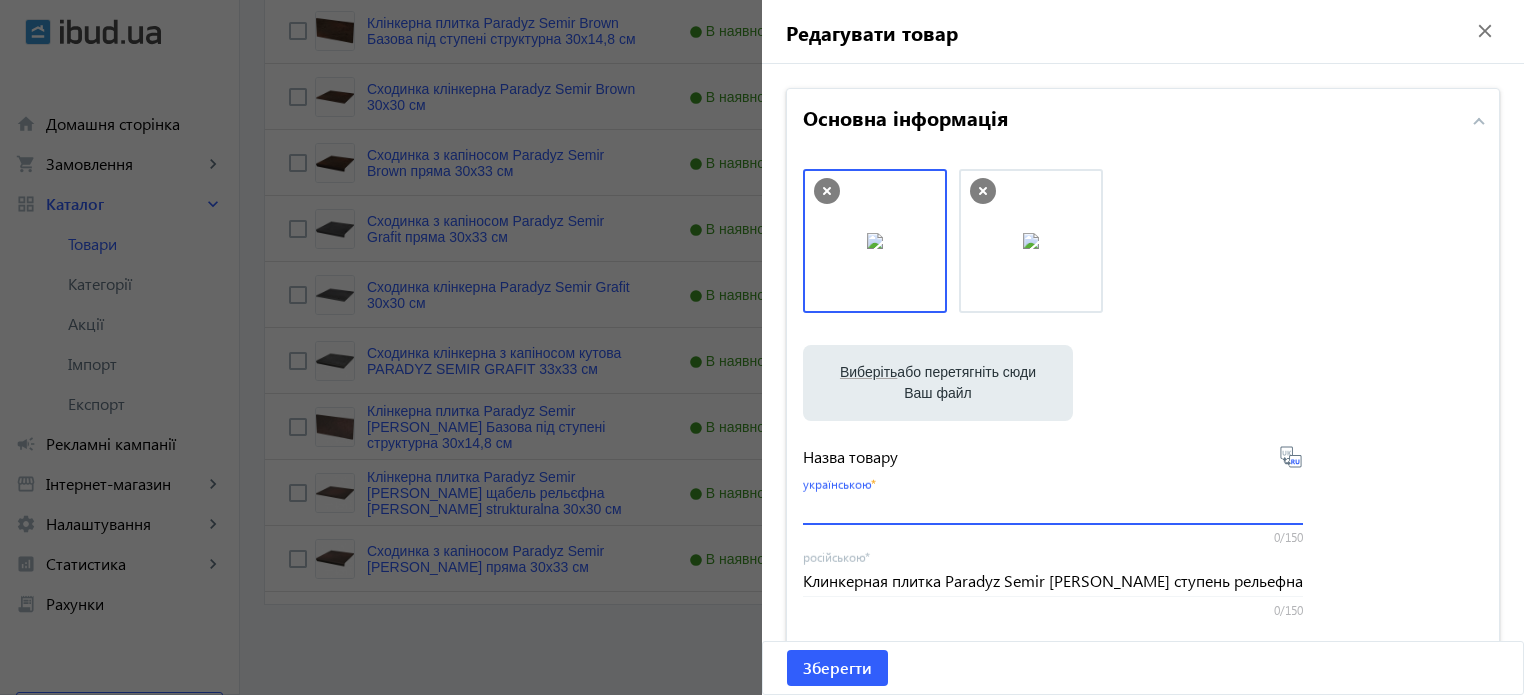 scroll, scrollTop: 0, scrollLeft: 0, axis: both 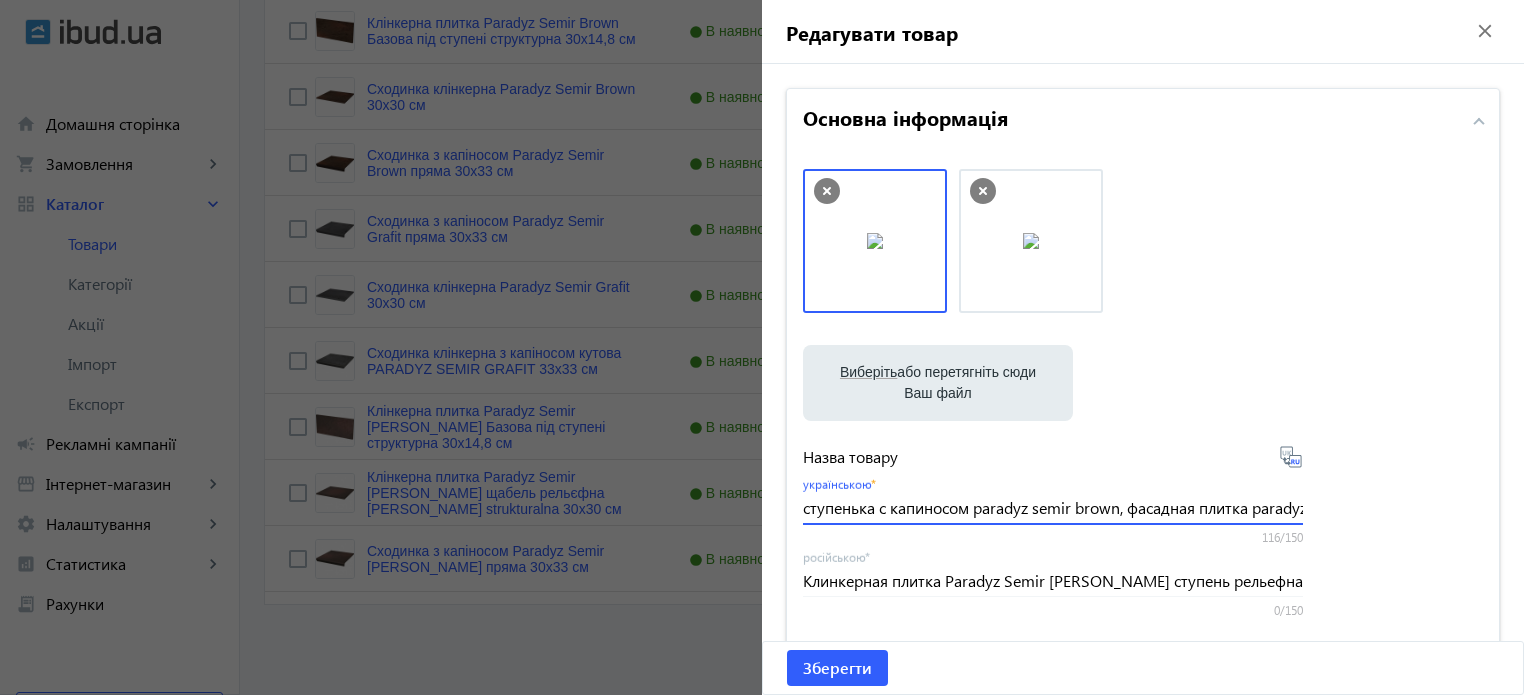 drag, startPoint x: 1295, startPoint y: 513, endPoint x: 184, endPoint y: 451, distance: 1112.7286 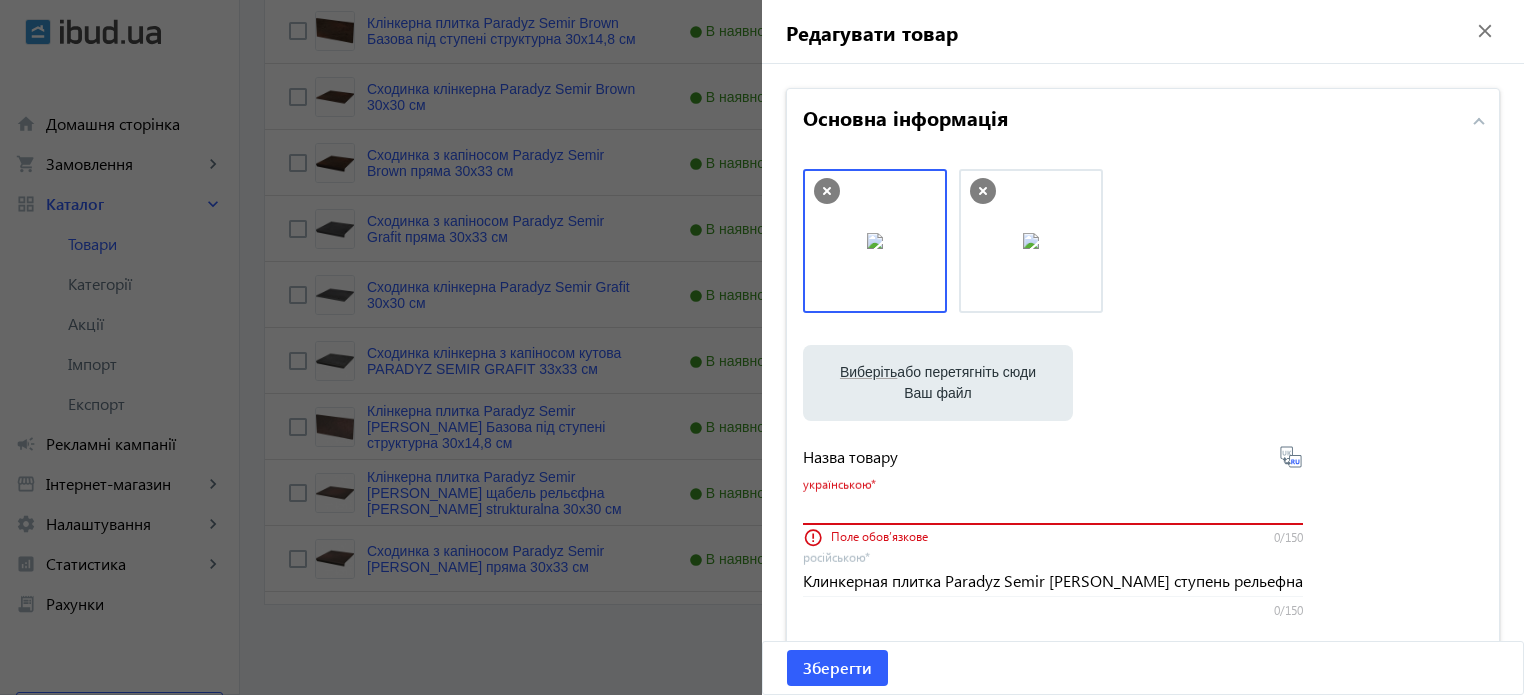 paste on "Сходинка клінкерна Paradyz Semir Grafit 30х30 см" 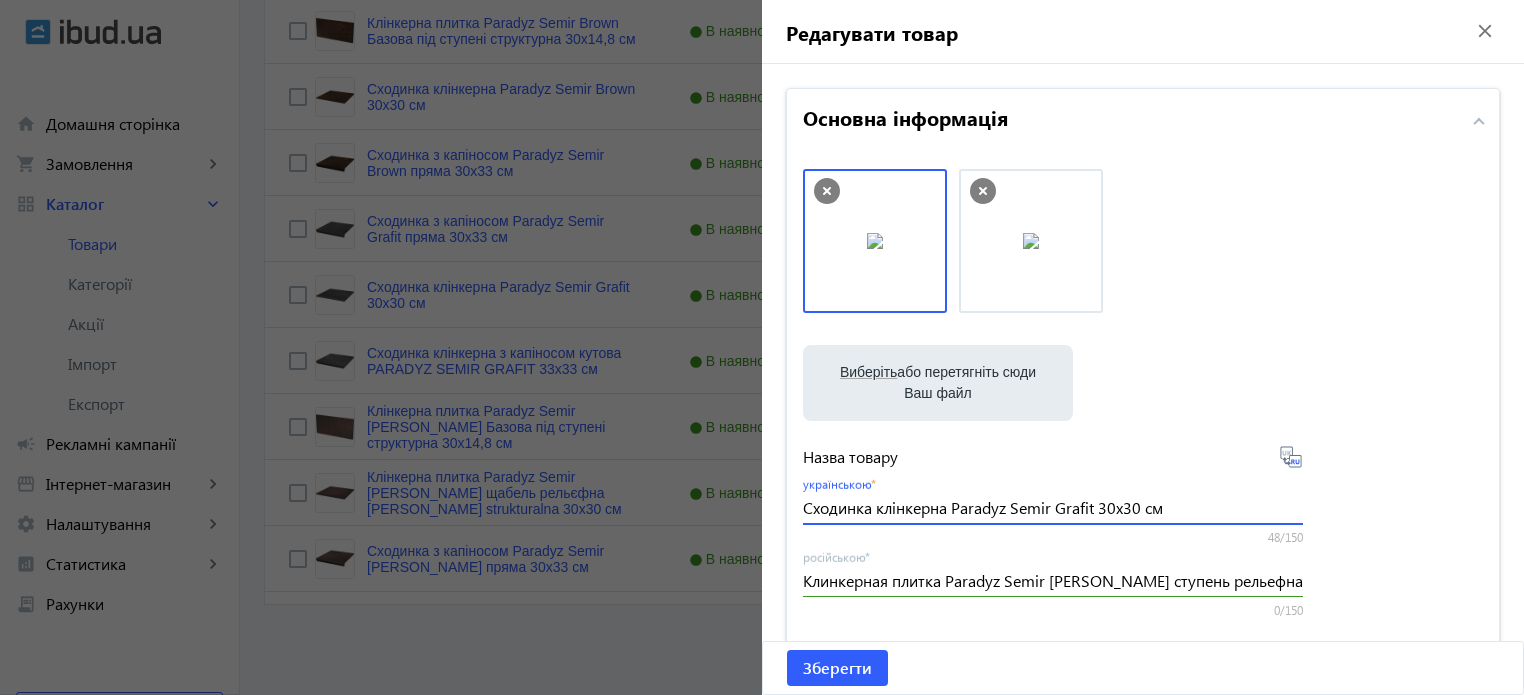 click on "Сходинка клінкерна Paradyz Semir Grafit 30х30 см" at bounding box center (1053, 507) 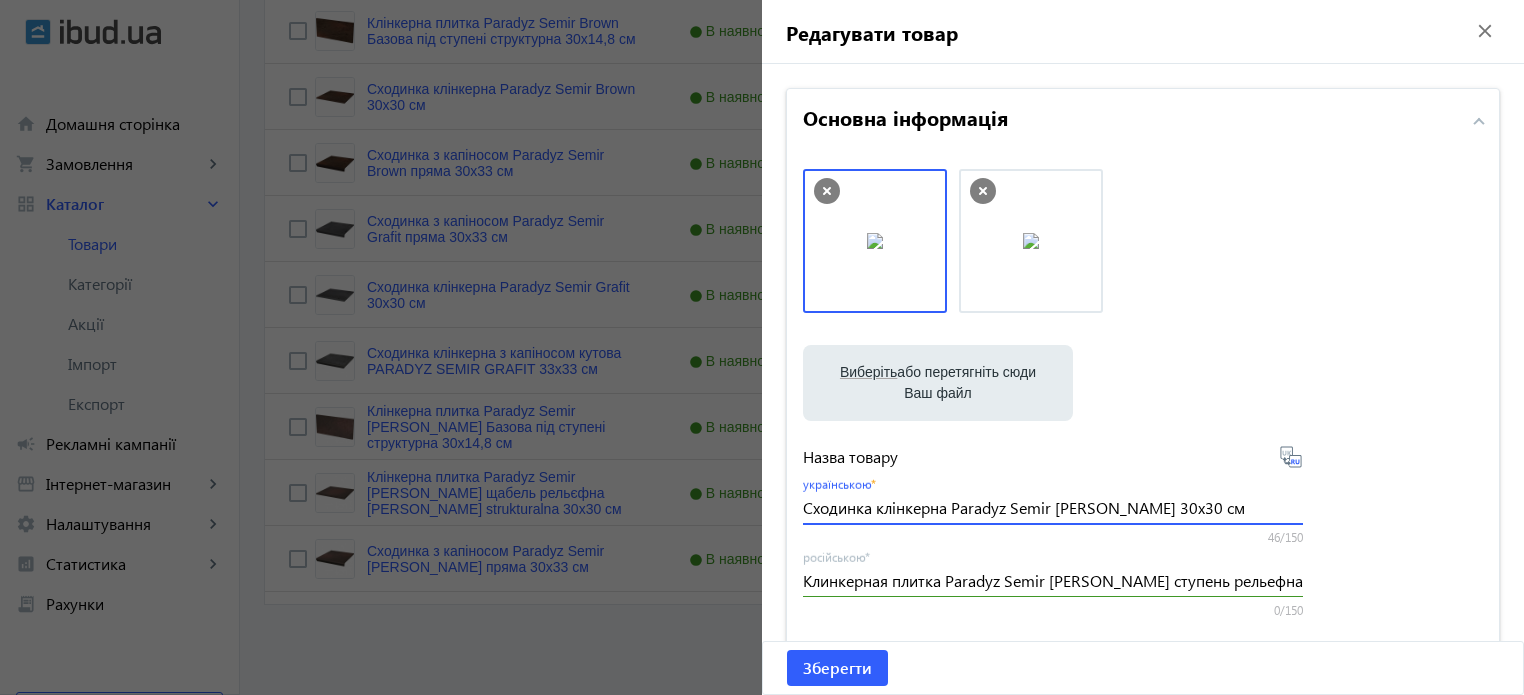 type on "Сходинка клінкерна Paradyz Semir [PERSON_NAME] 30х30 см" 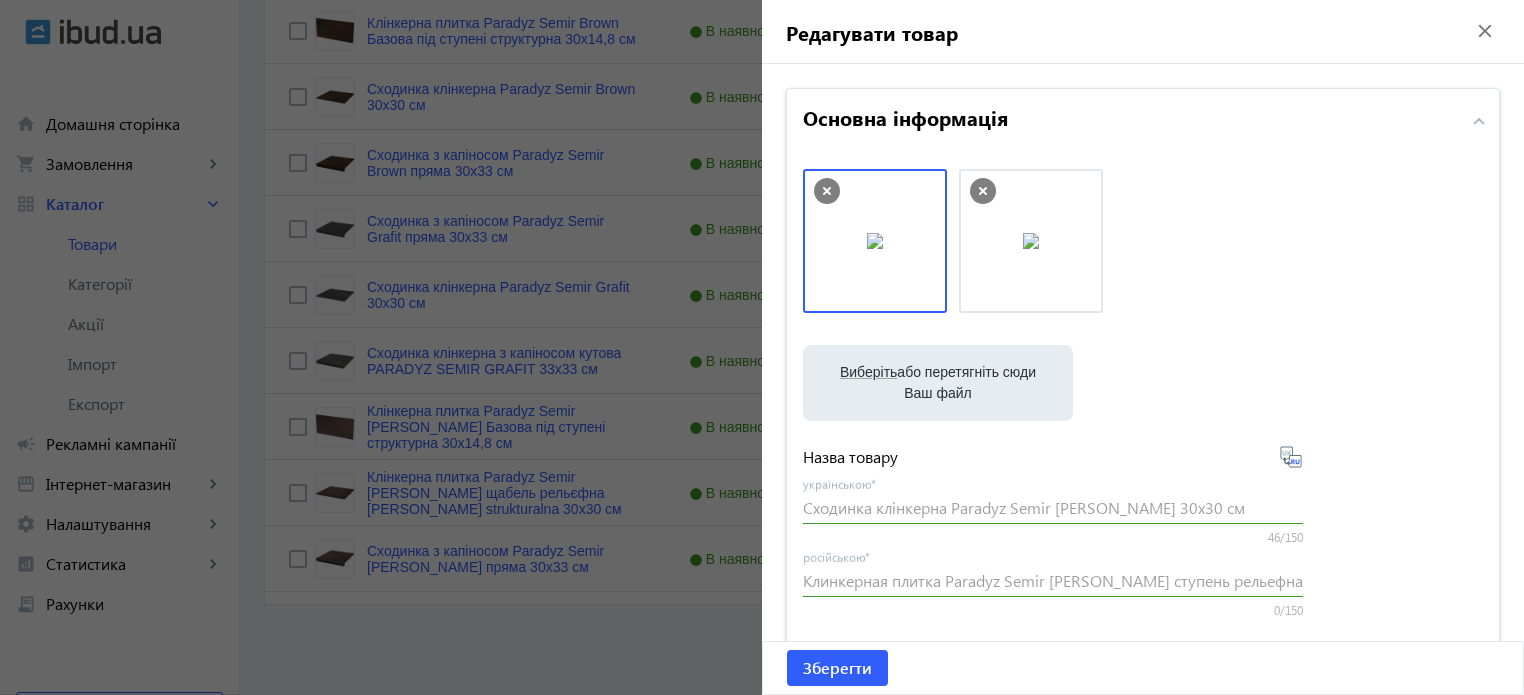 type on "Ступень клинкерная Paradyz Semir [PERSON_NAME] 30х30 см" 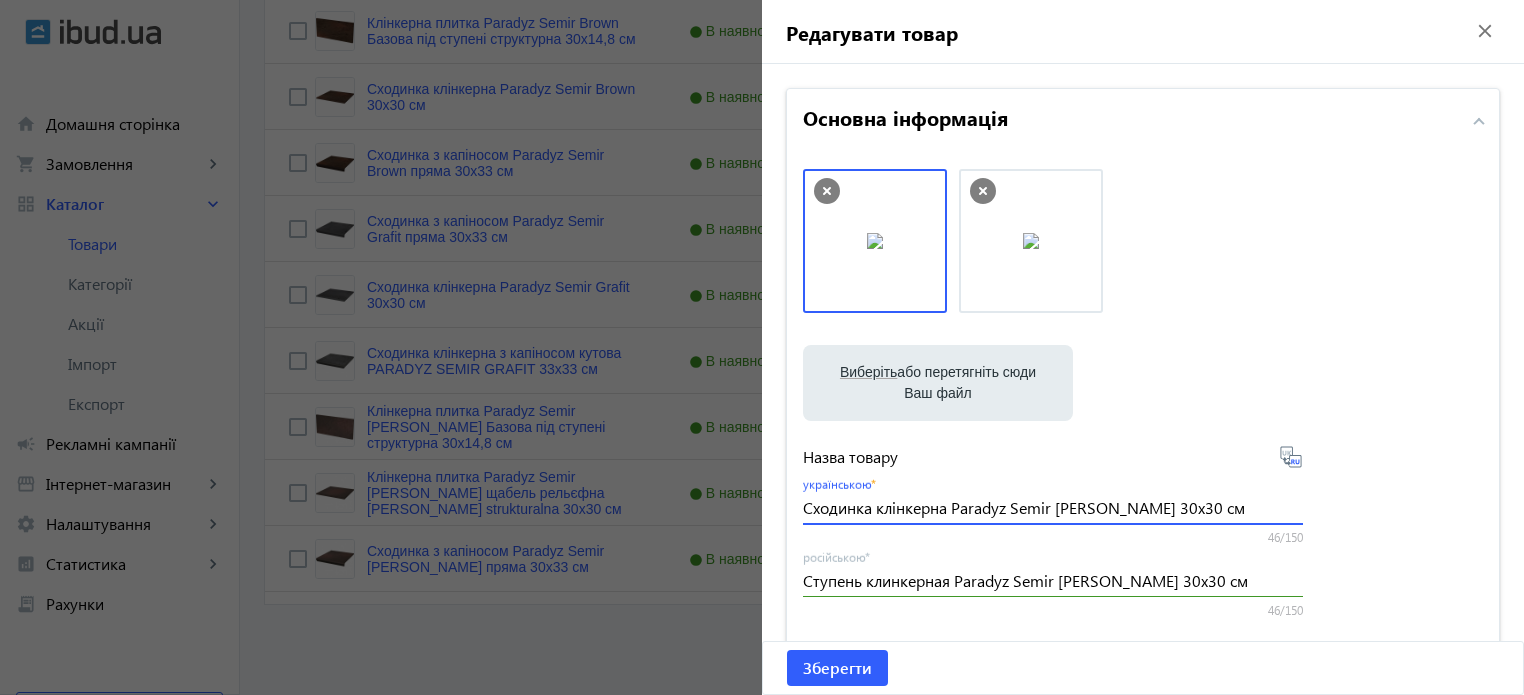 drag, startPoint x: 1163, startPoint y: 507, endPoint x: 177, endPoint y: 357, distance: 997.3445 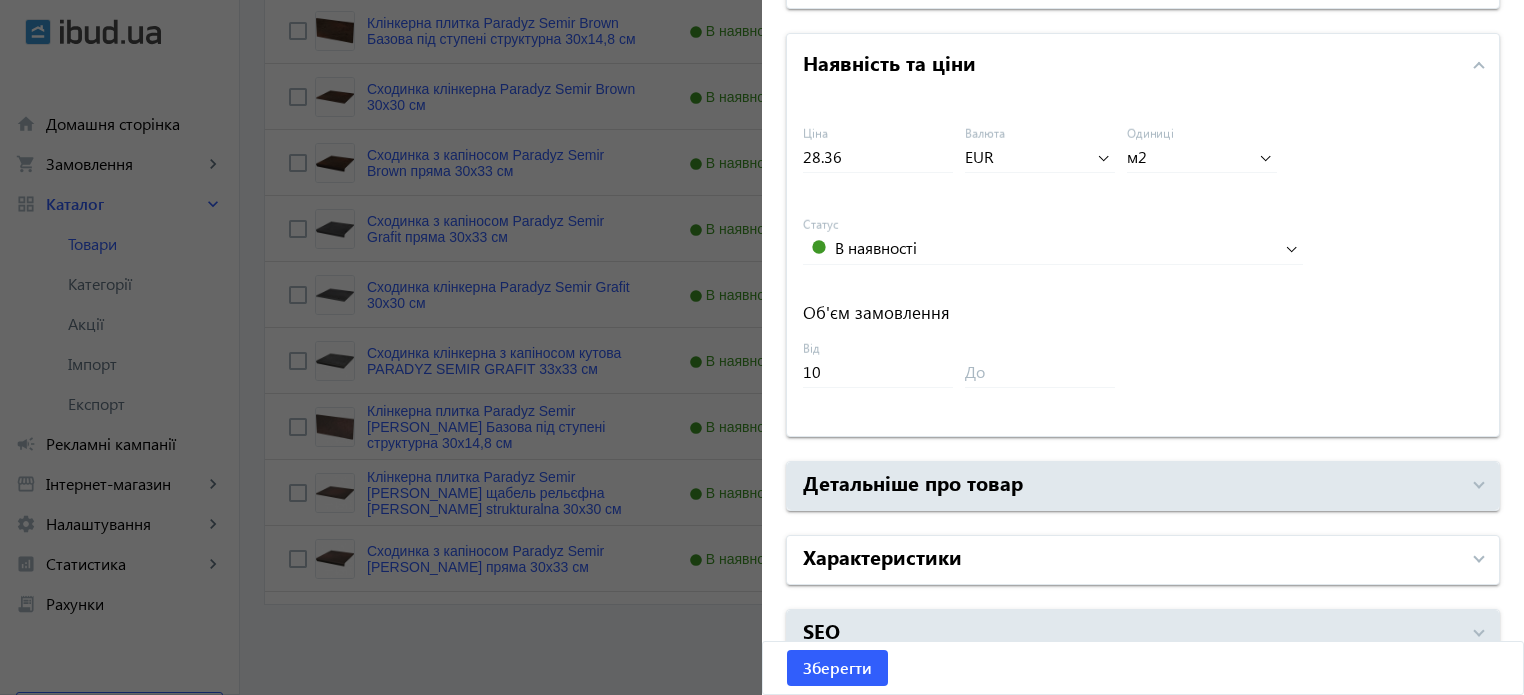scroll, scrollTop: 892, scrollLeft: 0, axis: vertical 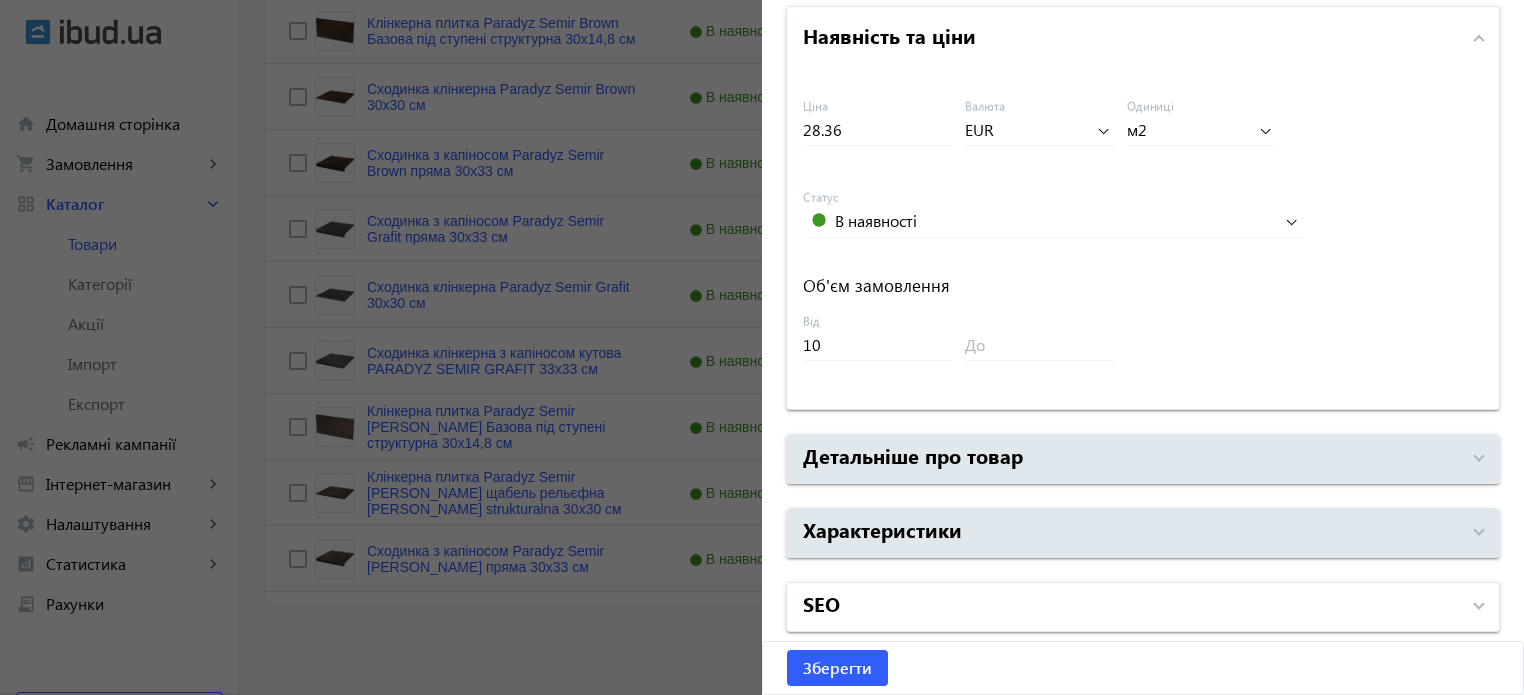 click on "SEO" at bounding box center [1131, 607] 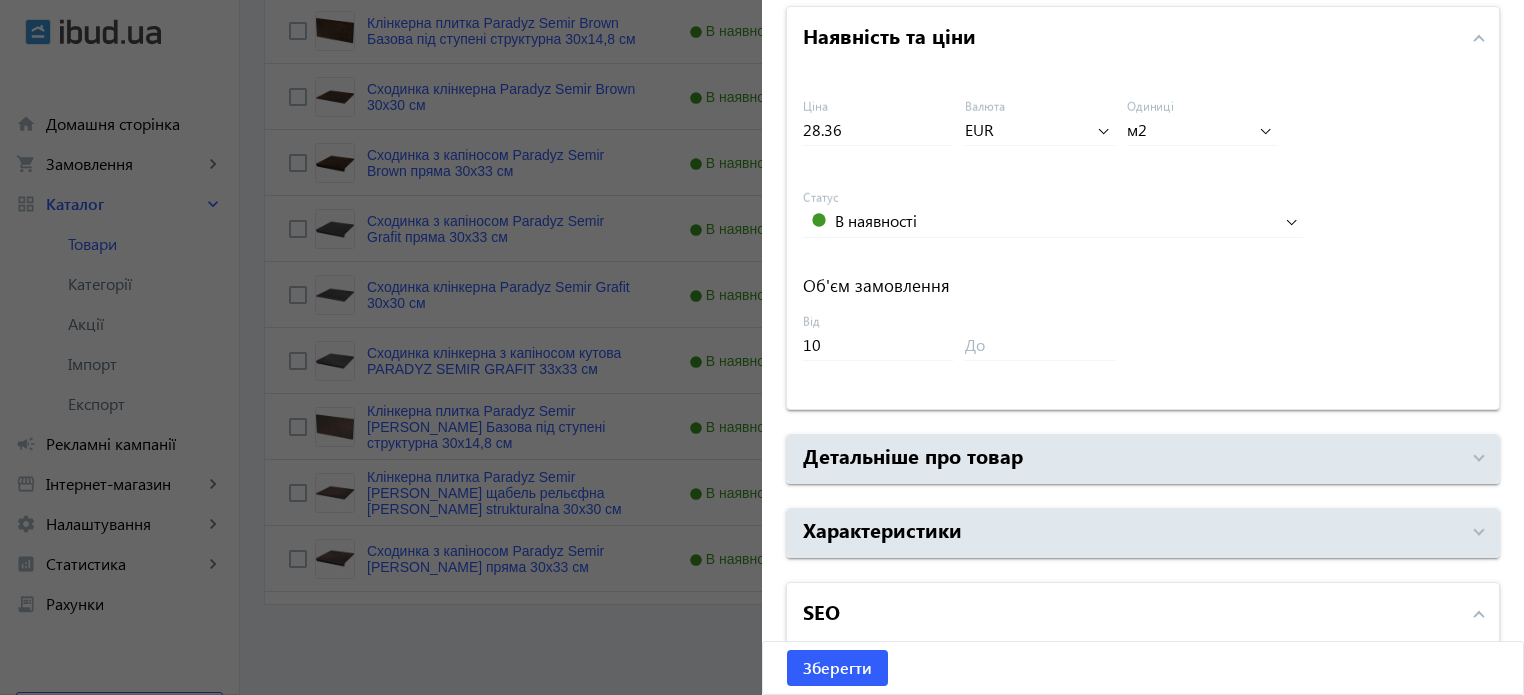 scroll, scrollTop: 1492, scrollLeft: 0, axis: vertical 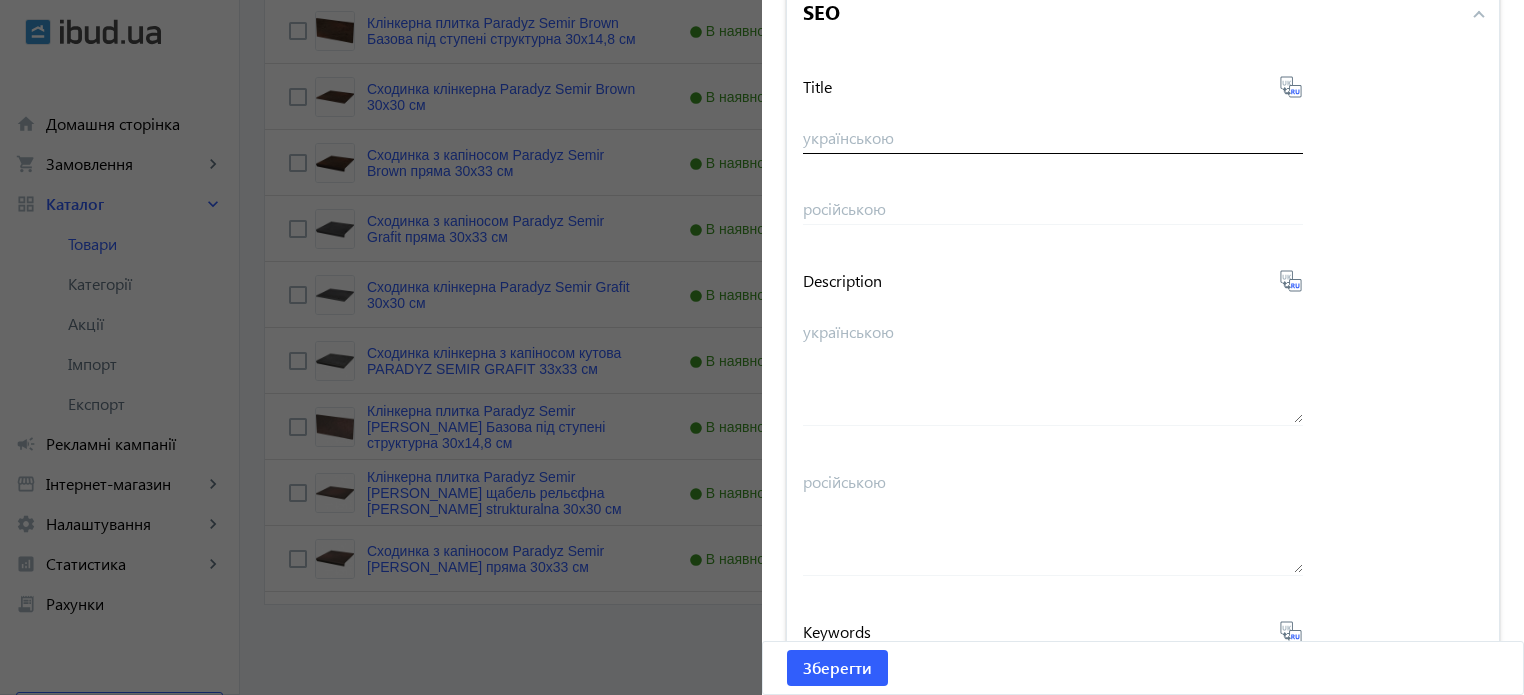 click on "українською" at bounding box center (1053, 130) 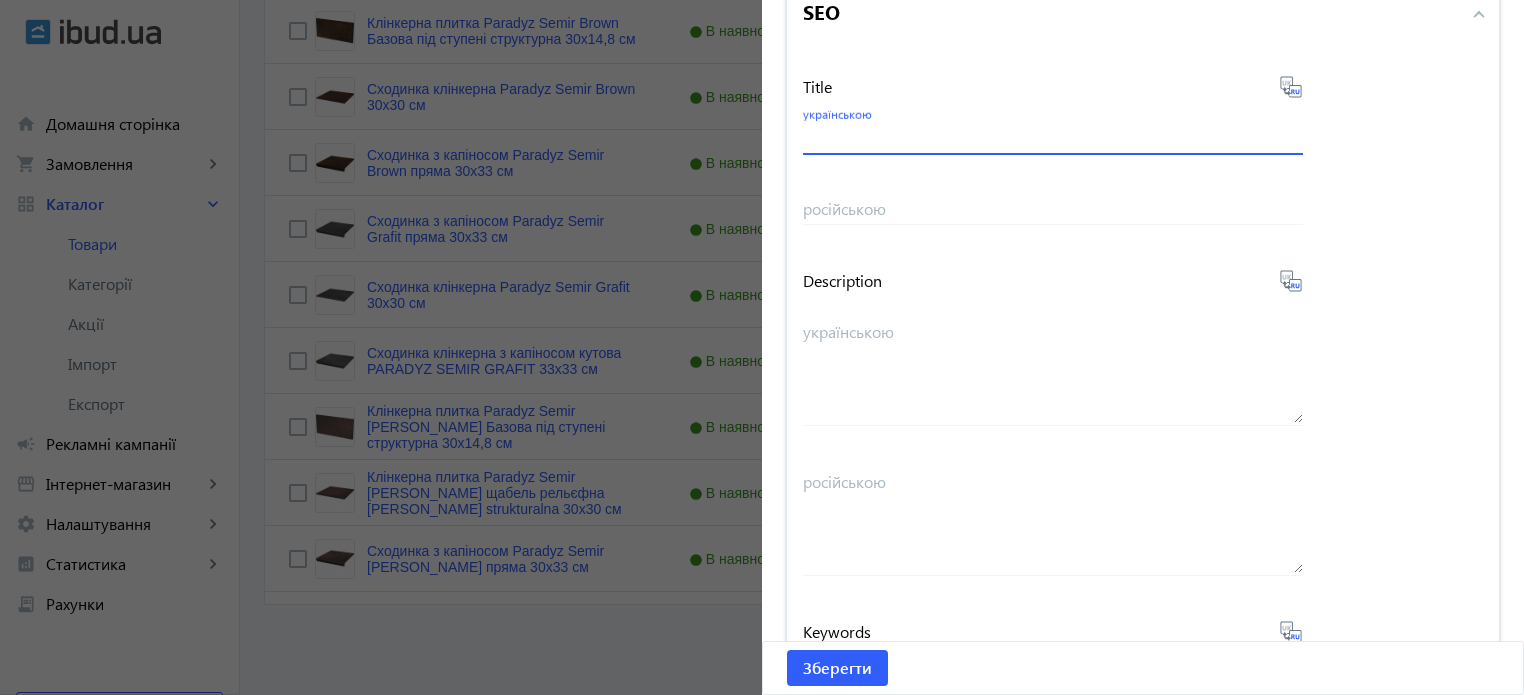 paste on "Сходинка клінкерна Paradyz Semir [PERSON_NAME] 30х30 см" 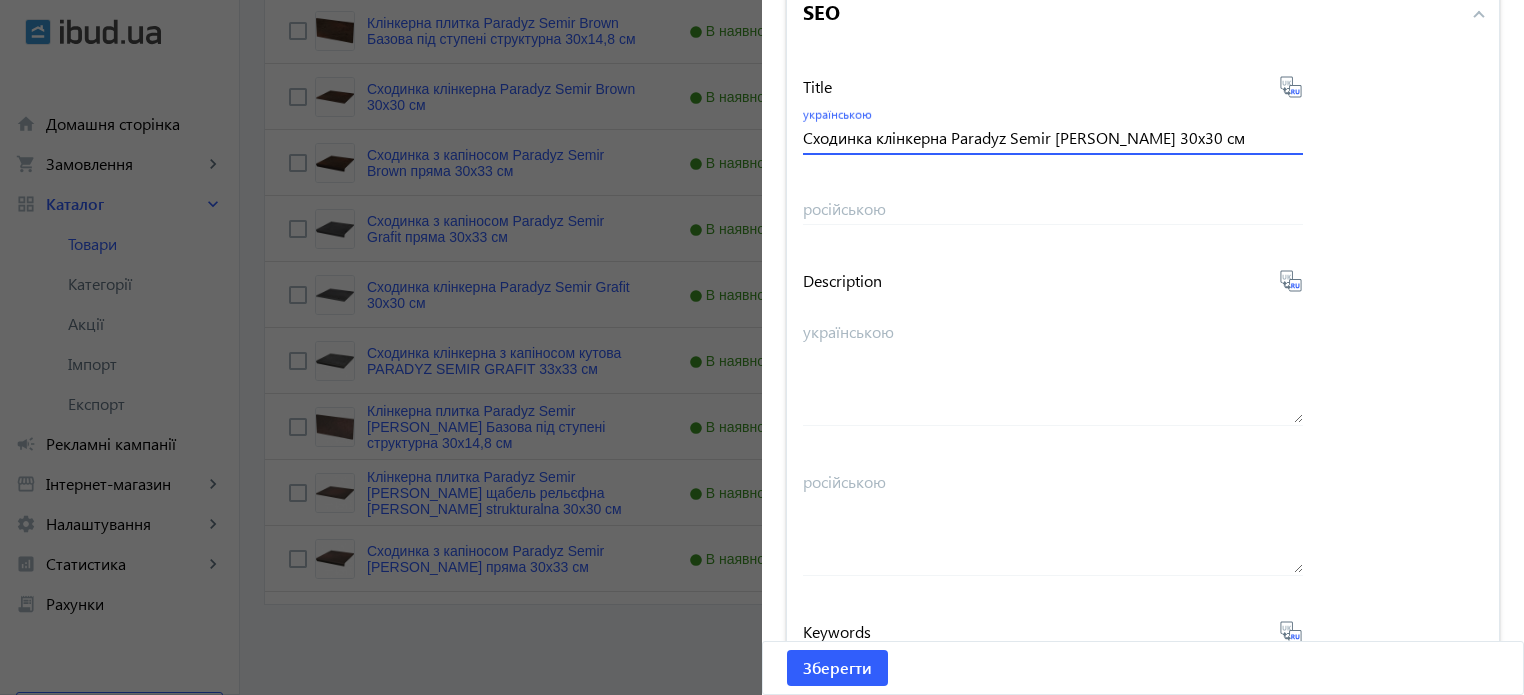 type on "Сходинка клінкерна Paradyz Semir [PERSON_NAME] 30х30 см" 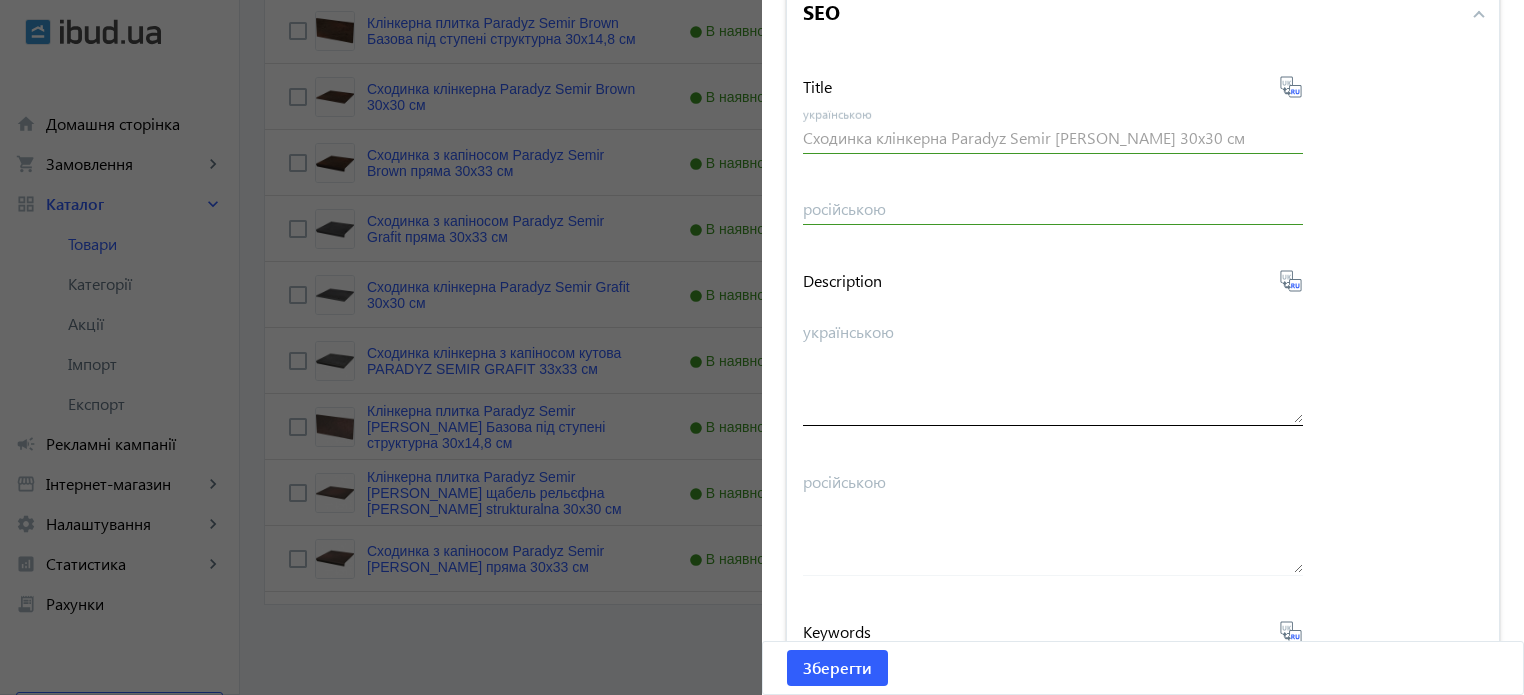 type on "Ступень клинкерная Paradyz Semir [PERSON_NAME] 30х30 см" 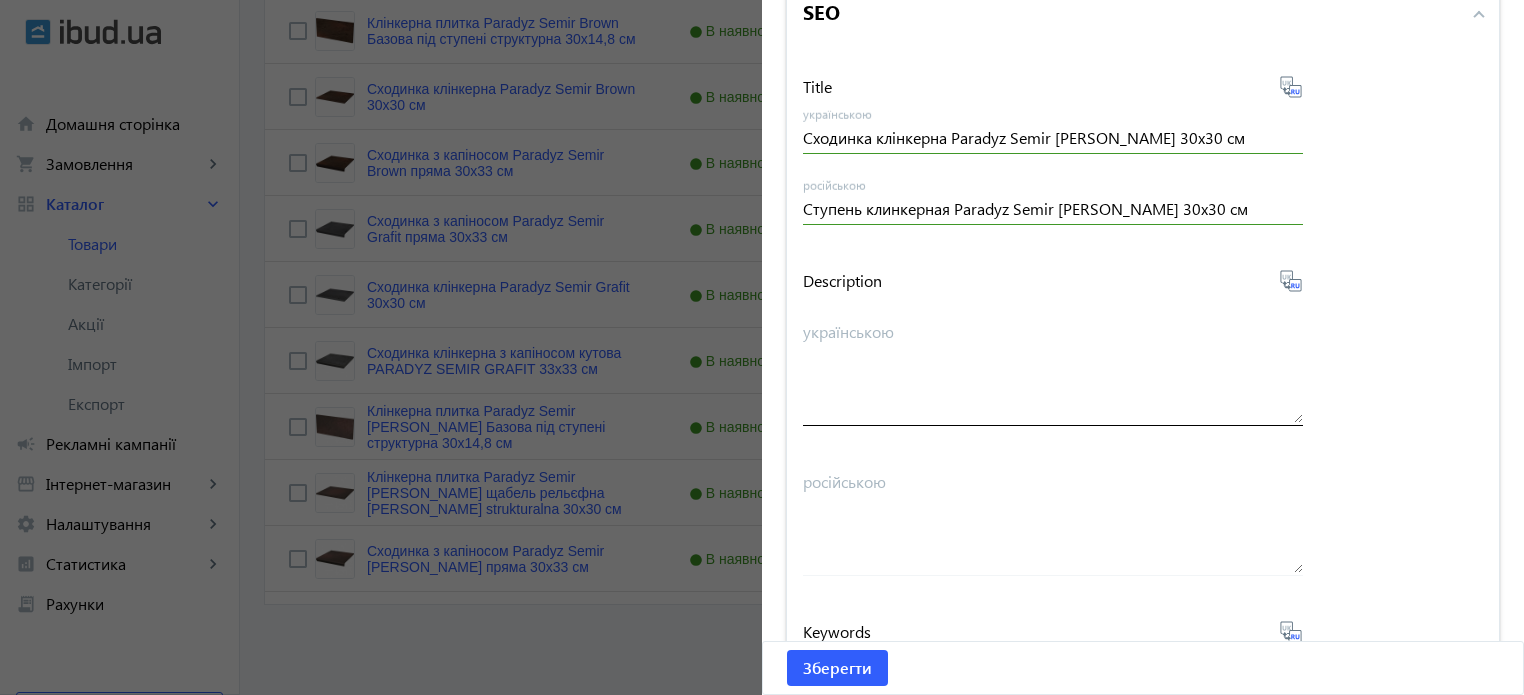 click on "українською" at bounding box center (1053, 371) 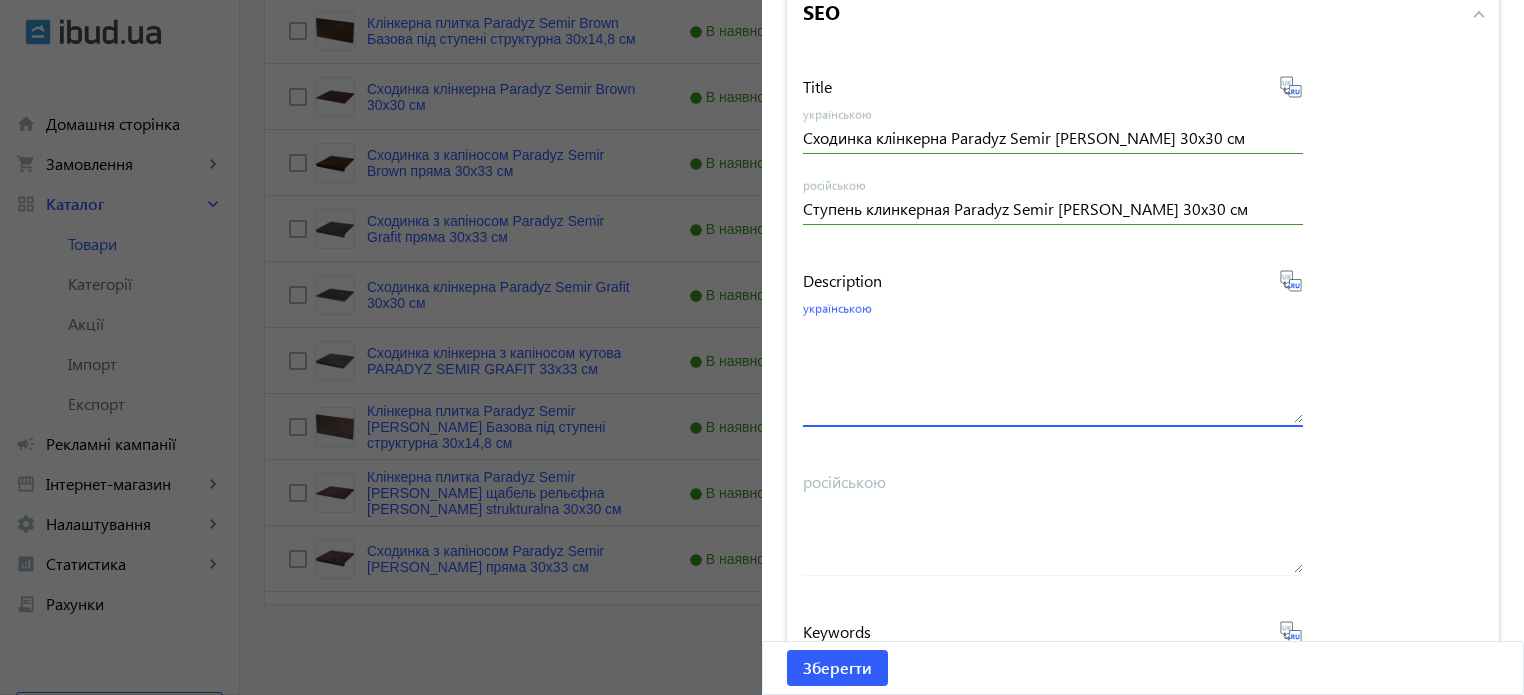 paste on "Сходинка клінкерна Paradyz Semir [PERSON_NAME] 30х30 см" 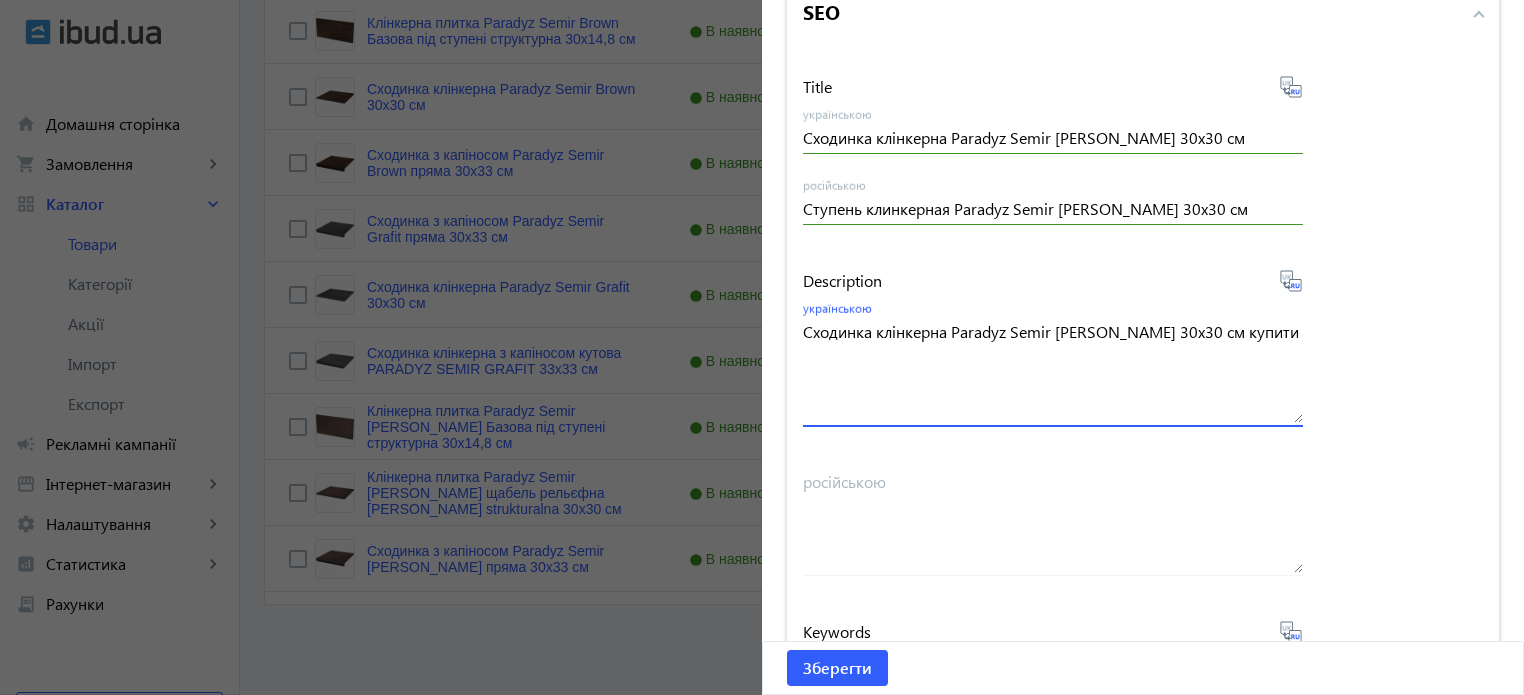 type on "Сходинка клінкерна Paradyz Semir [PERSON_NAME] 30х30 см купити" 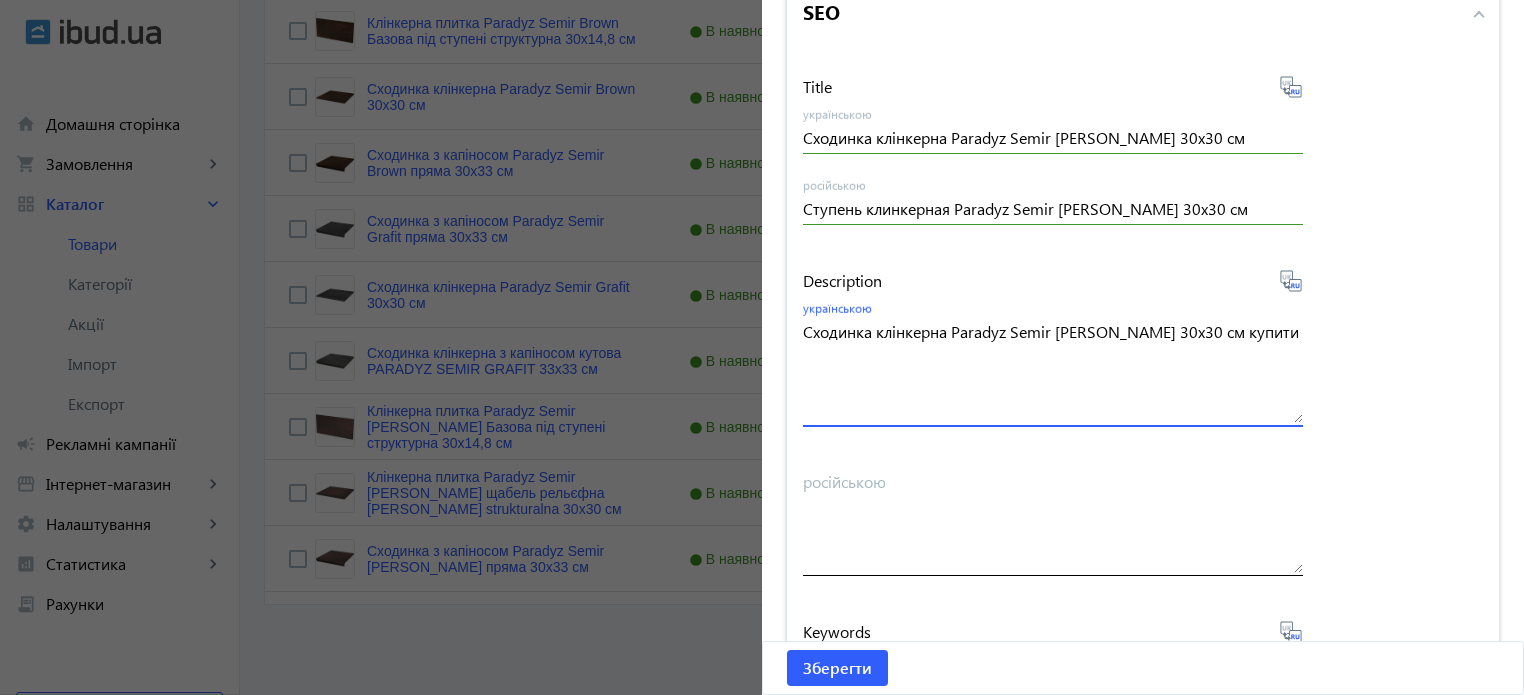 scroll, scrollTop: 1657, scrollLeft: 0, axis: vertical 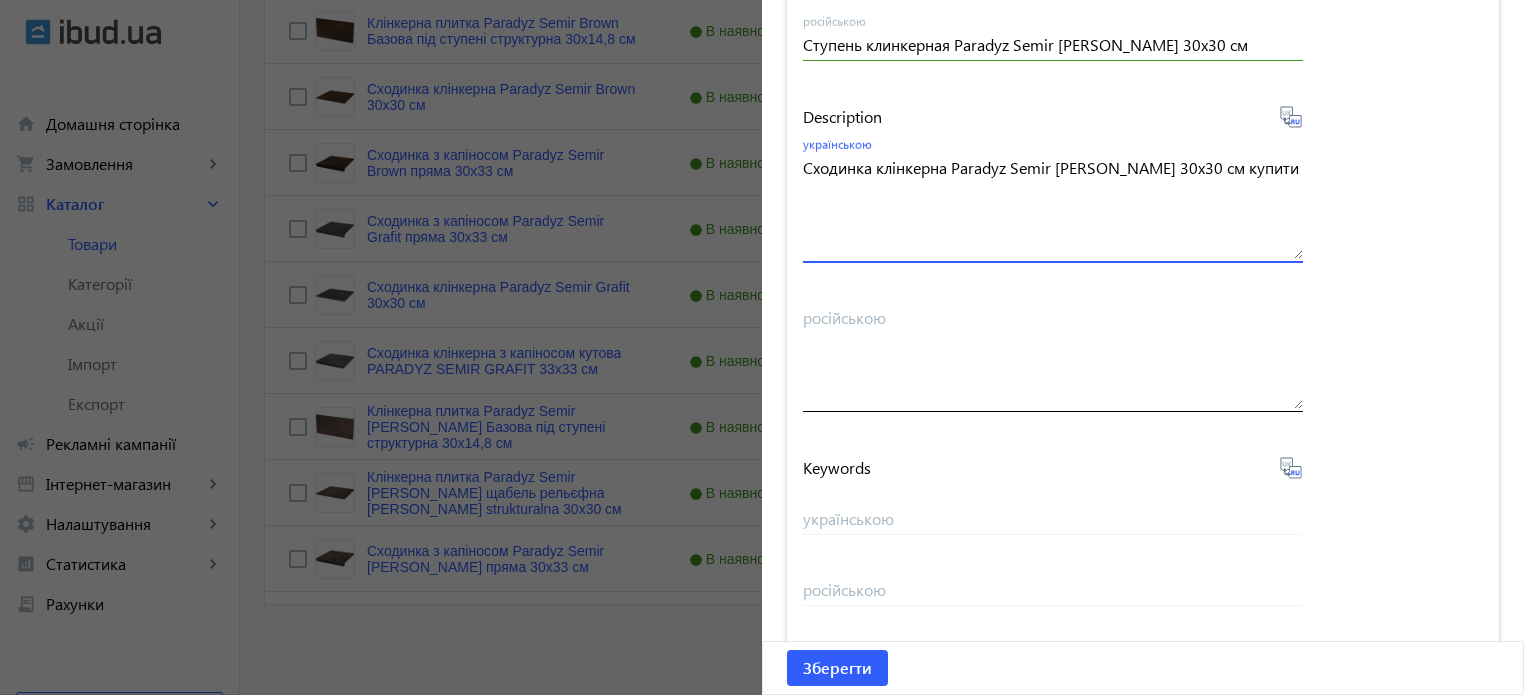 click on "російською" at bounding box center [1053, 357] 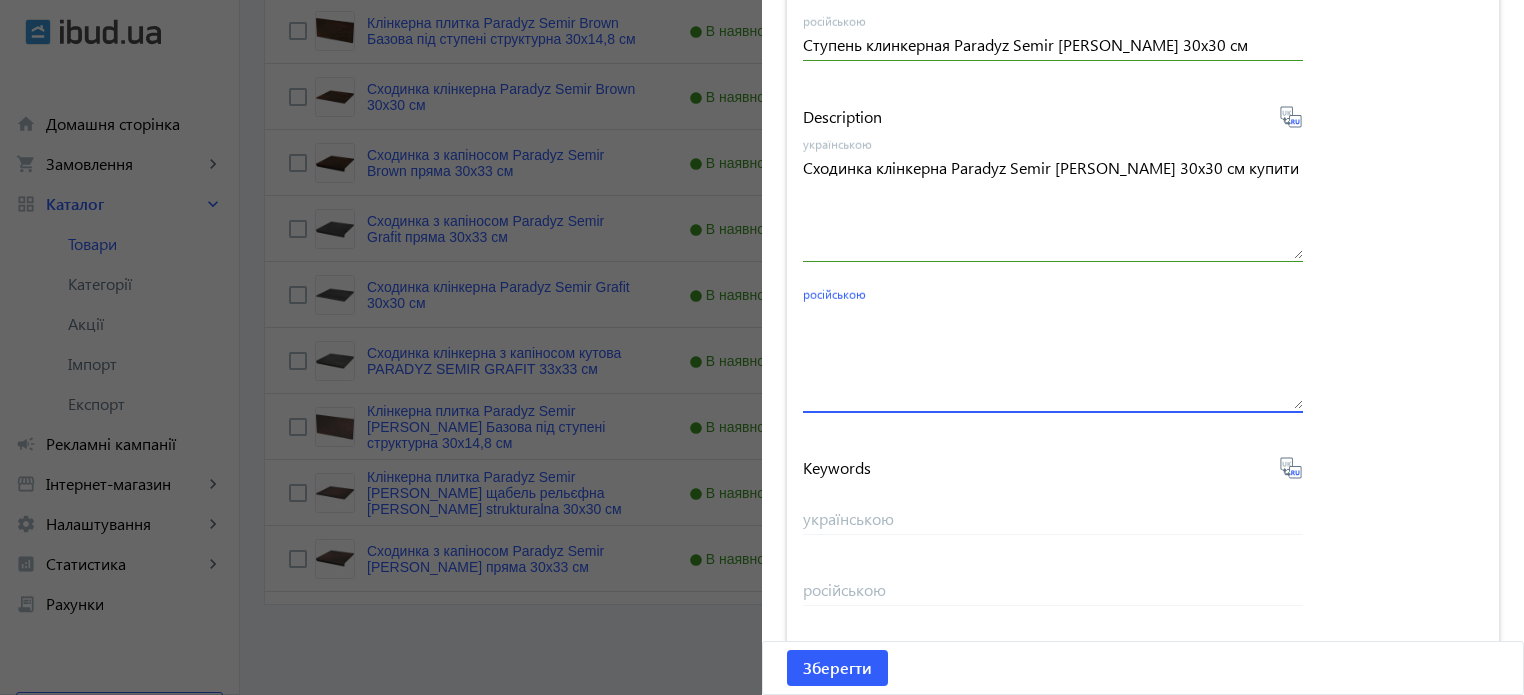 click 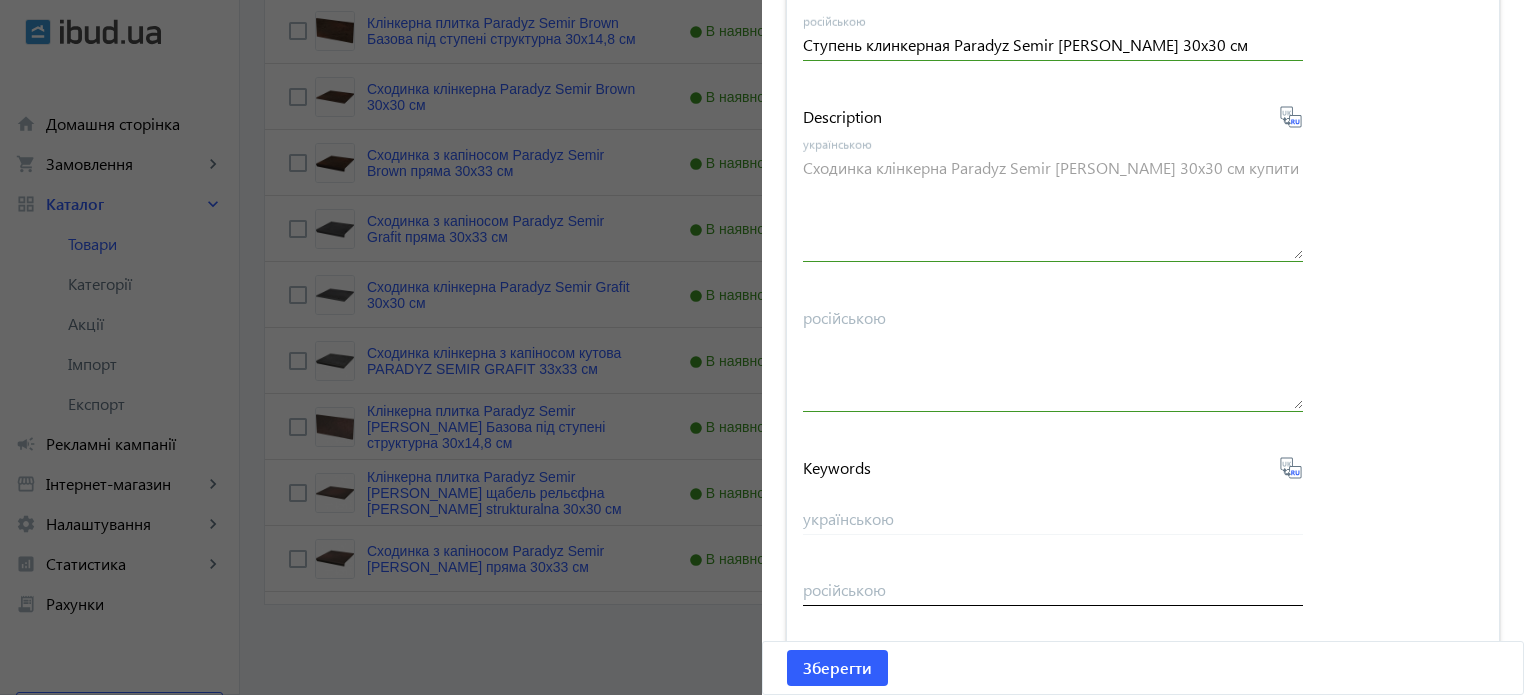 type on "Ступень клинкерная Paradyz Semir [PERSON_NAME] 30х30 см купить" 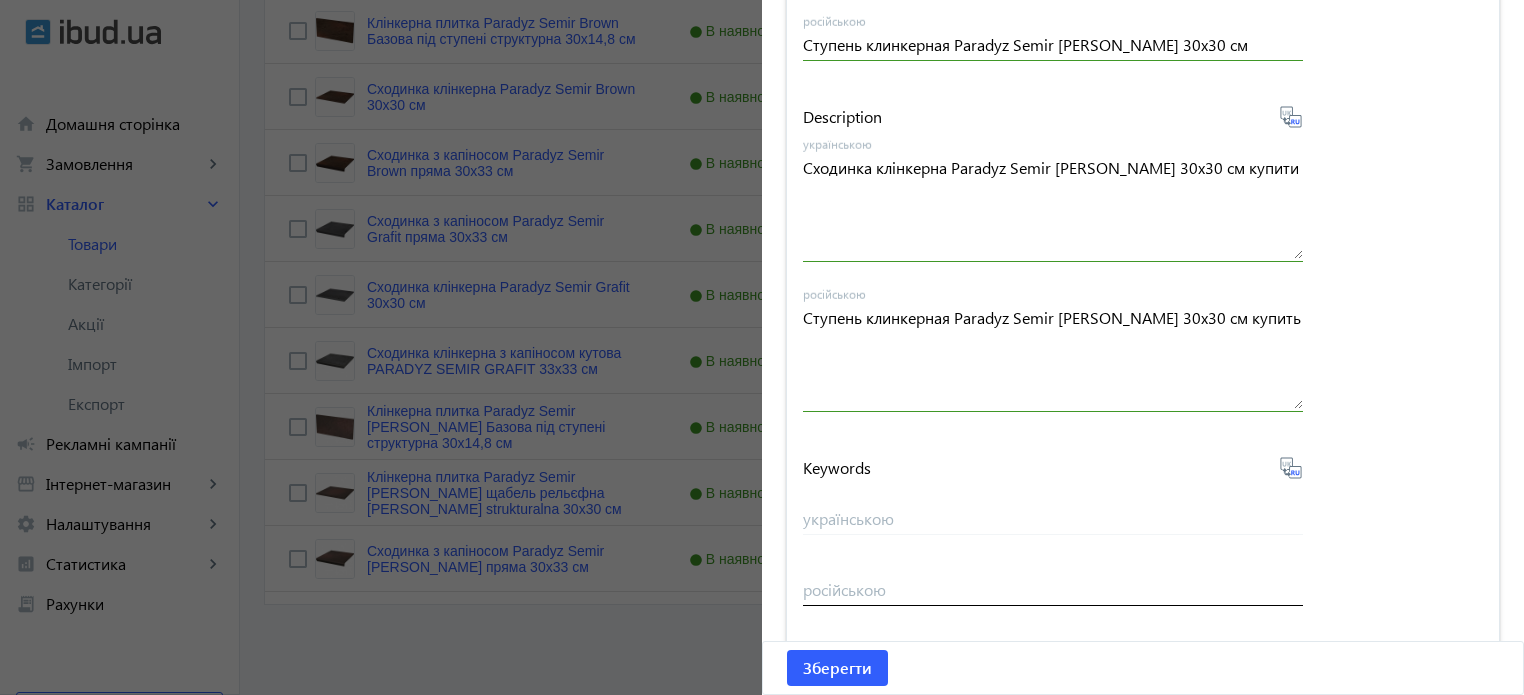 click on "російською" at bounding box center (1053, 589) 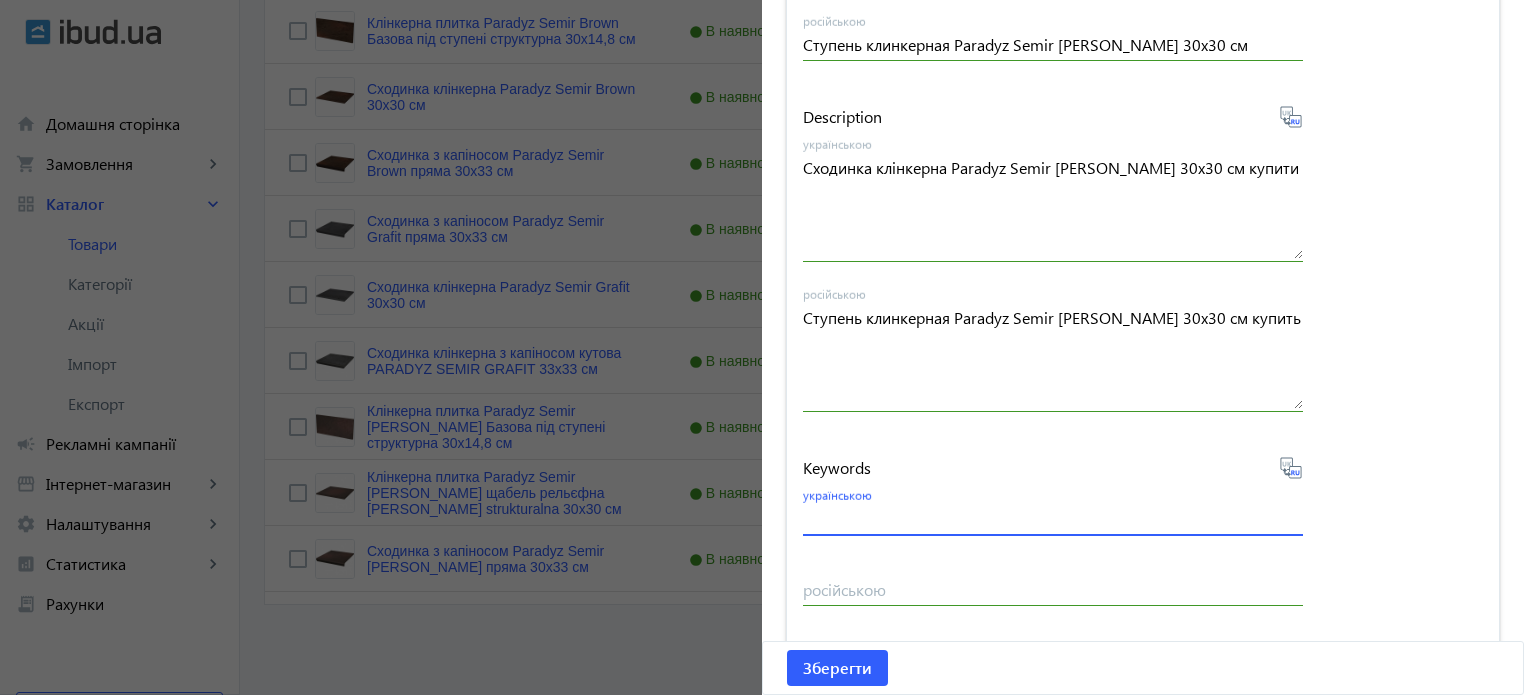 click on "українською" at bounding box center (1053, 518) 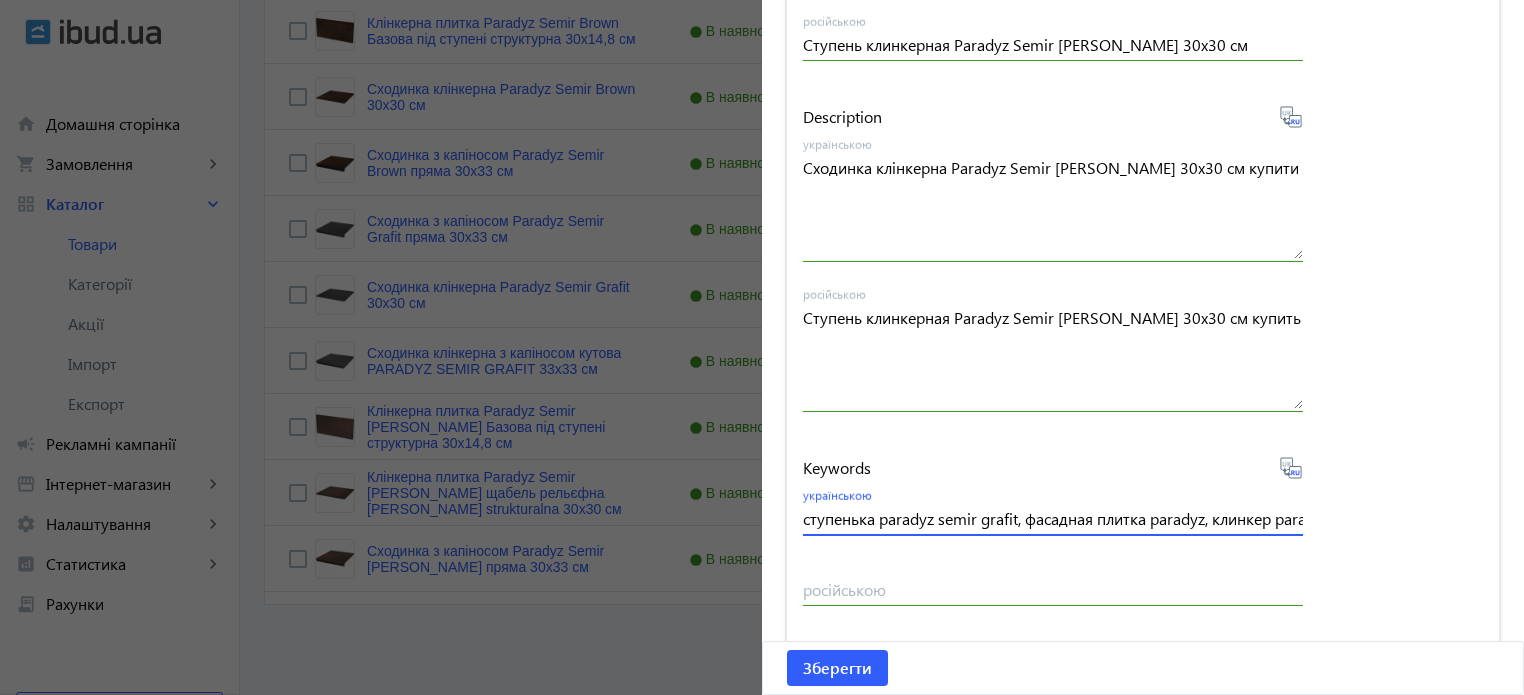 scroll, scrollTop: 0, scrollLeft: 268, axis: horizontal 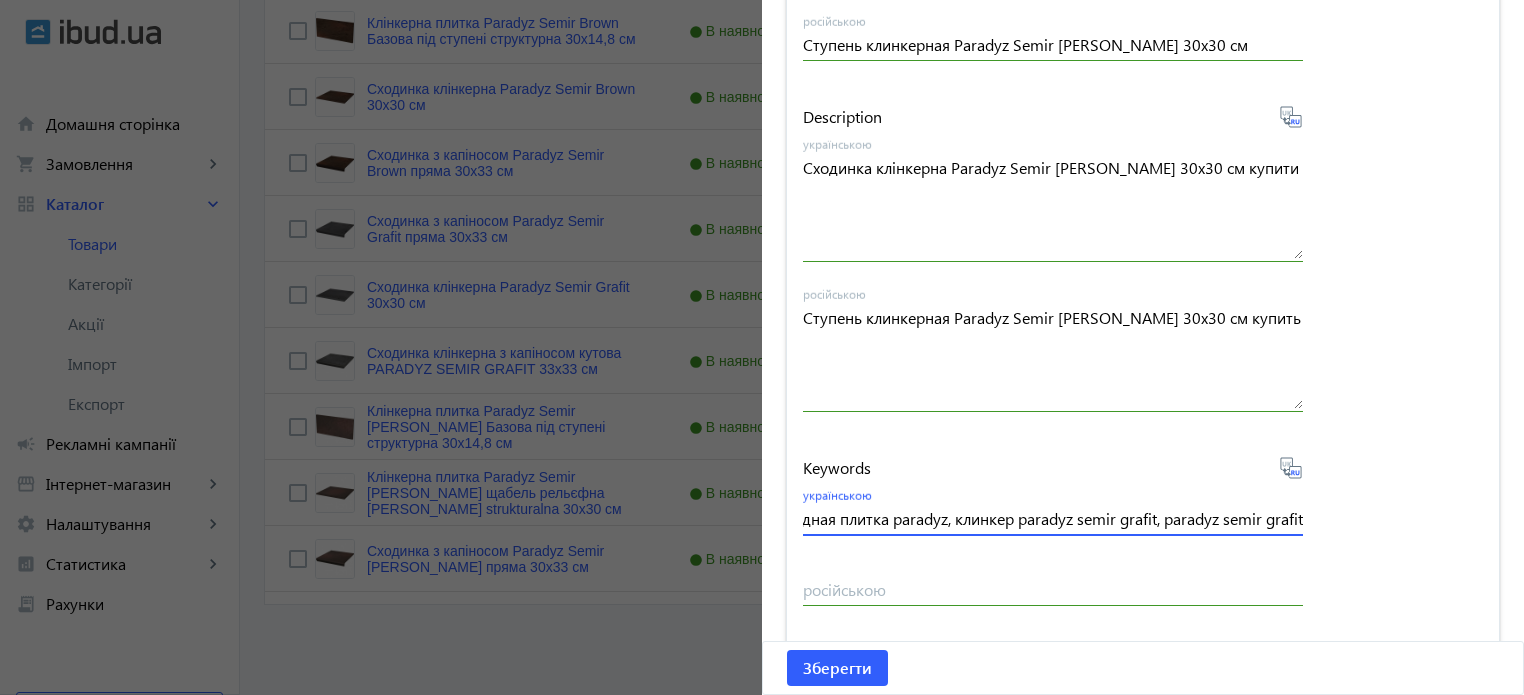 drag, startPoint x: 1112, startPoint y: 519, endPoint x: 1149, endPoint y: 522, distance: 37.12142 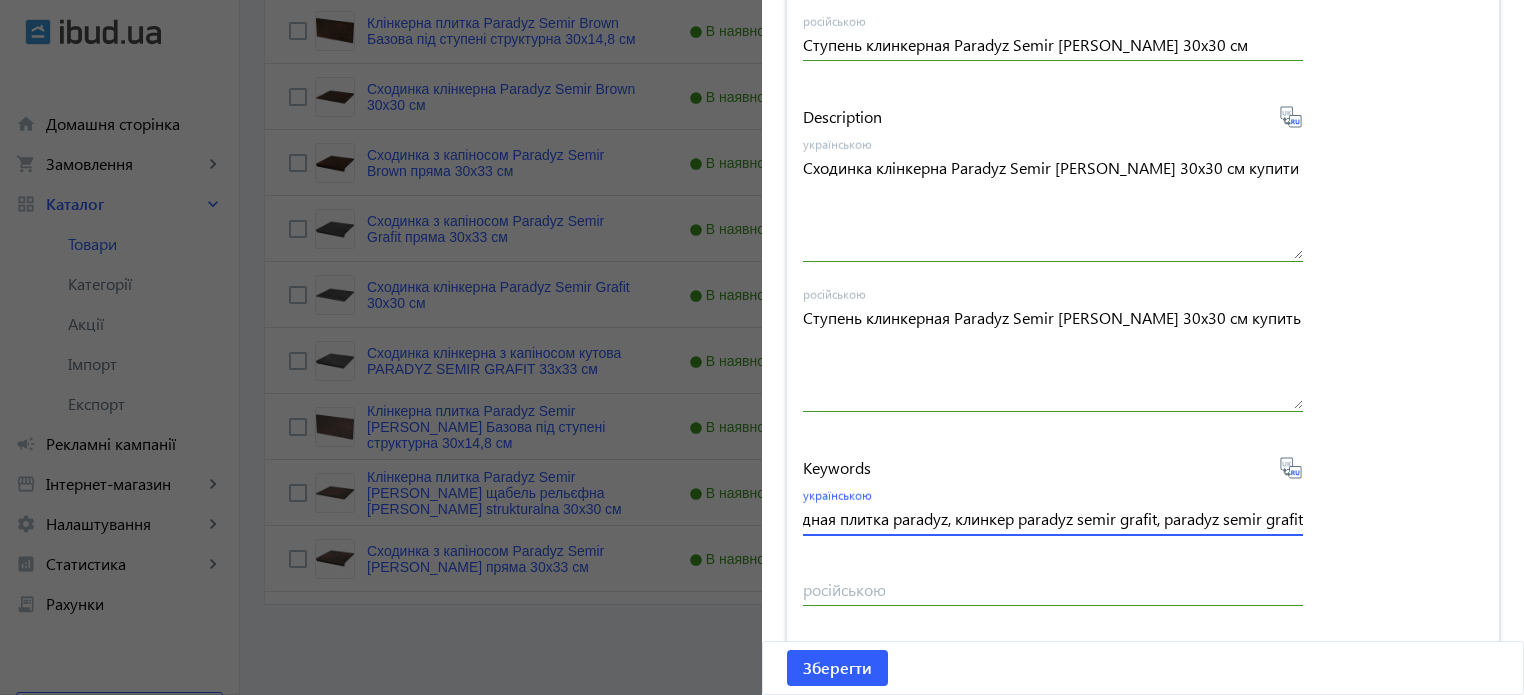 click on "ступенька paradyz semir grafit, фасадная плитка paradyz, клинкер paradyz semir grafit, paradyz semir grafit" at bounding box center (1053, 518) 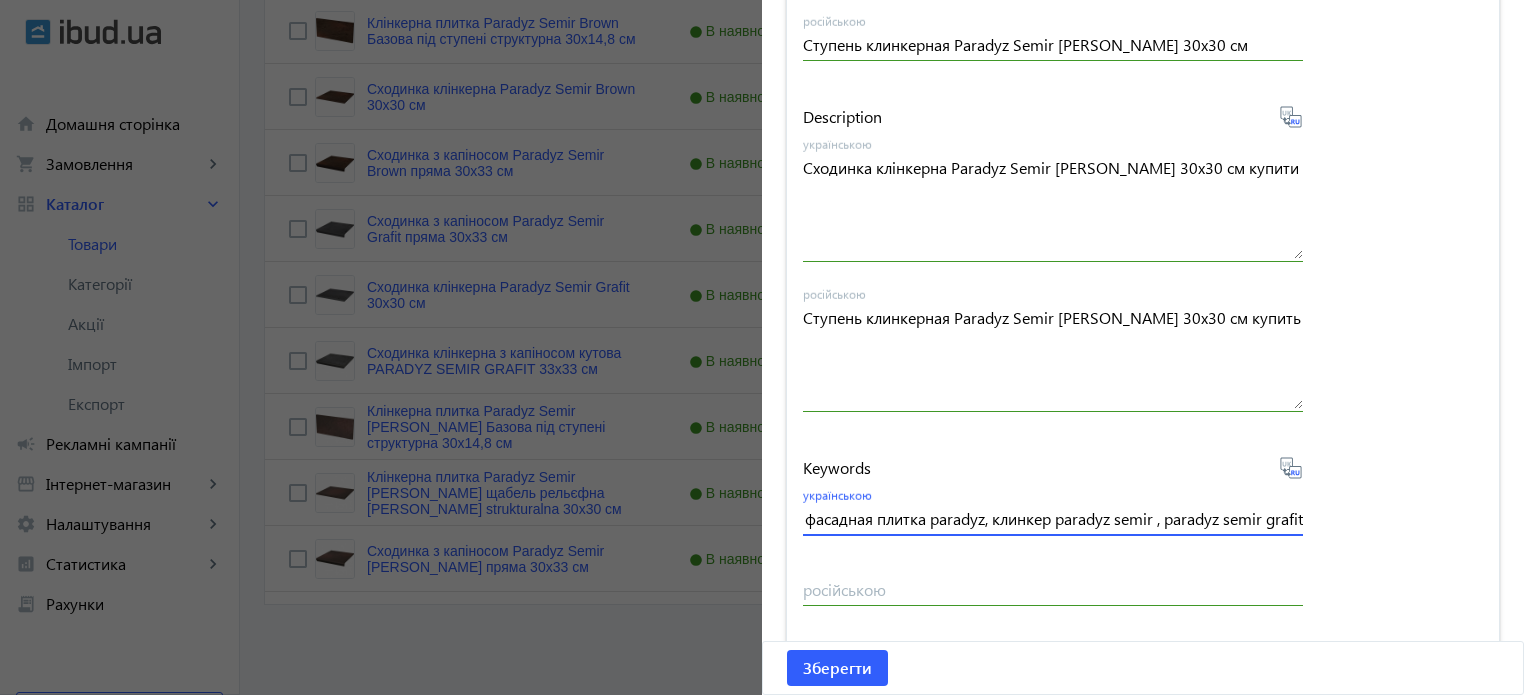 scroll, scrollTop: 0, scrollLeft: 231, axis: horizontal 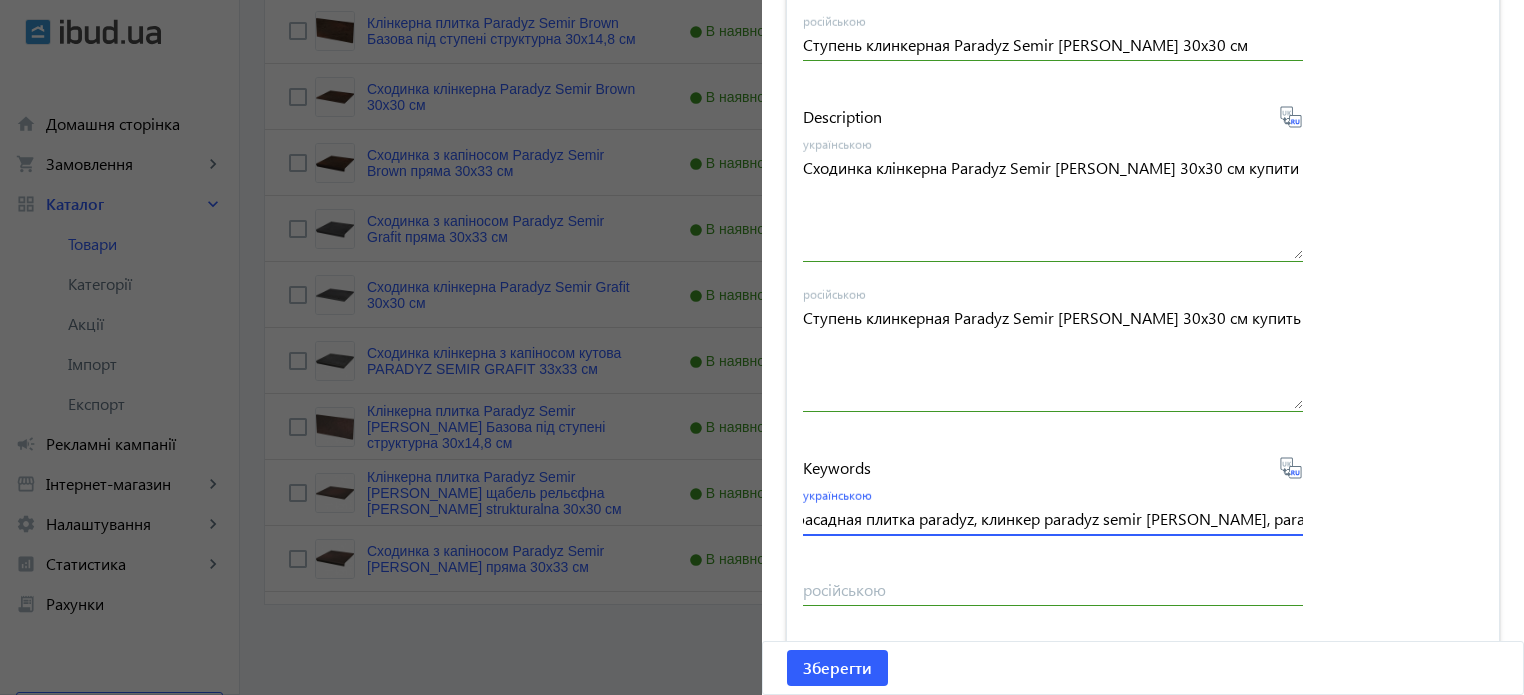 click on "ступенька paradyz semir grafit, фасадная плитка paradyz, клинкер paradyz semir [PERSON_NAME], paradyz semir grafit" at bounding box center [1053, 518] 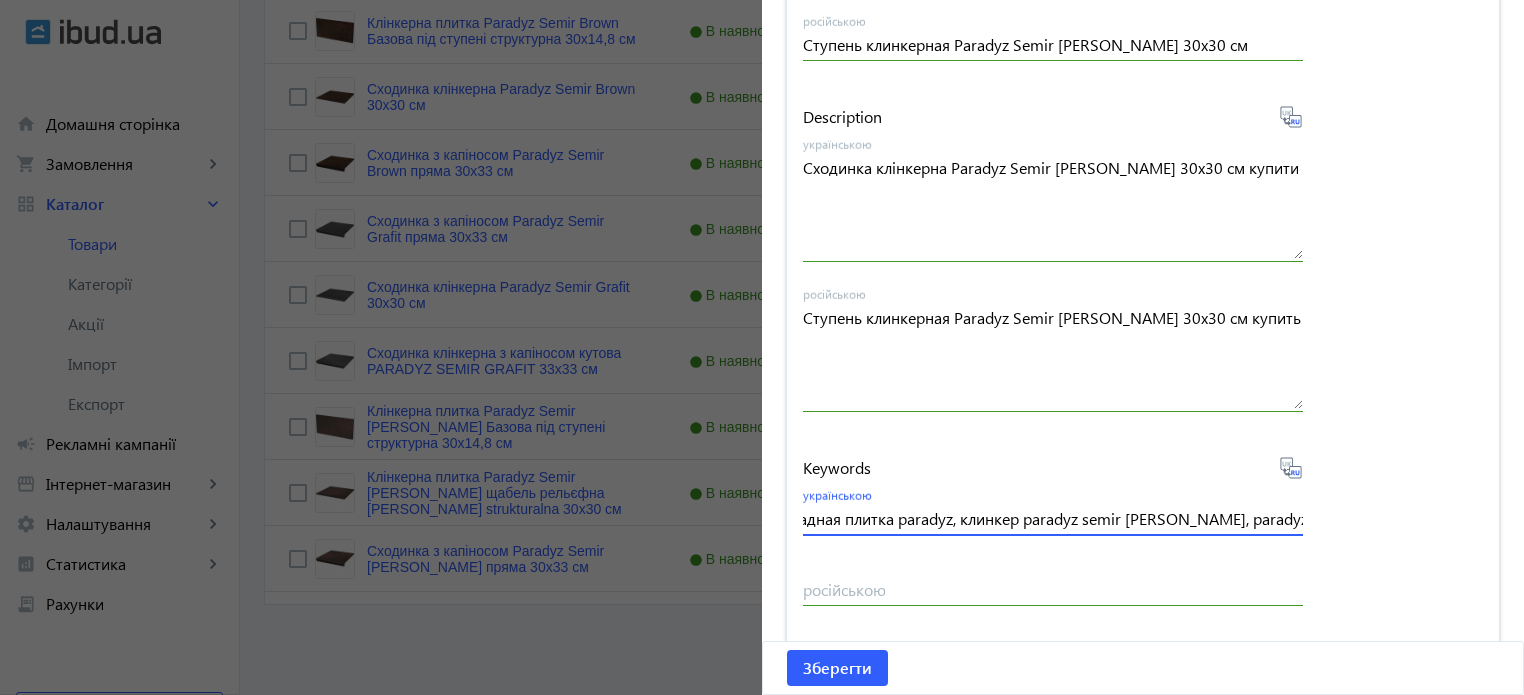 scroll, scrollTop: 0, scrollLeft: 260, axis: horizontal 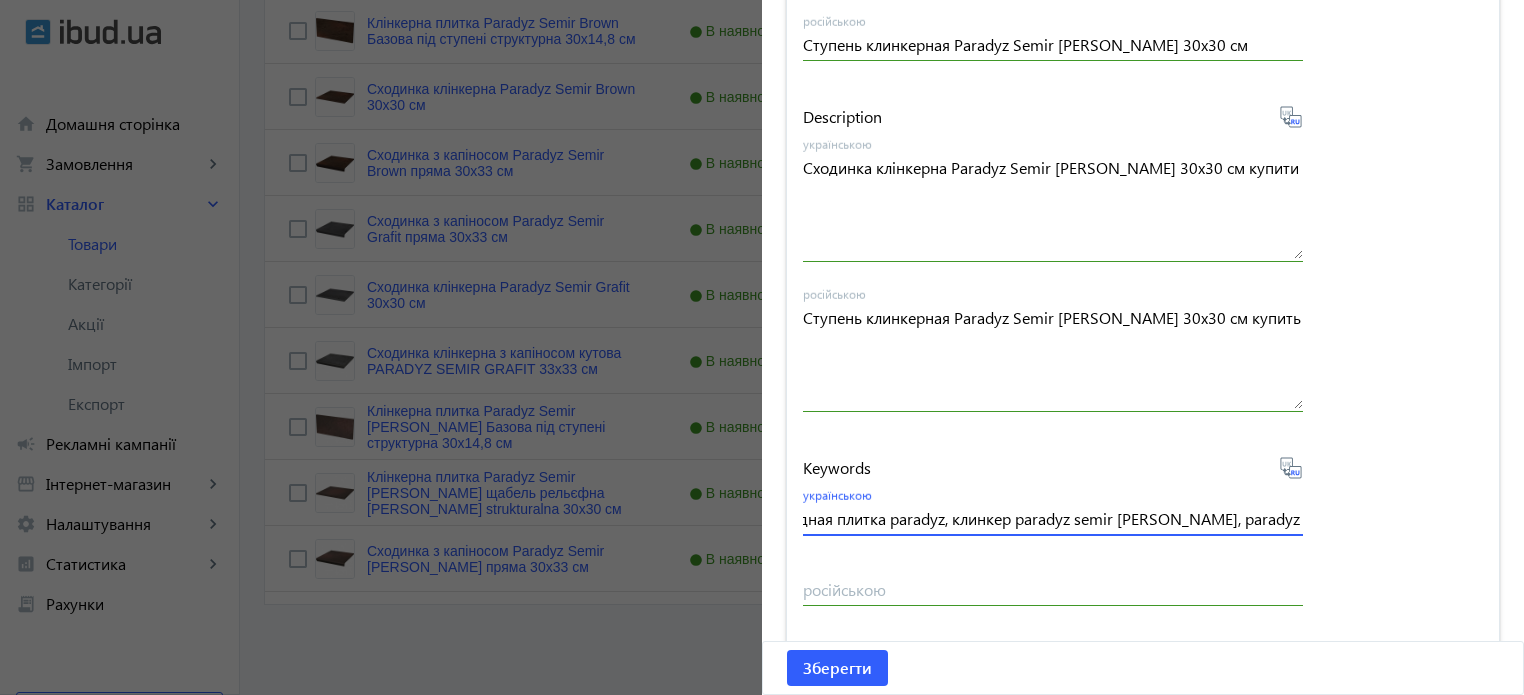 drag, startPoint x: 1261, startPoint y: 520, endPoint x: 1535, endPoint y: 515, distance: 274.04562 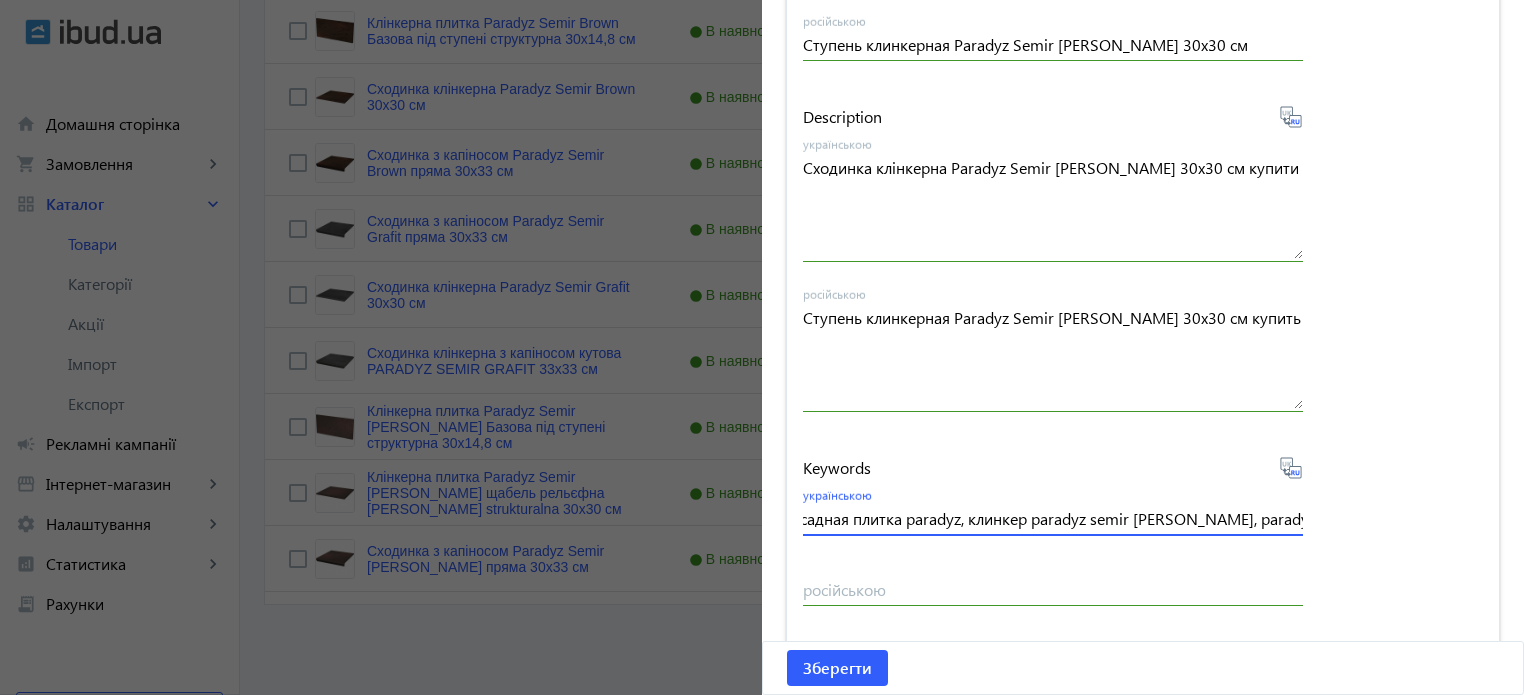 scroll, scrollTop: 0, scrollLeft: 252, axis: horizontal 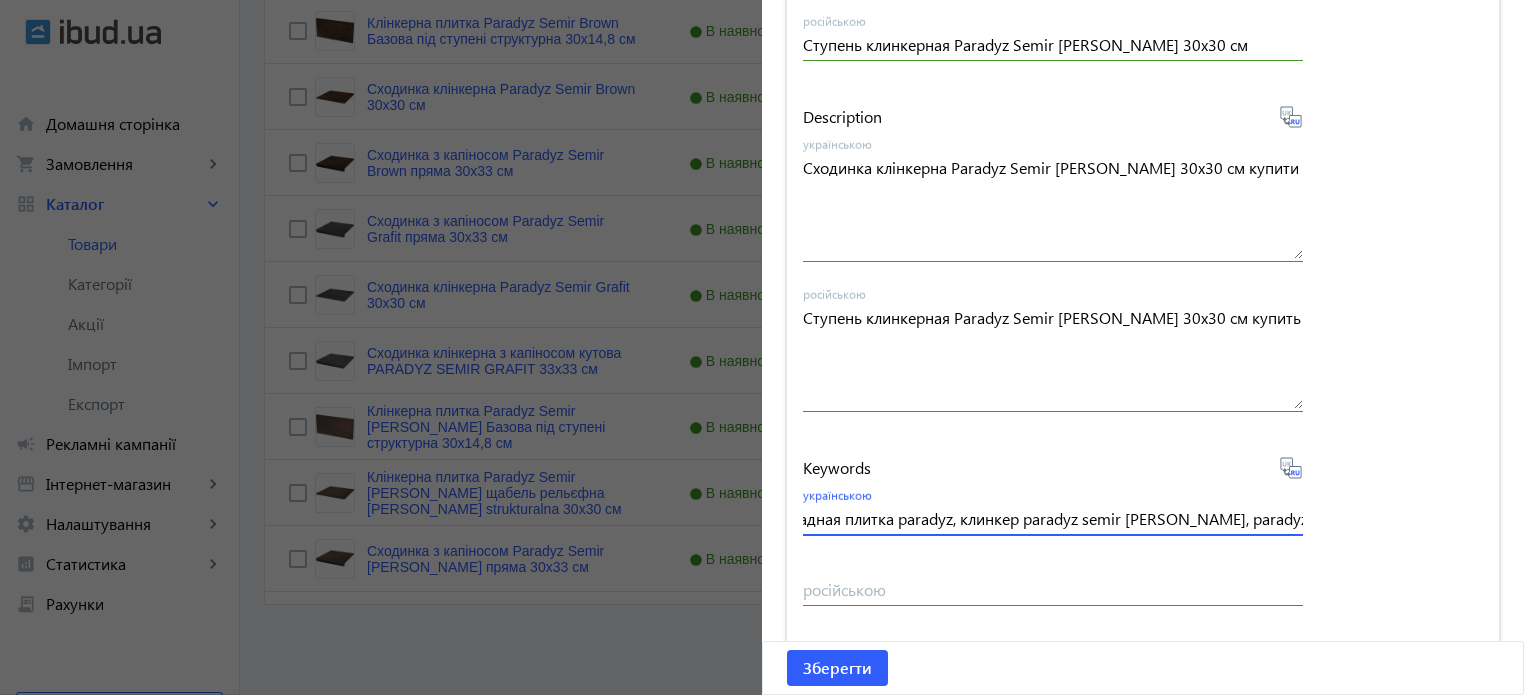 drag, startPoint x: 1264, startPoint y: 515, endPoint x: 1462, endPoint y: 512, distance: 198.02272 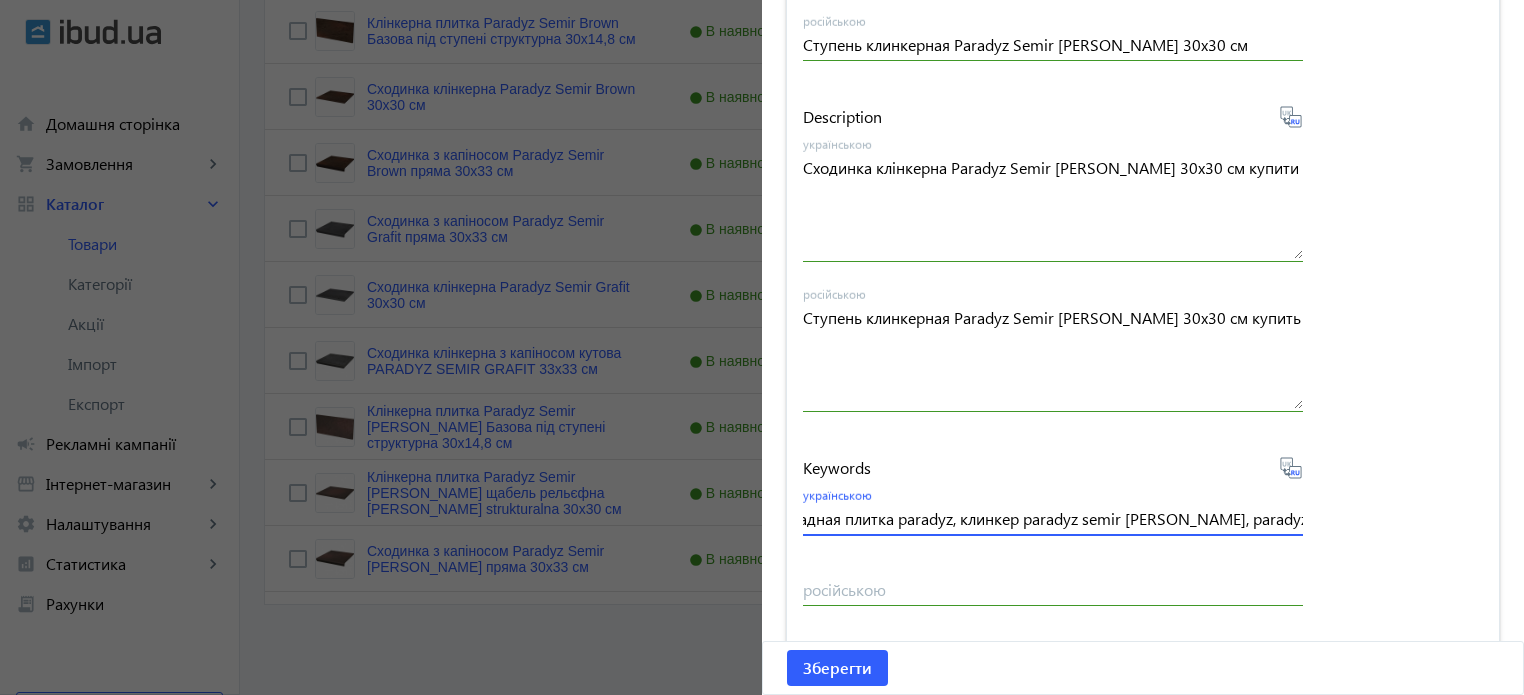 click on "ступенька paradyz semir grafit, фасадная плитка paradyz, клинкер paradyz semir [PERSON_NAME], paradyz semir [PERSON_NAME]" at bounding box center (1053, 518) 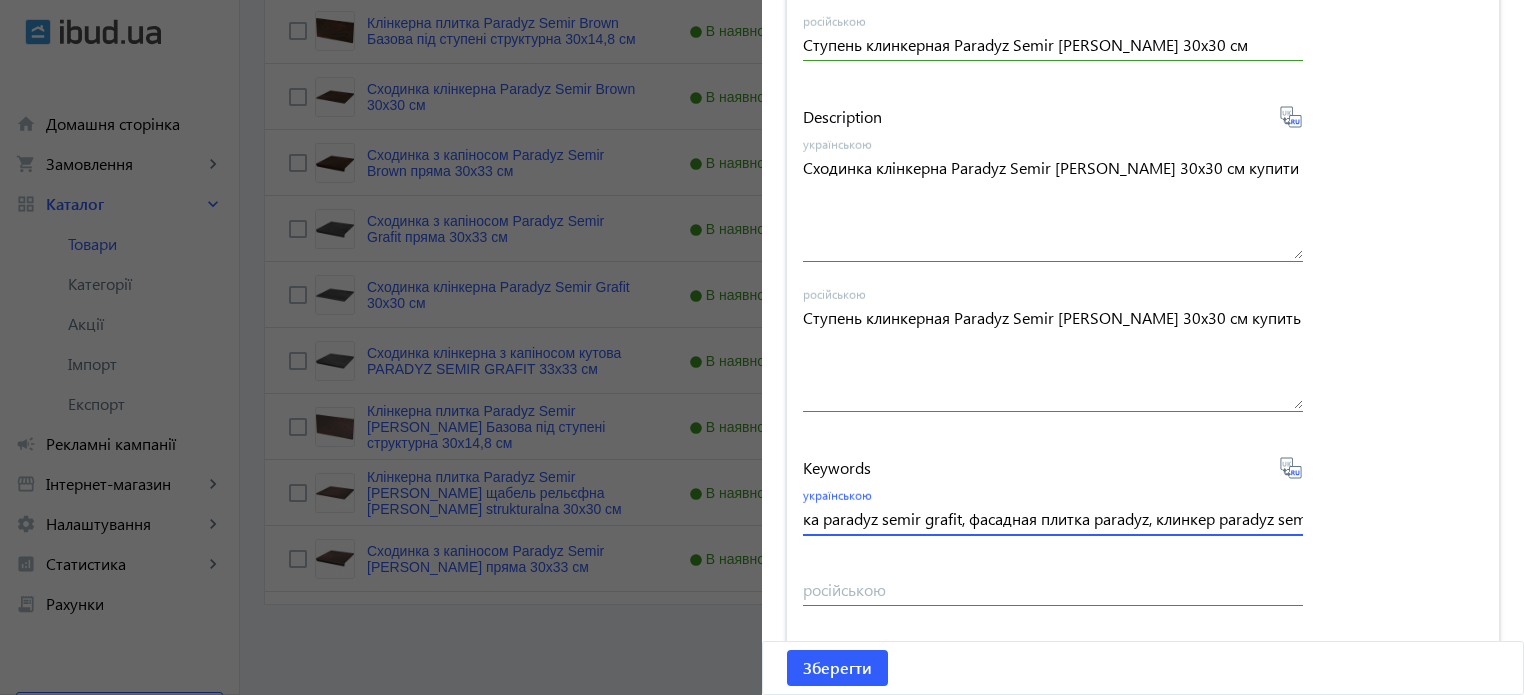 scroll, scrollTop: 0, scrollLeft: 0, axis: both 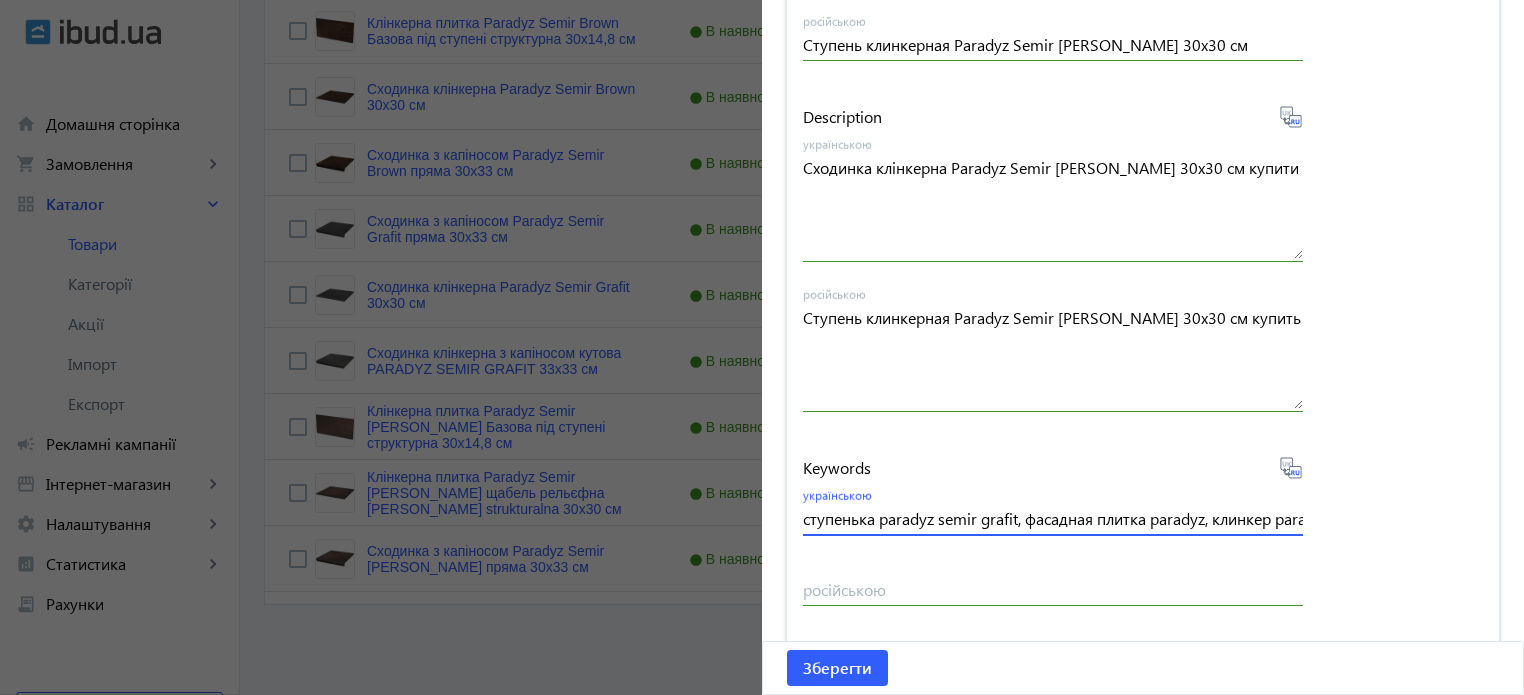 drag, startPoint x: 1013, startPoint y: 520, endPoint x: 974, endPoint y: 526, distance: 39.45884 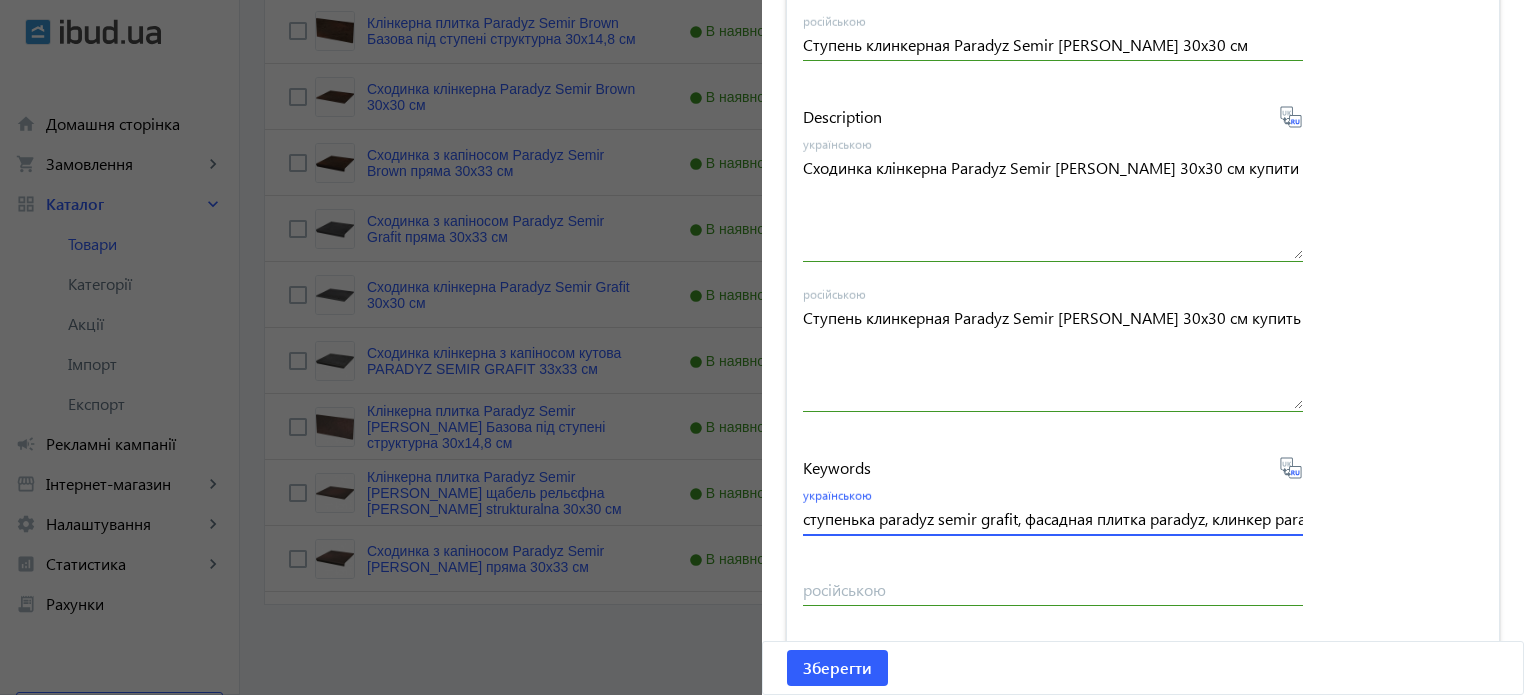 click on "ступенька paradyz semir grafit, фасадная плитка paradyz, клинкер paradyz semir [PERSON_NAME], paradyz semir [PERSON_NAME]" at bounding box center [1053, 518] 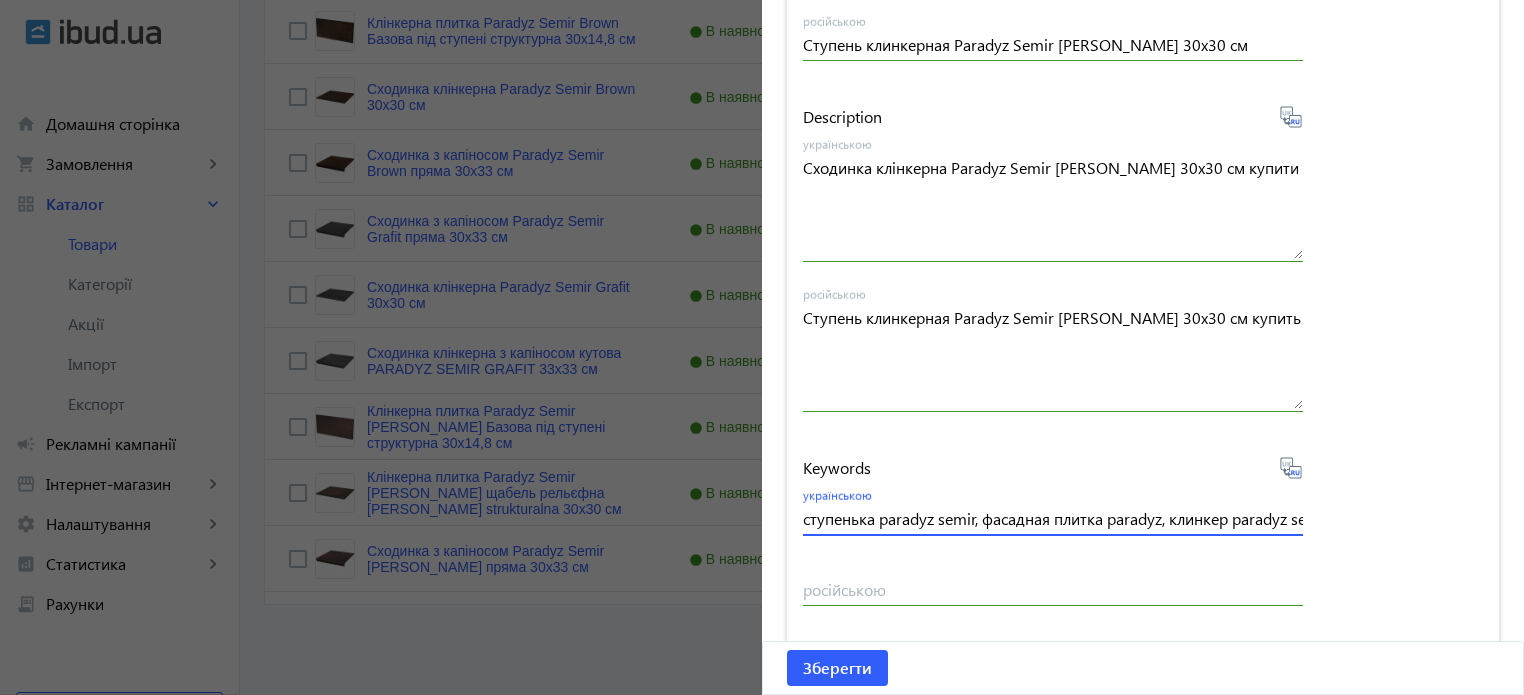 paste on "[PERSON_NAME]" 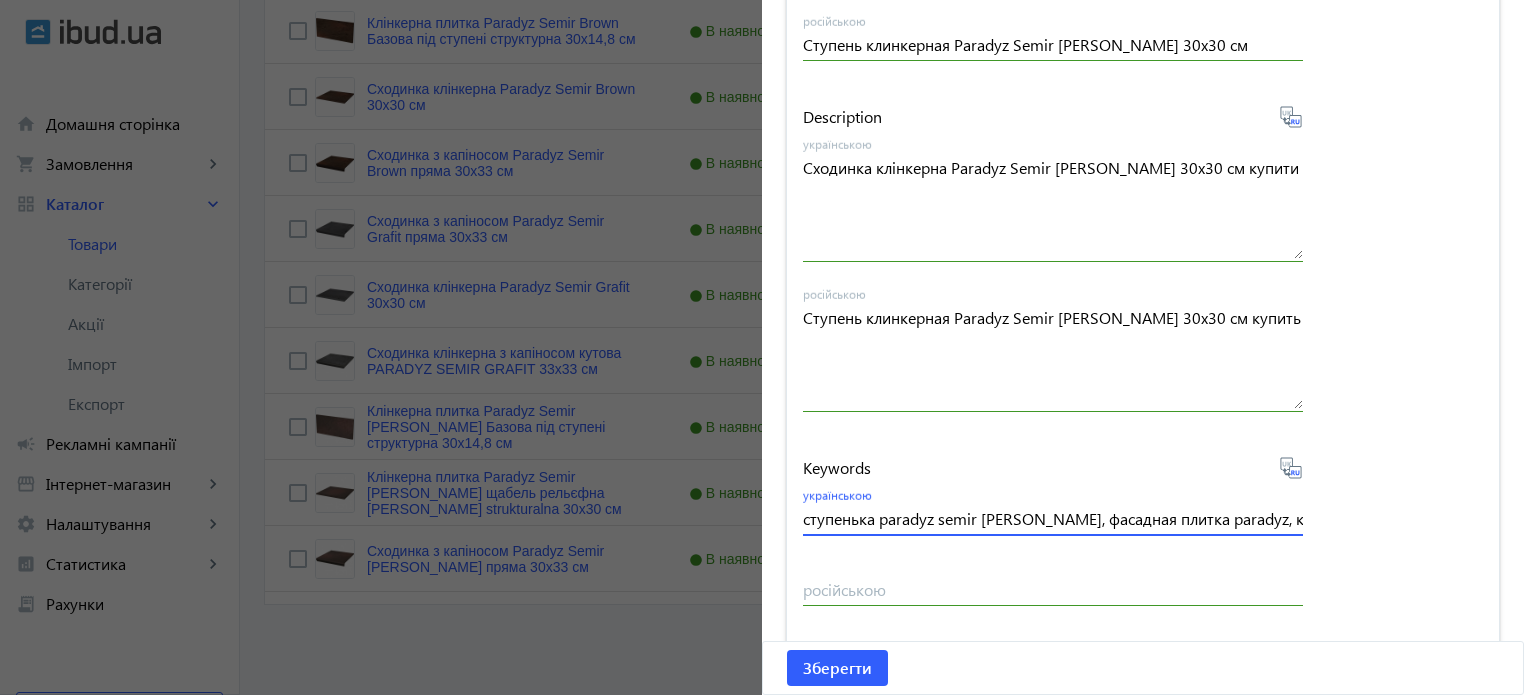 type on "ступенька paradyz semir [PERSON_NAME], фасадная плитка paradyz, клинкер paradyz semir [PERSON_NAME], paradyz semir [PERSON_NAME]" 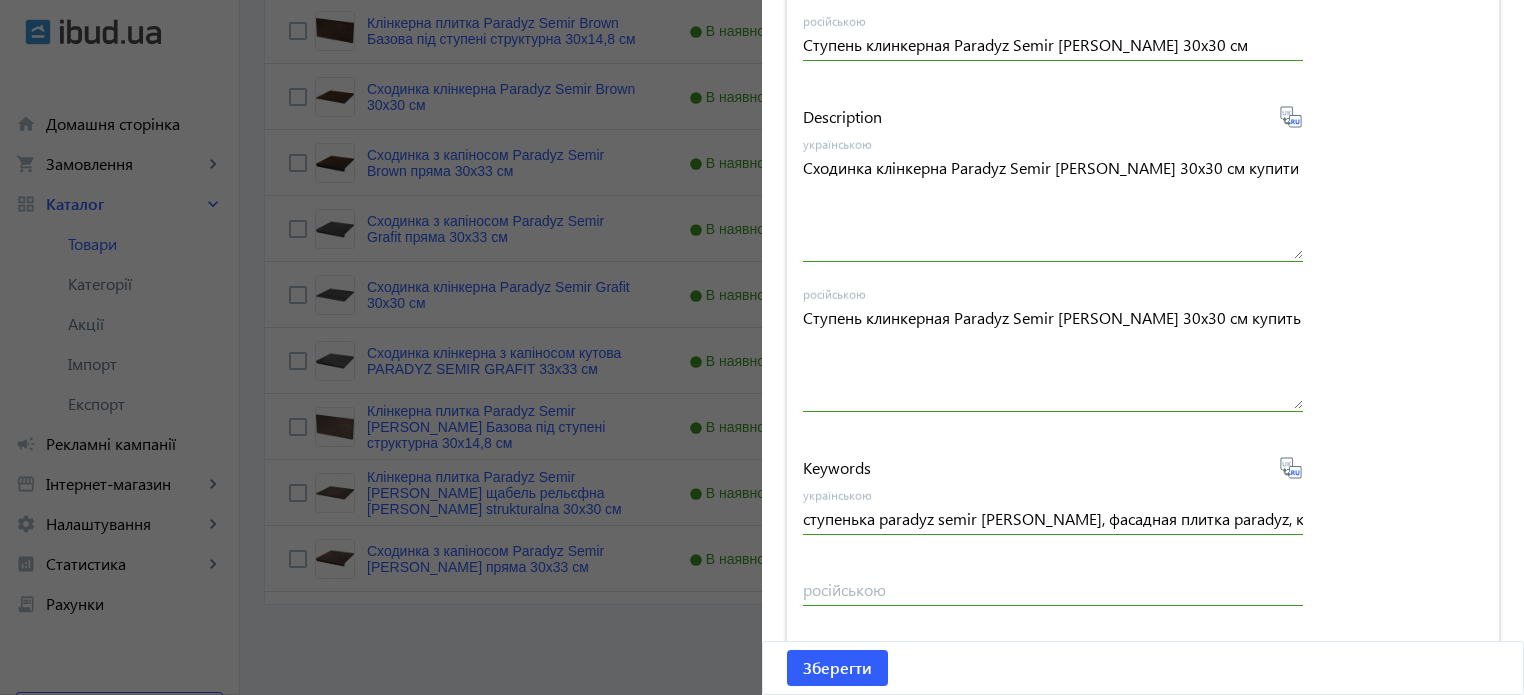 click 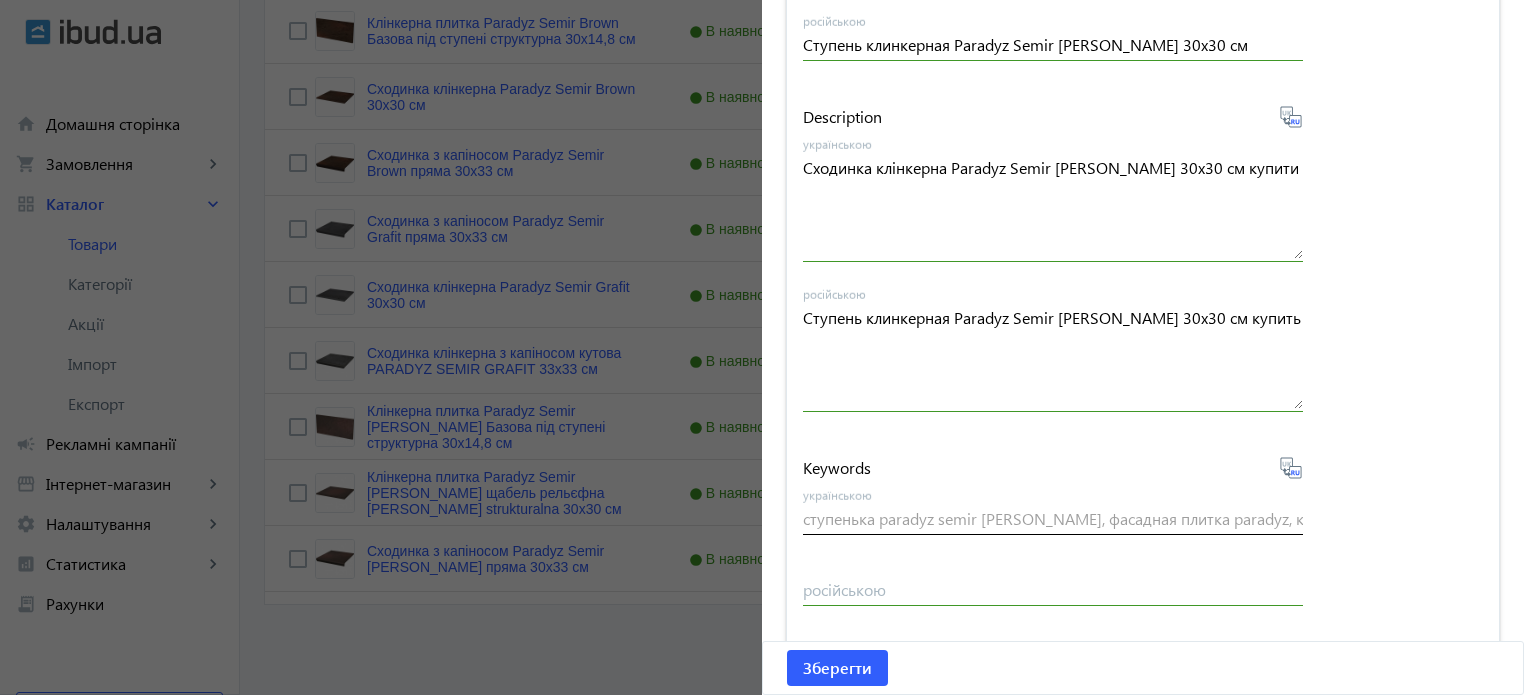 type on "ступень paradyz semir [PERSON_NAME], фасадная плитка paradyz, клинкер paradyz semir [PERSON_NAME], paradyz semir [PERSON_NAME]" 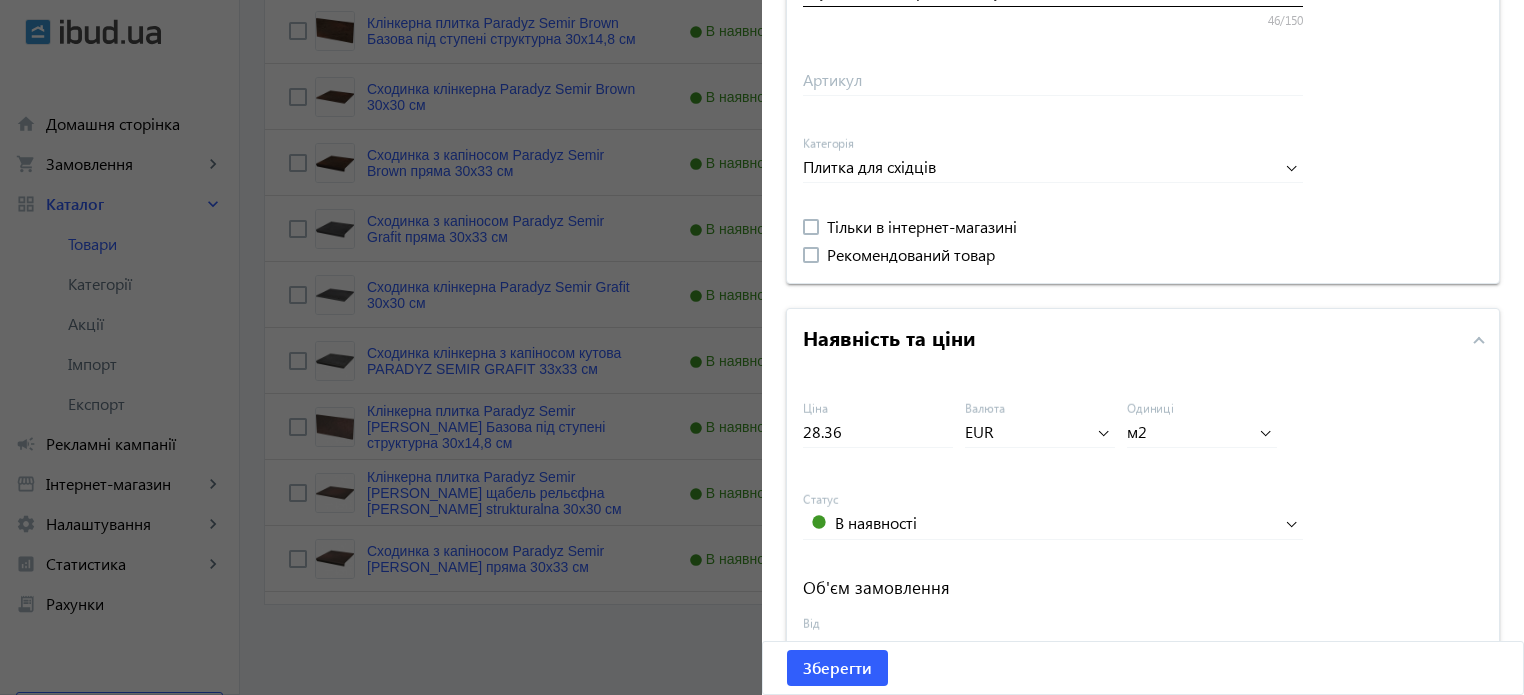 scroll, scrollTop: 600, scrollLeft: 0, axis: vertical 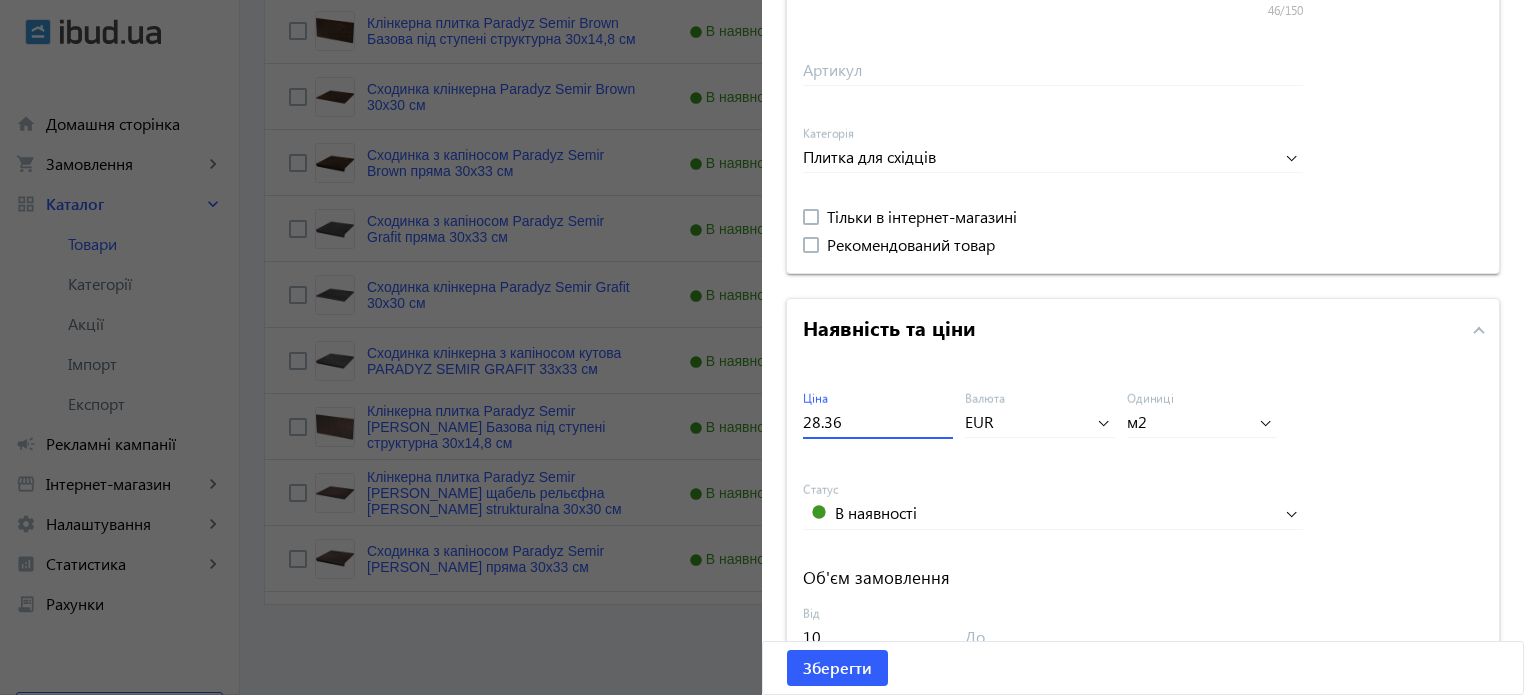 drag, startPoint x: 852, startPoint y: 422, endPoint x: 176, endPoint y: 198, distance: 712.14606 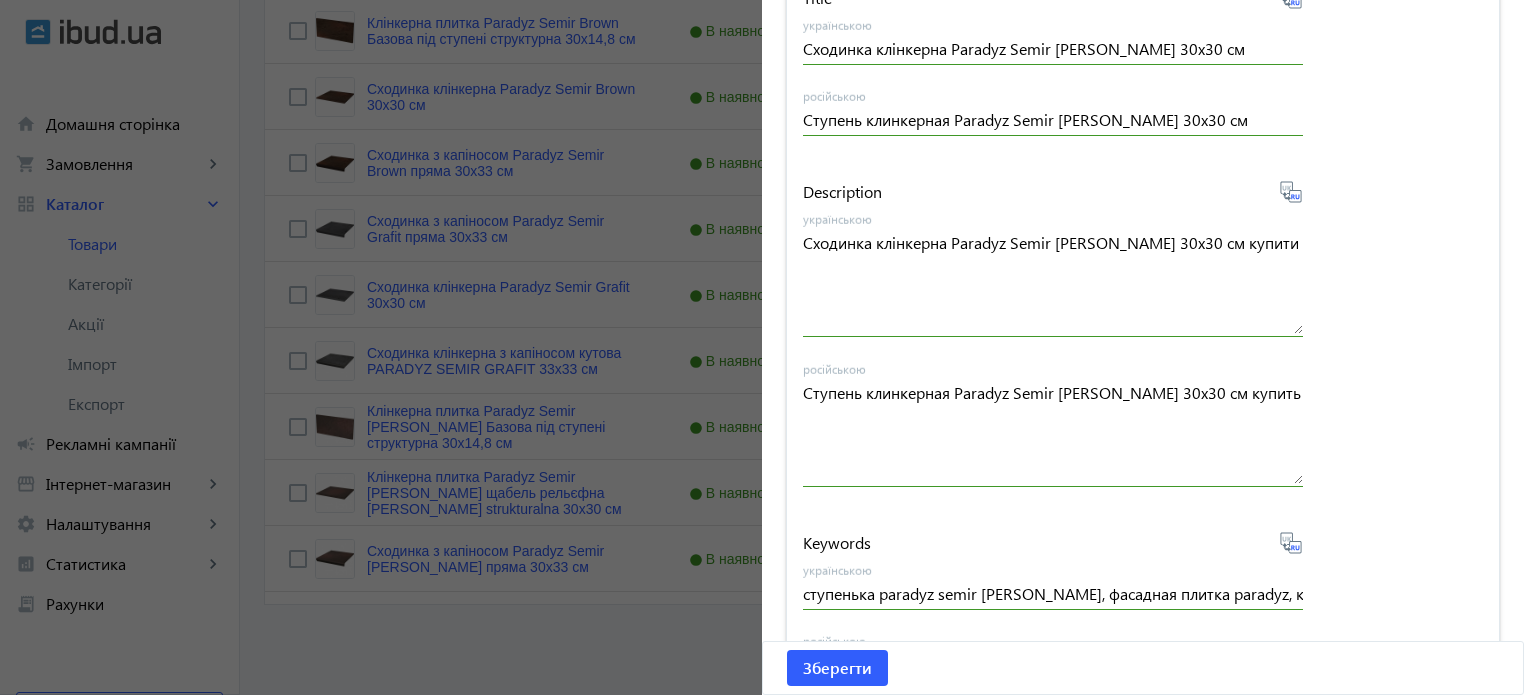 scroll, scrollTop: 1657, scrollLeft: 0, axis: vertical 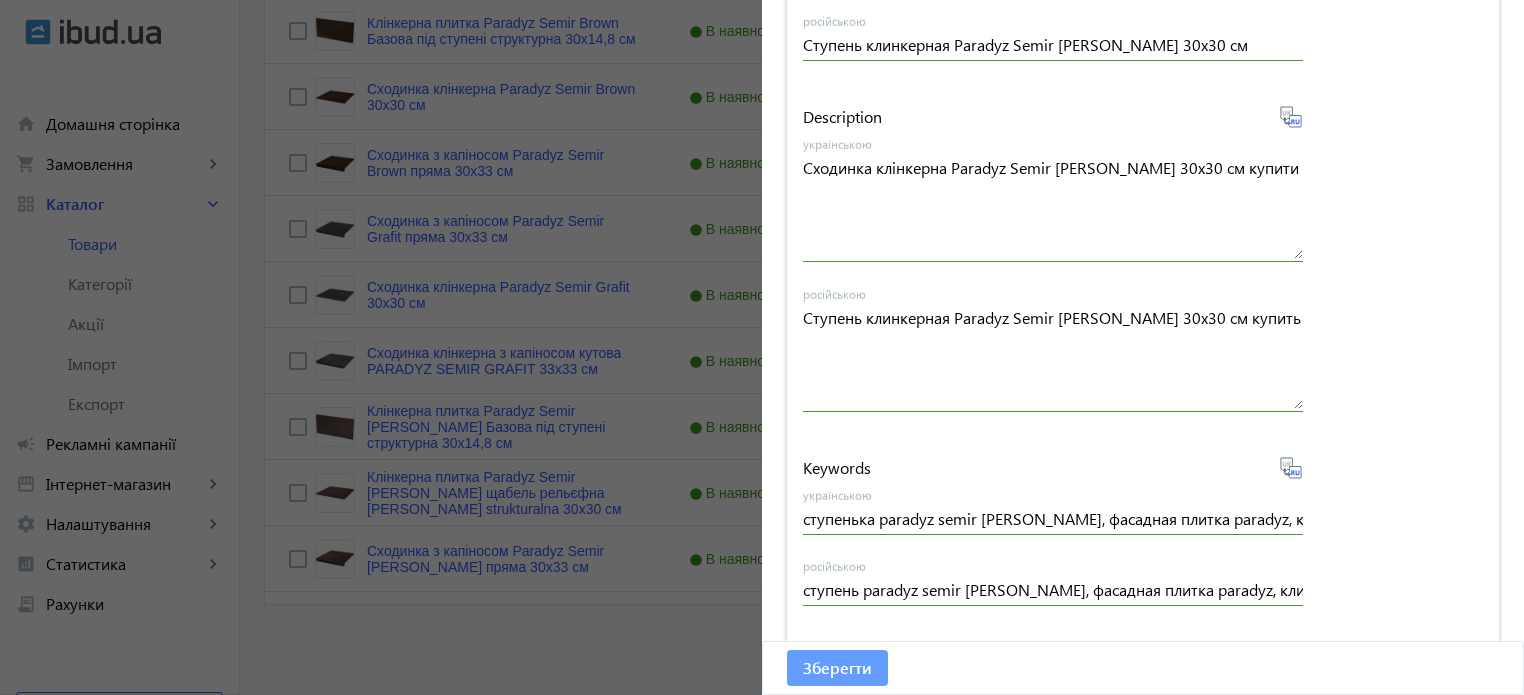 type on "29.7" 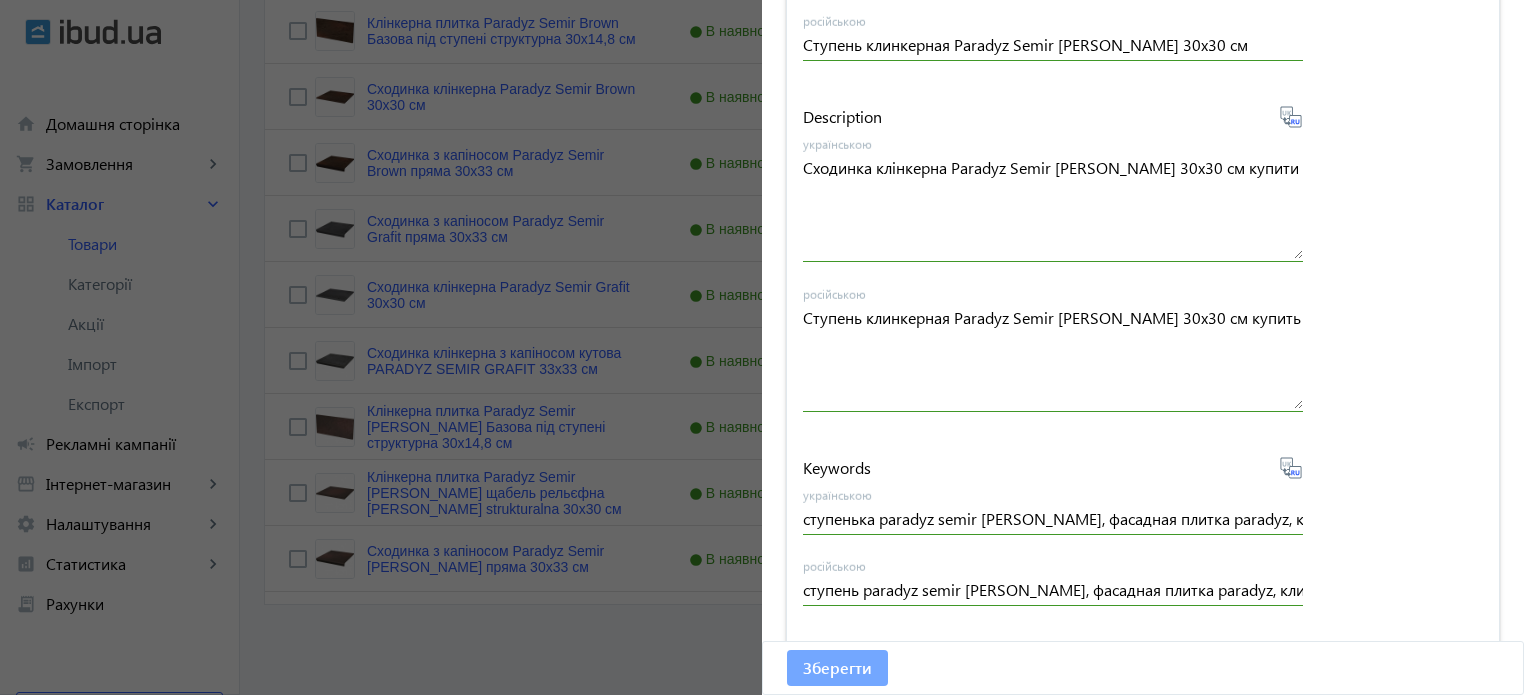 click on "Зберегти" 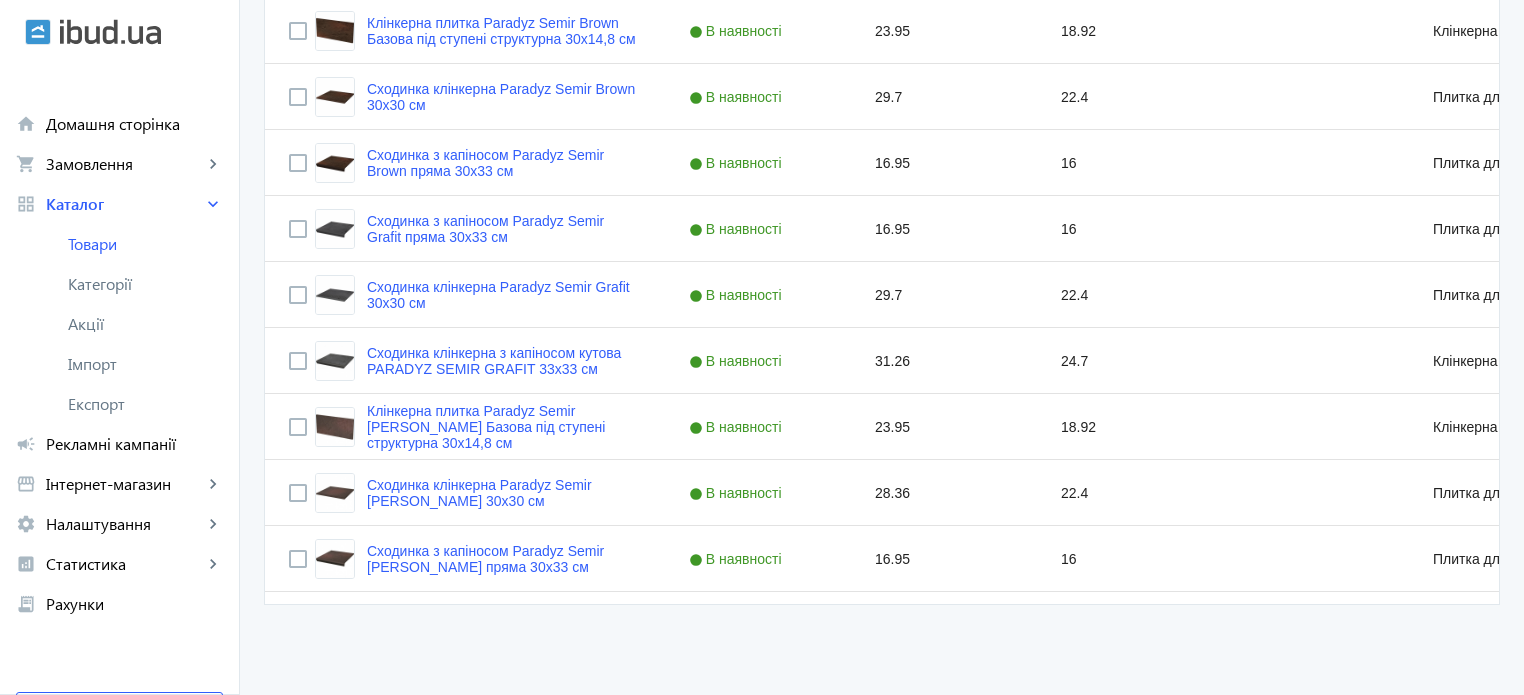 scroll, scrollTop: 0, scrollLeft: 0, axis: both 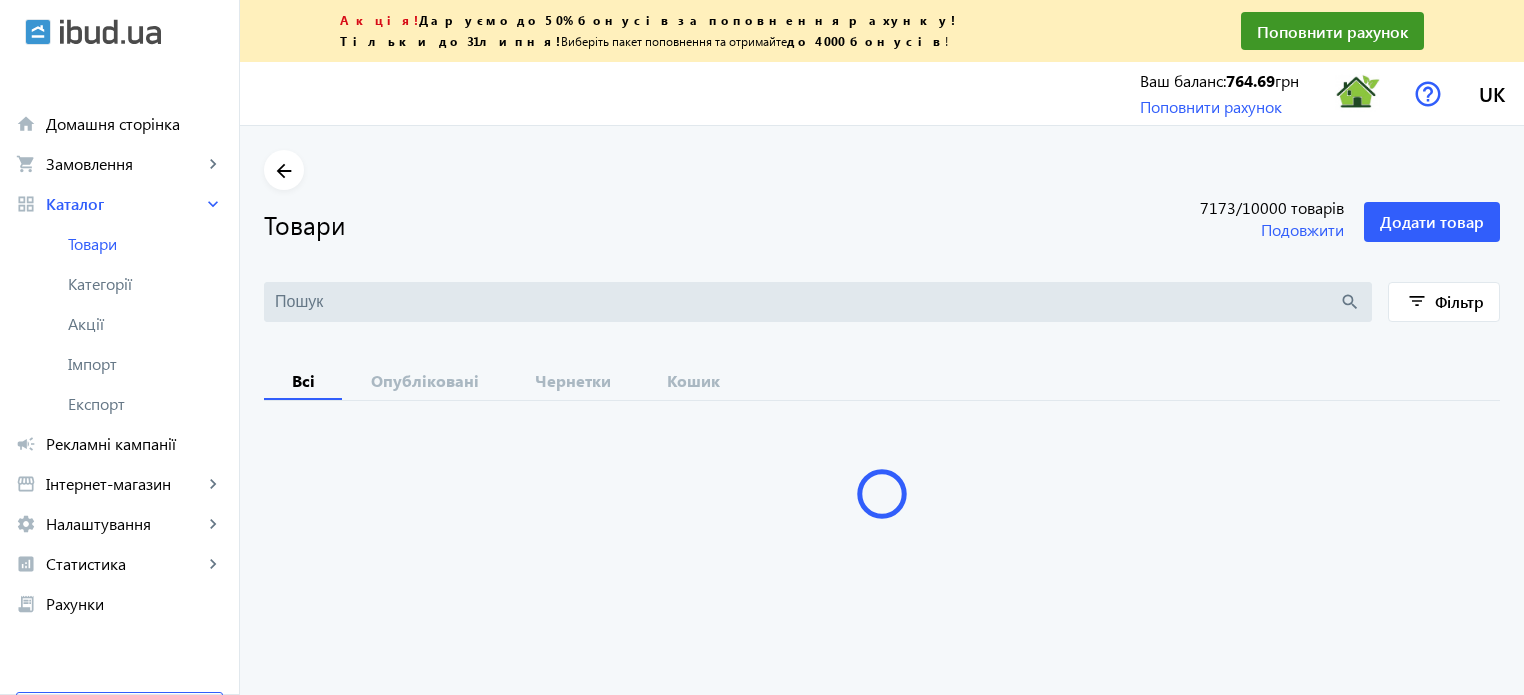 type on "semir" 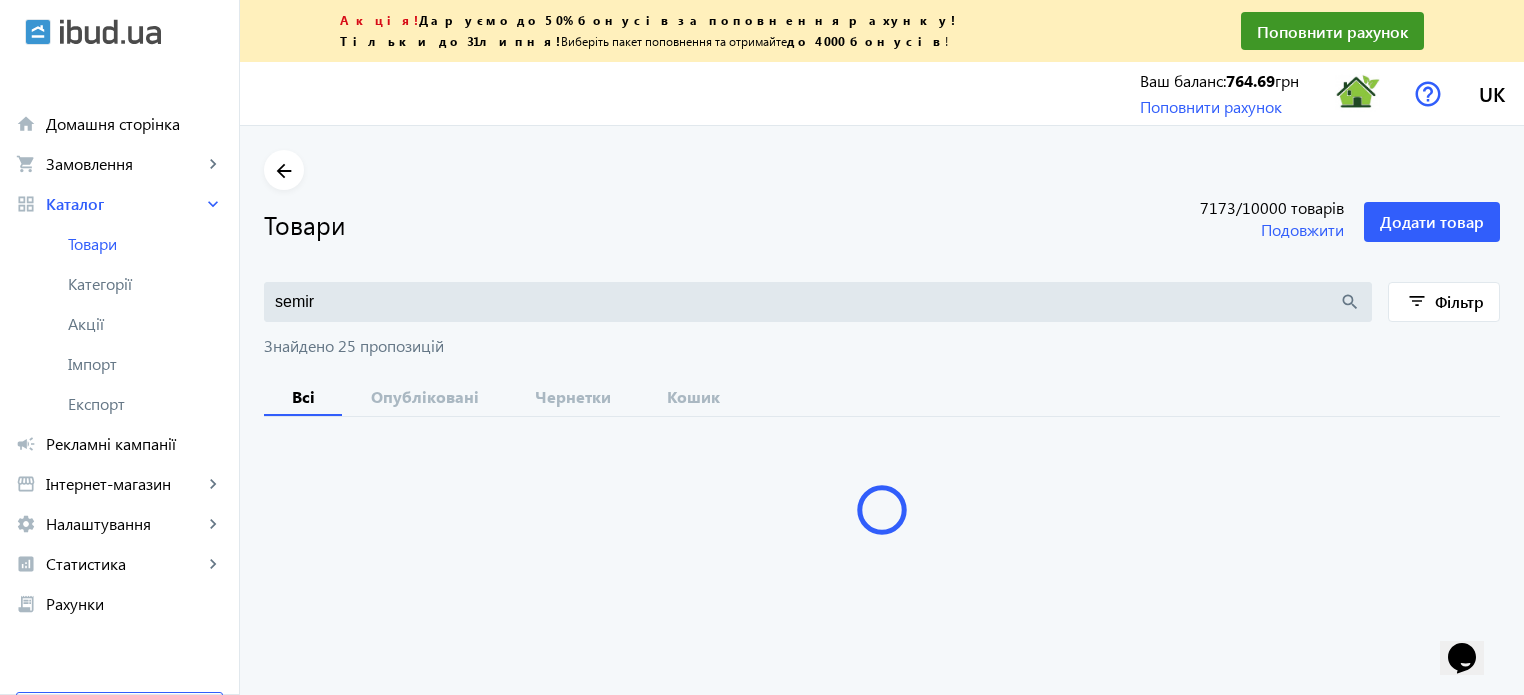 scroll, scrollTop: 0, scrollLeft: 0, axis: both 